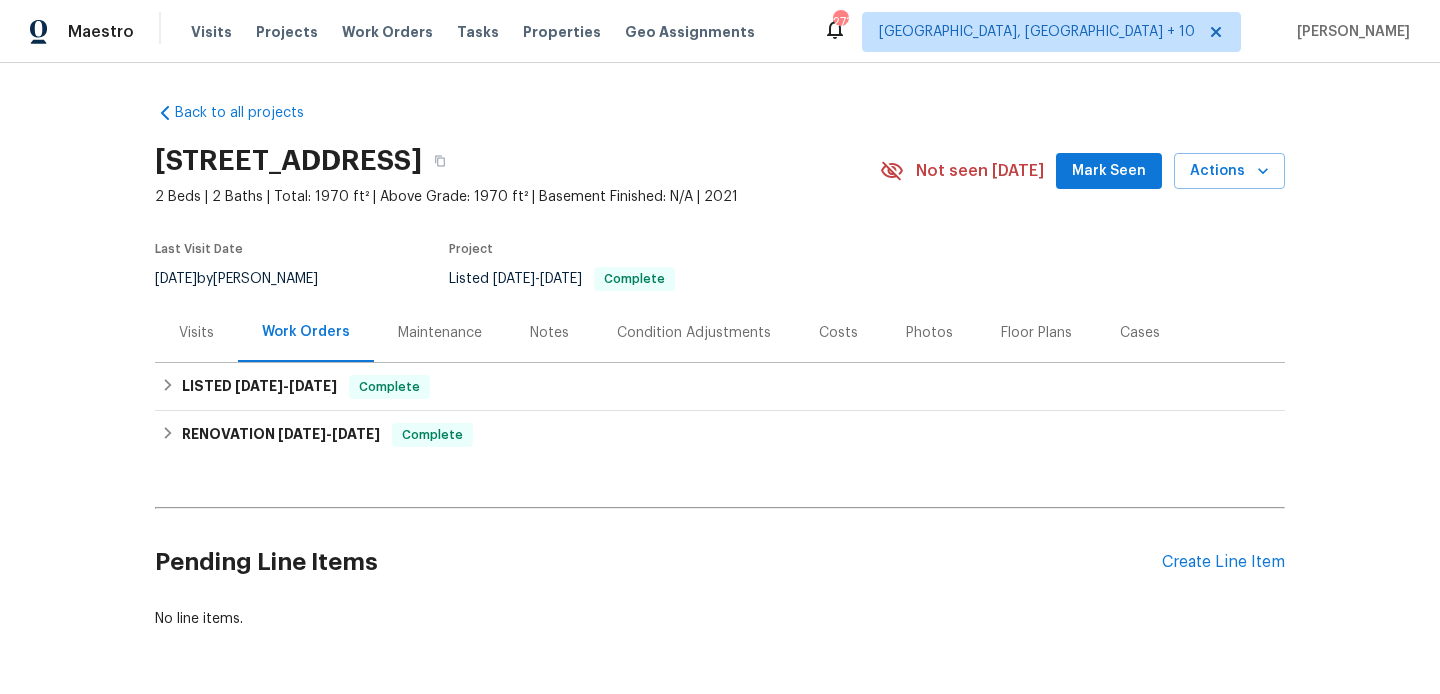 scroll, scrollTop: 0, scrollLeft: 0, axis: both 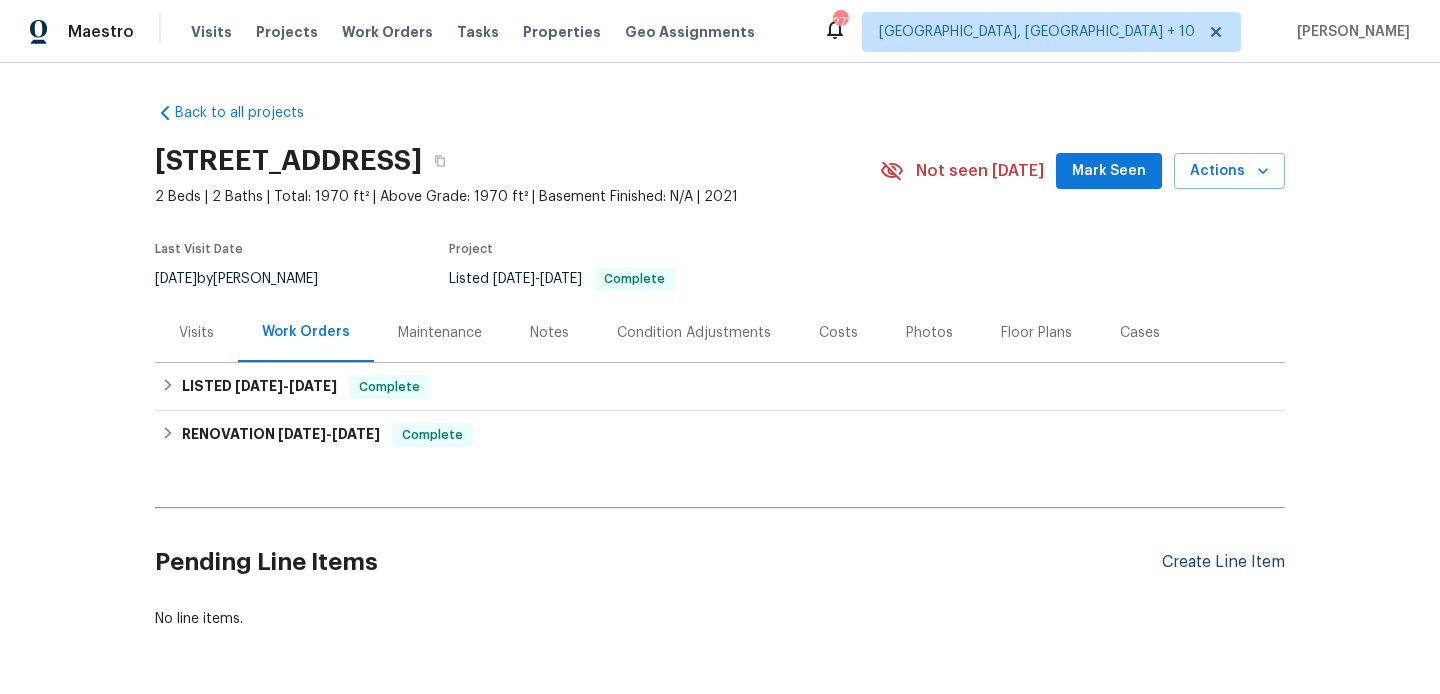 click on "Create Line Item" at bounding box center [1223, 562] 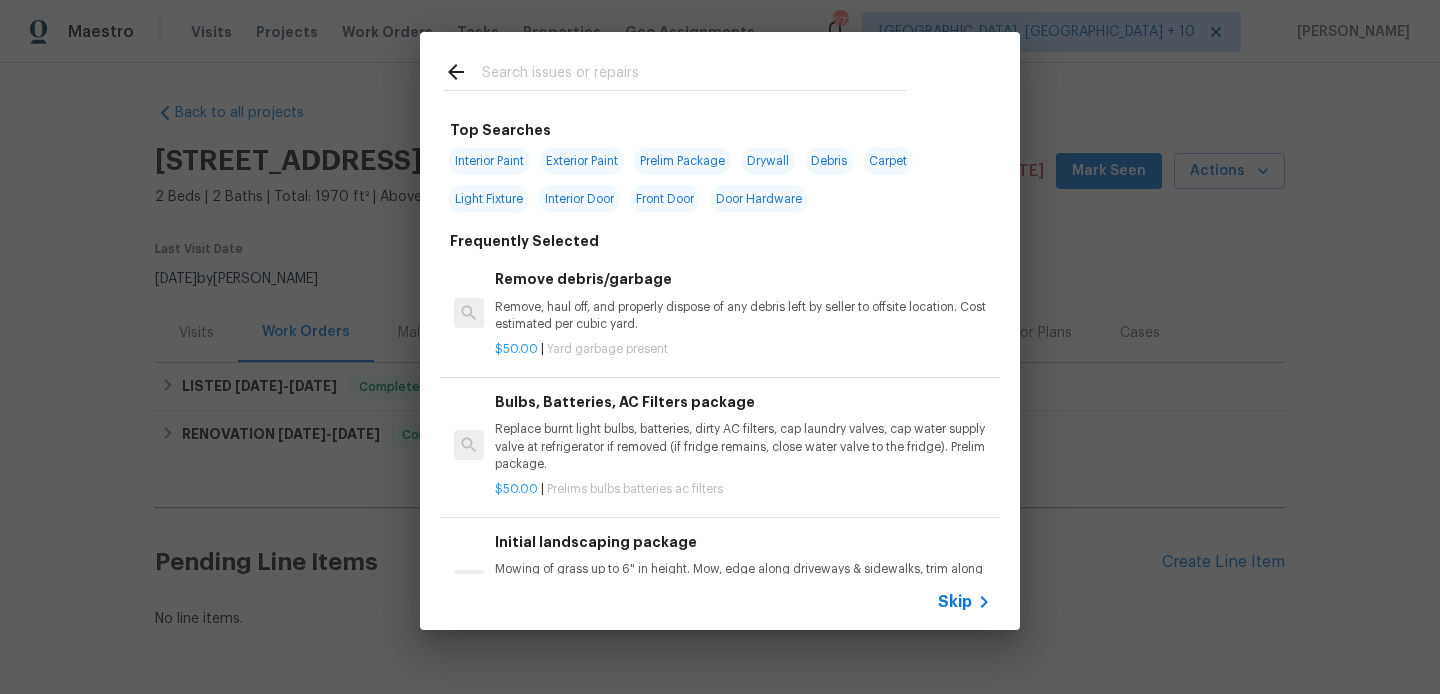 click at bounding box center [694, 75] 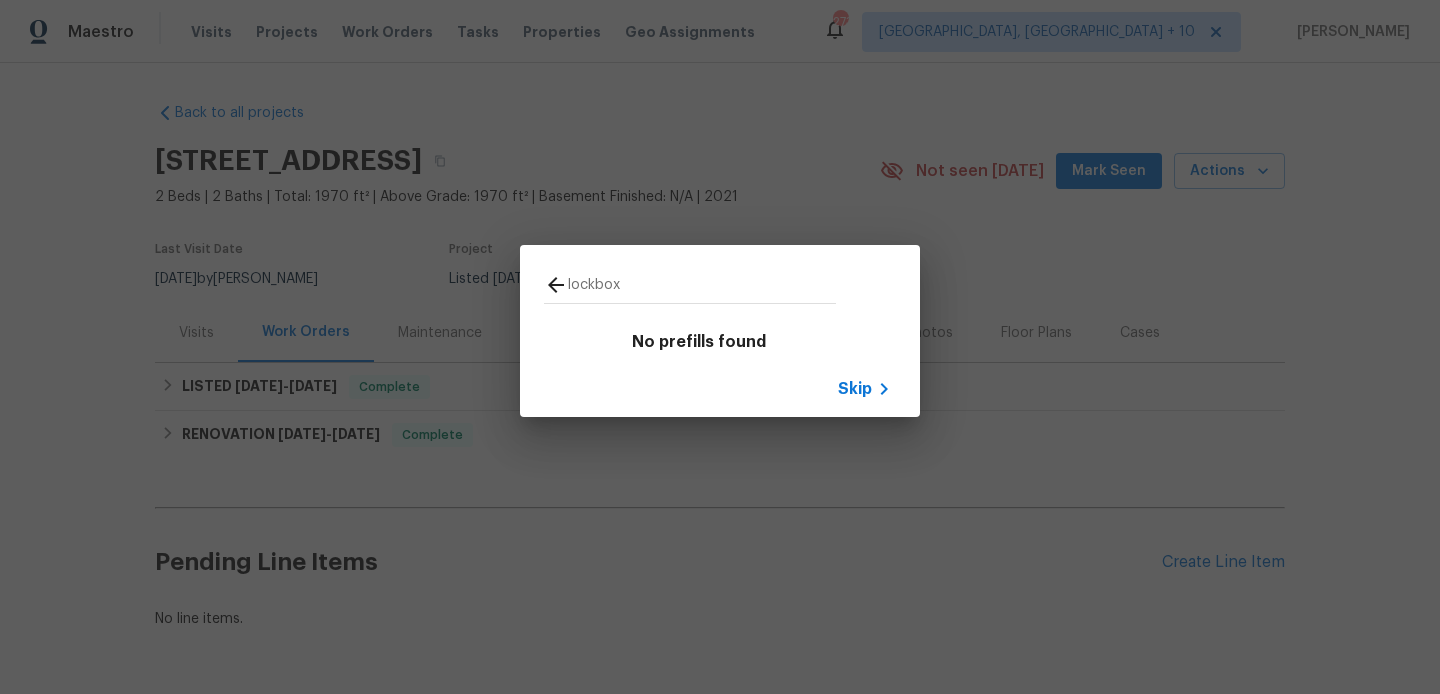 type on "lockbox" 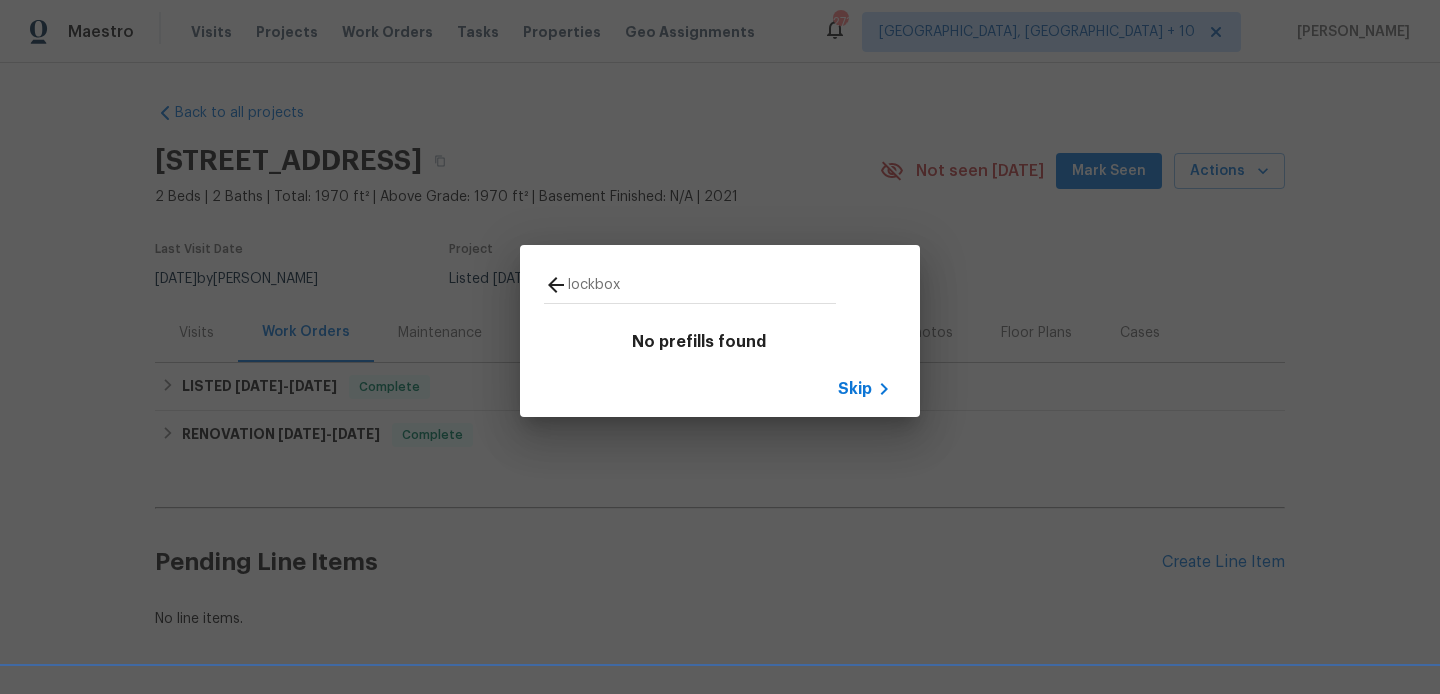 click on "Skip" at bounding box center (855, 389) 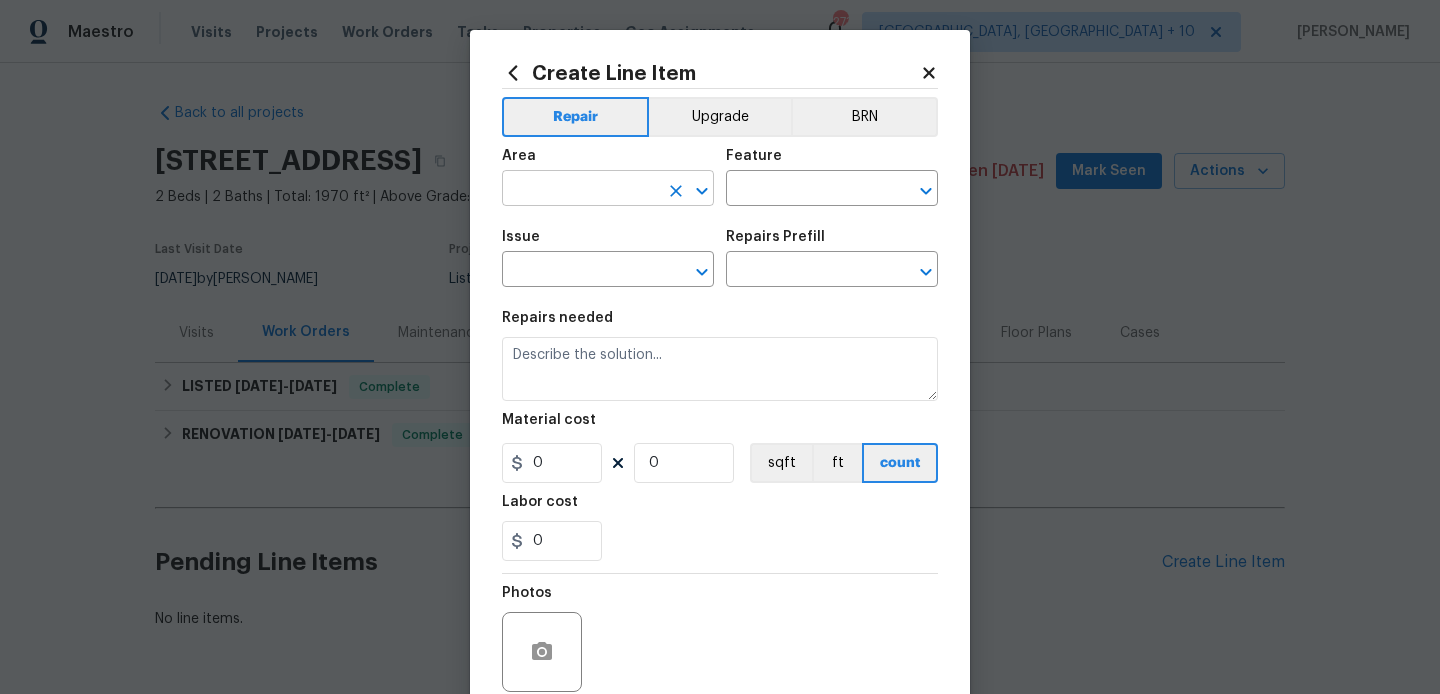 click at bounding box center [580, 190] 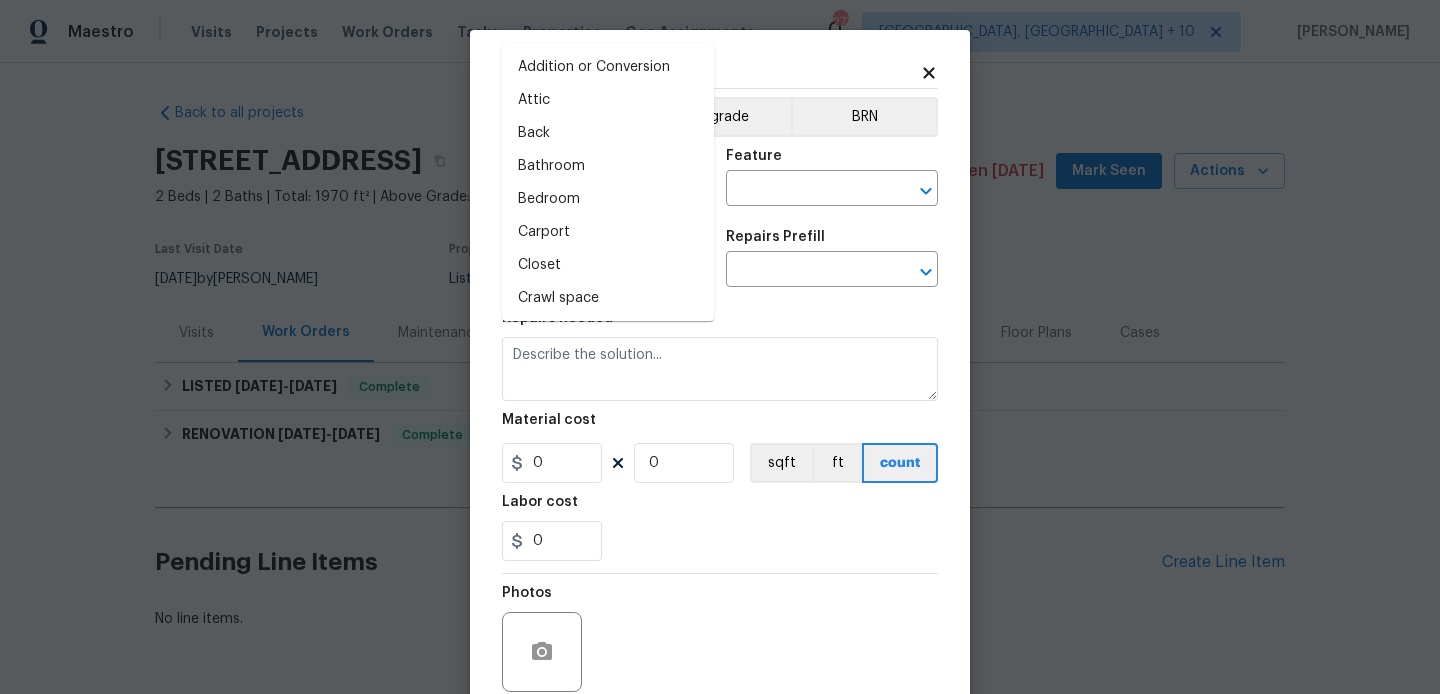 scroll, scrollTop: 168, scrollLeft: 0, axis: vertical 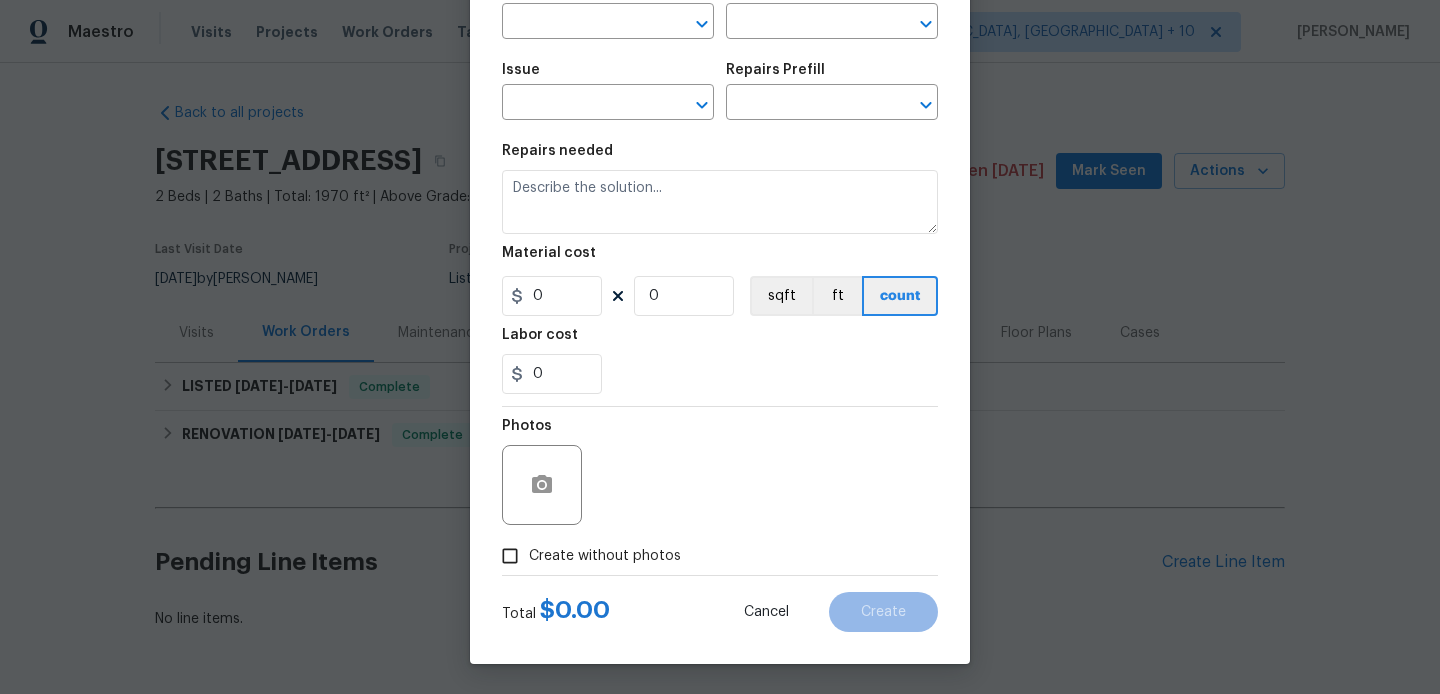 click on "Create Line Item Repair Upgrade BRN Area ​ Feature ​ Issue ​ Repairs Prefill ​ Repairs needed Material cost 0 0 sqft ft count Labor cost 0 Photos Create without photos Total   $ 0.00 Cancel Create" at bounding box center [720, 263] 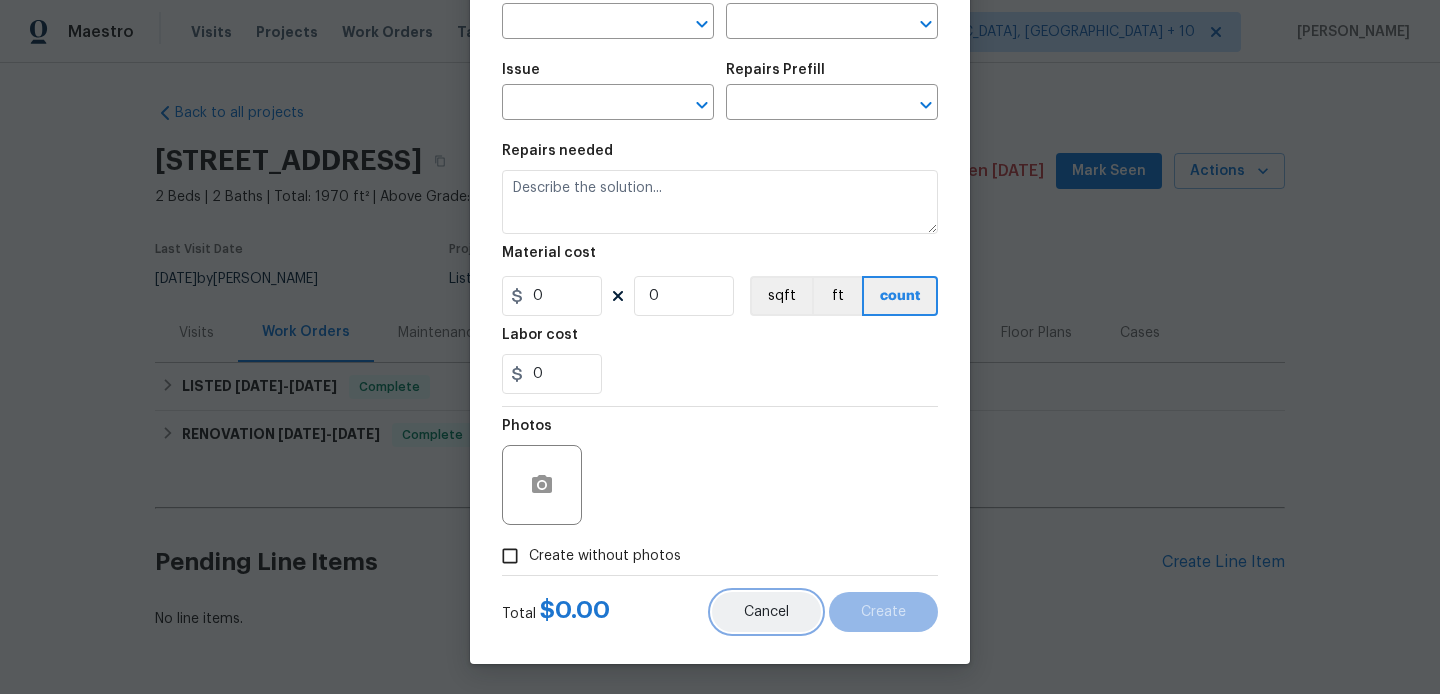 click on "Cancel" at bounding box center [766, 612] 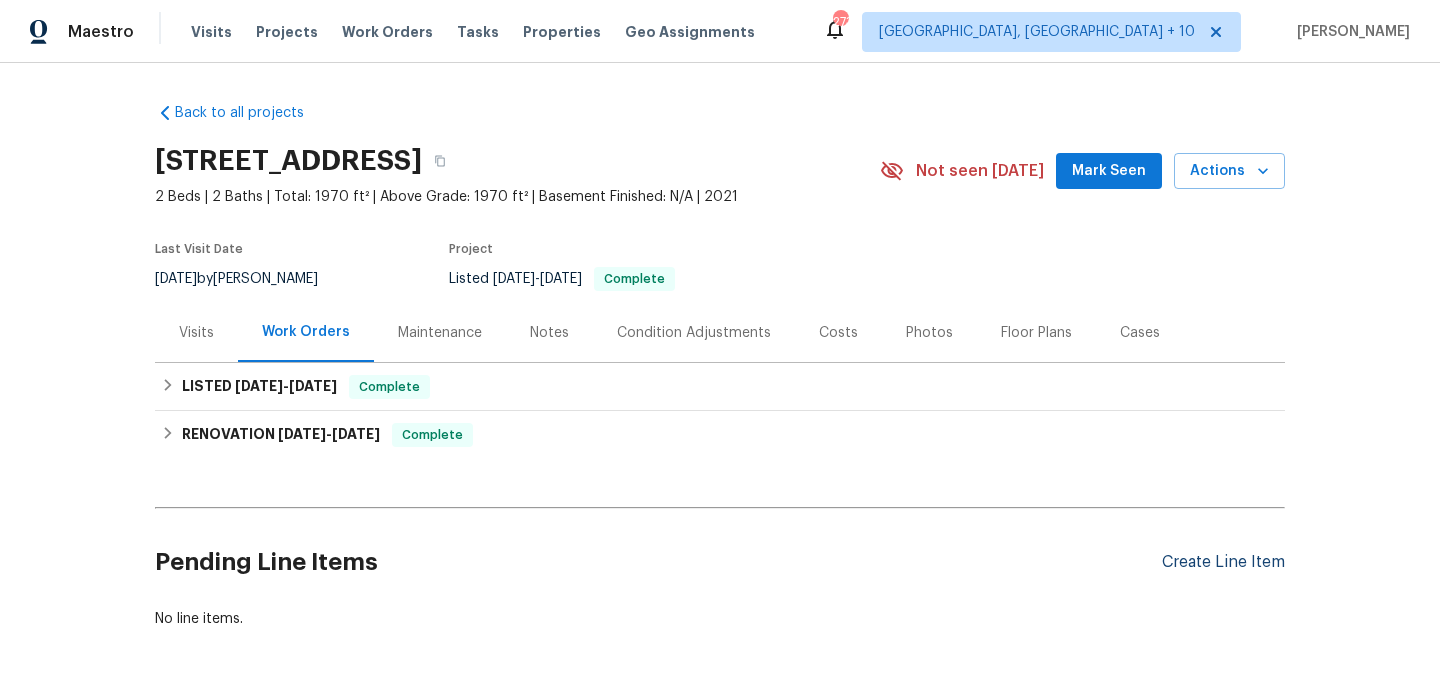 click on "Create Line Item" at bounding box center (1223, 562) 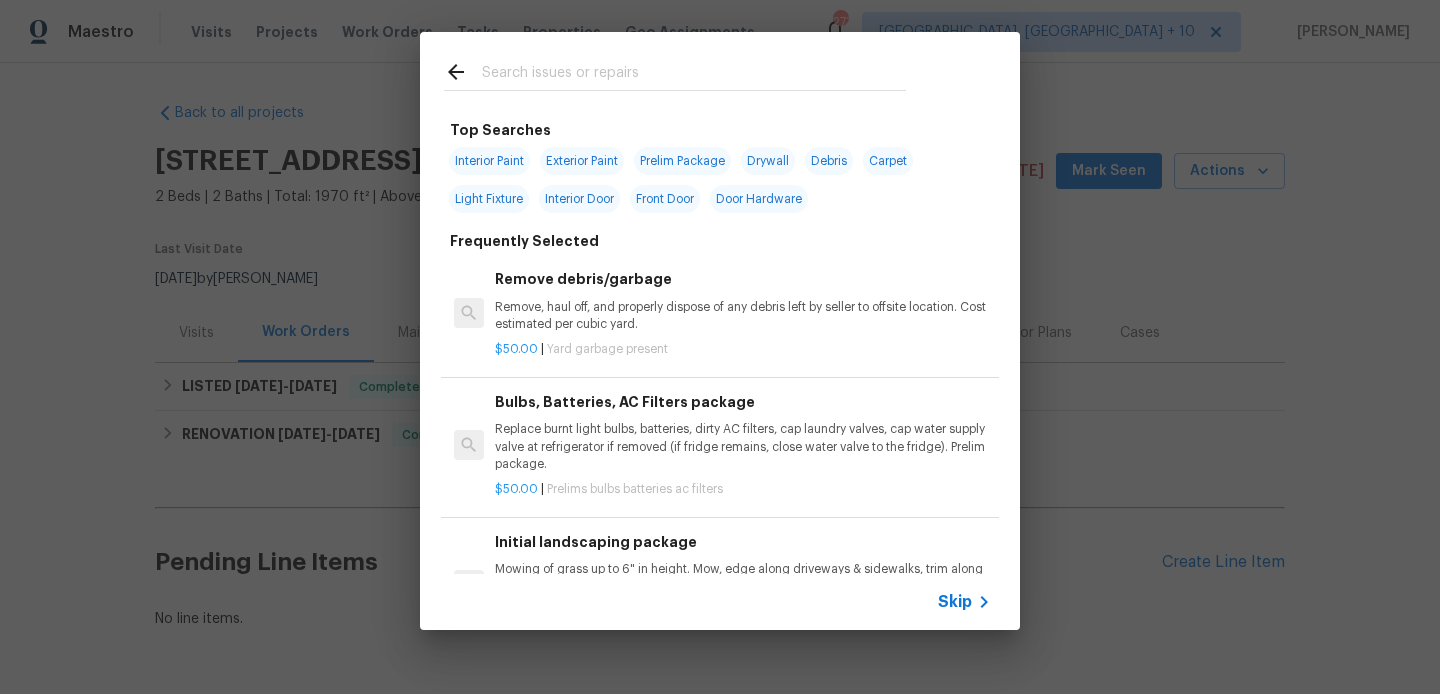 click at bounding box center (694, 75) 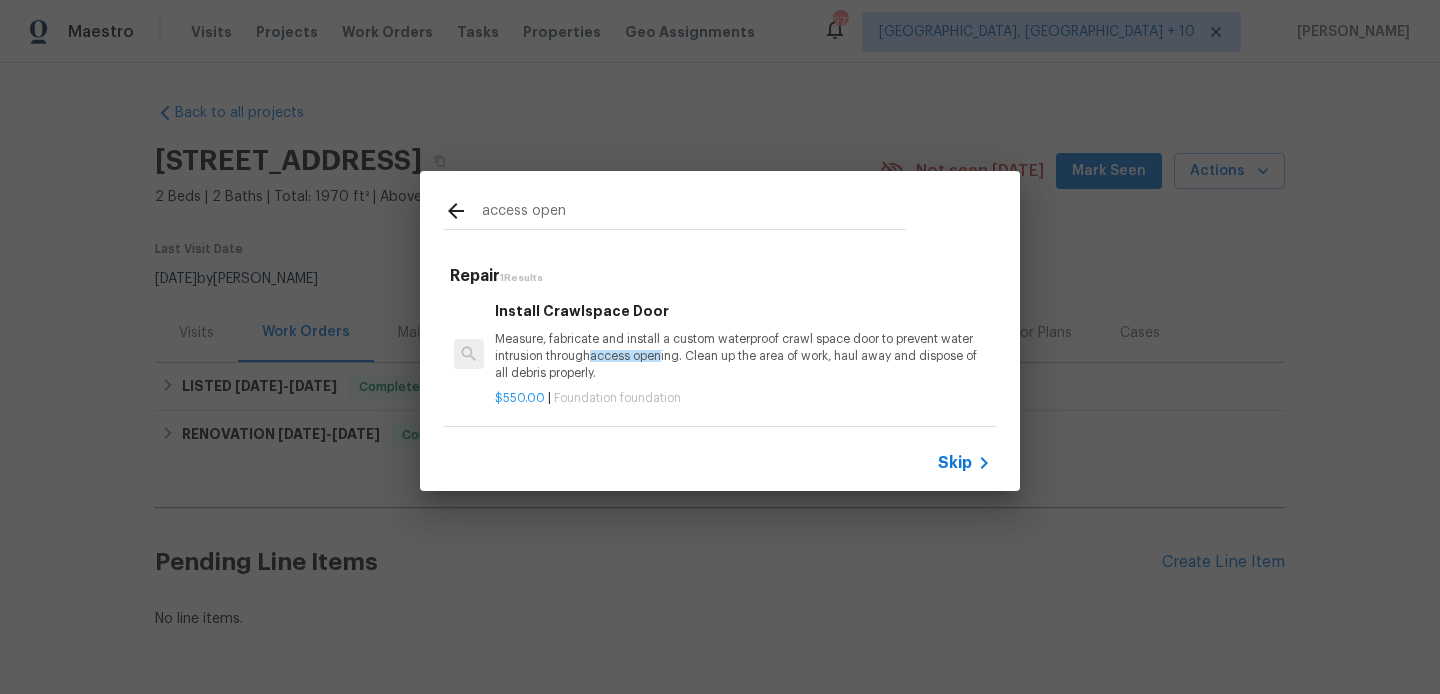 scroll, scrollTop: 3, scrollLeft: 0, axis: vertical 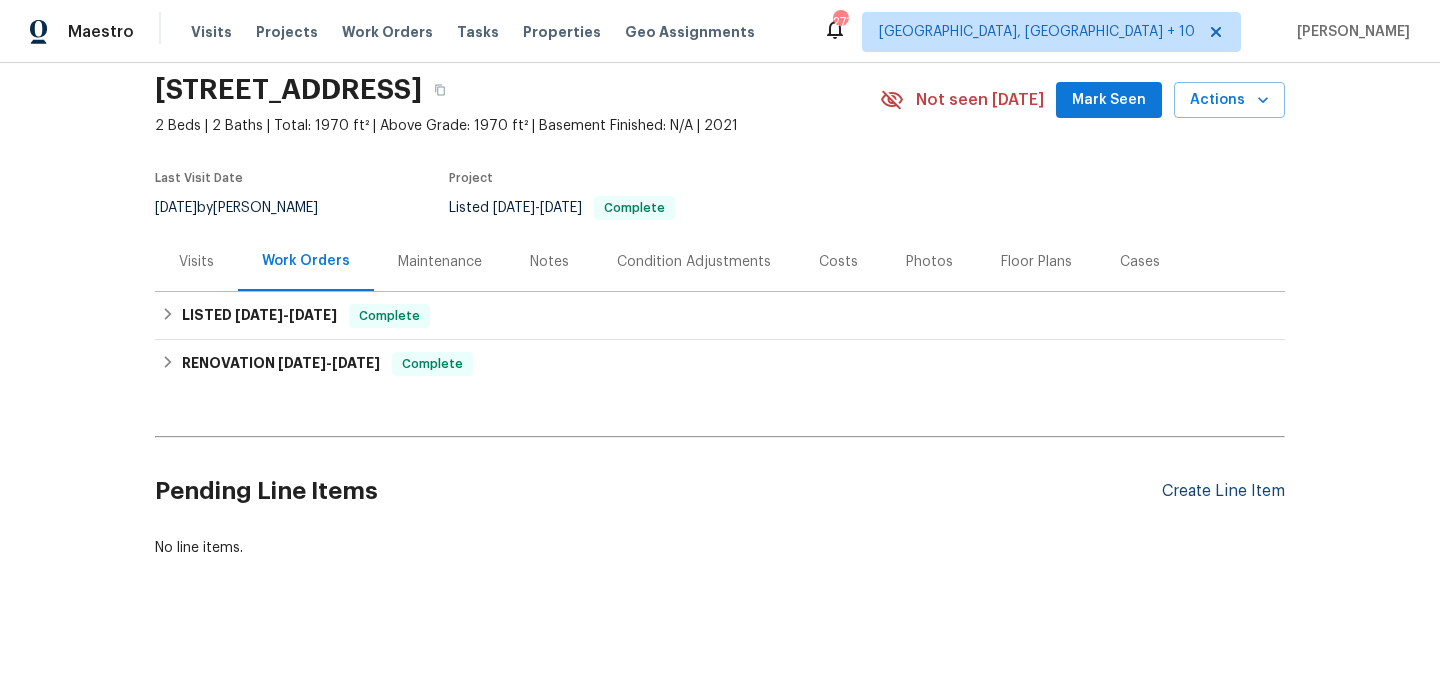 click on "Create Line Item" at bounding box center (1223, 491) 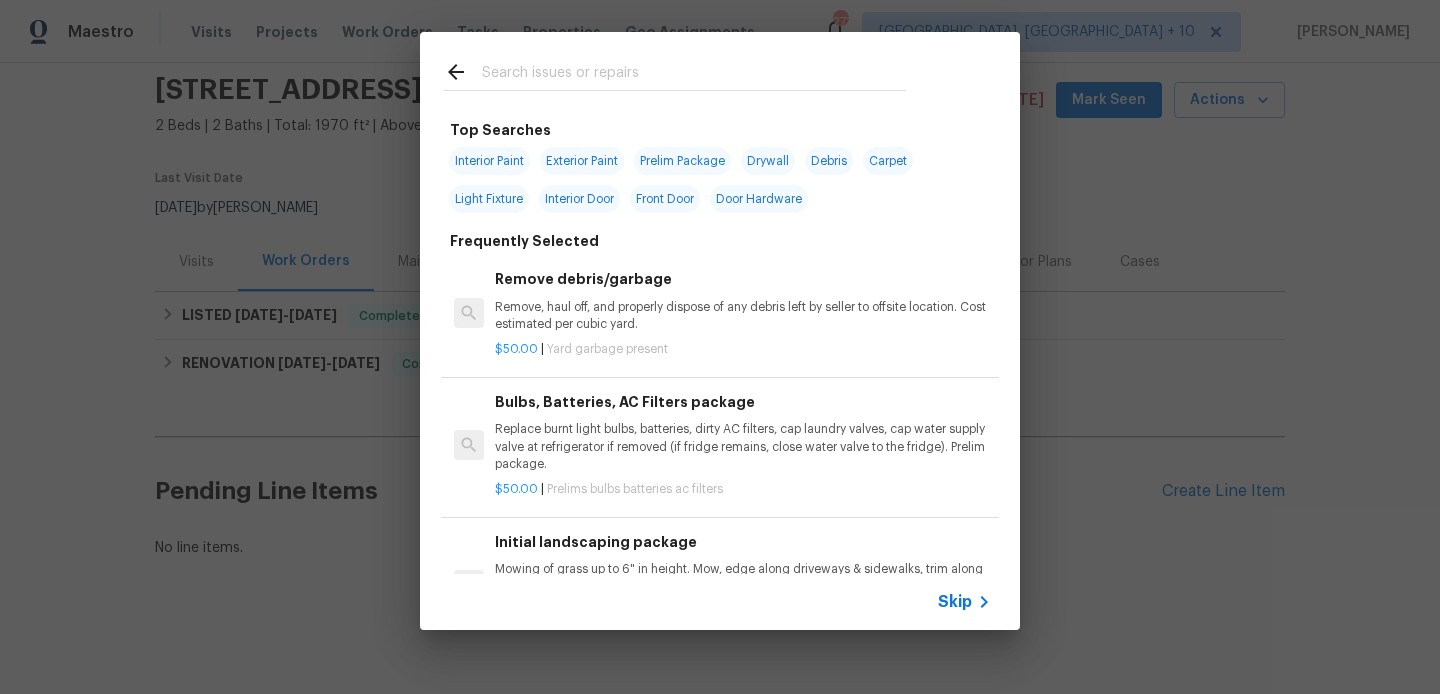 click at bounding box center [694, 75] 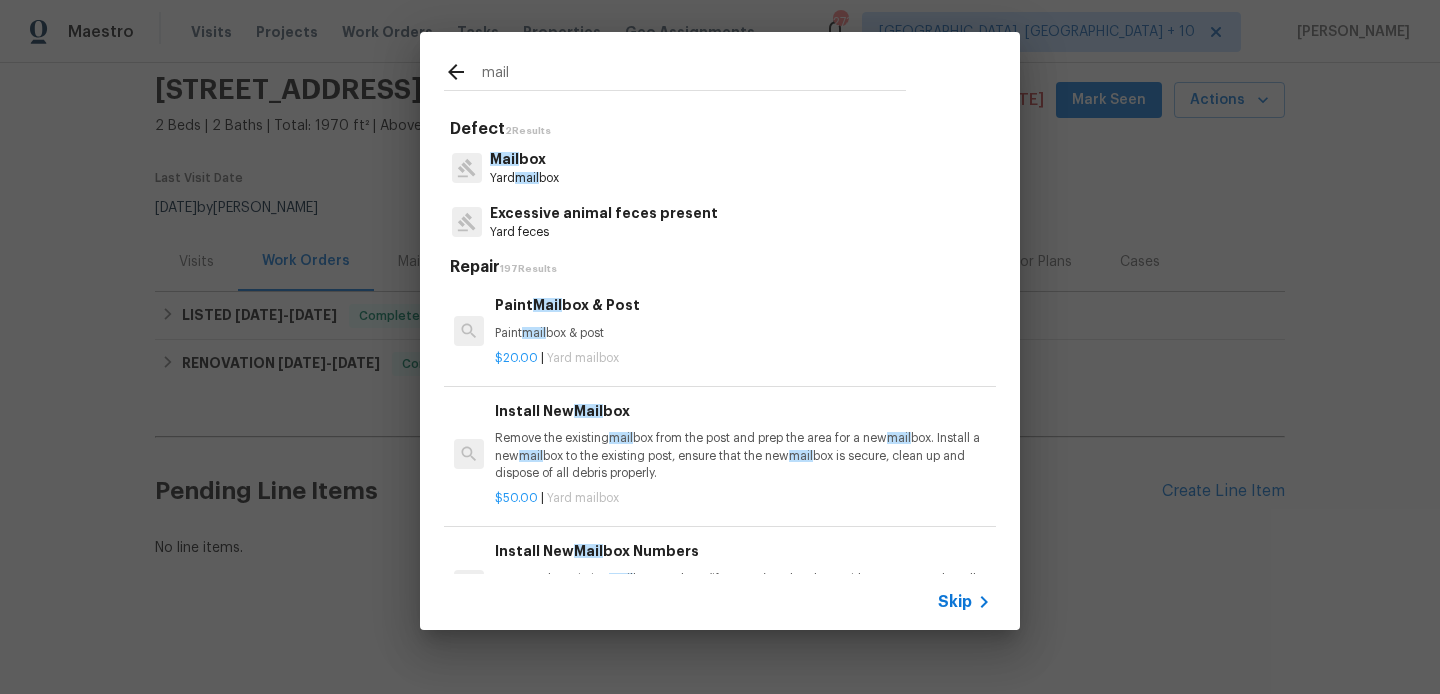 type on "mail" 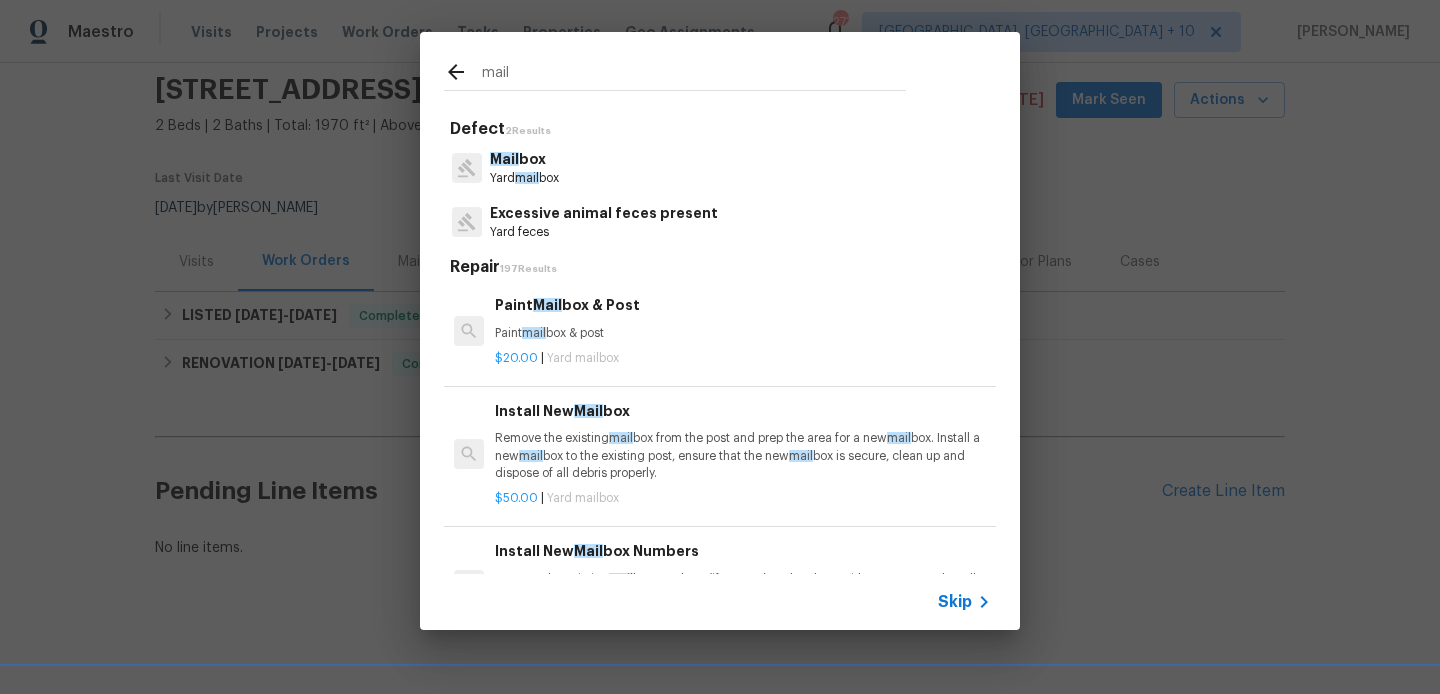 click on "Paint  mail box & post" at bounding box center [743, 333] 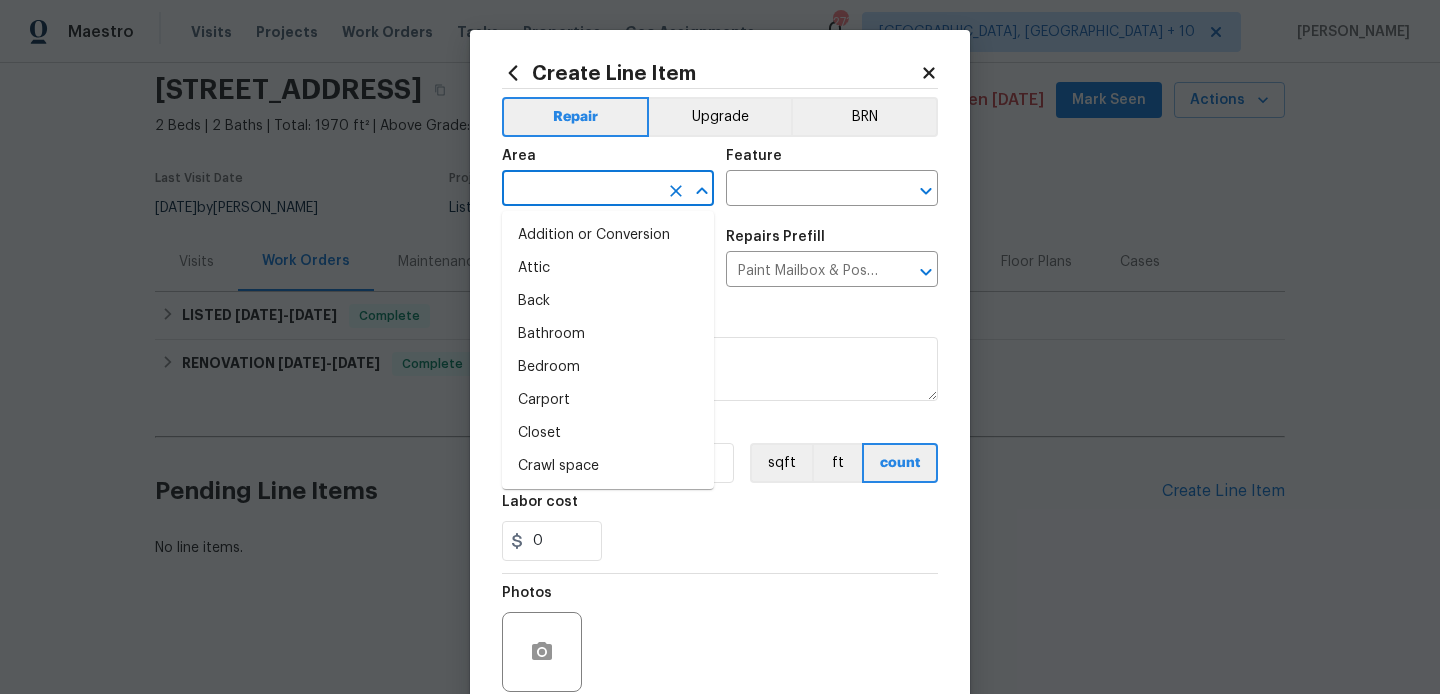 click at bounding box center (580, 190) 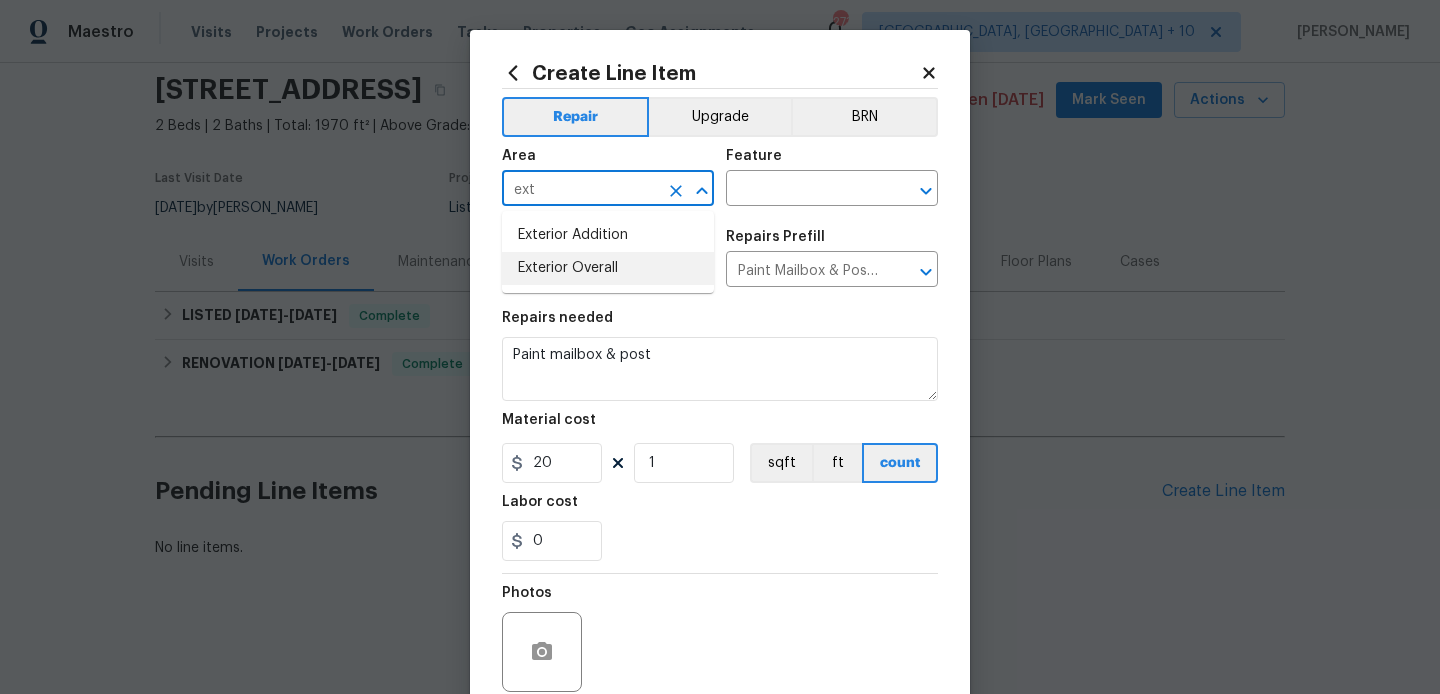 click on "Exterior Overall" at bounding box center (608, 268) 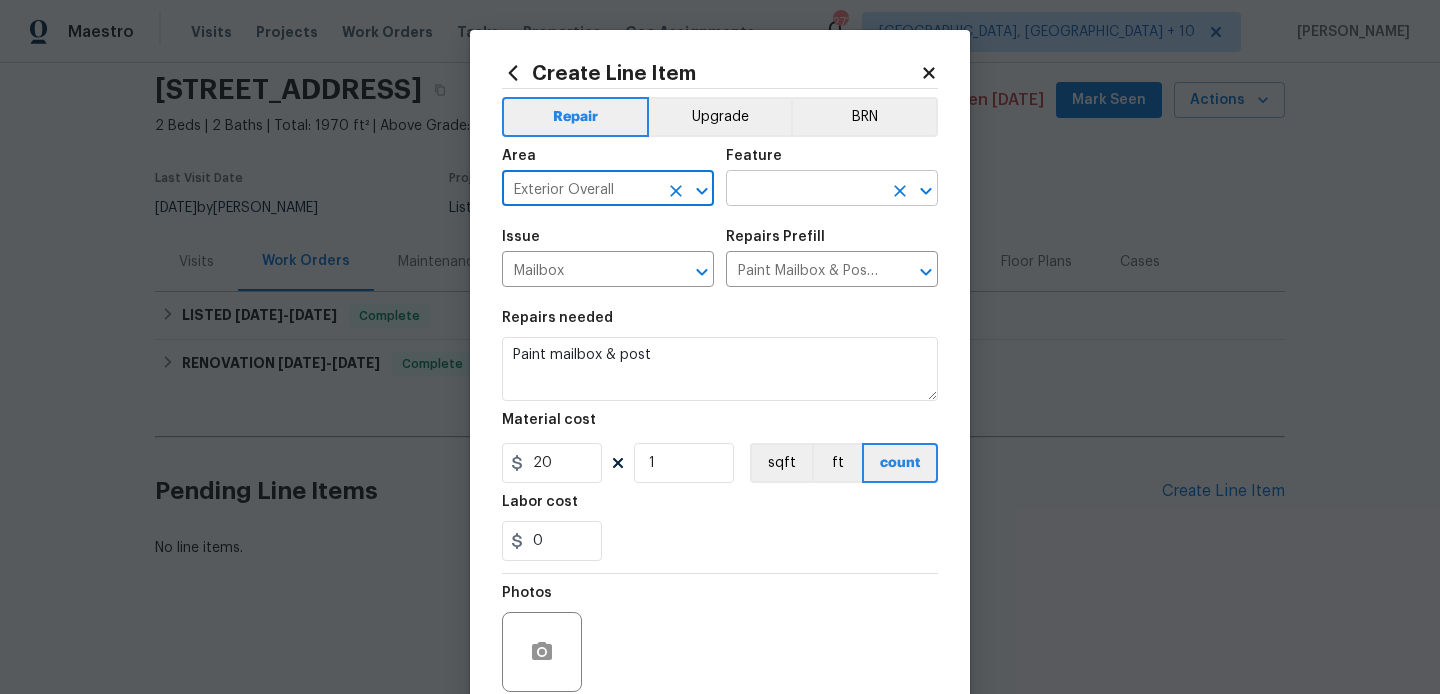 type on "Exterior Overall" 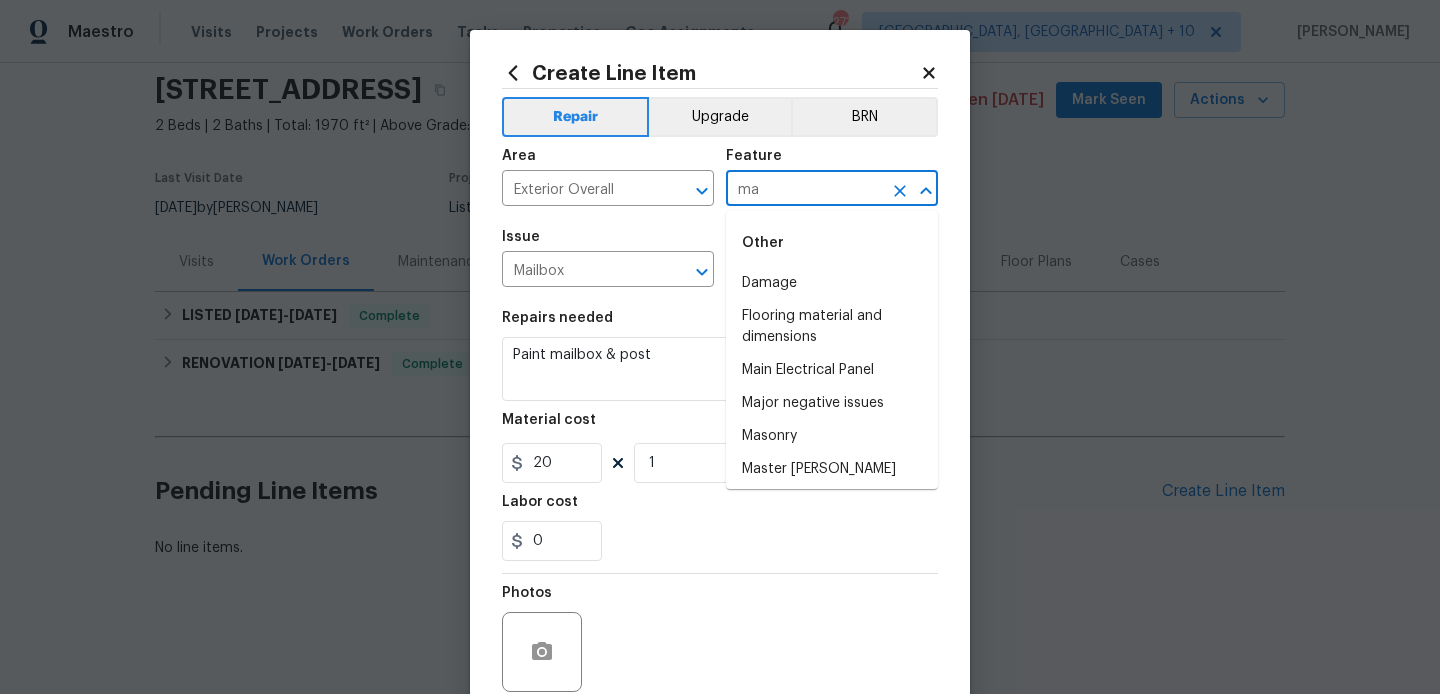 type on "m" 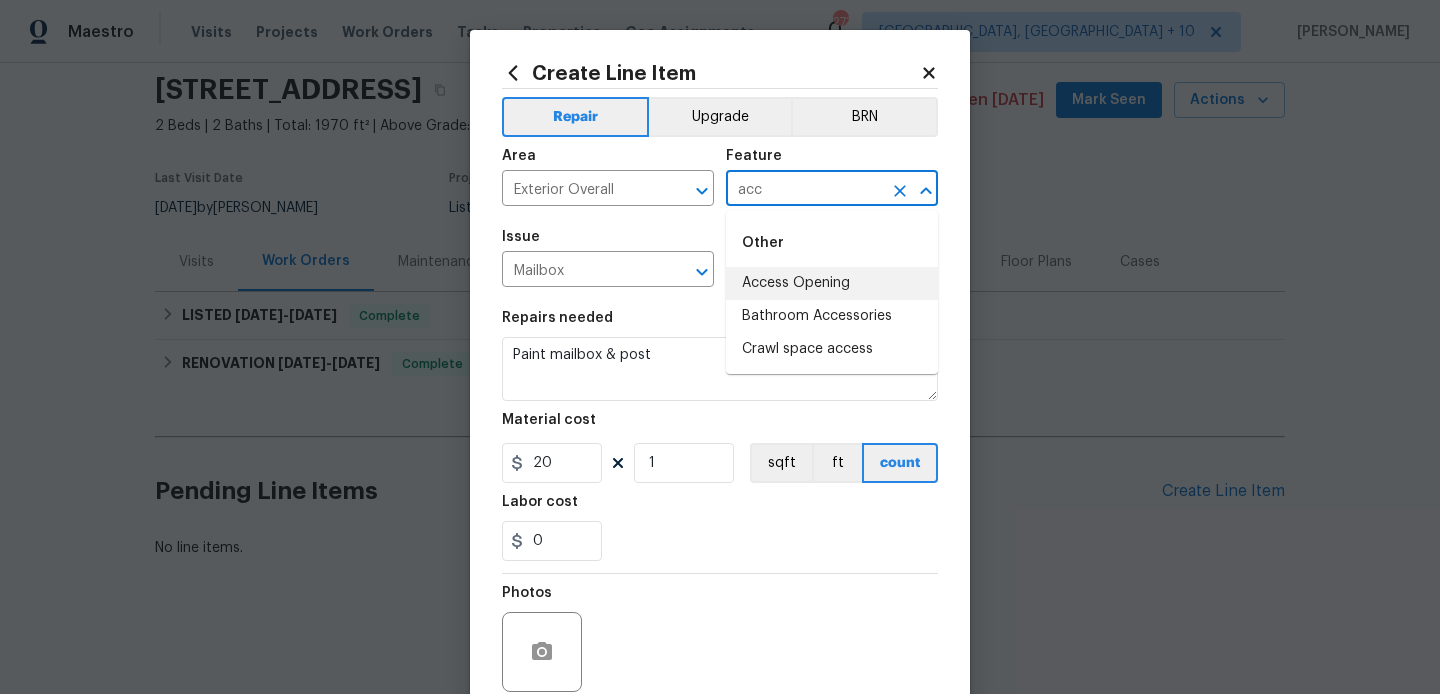 click on "Access Opening" at bounding box center [832, 283] 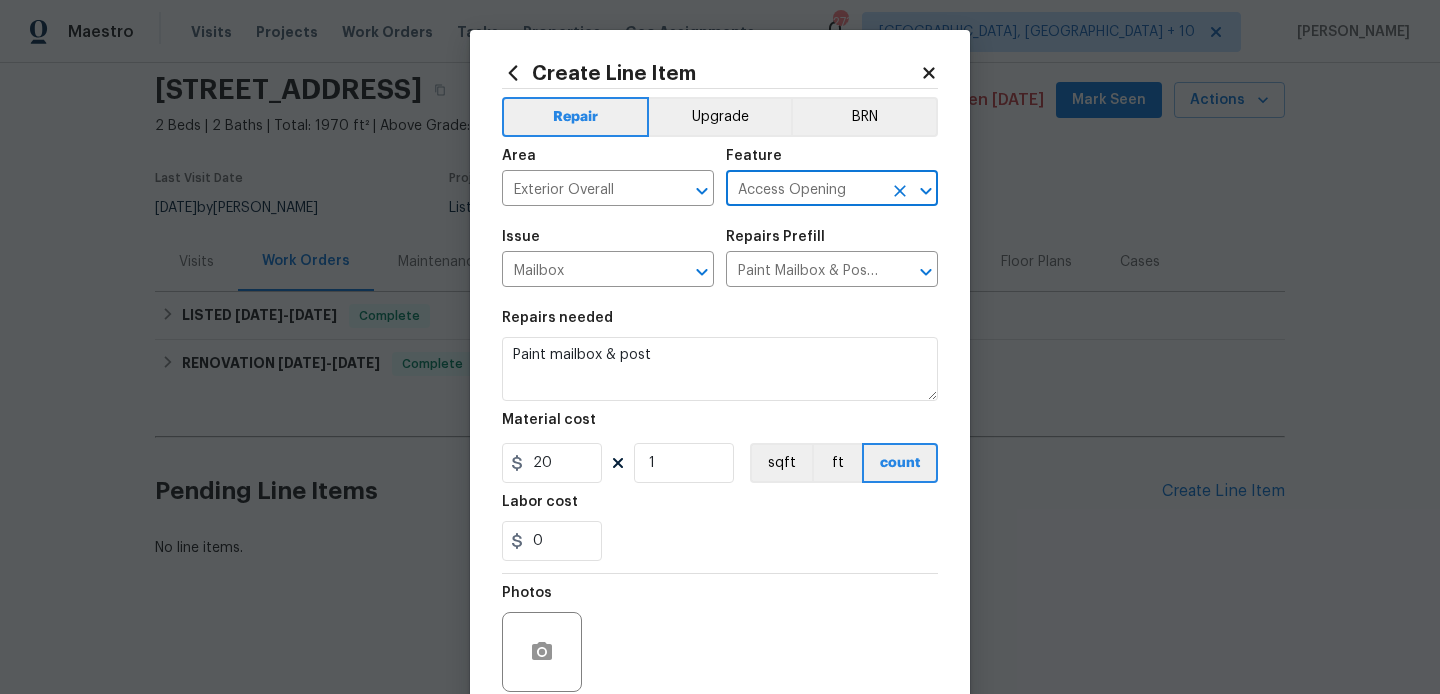 type on "Access Opening" 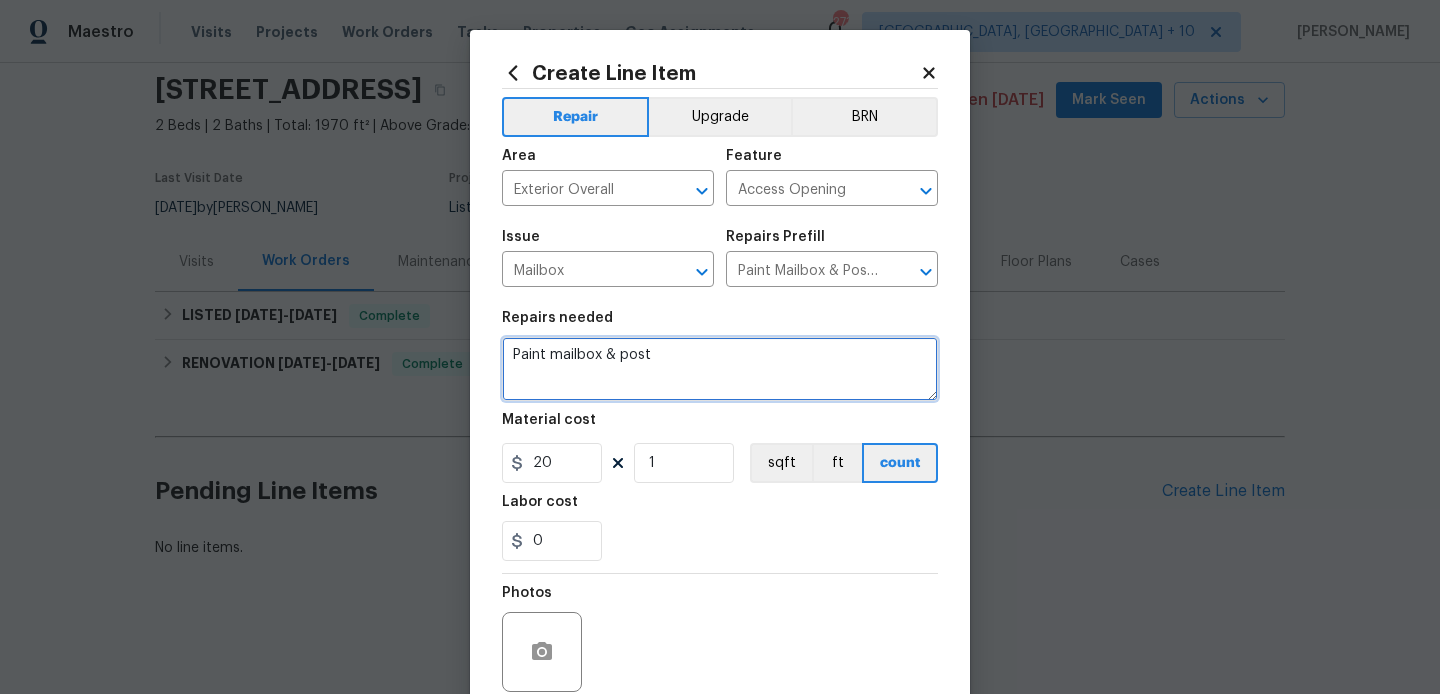 click on "Paint mailbox & post" at bounding box center (720, 369) 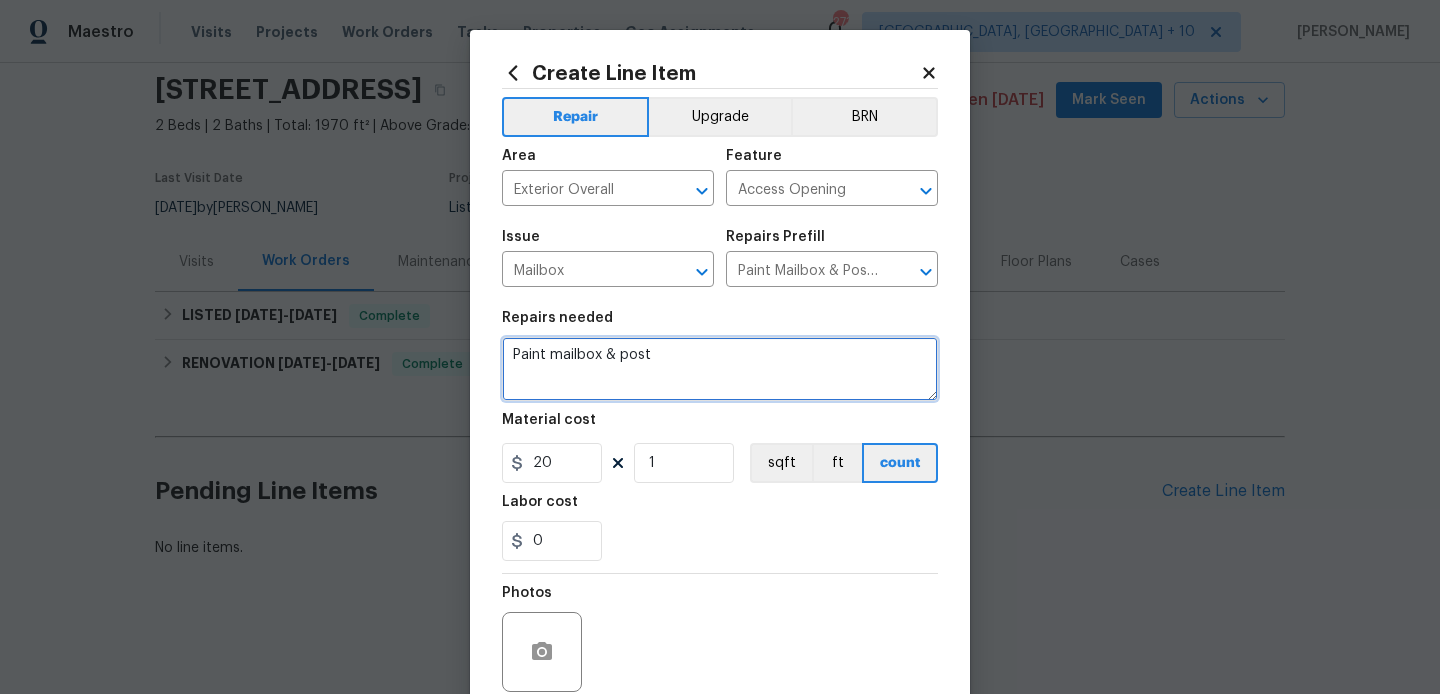 click on "Paint mailbox & post" at bounding box center (720, 369) 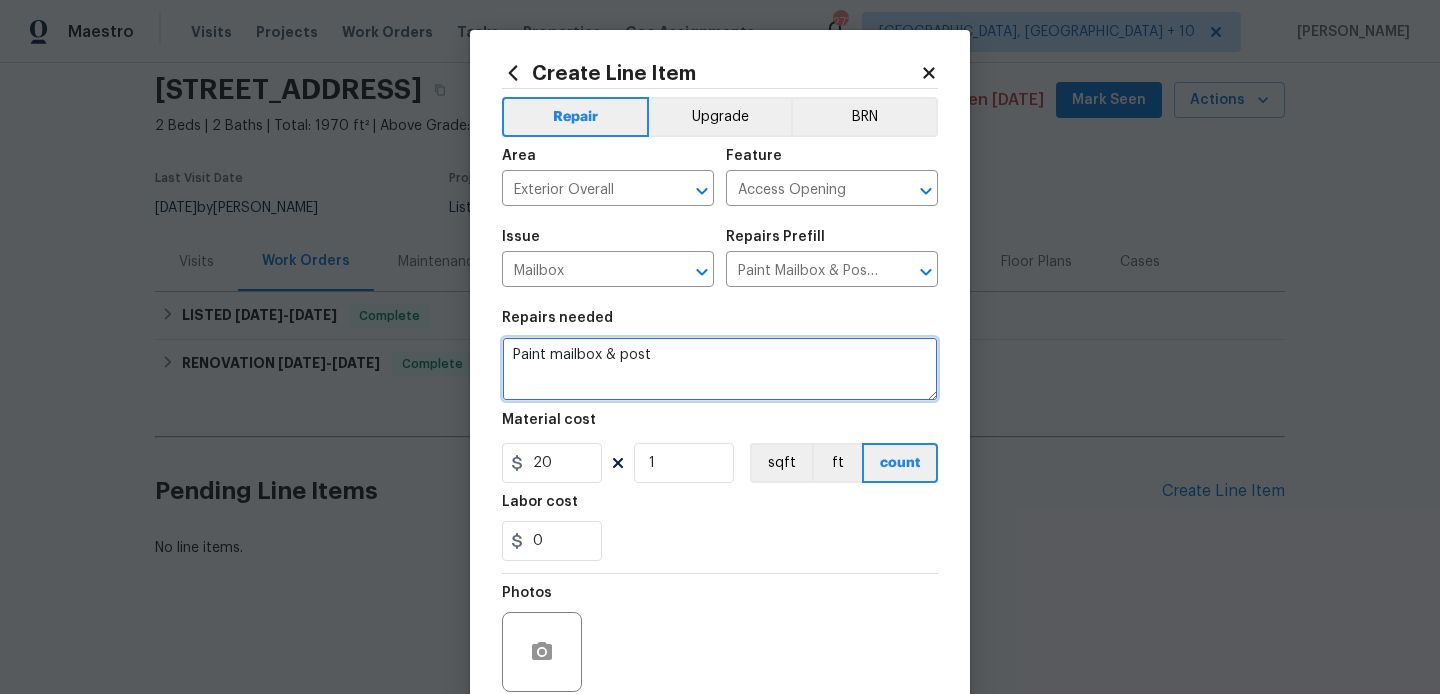 click on "Paint mailbox & post" at bounding box center (720, 369) 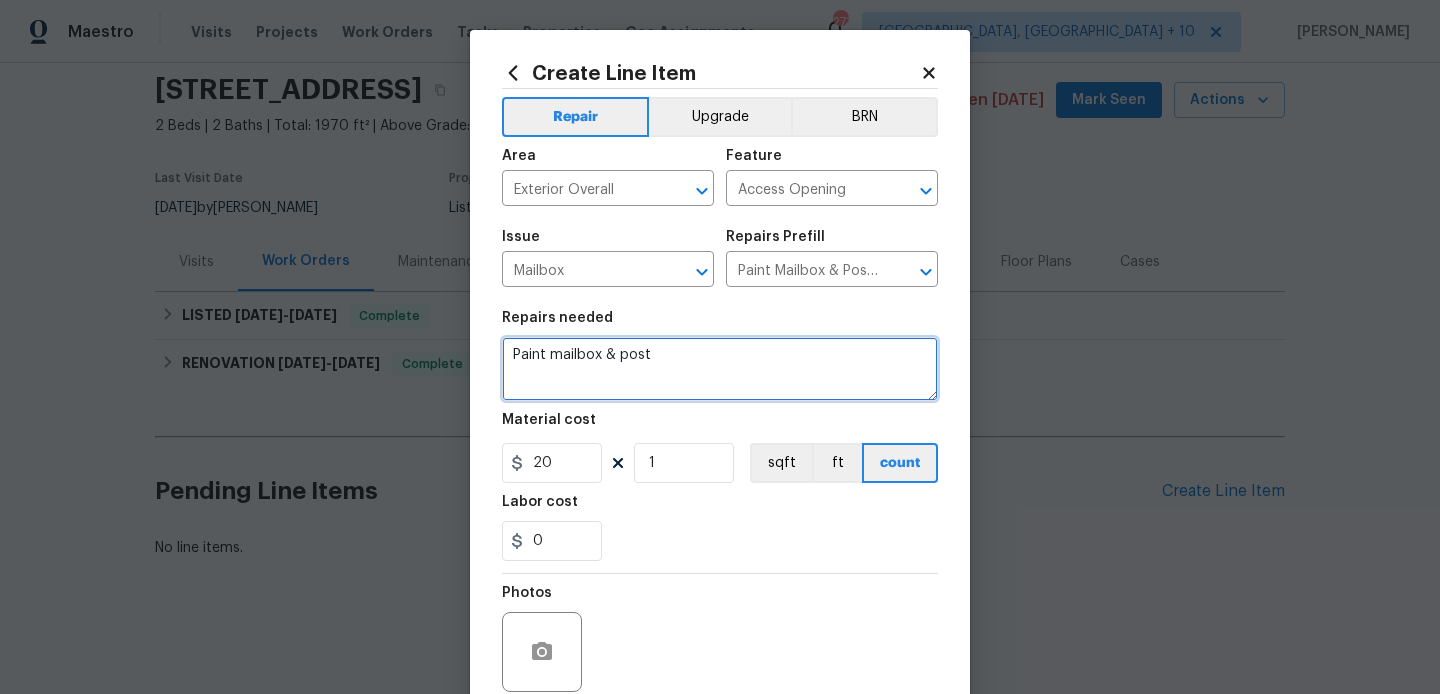 click on "Paint mailbox & post" at bounding box center [720, 369] 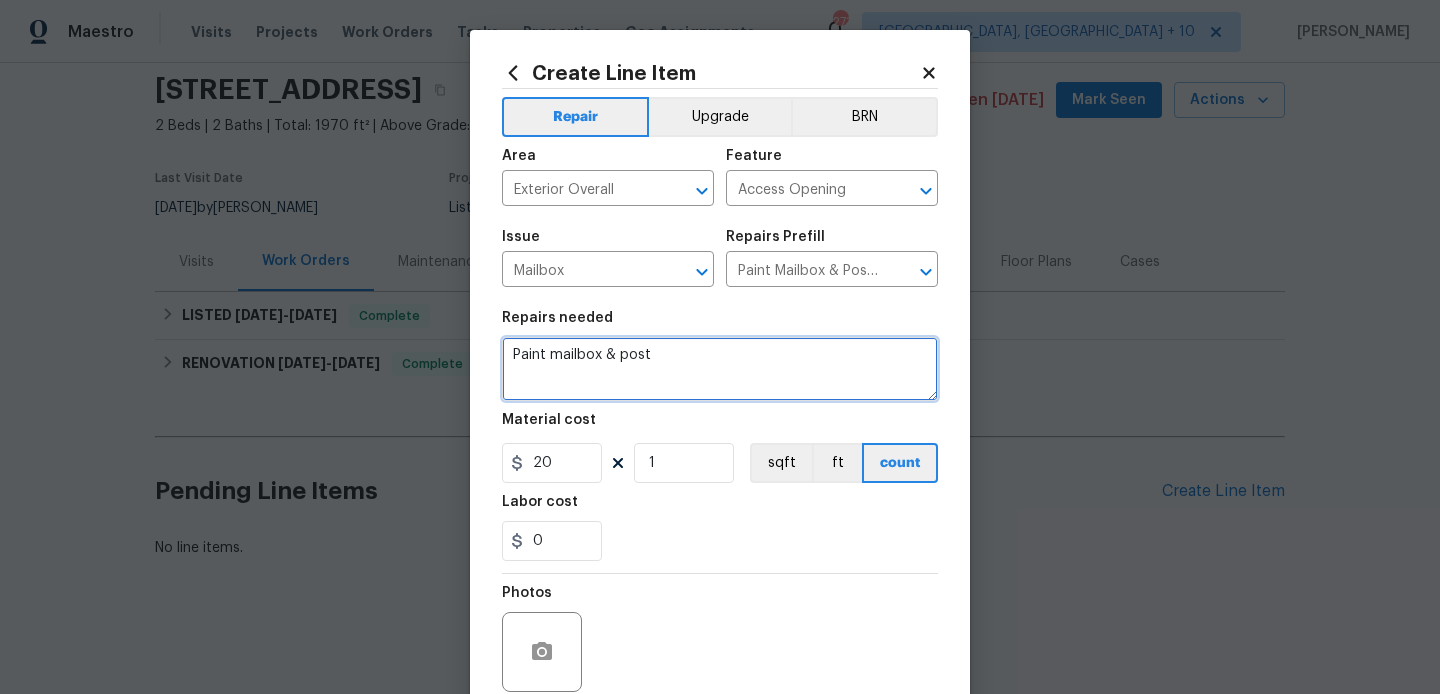 paste on "lease replace lockbox" 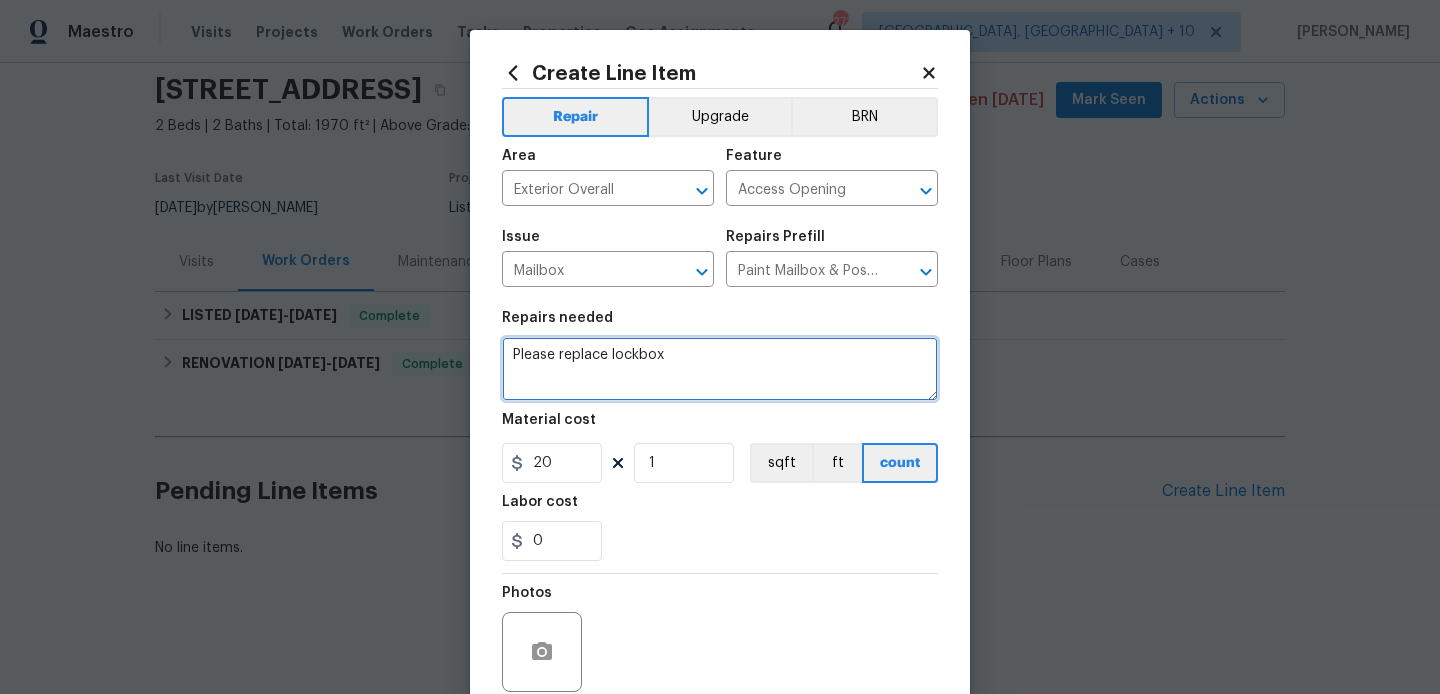 type on "Please replace lockbox" 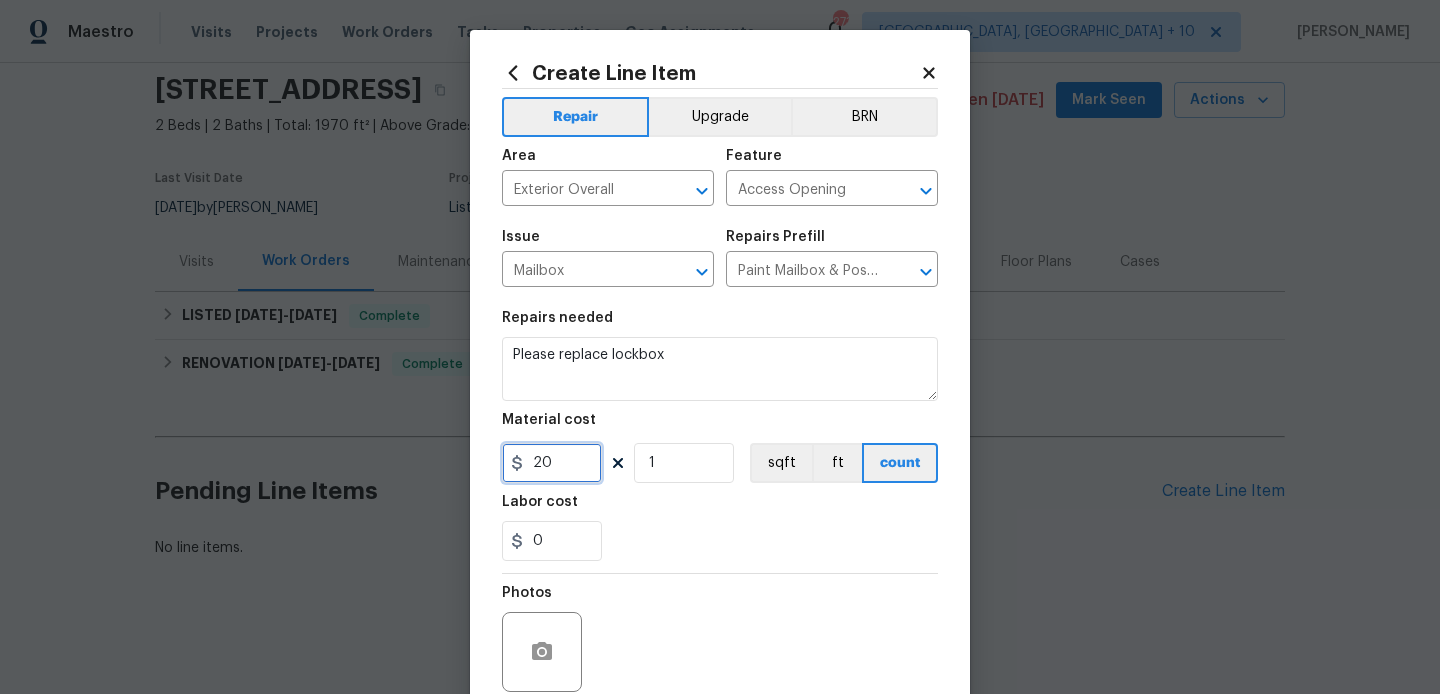 click on "20" at bounding box center (552, 463) 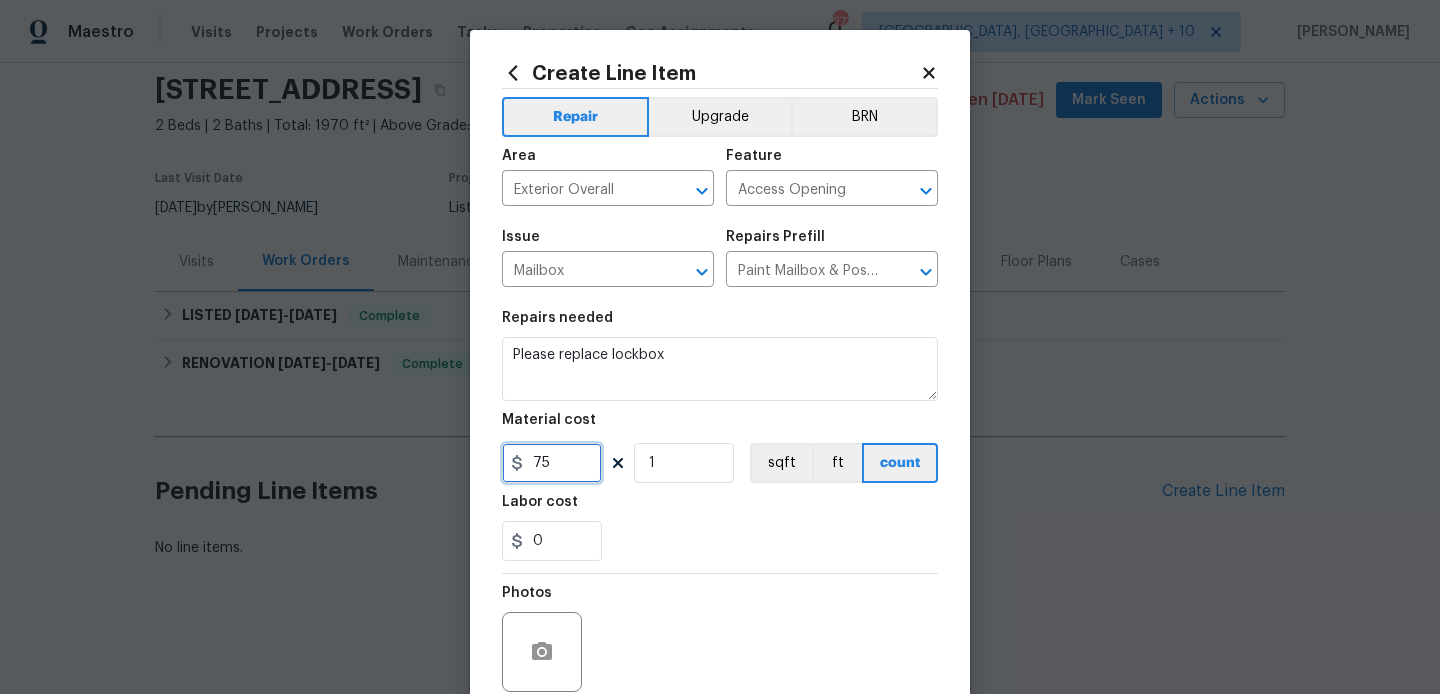 scroll, scrollTop: 168, scrollLeft: 0, axis: vertical 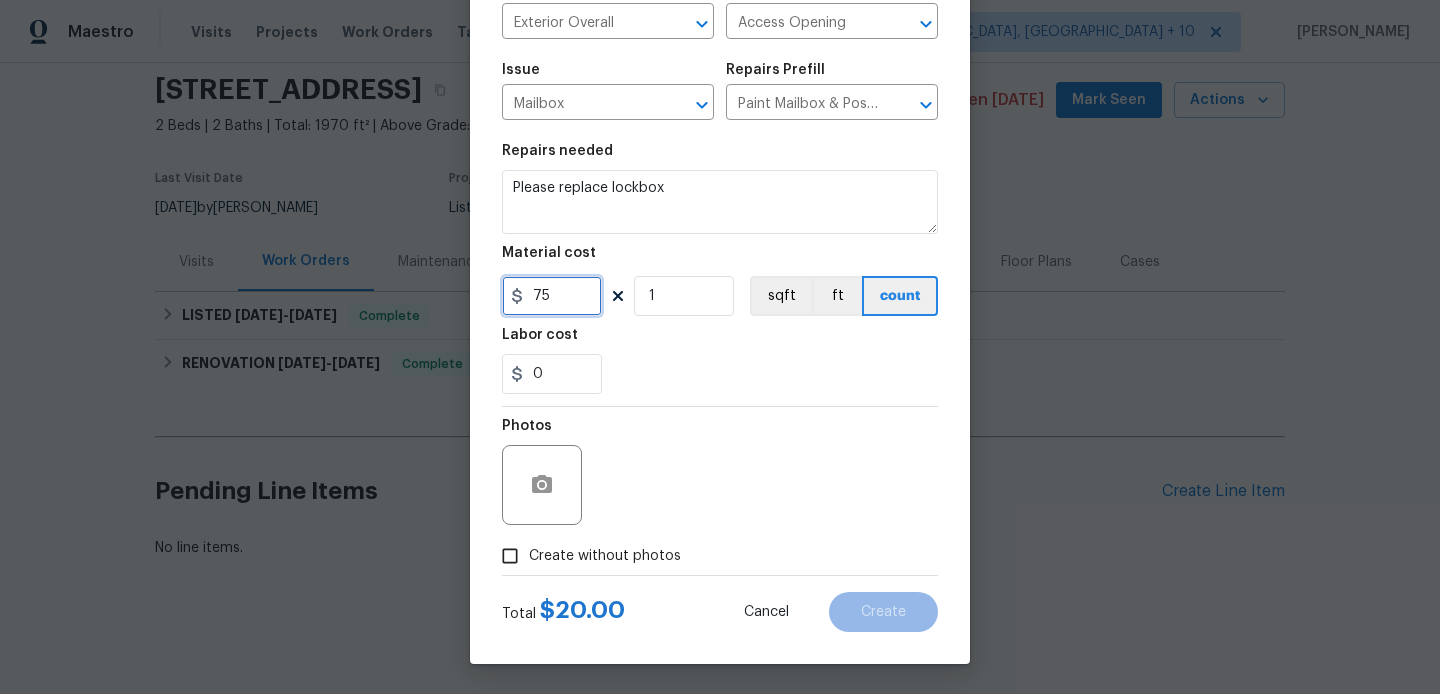 type on "75" 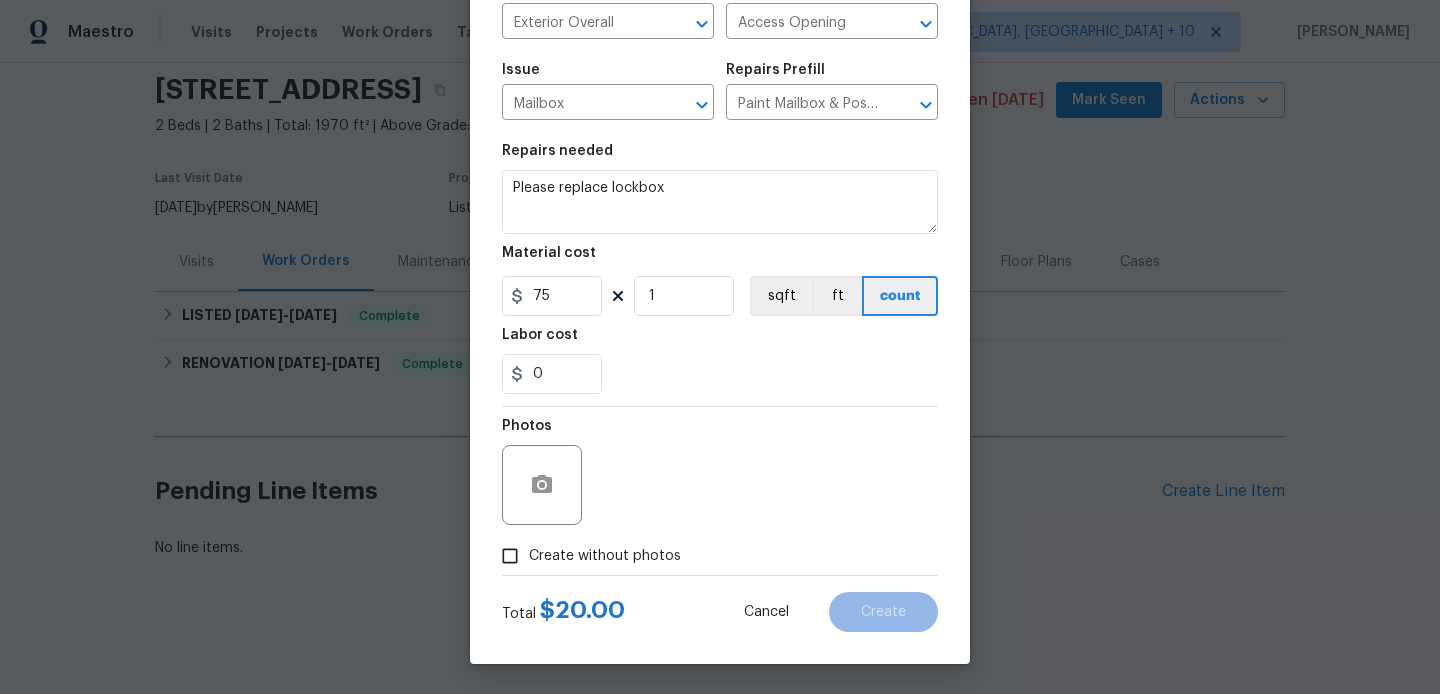 click on "Create without photos" at bounding box center [605, 556] 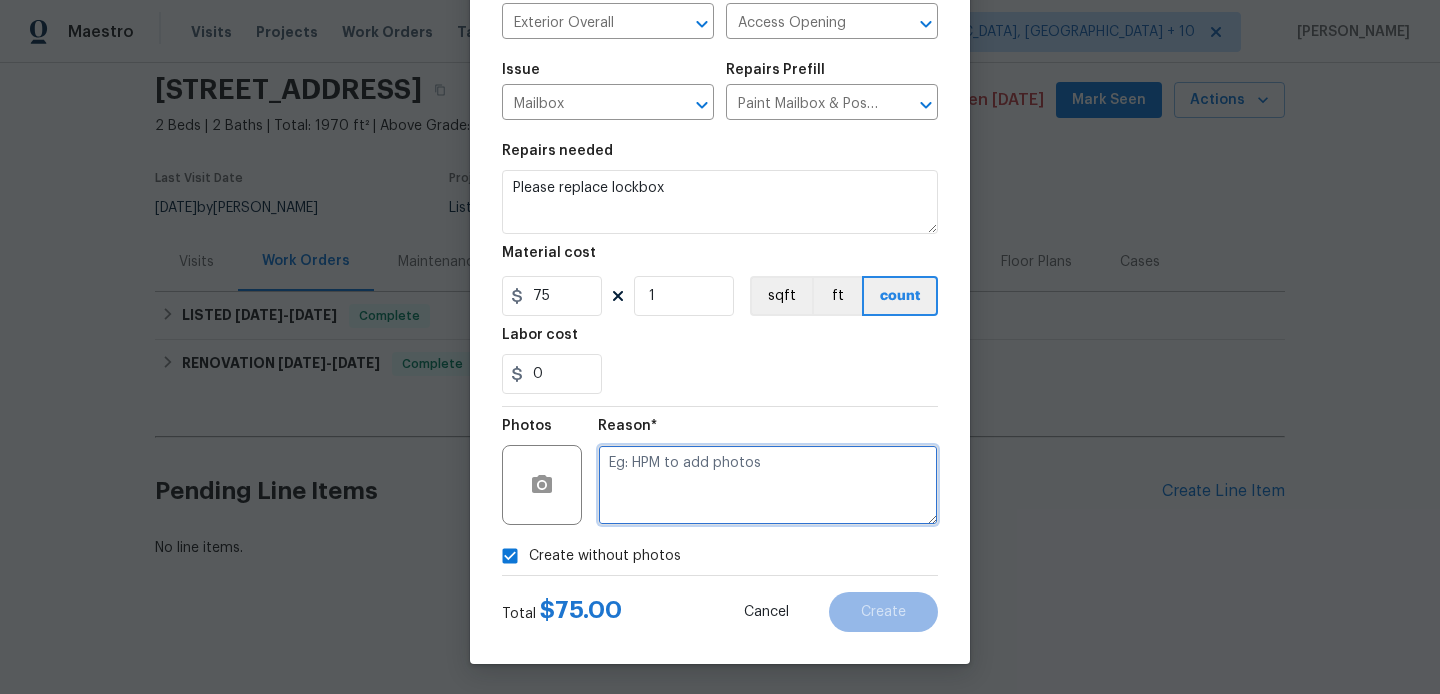 click at bounding box center [768, 485] 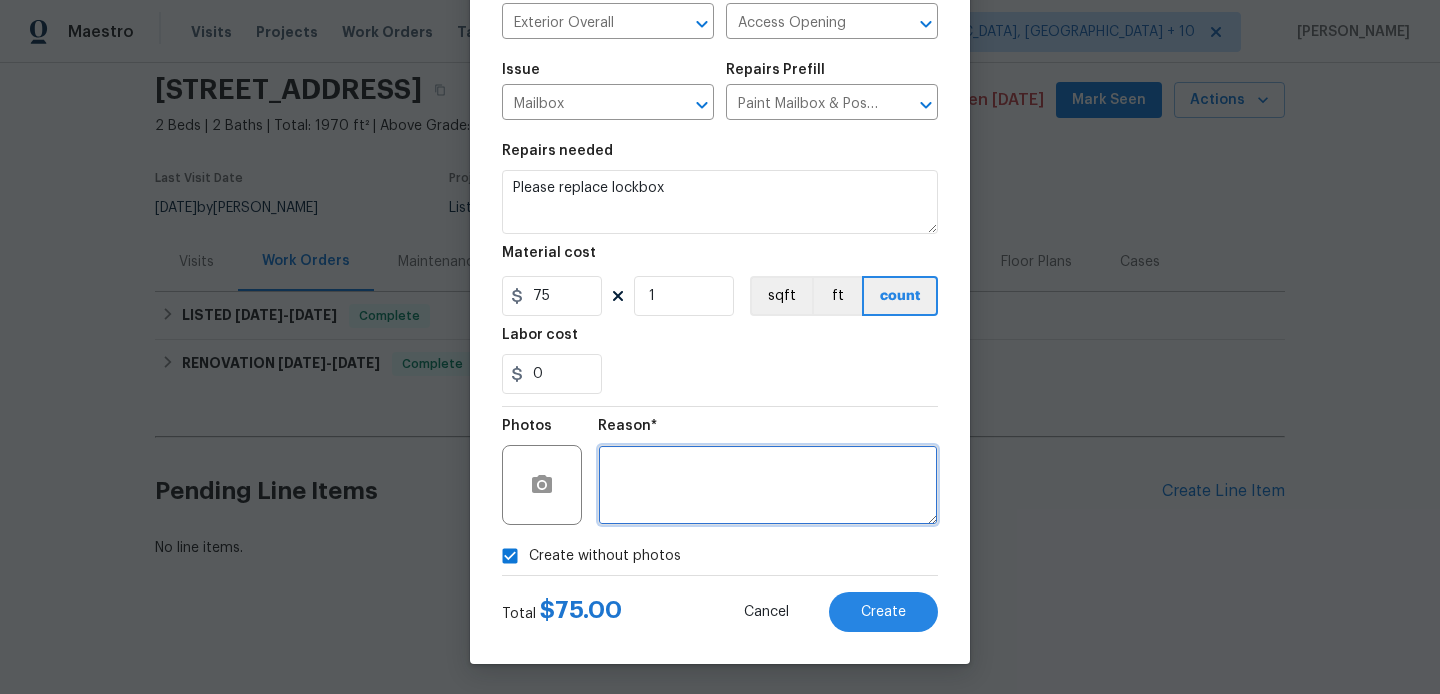 type 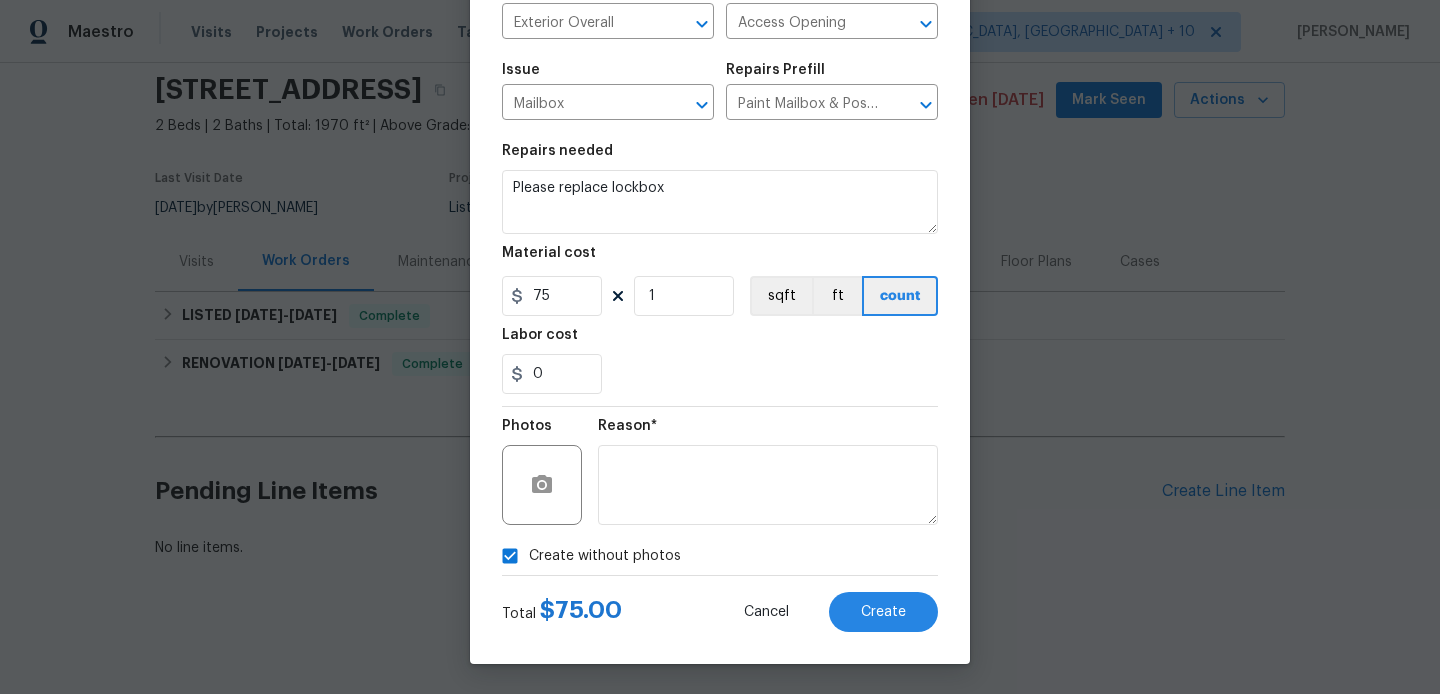 click on "Create Line Item Repair Upgrade BRN Area Exterior Overall ​ Feature Access Opening ​ Issue Mailbox ​ Repairs Prefill Paint Mailbox & Post $20.00 ​ Repairs needed Please replace lockbox Material cost 75 1 sqft ft count Labor cost 0 Photos Reason*   Create without photos Total   $ 75.00 Cancel Create" at bounding box center [720, 263] 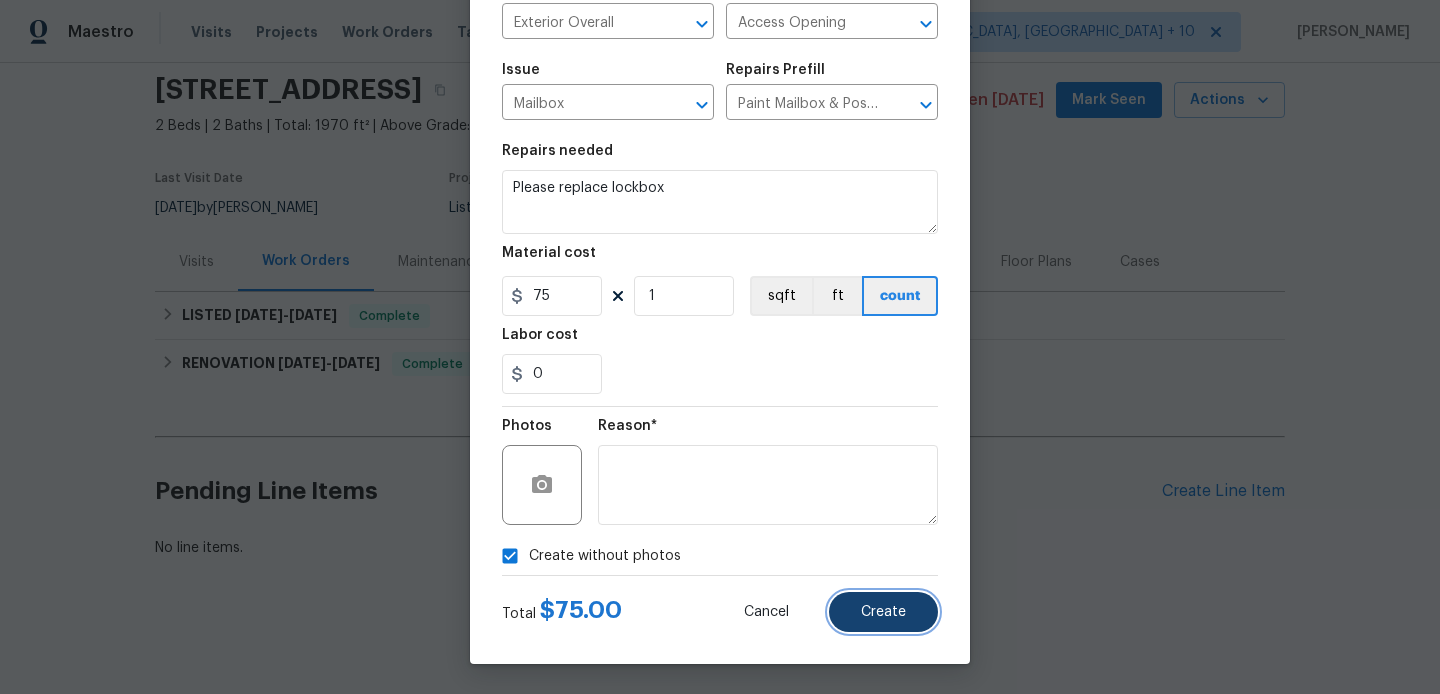 click on "Create" at bounding box center (883, 612) 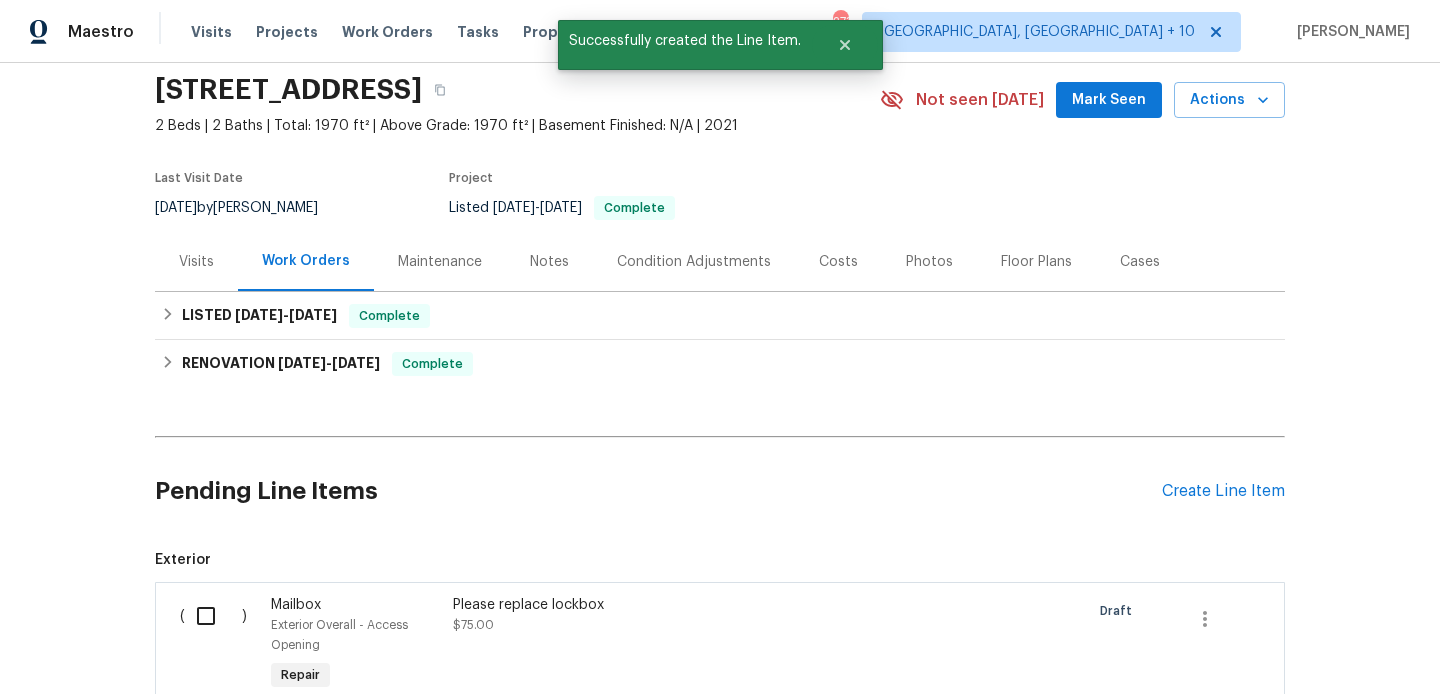 scroll, scrollTop: 320, scrollLeft: 0, axis: vertical 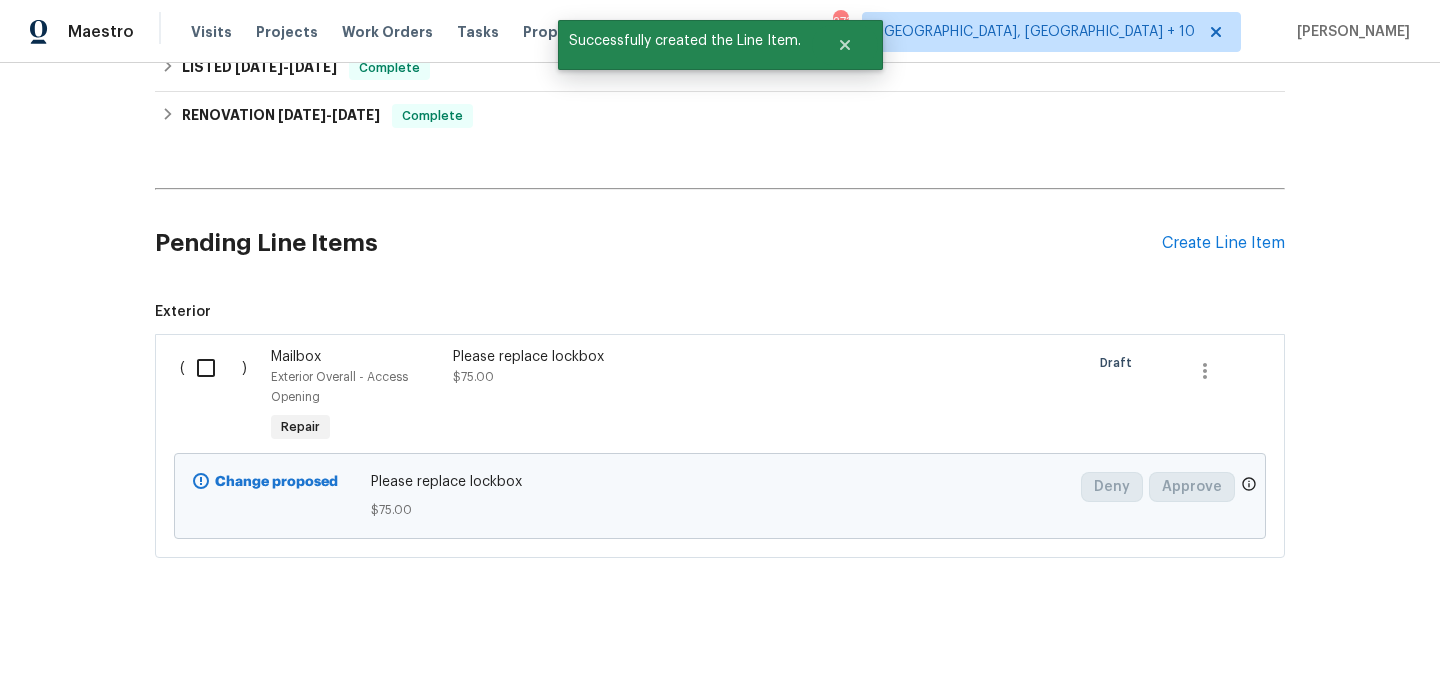 click at bounding box center [213, 368] 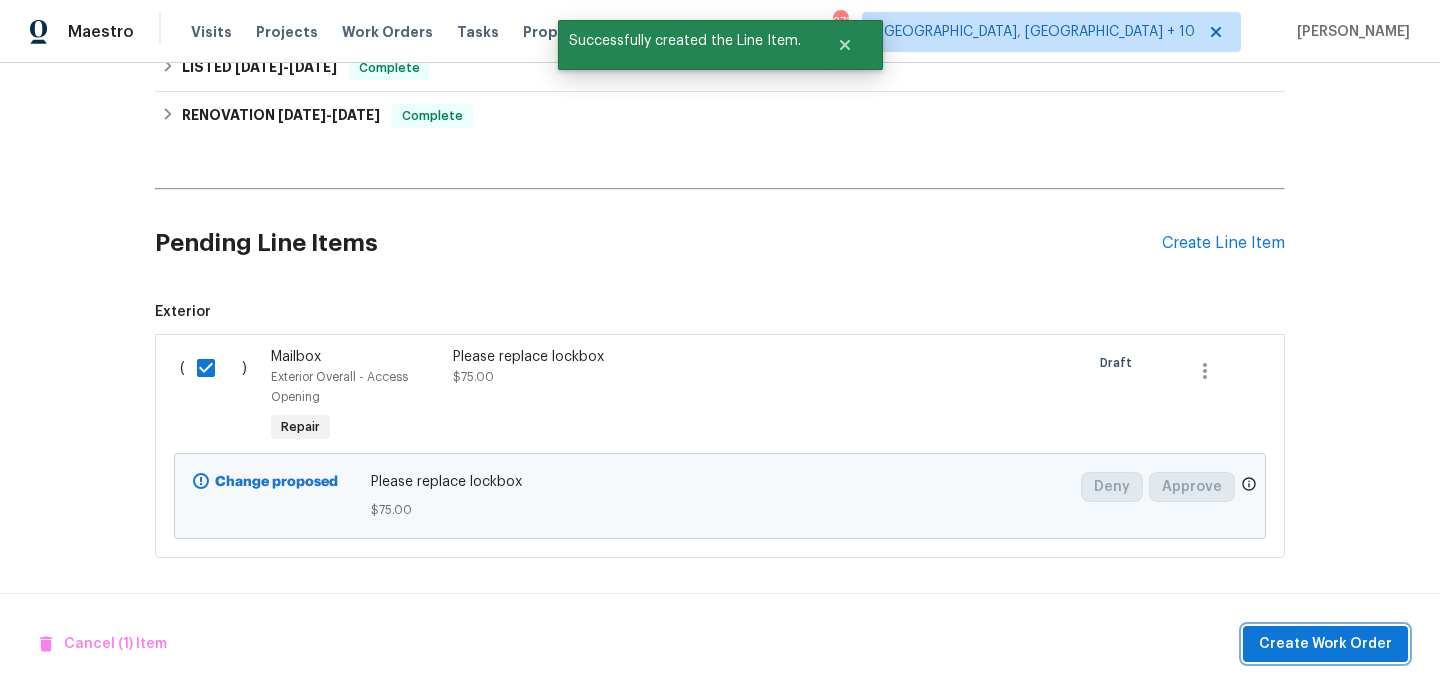 click on "Create Work Order" at bounding box center (1325, 644) 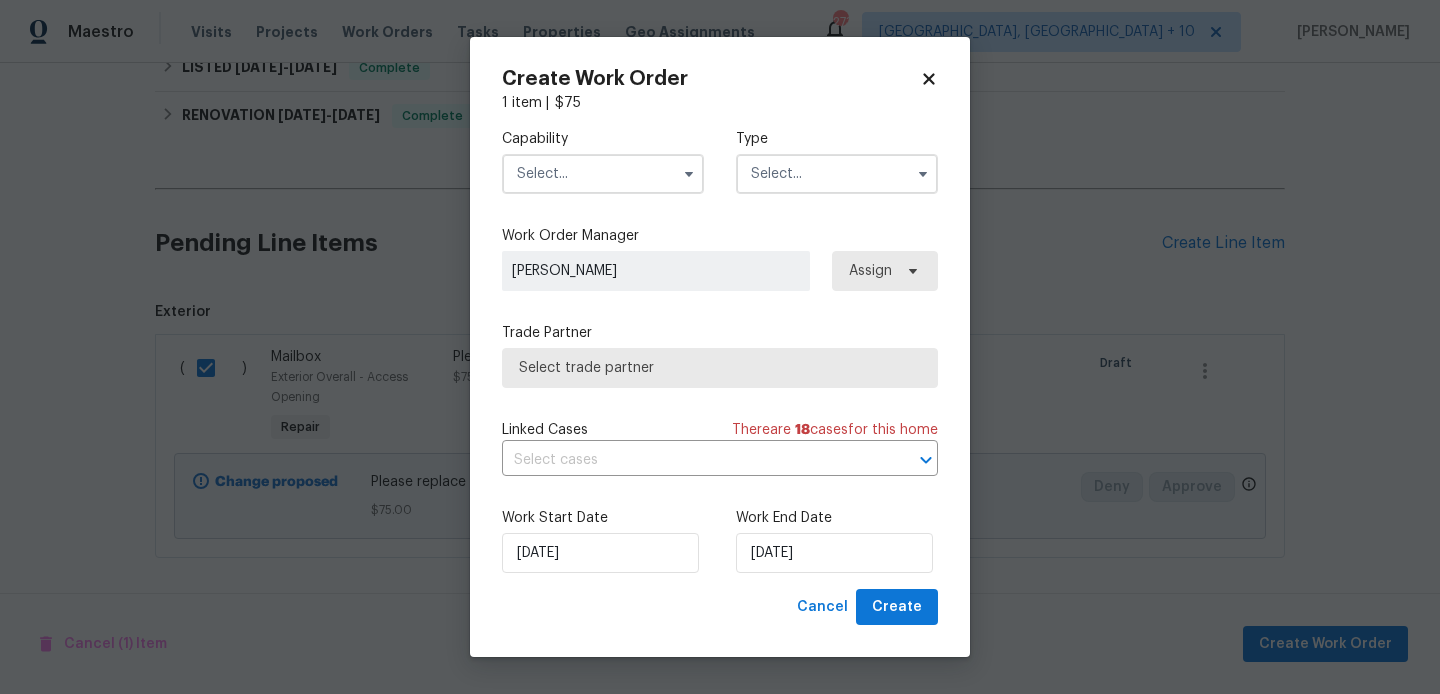 drag, startPoint x: 582, startPoint y: 163, endPoint x: 582, endPoint y: 175, distance: 12 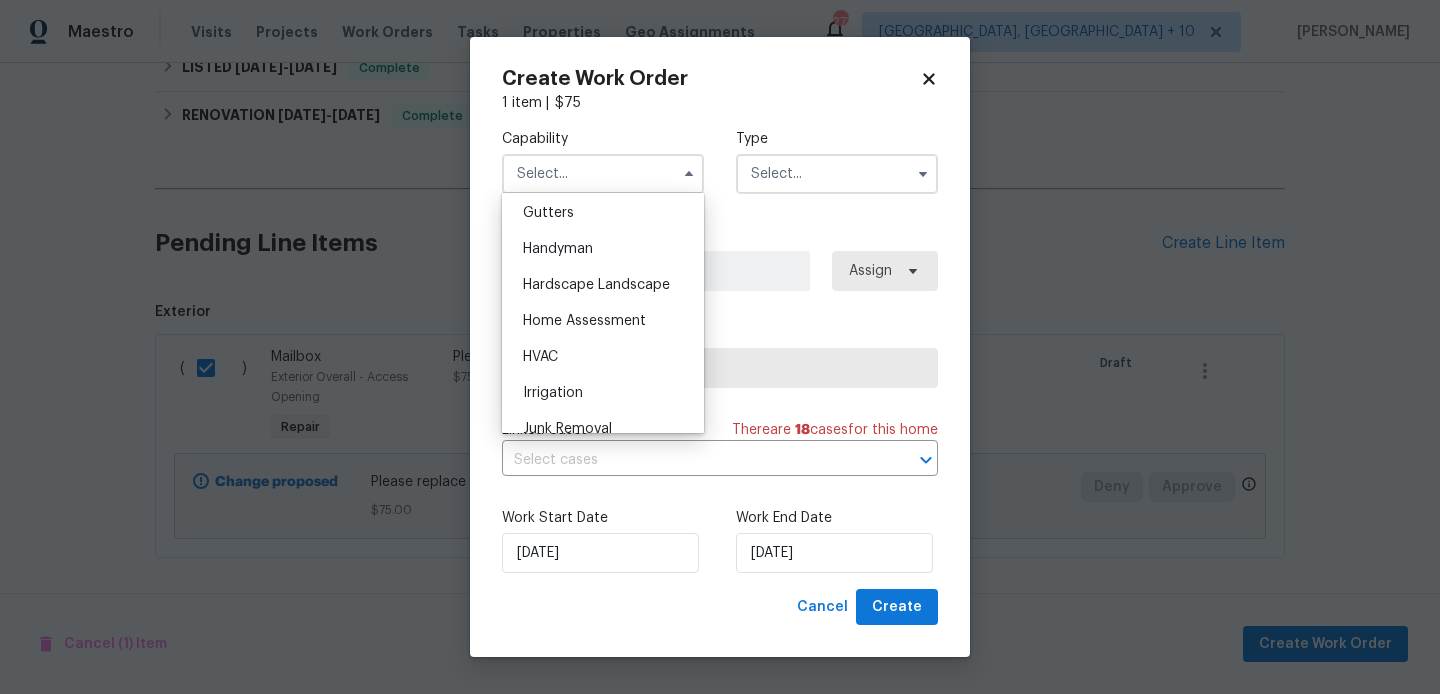 scroll, scrollTop: 1070, scrollLeft: 0, axis: vertical 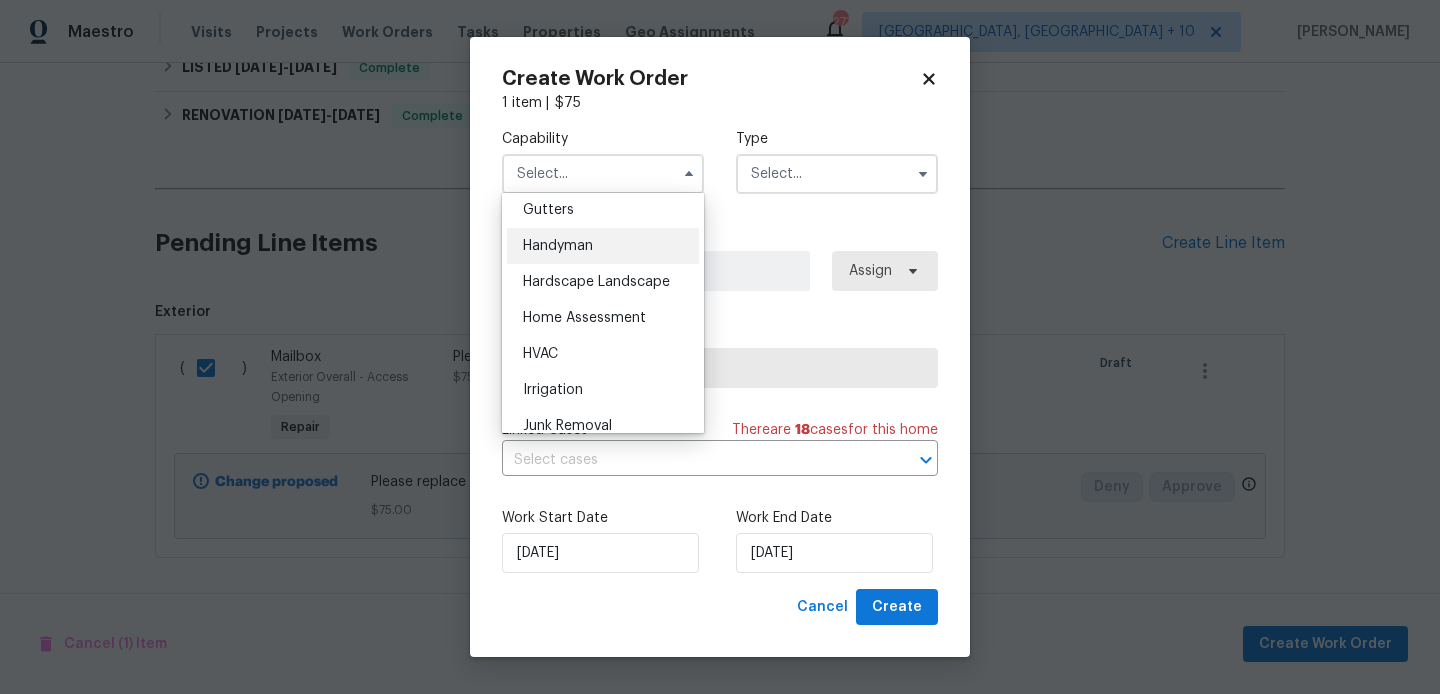 click on "Handyman" at bounding box center (558, 246) 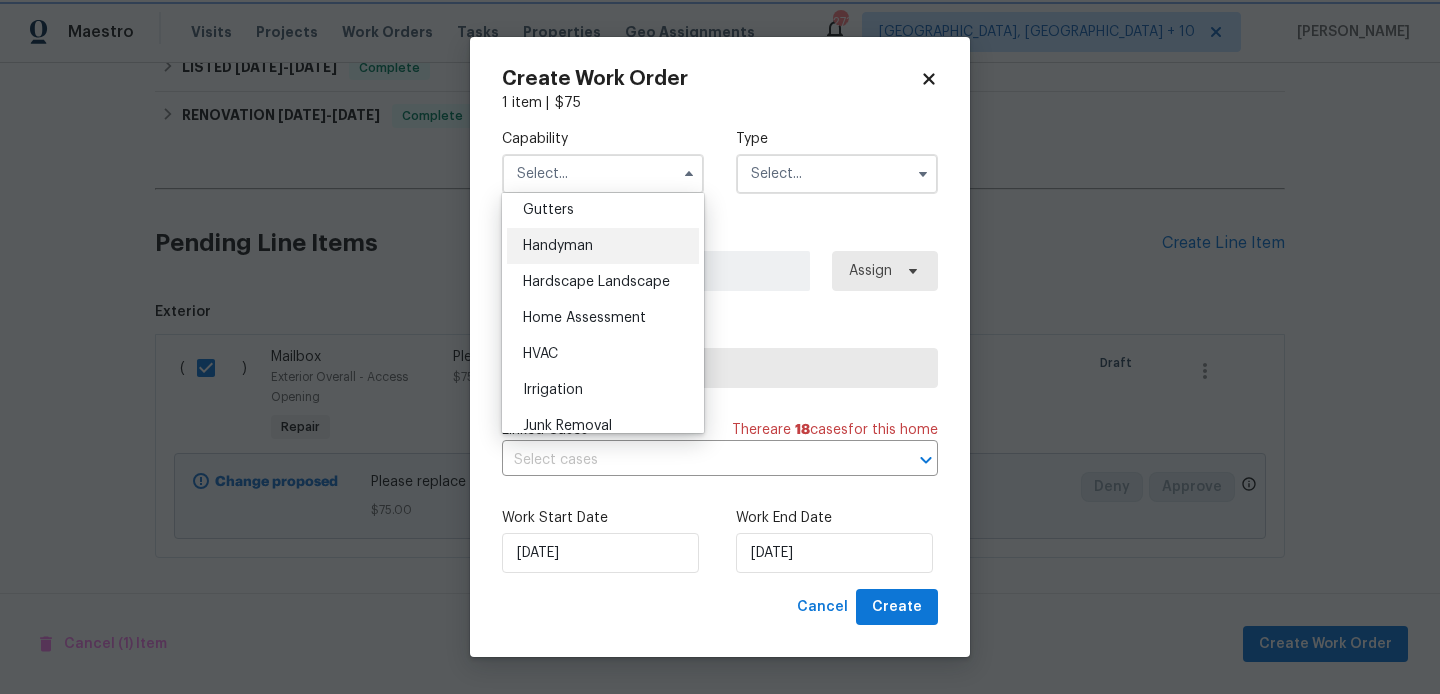 type on "Handyman" 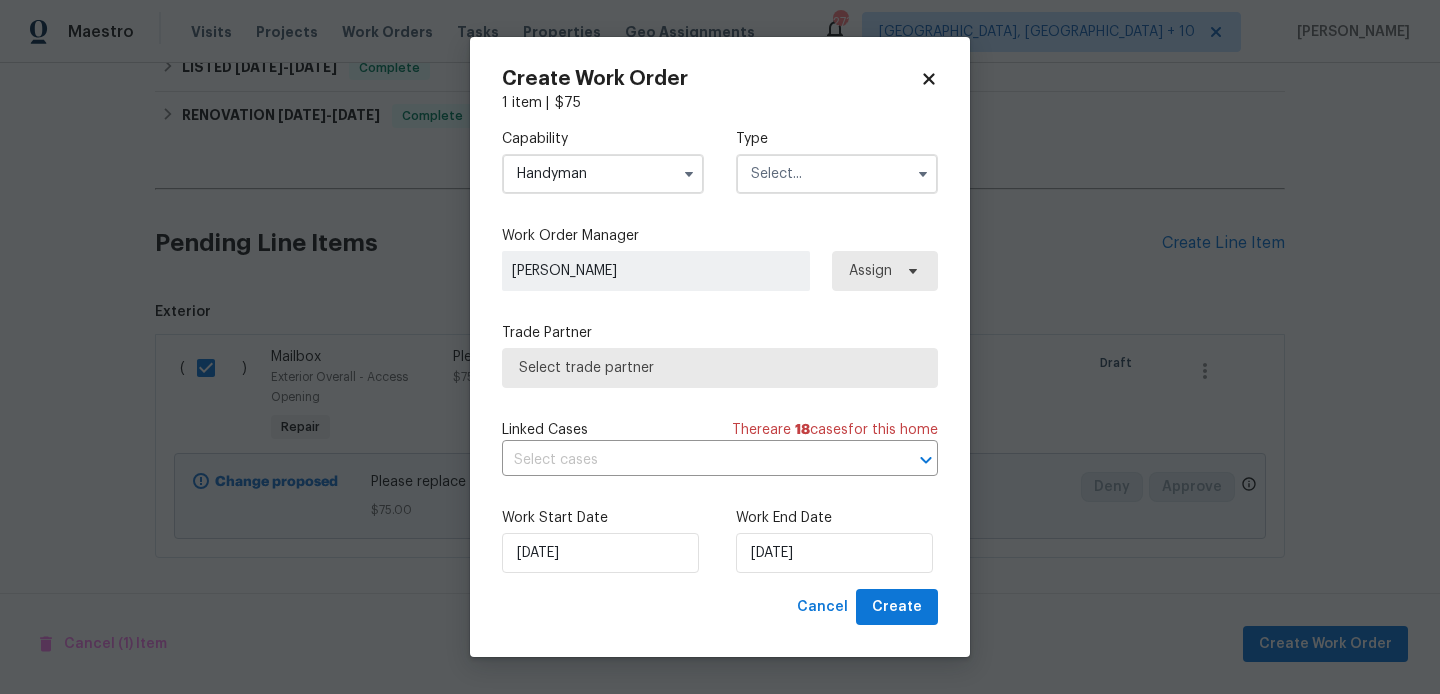 click at bounding box center [837, 174] 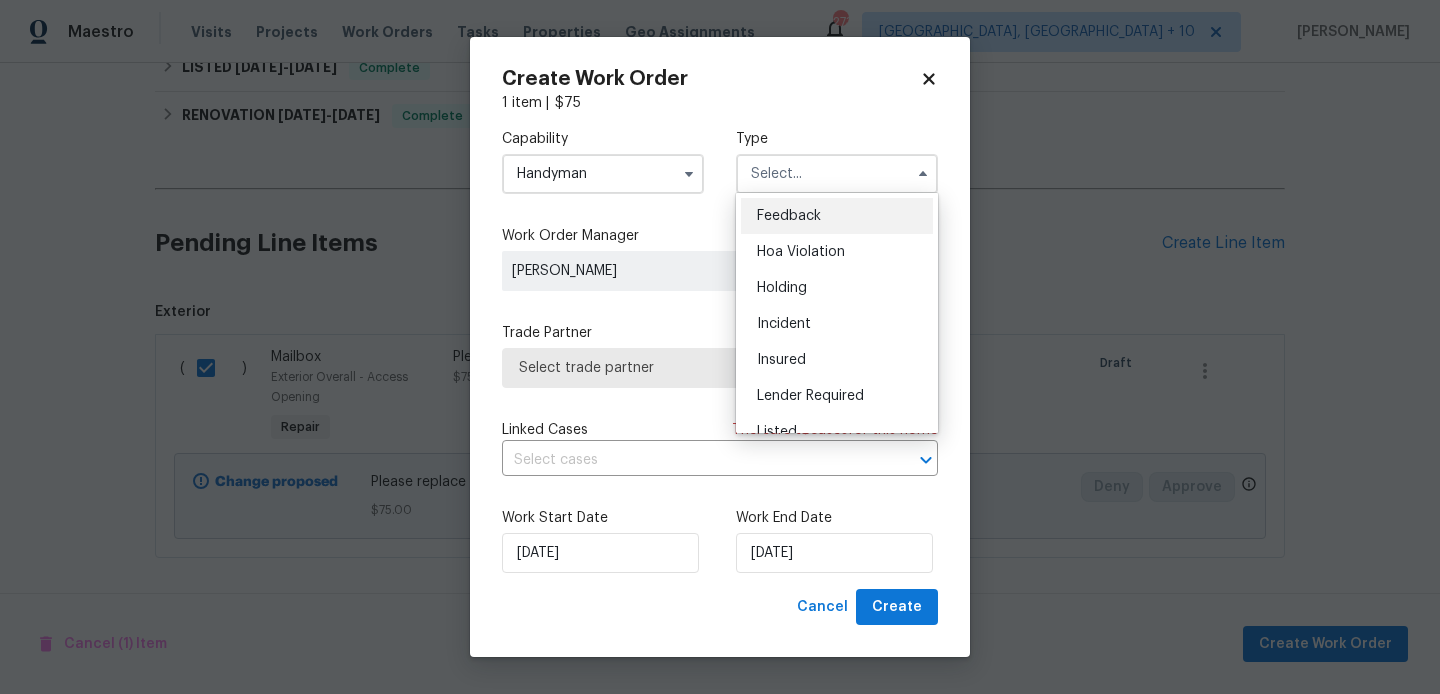 drag, startPoint x: 794, startPoint y: 205, endPoint x: 733, endPoint y: 284, distance: 99.80982 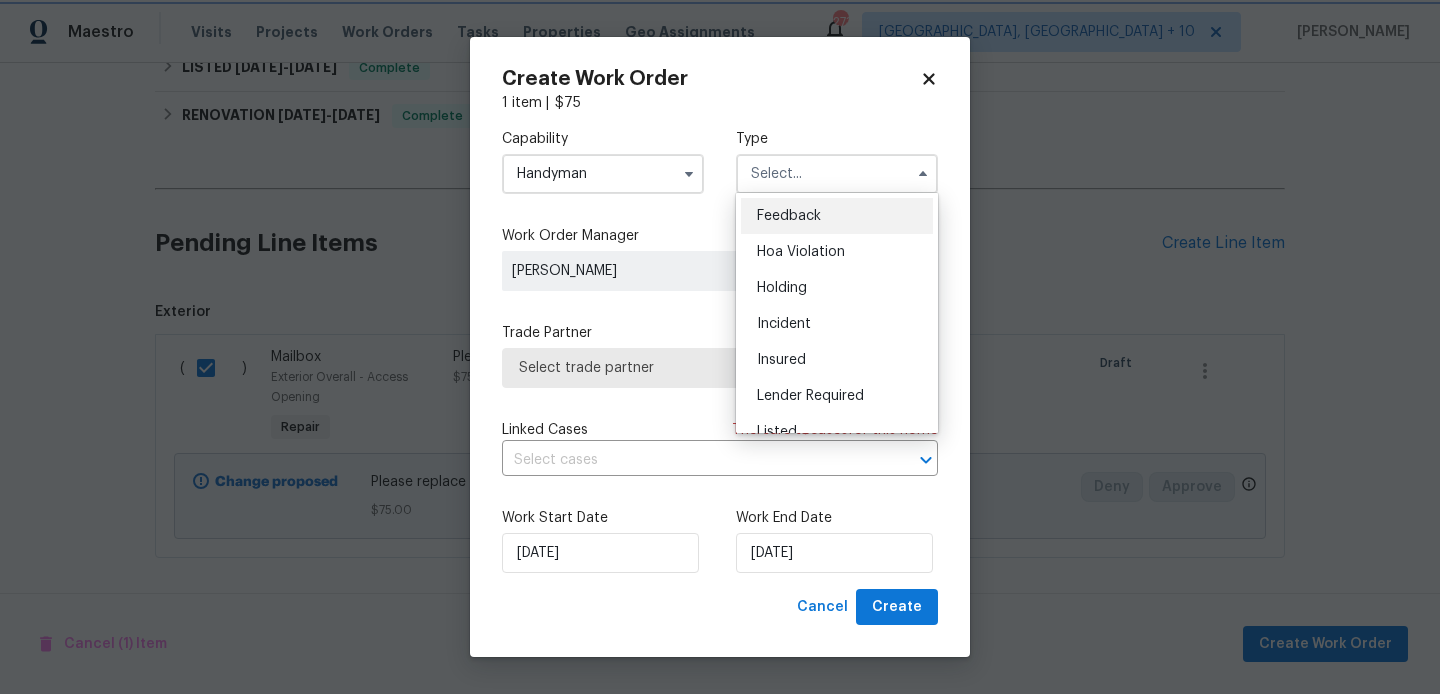 type on "Feedback" 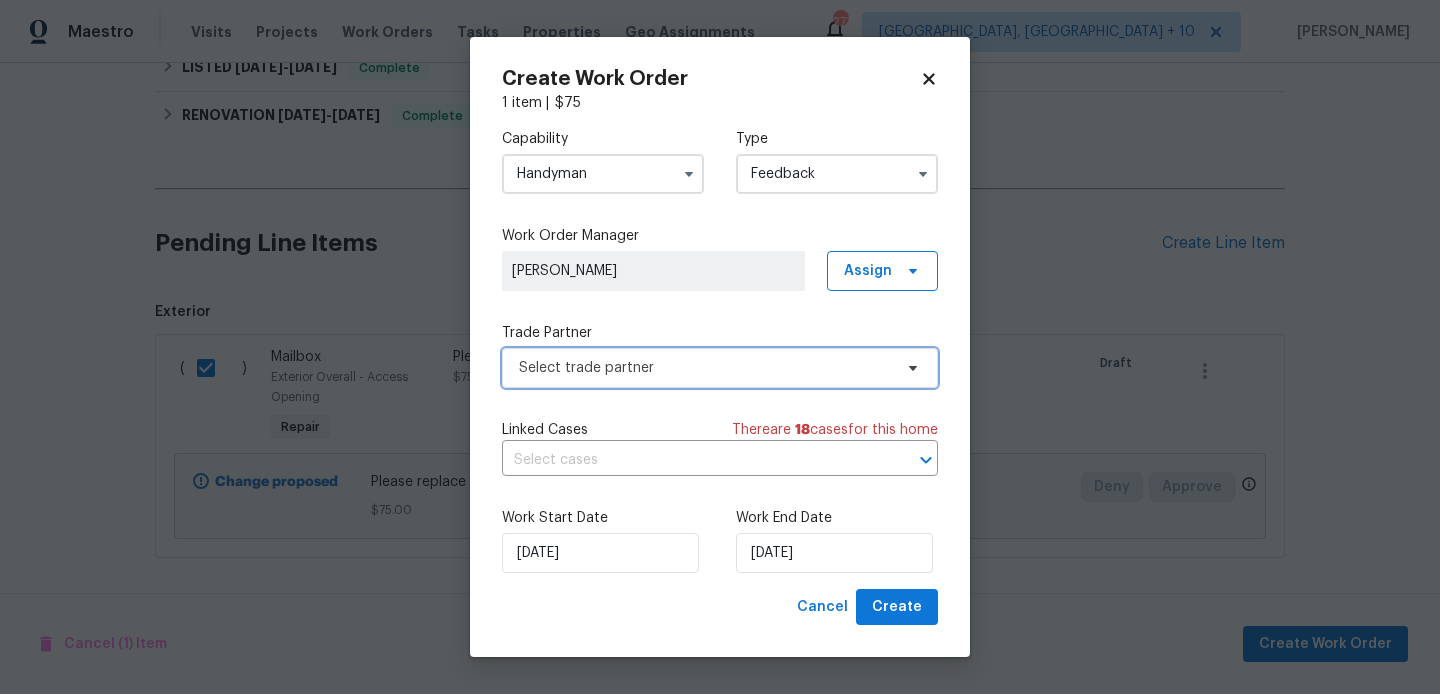 click on "Select trade partner" at bounding box center (720, 368) 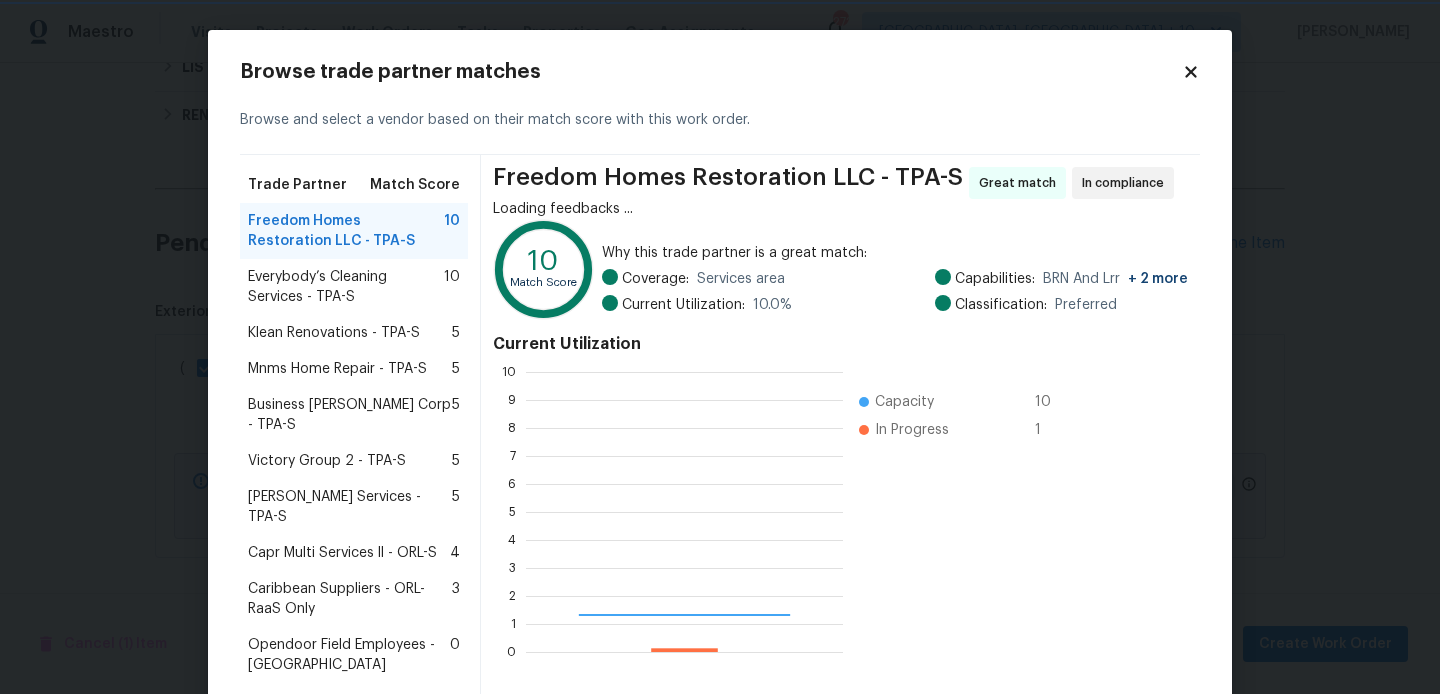 scroll, scrollTop: 2, scrollLeft: 2, axis: both 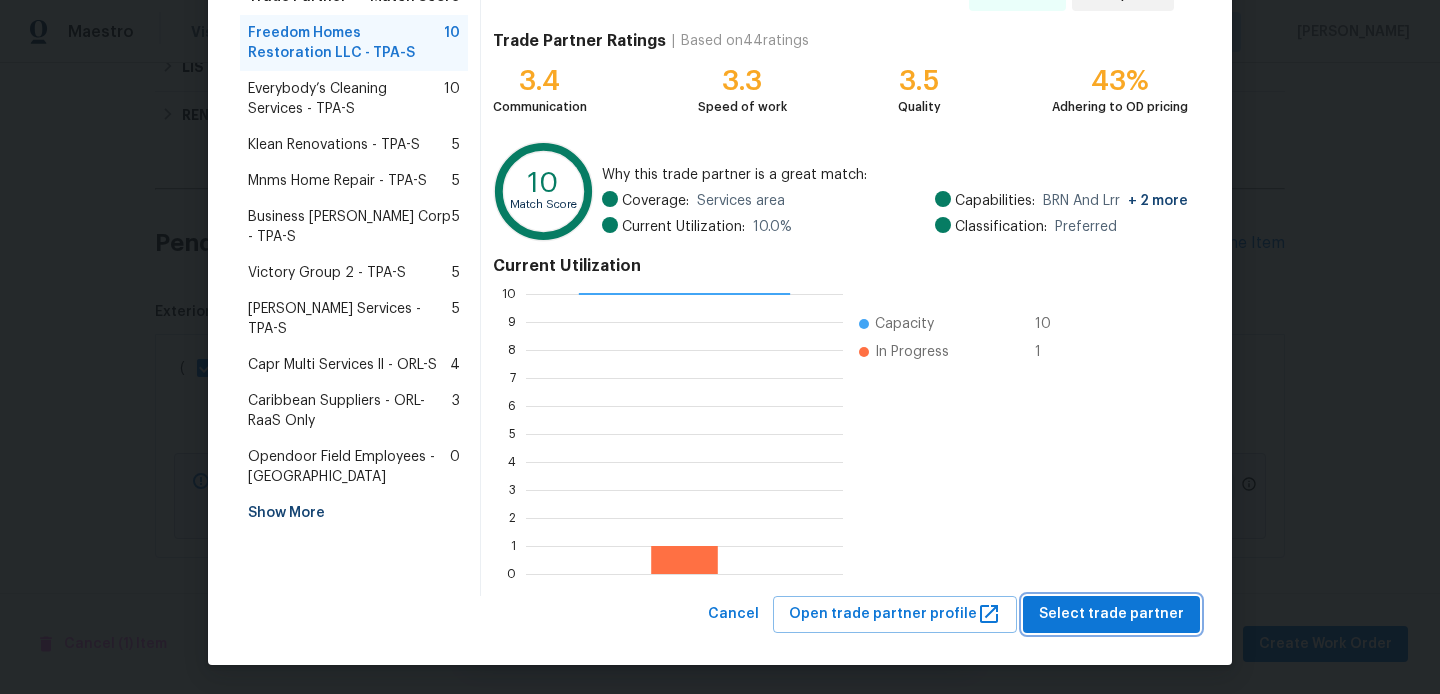 click on "Select trade partner" at bounding box center [1111, 614] 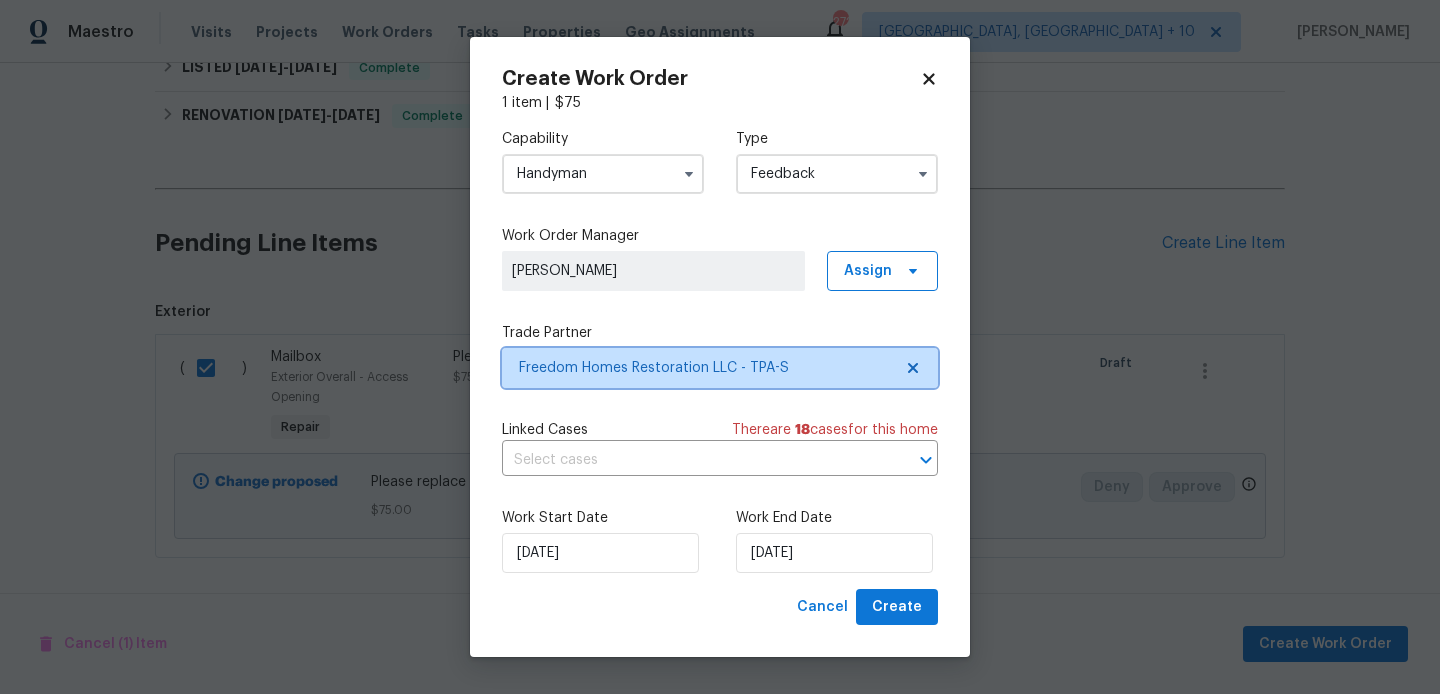 scroll, scrollTop: 0, scrollLeft: 0, axis: both 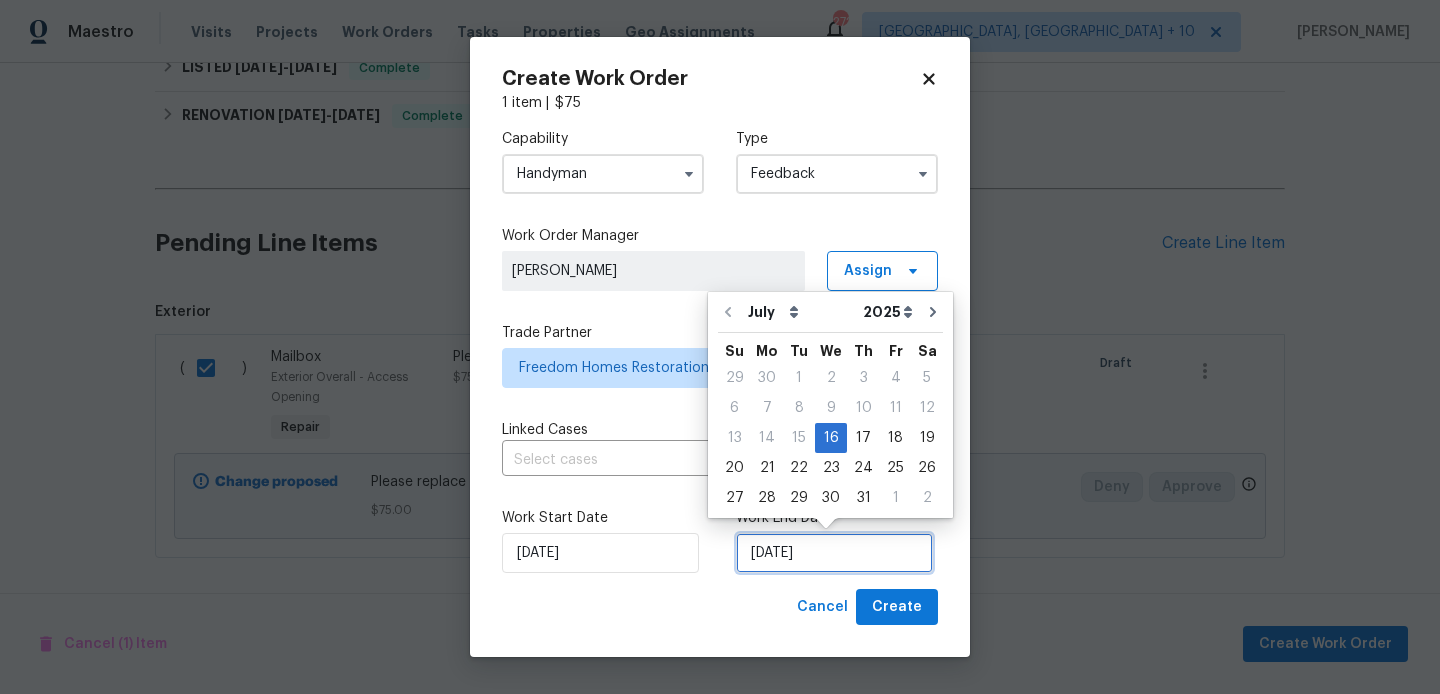 click on "[DATE]" at bounding box center [834, 553] 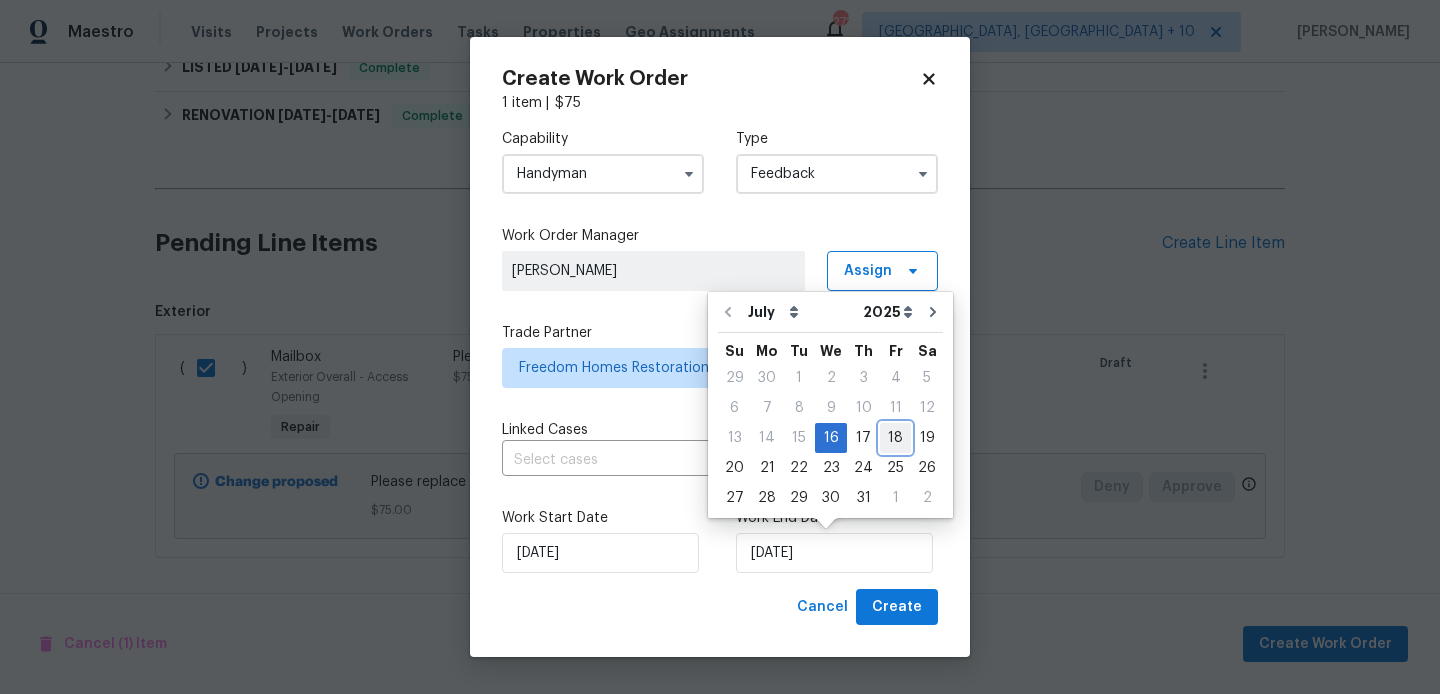 click on "18" at bounding box center (895, 438) 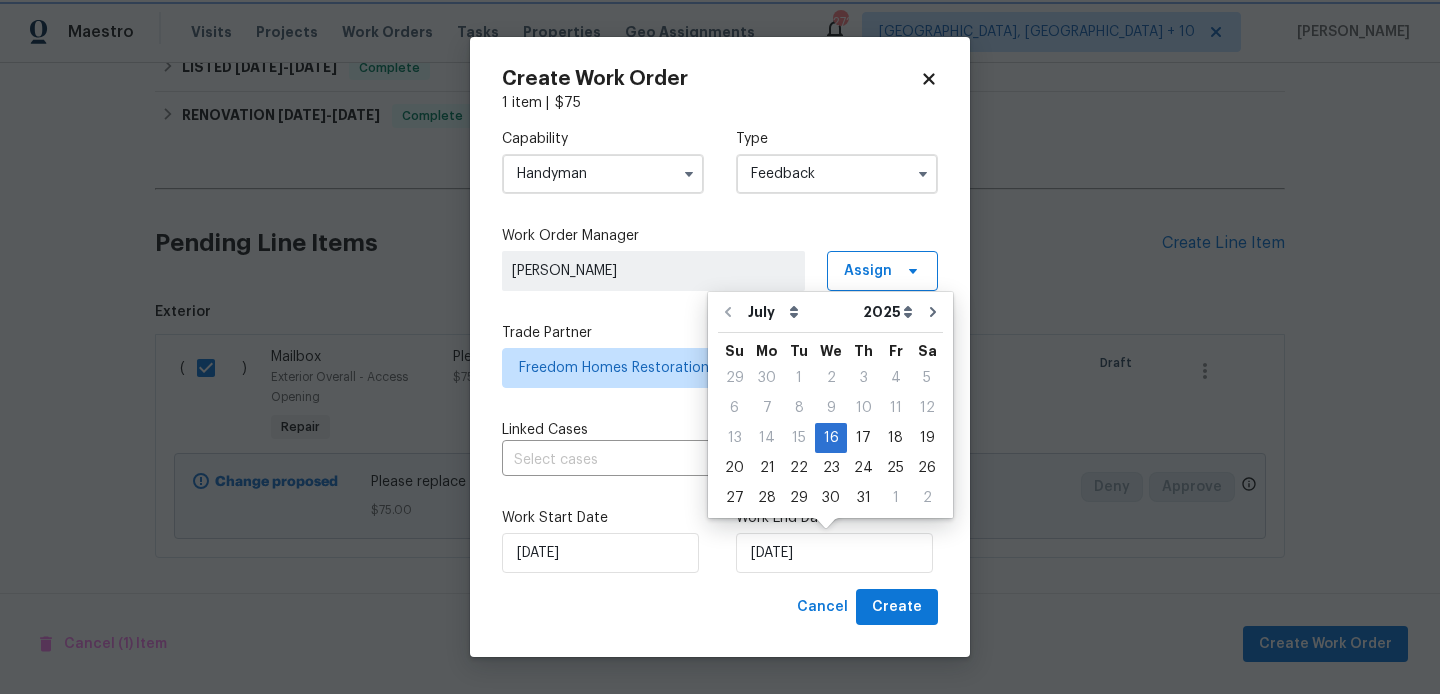type on "[DATE]" 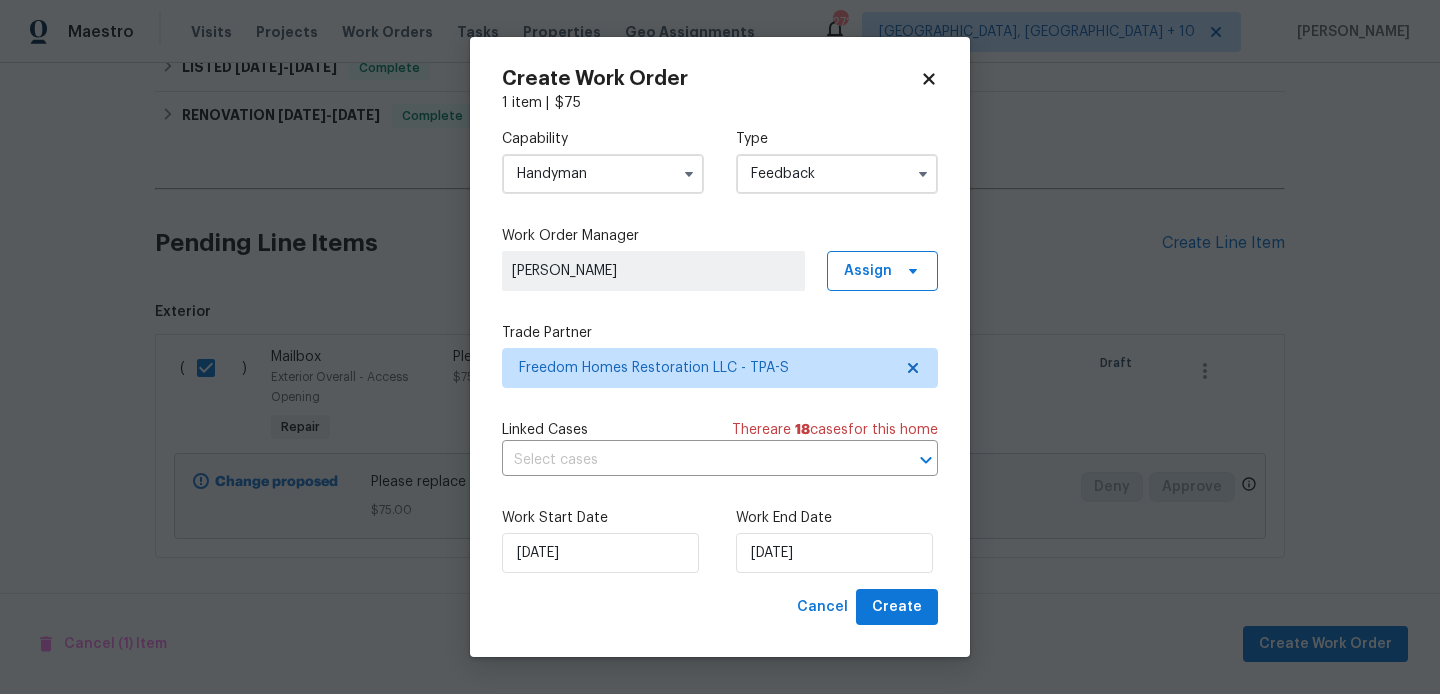 click on "Work Start Date   16/07/2025 Work End Date   18/07/2025" at bounding box center [720, 540] 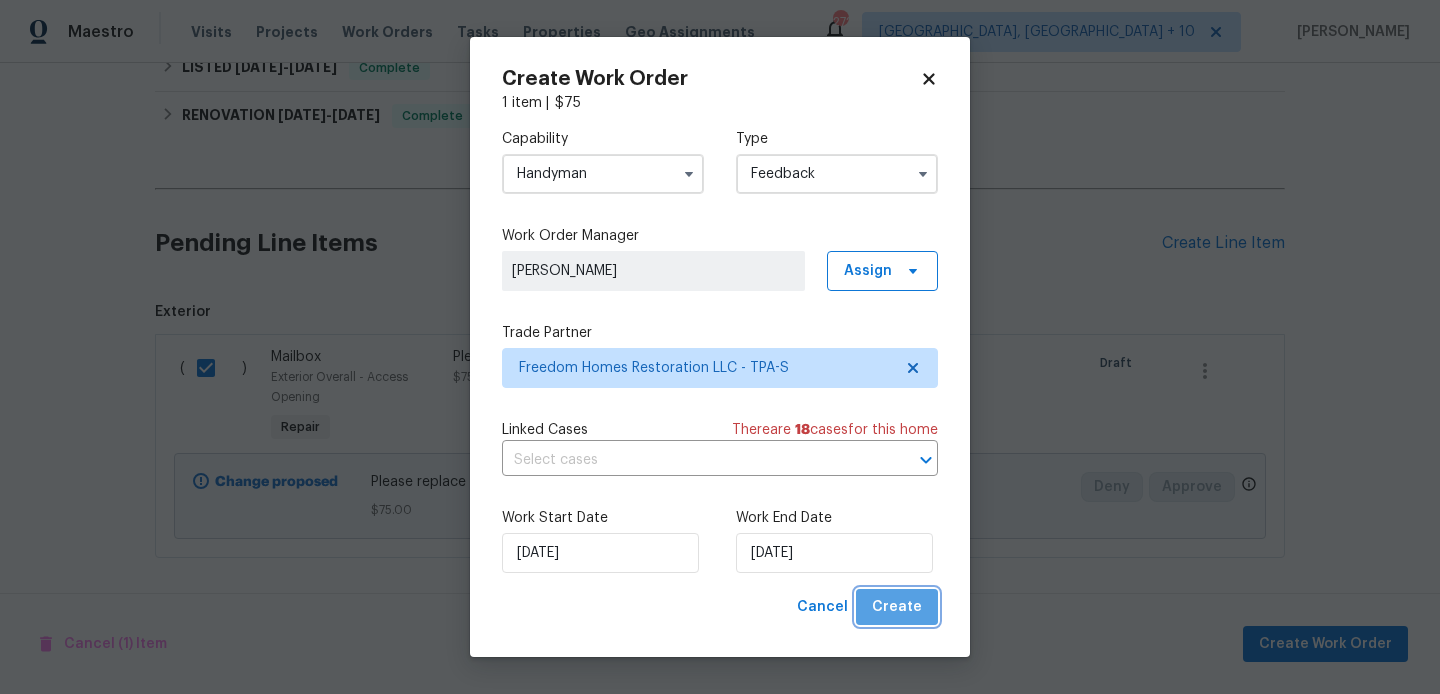 click on "Create" at bounding box center [897, 607] 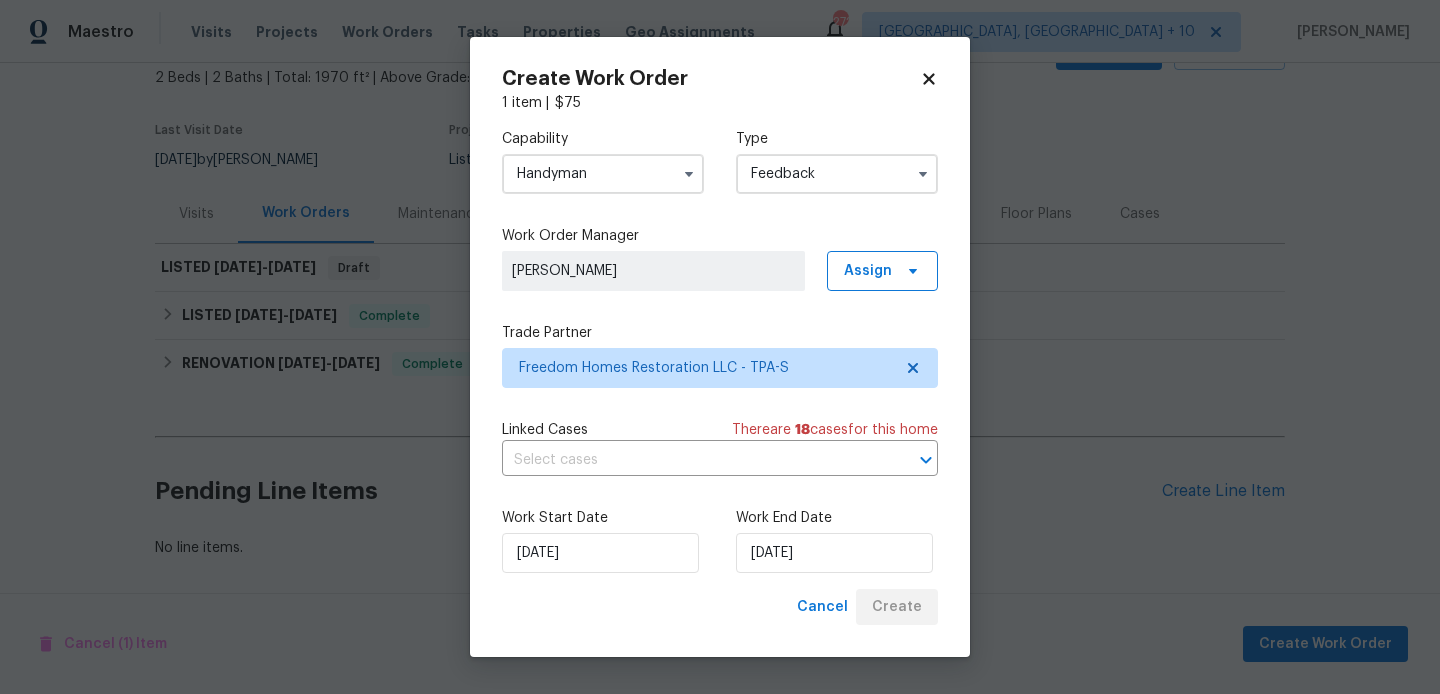 scroll, scrollTop: 119, scrollLeft: 0, axis: vertical 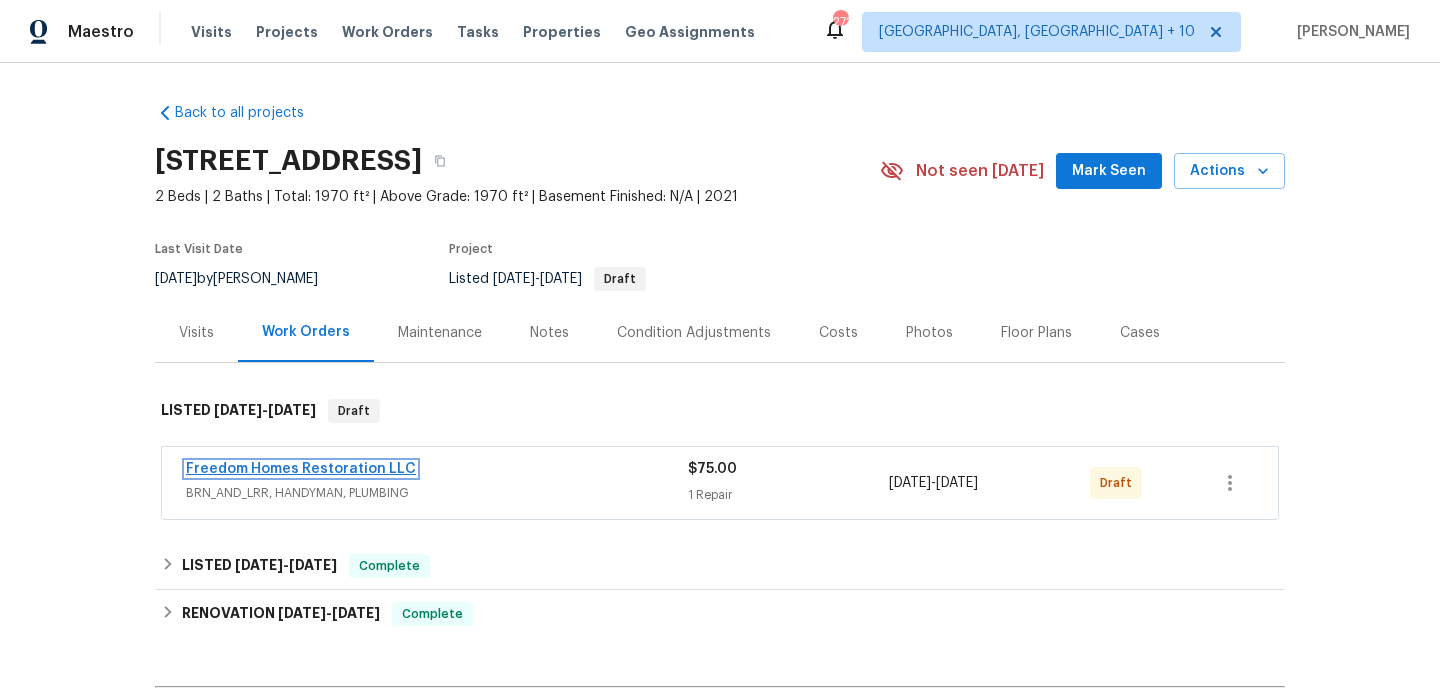 click on "Freedom Homes Restoration LLC" at bounding box center [301, 469] 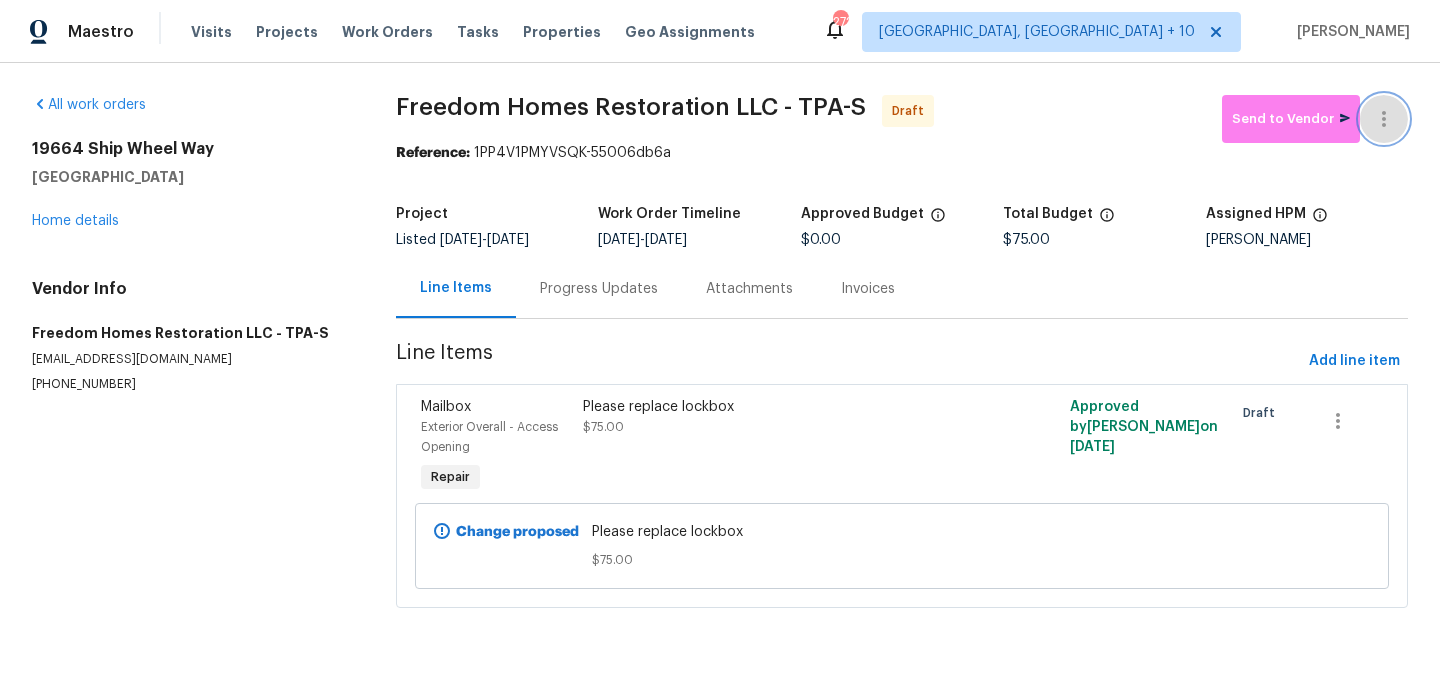 click at bounding box center [1384, 119] 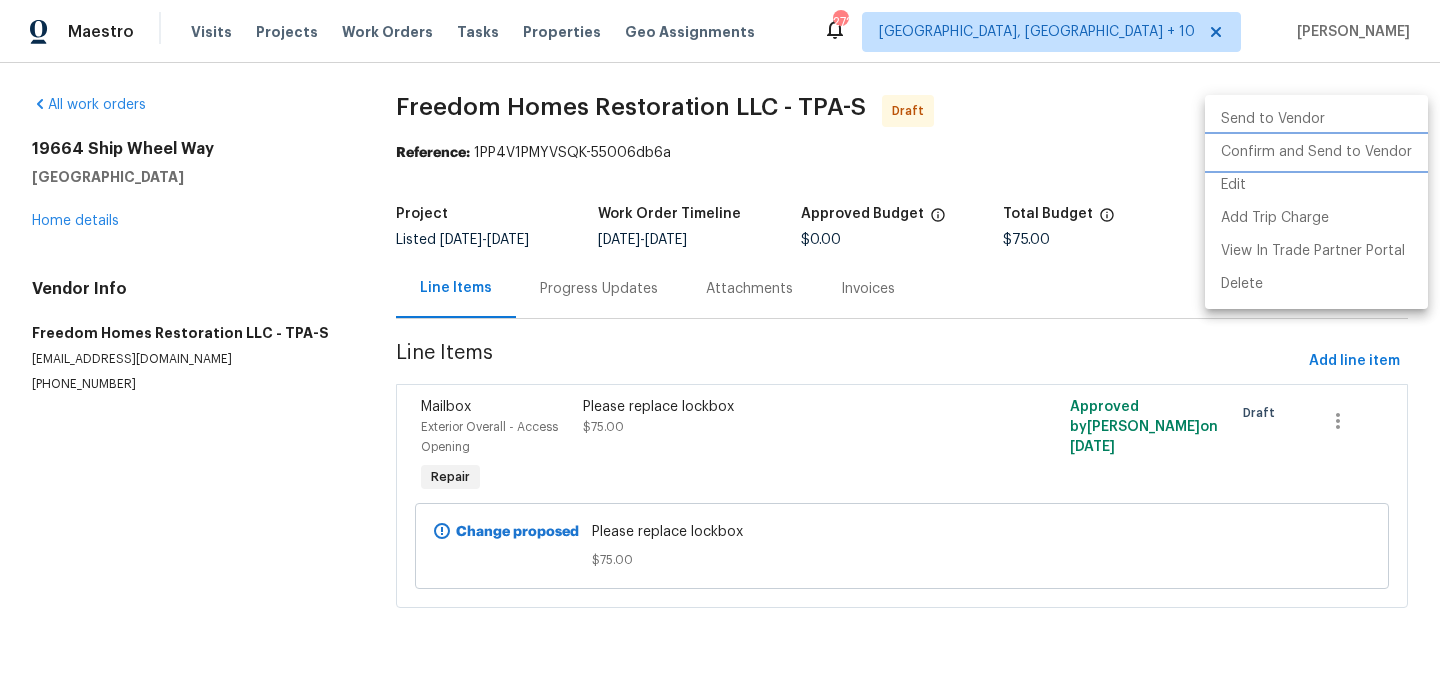 click on "Confirm and Send to Vendor" at bounding box center [1316, 152] 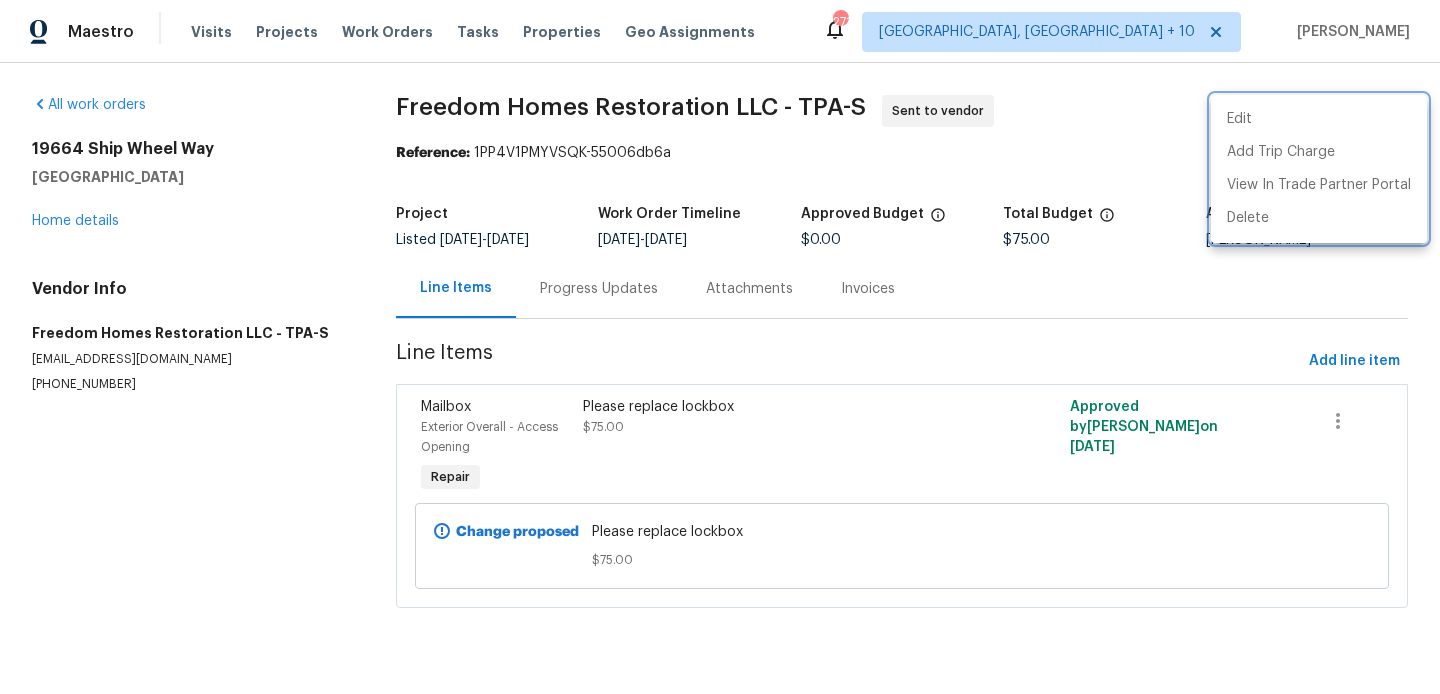 click at bounding box center (720, 347) 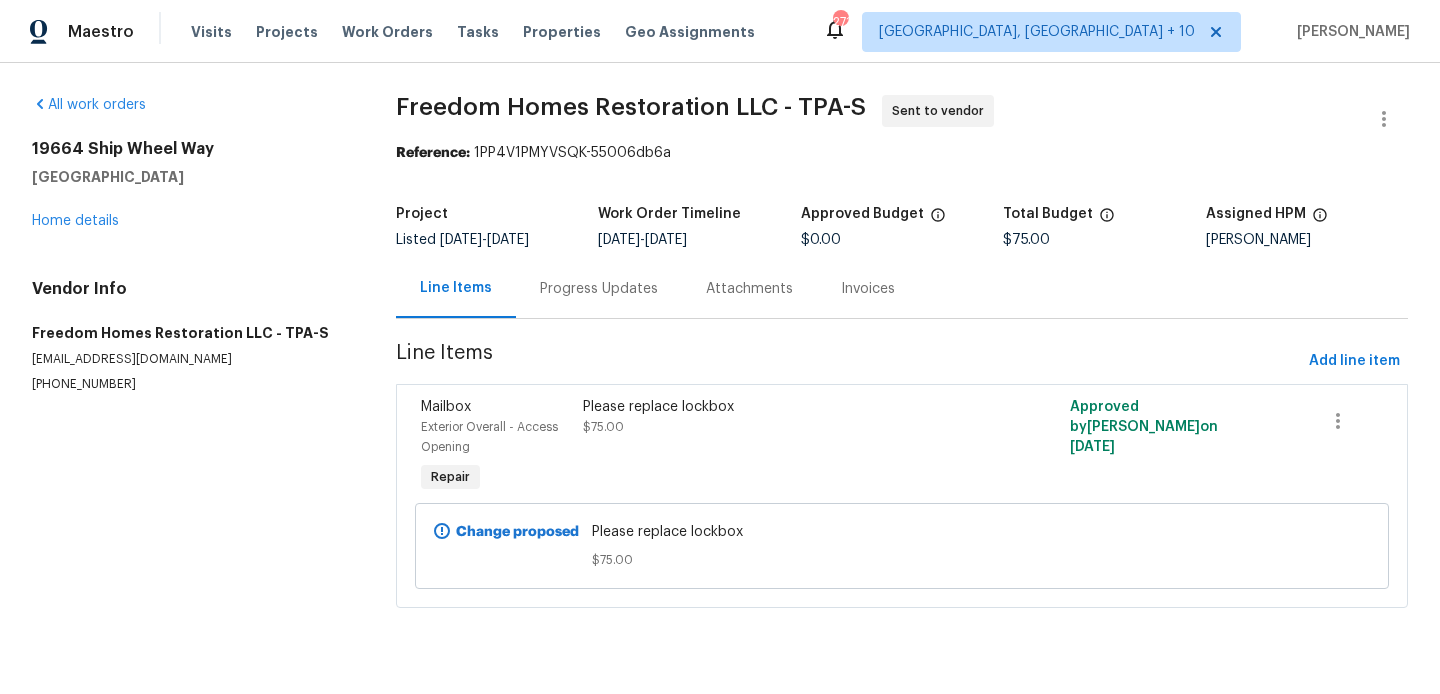 click on "Progress Updates" at bounding box center [599, 289] 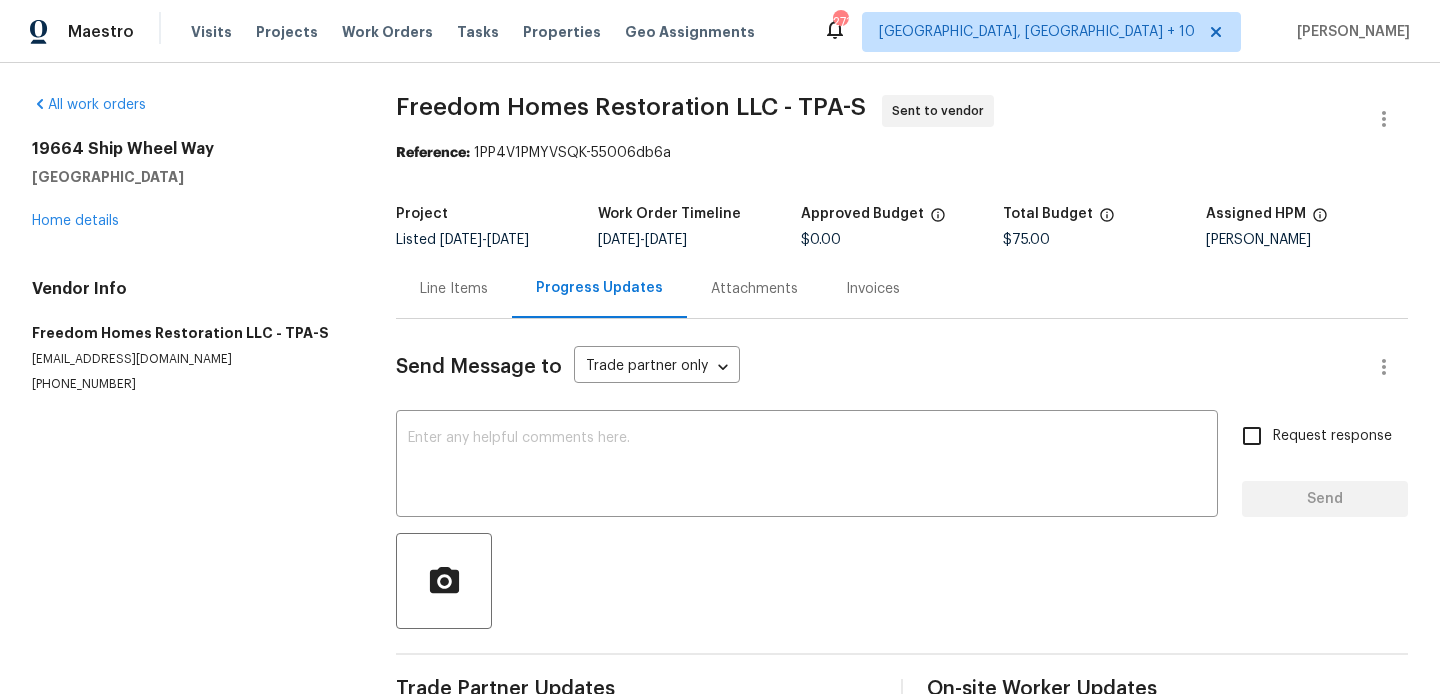 click on "Send Message to Trade partner only Trade partner only ​" at bounding box center (878, 367) 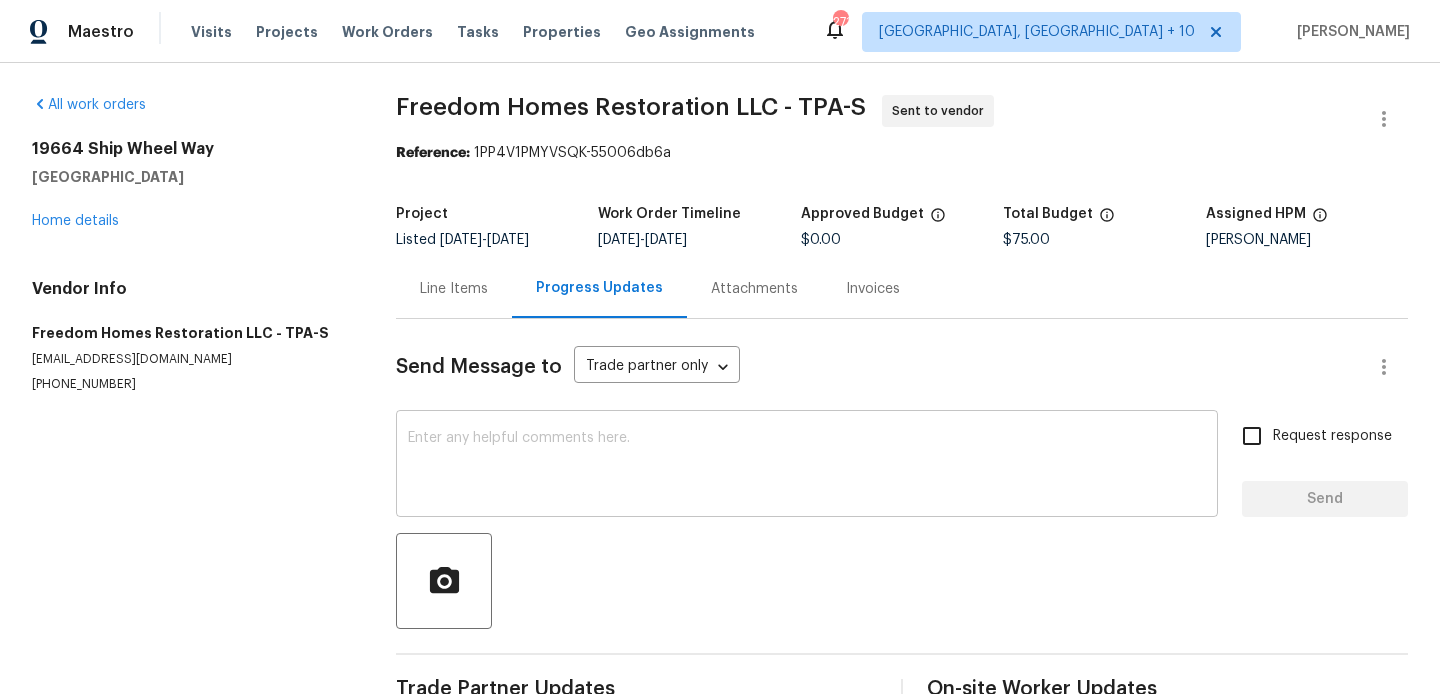 click at bounding box center [807, 466] 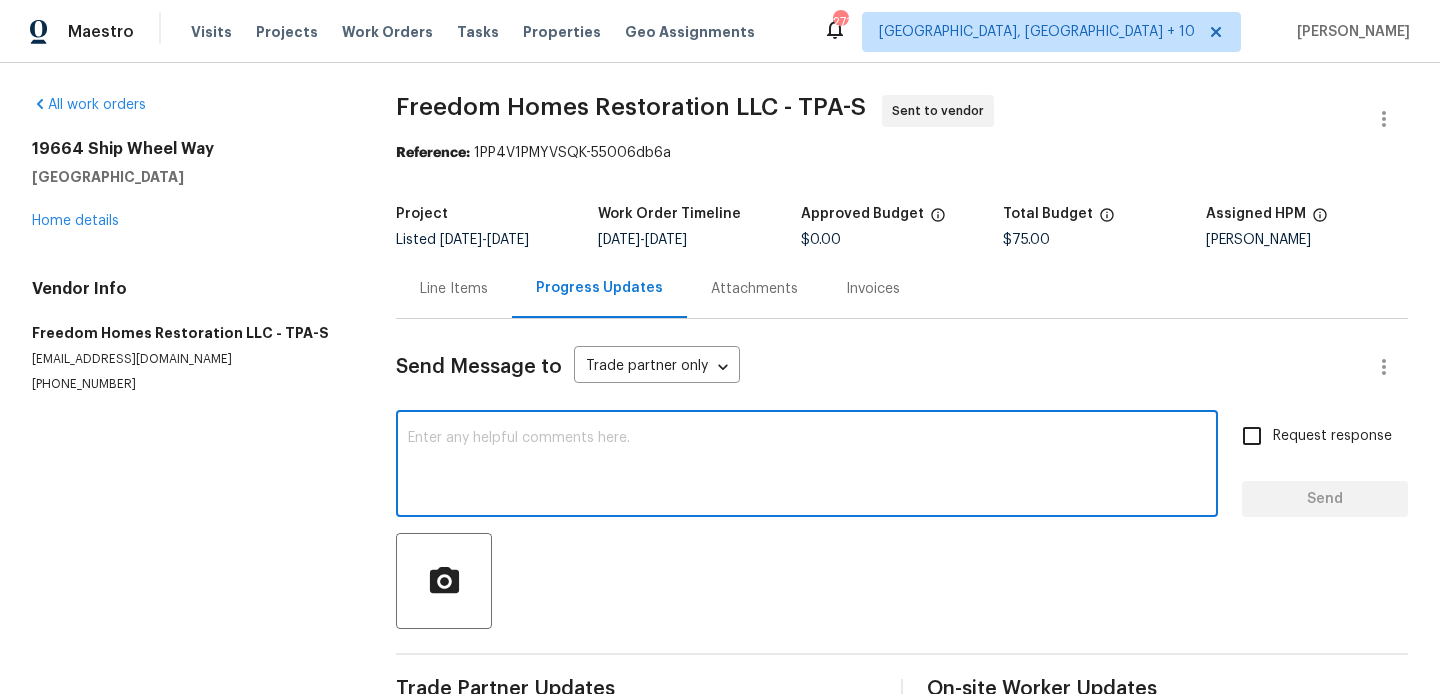 paste on "Hi, this is Blessida with Opendoor. I’m confirming you received the WO for the property at (Address). Please review and accept the WO within 24 hours and provide a schedule date. Please disregard the contact information for the HPM included in the WO. Our Centralised LWO Team is responsible for Listed WOs. The team can be reached through the portal or by phone at (480) 478-0155." 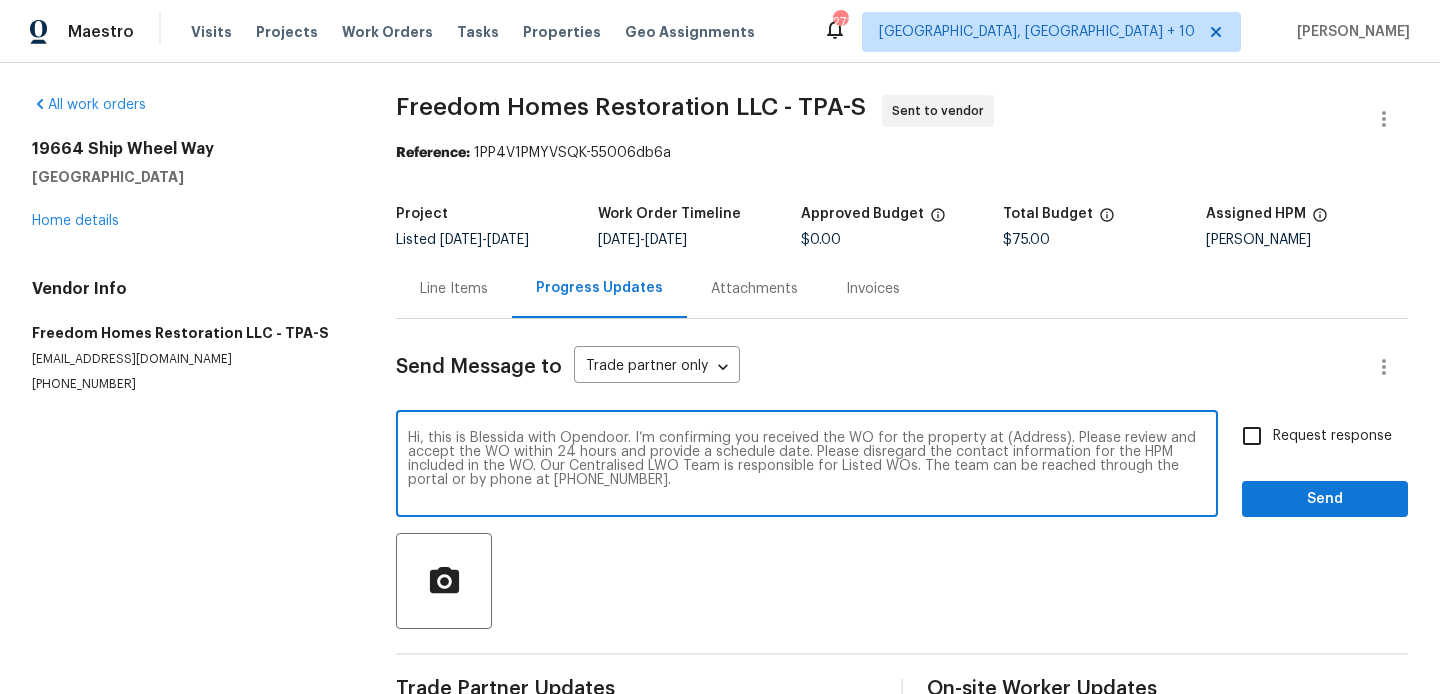 click on "Hi, this is Blessida with Opendoor. I’m confirming you received the WO for the property at (Address). Please review and accept the WO within 24 hours and provide a schedule date. Please disregard the contact information for the HPM included in the WO. Our Centralised LWO Team is responsible for Listed WOs. The team can be reached through the portal or by phone at (480) 478-0155." at bounding box center (807, 466) 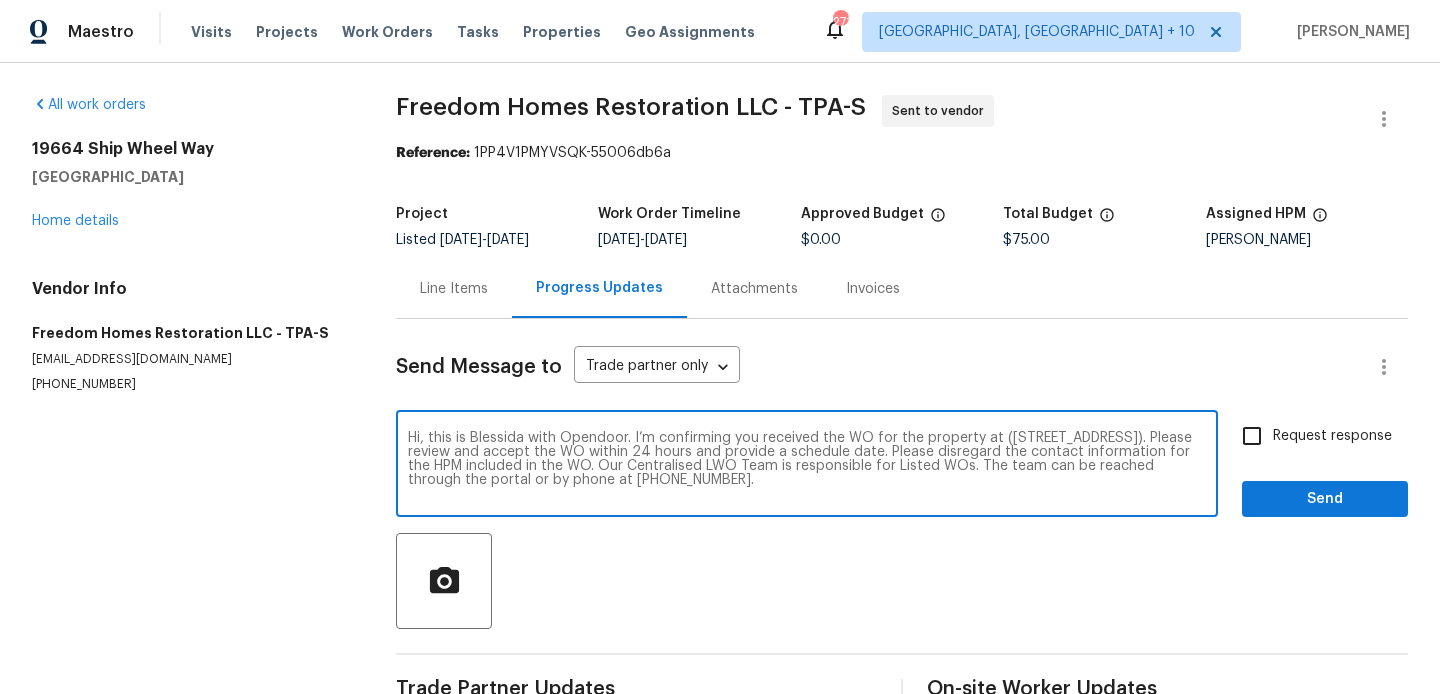 type on "Hi, this is Blessida with Opendoor. I’m confirming you received the WO for the property at (19664 Ship Wheel Way, Land O Lakes, FL 34638). Please review and accept the WO within 24 hours and provide a schedule date. Please disregard the contact information for the HPM included in the WO. Our Centralised LWO Team is responsible for Listed WOs. The team can be reached through the portal or by phone at (480) 478-0155." 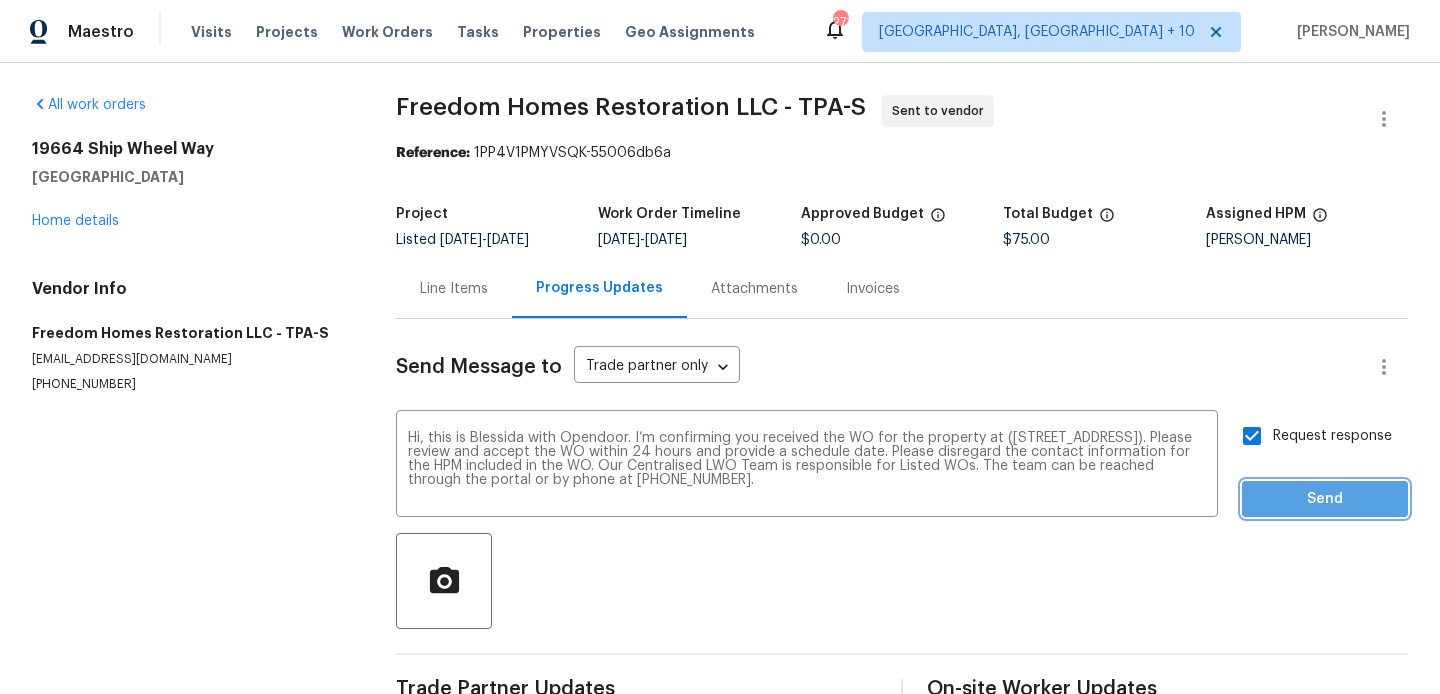 click on "Send" at bounding box center [1325, 499] 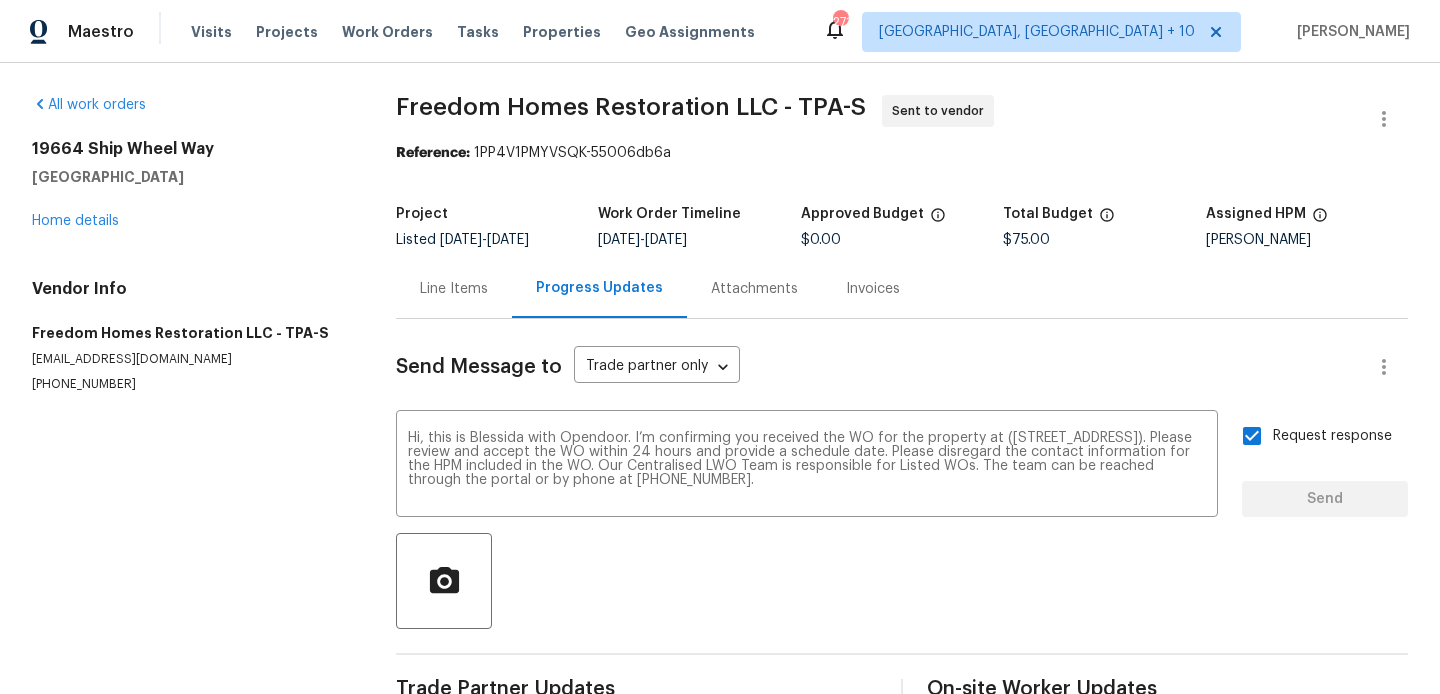 type 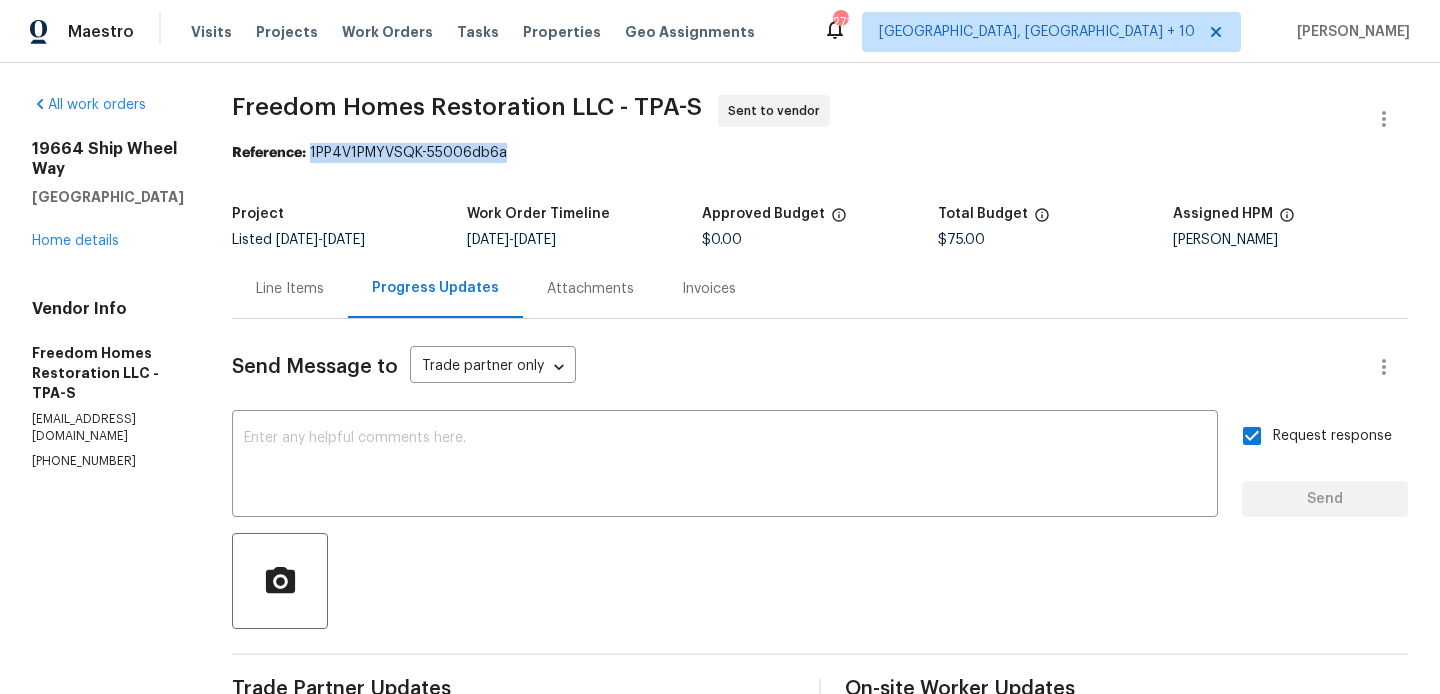 drag, startPoint x: 319, startPoint y: 153, endPoint x: 552, endPoint y: 155, distance: 233.00859 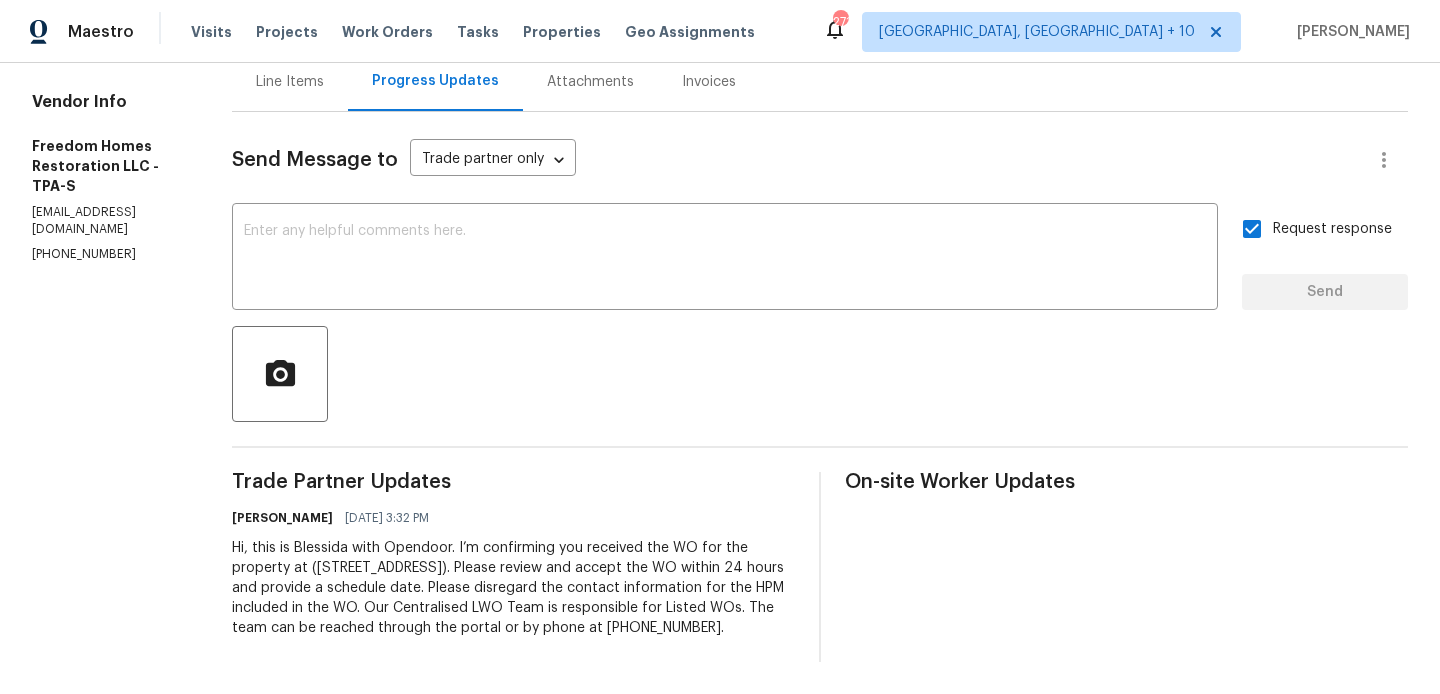 scroll, scrollTop: 0, scrollLeft: 0, axis: both 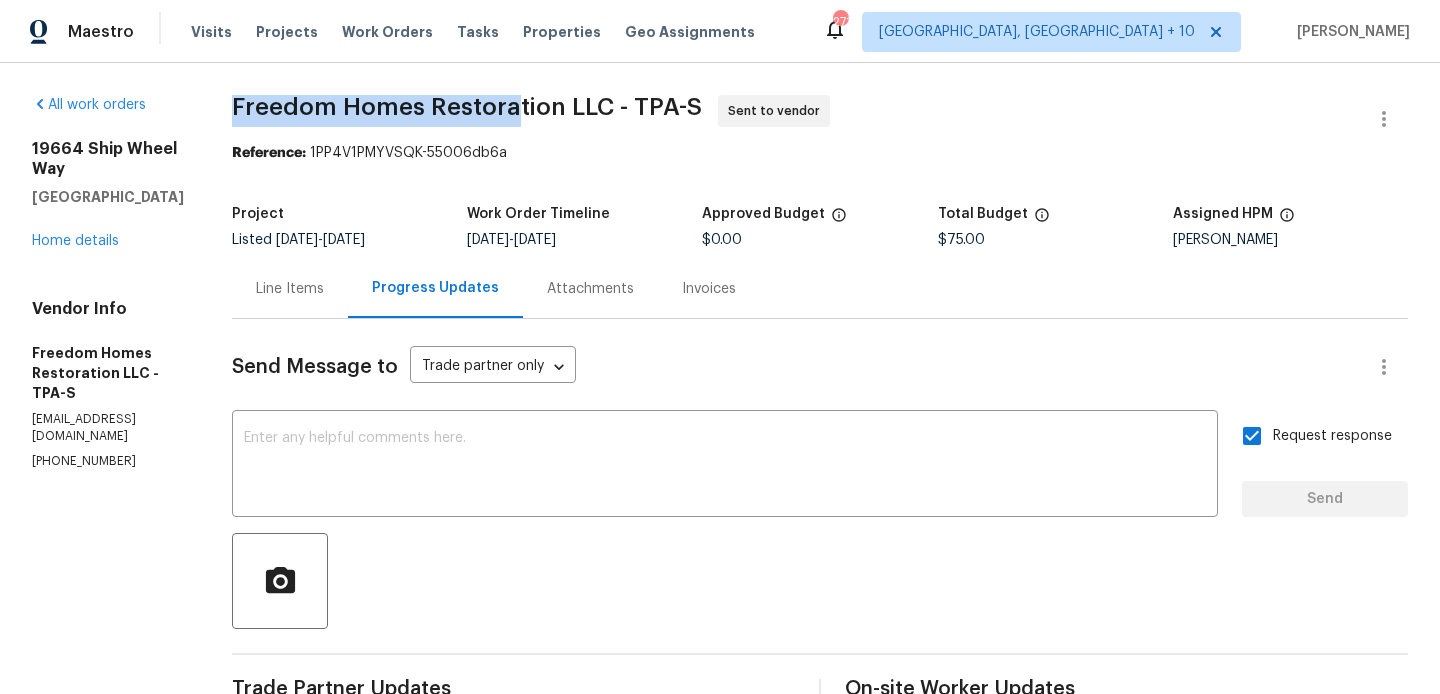 drag, startPoint x: 240, startPoint y: 93, endPoint x: 516, endPoint y: 98, distance: 276.0453 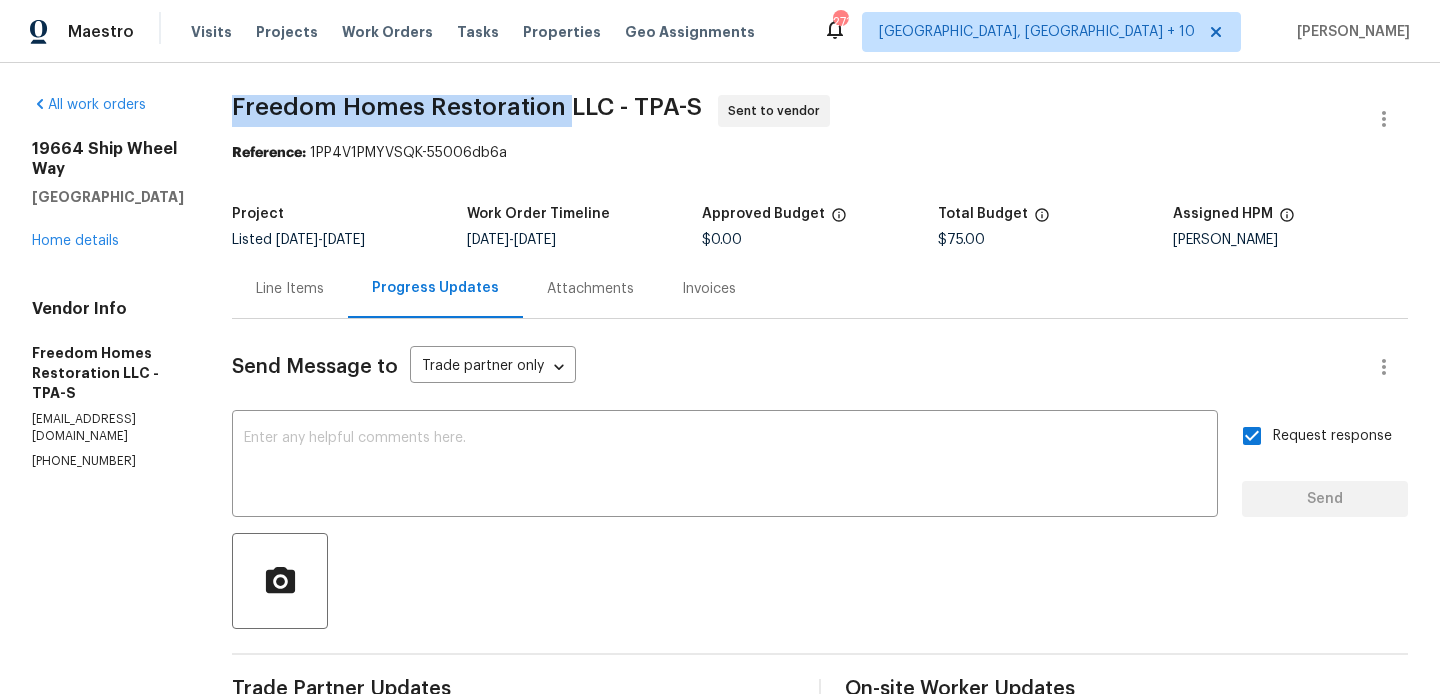drag, startPoint x: 571, startPoint y: 107, endPoint x: 242, endPoint y: 102, distance: 329.038 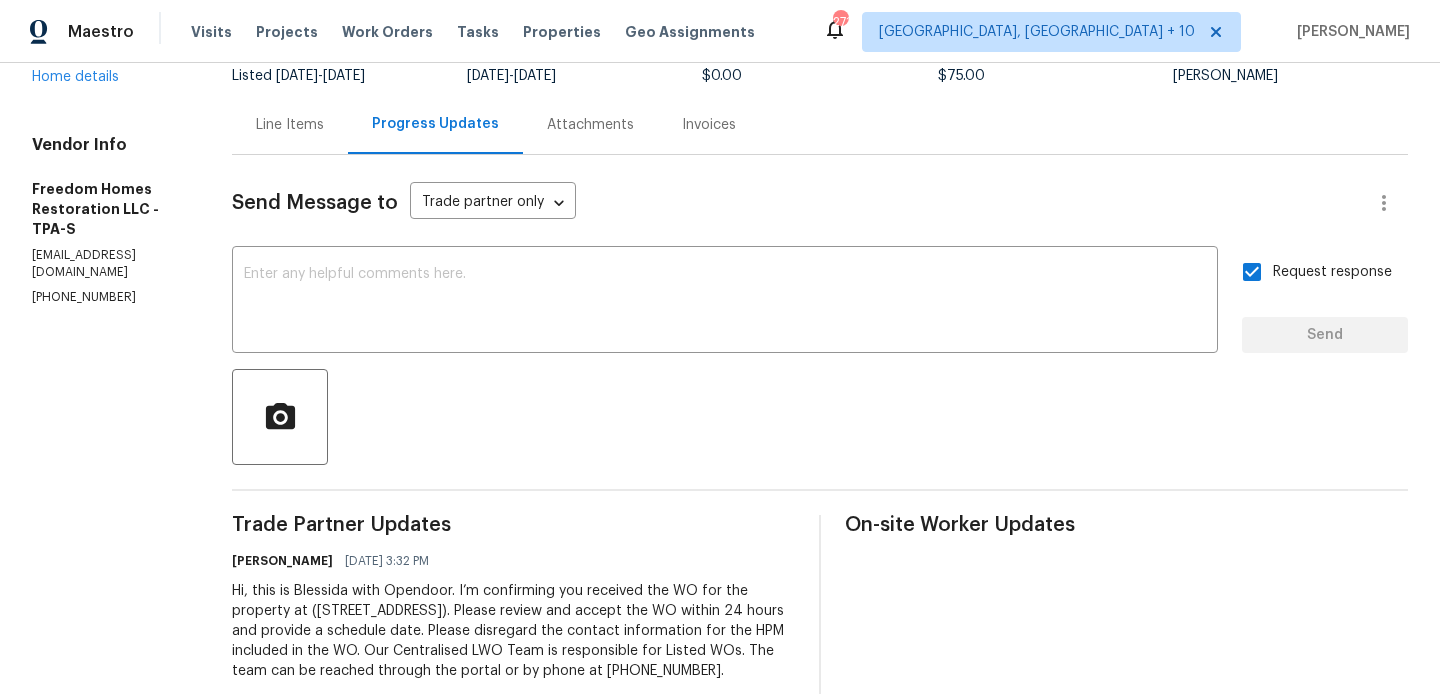 scroll, scrollTop: 0, scrollLeft: 0, axis: both 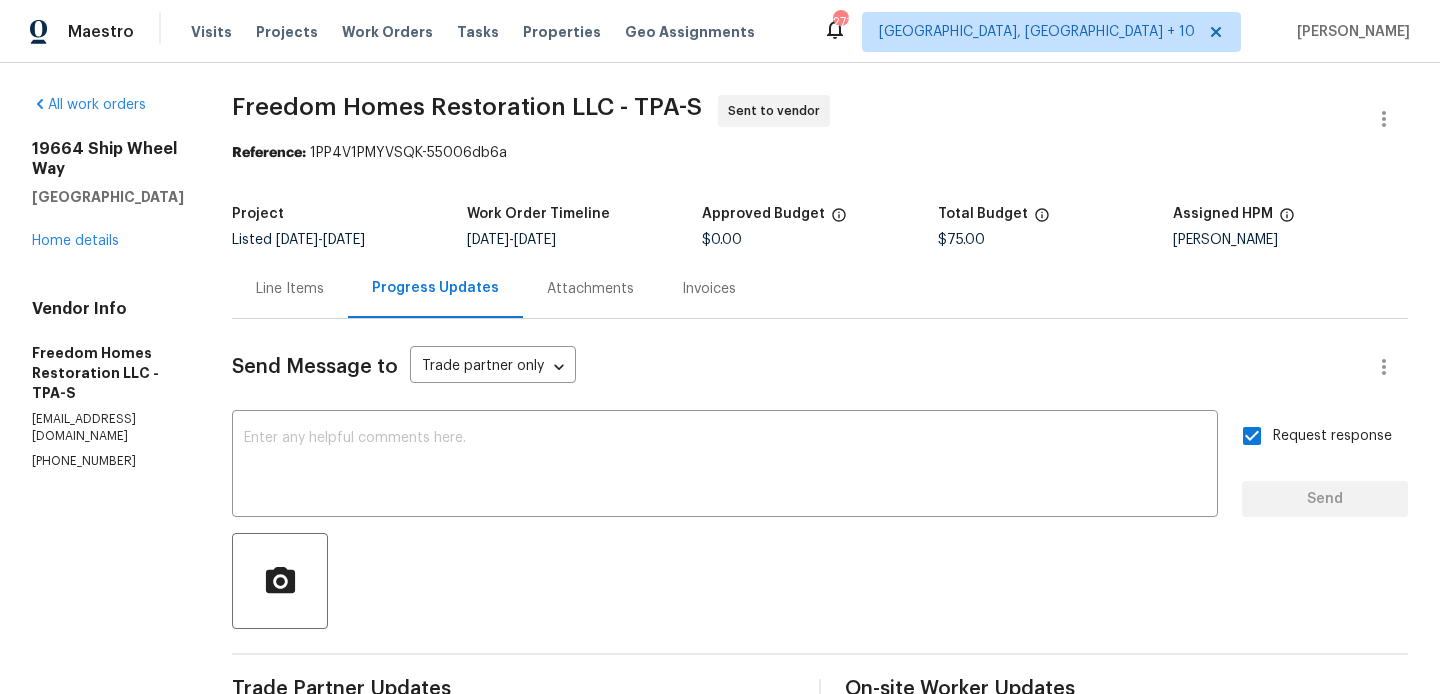 click on "Line Items" at bounding box center [290, 288] 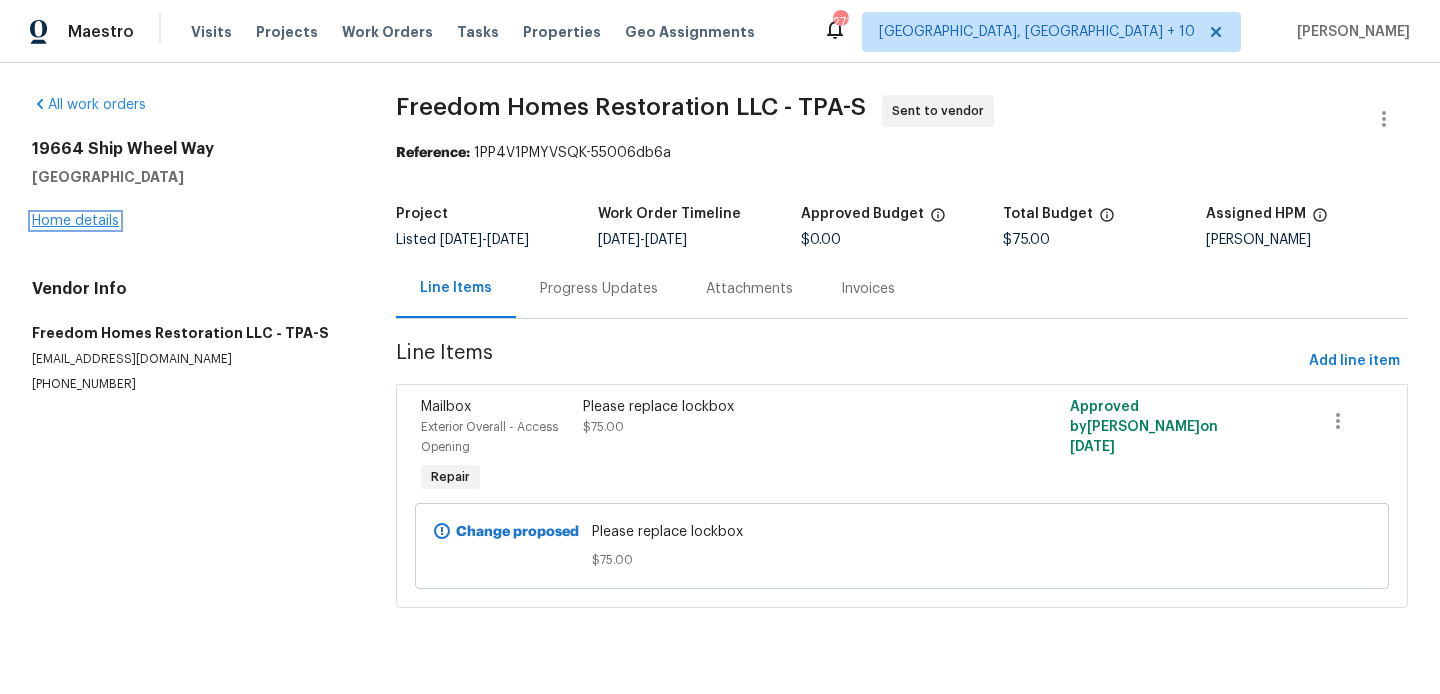 click on "Home details" at bounding box center [75, 221] 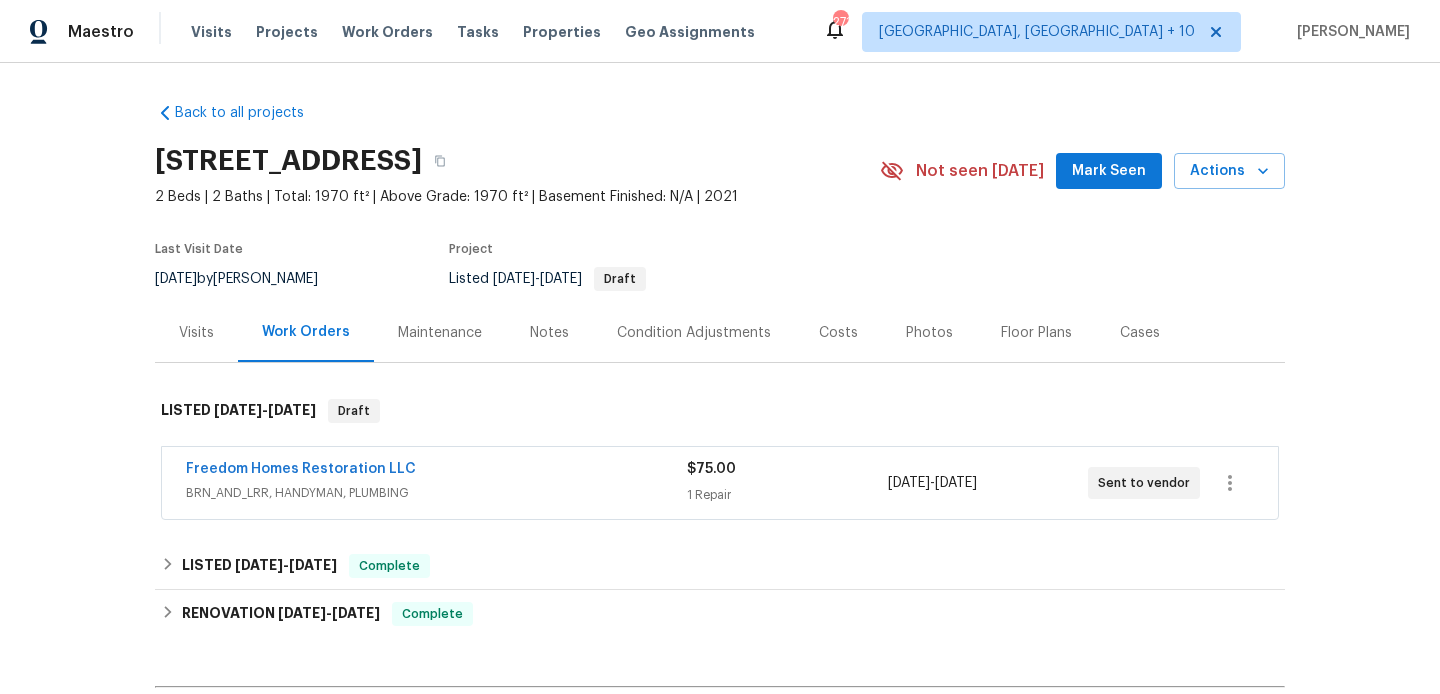 click on "Freedom Homes Restoration LLC" at bounding box center (436, 471) 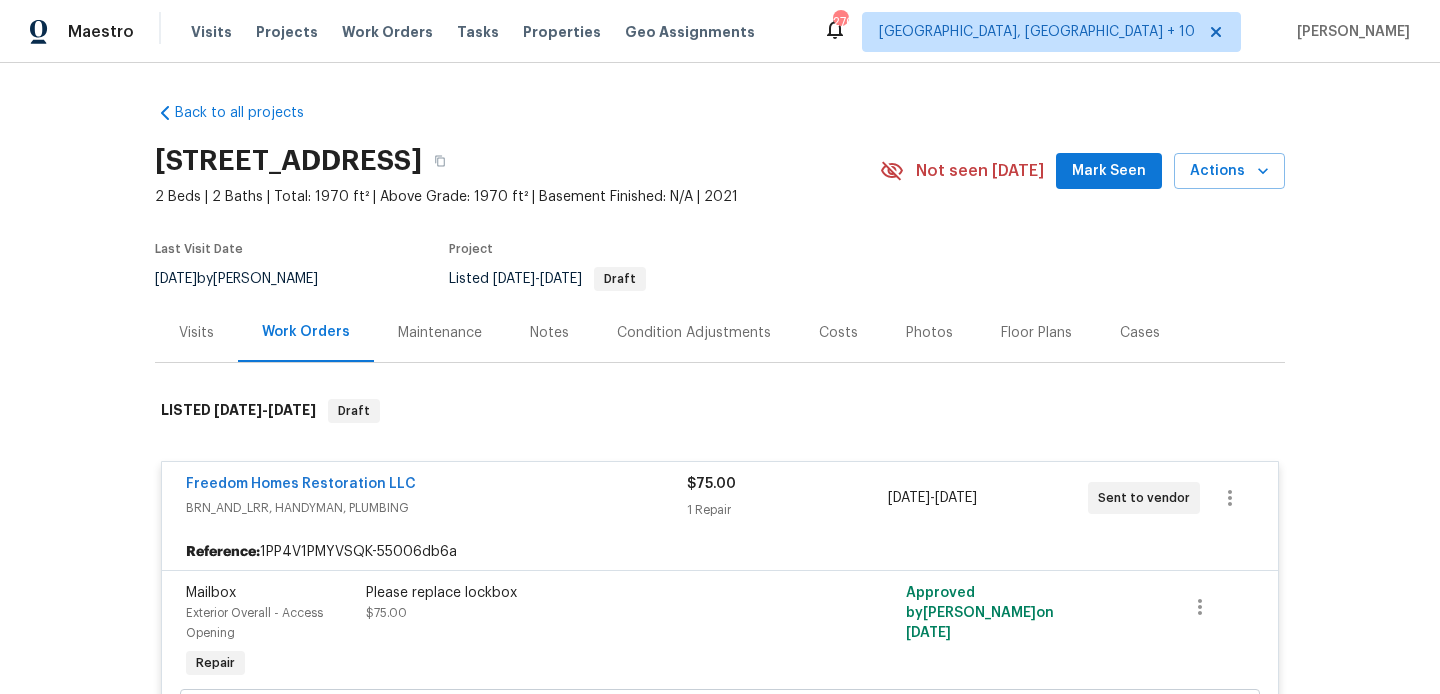 click on "Freedom Homes Restoration LLC" at bounding box center (436, 486) 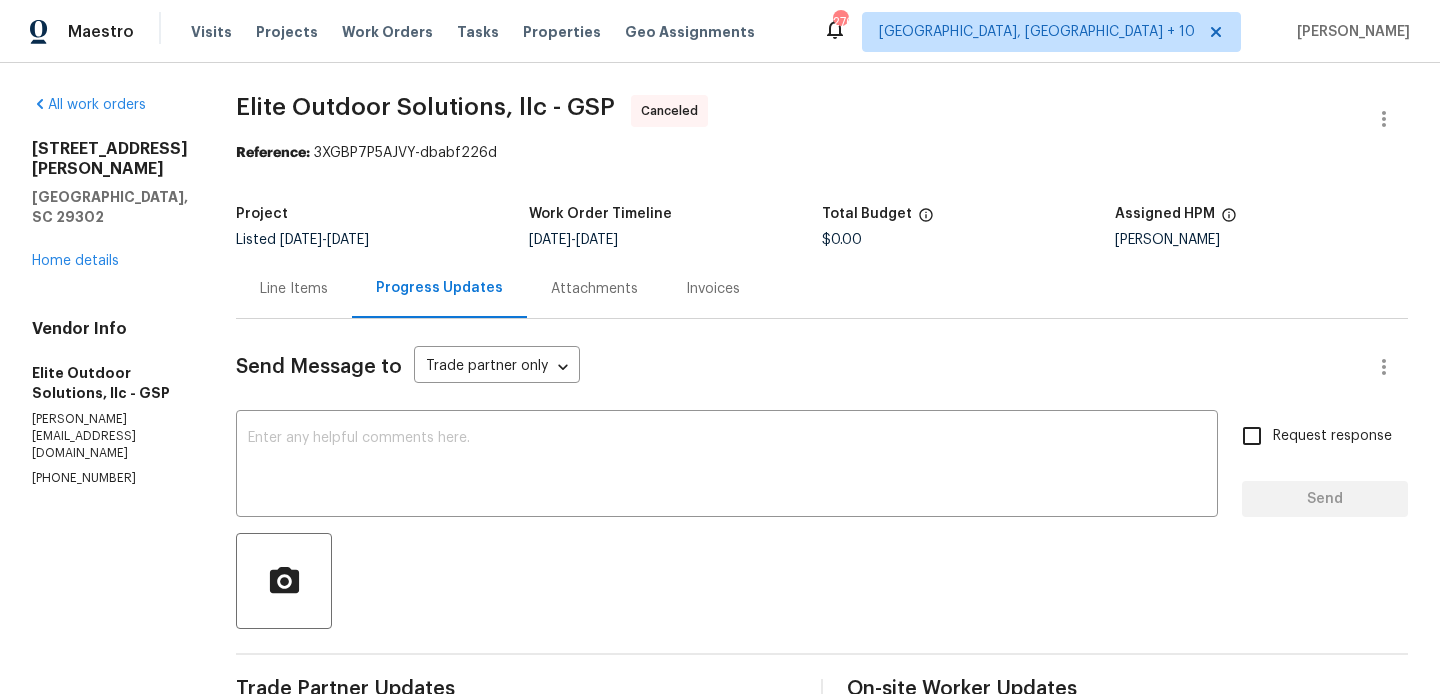 scroll, scrollTop: 0, scrollLeft: 0, axis: both 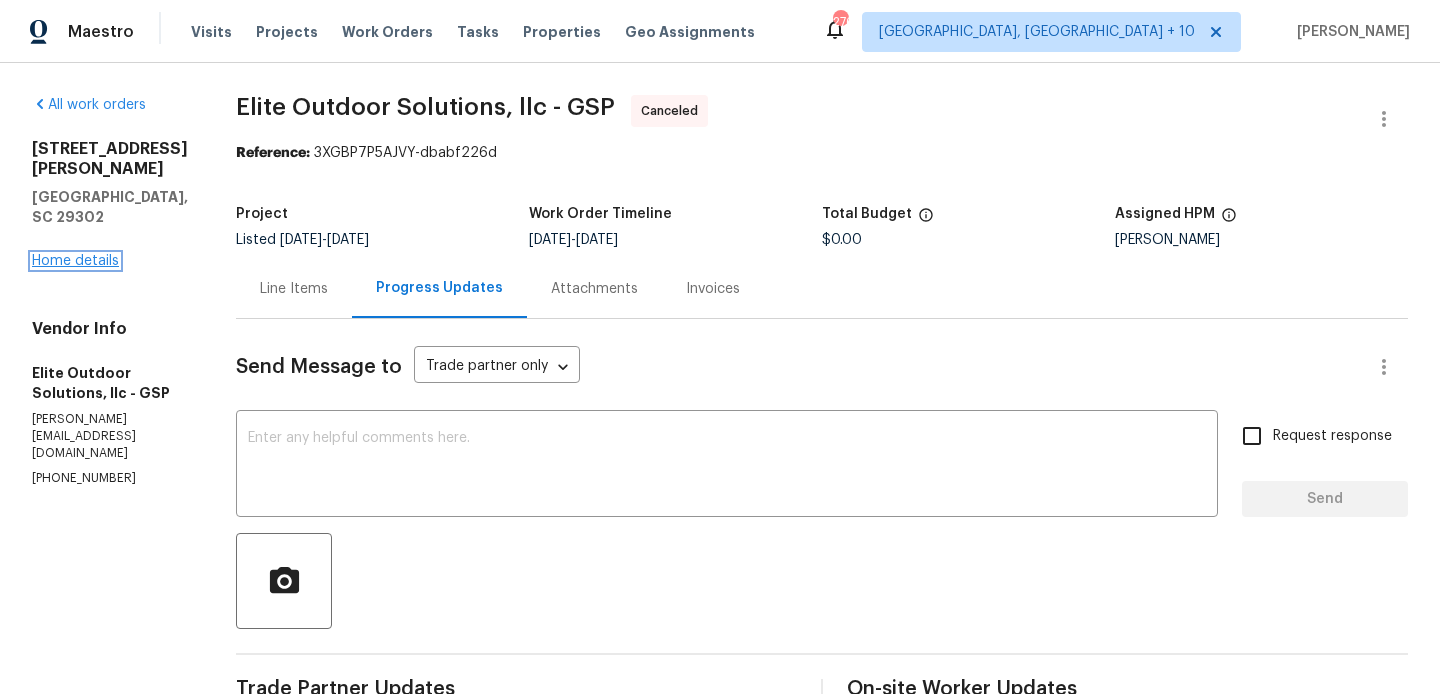 click on "Home details" at bounding box center [75, 261] 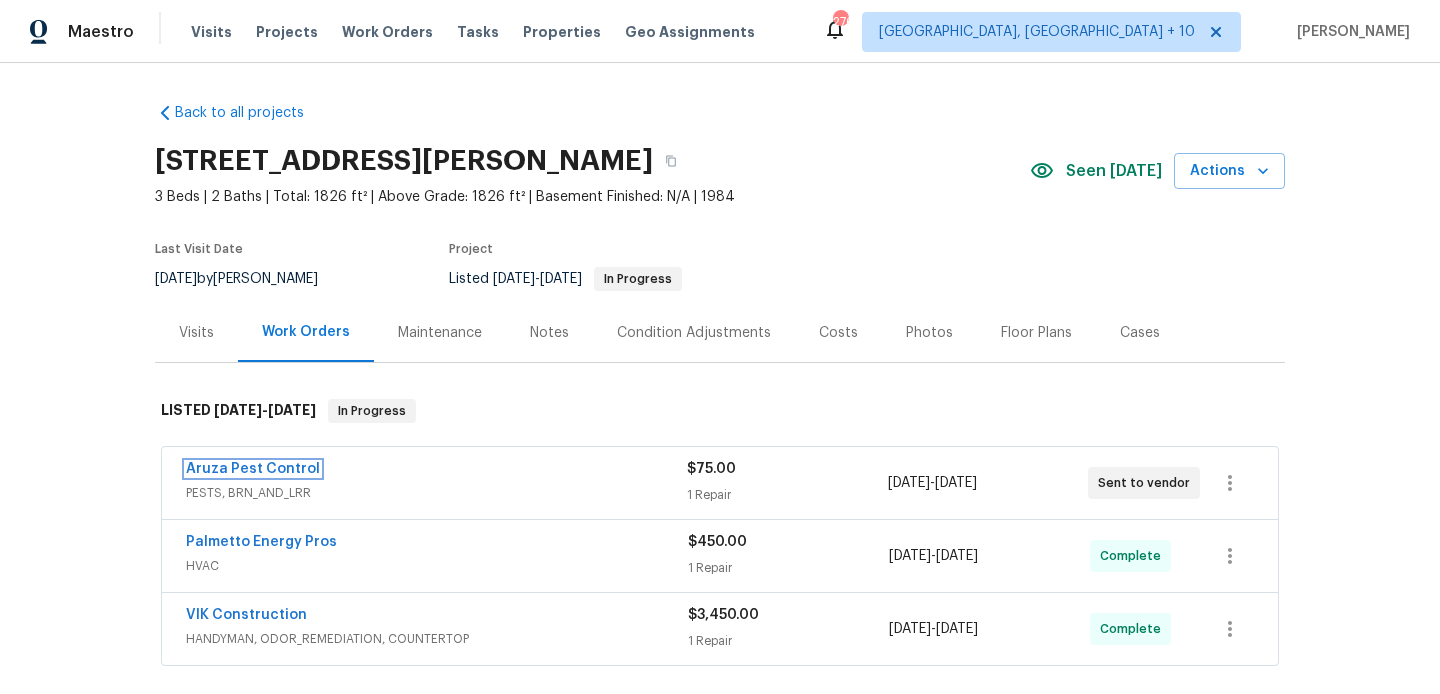 click on "Aruza Pest Control" at bounding box center [253, 469] 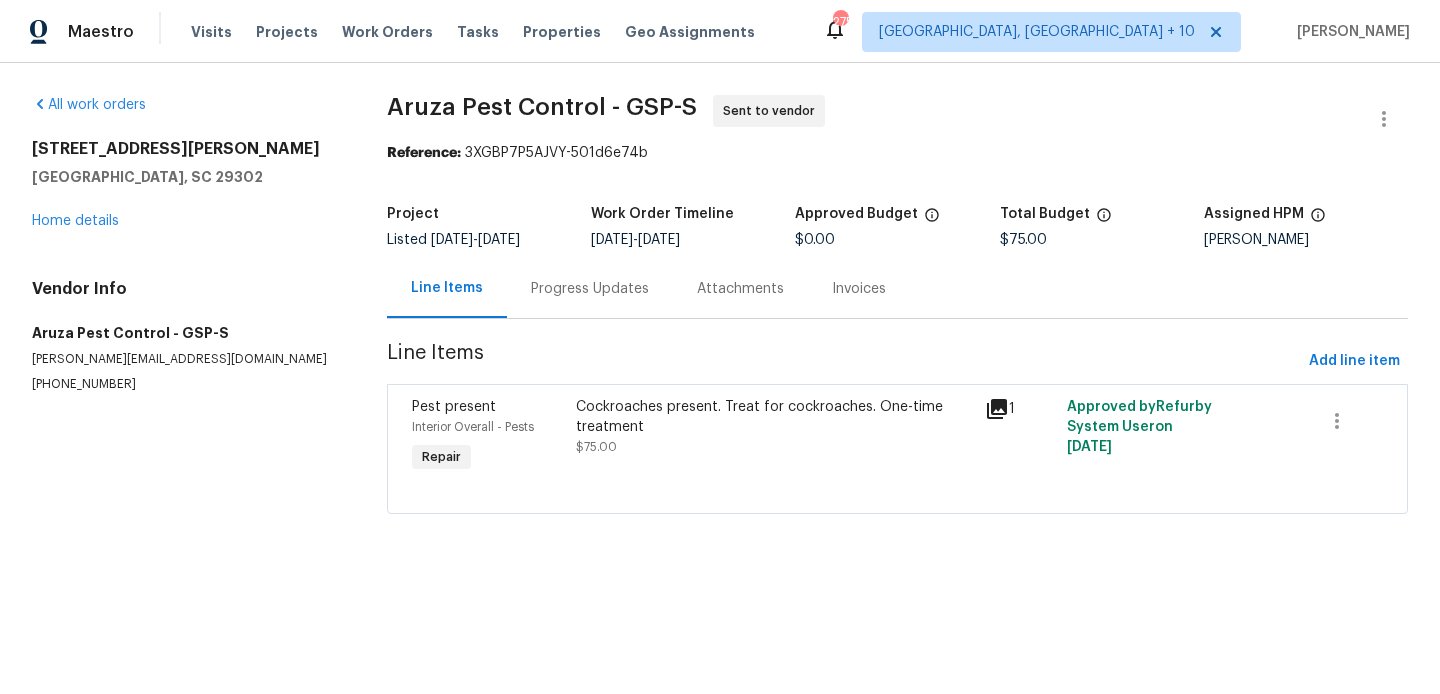 click on "Progress Updates" at bounding box center [590, 288] 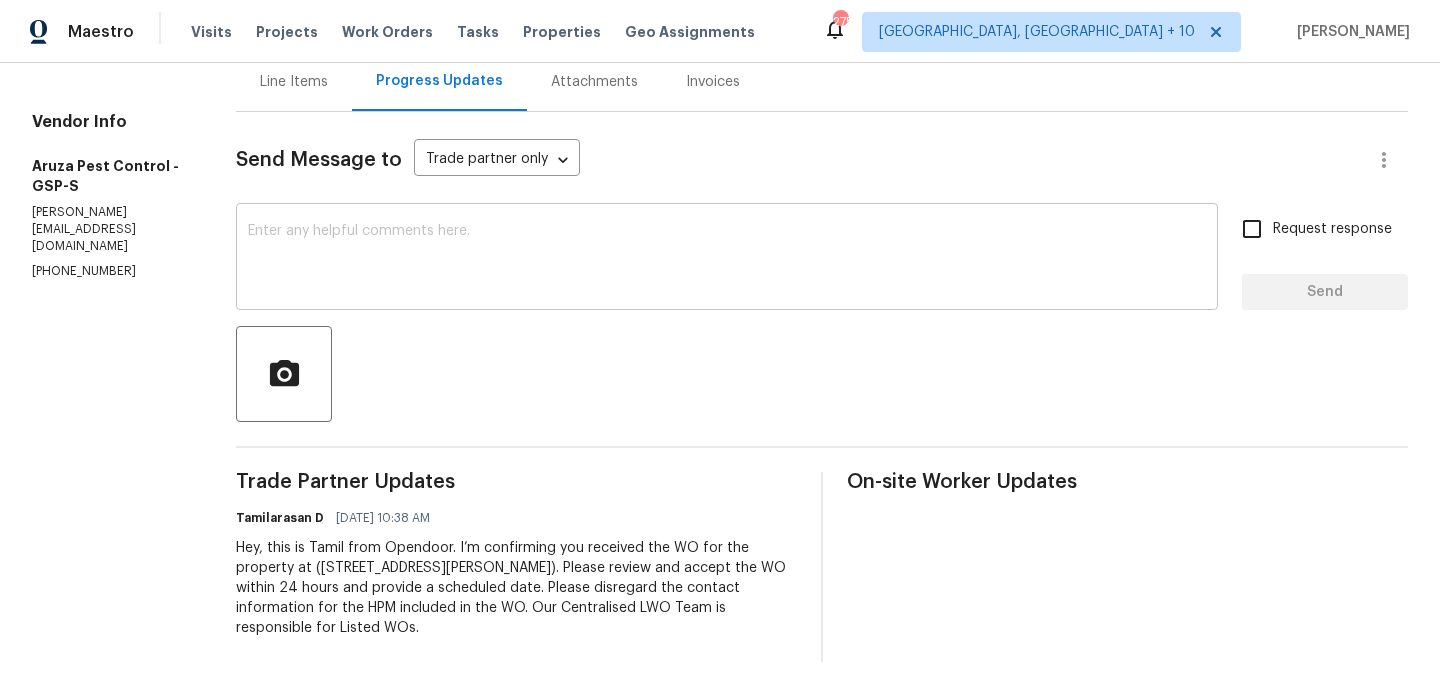 scroll, scrollTop: 0, scrollLeft: 0, axis: both 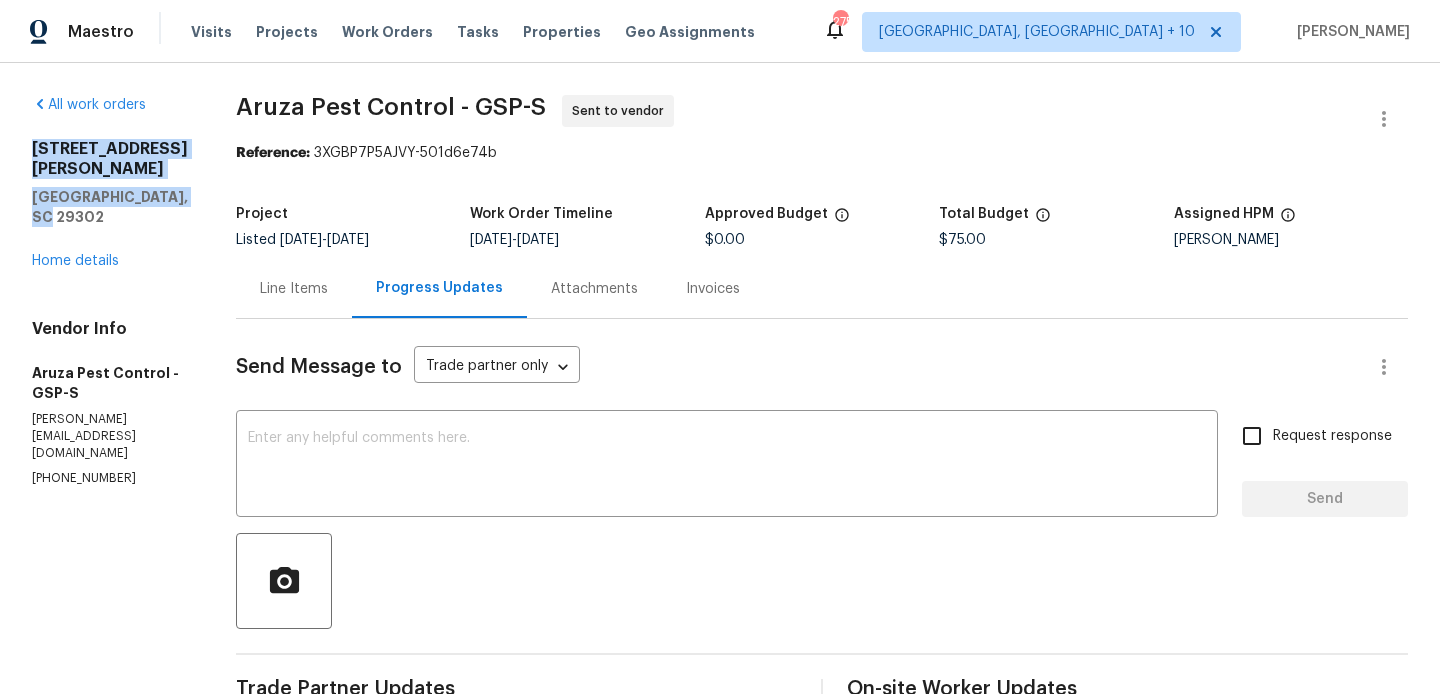 drag, startPoint x: 97, startPoint y: 199, endPoint x: 20, endPoint y: 141, distance: 96.40021 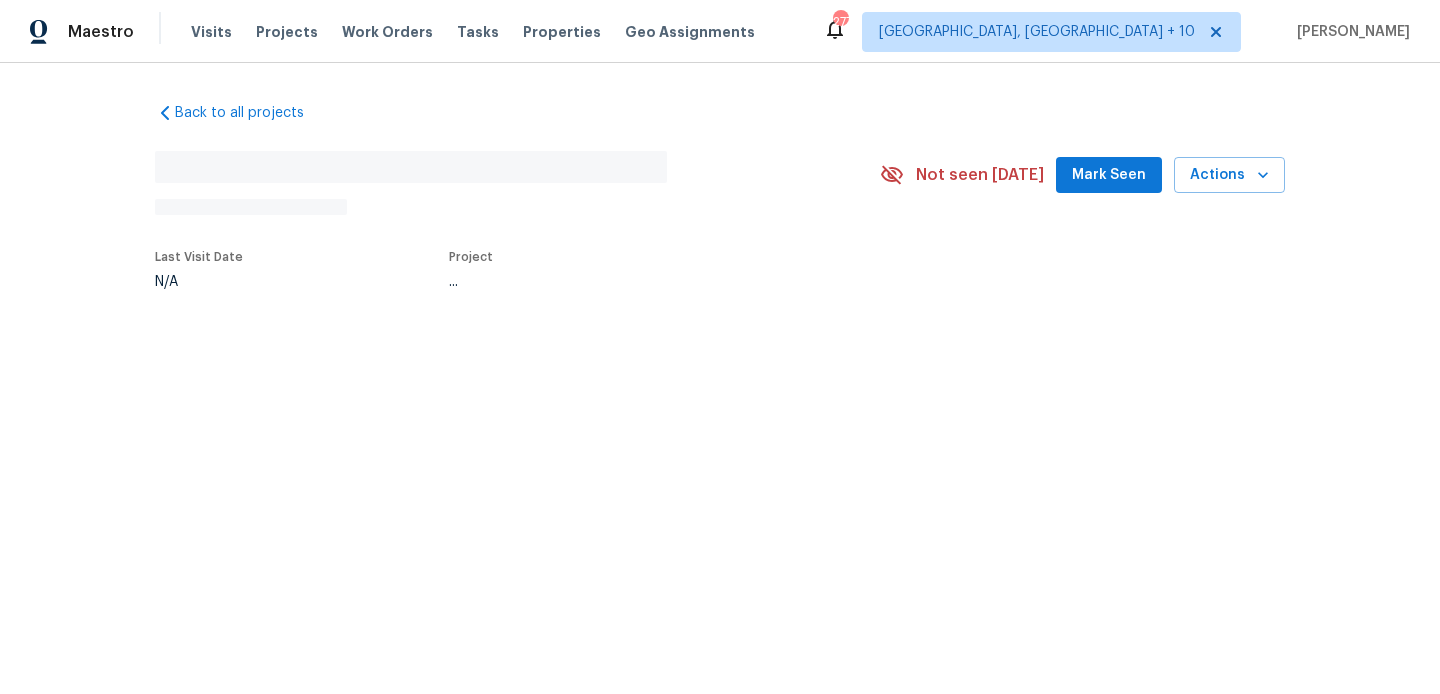scroll, scrollTop: 0, scrollLeft: 0, axis: both 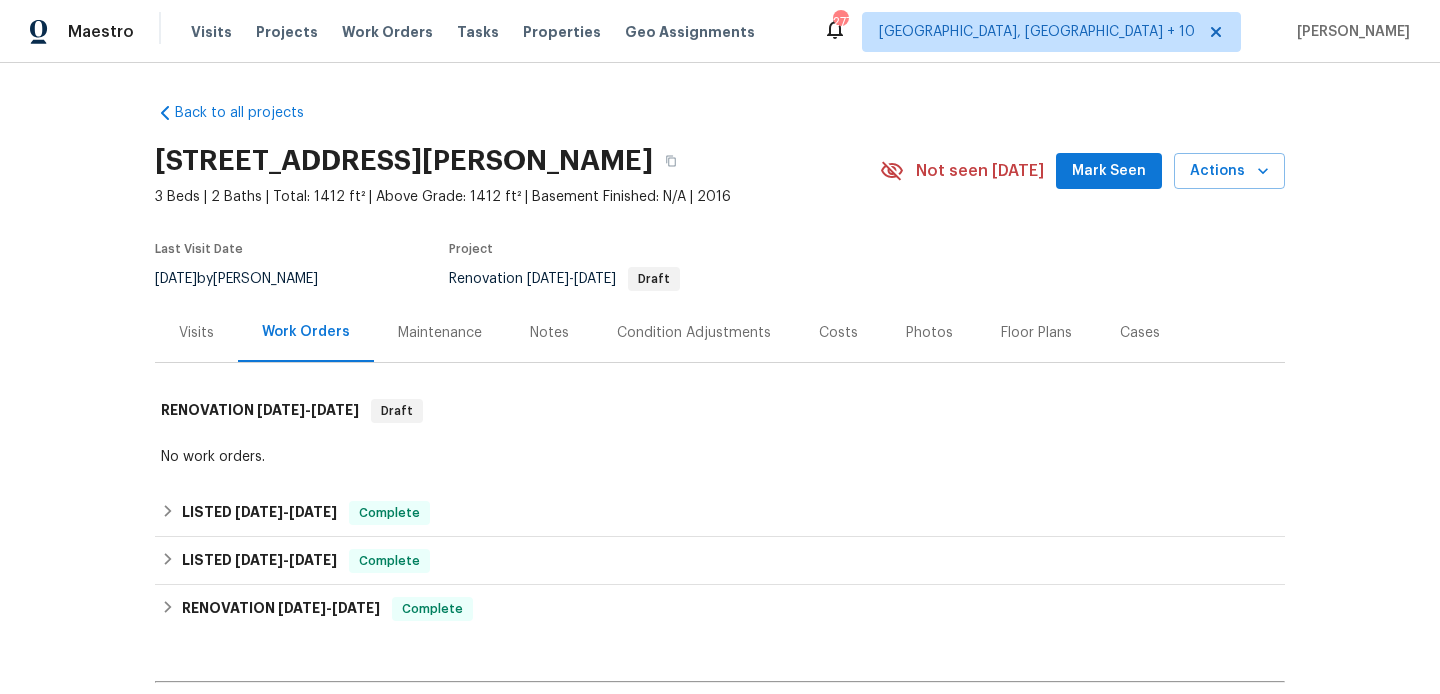 click on "Visits" at bounding box center (196, 332) 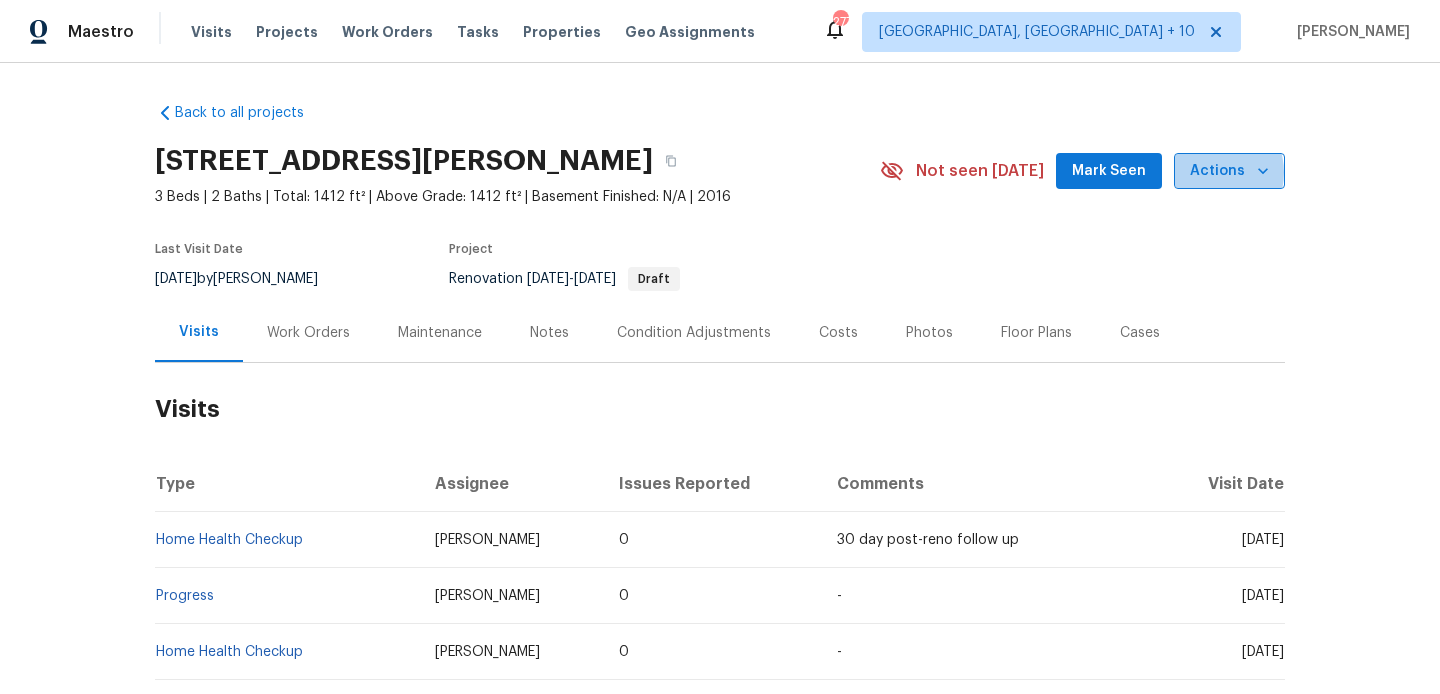 click on "Actions" at bounding box center (1229, 171) 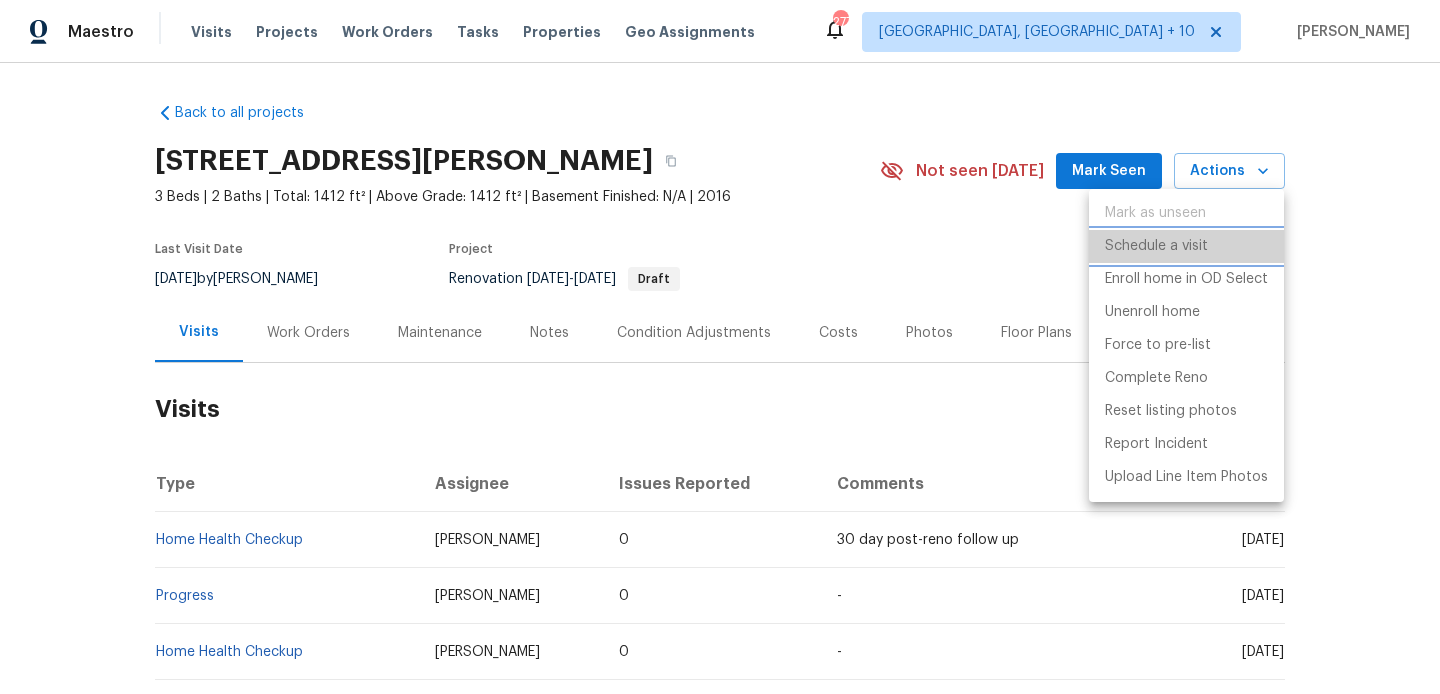 click on "Schedule a visit" at bounding box center (1186, 246) 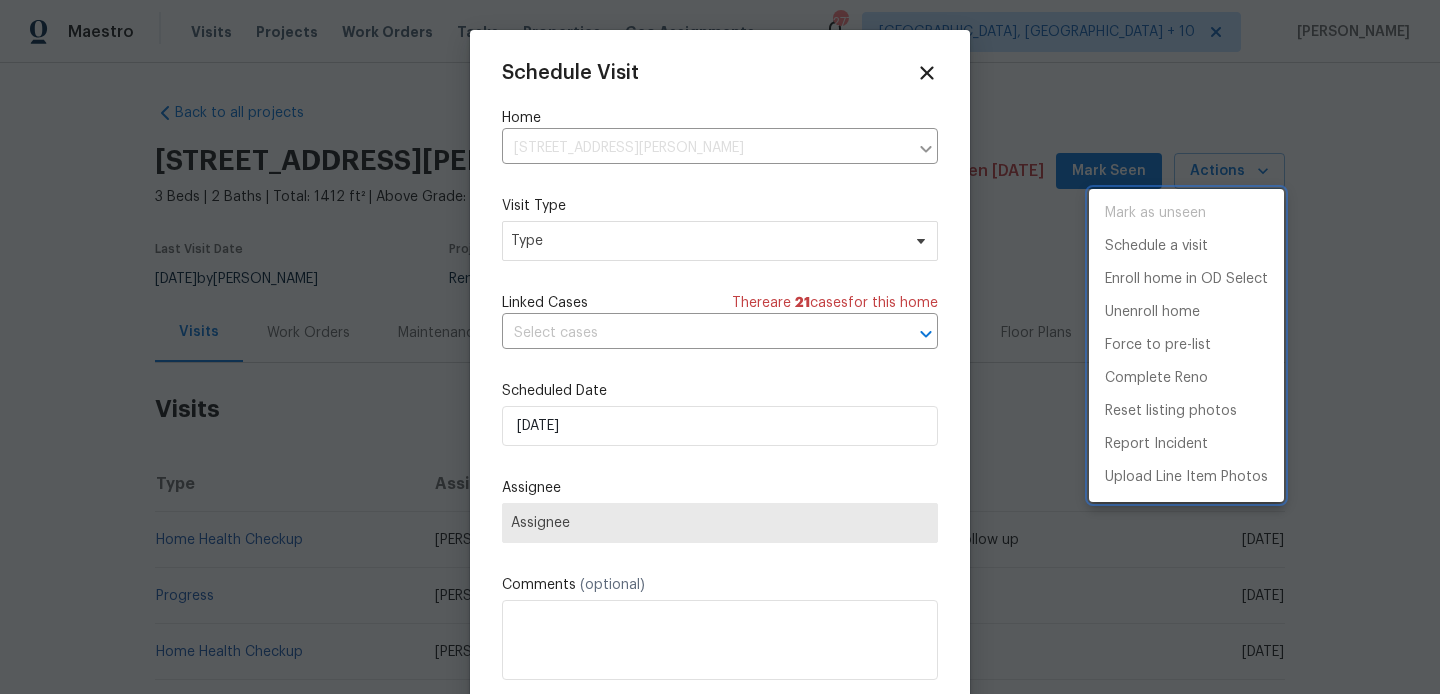 click at bounding box center [720, 347] 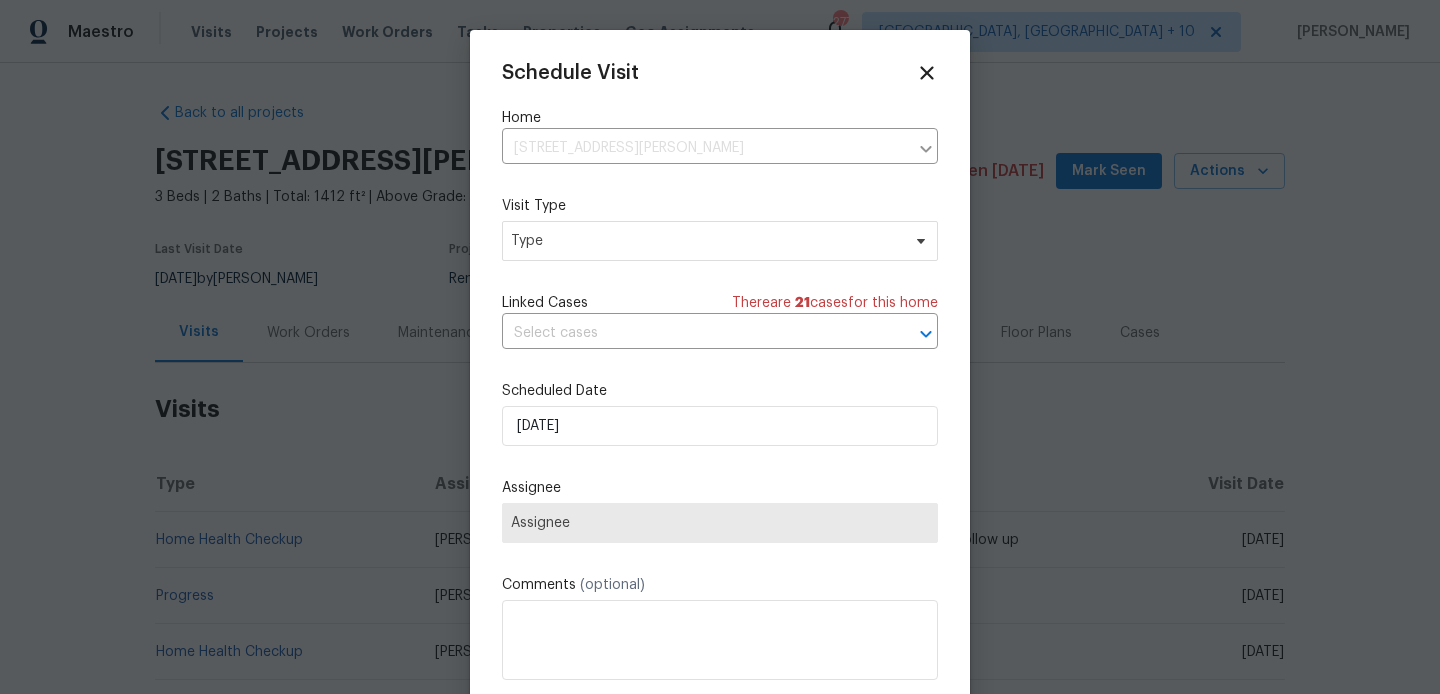 click on "Home" at bounding box center (720, 118) 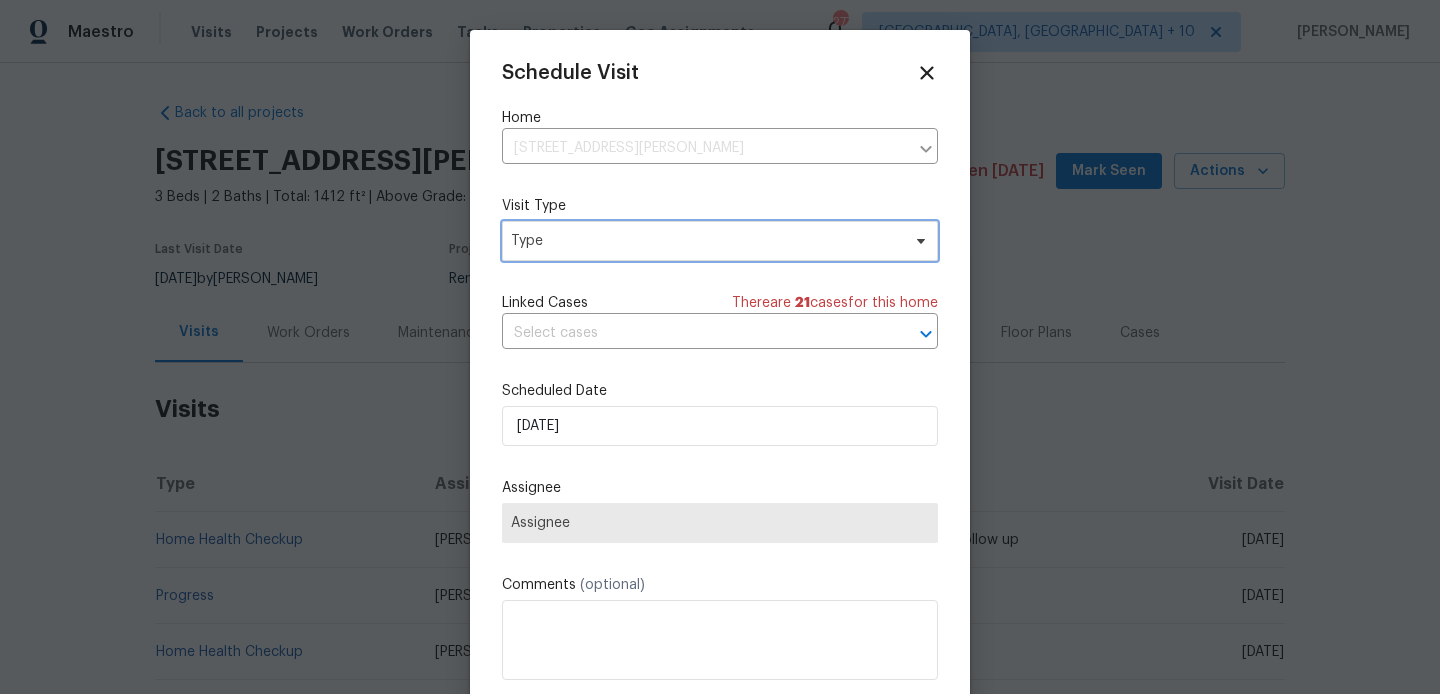 click on "Type" at bounding box center [705, 241] 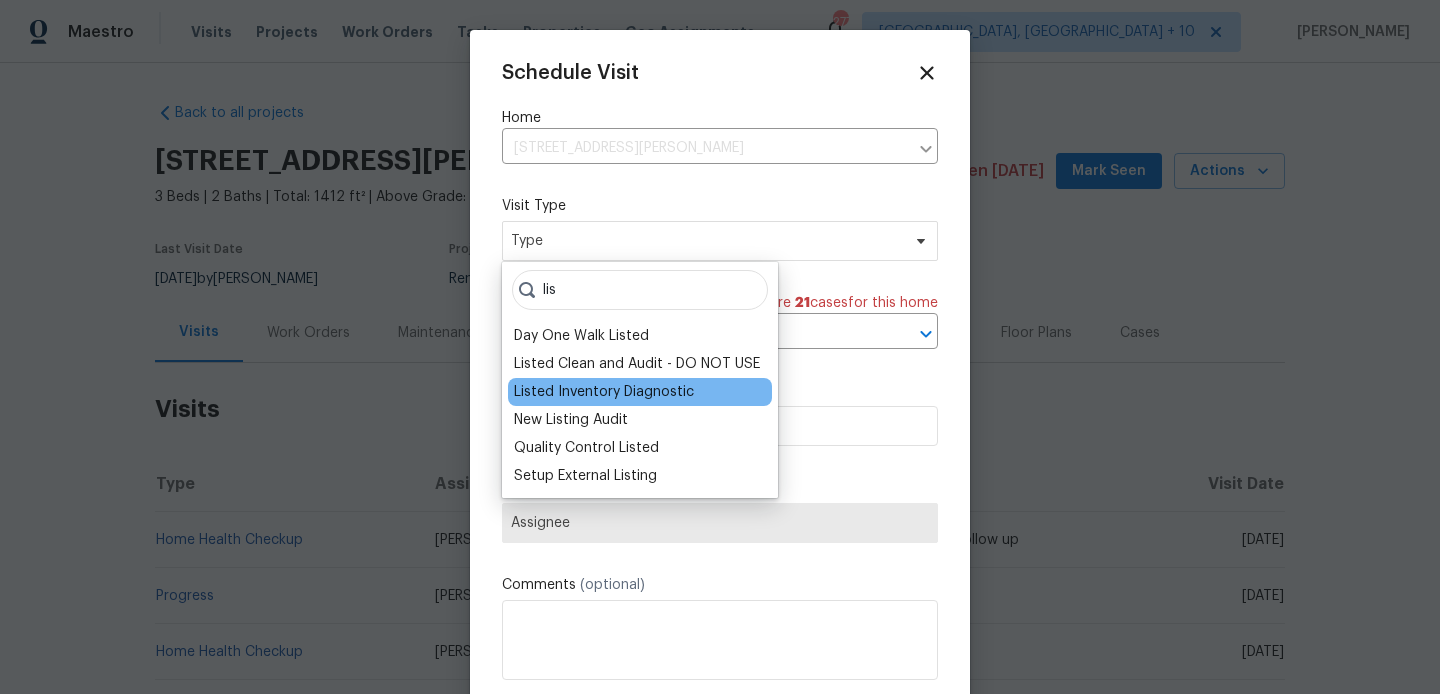 type on "lis" 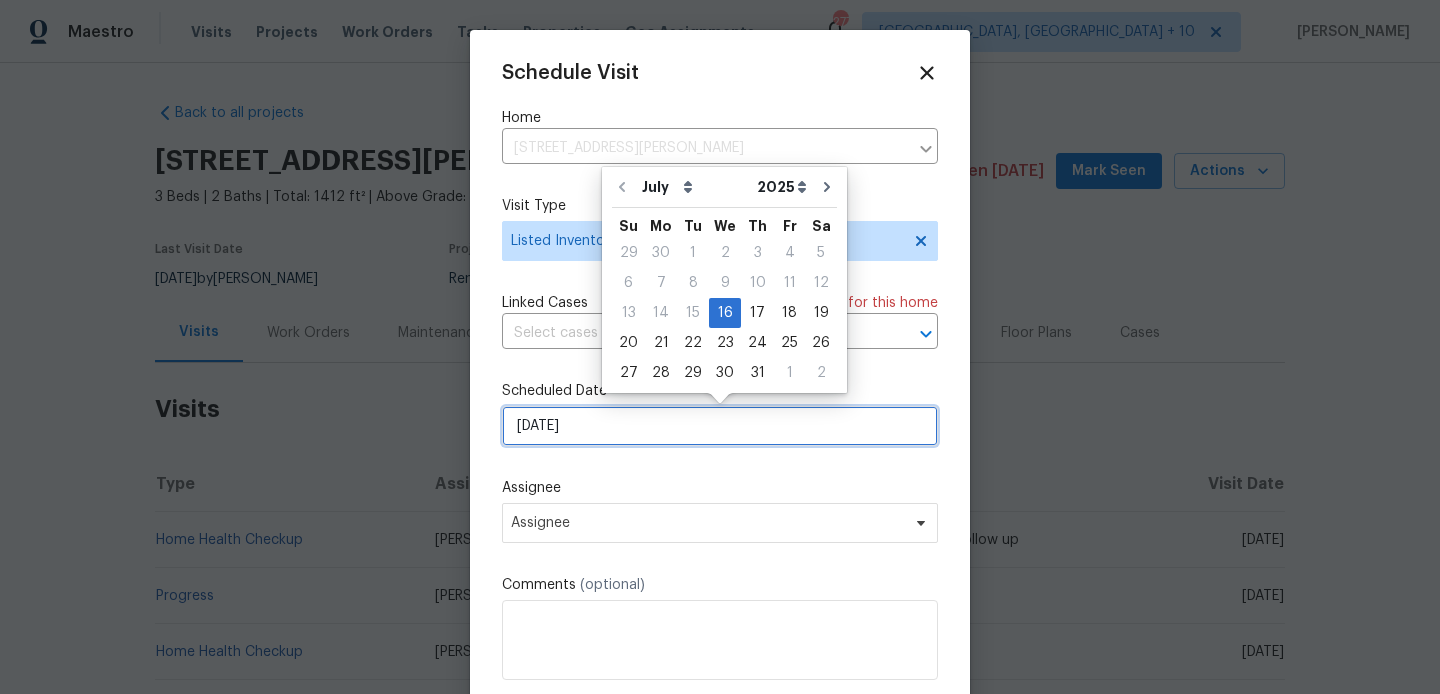 click on "[DATE]" at bounding box center (720, 426) 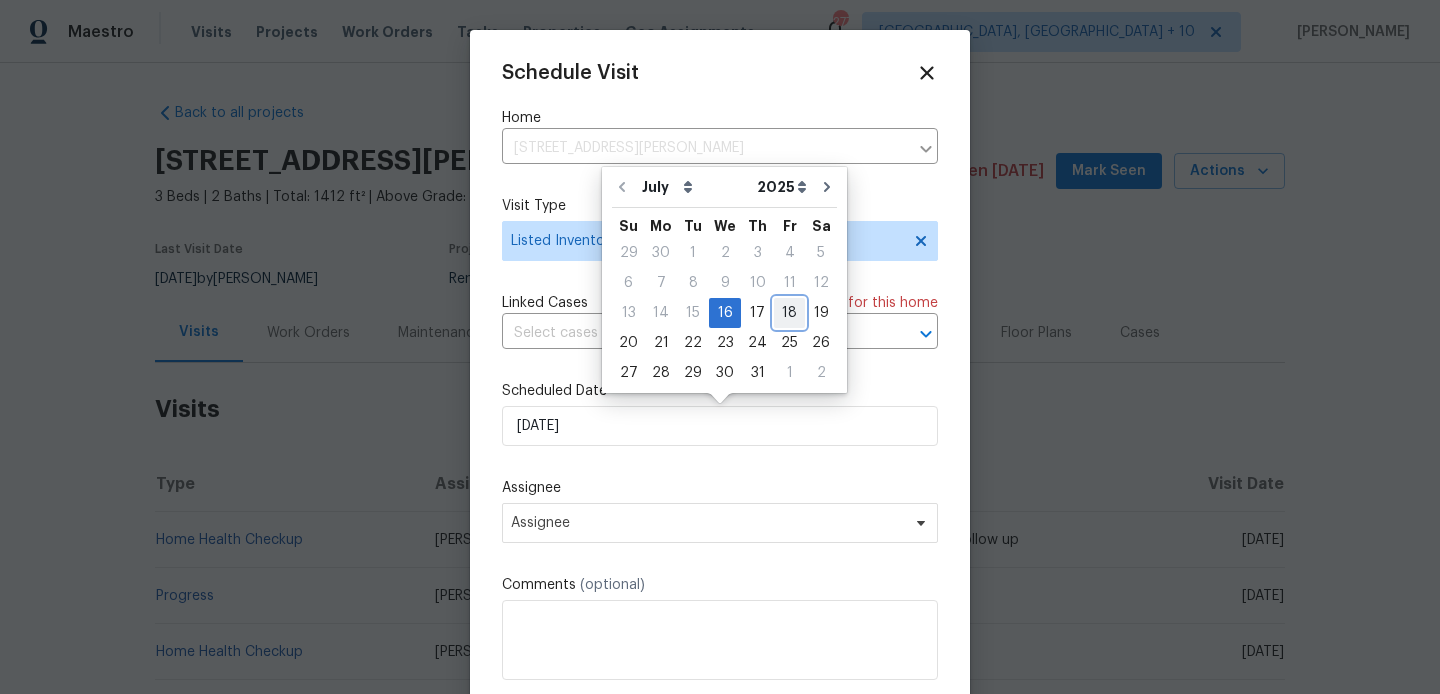 click on "18" at bounding box center [789, 313] 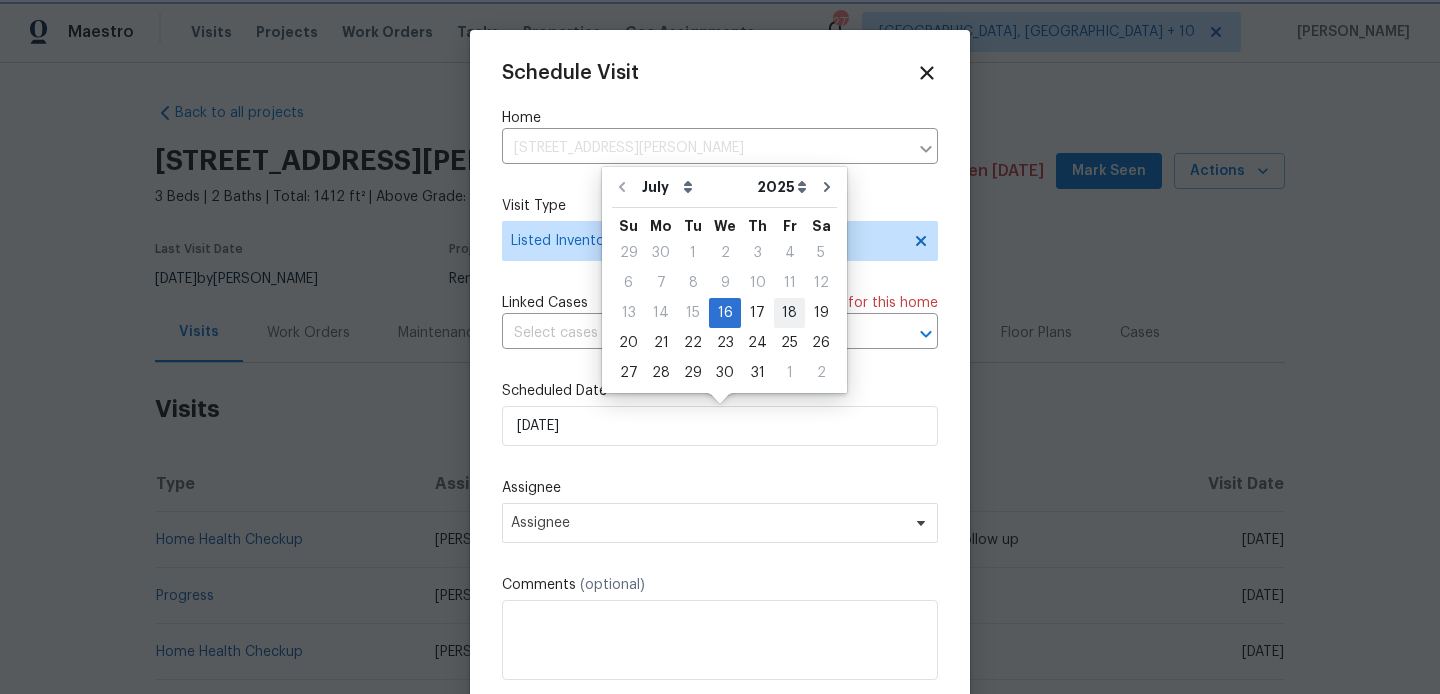 type on "[DATE]" 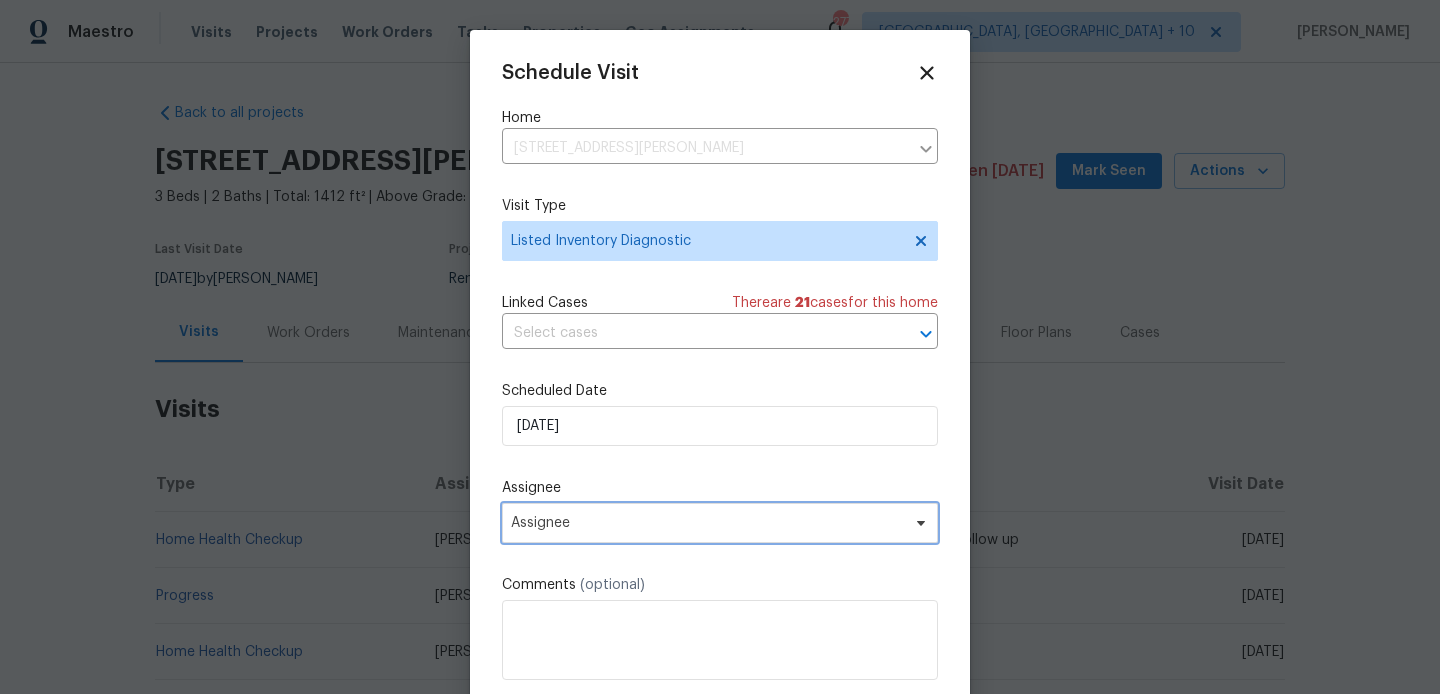 click on "Assignee" at bounding box center [720, 523] 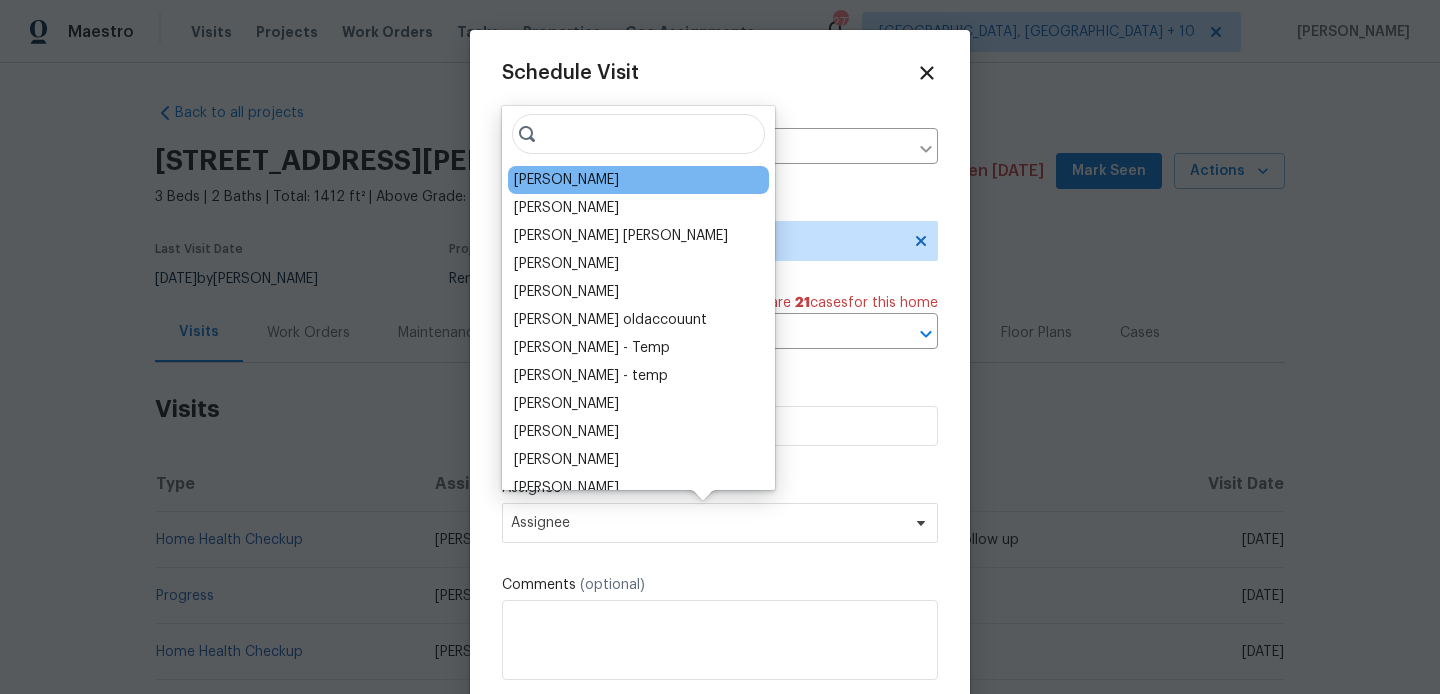 click on "[PERSON_NAME]" at bounding box center (638, 180) 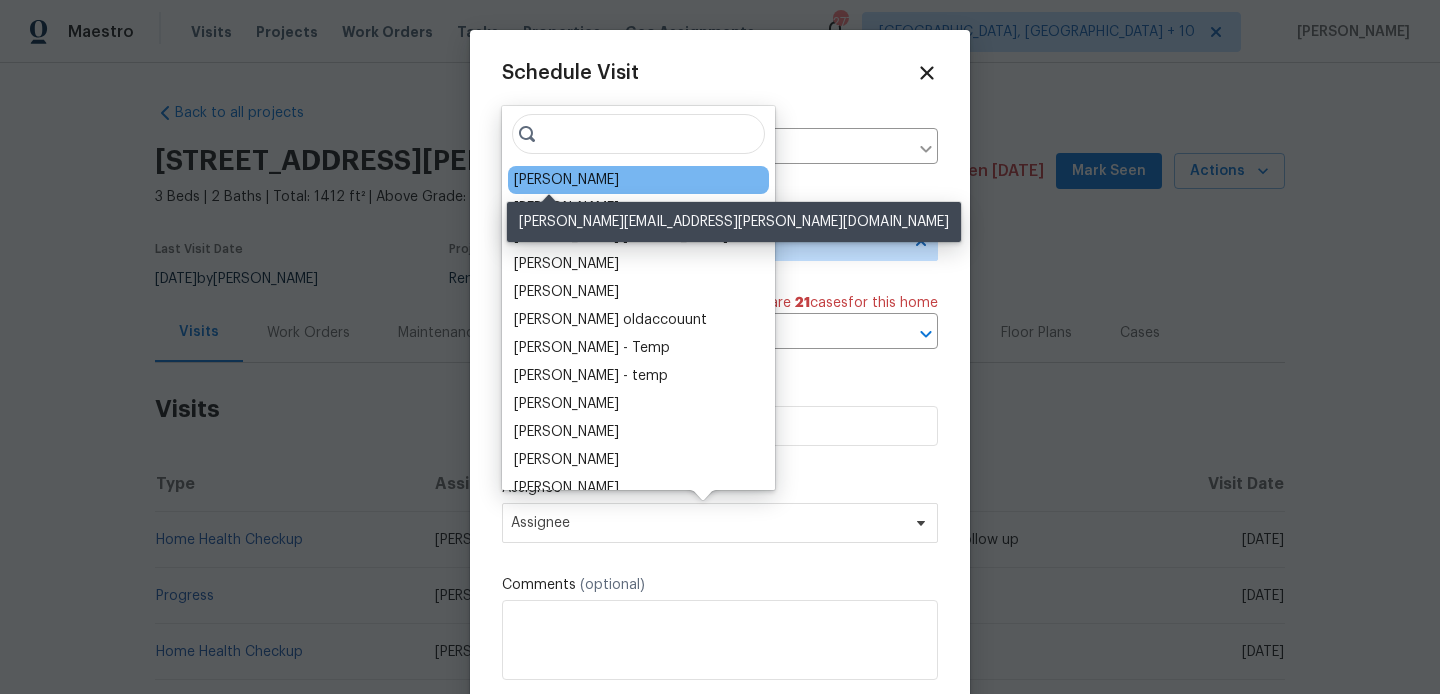 click on "[PERSON_NAME]" at bounding box center [566, 180] 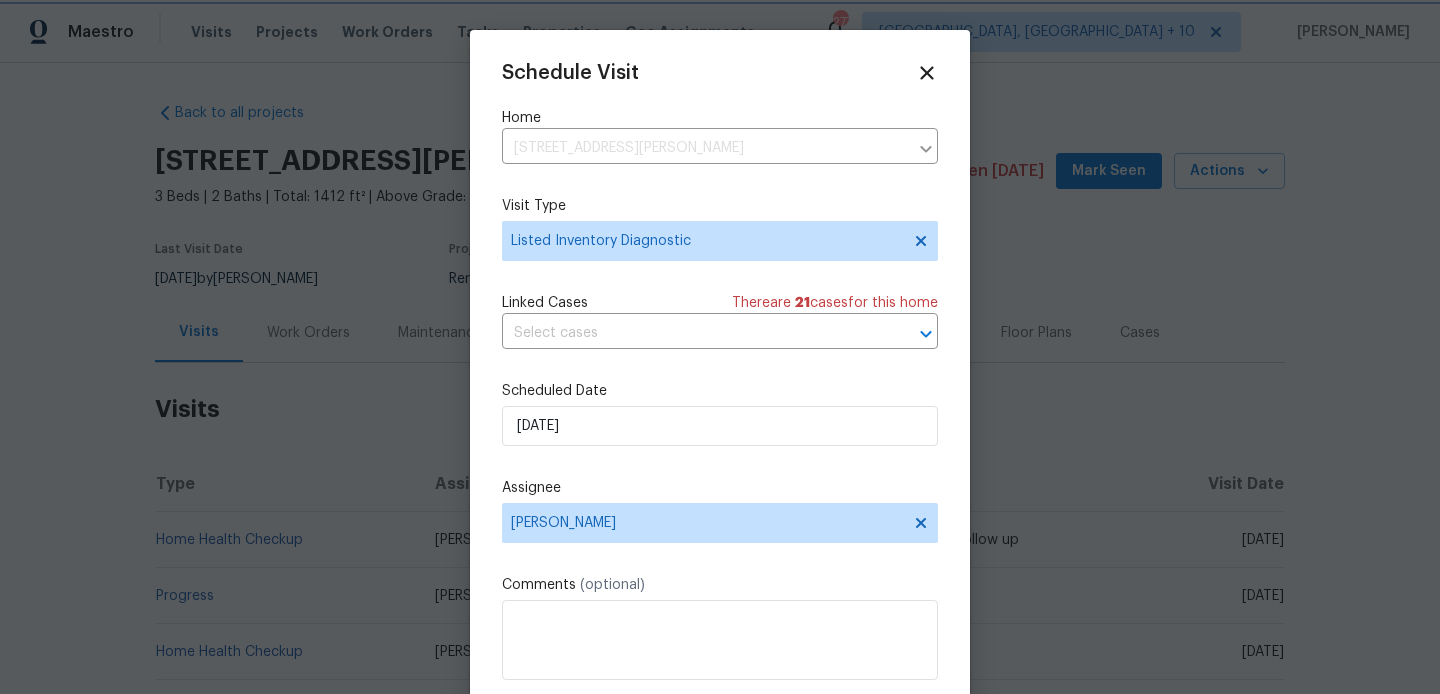 scroll, scrollTop: 36, scrollLeft: 0, axis: vertical 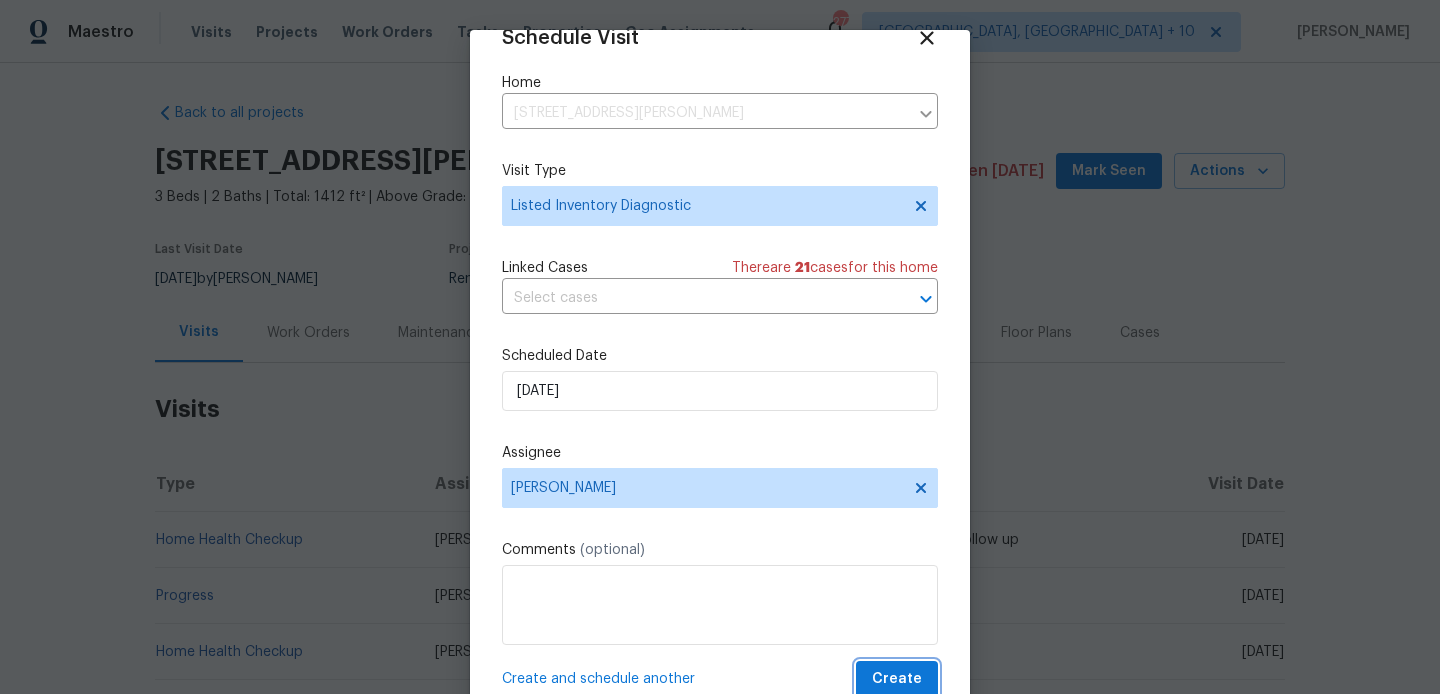 click on "Create" at bounding box center (897, 679) 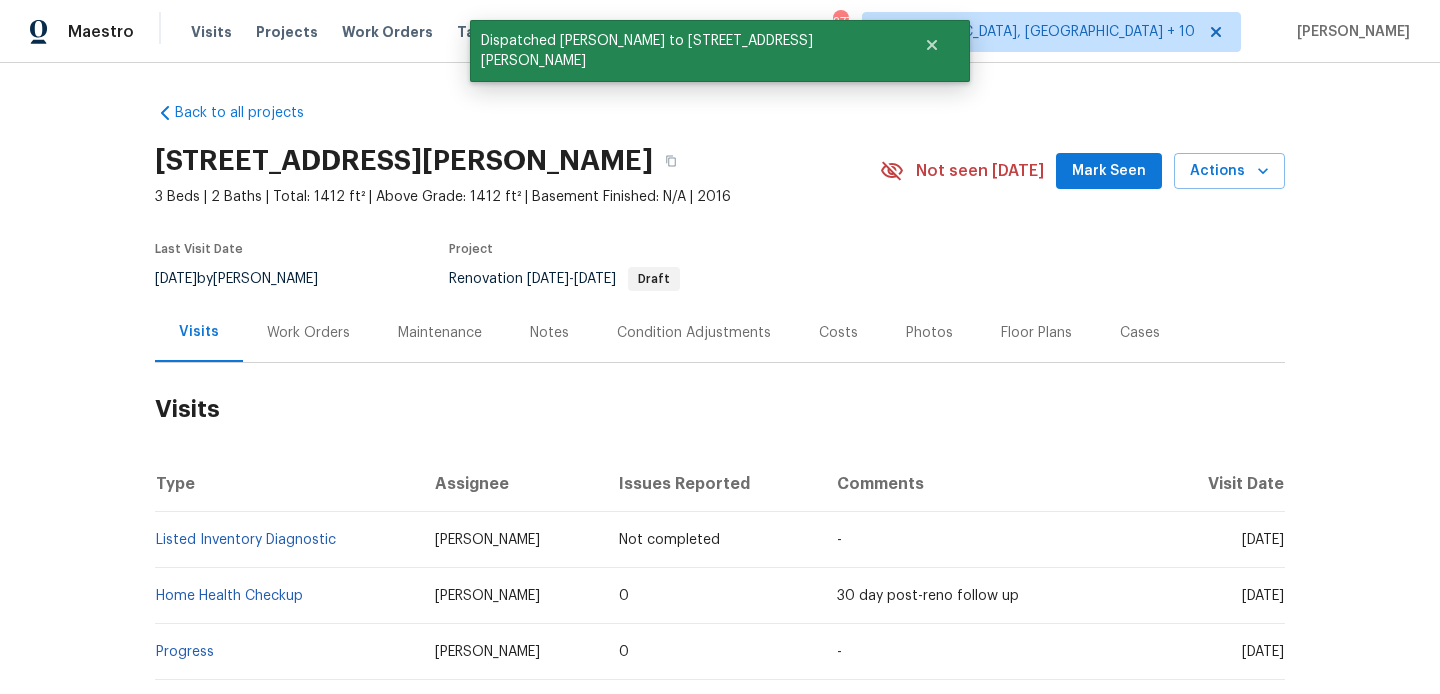 click on "Listed Inventory Diagnostic" at bounding box center (287, 540) 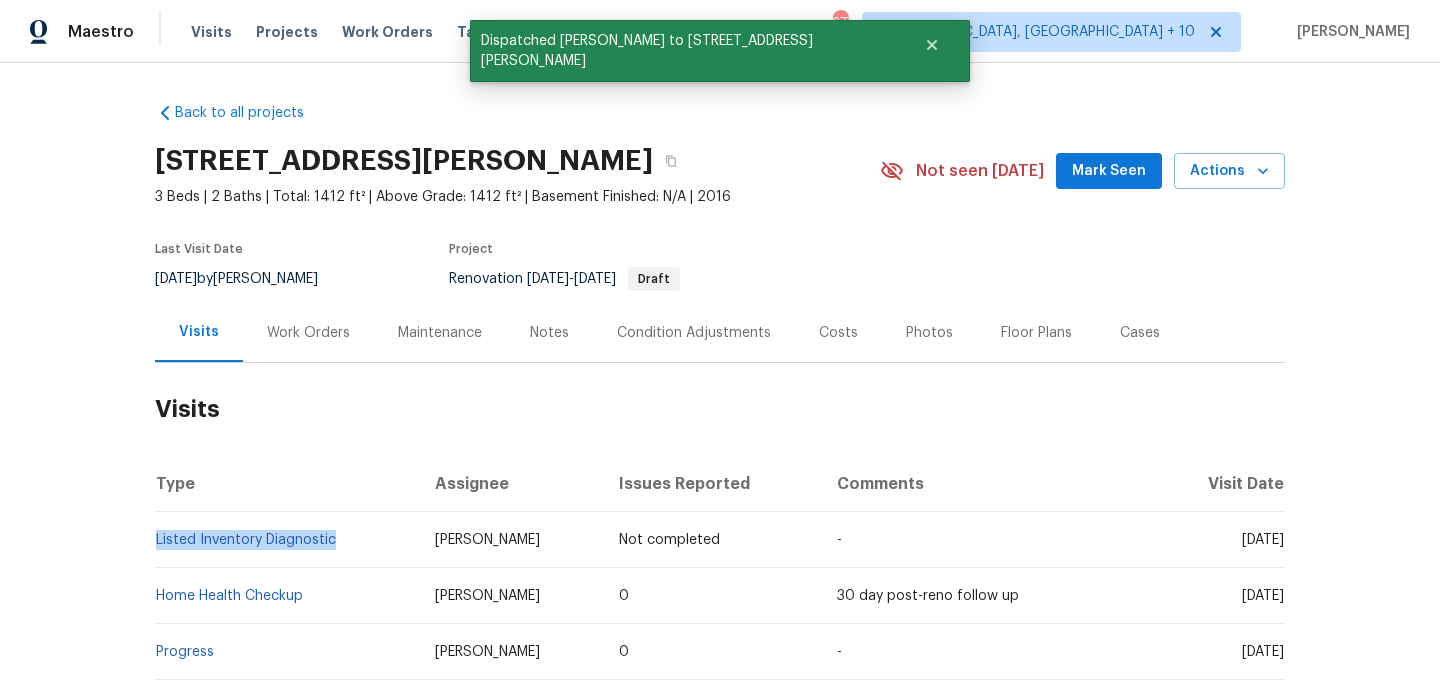 click on "Listed Inventory Diagnostic" at bounding box center (287, 540) 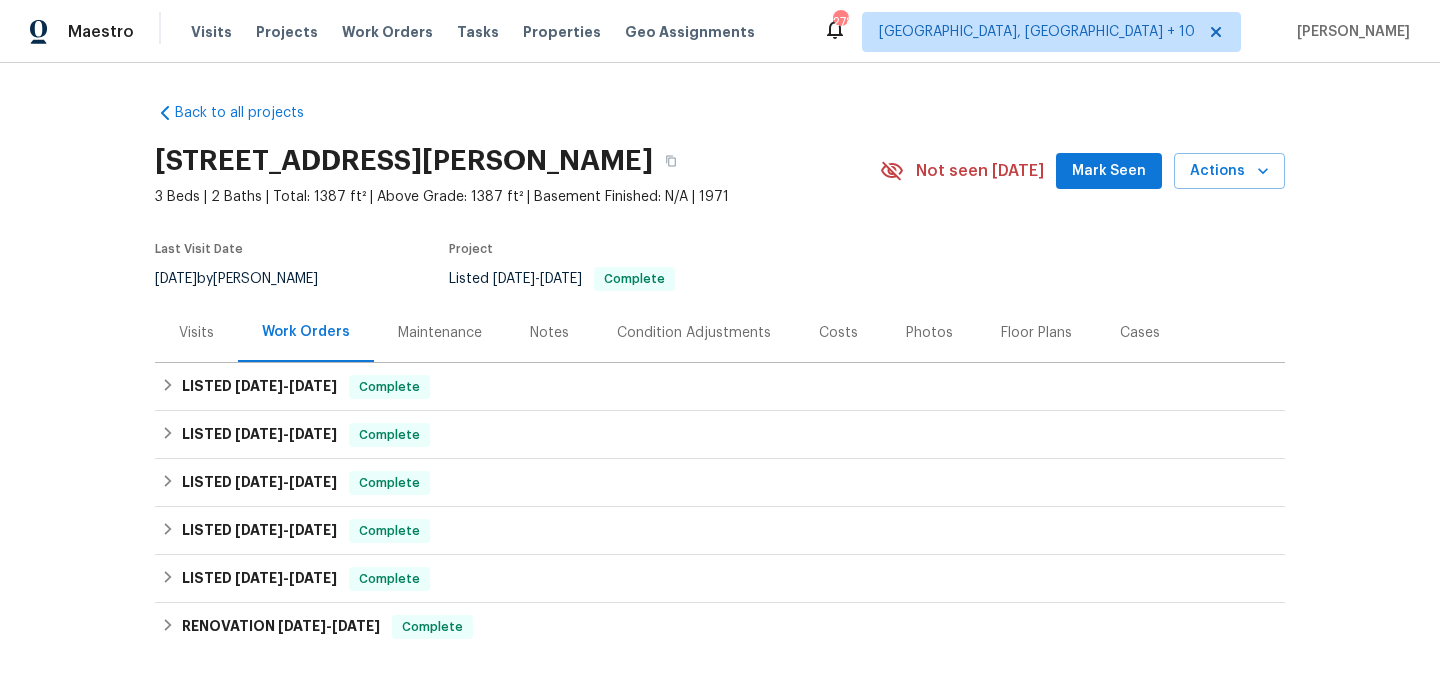 scroll, scrollTop: 0, scrollLeft: 0, axis: both 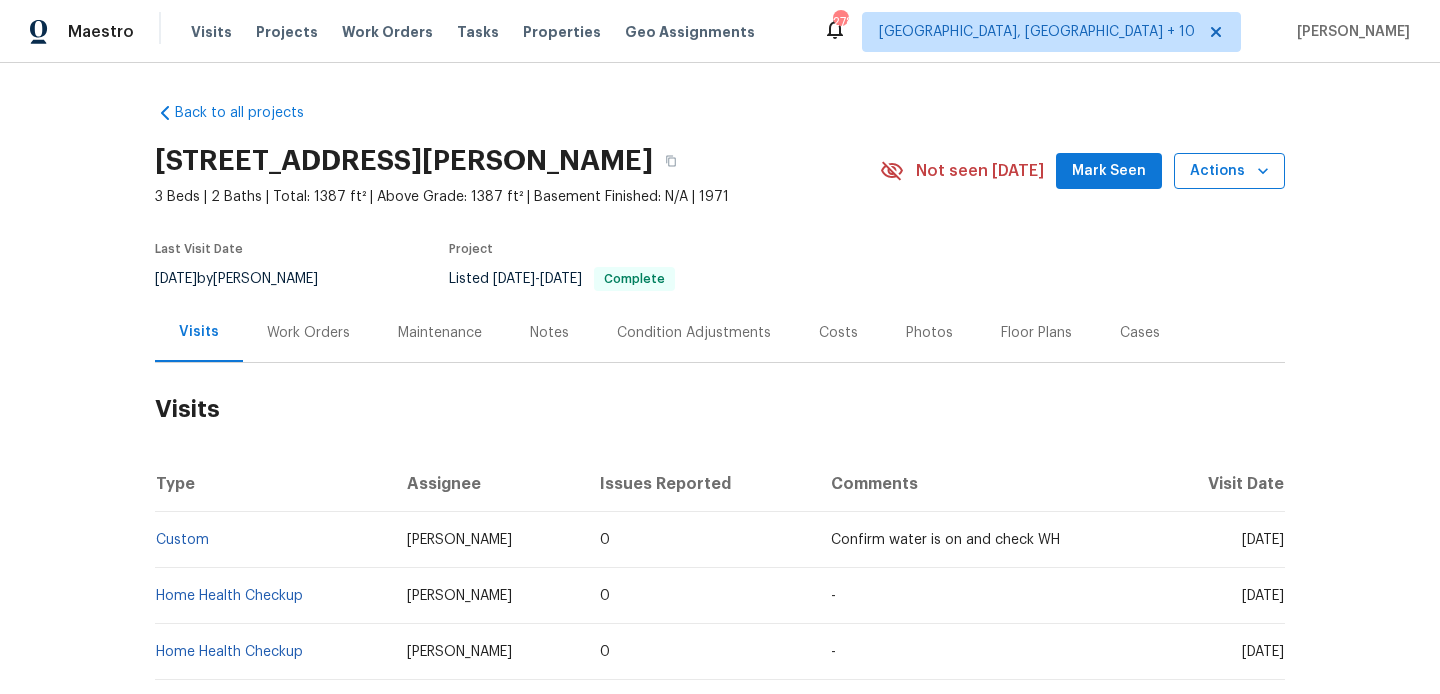 click on "Actions" at bounding box center (1229, 171) 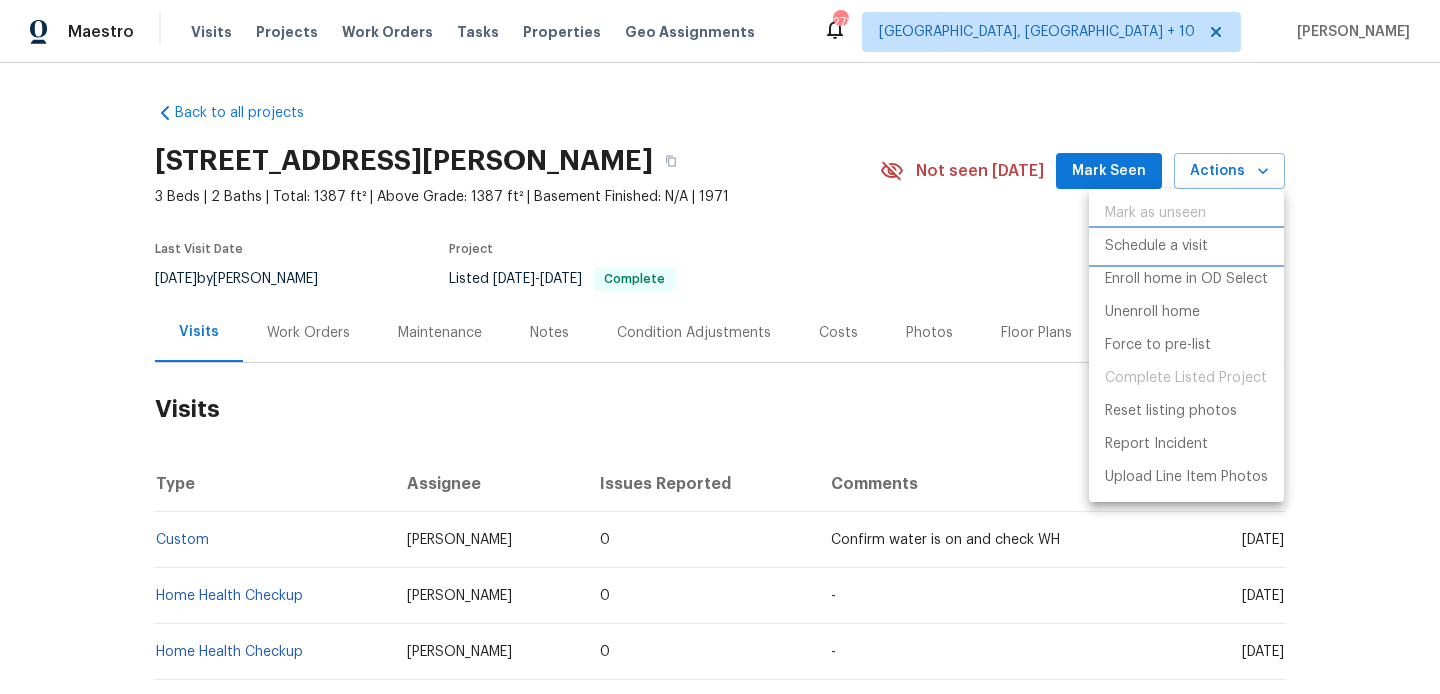 click on "Schedule a visit" at bounding box center [1186, 246] 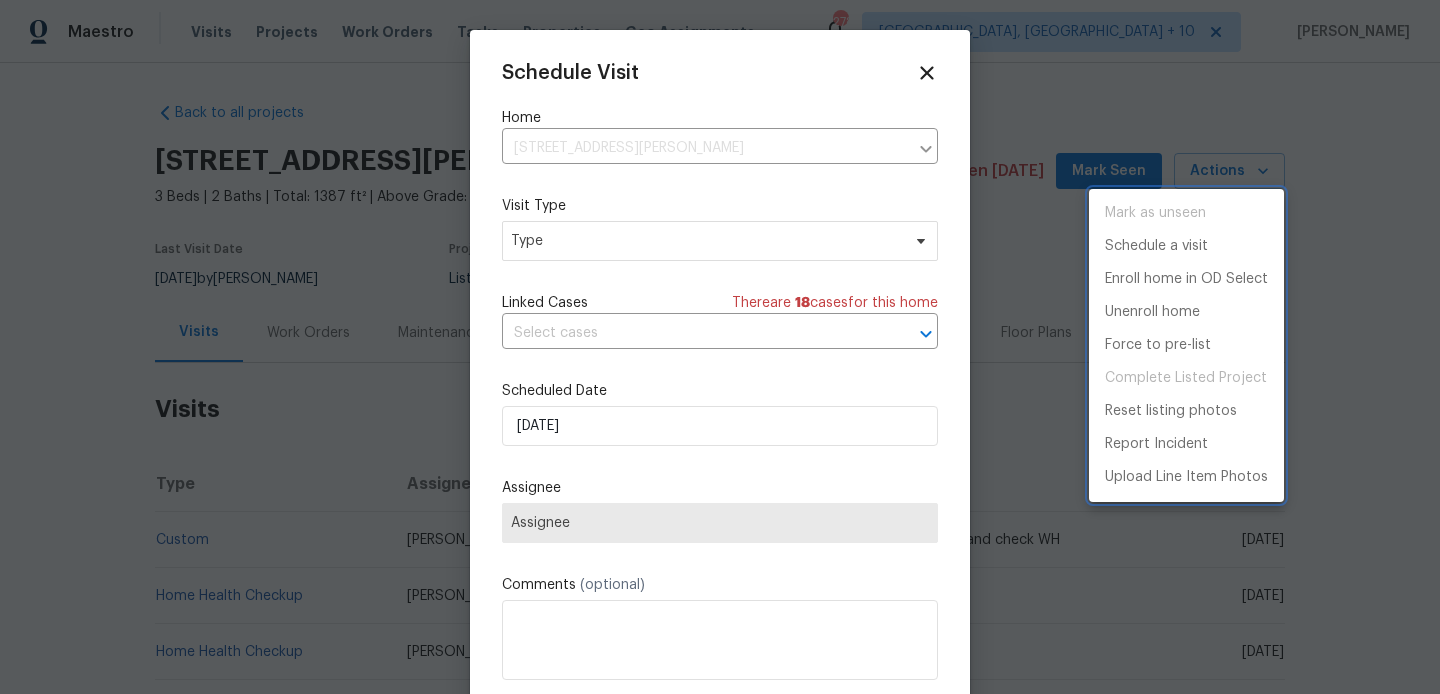 click at bounding box center [720, 347] 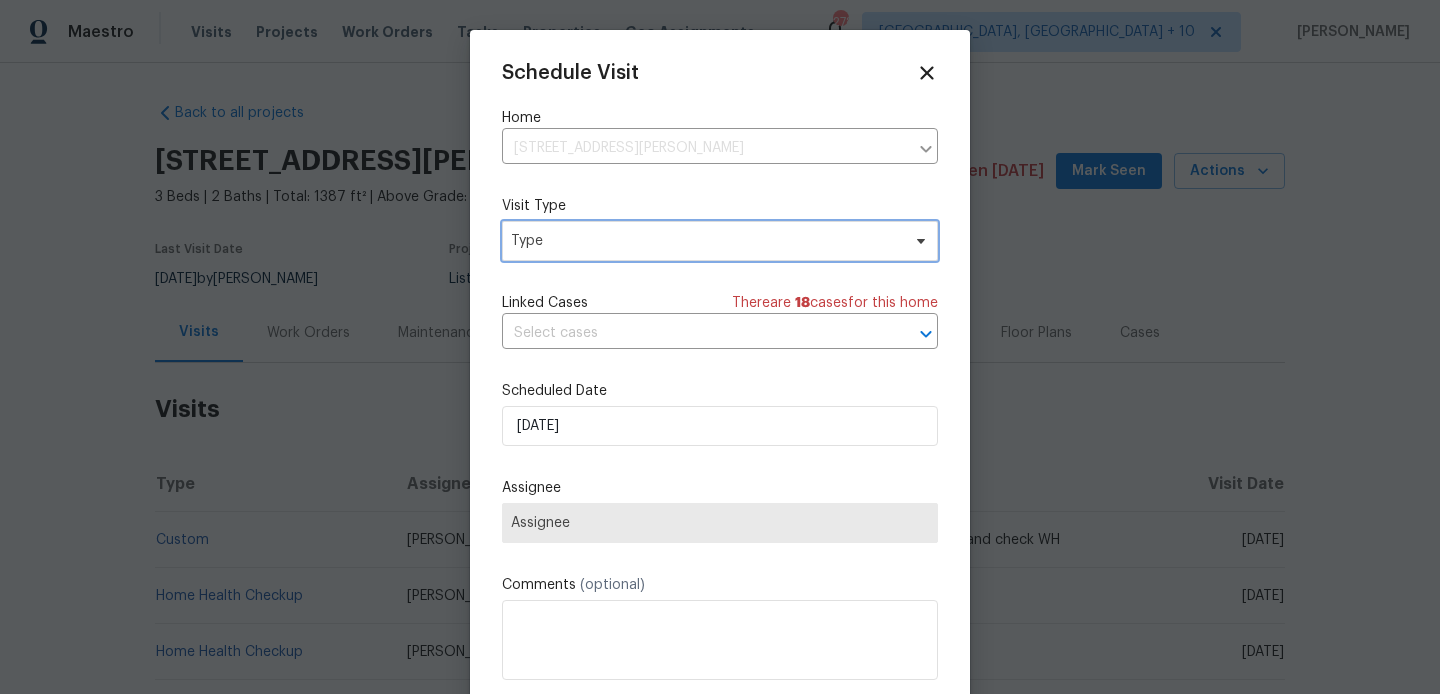 click on "Type" at bounding box center [705, 241] 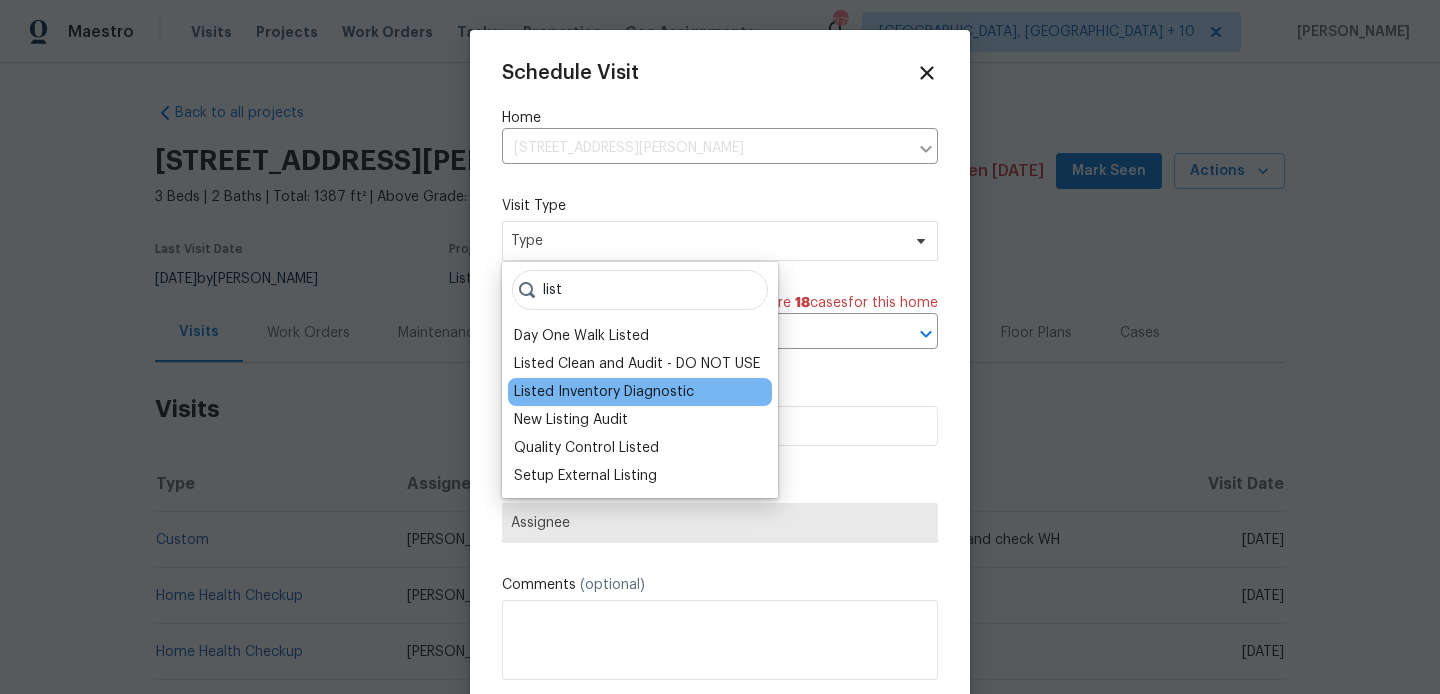 type on "list" 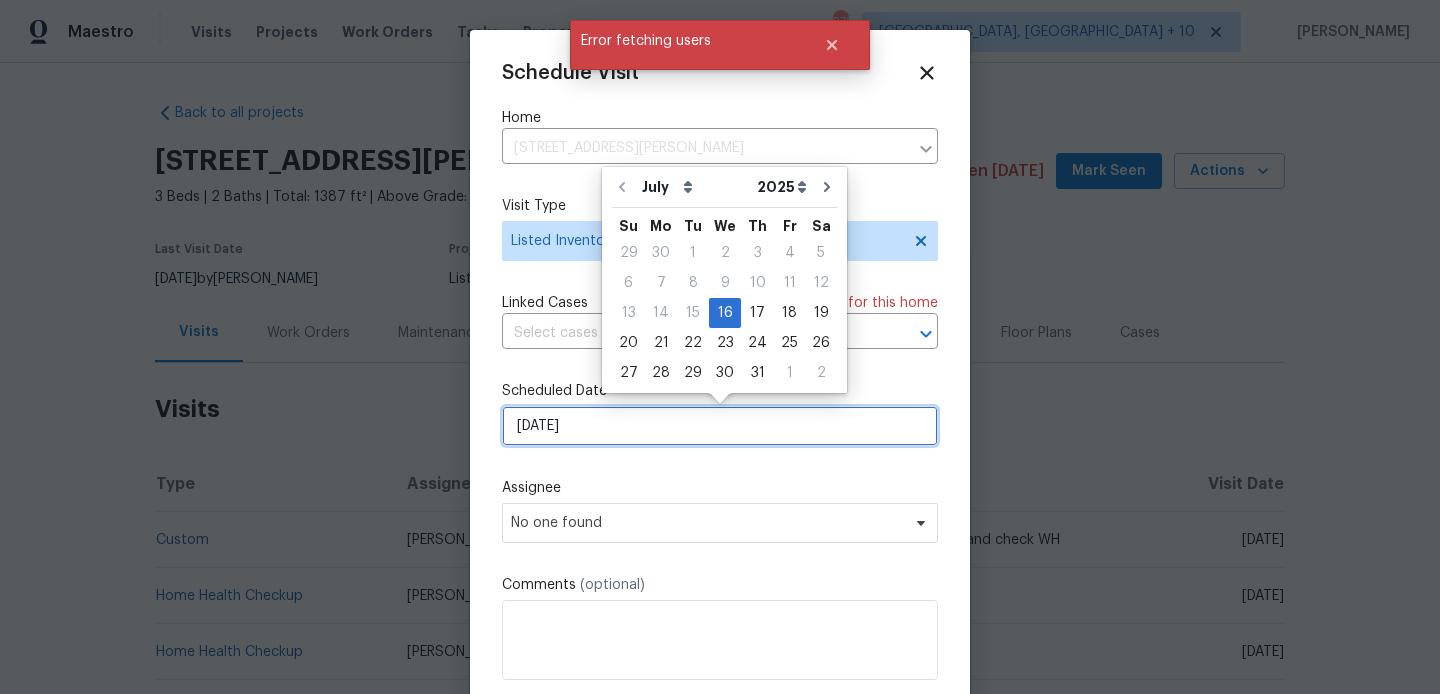 click on "[DATE]" at bounding box center [720, 426] 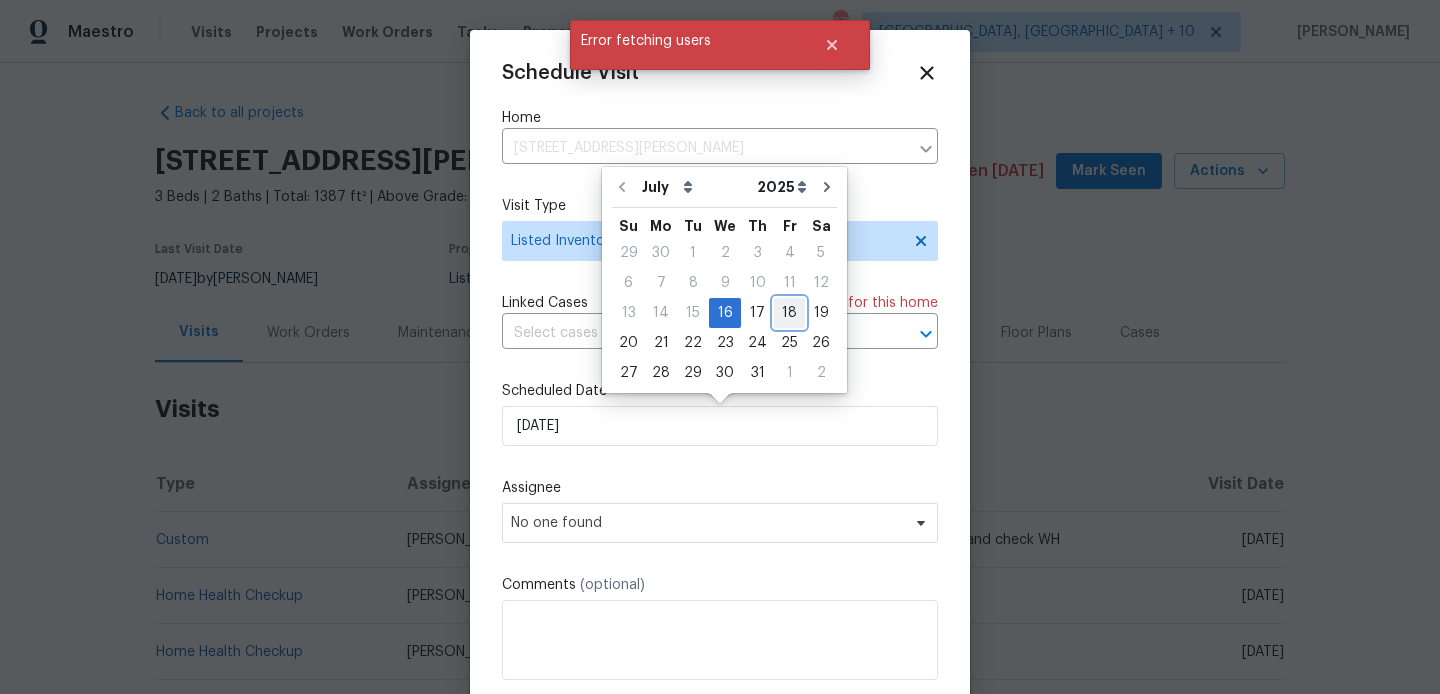 click on "18" at bounding box center [789, 313] 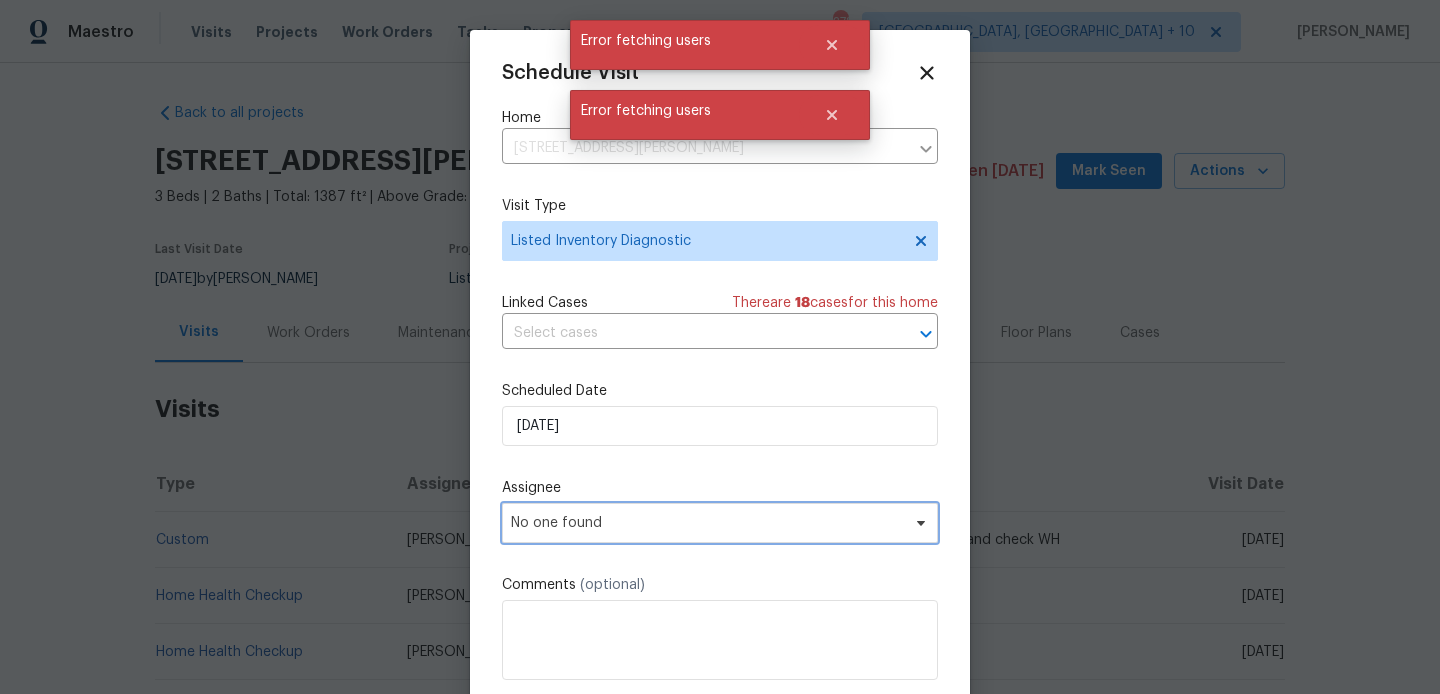 click on "No one found" at bounding box center (720, 523) 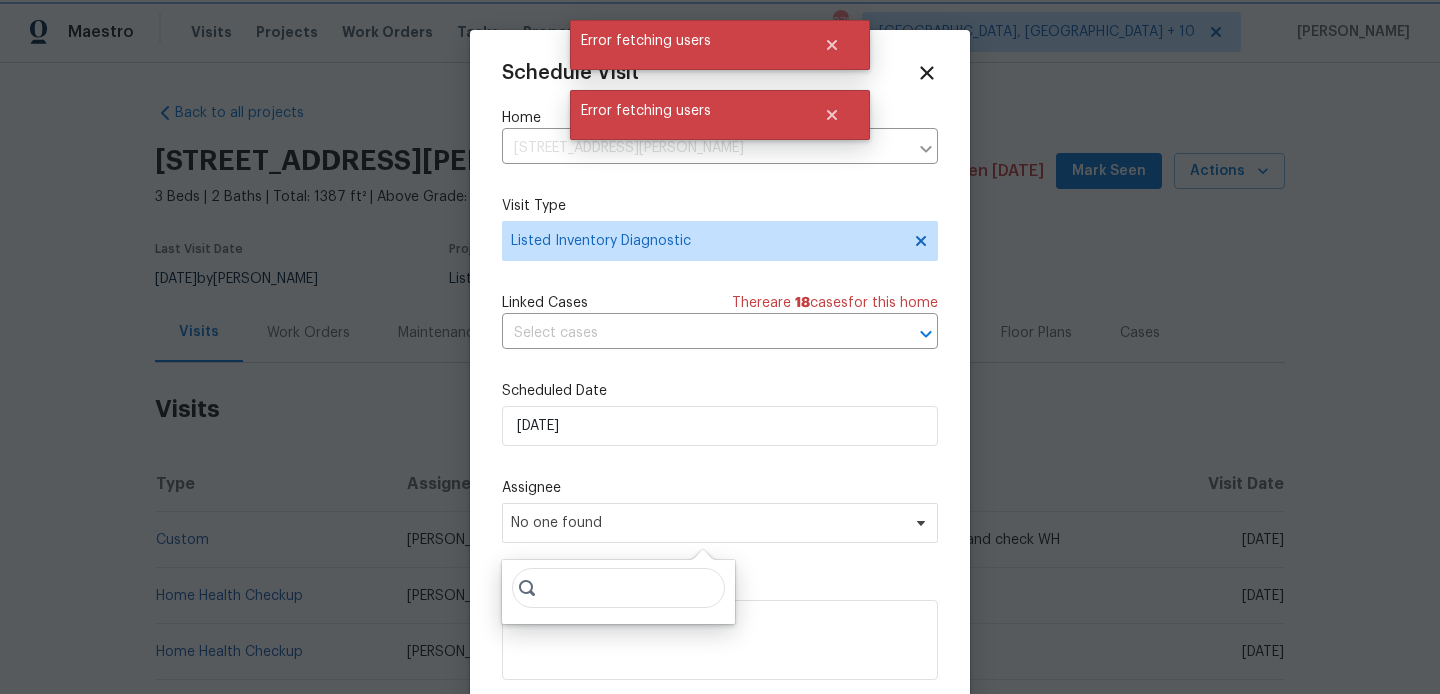 click on "No one found" at bounding box center (707, 523) 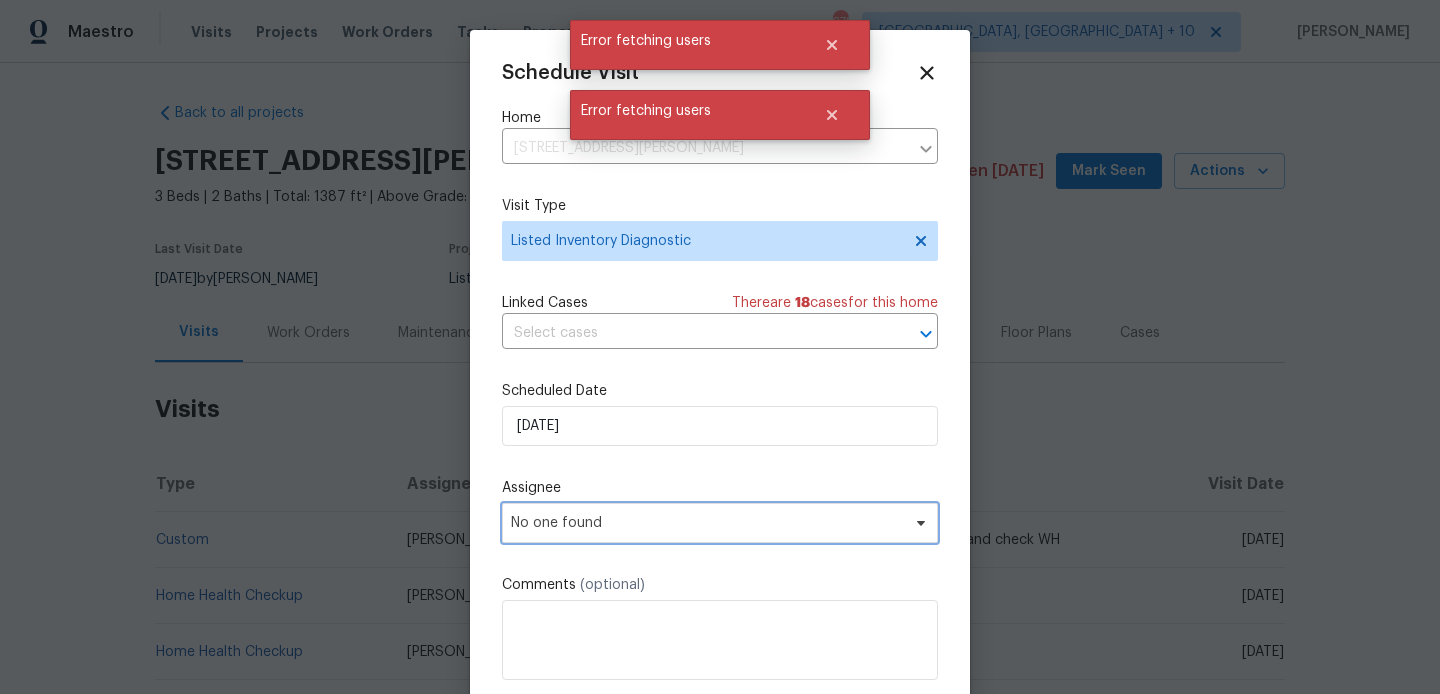 click on "No one found" at bounding box center (707, 523) 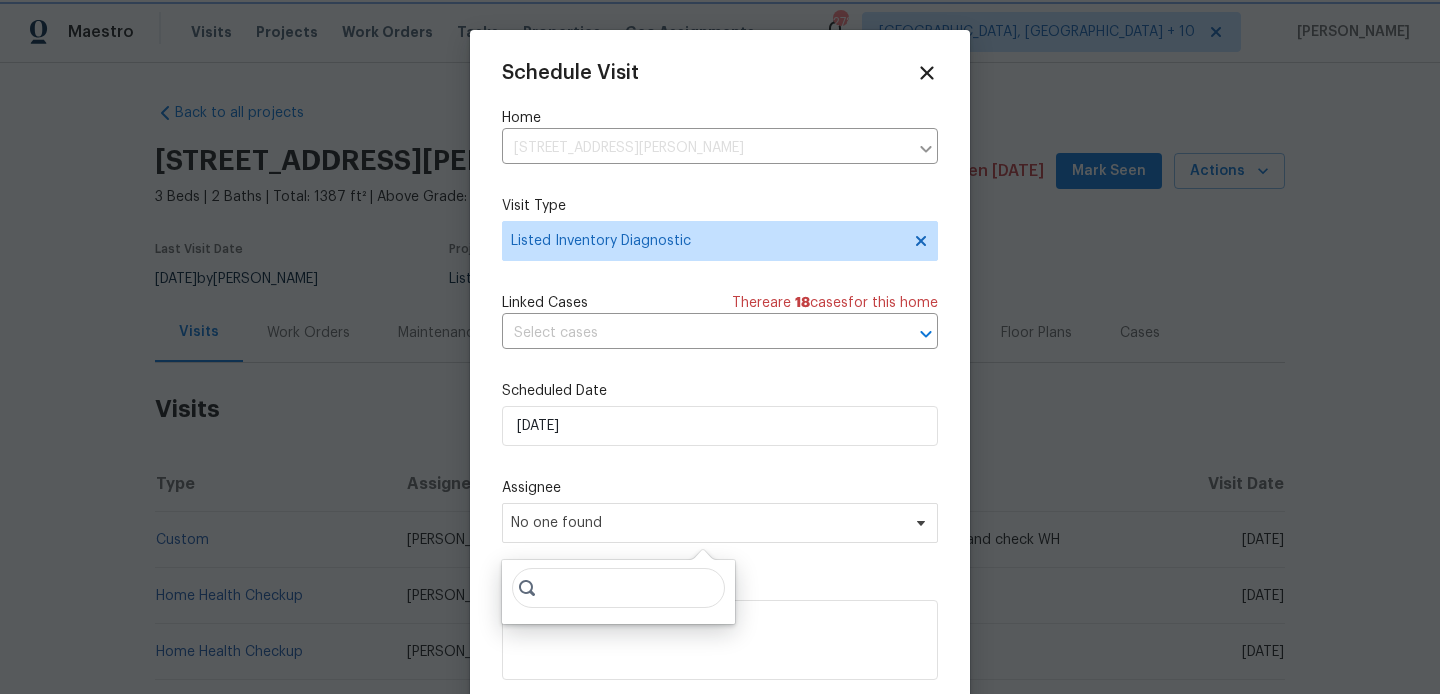 click on "No one found" at bounding box center [707, 523] 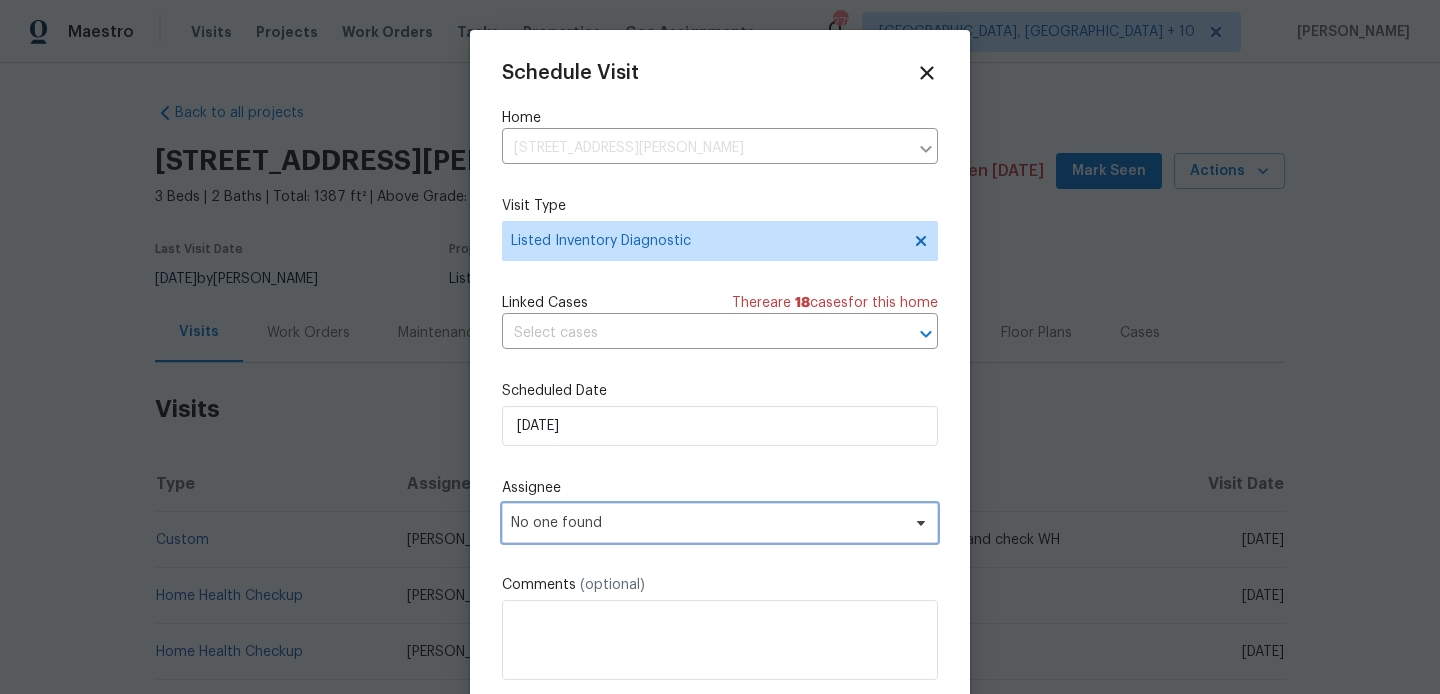 click on "No one found" at bounding box center (707, 523) 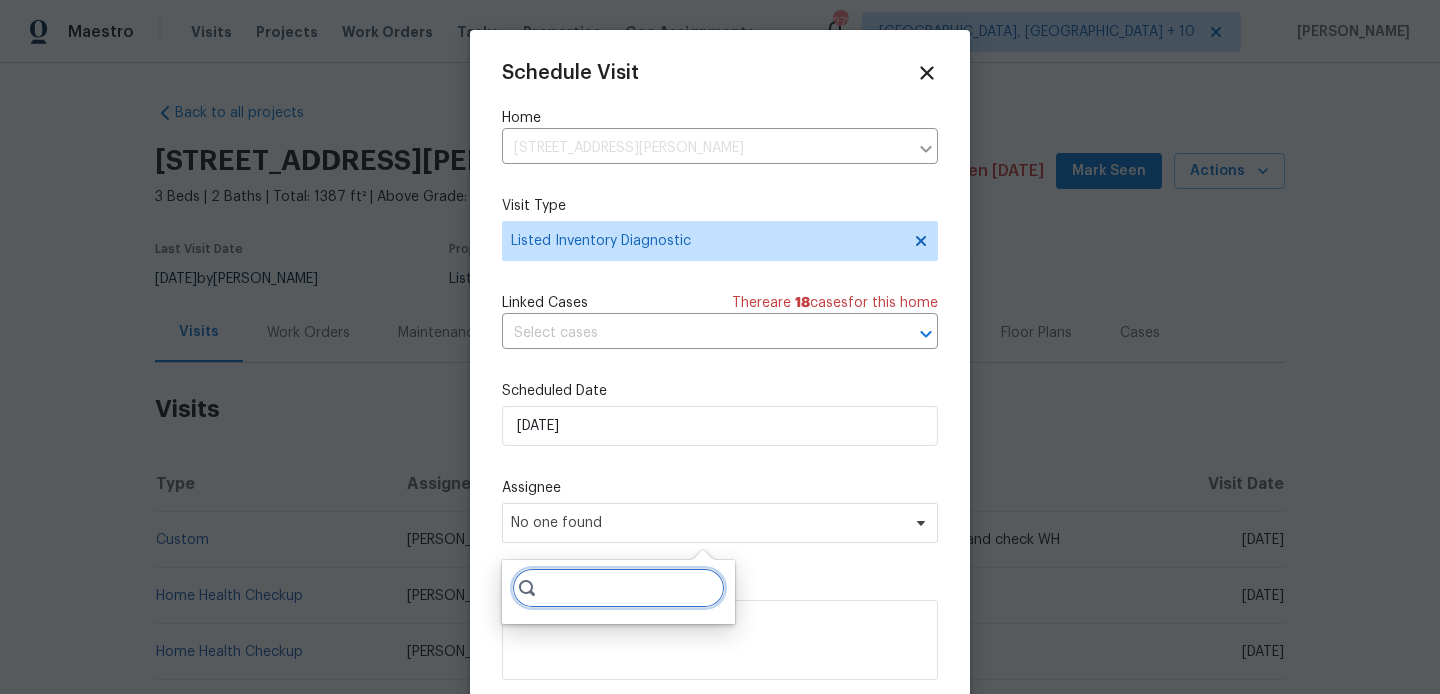 click at bounding box center [618, 588] 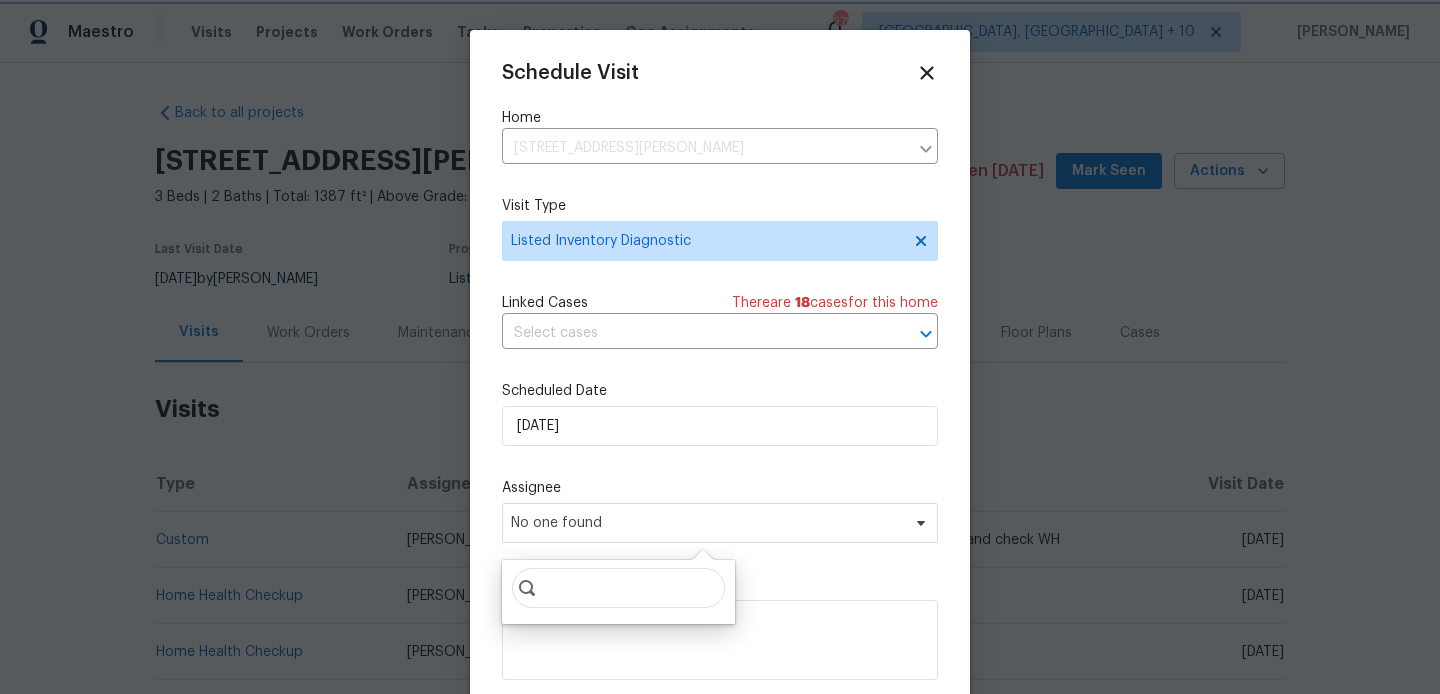 click on "No one found" at bounding box center [707, 523] 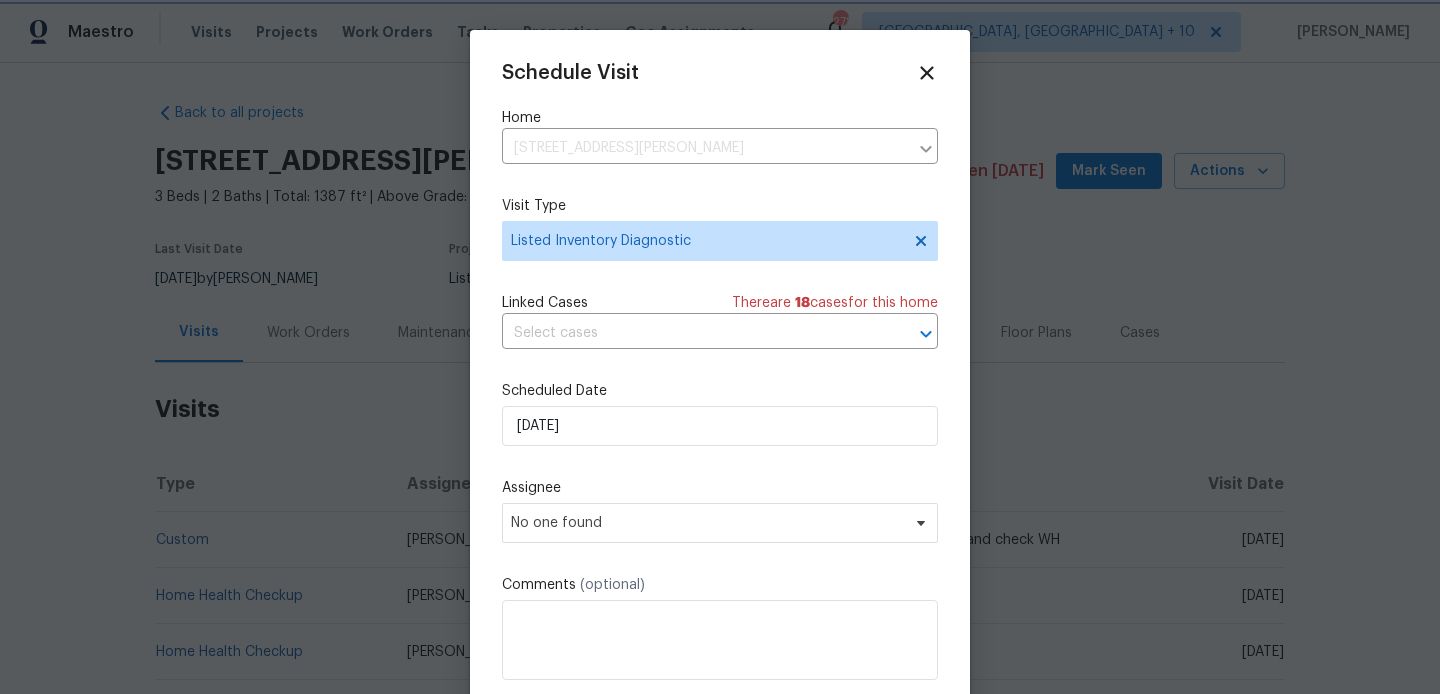 click at bounding box center [720, 347] 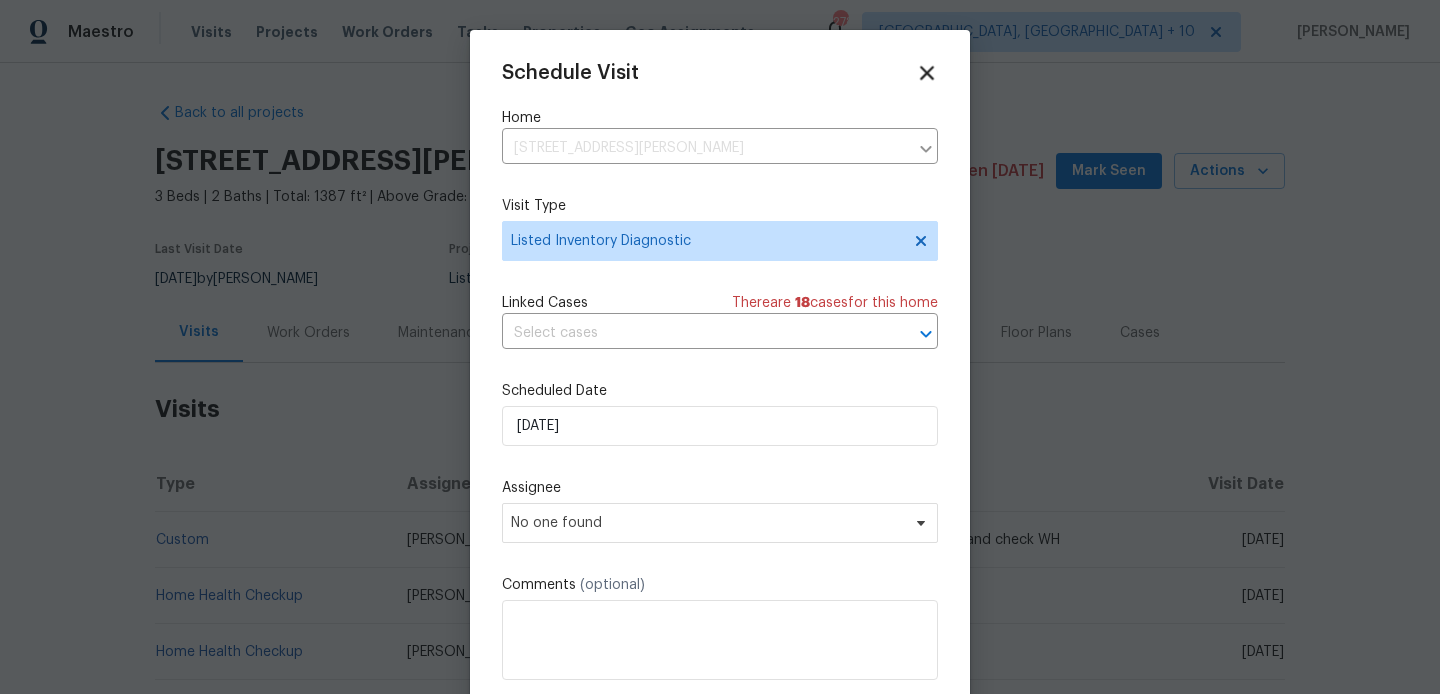 click 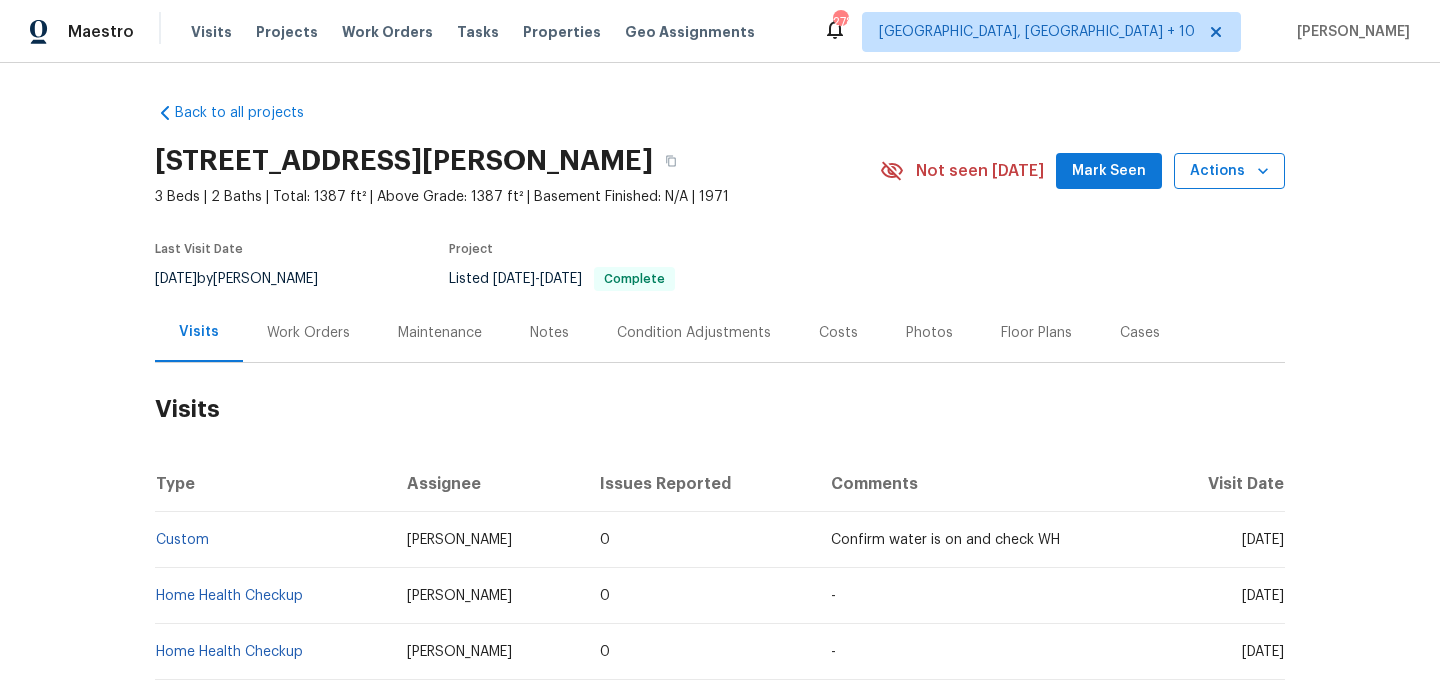 click on "Actions" at bounding box center (1229, 171) 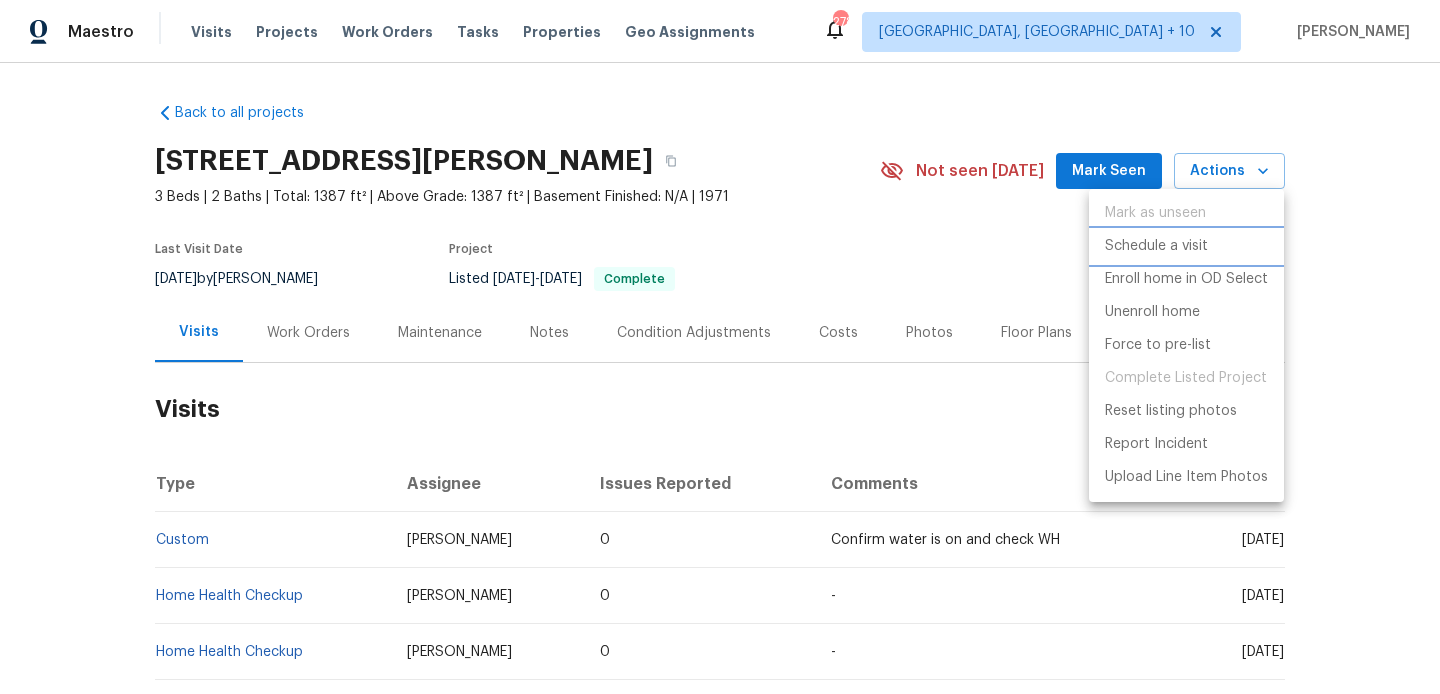 click on "Schedule a visit" at bounding box center [1186, 246] 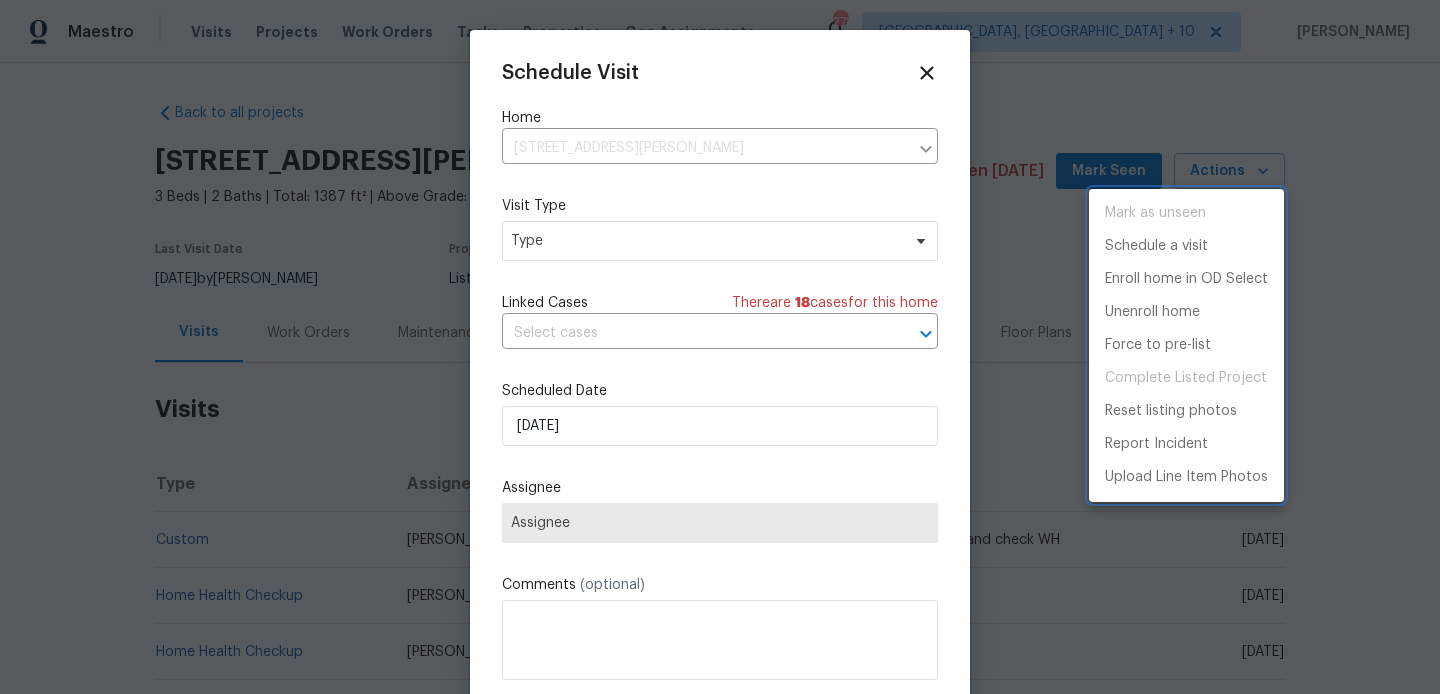 click at bounding box center (720, 347) 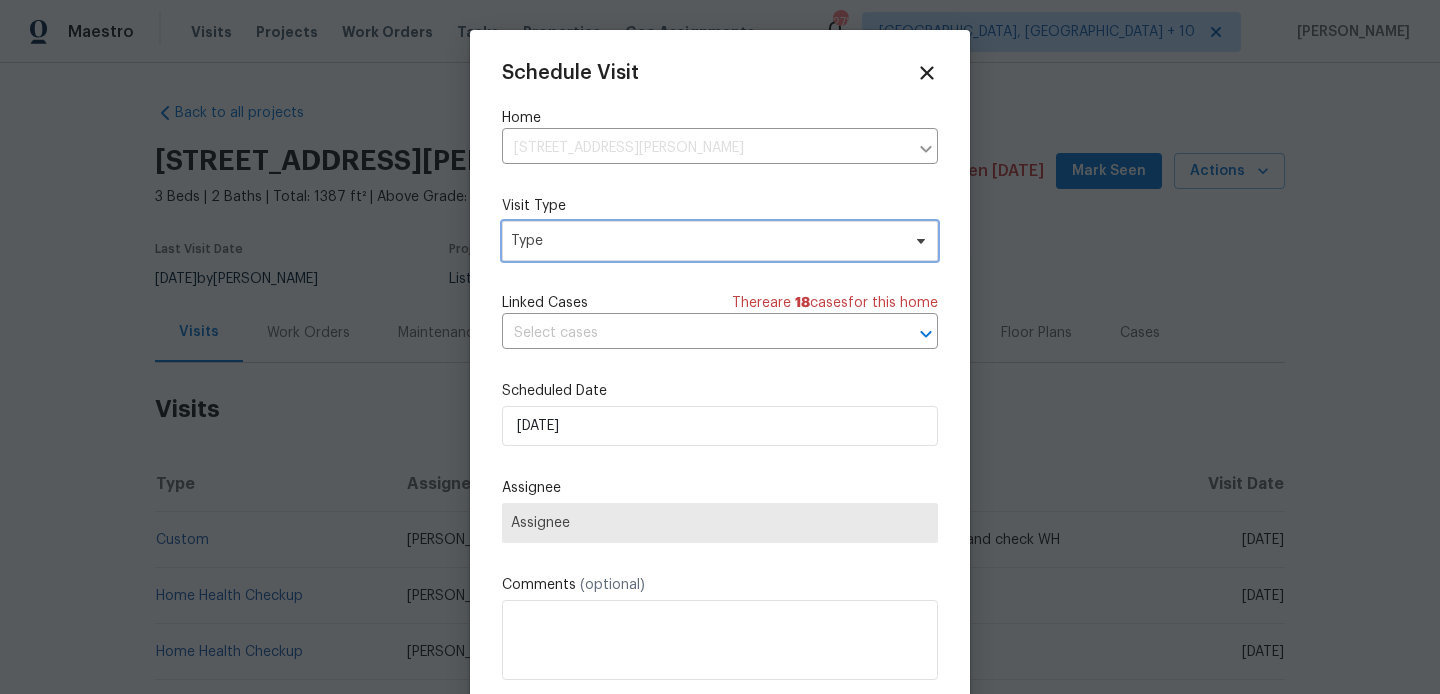 click on "Type" at bounding box center (720, 241) 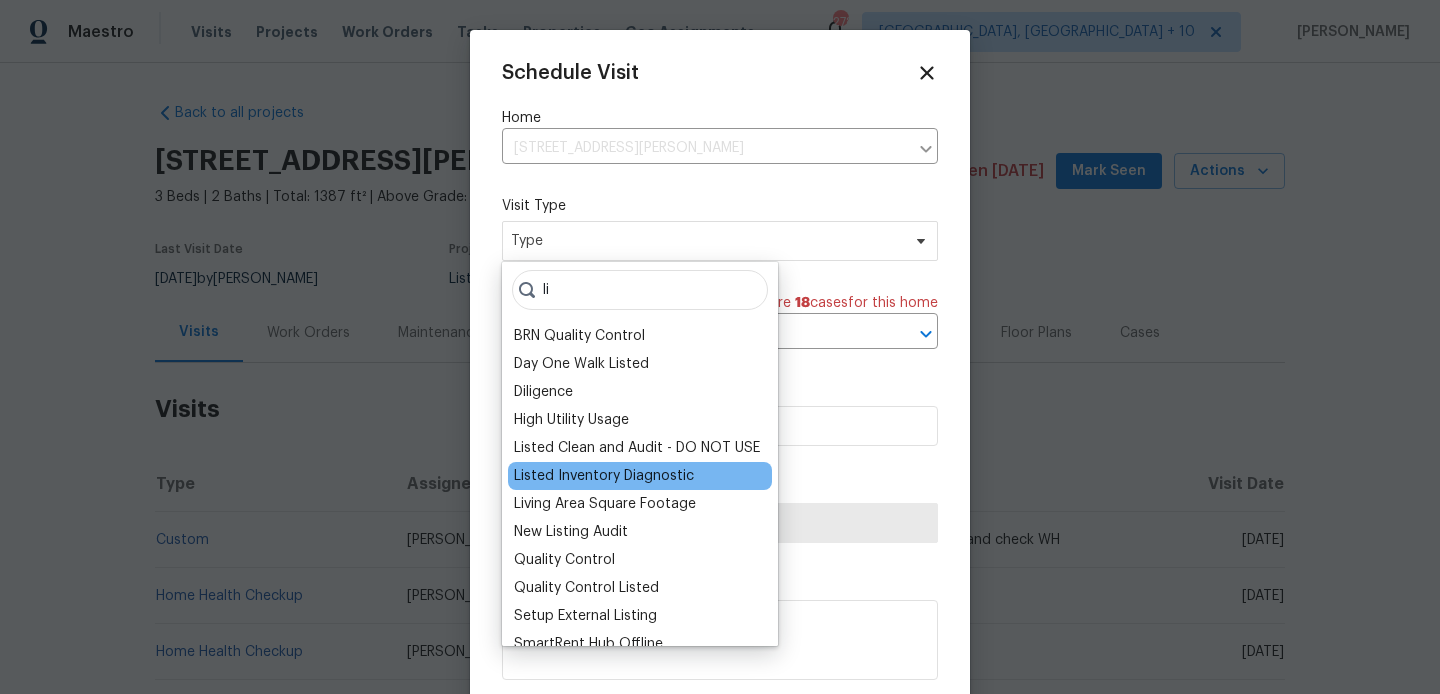 type on "li" 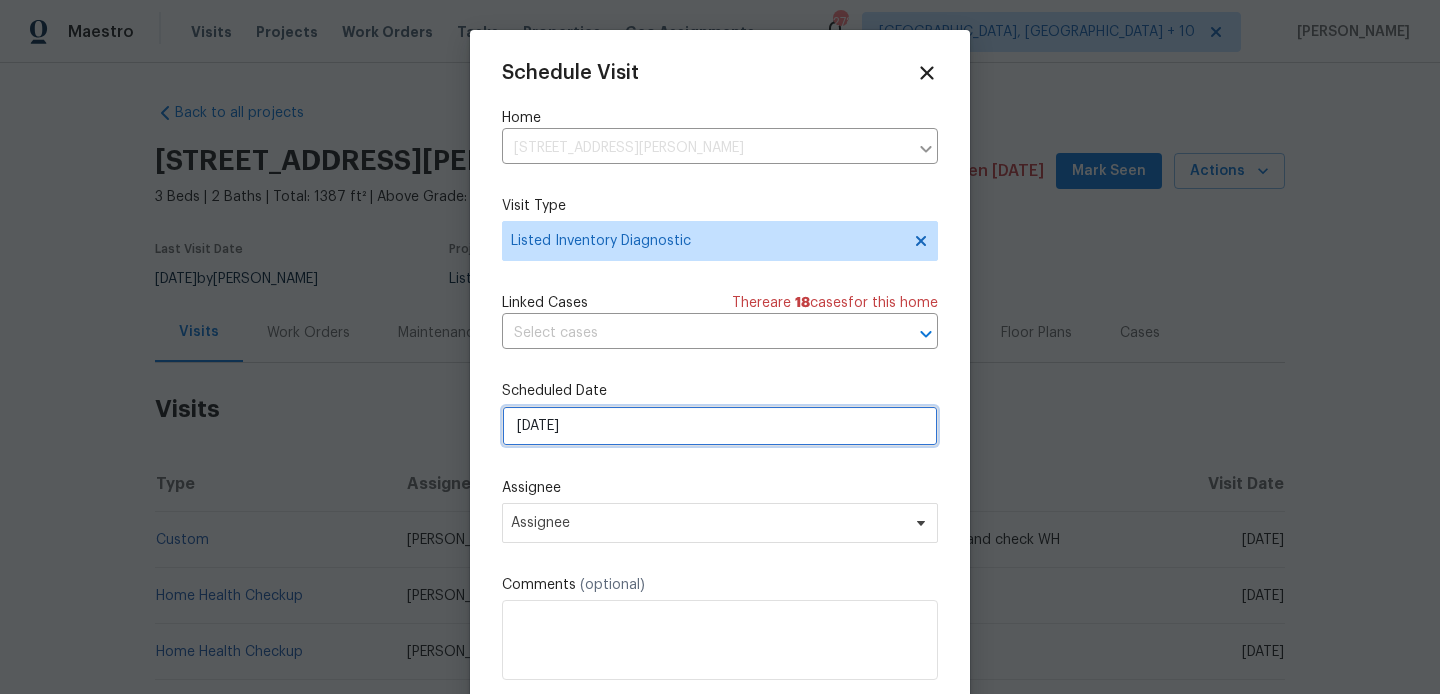 click on "[DATE]" at bounding box center [720, 426] 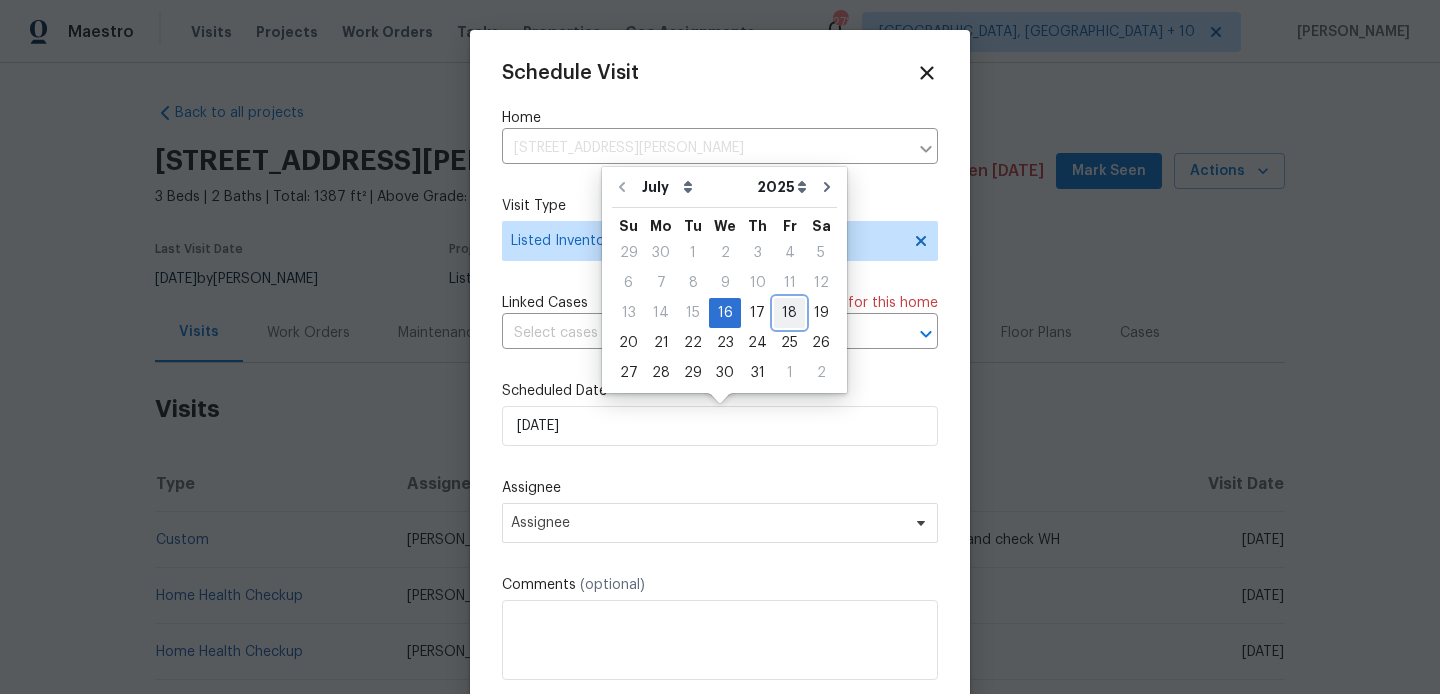 click on "18" at bounding box center [789, 313] 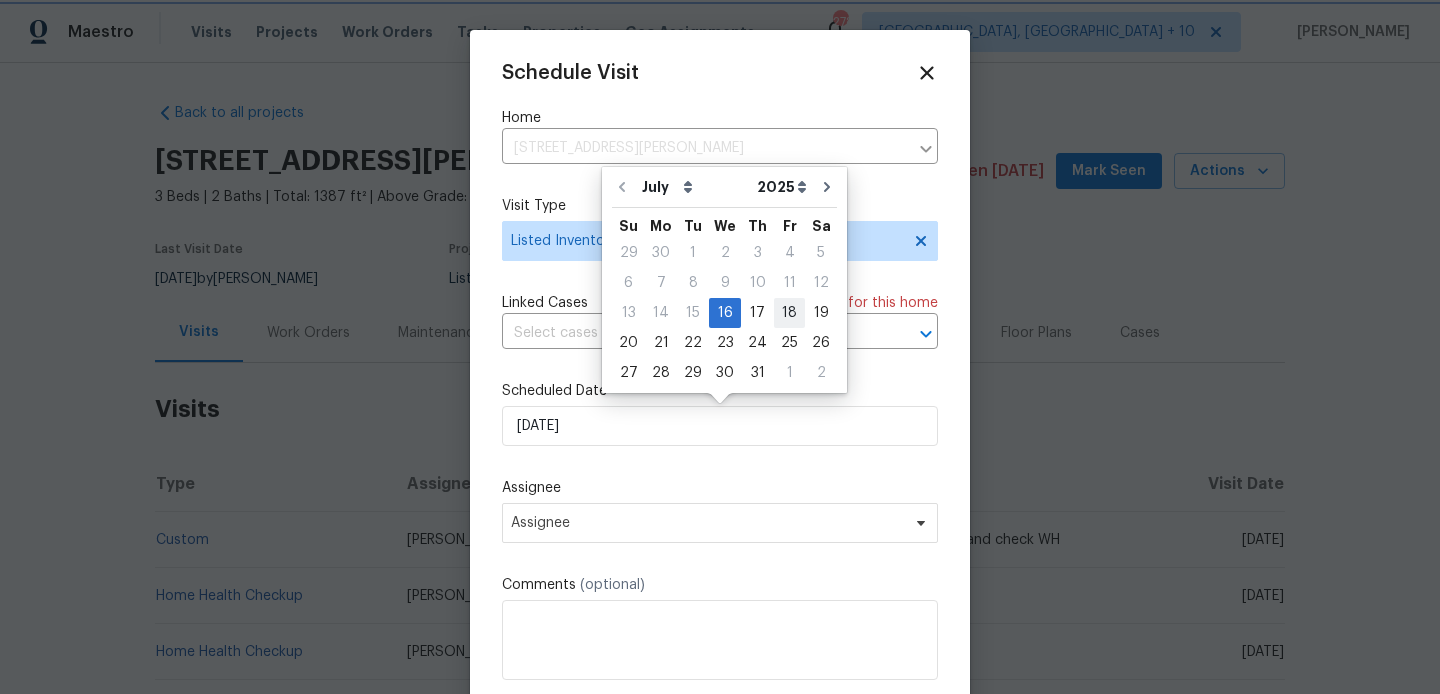 type on "[DATE]" 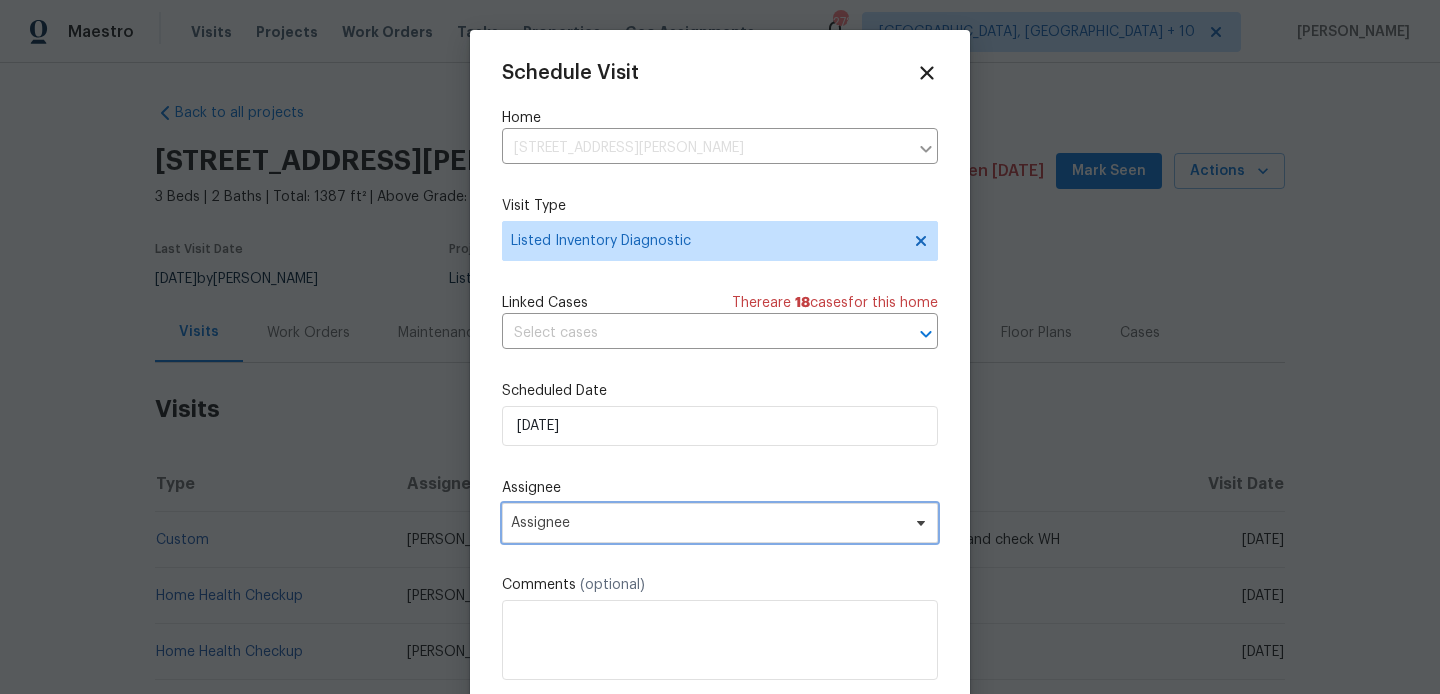 click on "Assignee" at bounding box center [707, 523] 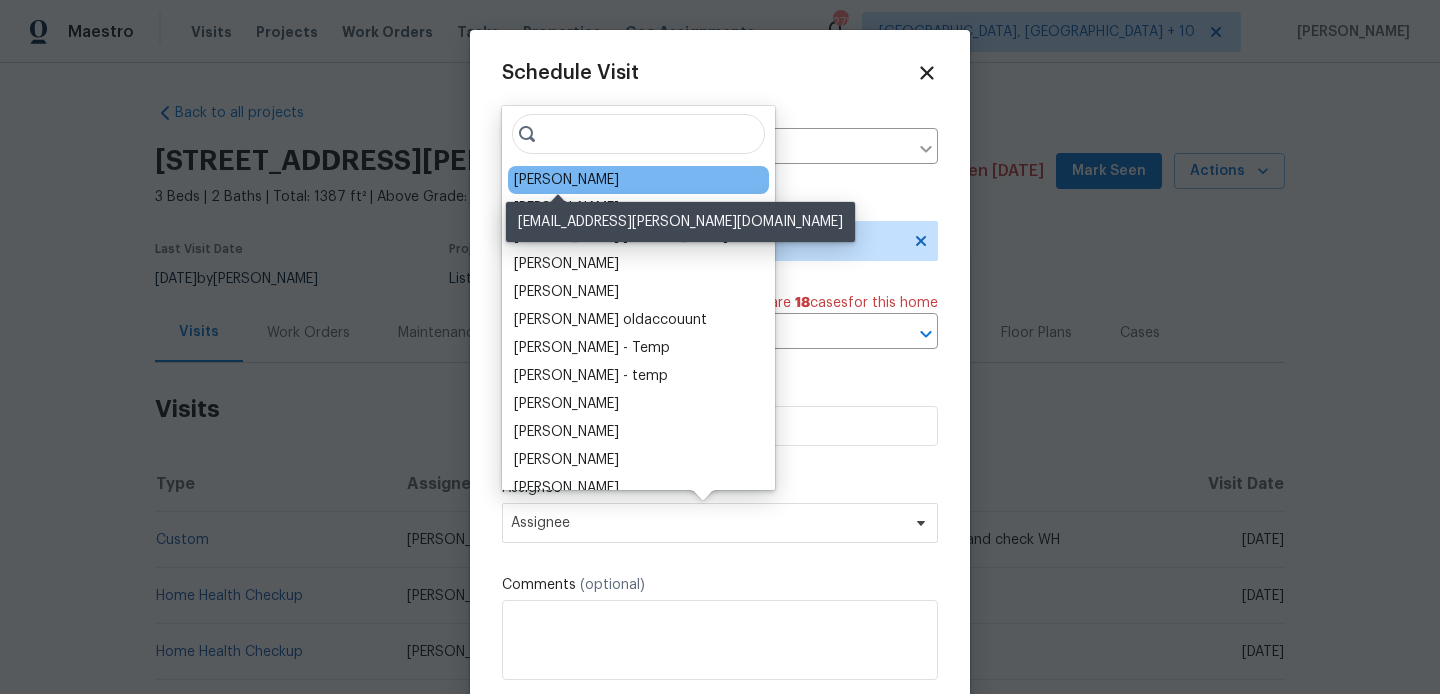 click on "Navid Ranjbar" at bounding box center (566, 180) 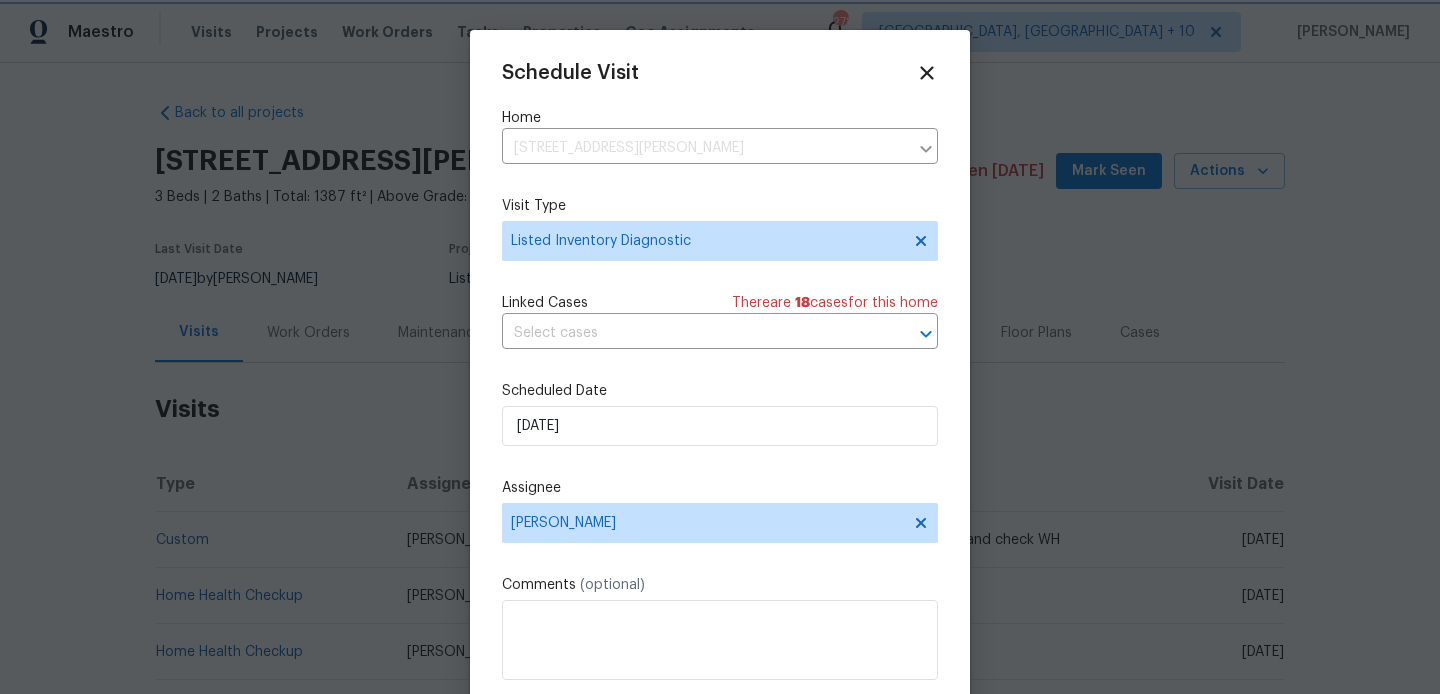 scroll, scrollTop: 36, scrollLeft: 0, axis: vertical 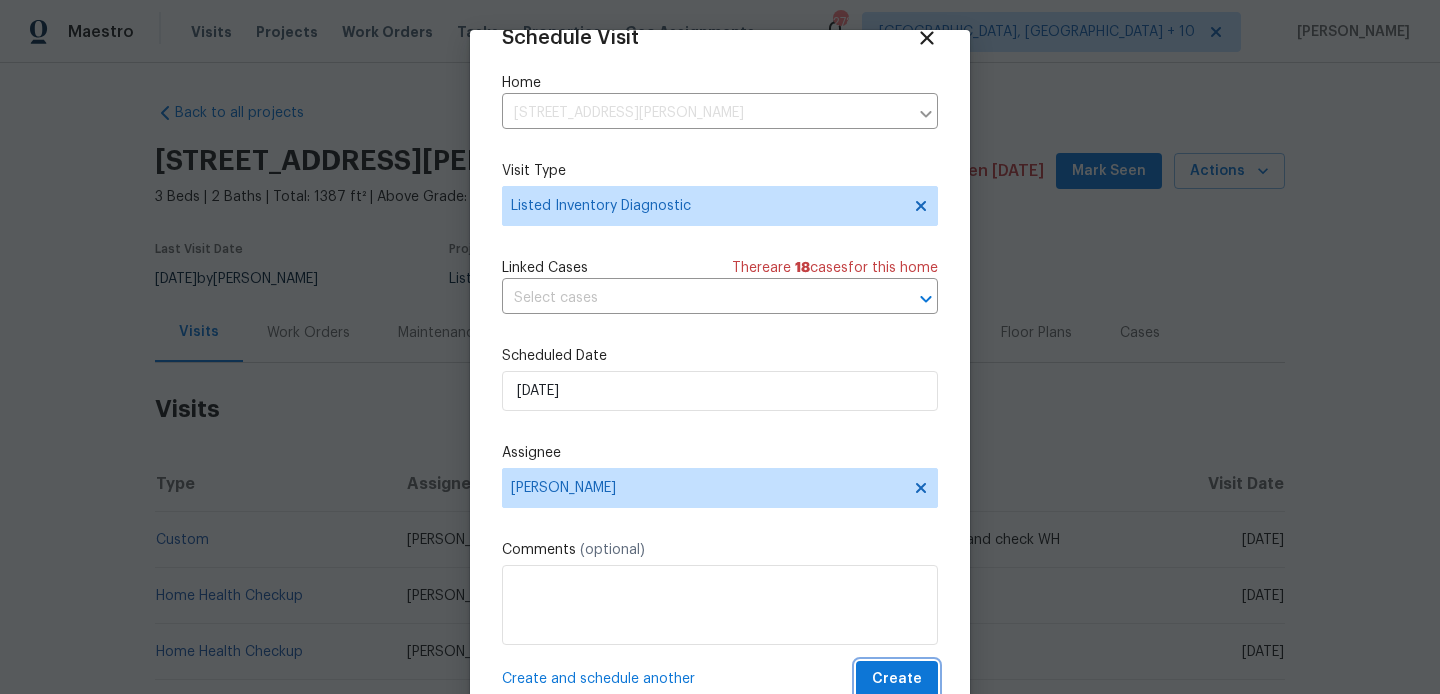 click on "Create" at bounding box center [897, 679] 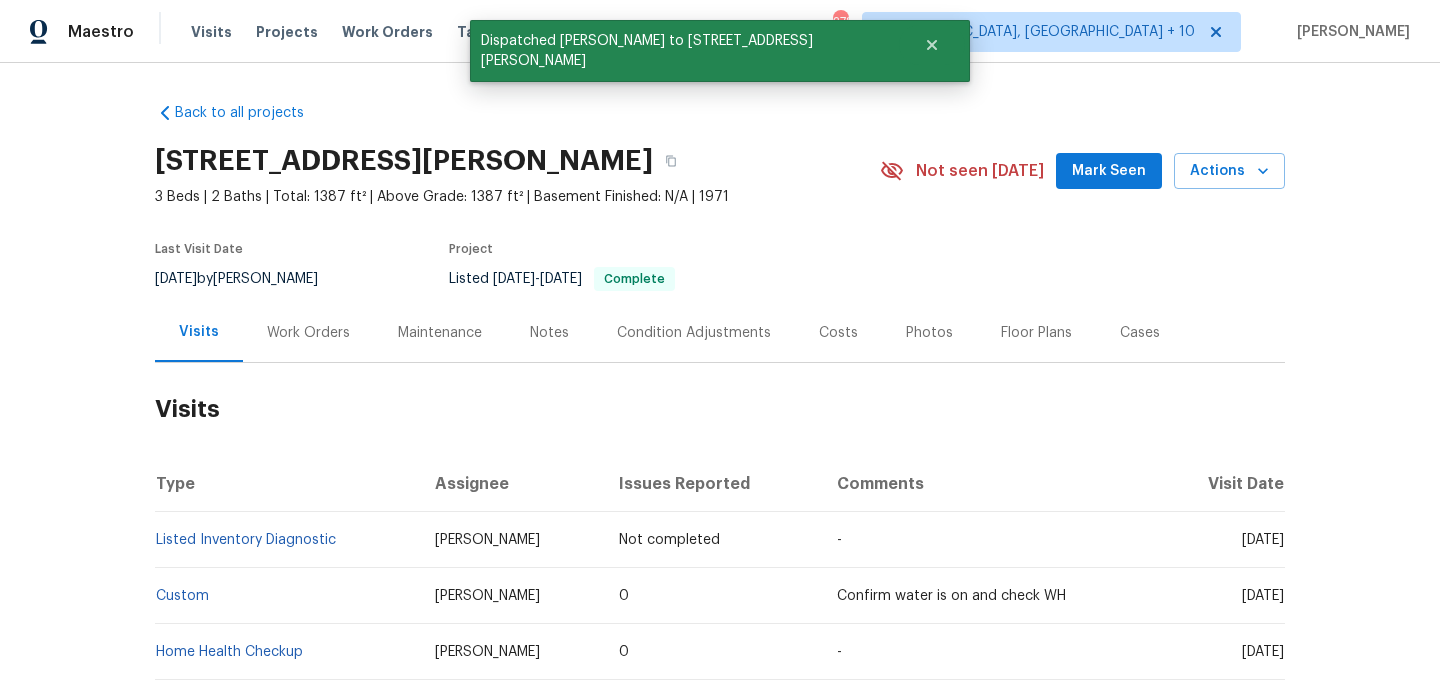 click on "Listed Inventory Diagnostic" at bounding box center [287, 540] 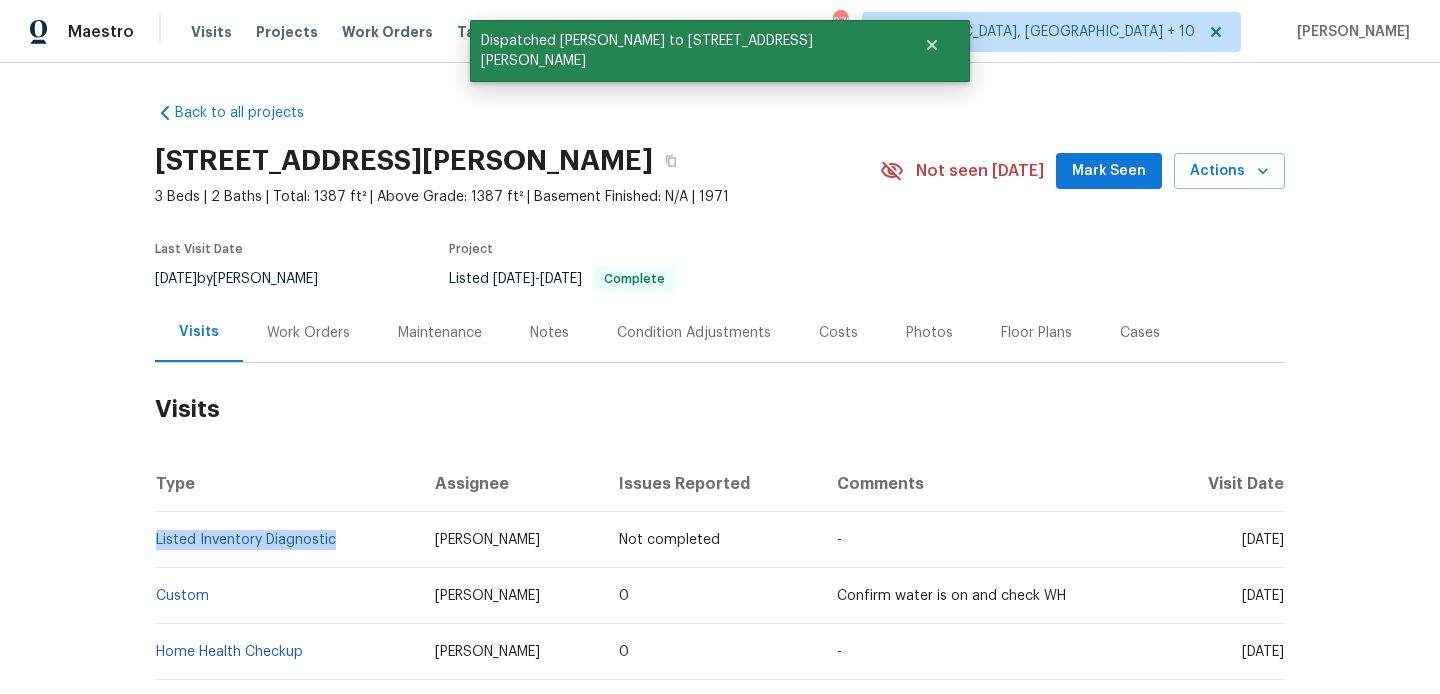 click on "Listed Inventory Diagnostic" at bounding box center (287, 540) 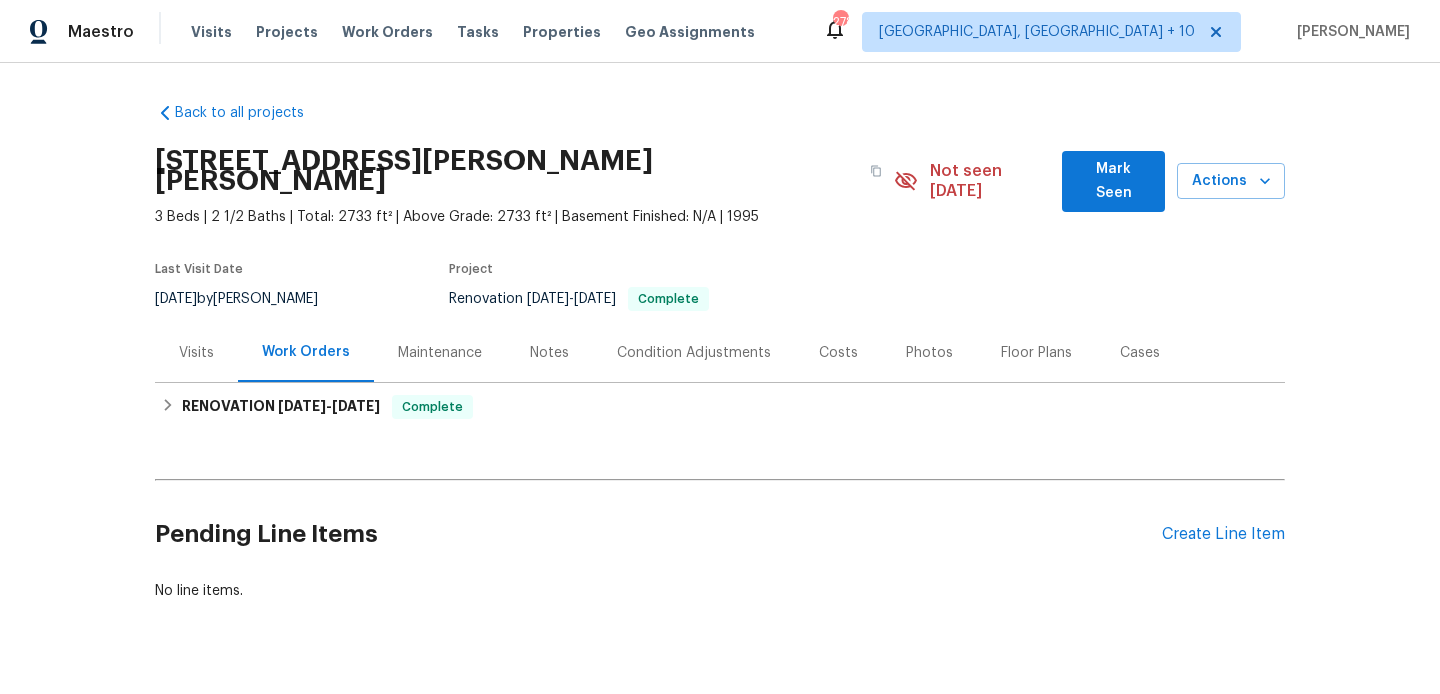 scroll, scrollTop: 0, scrollLeft: 0, axis: both 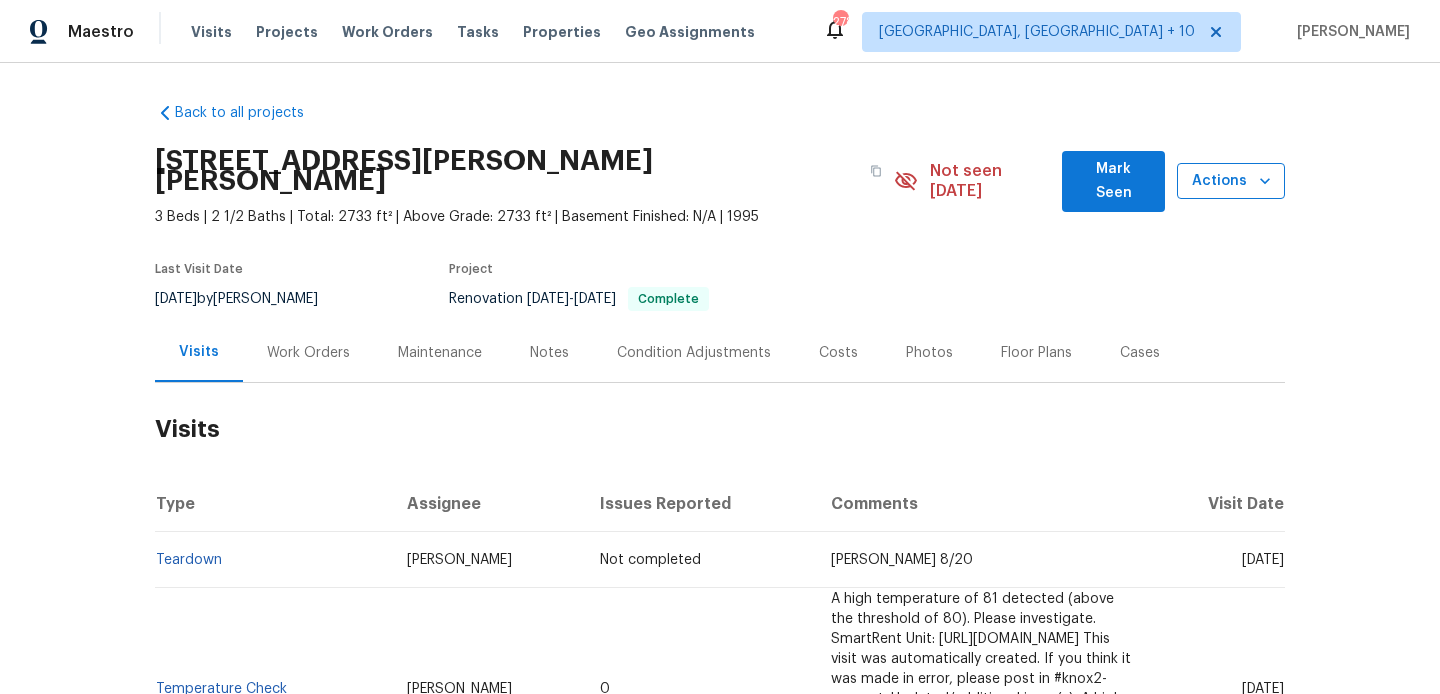 click on "Actions" at bounding box center [1231, 181] 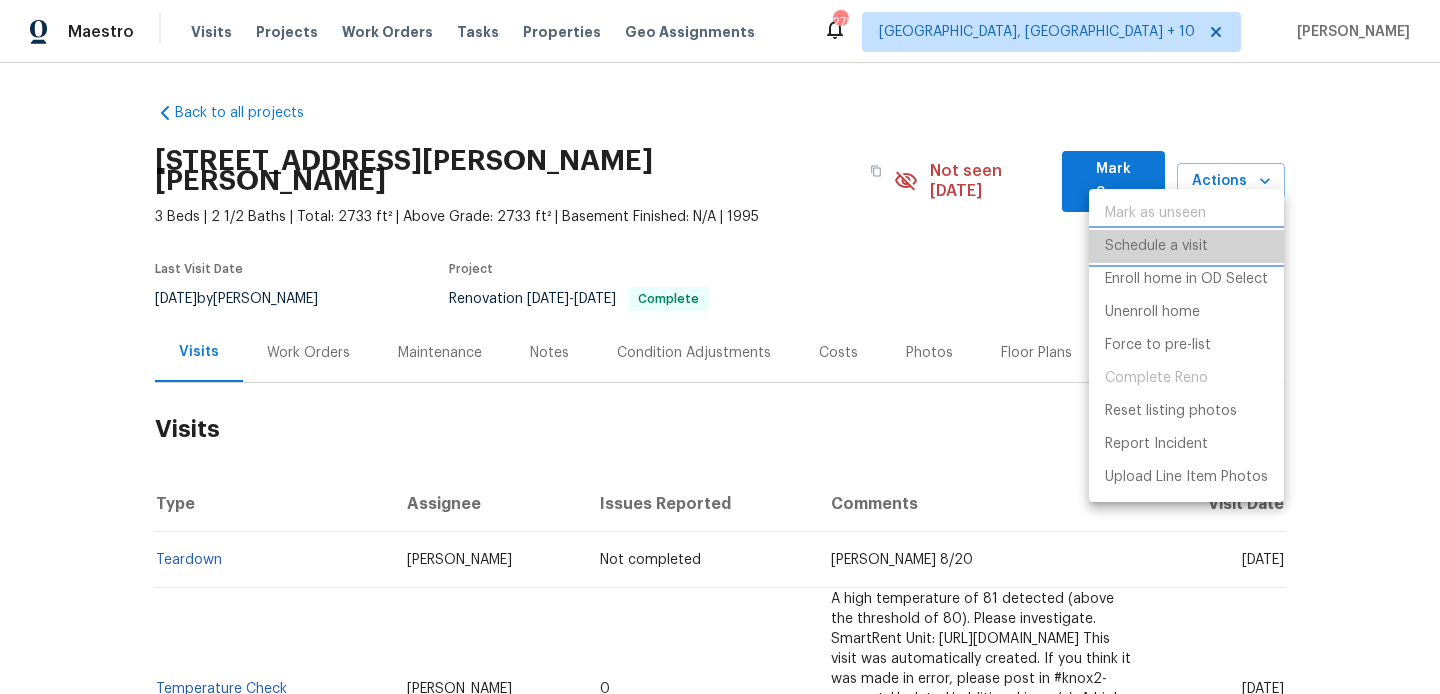click on "Schedule a visit" at bounding box center [1156, 246] 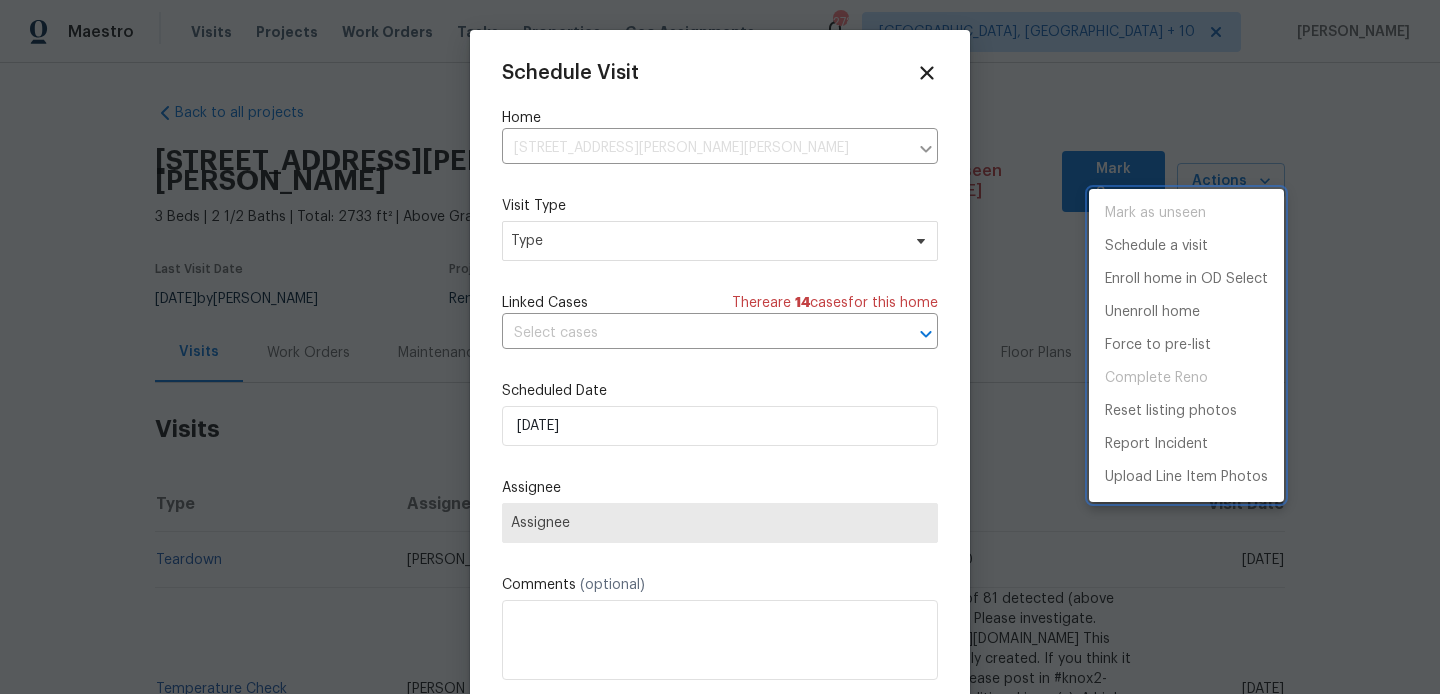 click at bounding box center [720, 347] 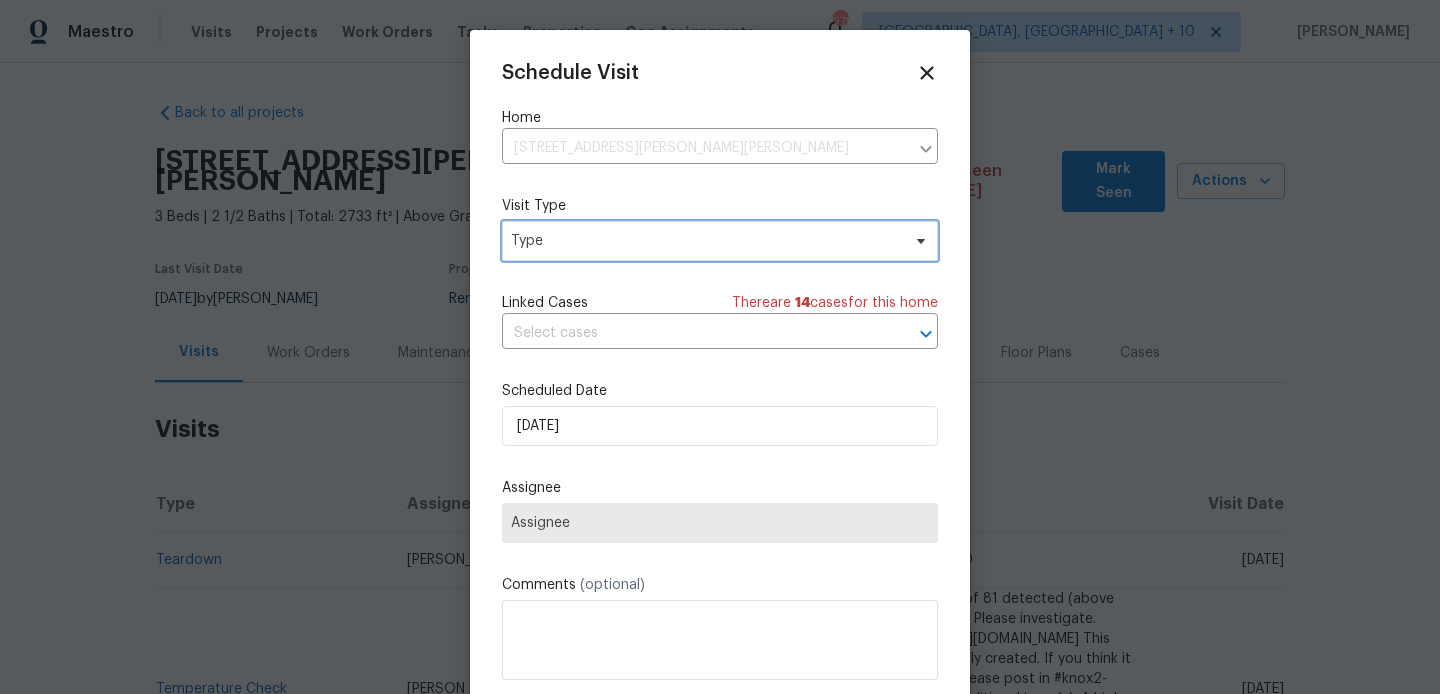 click on "Type" at bounding box center (705, 241) 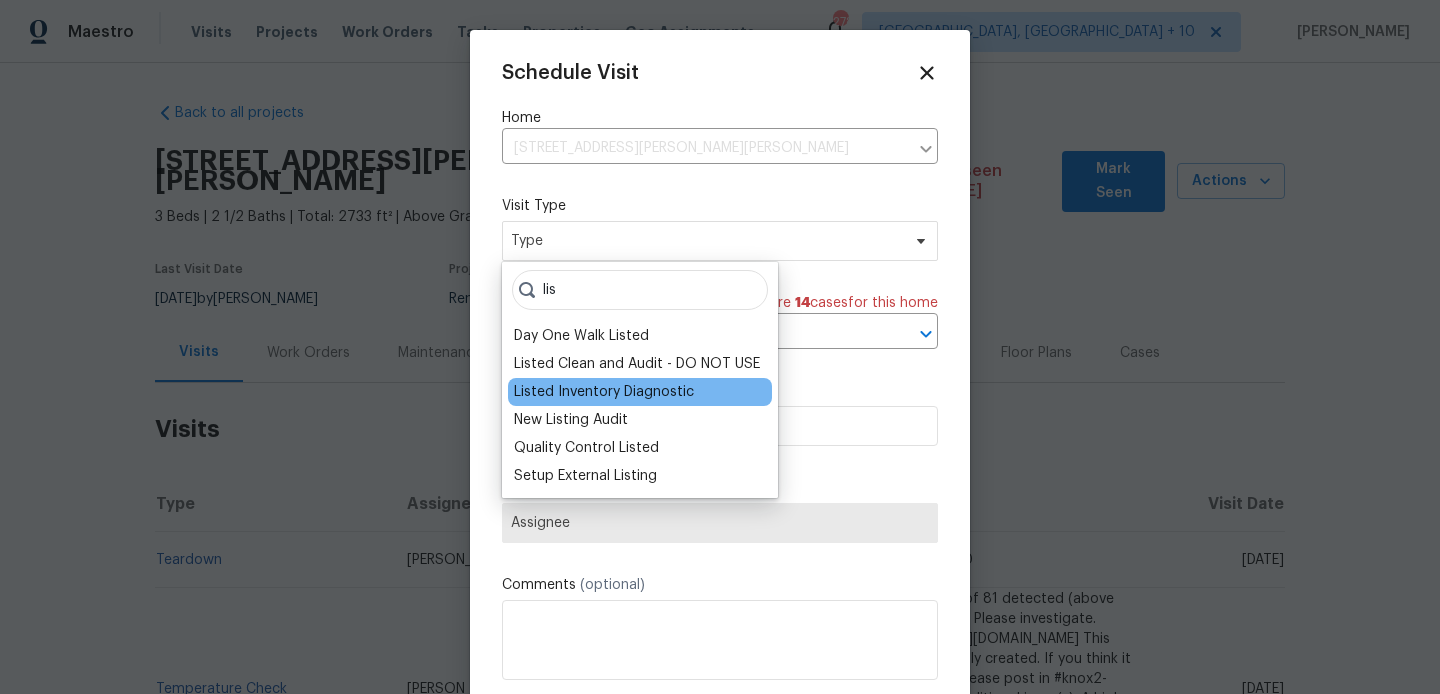 type on "lis" 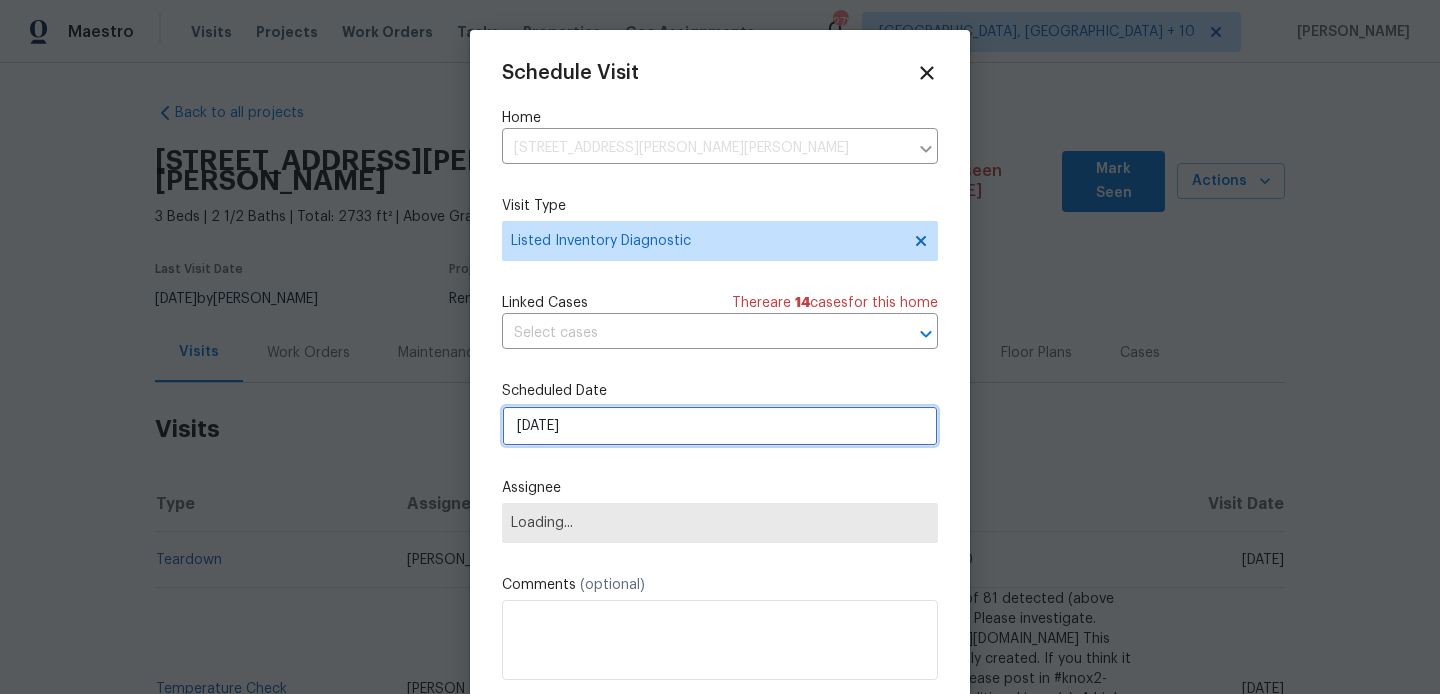 click on "[DATE]" at bounding box center [720, 426] 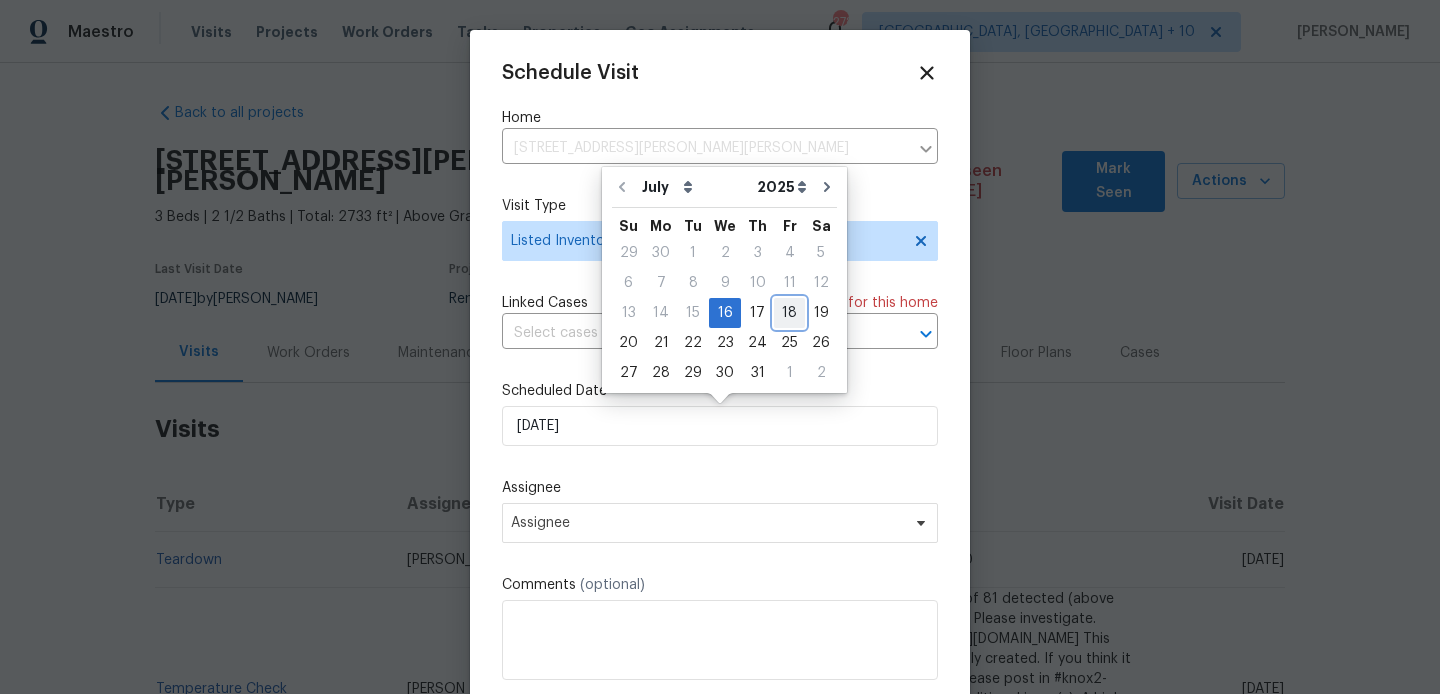 click on "18" at bounding box center [789, 313] 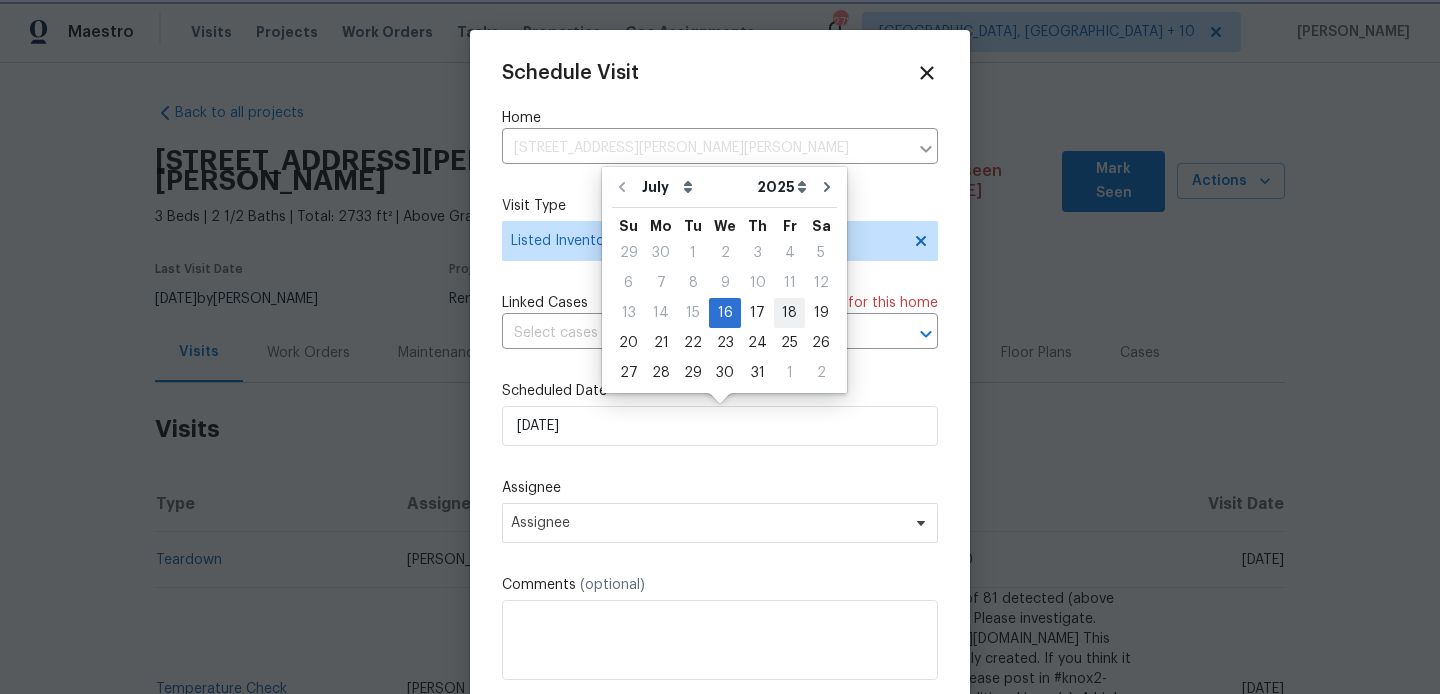 type on "[DATE]" 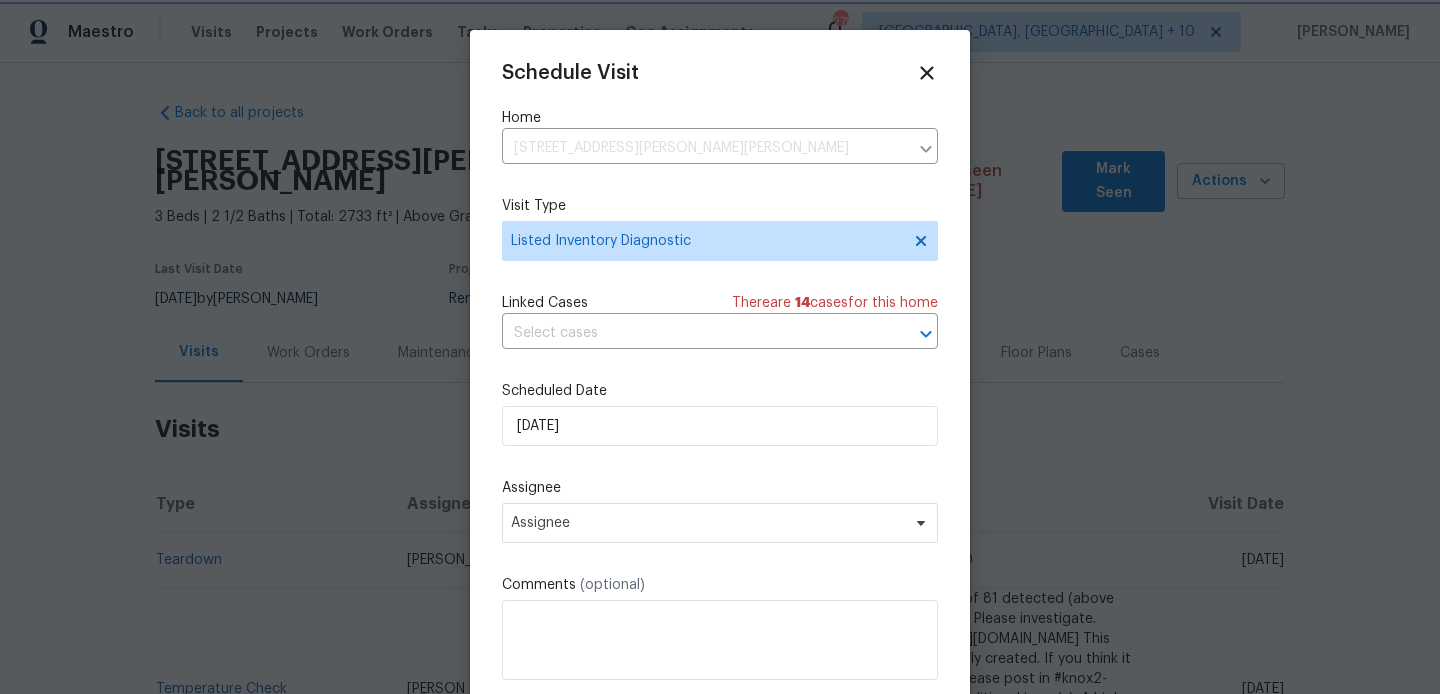 scroll, scrollTop: 36, scrollLeft: 0, axis: vertical 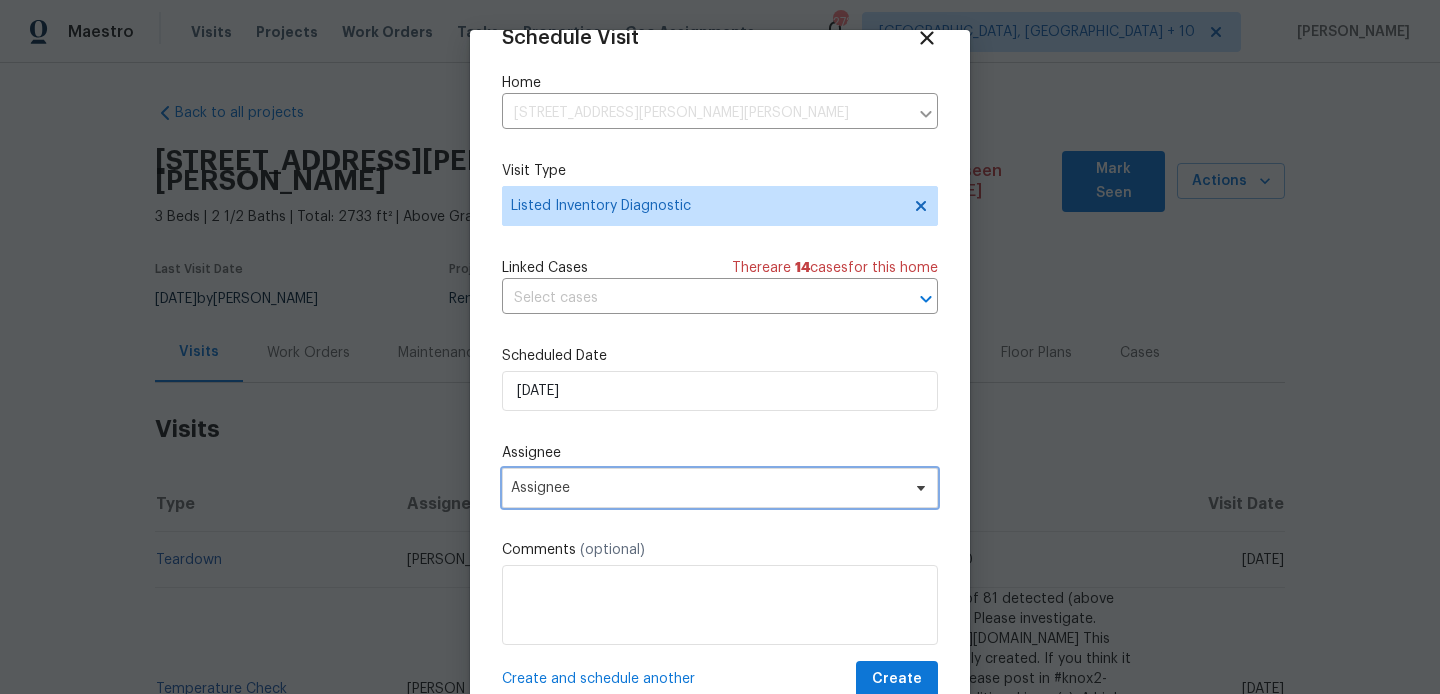 click on "Assignee" at bounding box center (720, 488) 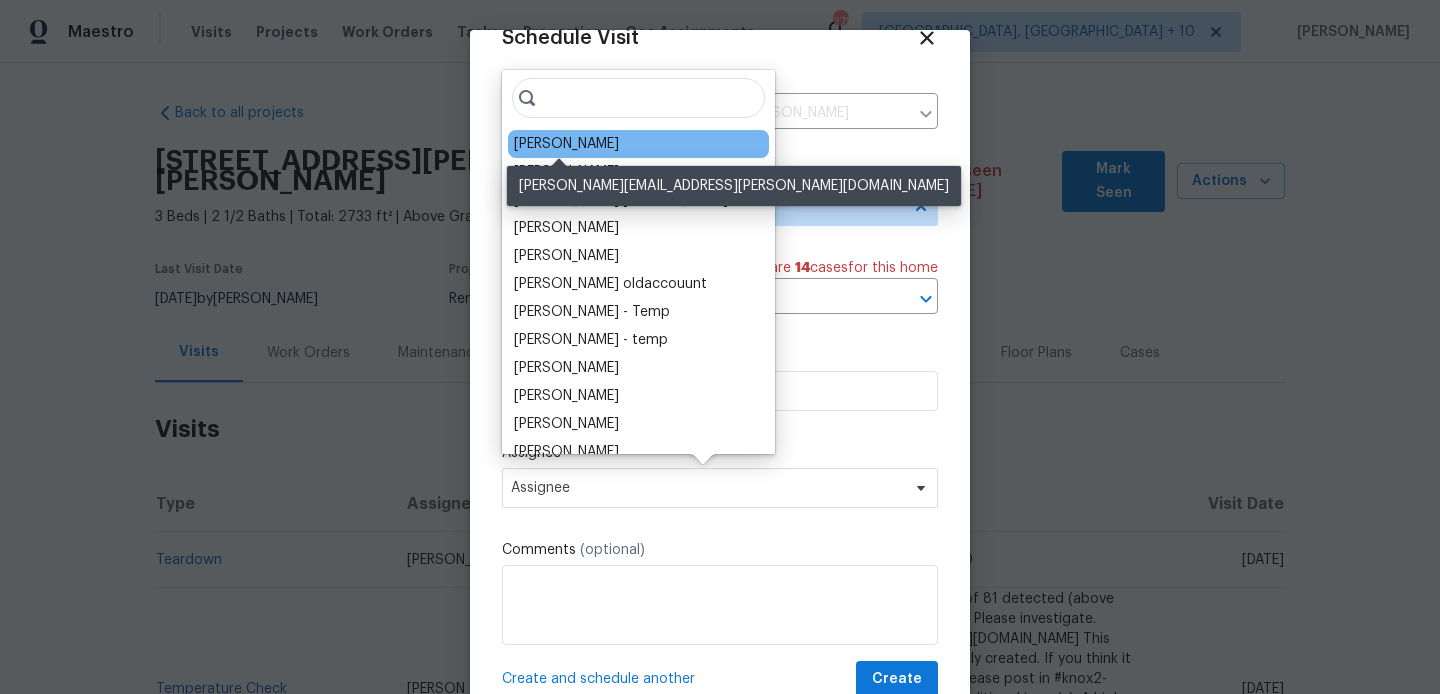 click on "Isaul Martinez" at bounding box center [566, 144] 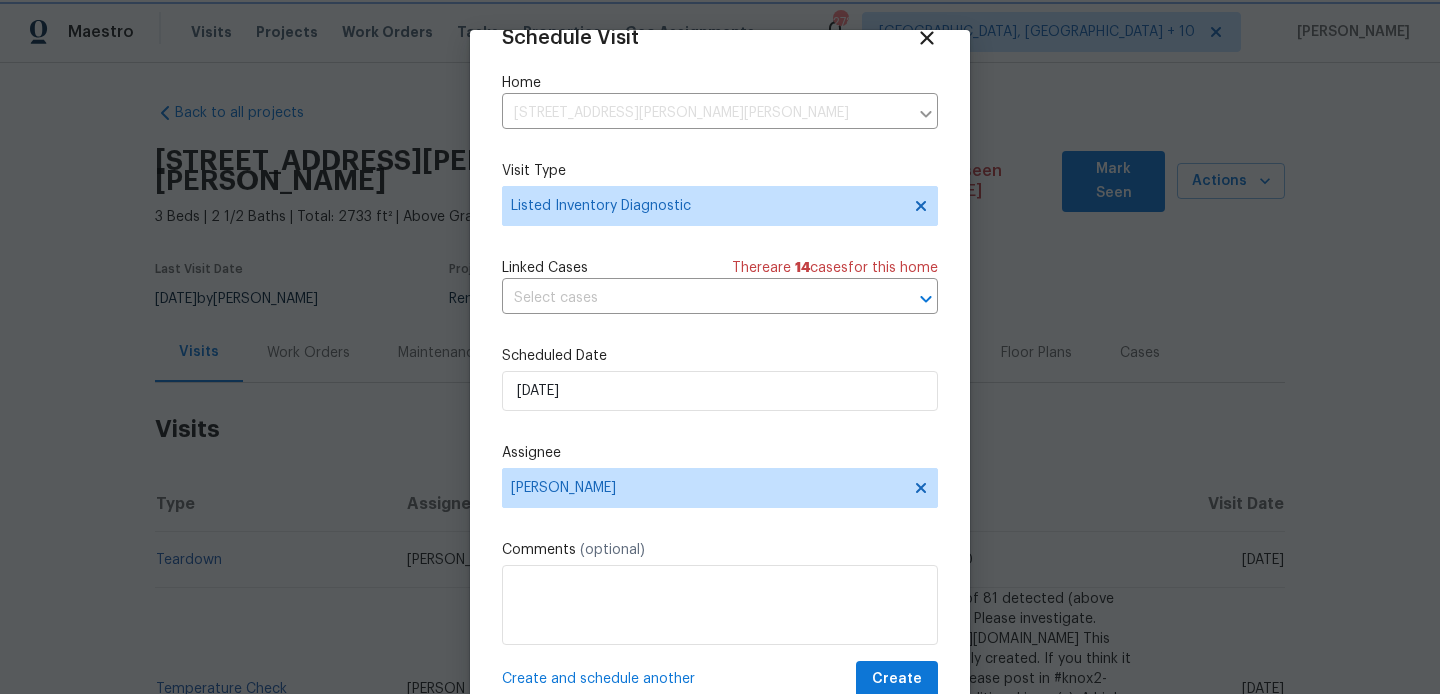 scroll, scrollTop: 66, scrollLeft: 0, axis: vertical 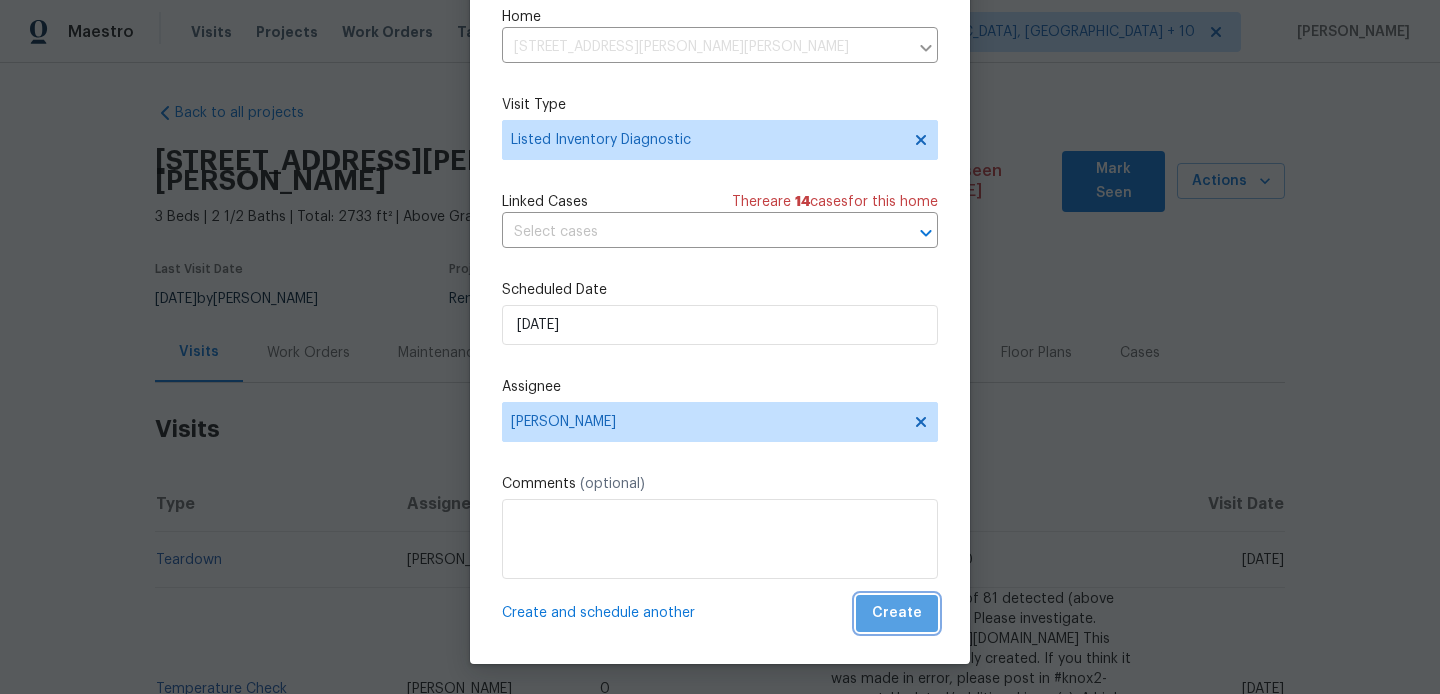 click on "Create" at bounding box center [897, 613] 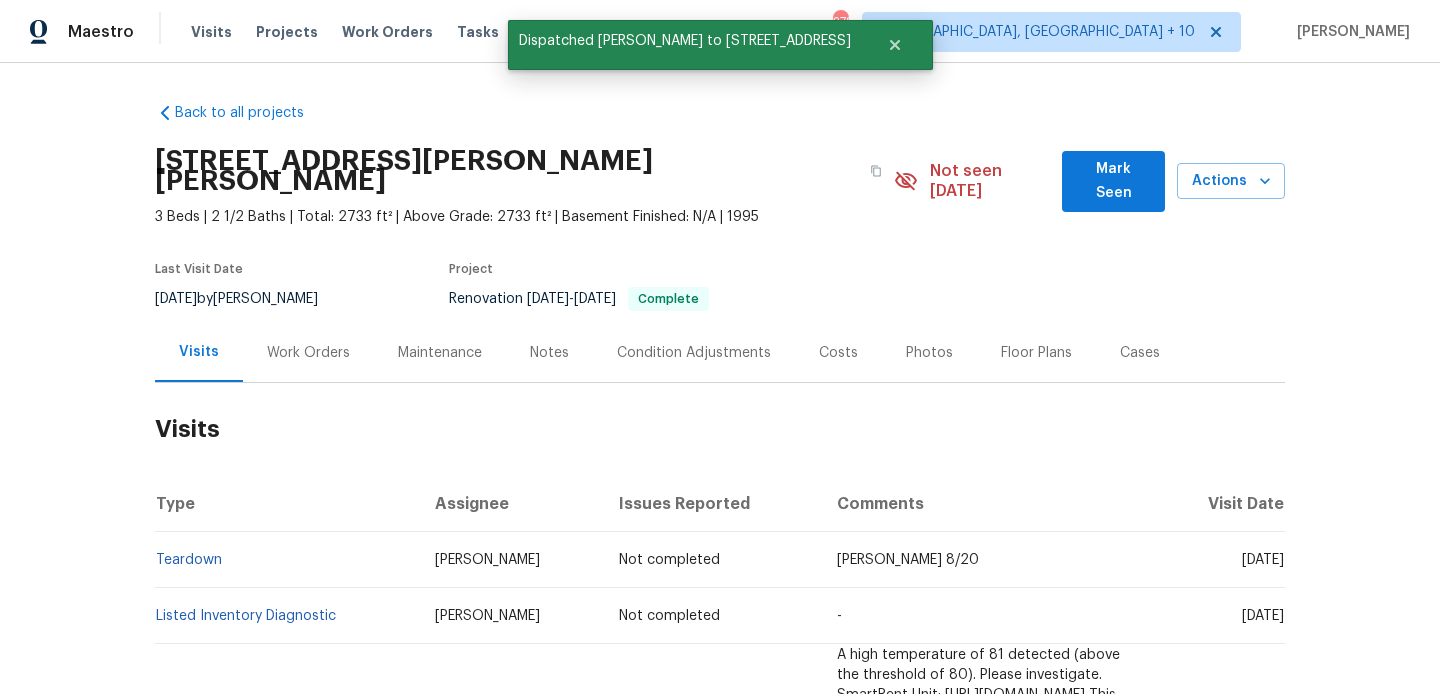 scroll, scrollTop: 0, scrollLeft: 0, axis: both 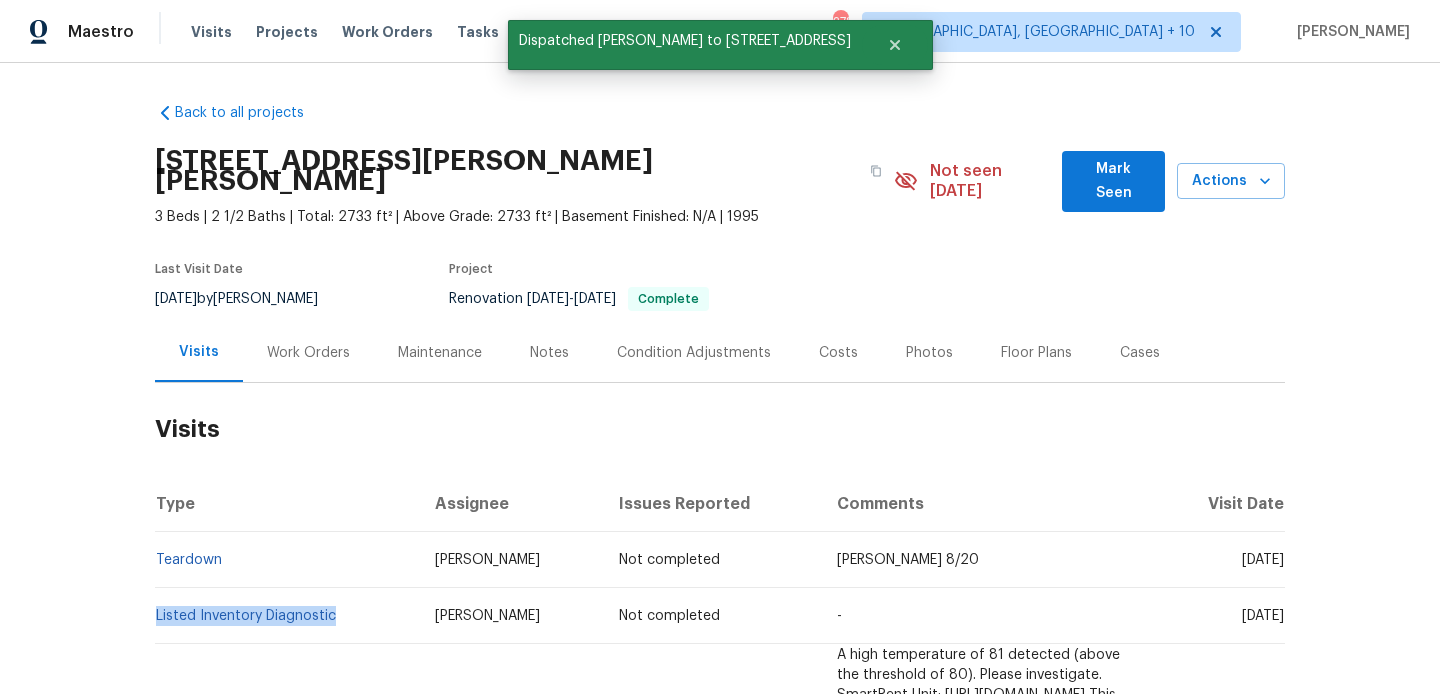 click on "Listed Inventory Diagnostic" at bounding box center [287, 616] 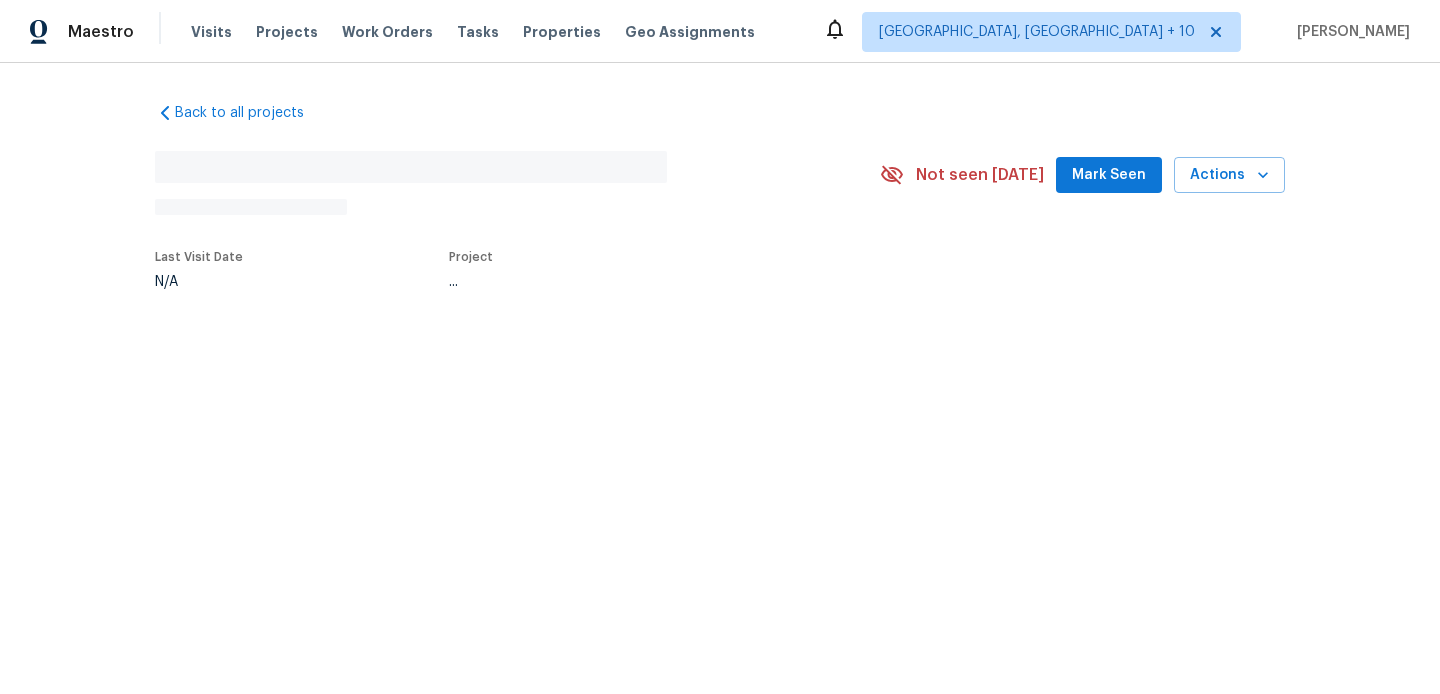scroll, scrollTop: 0, scrollLeft: 0, axis: both 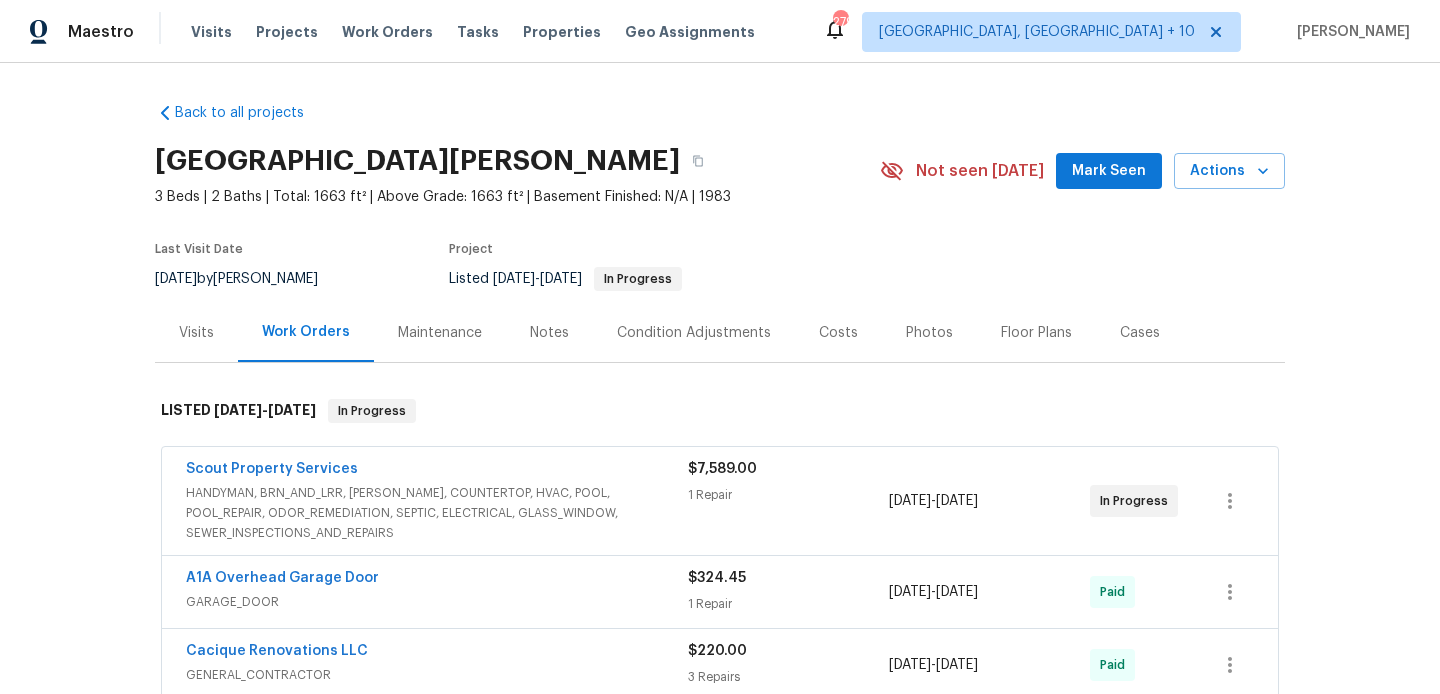 click on "Visits" at bounding box center (196, 333) 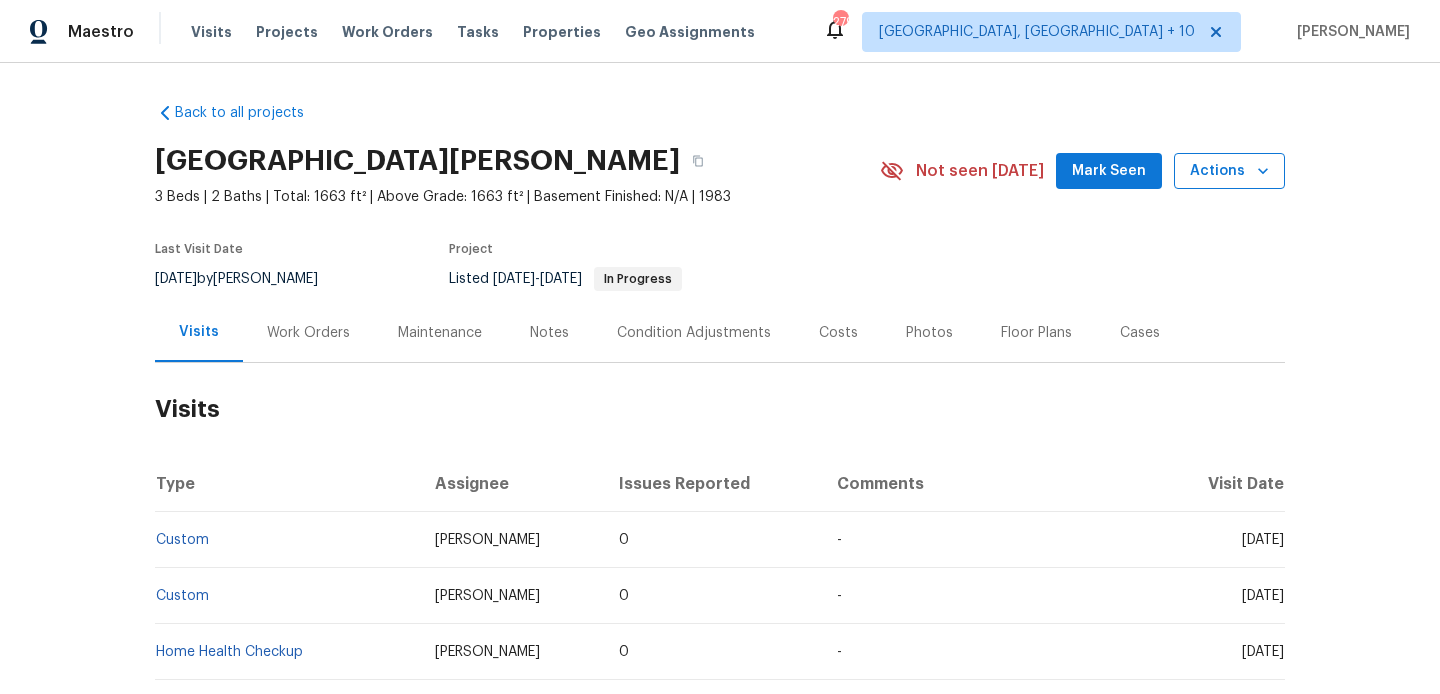 click on "Actions" at bounding box center [1229, 171] 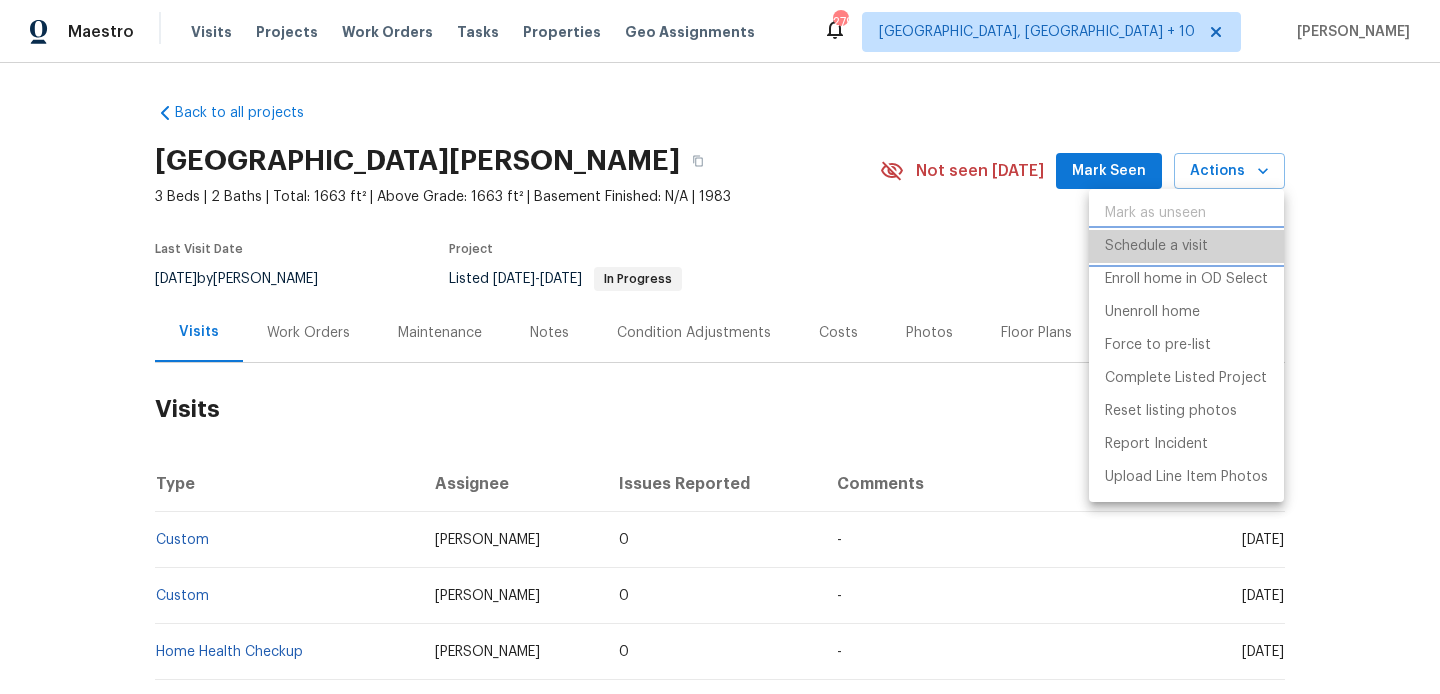 click on "Schedule a visit" at bounding box center [1186, 246] 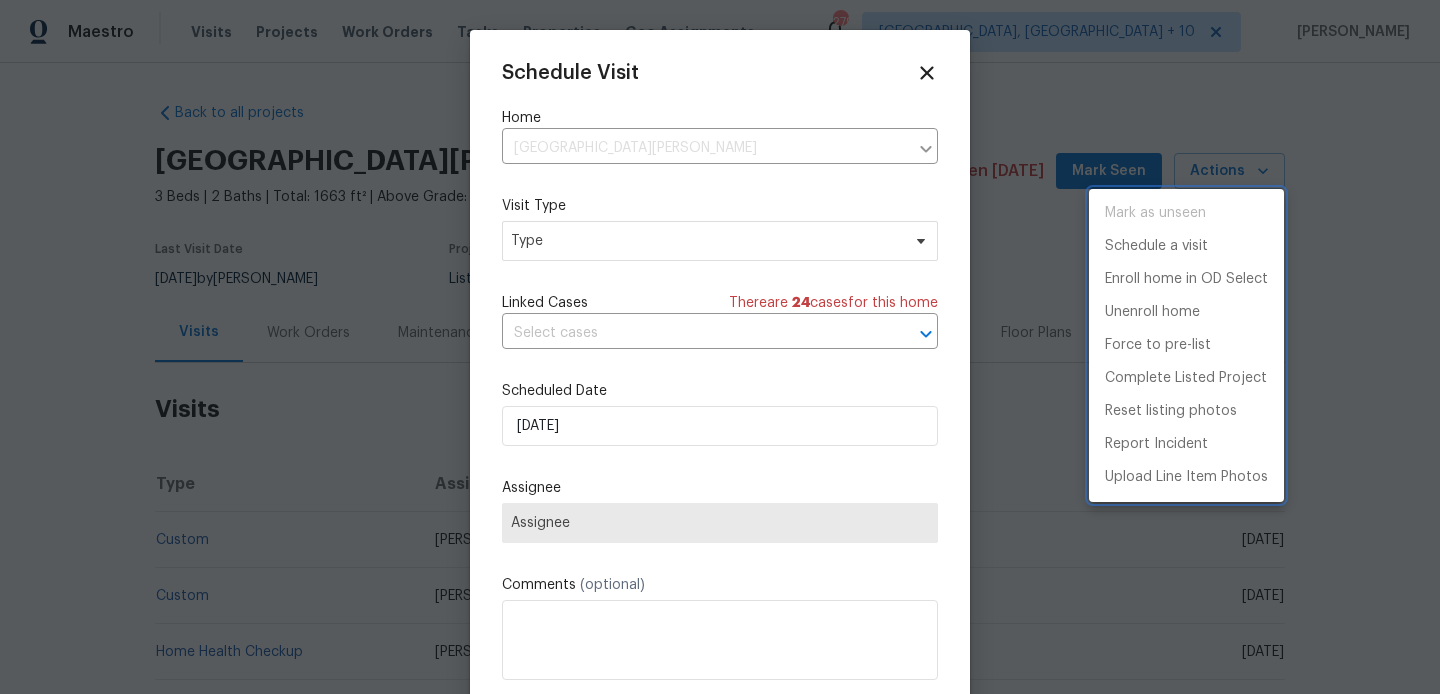 click at bounding box center (720, 347) 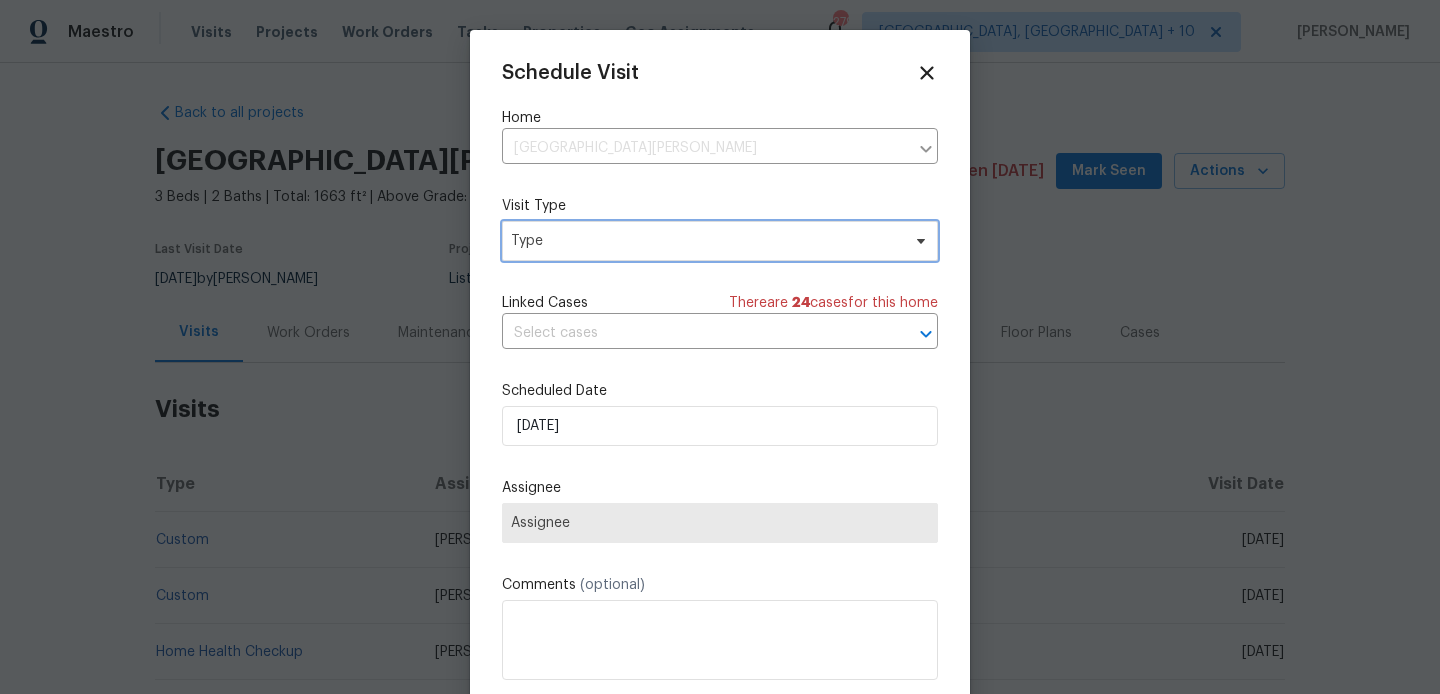 click on "Type" at bounding box center [705, 241] 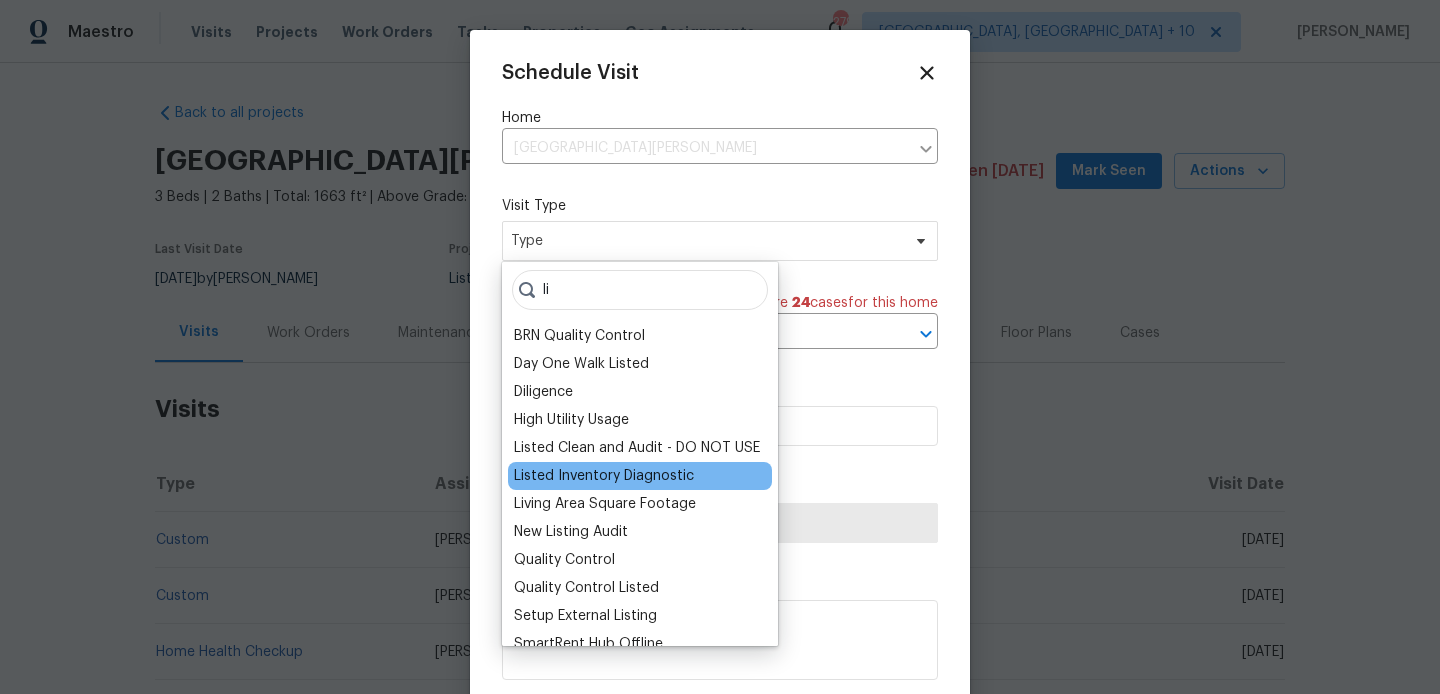 type on "li" 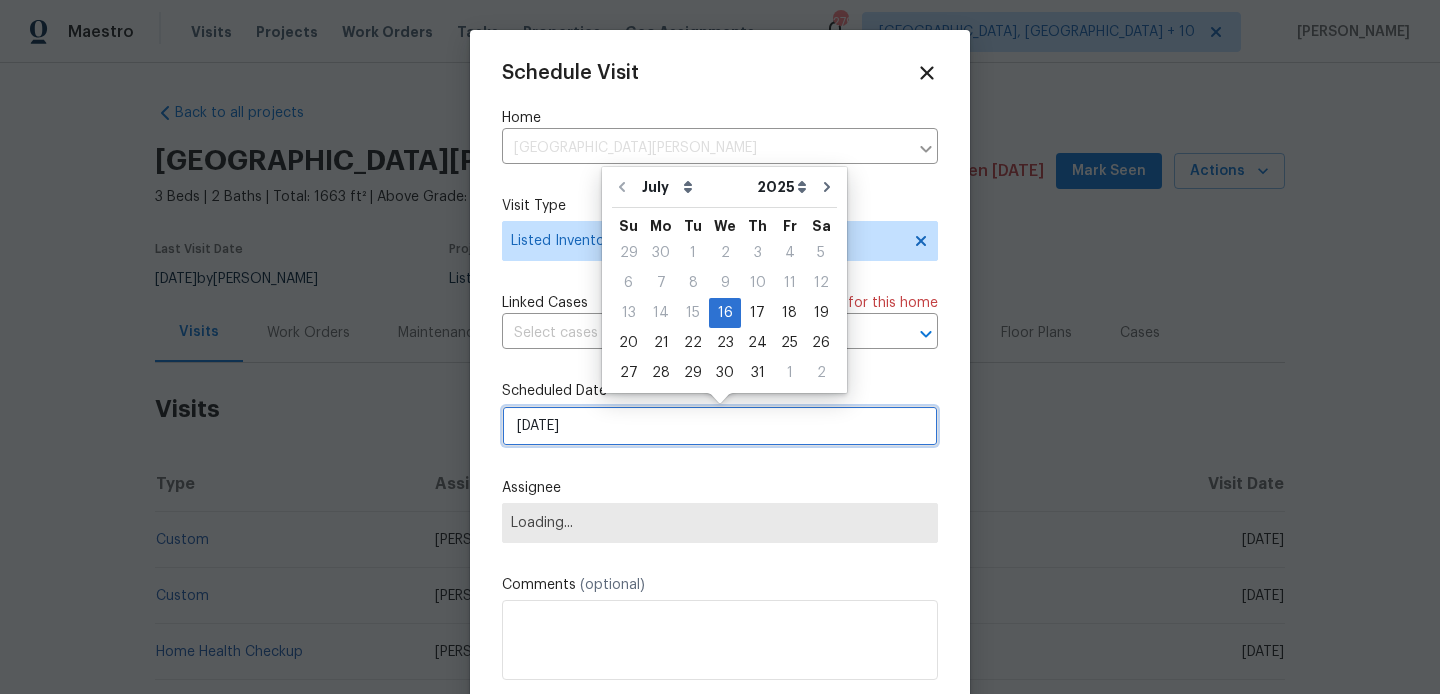 click on "[DATE]" at bounding box center (720, 426) 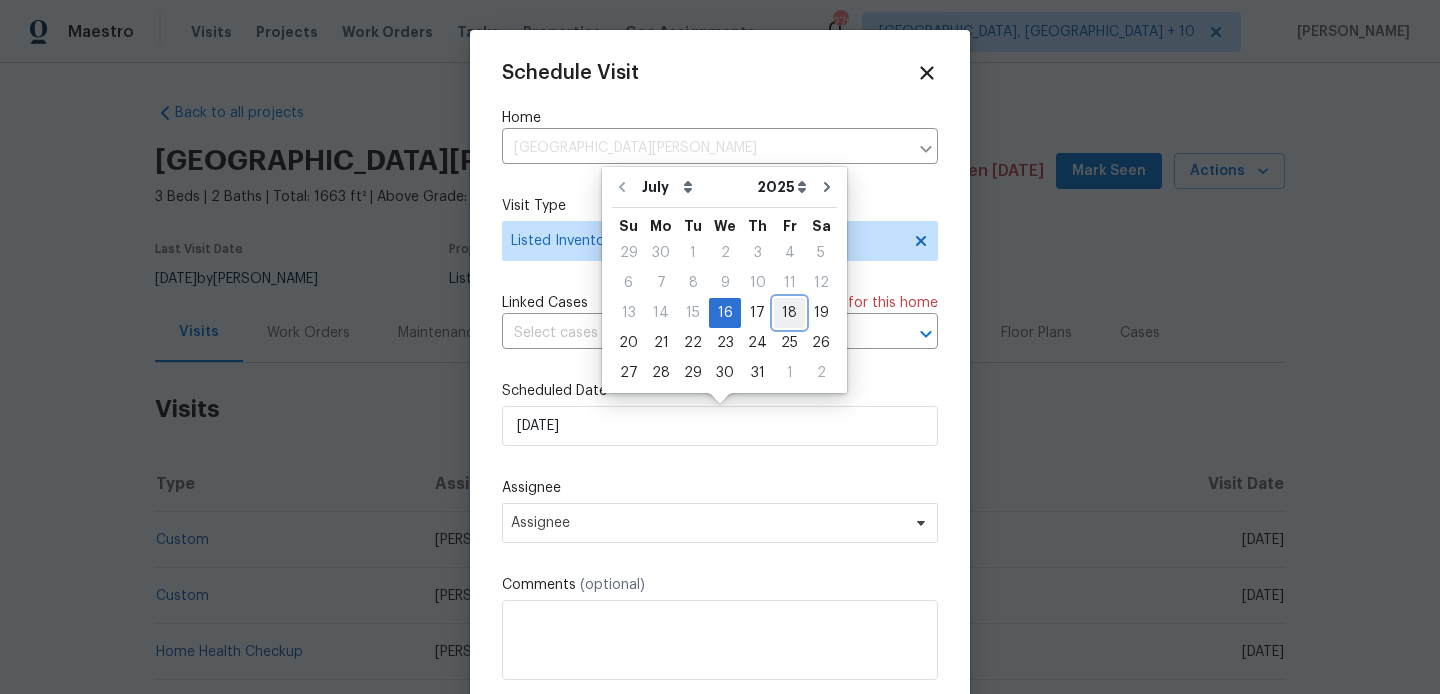 click on "18" at bounding box center [789, 313] 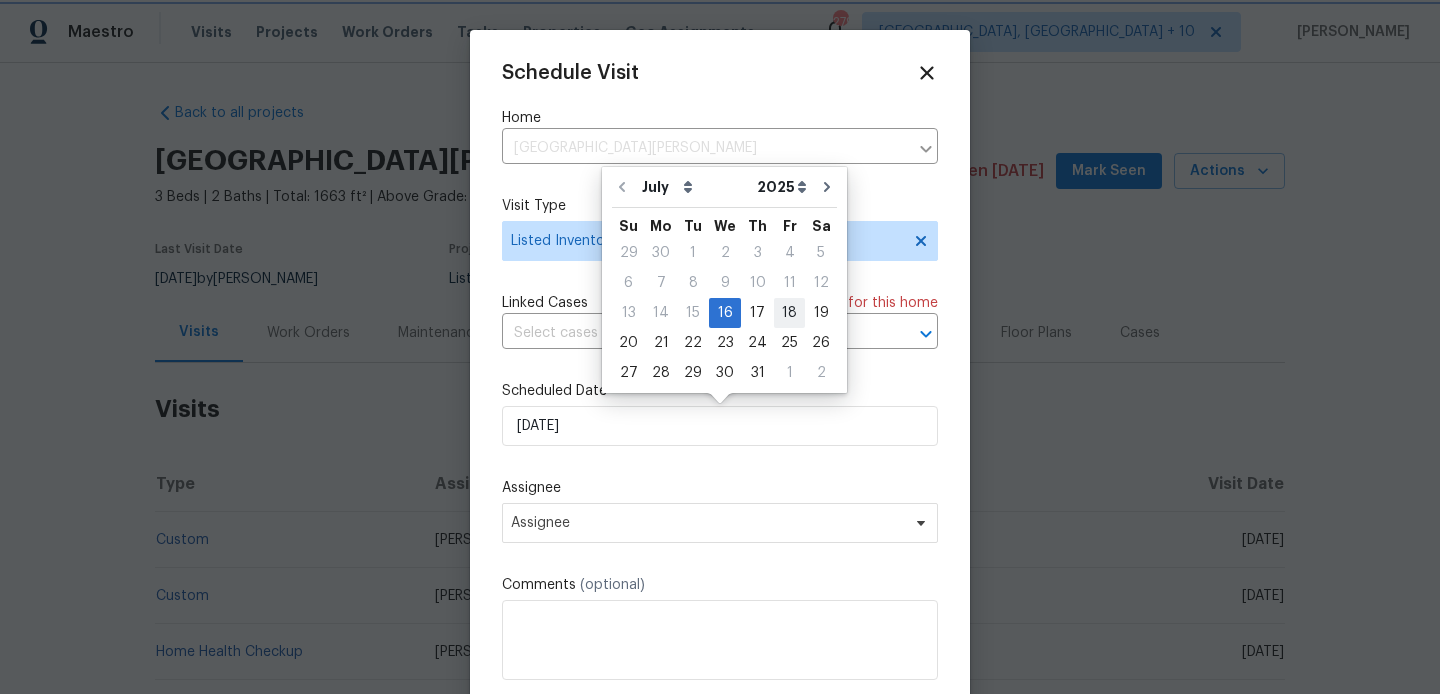 type on "[DATE]" 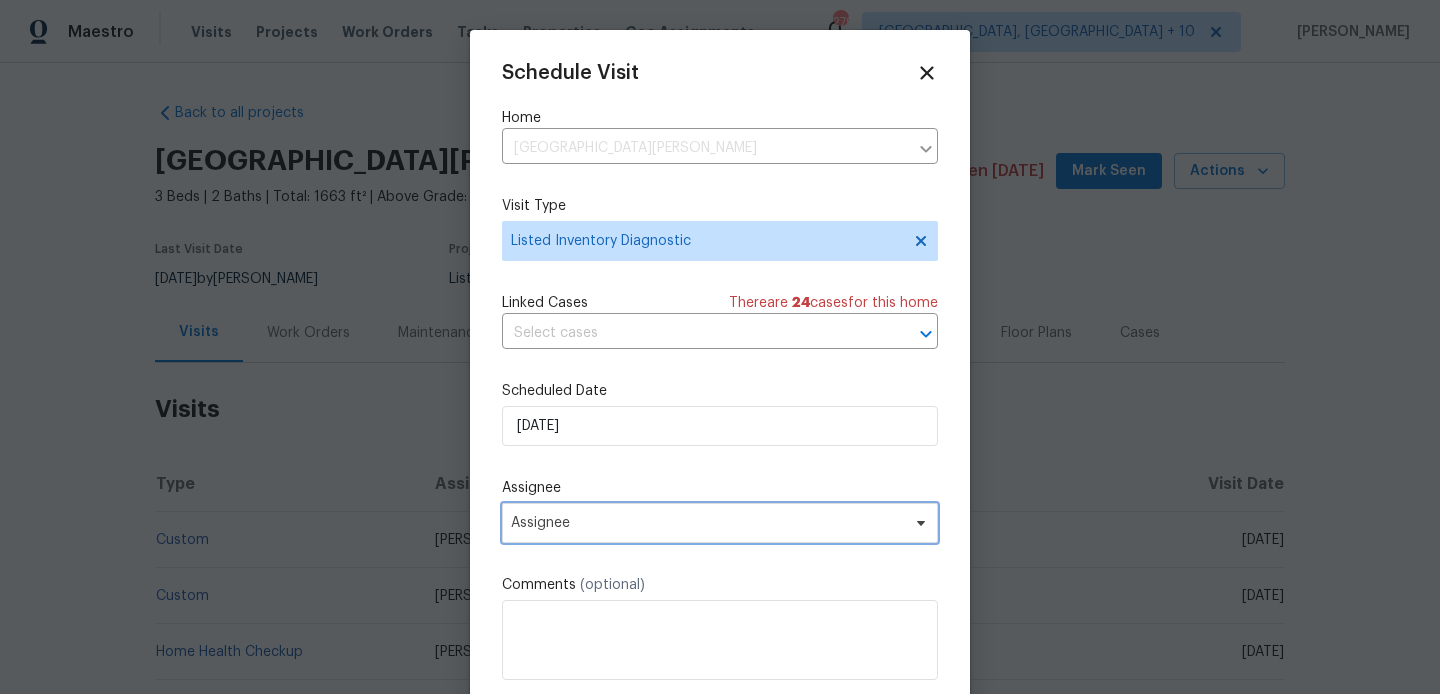 click on "Assignee" at bounding box center [707, 523] 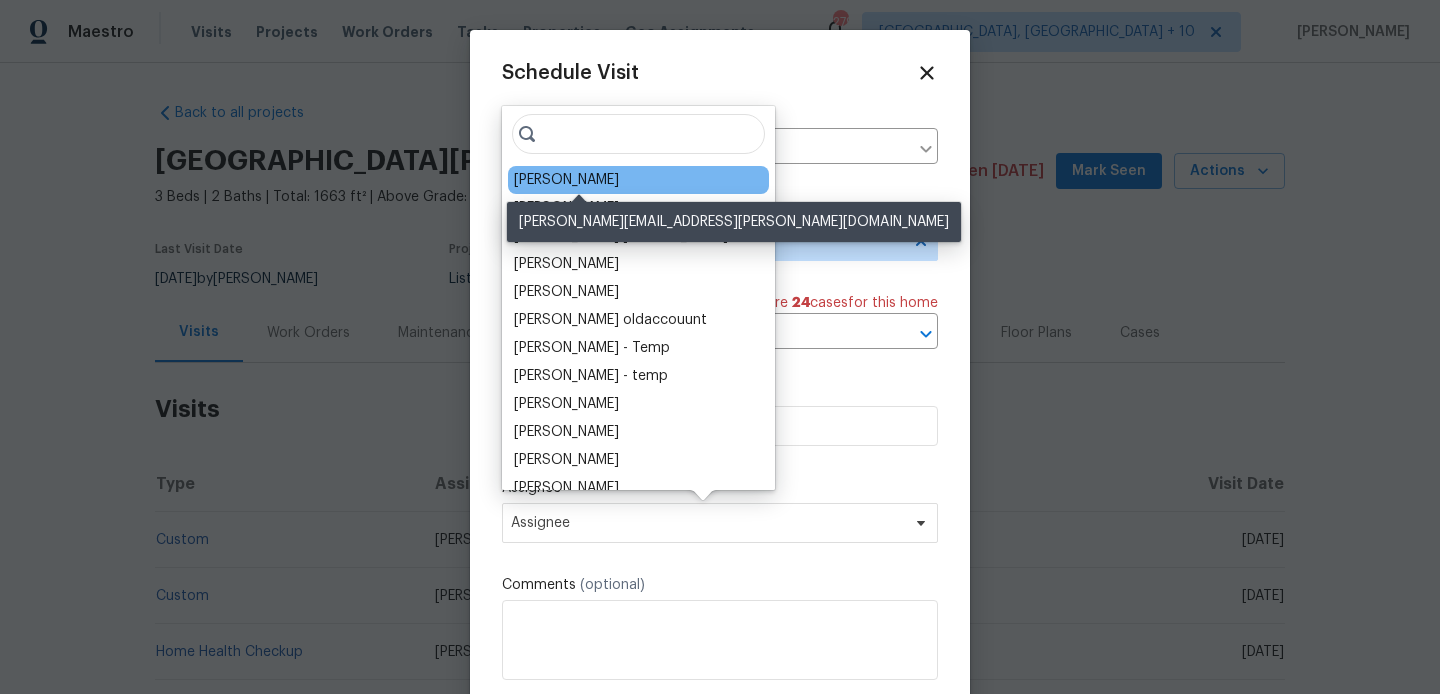 click on "[PERSON_NAME]" at bounding box center [566, 180] 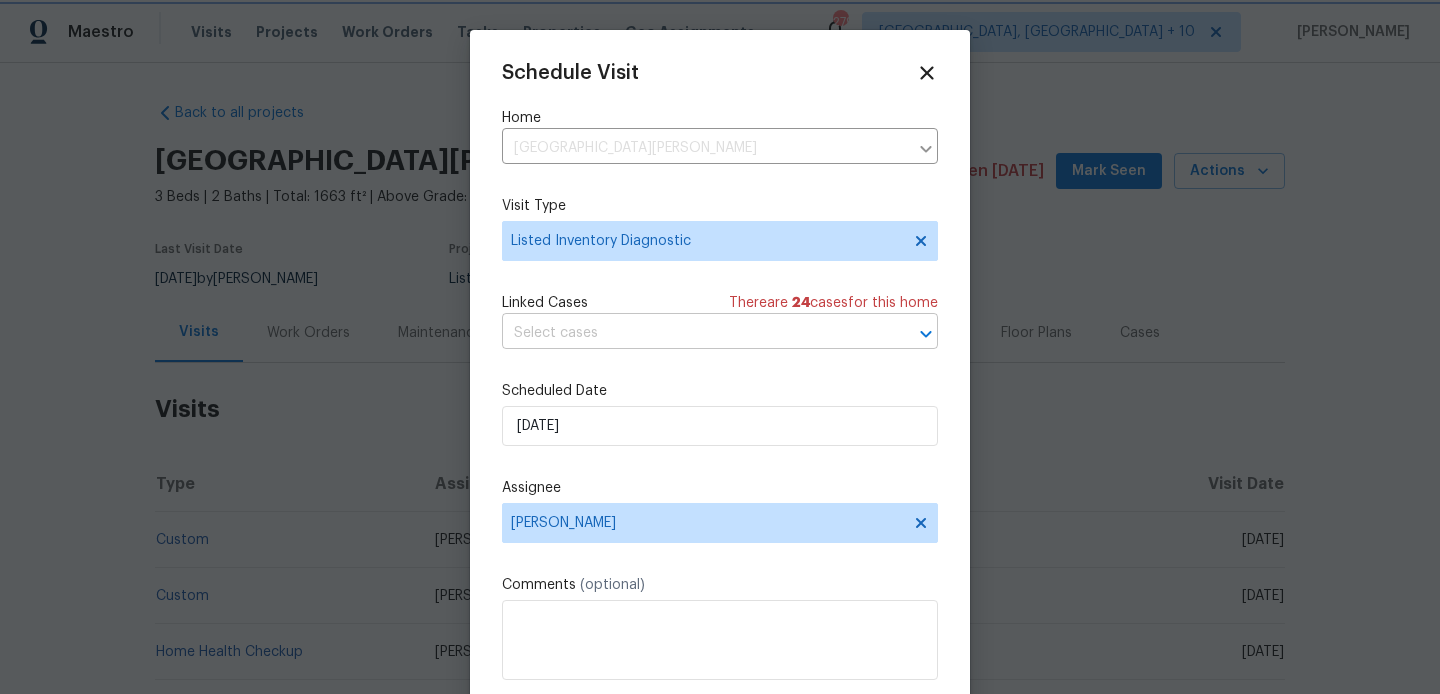 scroll, scrollTop: 36, scrollLeft: 0, axis: vertical 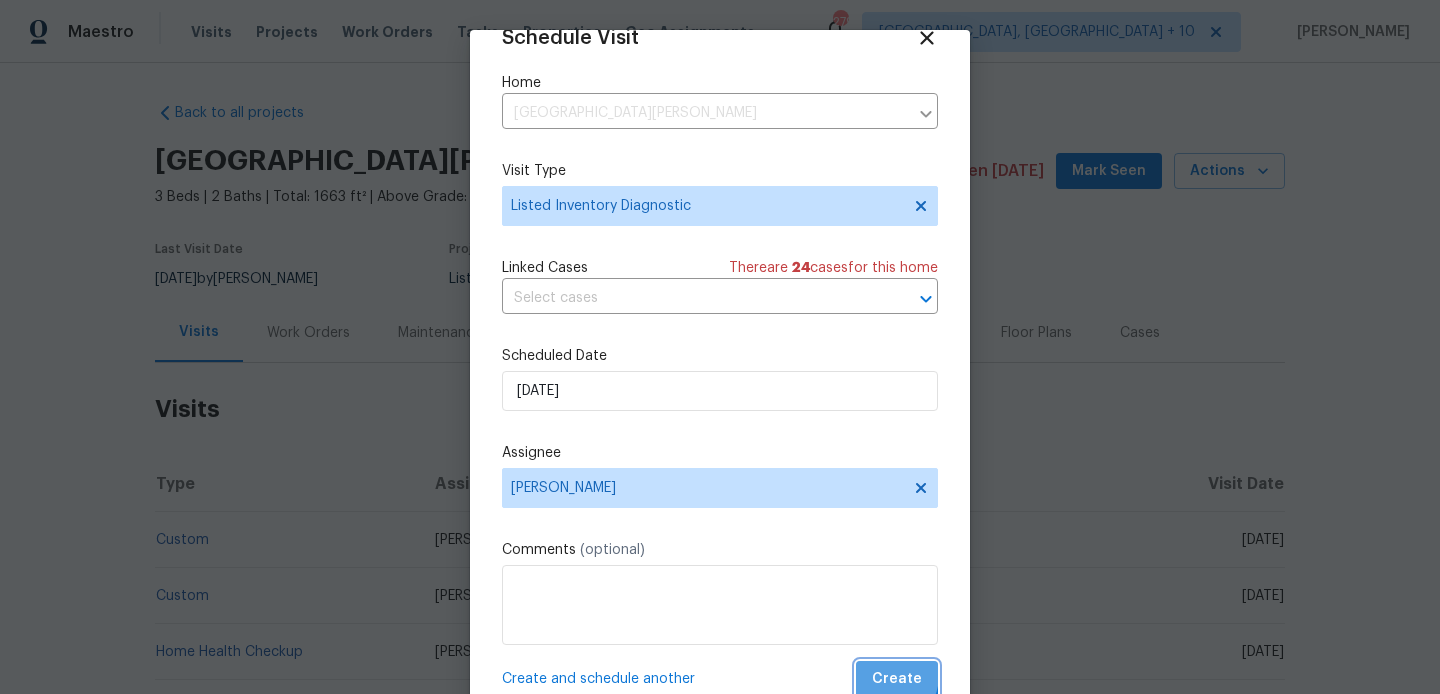 click on "Create" at bounding box center [897, 679] 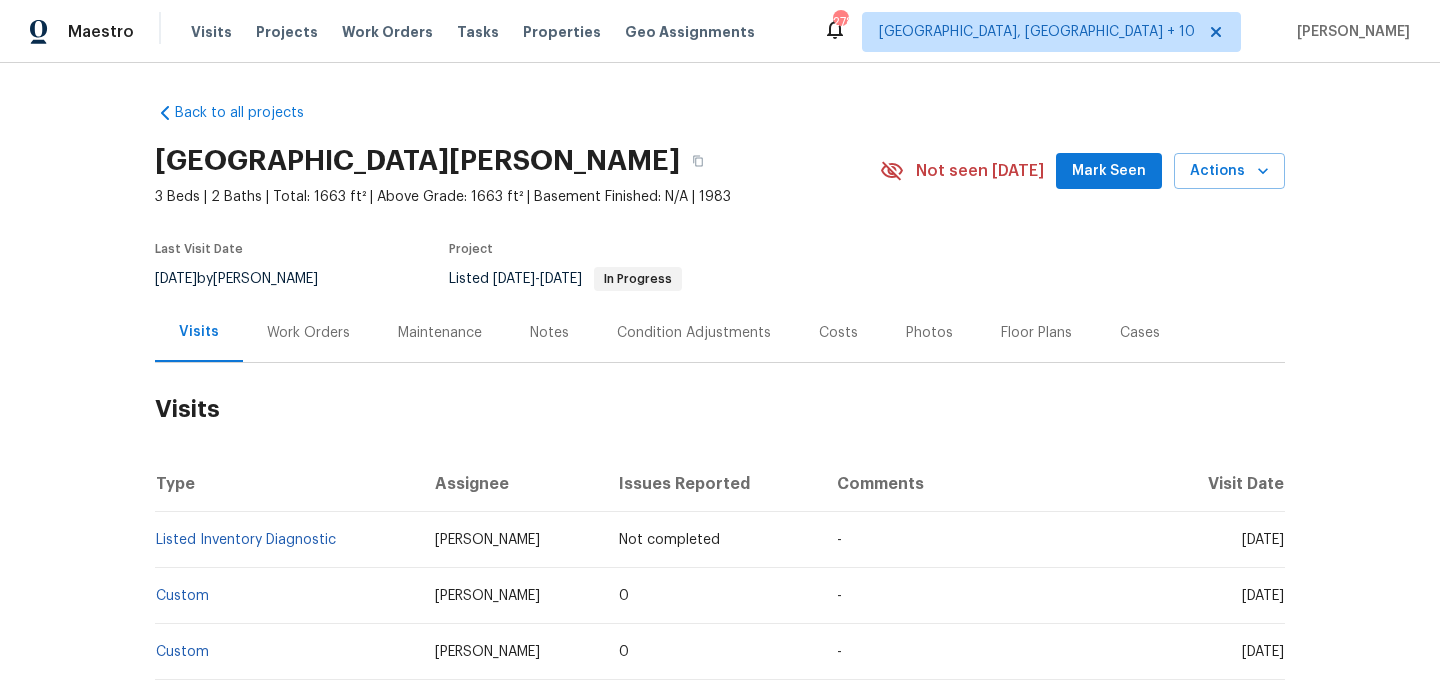 click on "Work Orders" at bounding box center (308, 333) 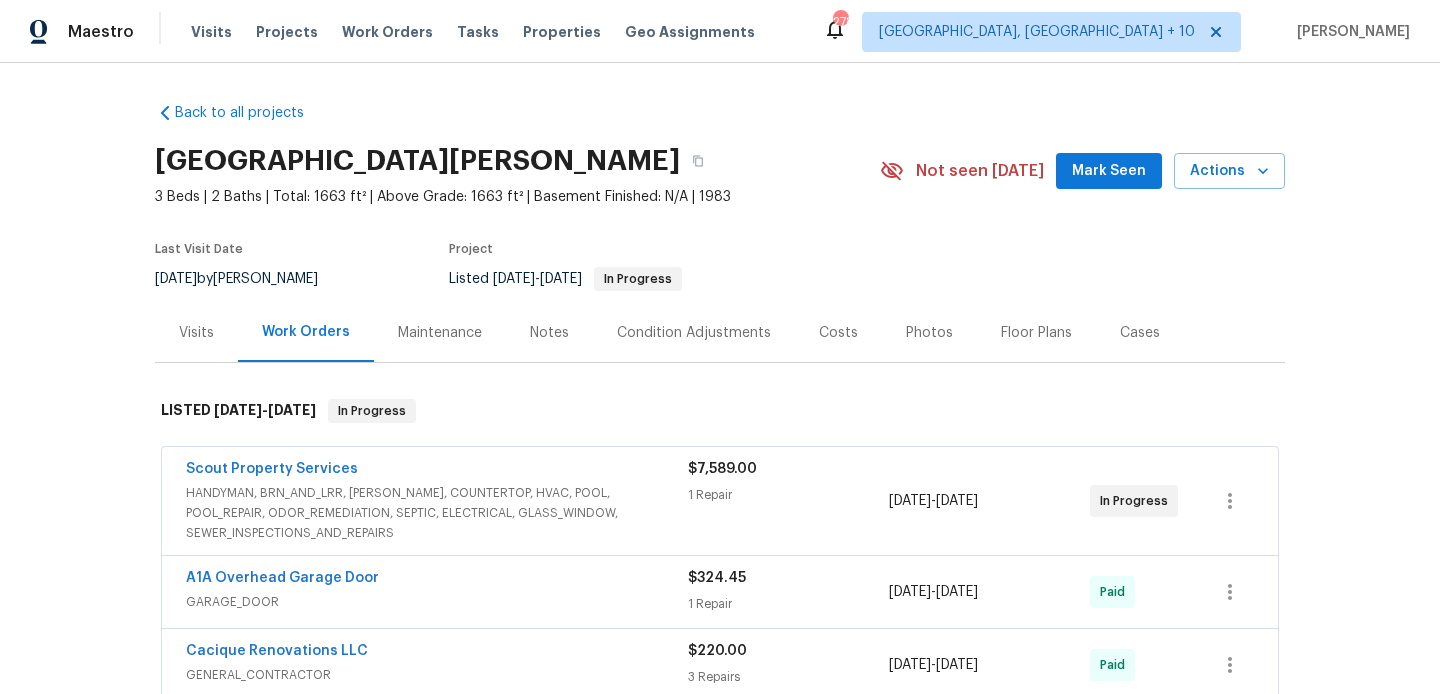 click on "Visits" at bounding box center [196, 332] 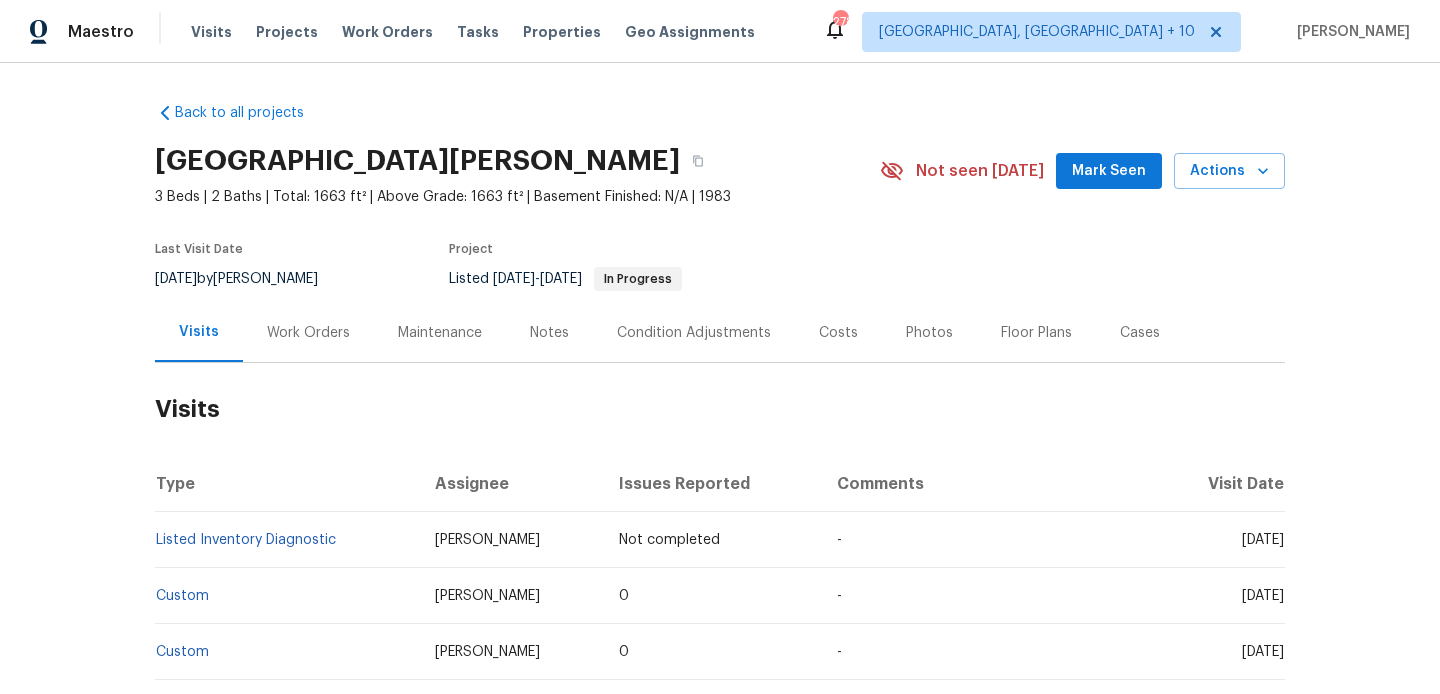 click on "Listed Inventory Diagnostic" at bounding box center (287, 540) 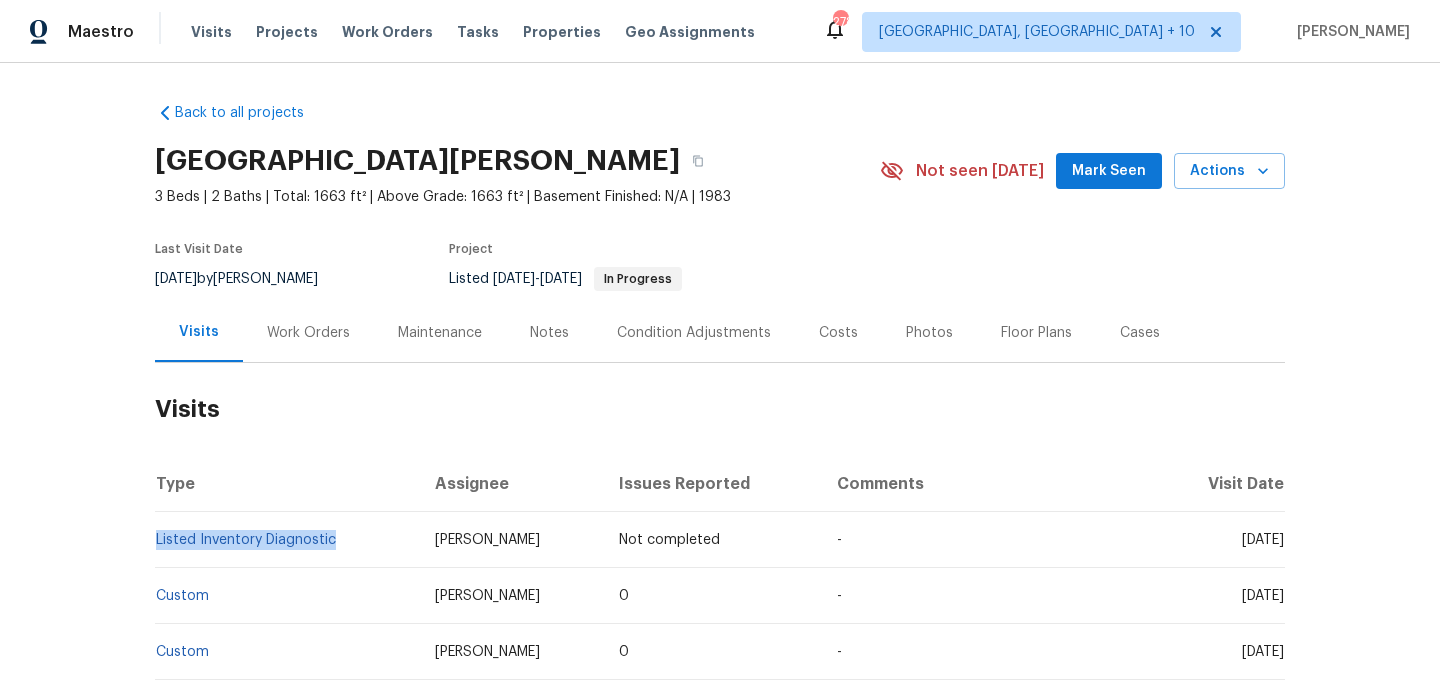 click on "Listed Inventory Diagnostic" at bounding box center [287, 540] 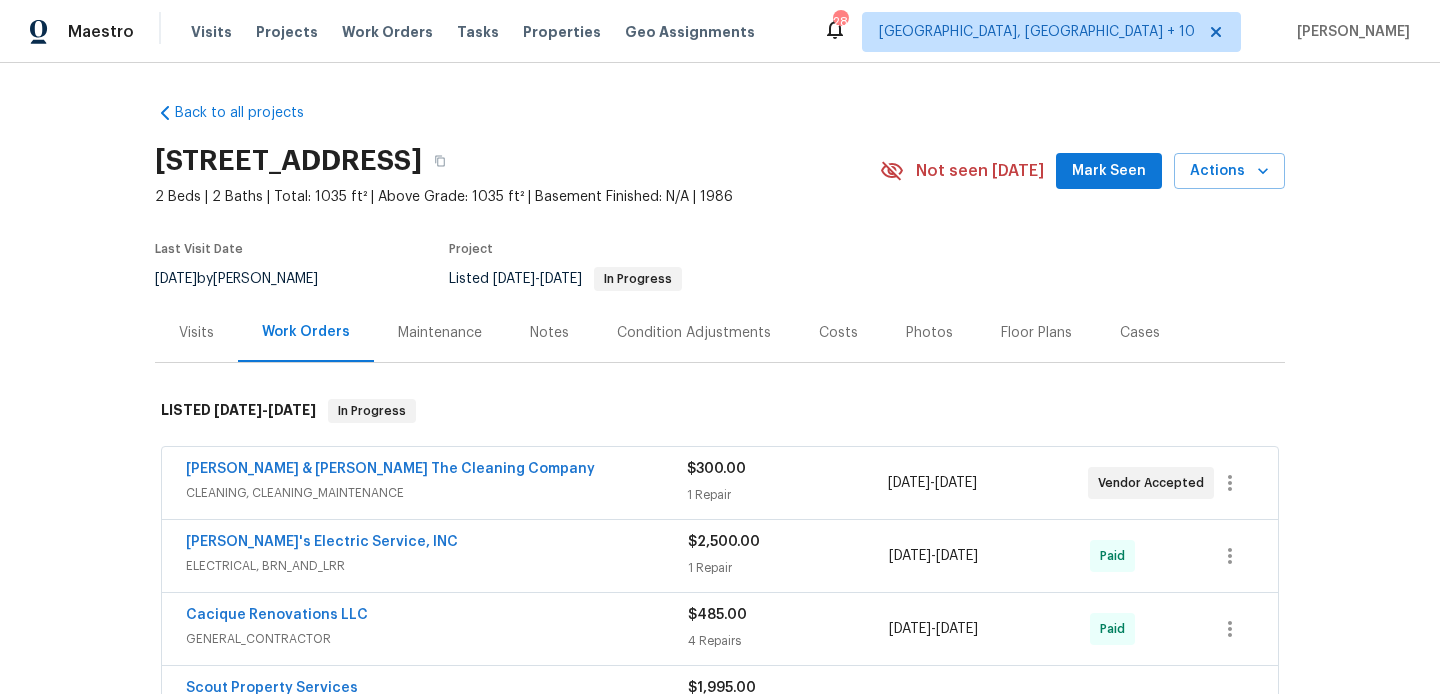 scroll, scrollTop: 0, scrollLeft: 0, axis: both 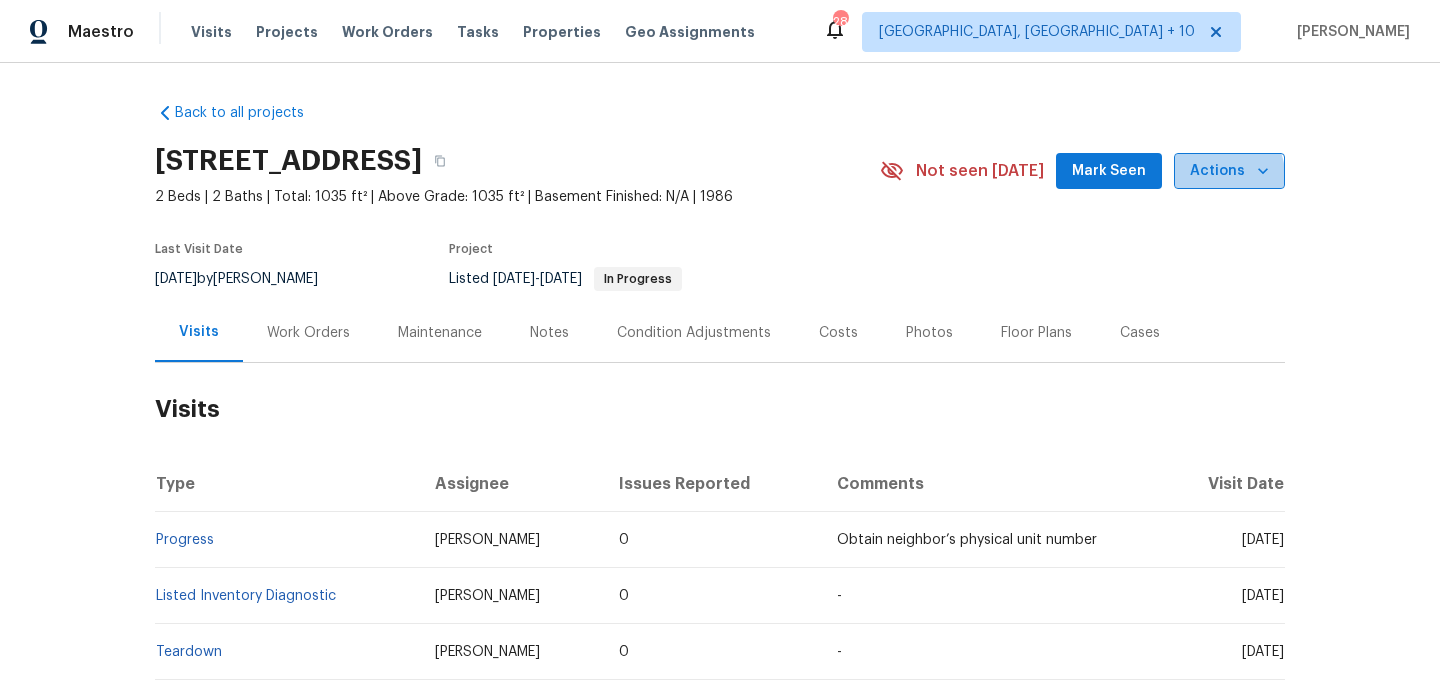 click on "Actions" at bounding box center [1229, 171] 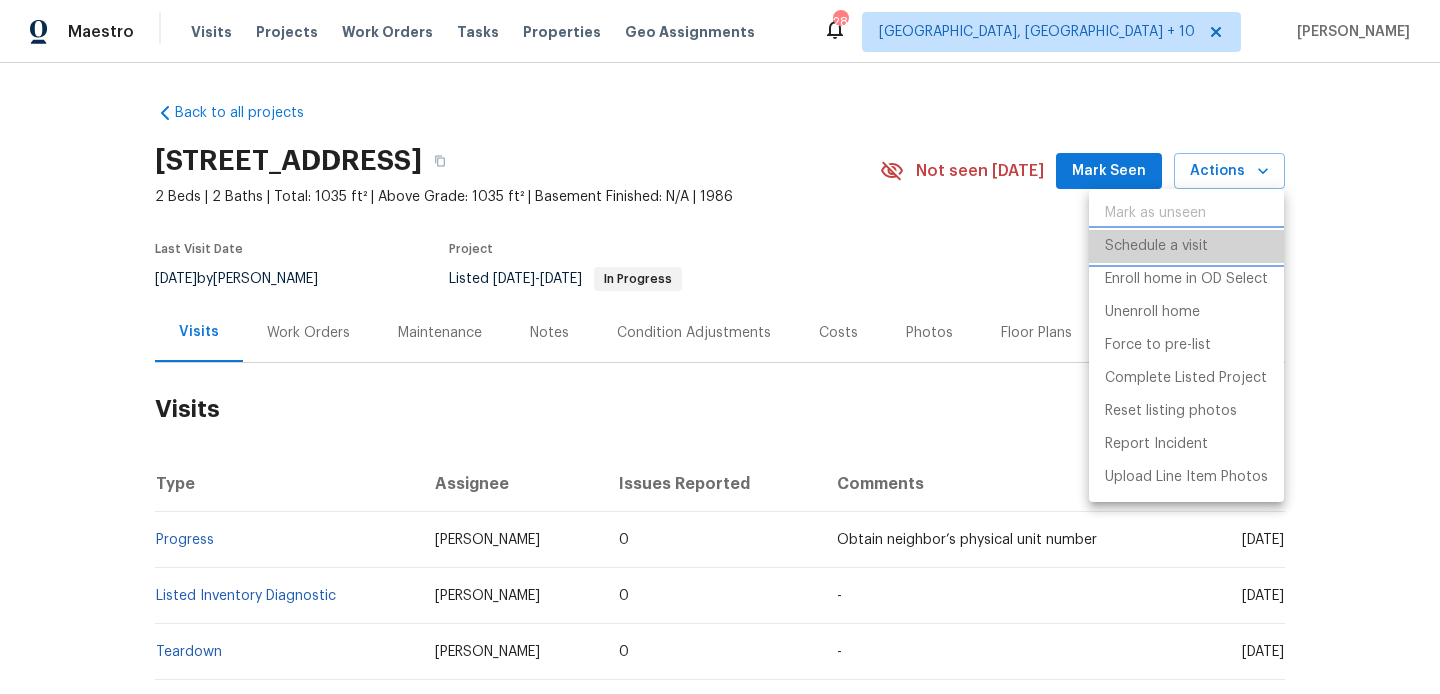 click on "Schedule a visit" at bounding box center (1156, 246) 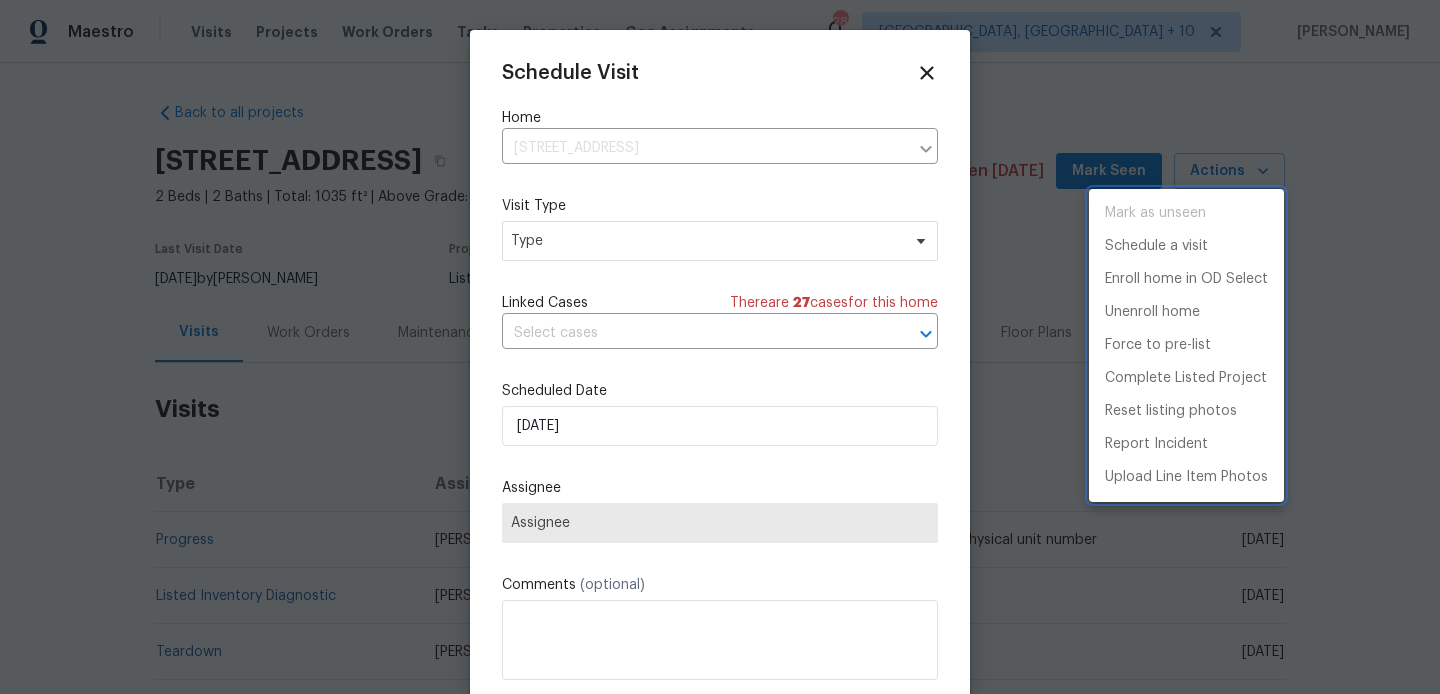 click at bounding box center [720, 347] 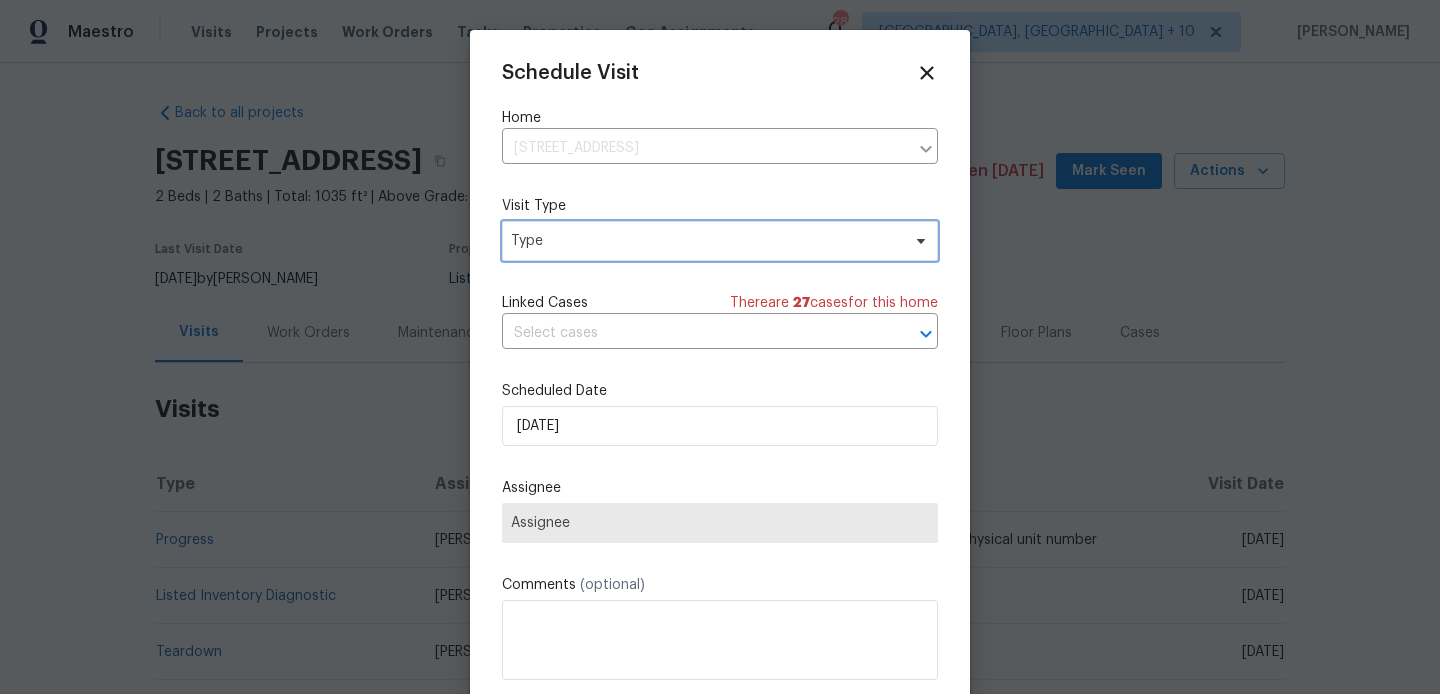 click on "Type" at bounding box center (705, 241) 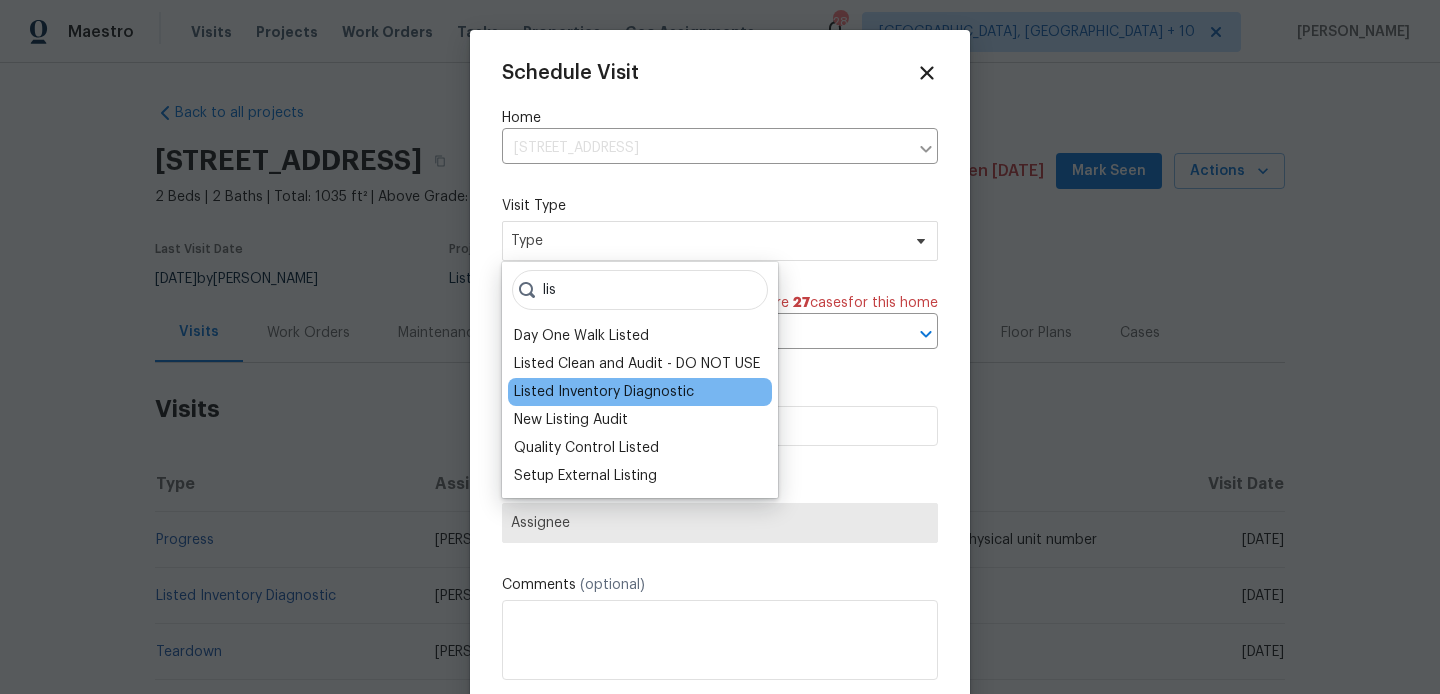 type on "lis" 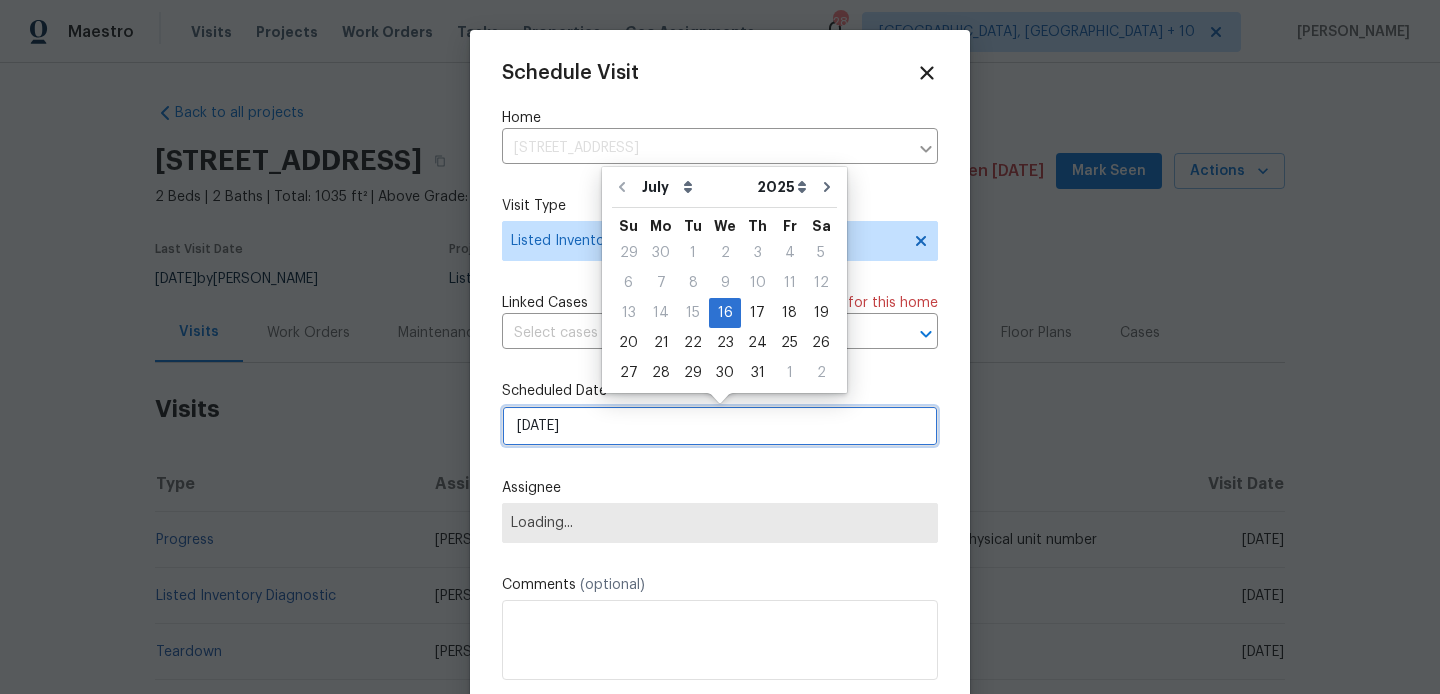 click on "[DATE]" at bounding box center [720, 426] 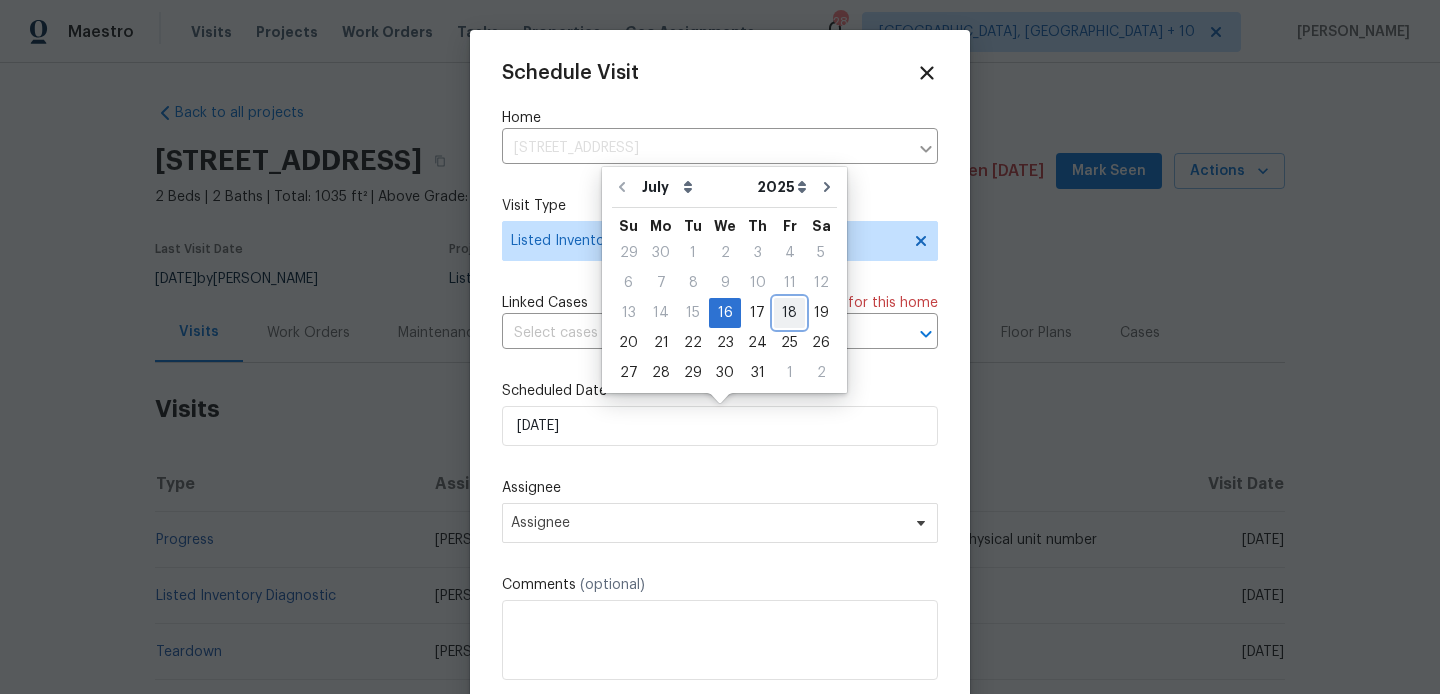click on "18" at bounding box center [789, 313] 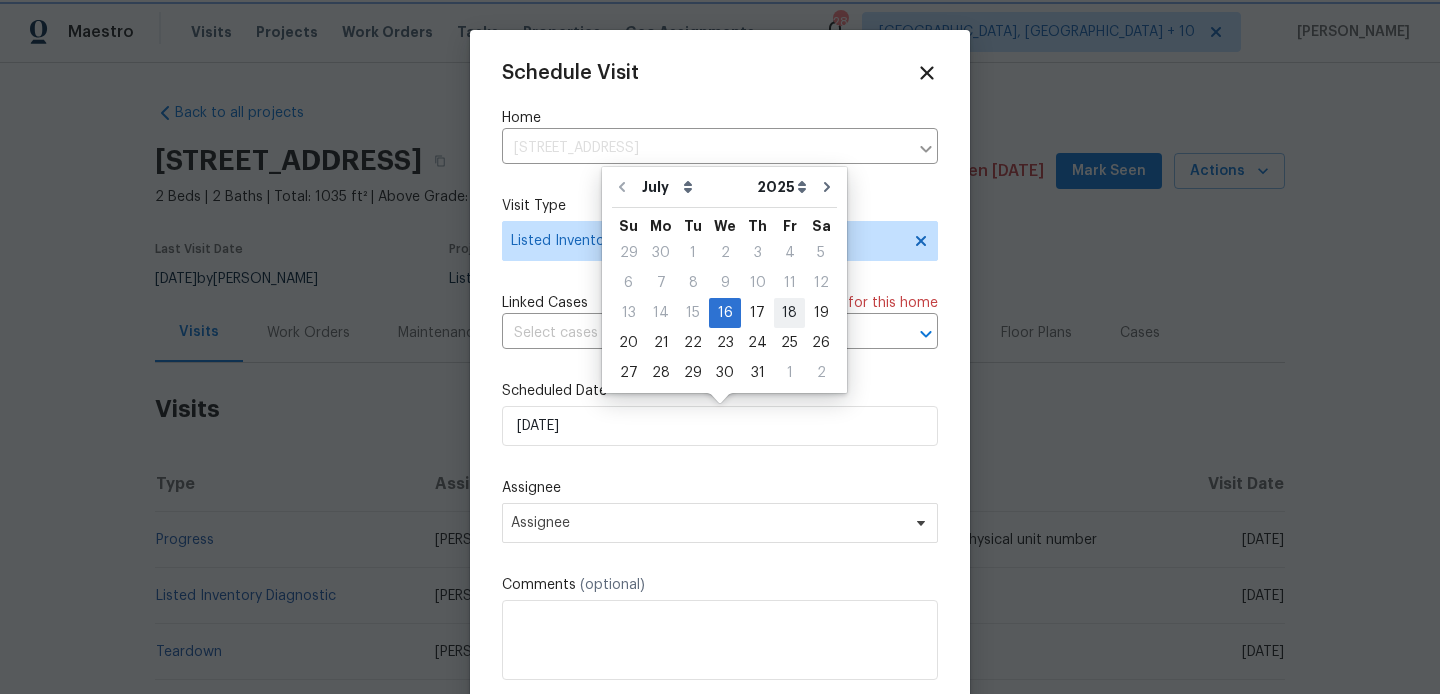 type on "[DATE]" 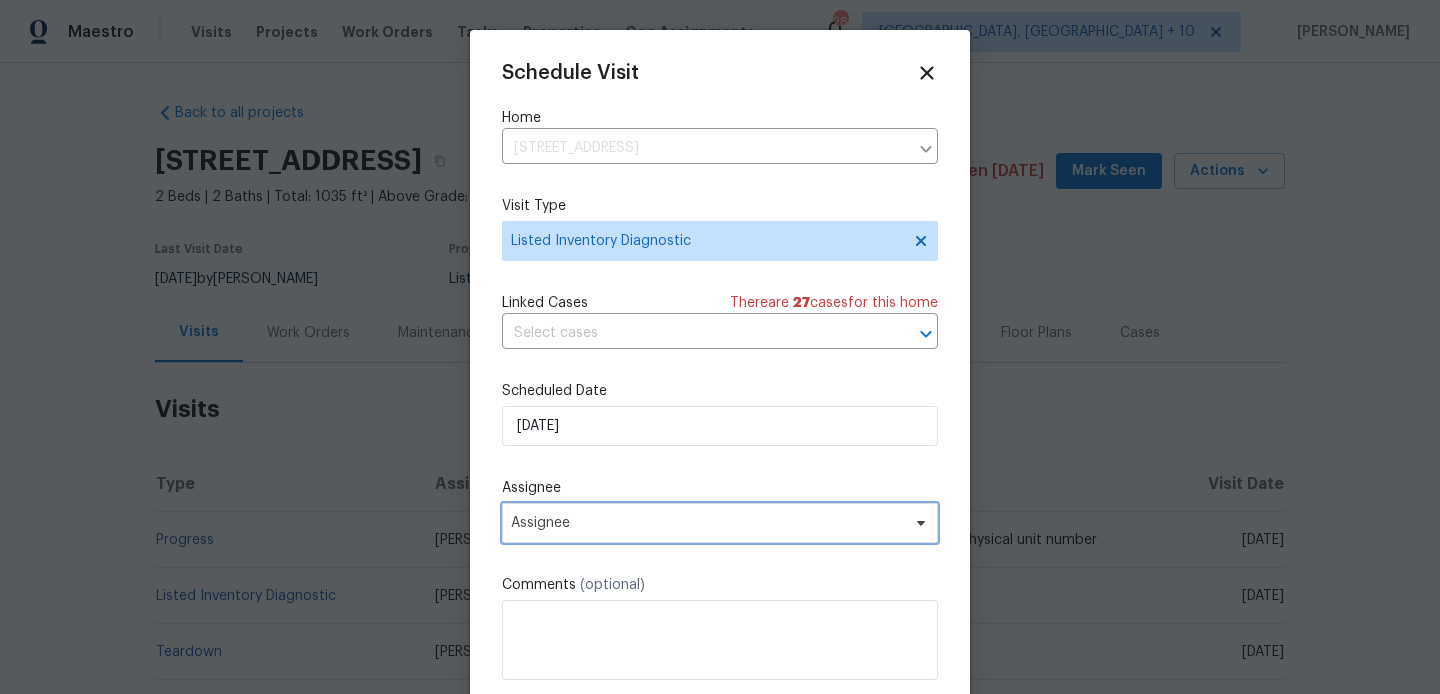 click on "Assignee" at bounding box center (720, 523) 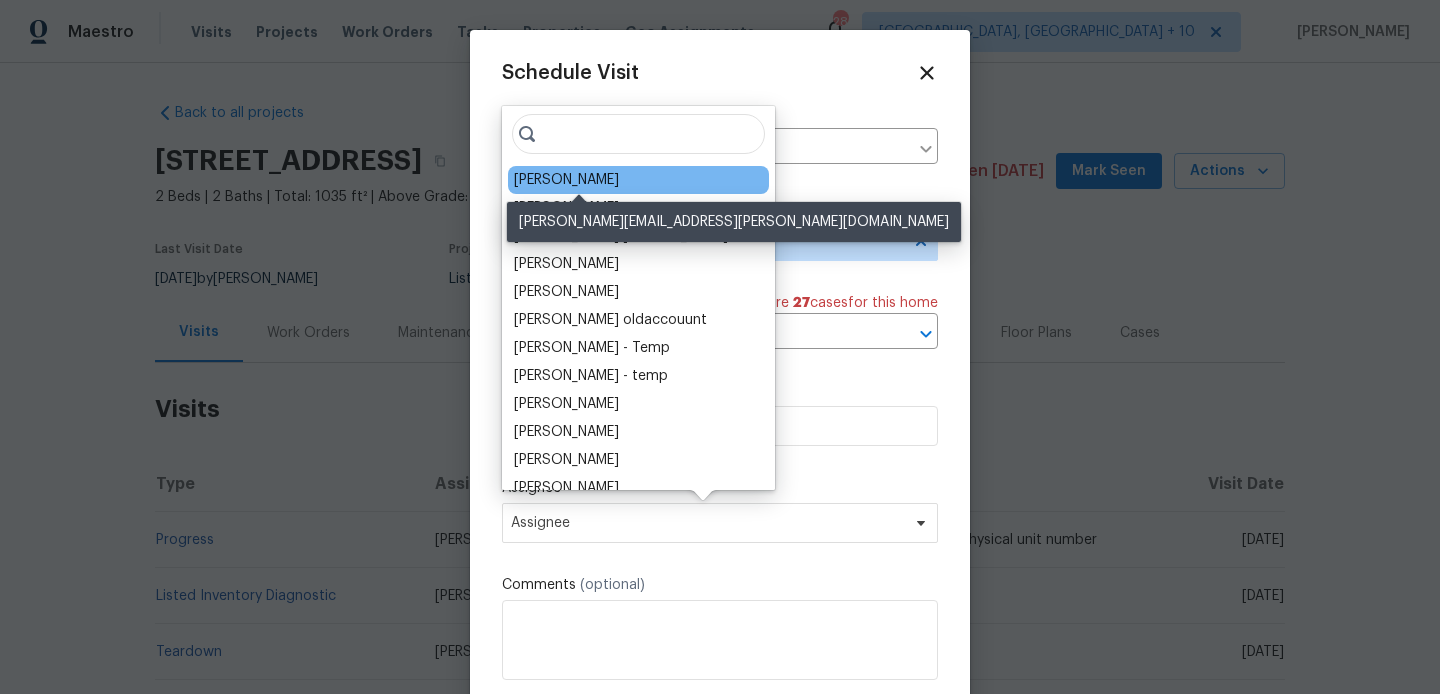 click on "[PERSON_NAME]" at bounding box center (566, 180) 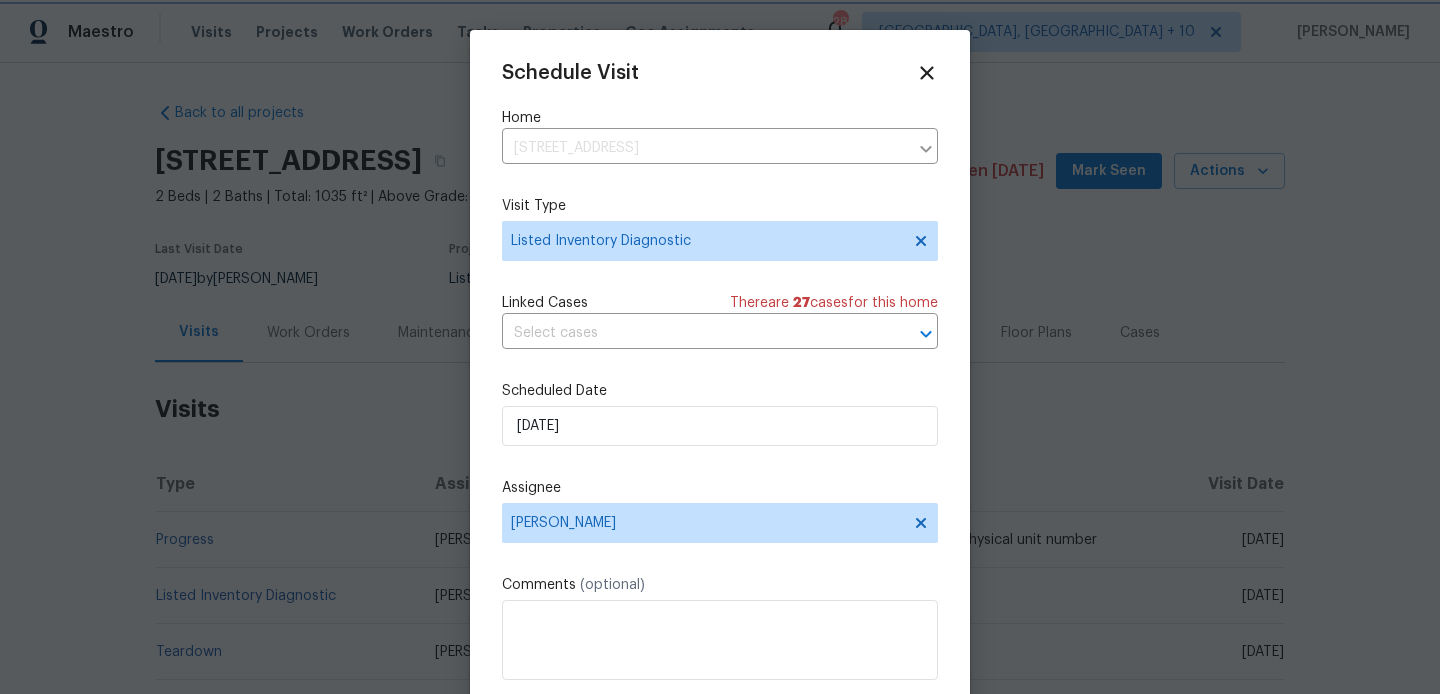 scroll, scrollTop: 36, scrollLeft: 0, axis: vertical 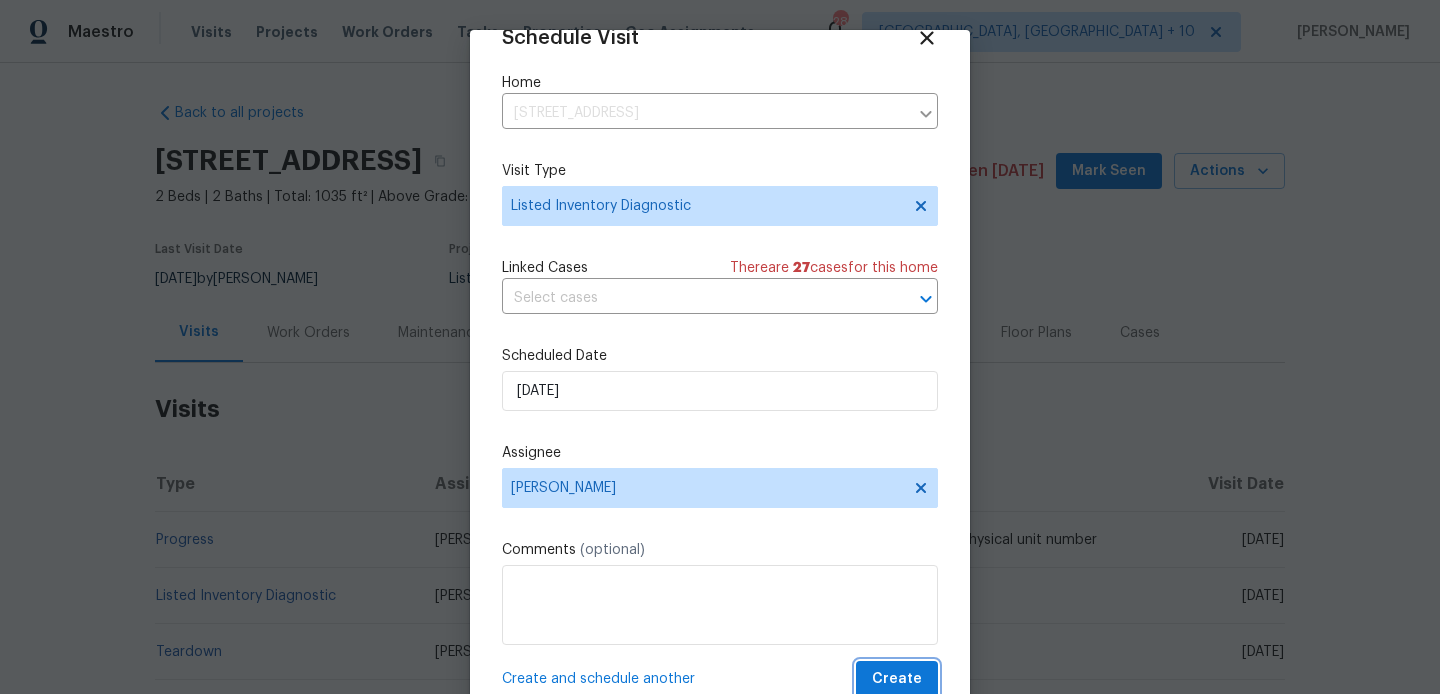 click on "Create" at bounding box center (897, 679) 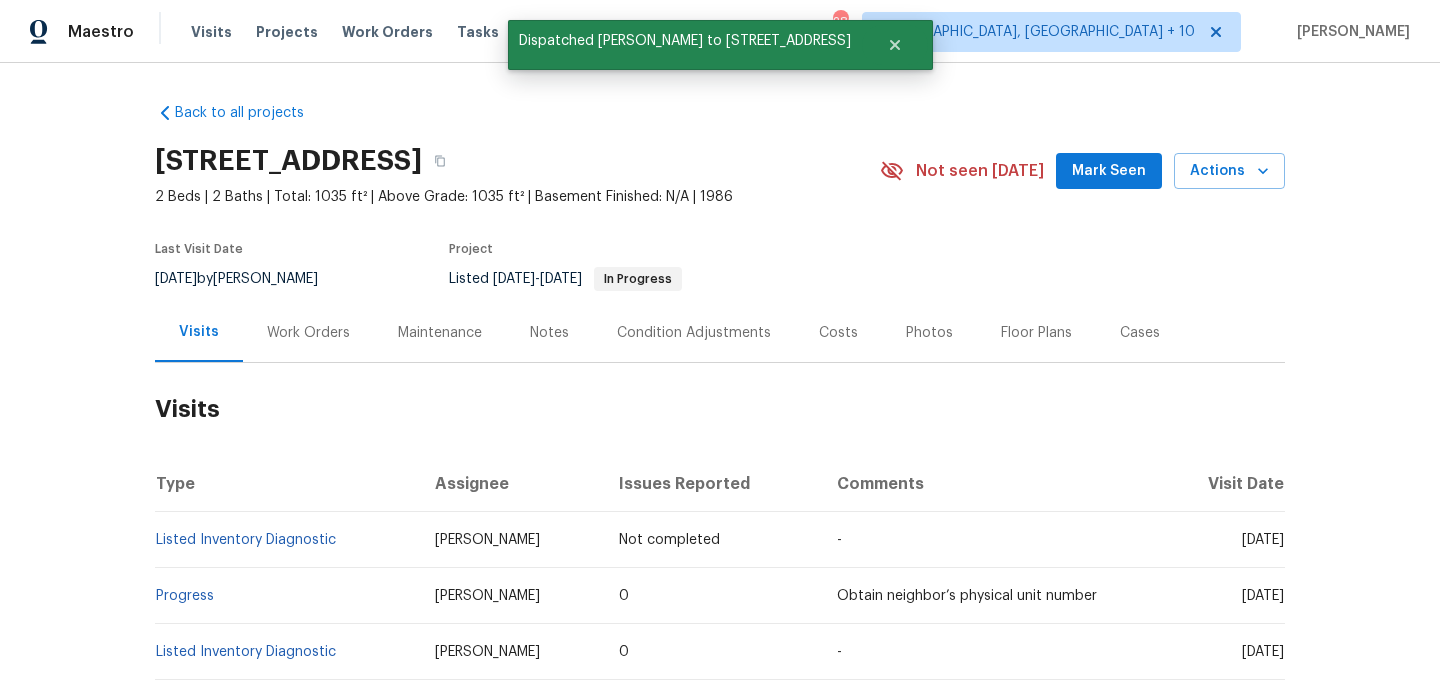 click on "Listed Inventory Diagnostic" at bounding box center [287, 540] 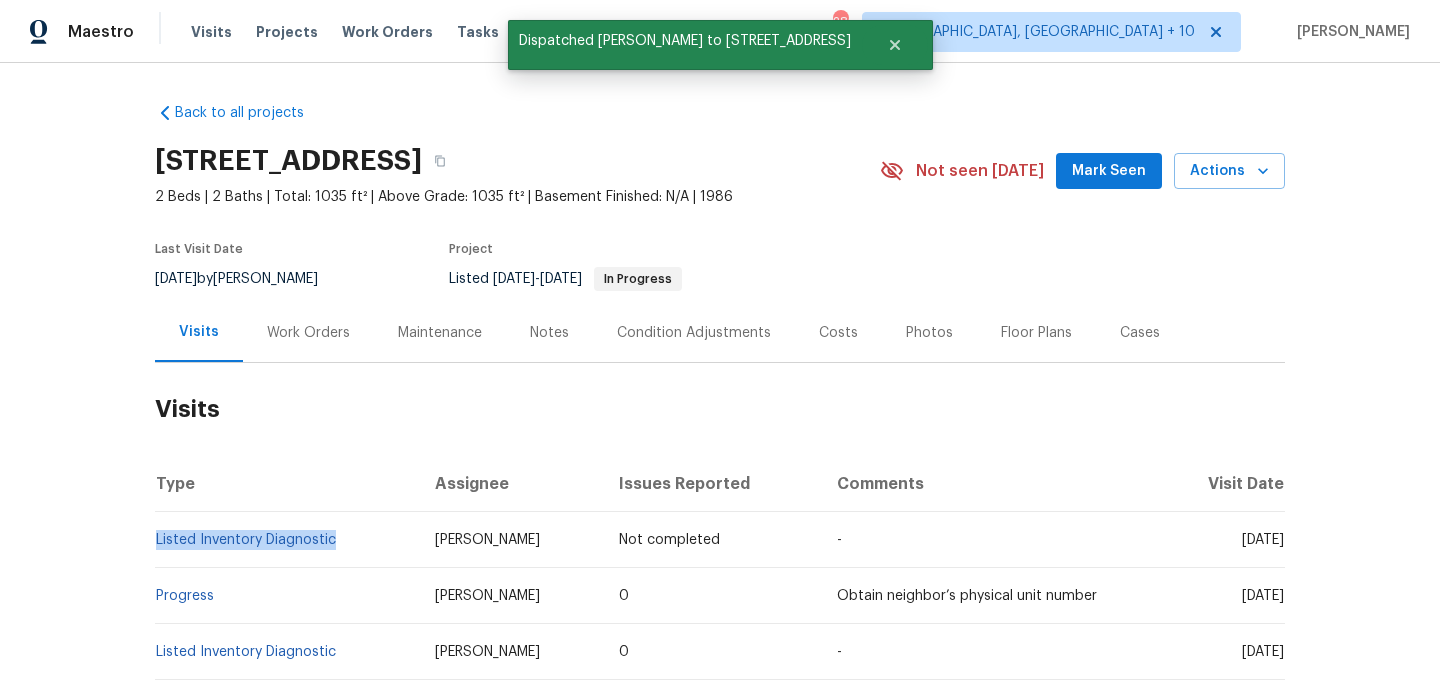click on "Listed Inventory Diagnostic" at bounding box center (287, 540) 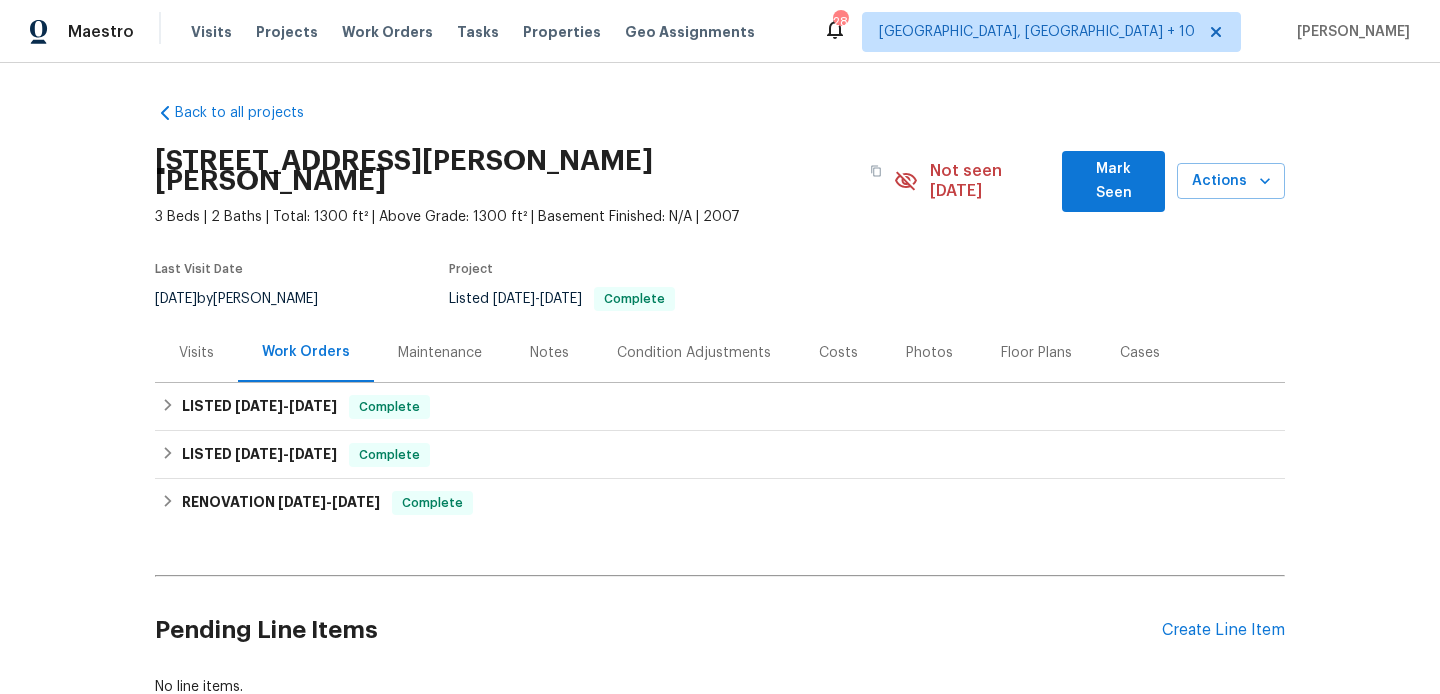 scroll, scrollTop: 0, scrollLeft: 0, axis: both 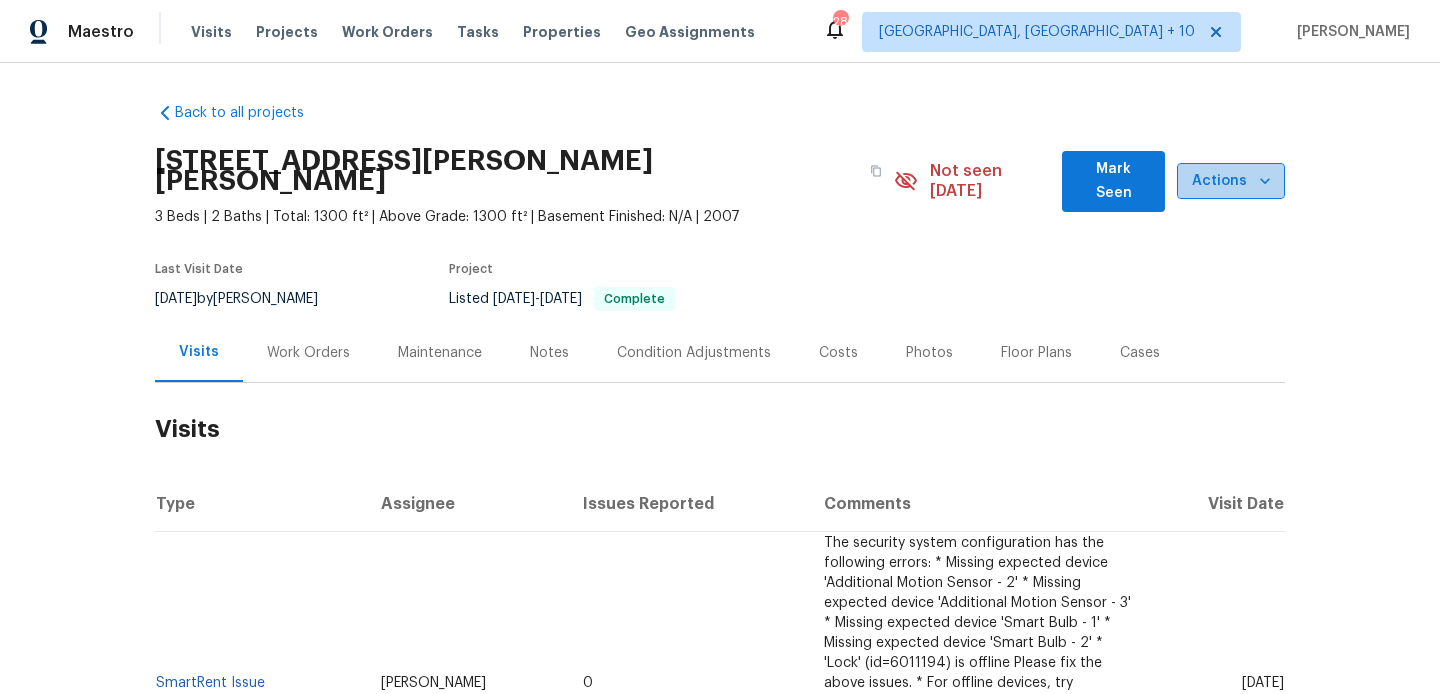 click on "Actions" at bounding box center [1231, 181] 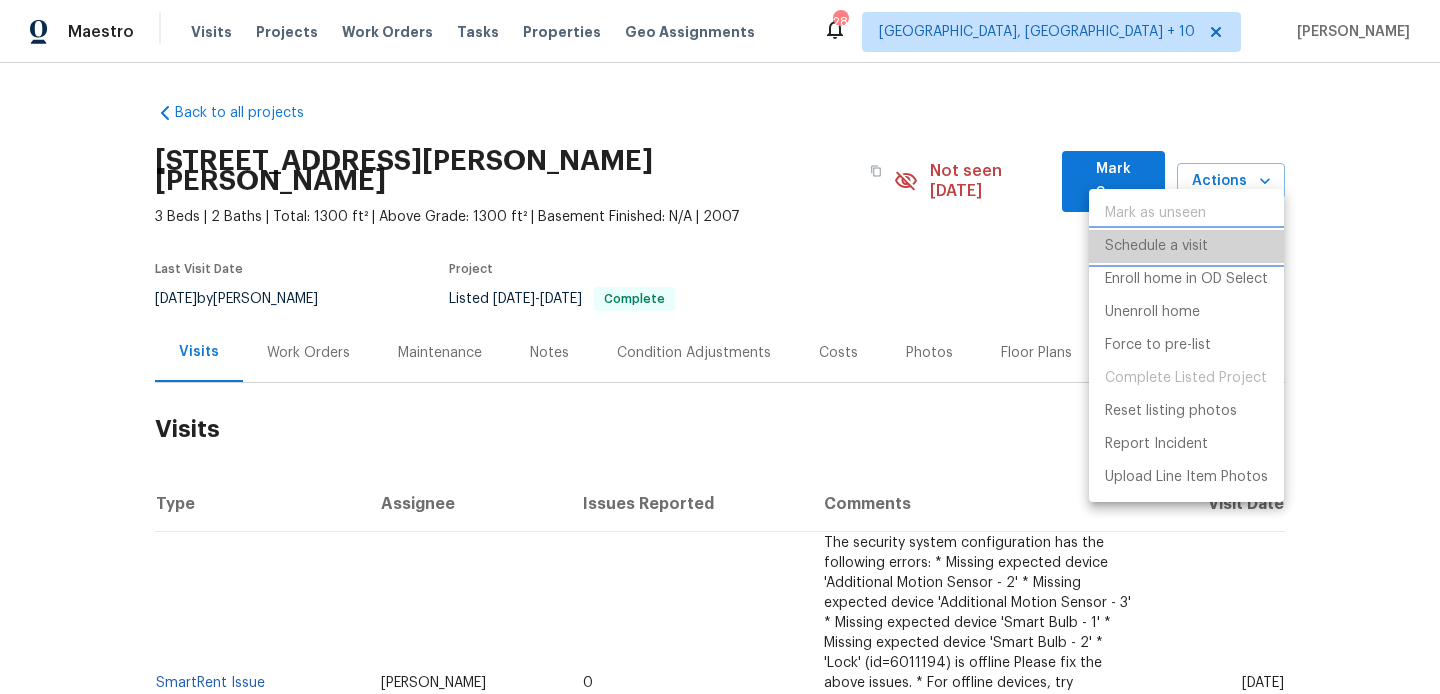 click on "Schedule a visit" at bounding box center [1186, 246] 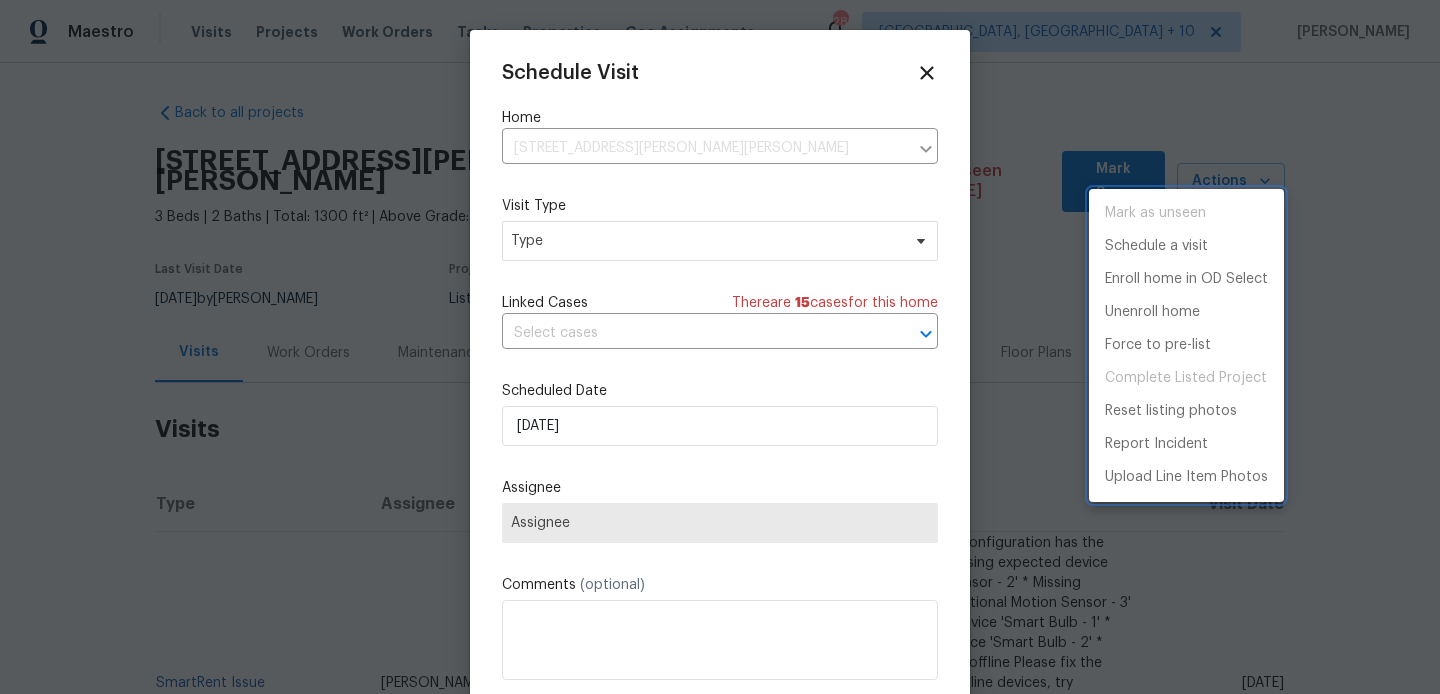 click at bounding box center [720, 347] 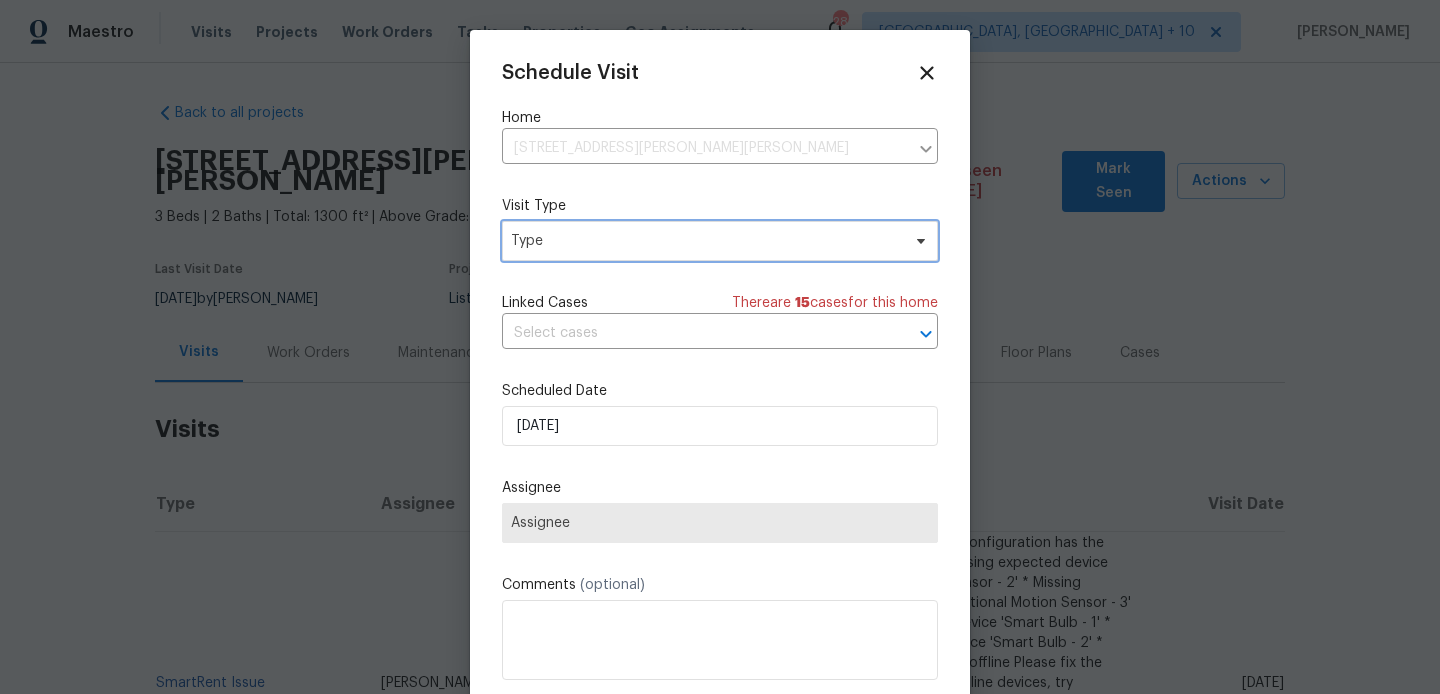 click on "Type" at bounding box center [705, 241] 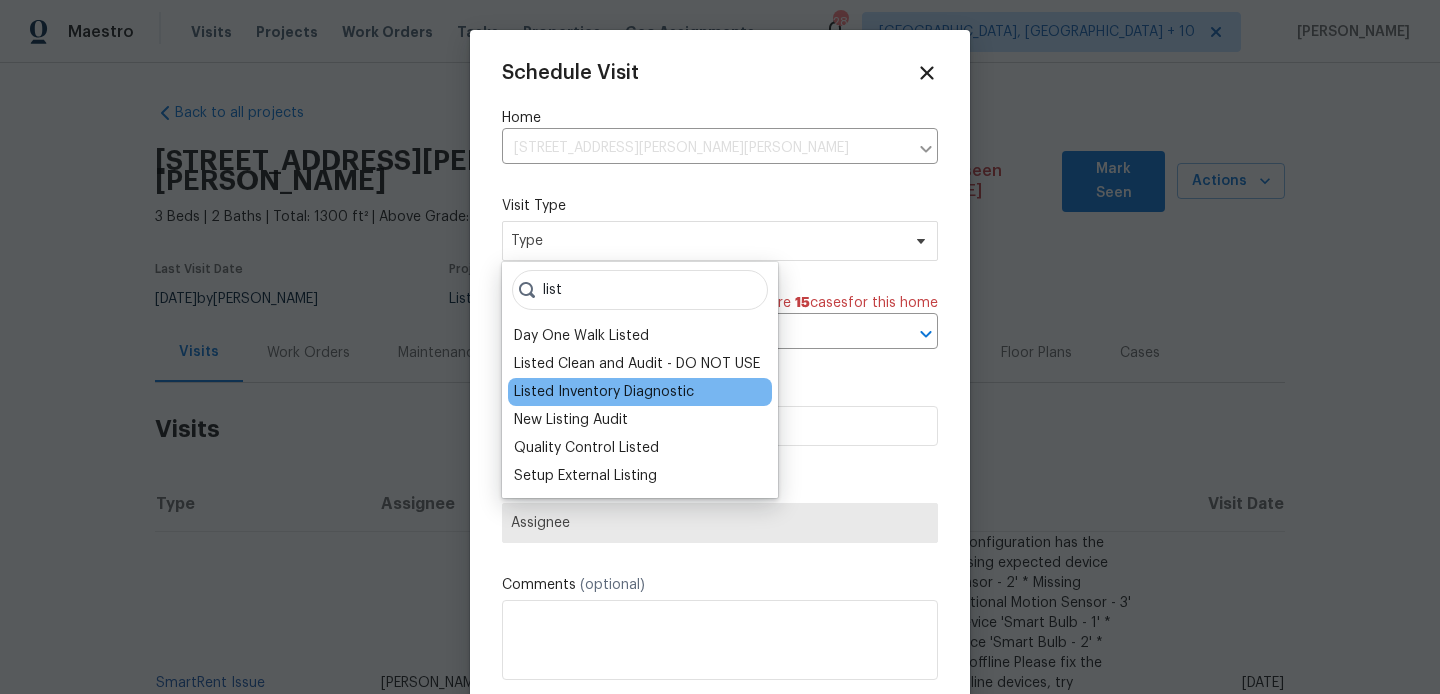 type on "list" 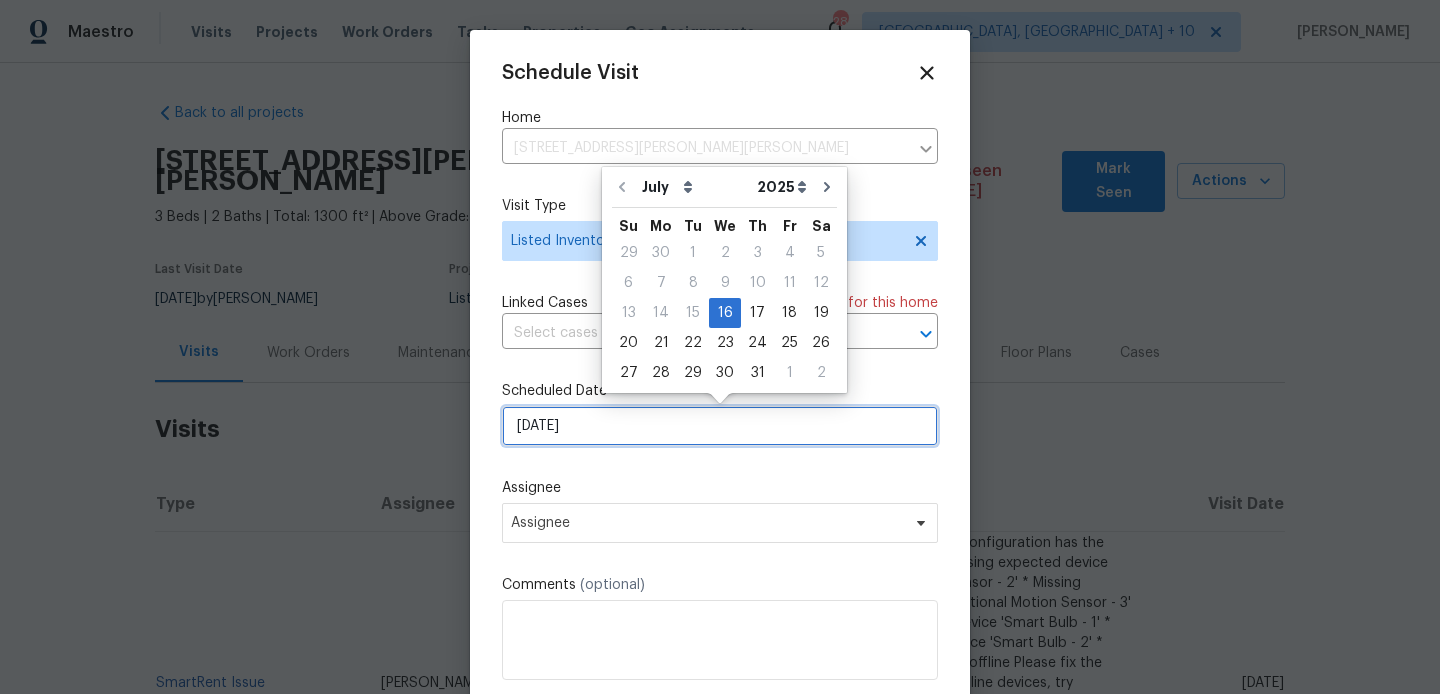 click on "[DATE]" at bounding box center [720, 426] 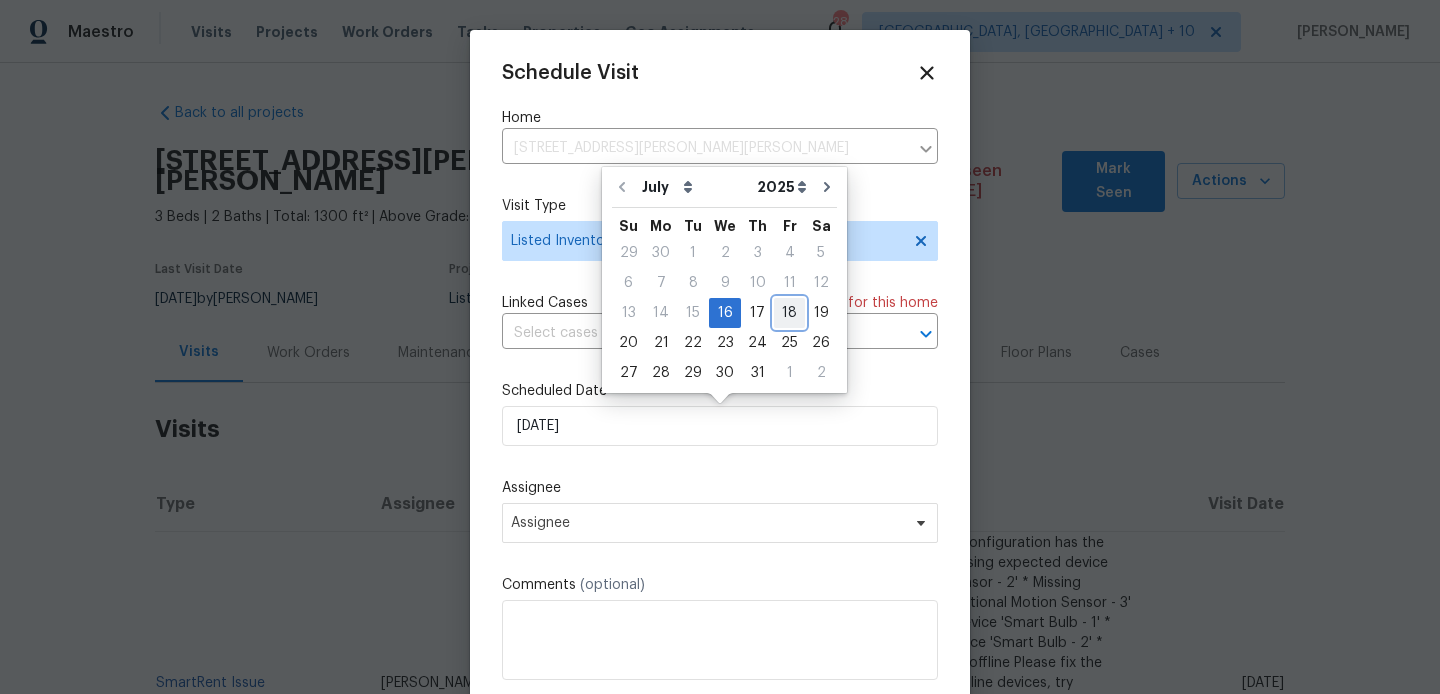 click on "18" at bounding box center [789, 313] 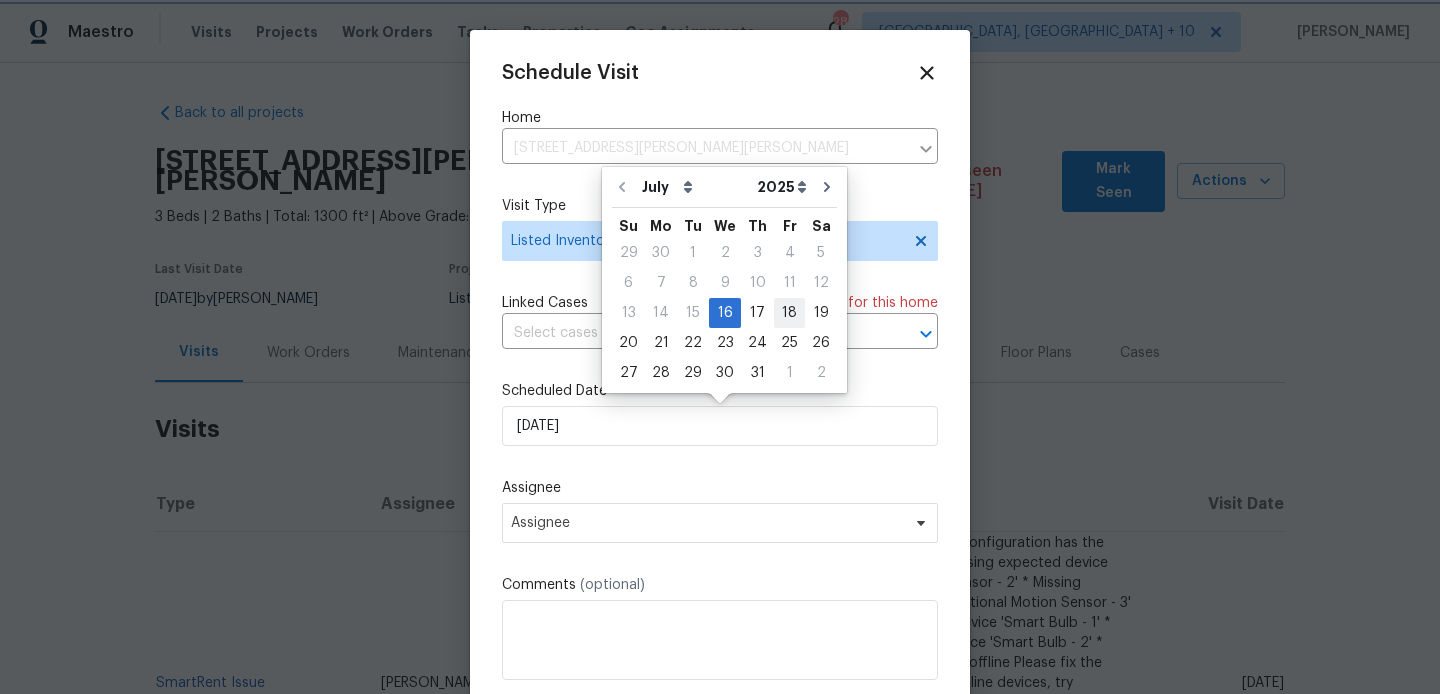type on "[DATE]" 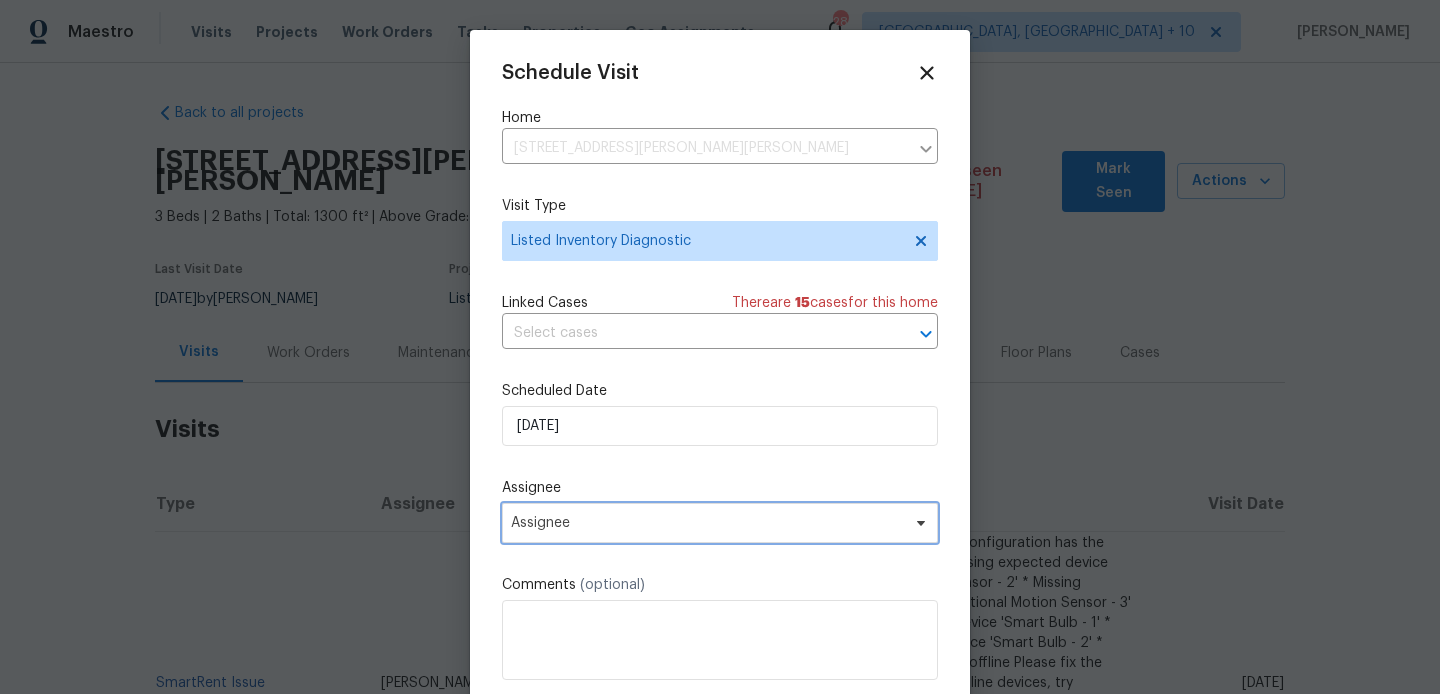 click on "Assignee" at bounding box center (707, 523) 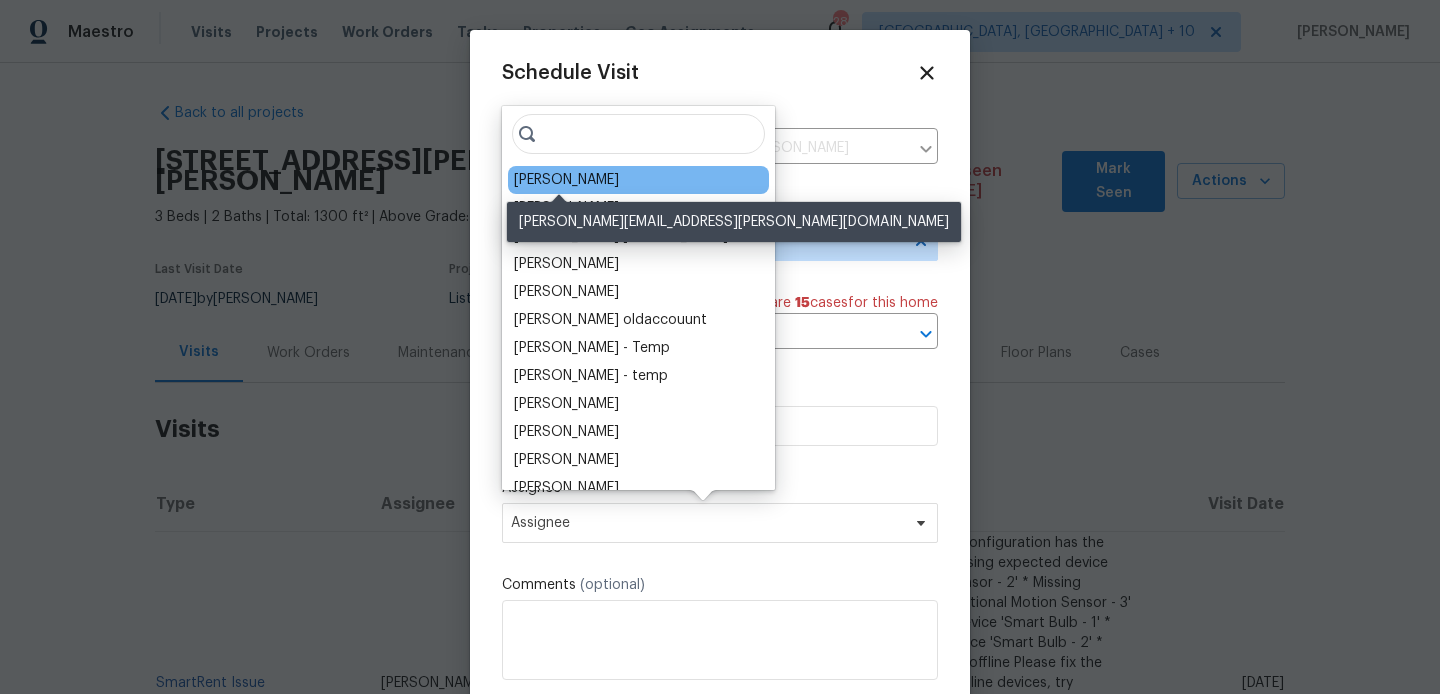 click on "Jeremy Dykes" at bounding box center (566, 180) 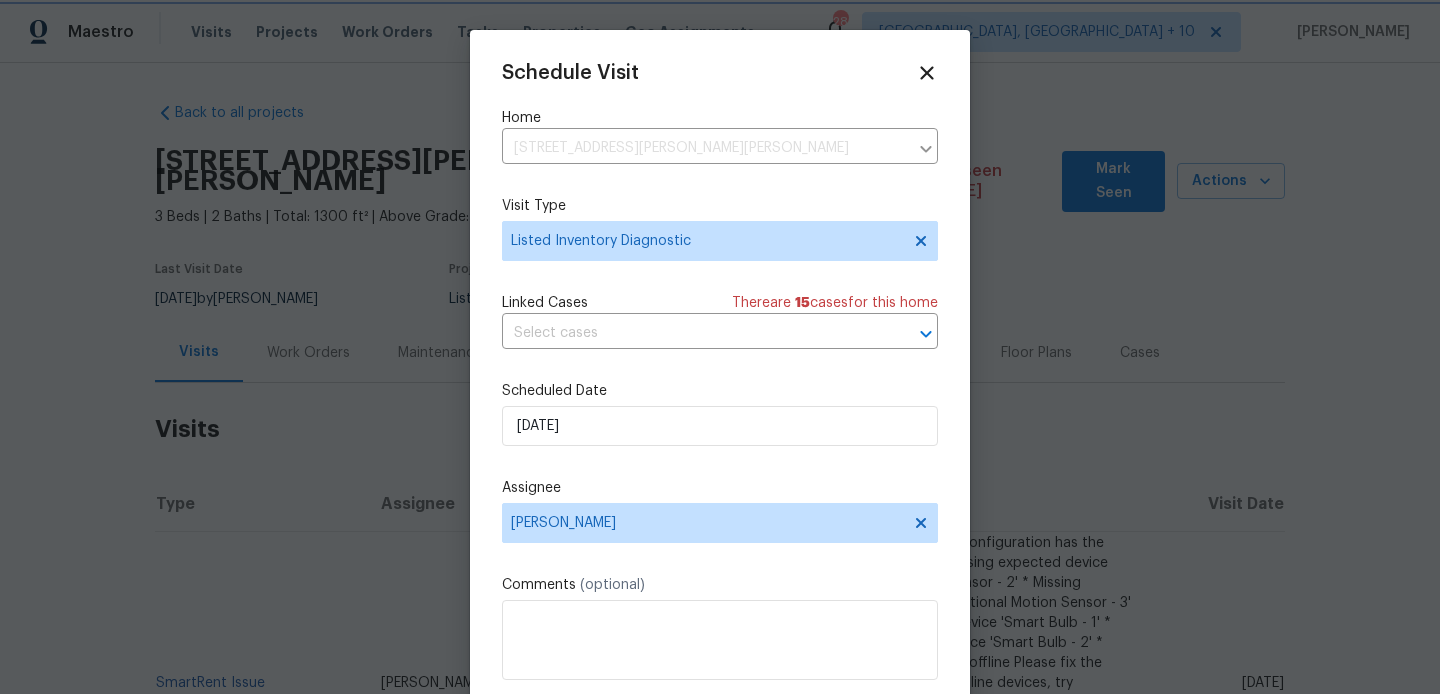 scroll, scrollTop: 36, scrollLeft: 0, axis: vertical 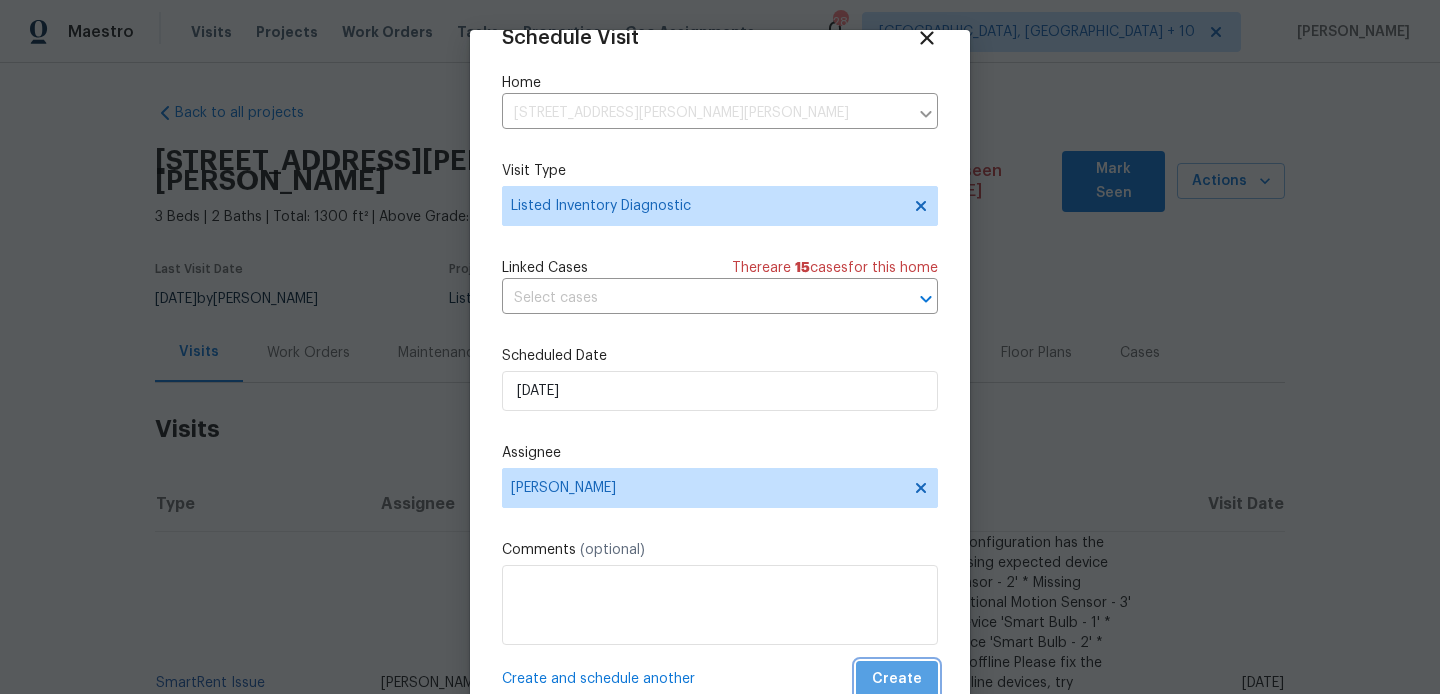 click on "Create" at bounding box center (897, 679) 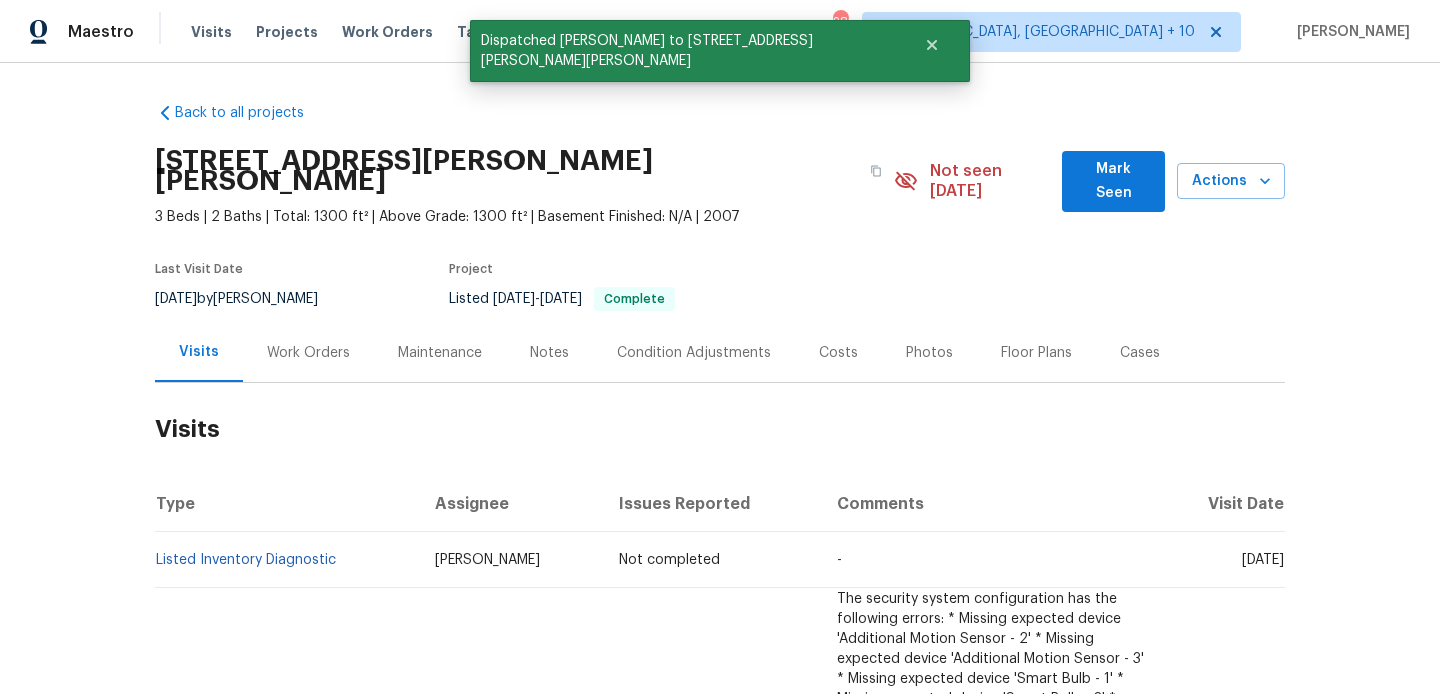 click on "Listed Inventory Diagnostic" at bounding box center (287, 560) 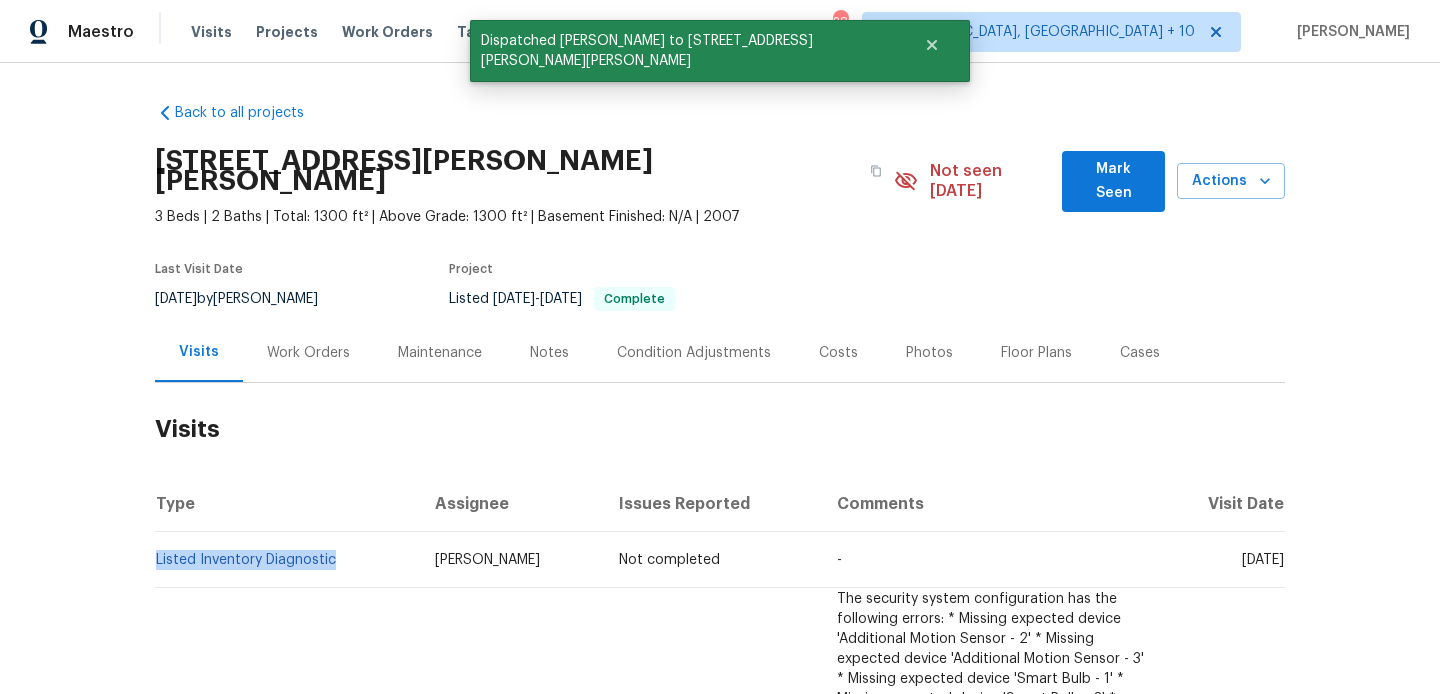 click on "Listed Inventory Diagnostic" at bounding box center [287, 560] 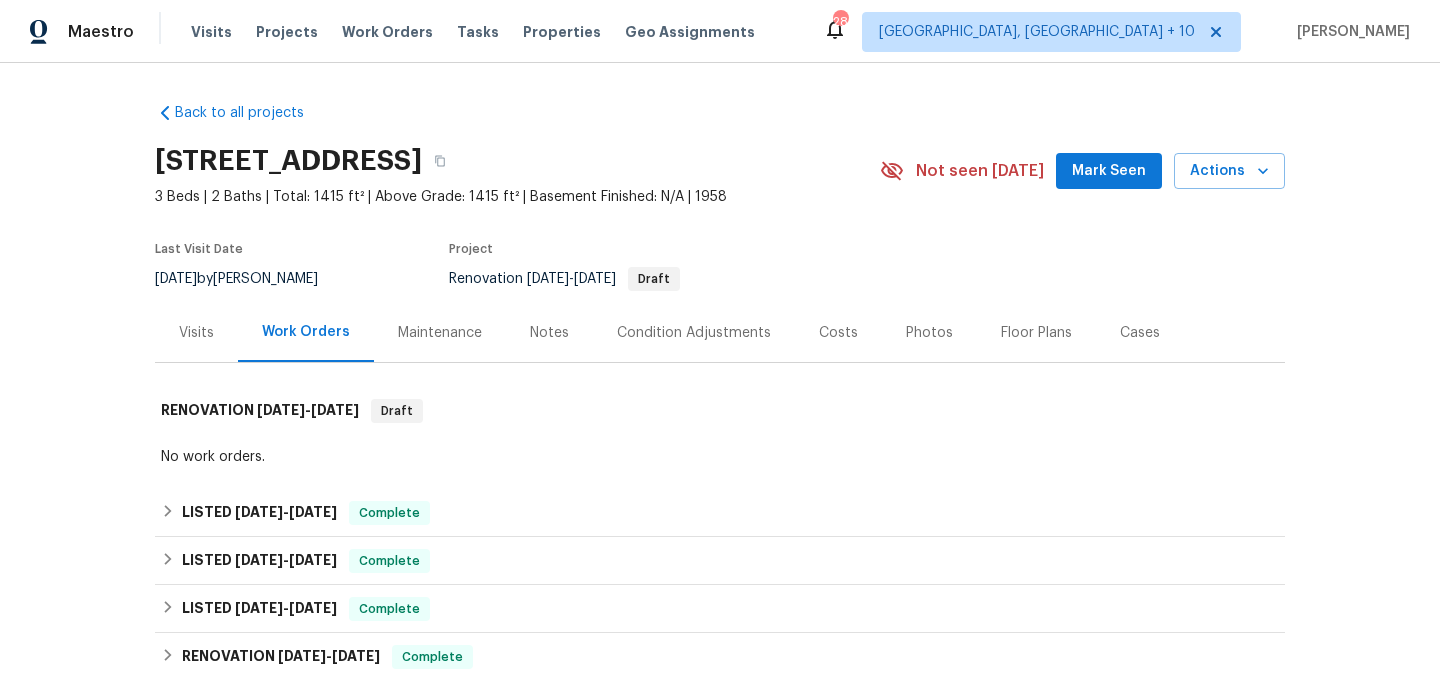 scroll, scrollTop: 0, scrollLeft: 0, axis: both 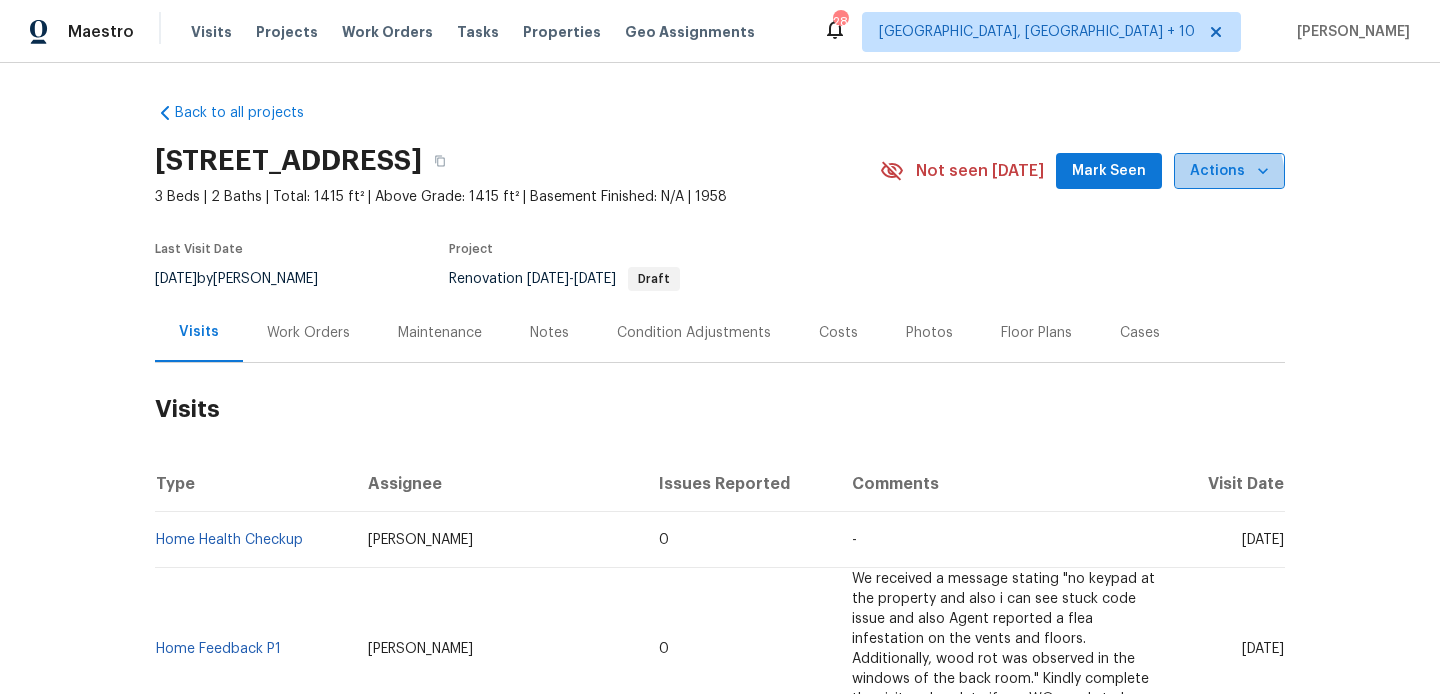 click on "Actions" at bounding box center [1229, 171] 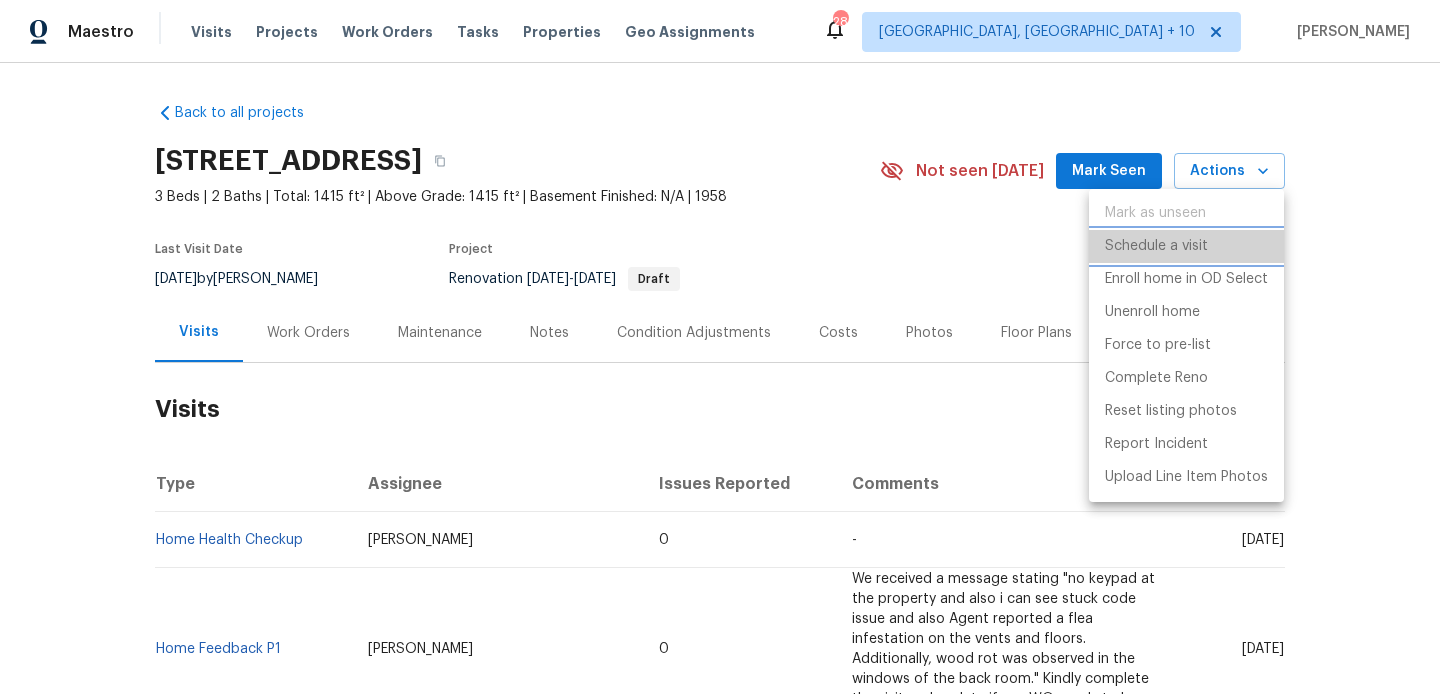 click on "Schedule a visit" at bounding box center (1156, 246) 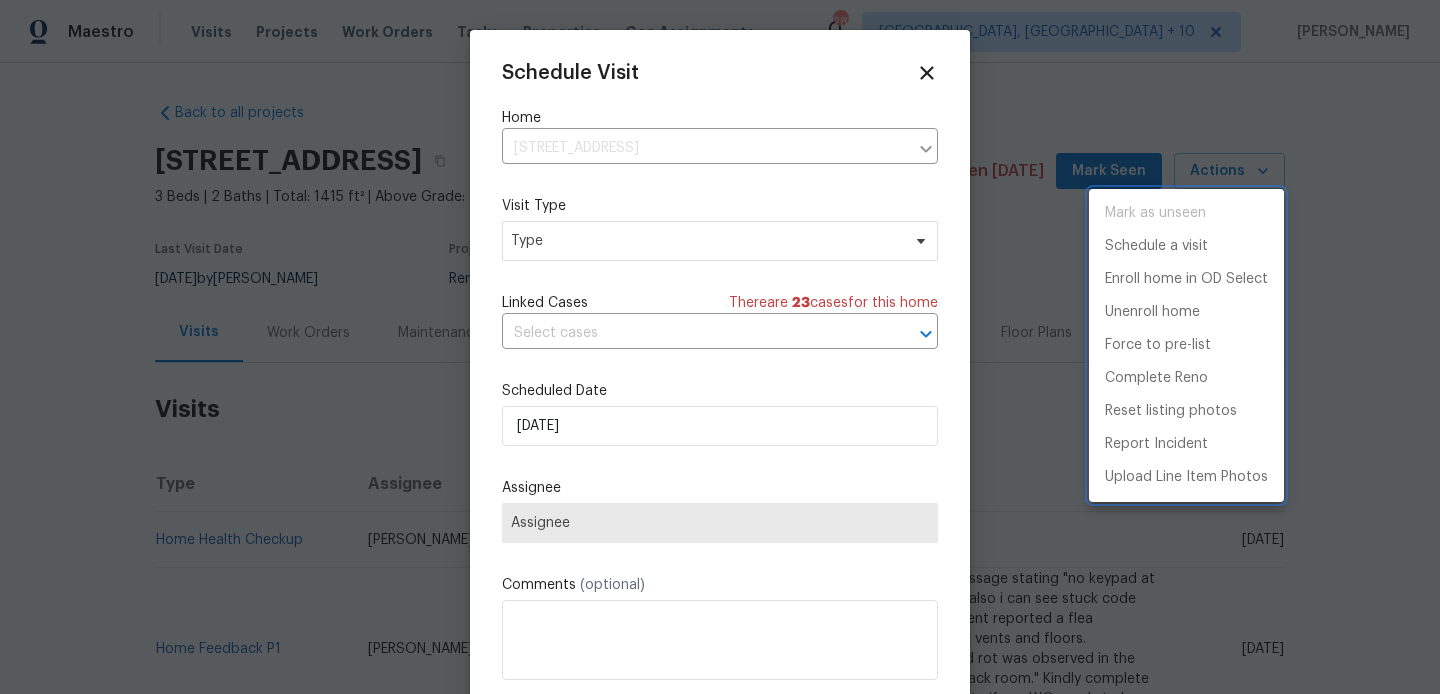 click at bounding box center [720, 347] 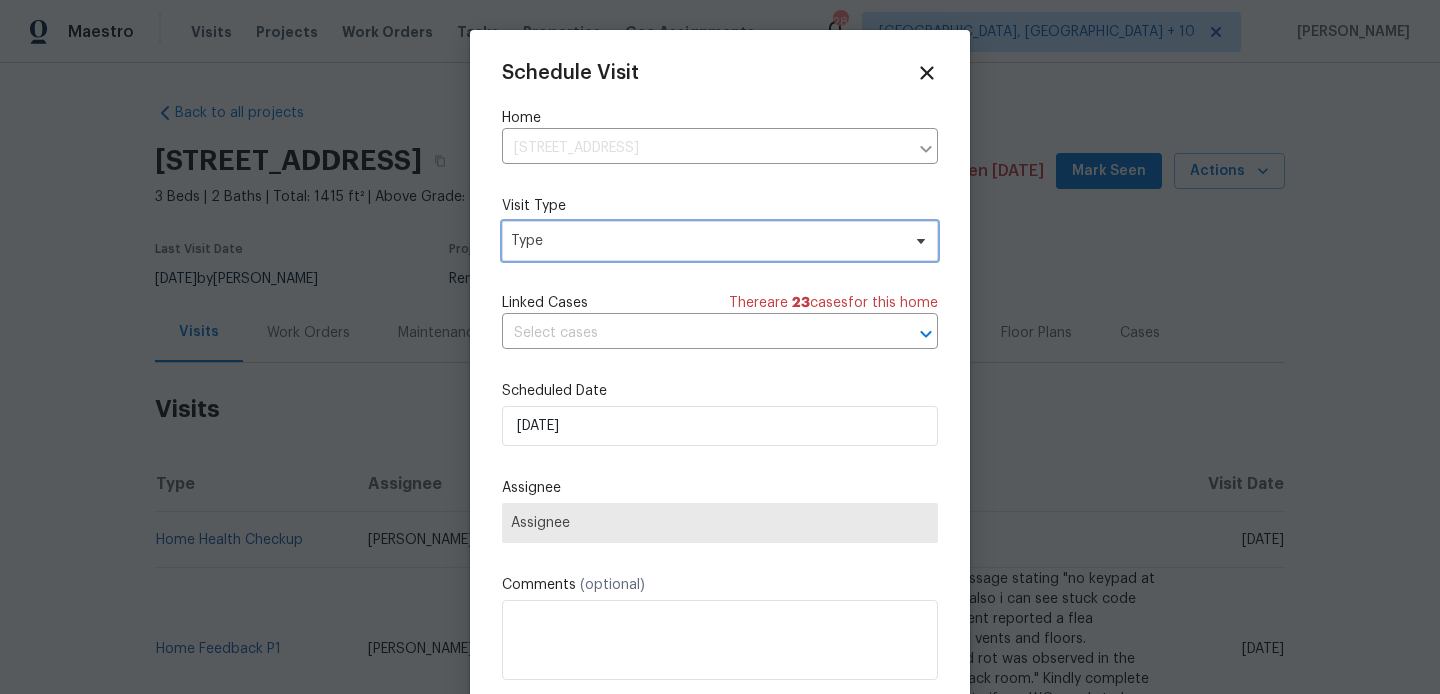 click on "Type" at bounding box center [705, 241] 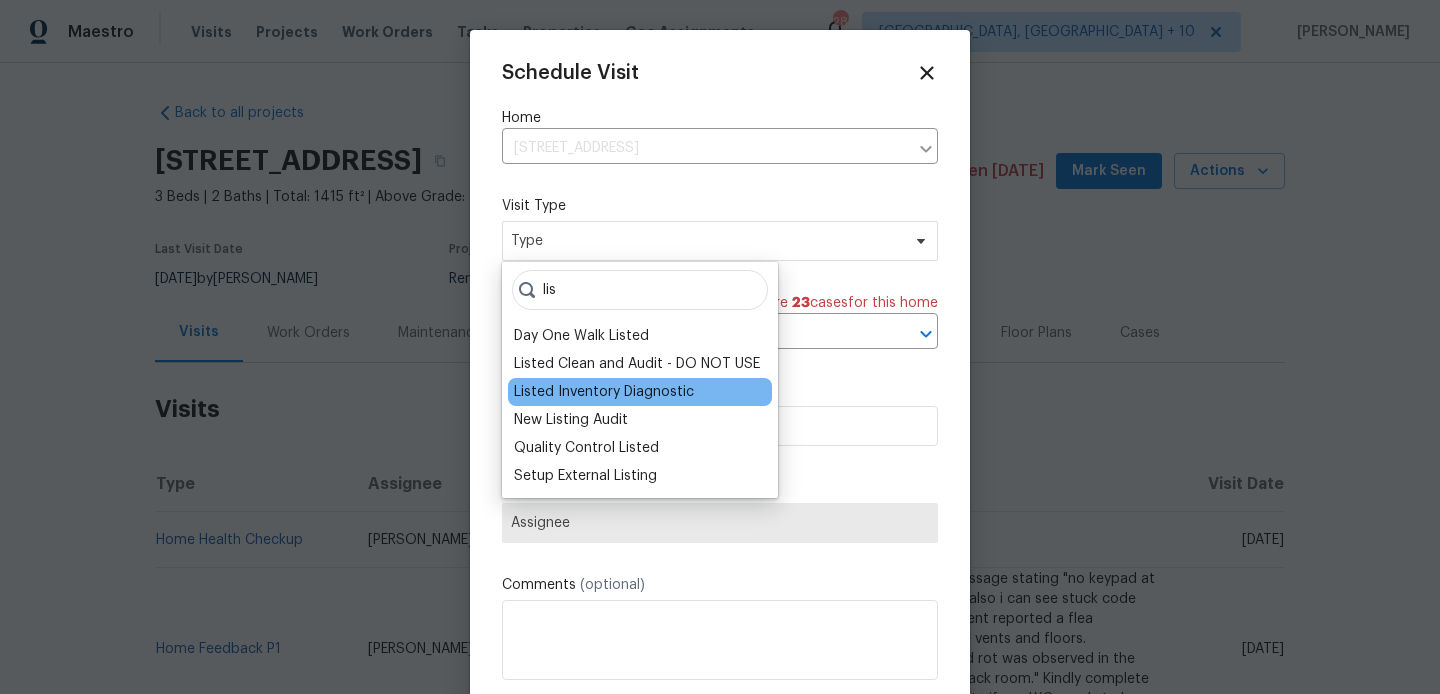 type on "lis" 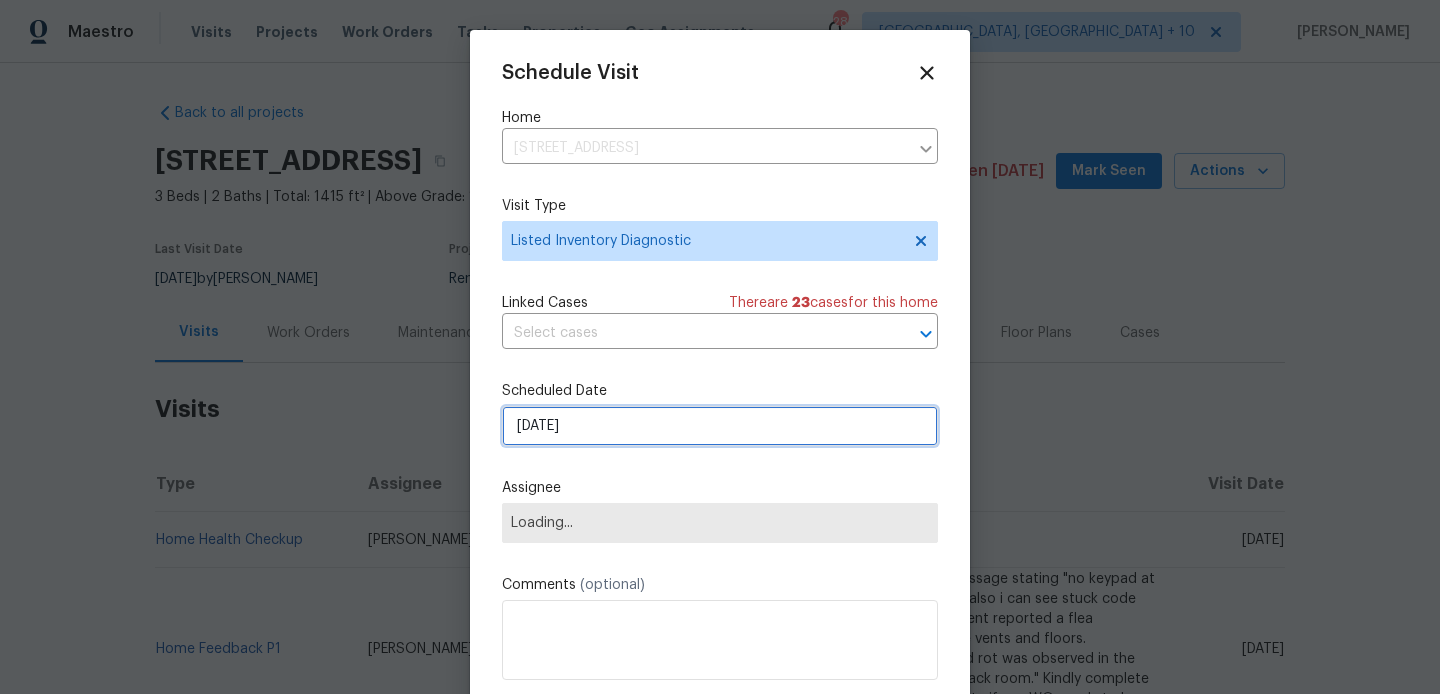 click on "[DATE]" at bounding box center (720, 426) 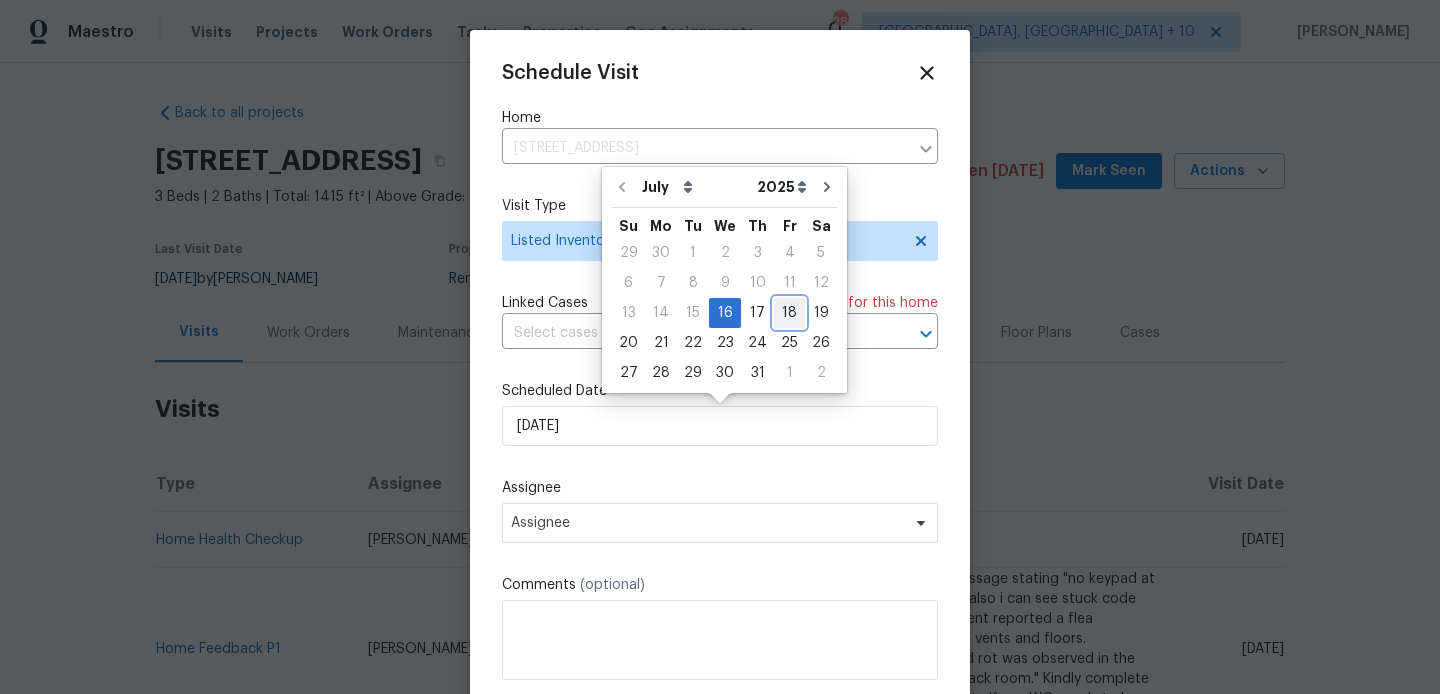 click on "18" at bounding box center [789, 313] 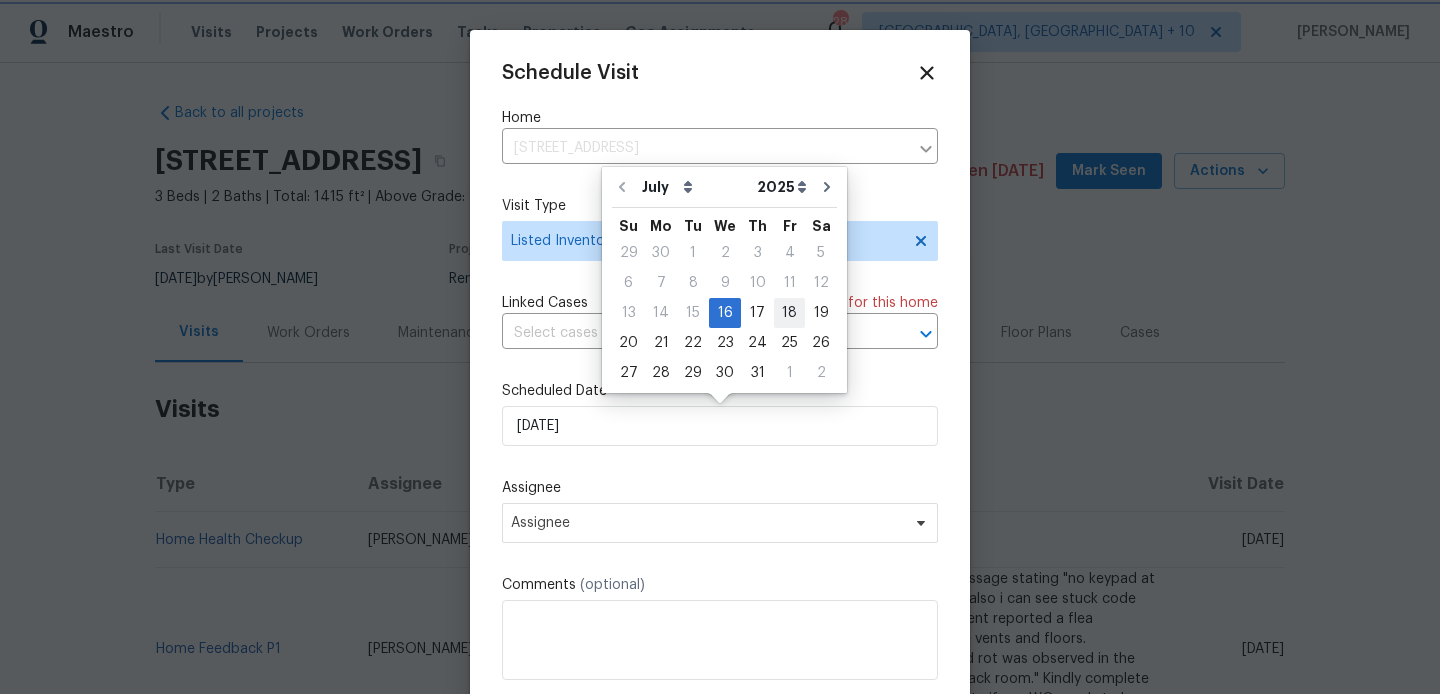 type on "[DATE]" 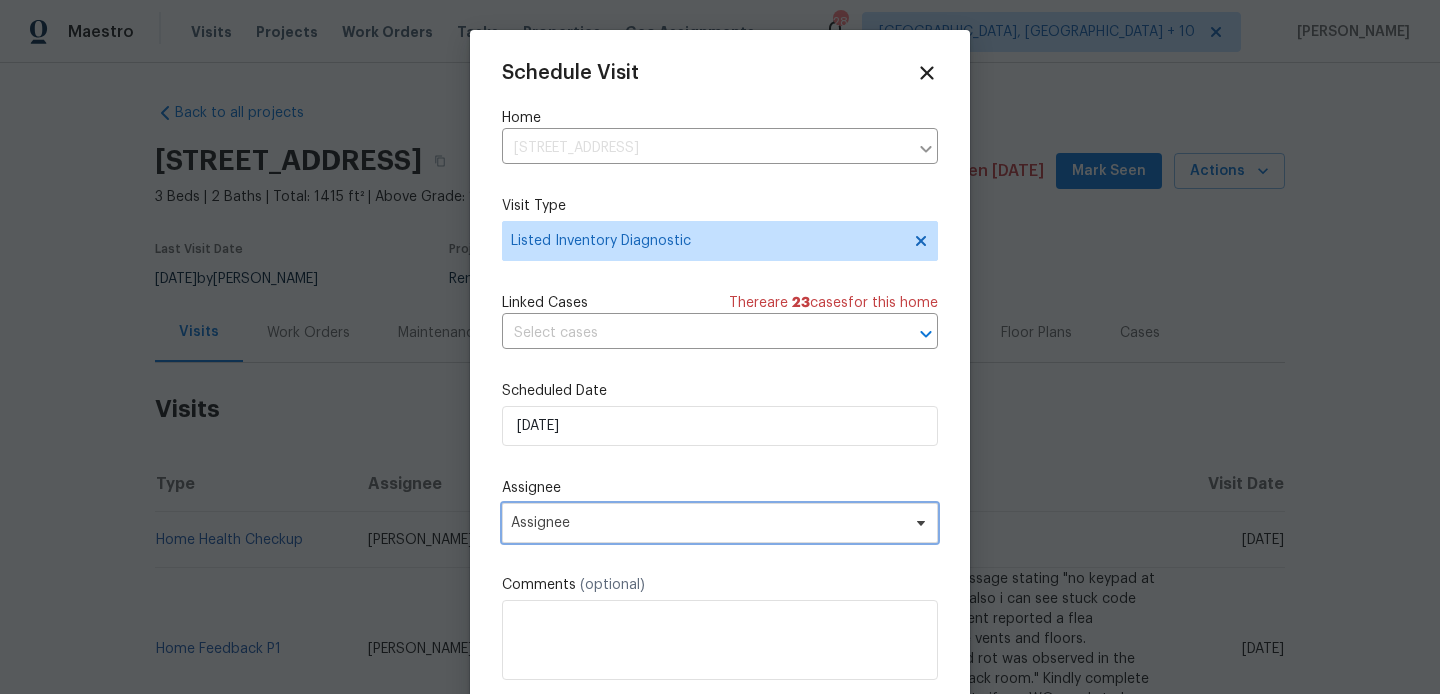 click on "Assignee" at bounding box center [720, 523] 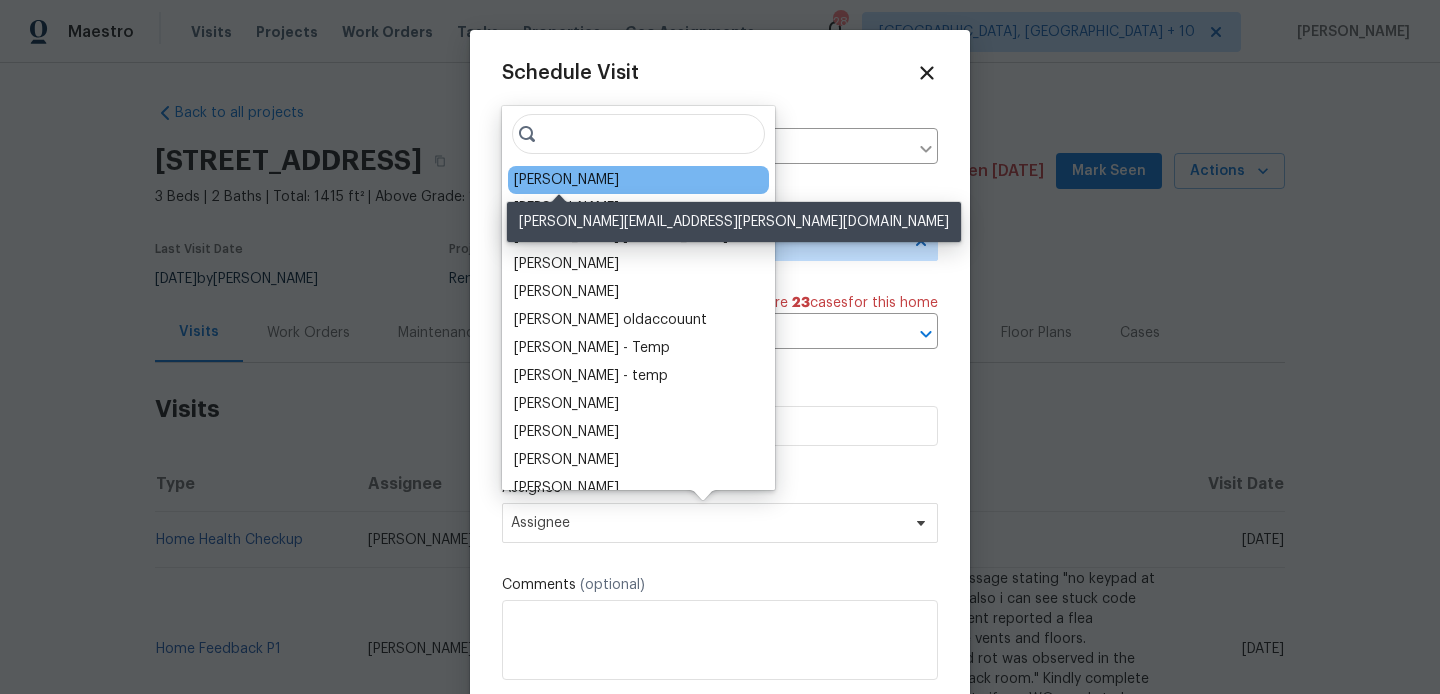 click on "Jeremy Dykes" at bounding box center (566, 180) 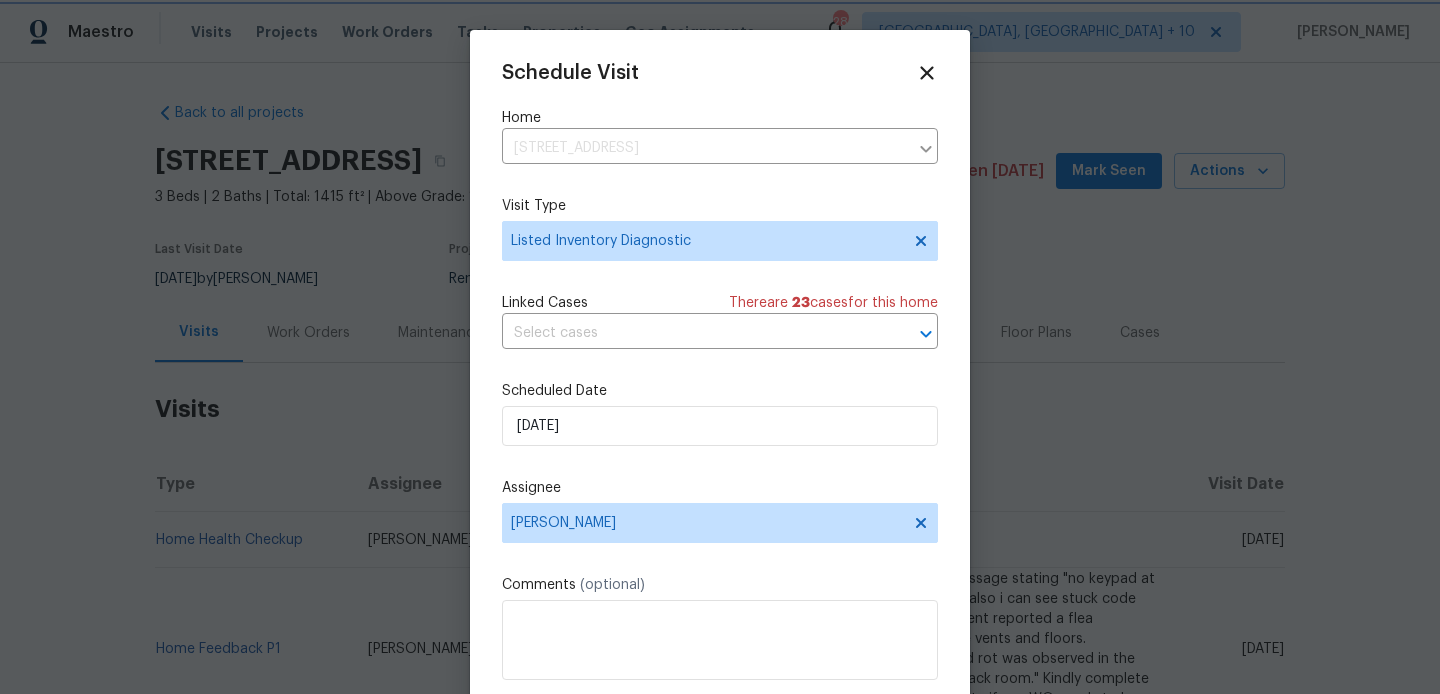 scroll, scrollTop: 36, scrollLeft: 0, axis: vertical 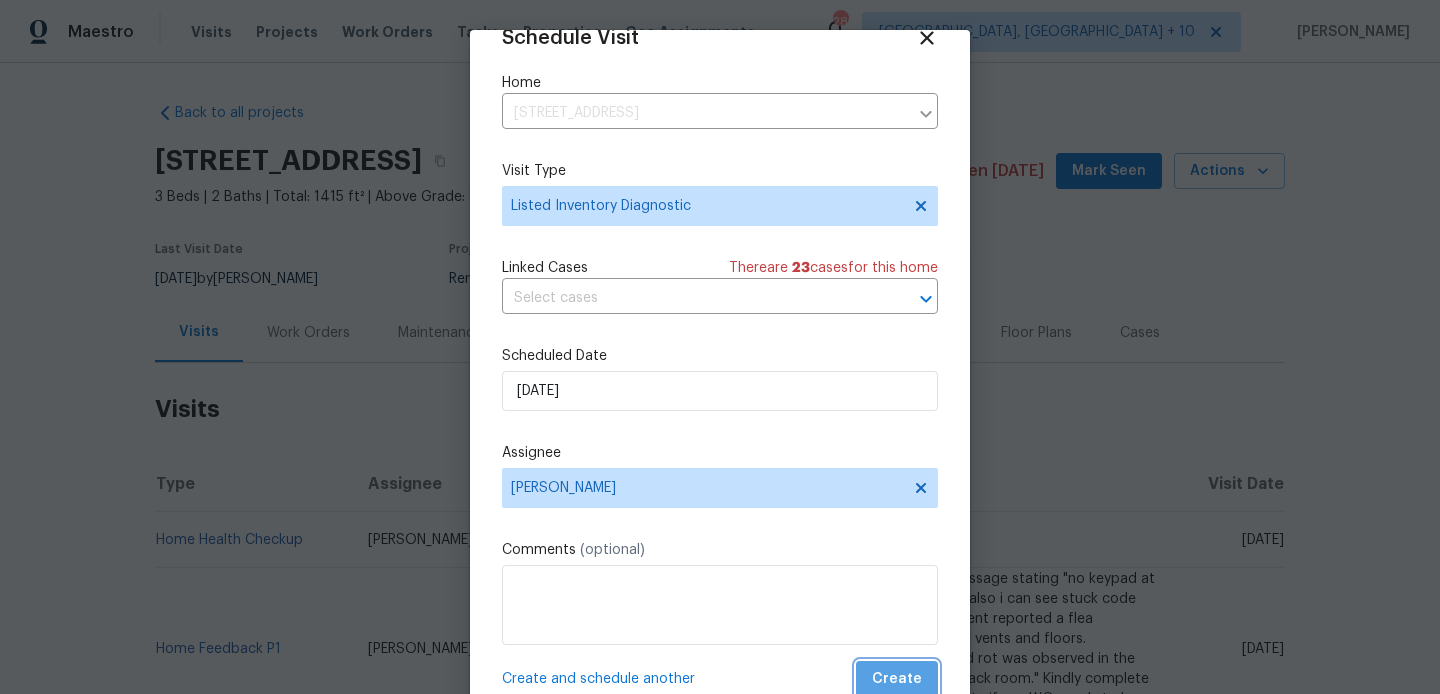 click on "Create" at bounding box center [897, 679] 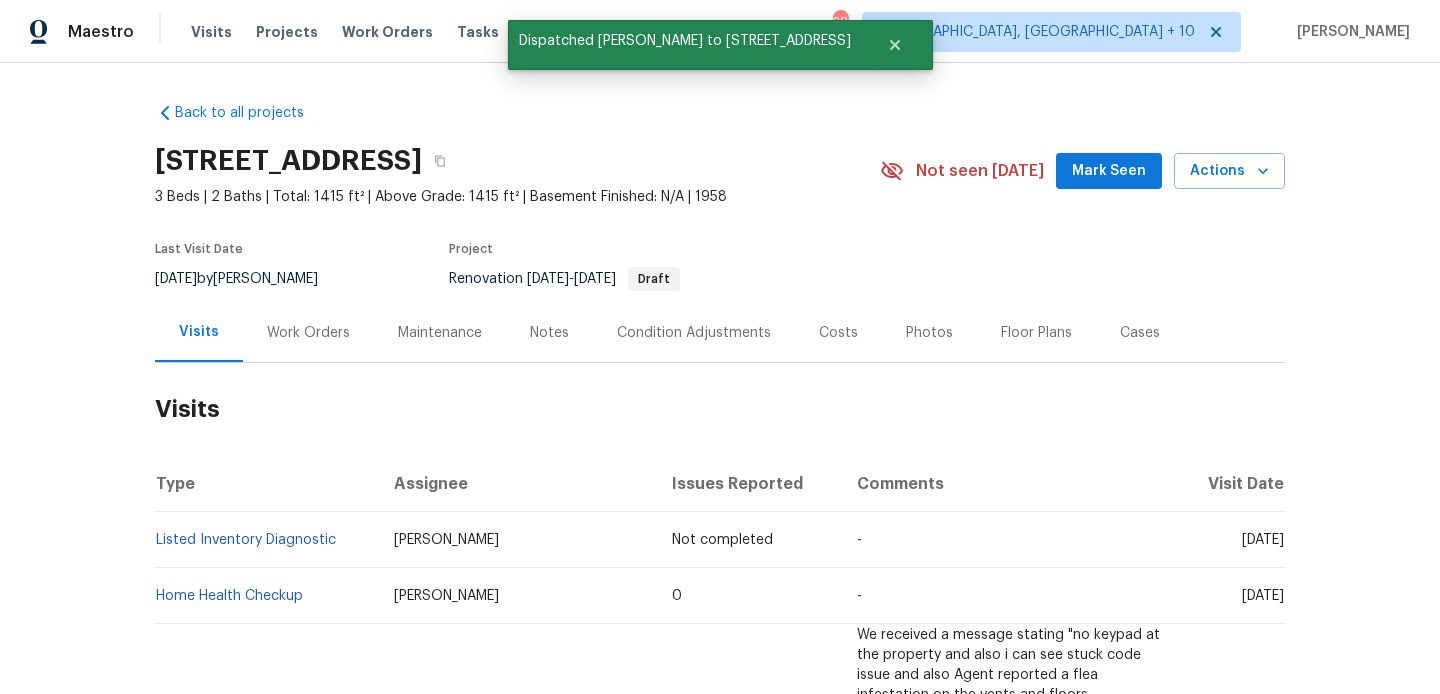 click on "Listed Inventory Diagnostic" at bounding box center [266, 540] 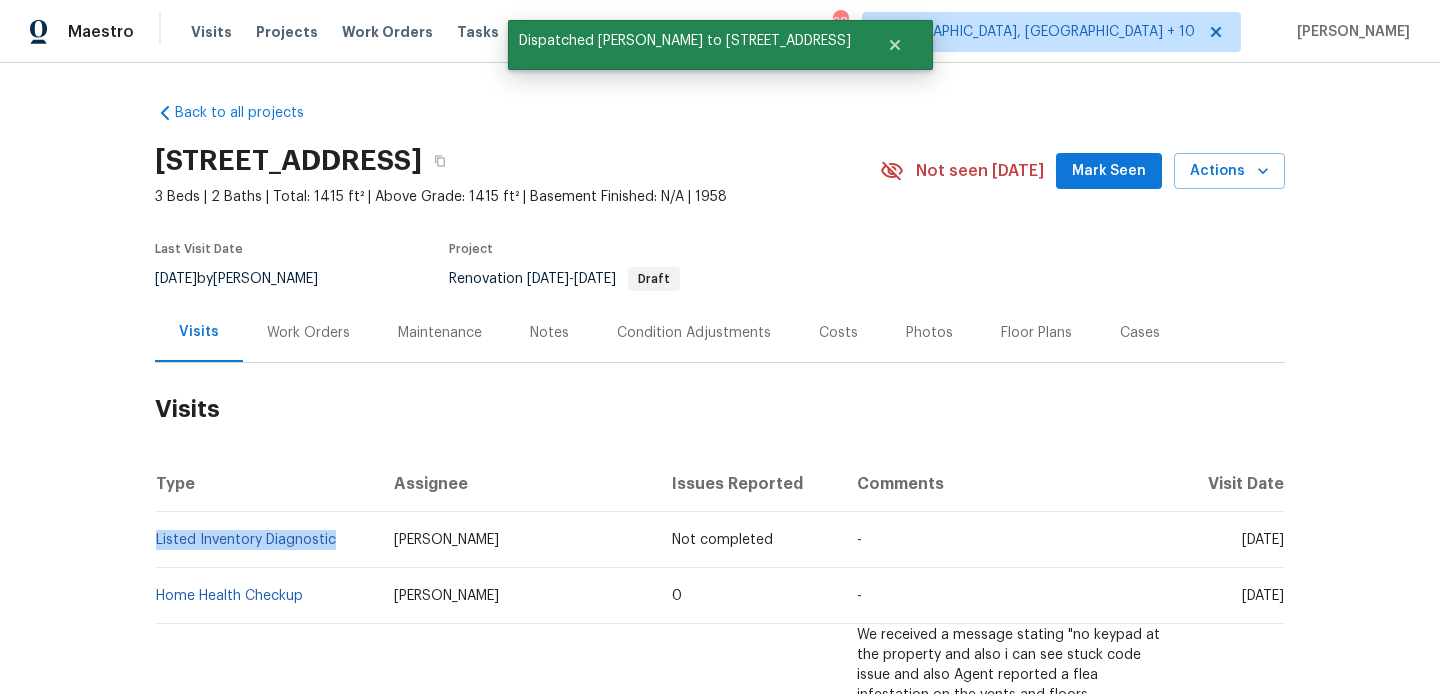 click on "Listed Inventory Diagnostic" at bounding box center [266, 540] 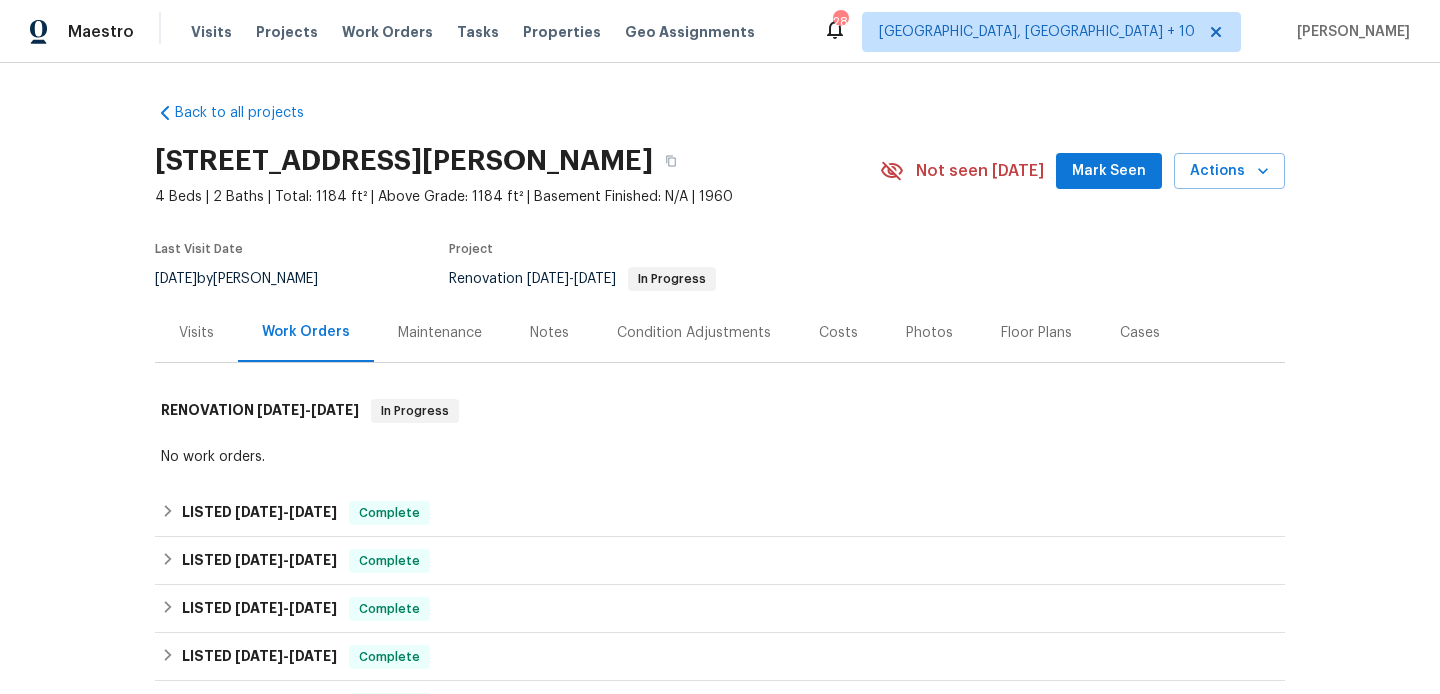 scroll, scrollTop: 0, scrollLeft: 0, axis: both 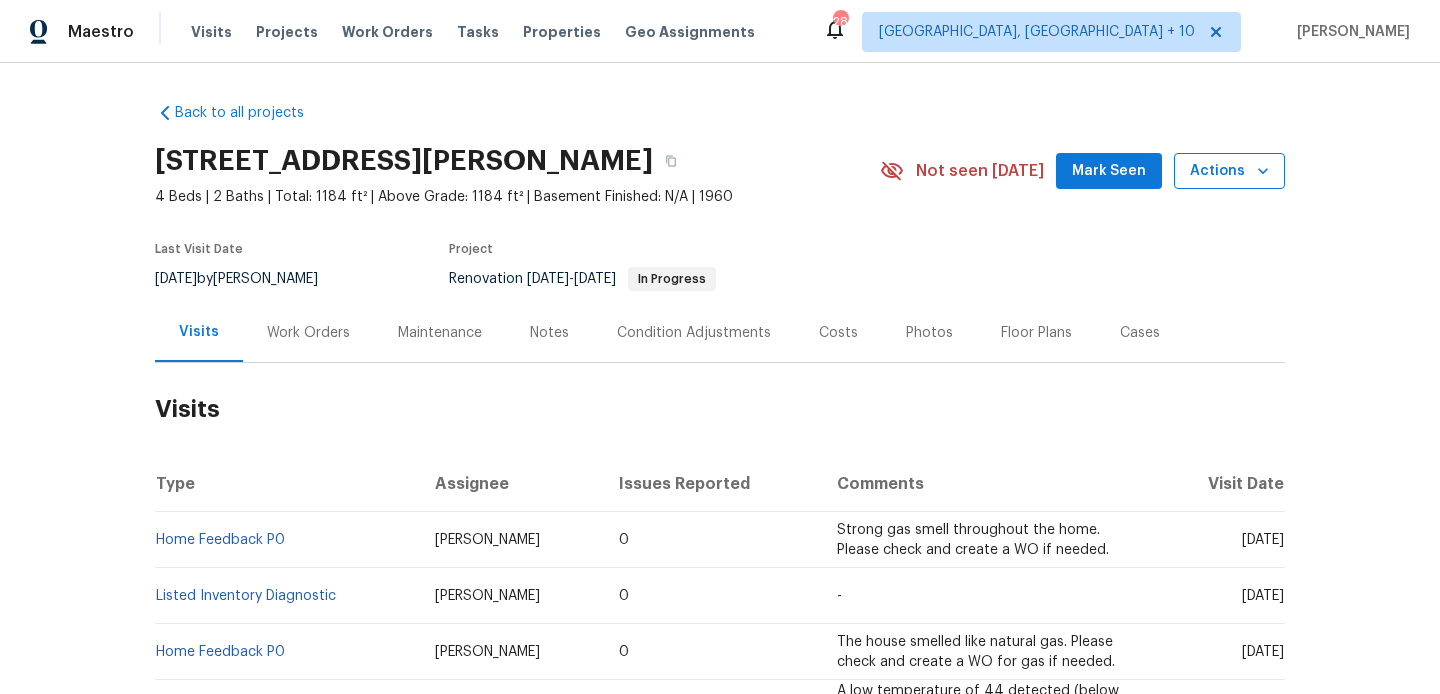 click on "Actions" at bounding box center (1229, 171) 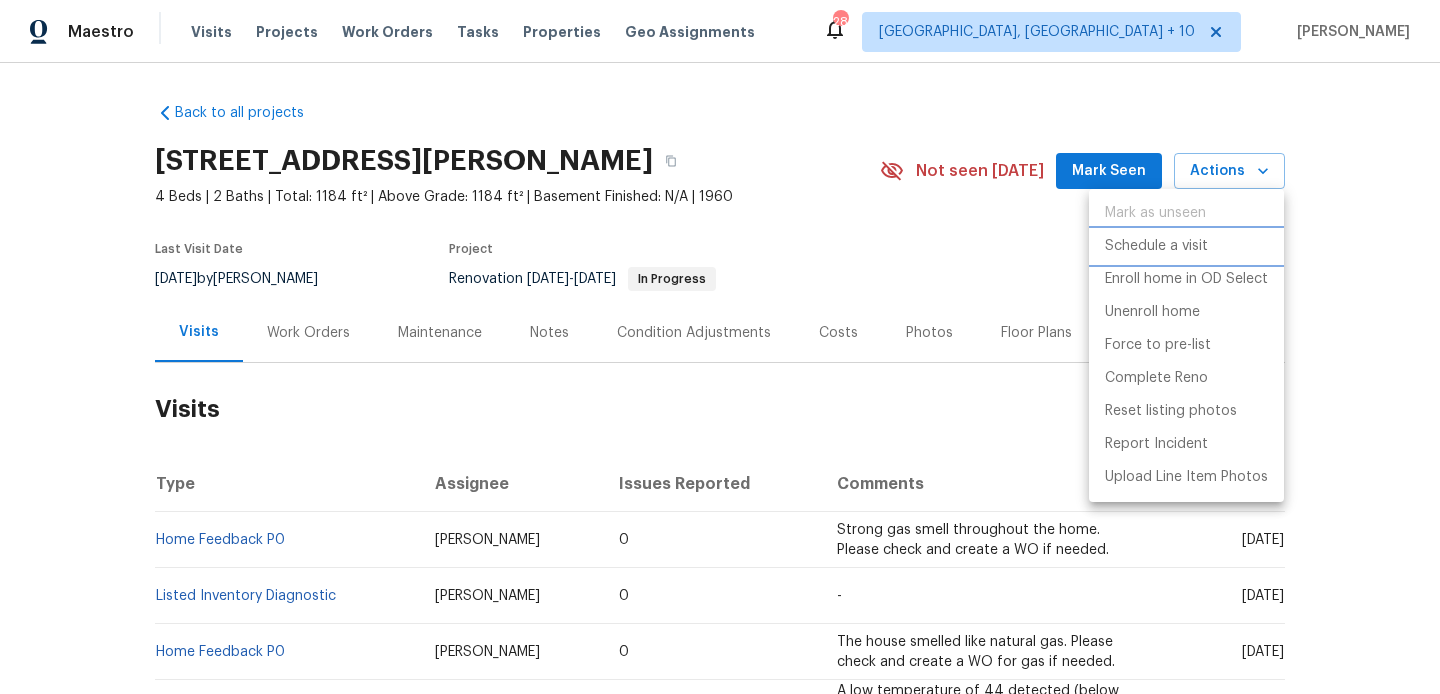 click on "Schedule a visit" at bounding box center [1186, 246] 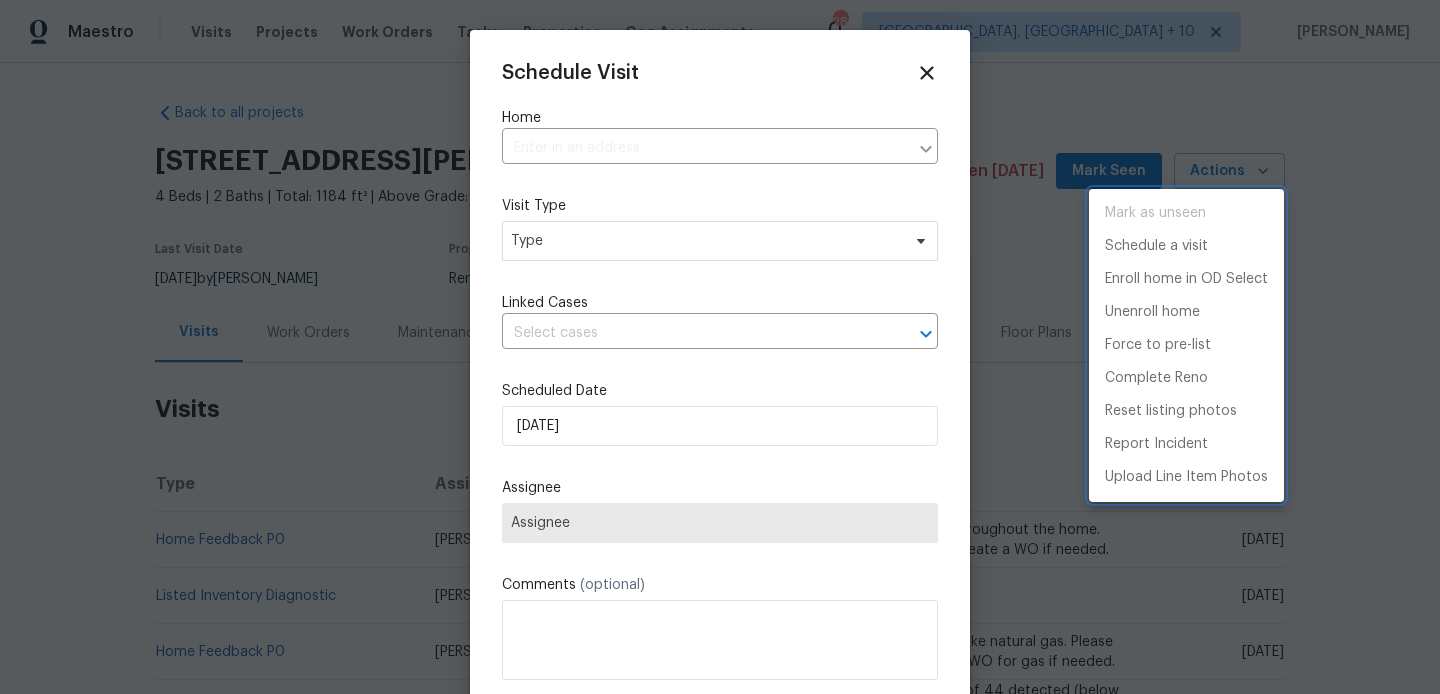 type on "[STREET_ADDRESS][PERSON_NAME]" 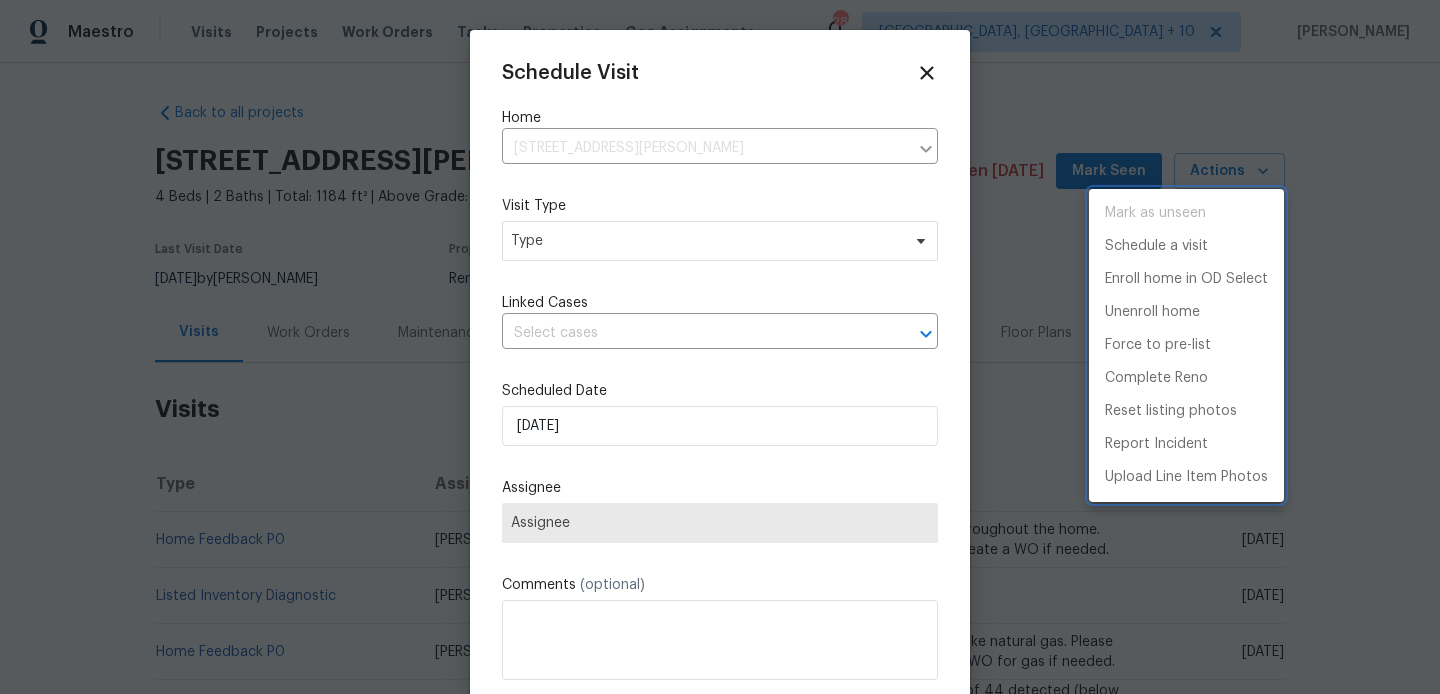 click at bounding box center [720, 347] 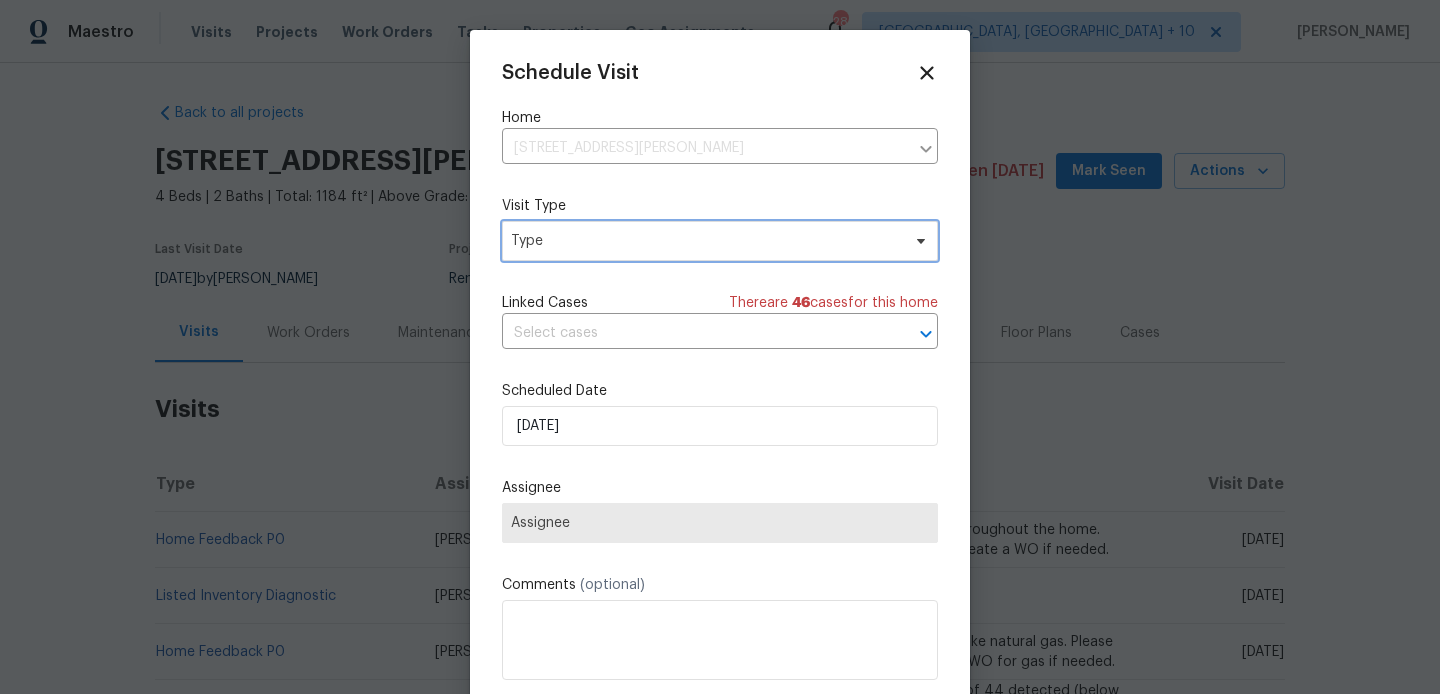 click on "Type" at bounding box center [705, 241] 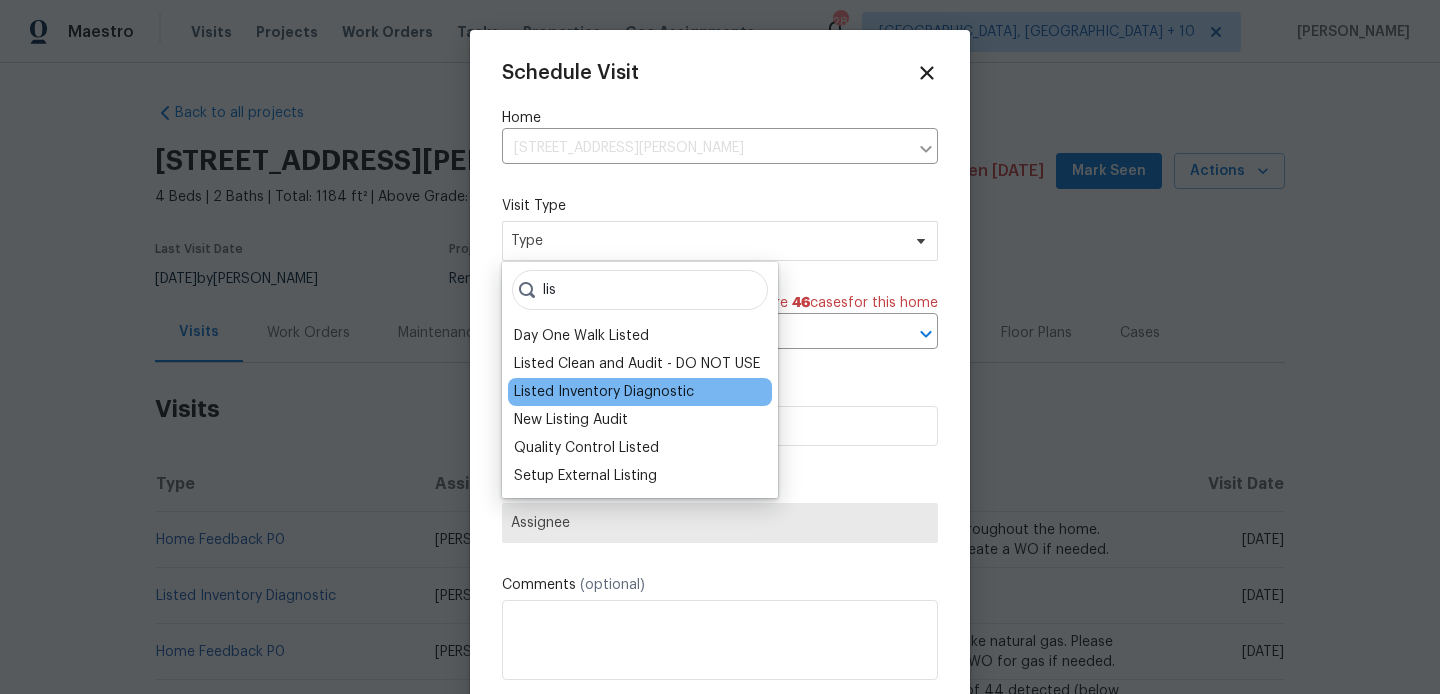 type on "lis" 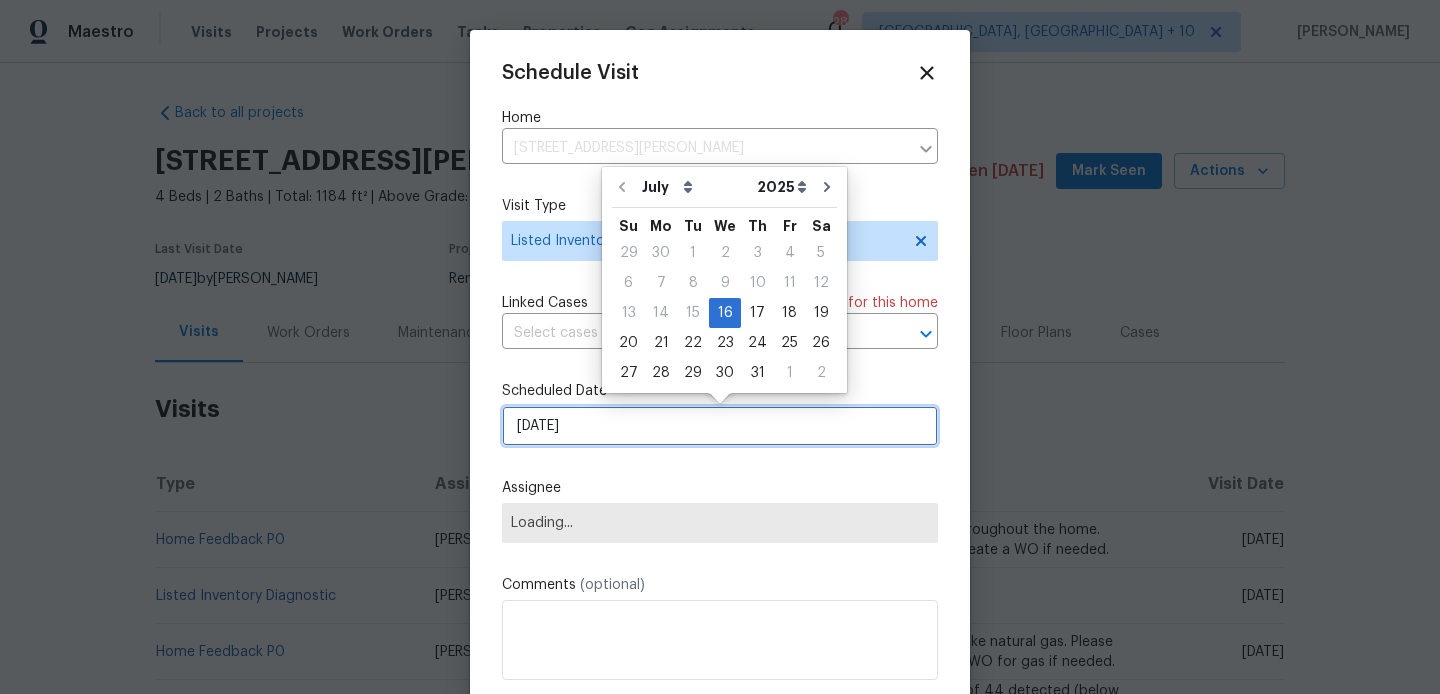click on "16/07/2025" at bounding box center (720, 426) 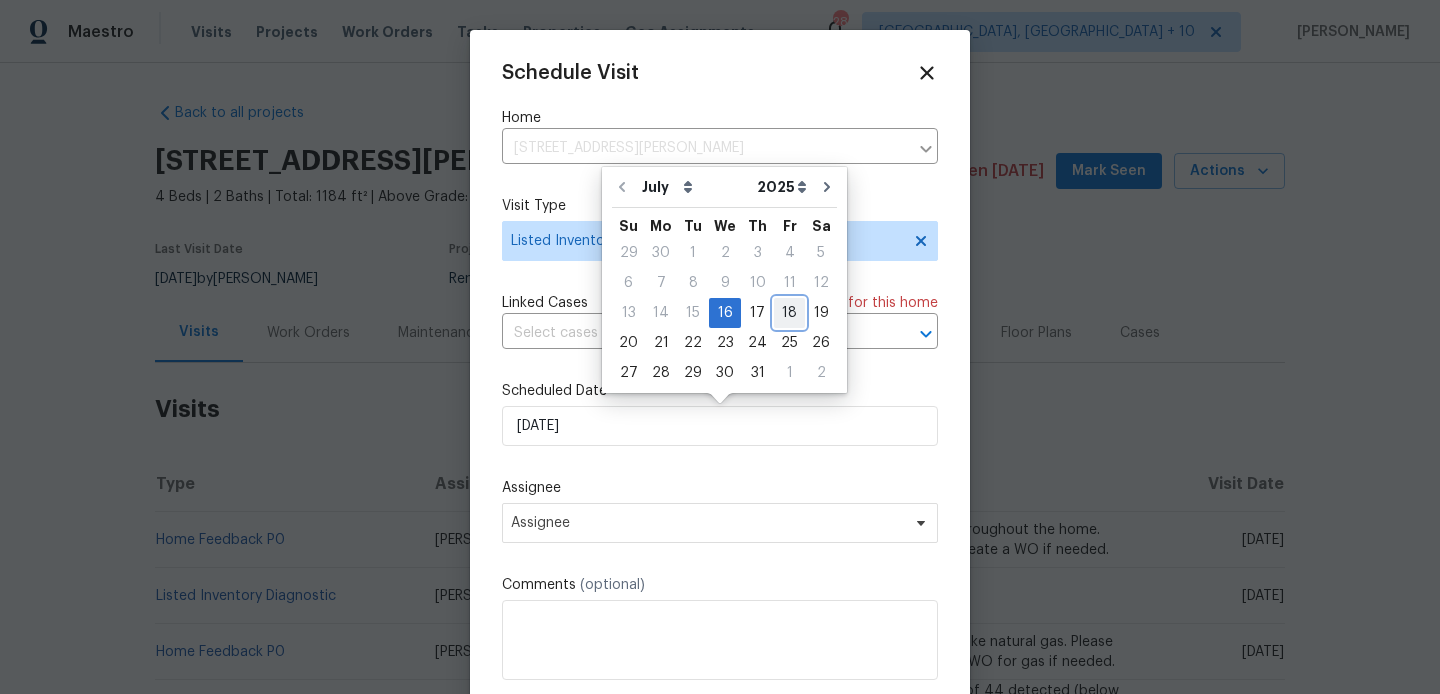 click on "18" at bounding box center [789, 313] 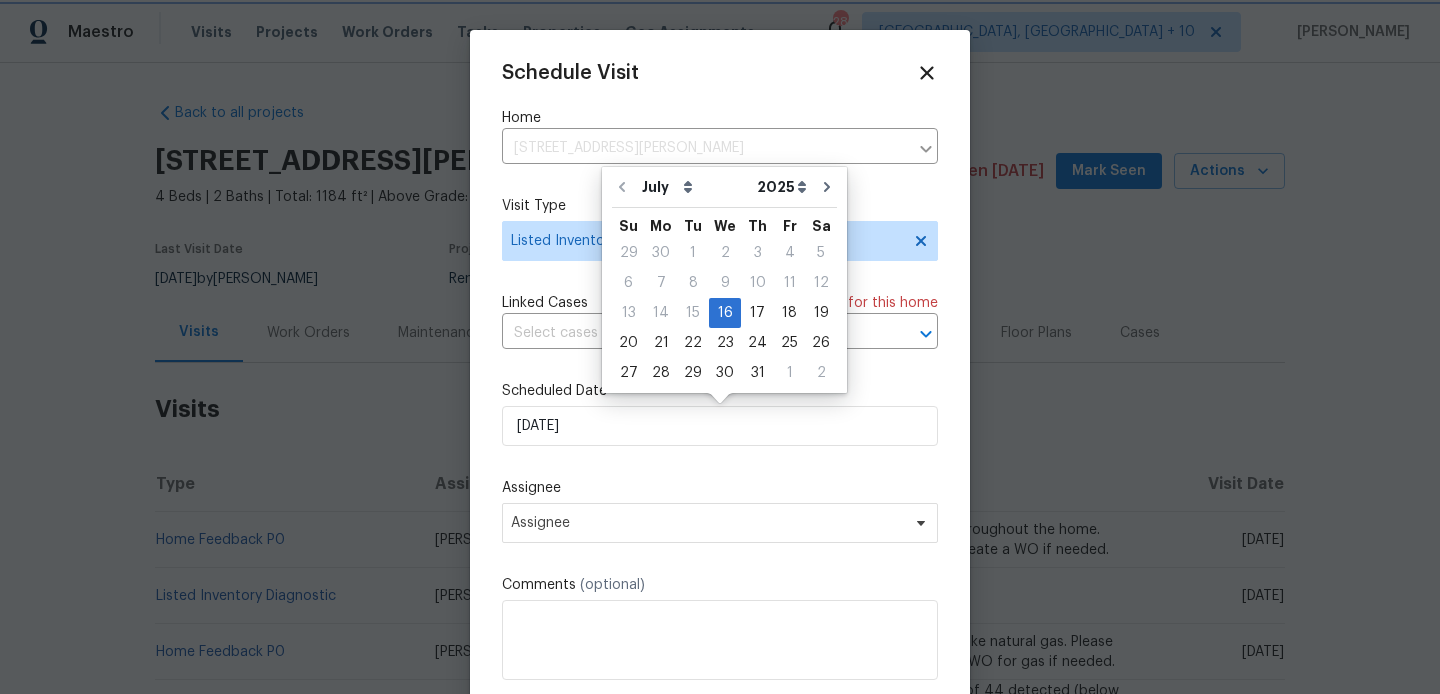 type on "18/07/2025" 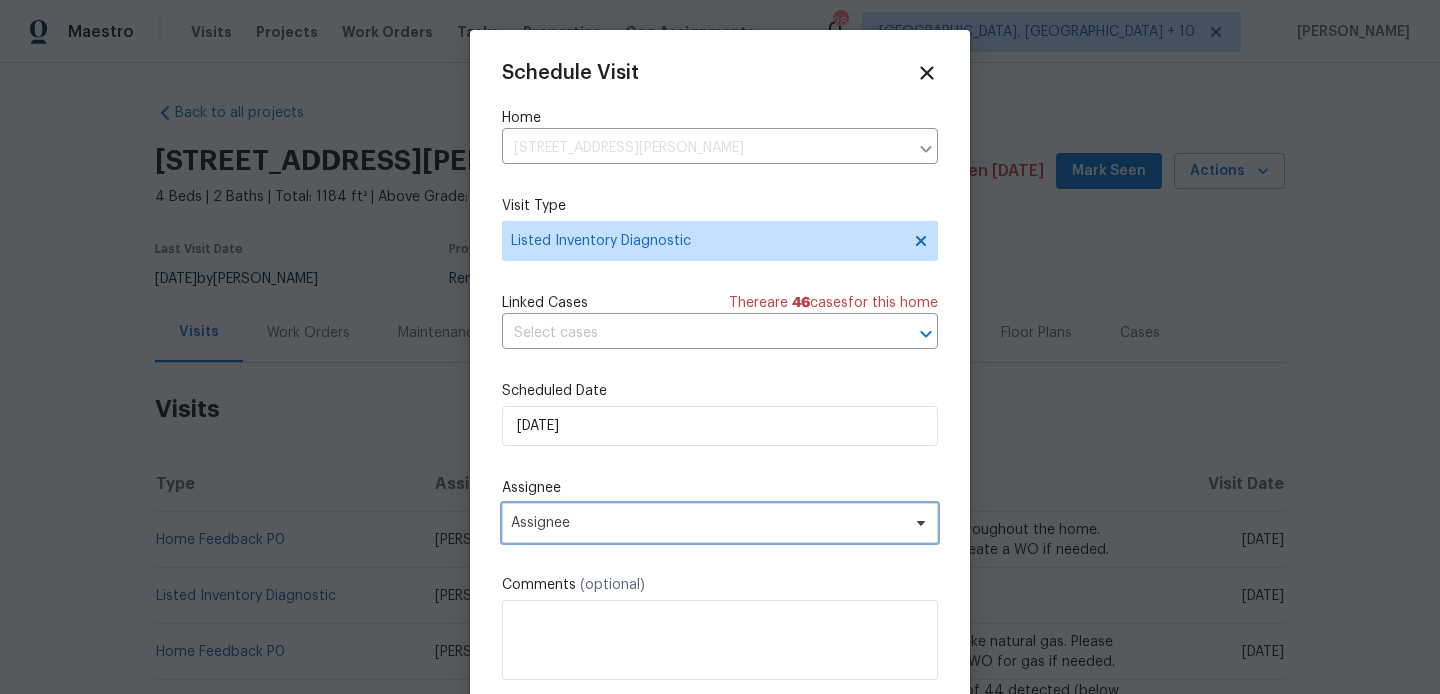 click on "Assignee" at bounding box center (720, 523) 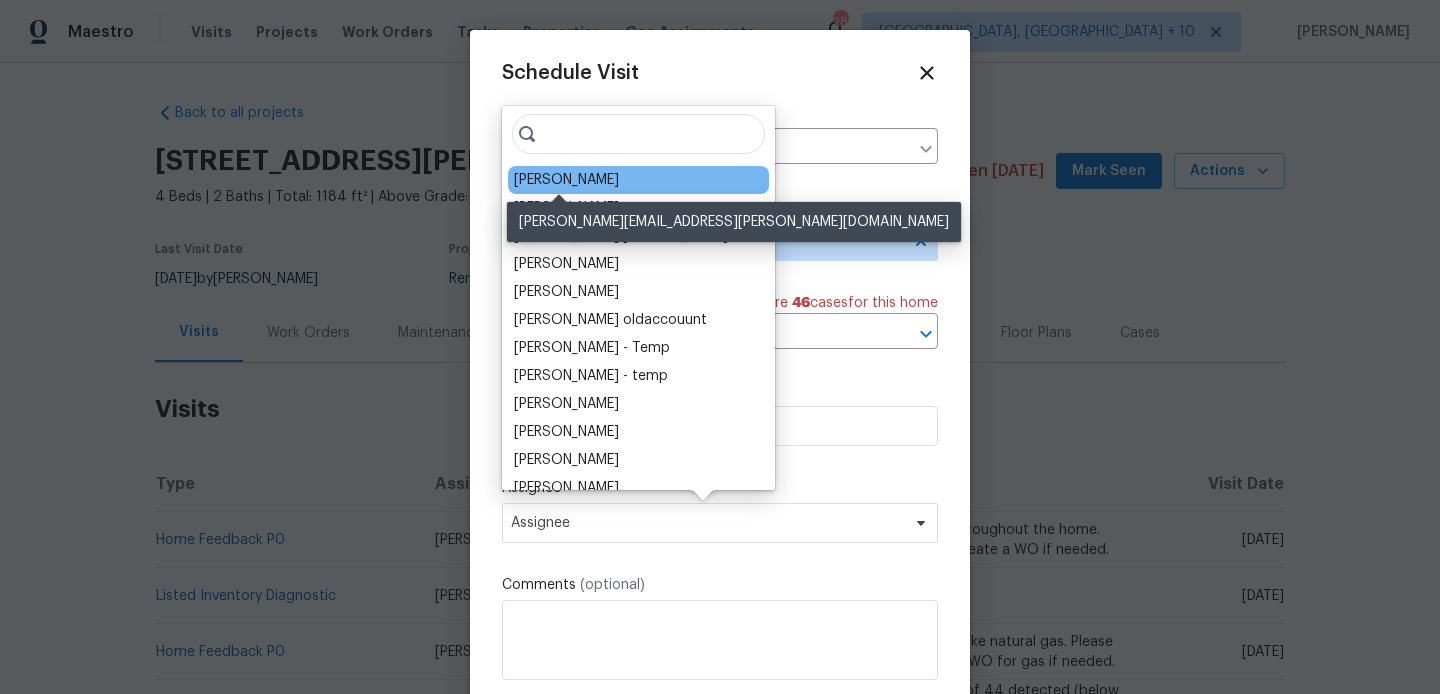 click on "Joshua Beatty" at bounding box center (566, 180) 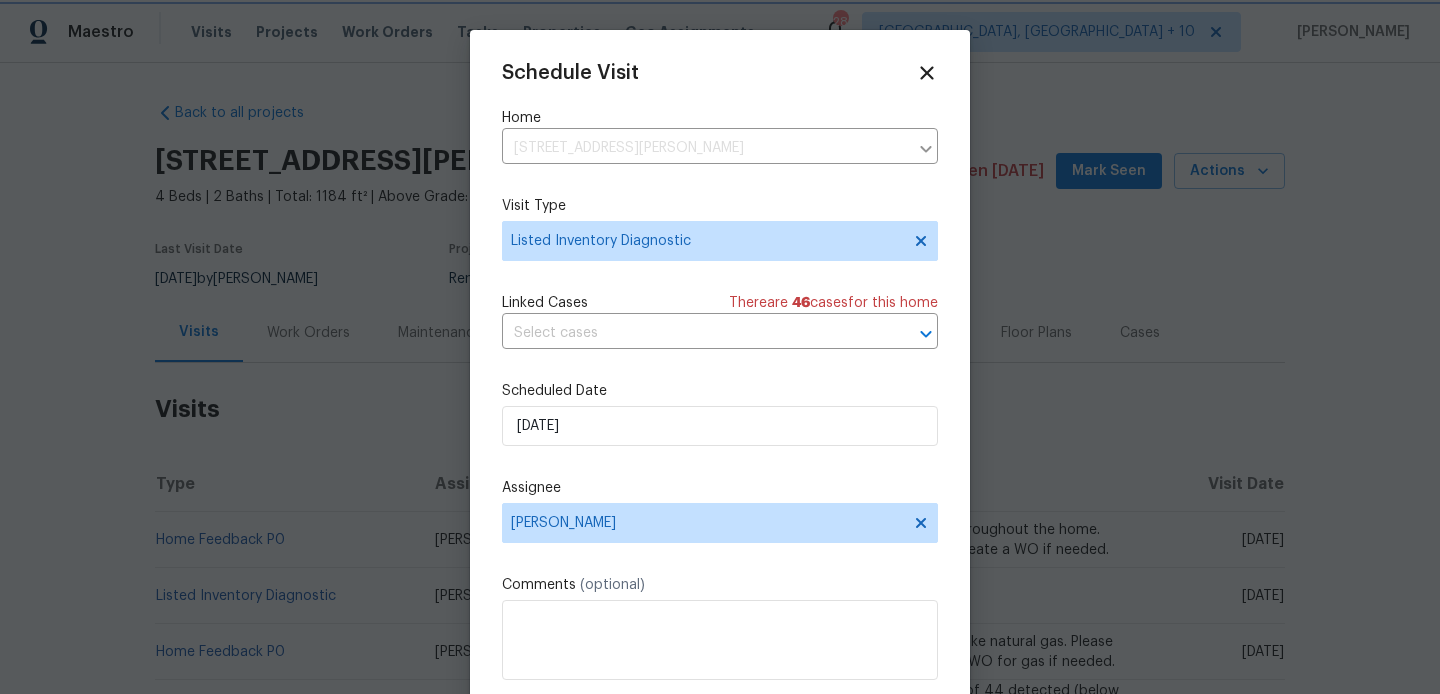 scroll, scrollTop: 36, scrollLeft: 0, axis: vertical 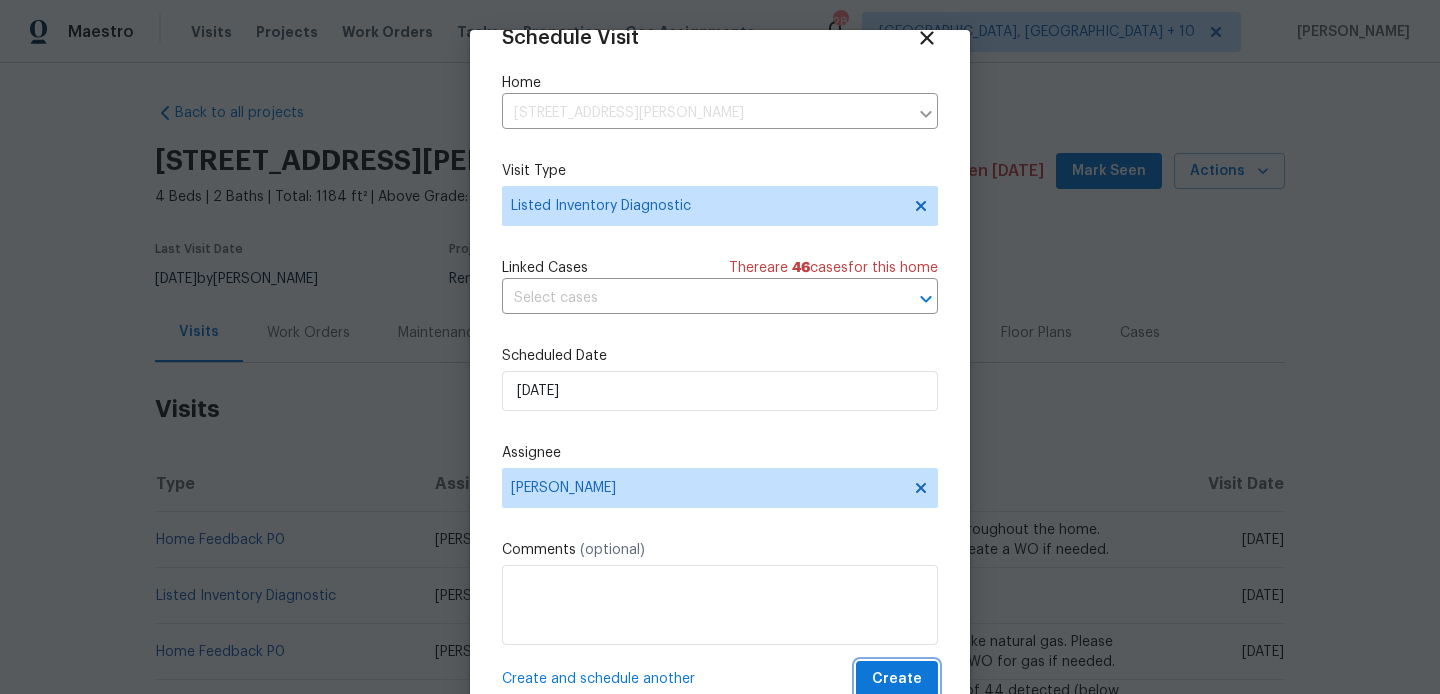 click on "Create" at bounding box center [897, 679] 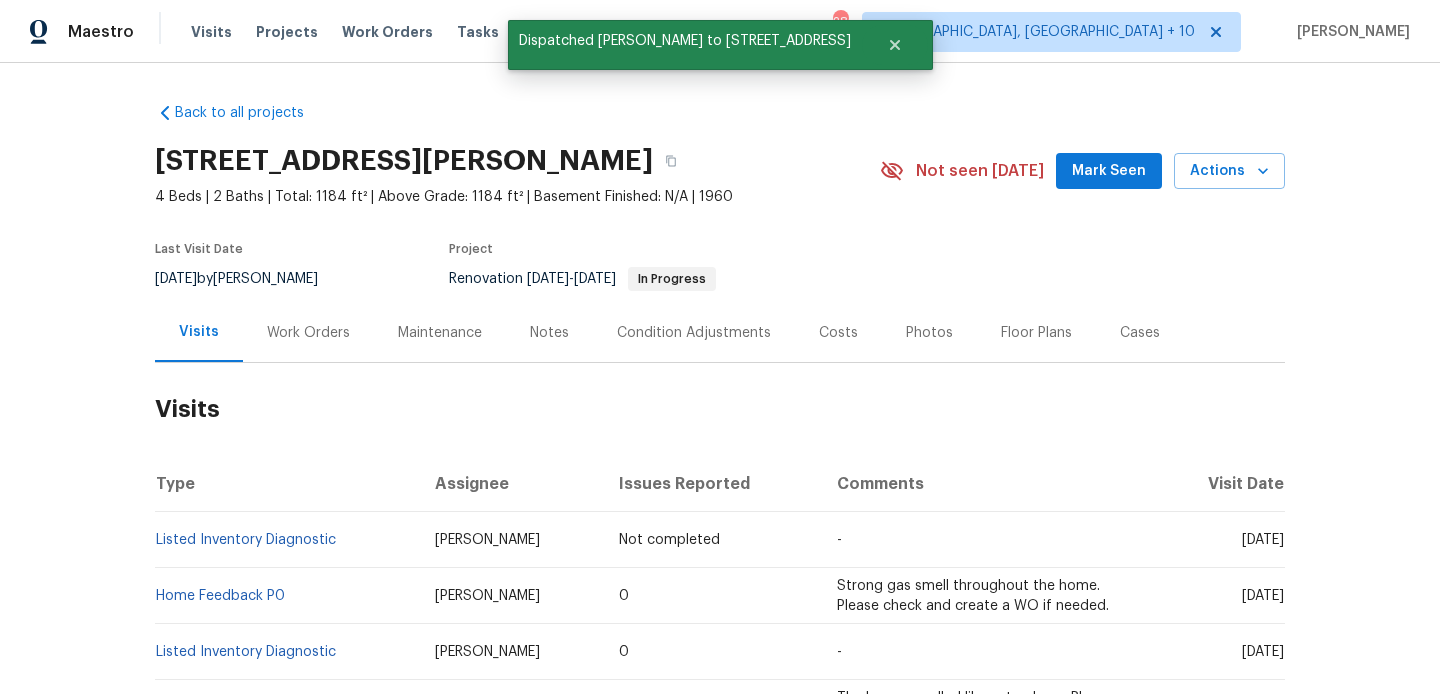 click on "Listed Inventory Diagnostic" at bounding box center [287, 540] 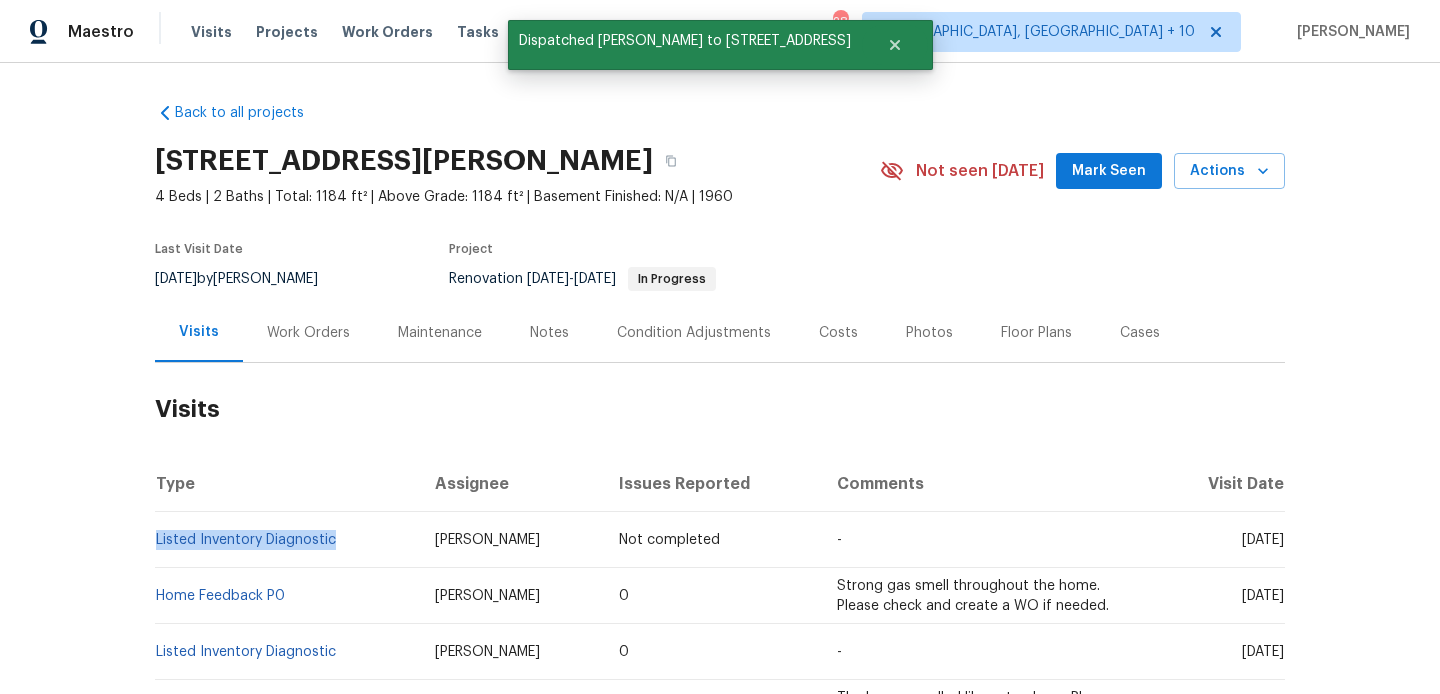 click on "Listed Inventory Diagnostic" at bounding box center (287, 540) 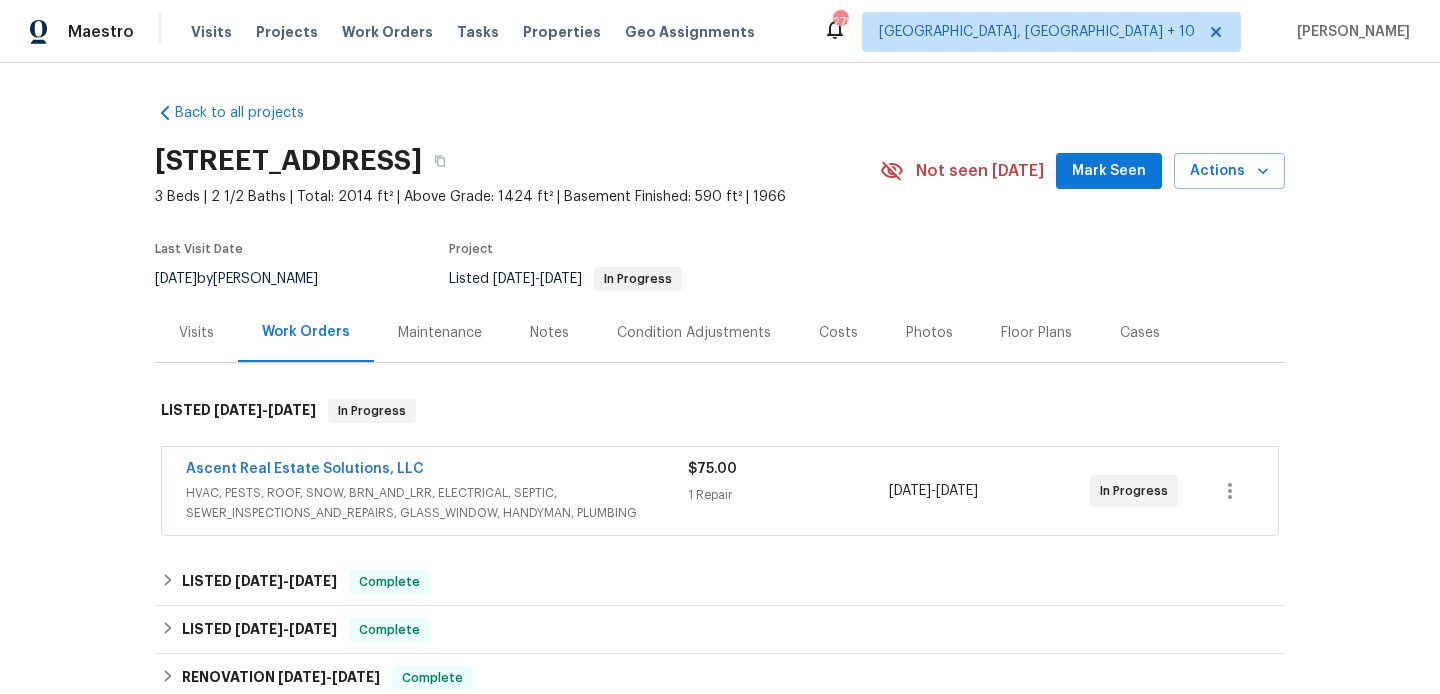 scroll, scrollTop: 0, scrollLeft: 0, axis: both 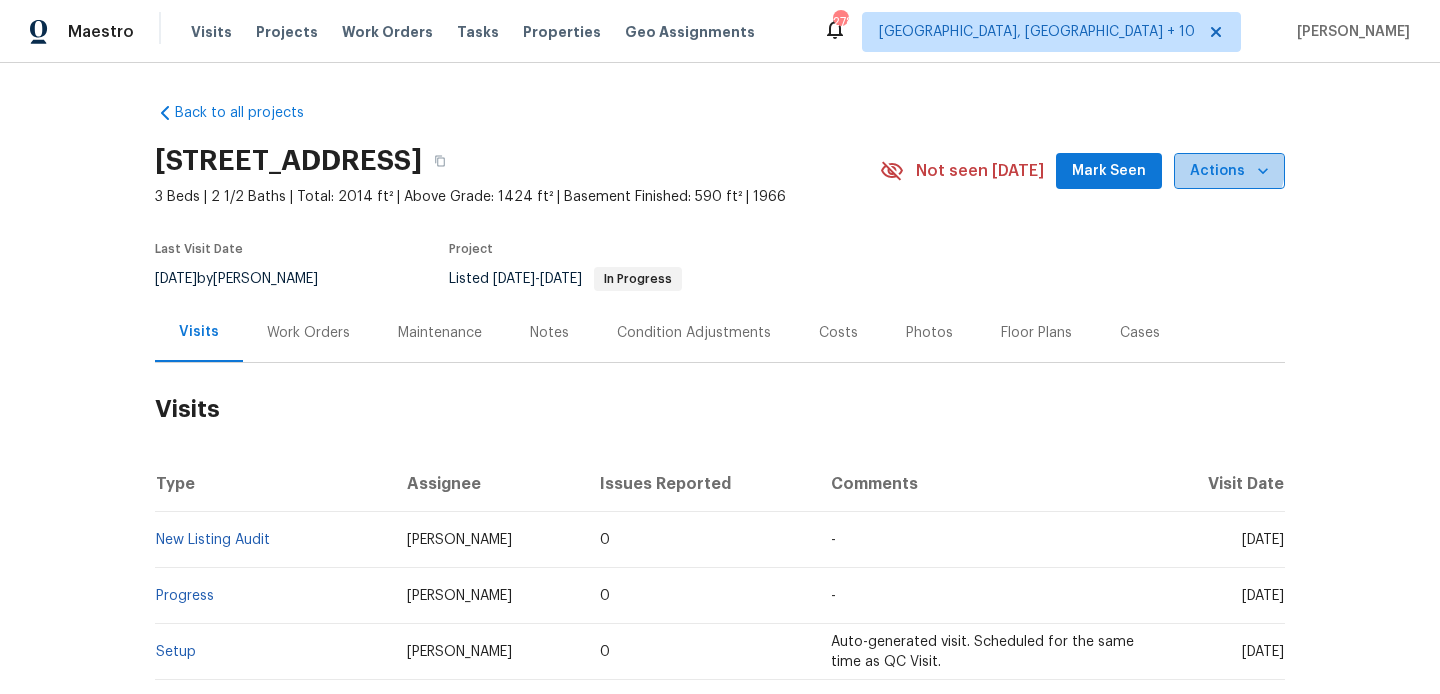 click on "Actions" at bounding box center [1229, 171] 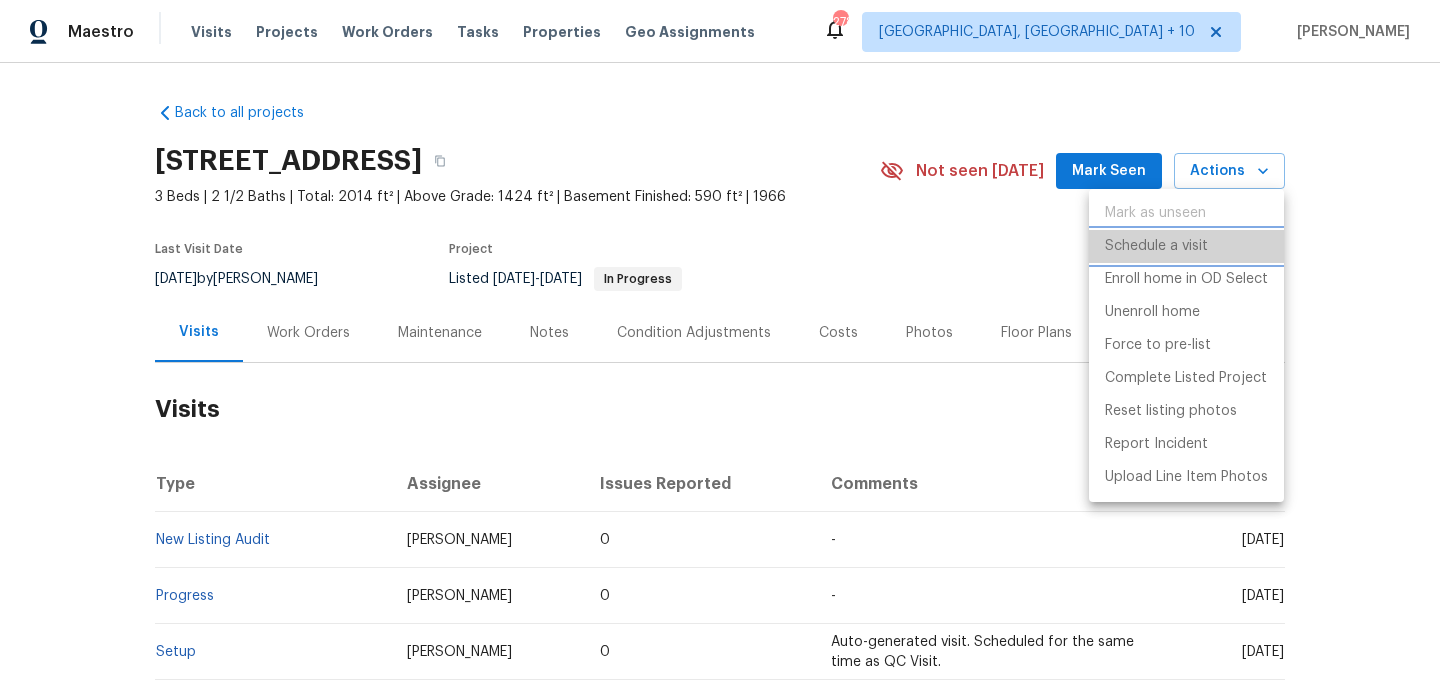 click on "Schedule a visit" at bounding box center [1186, 246] 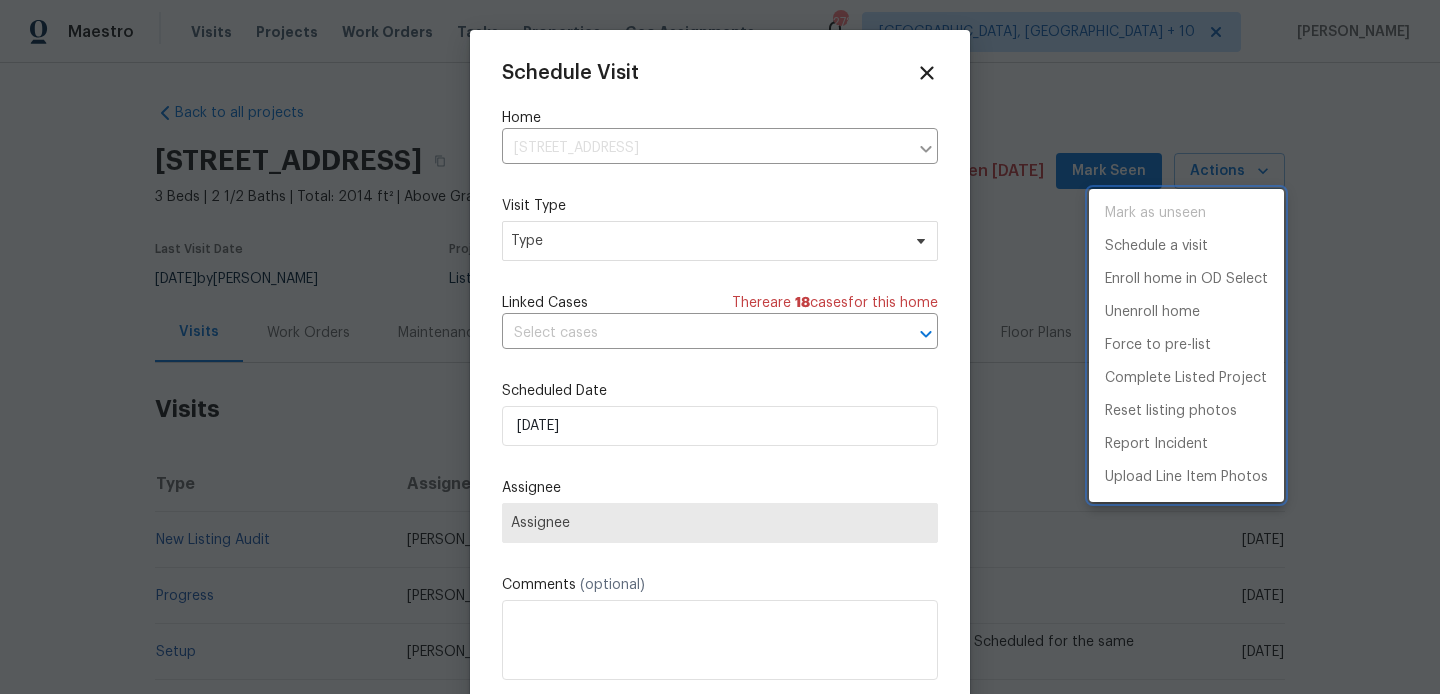 click at bounding box center (720, 347) 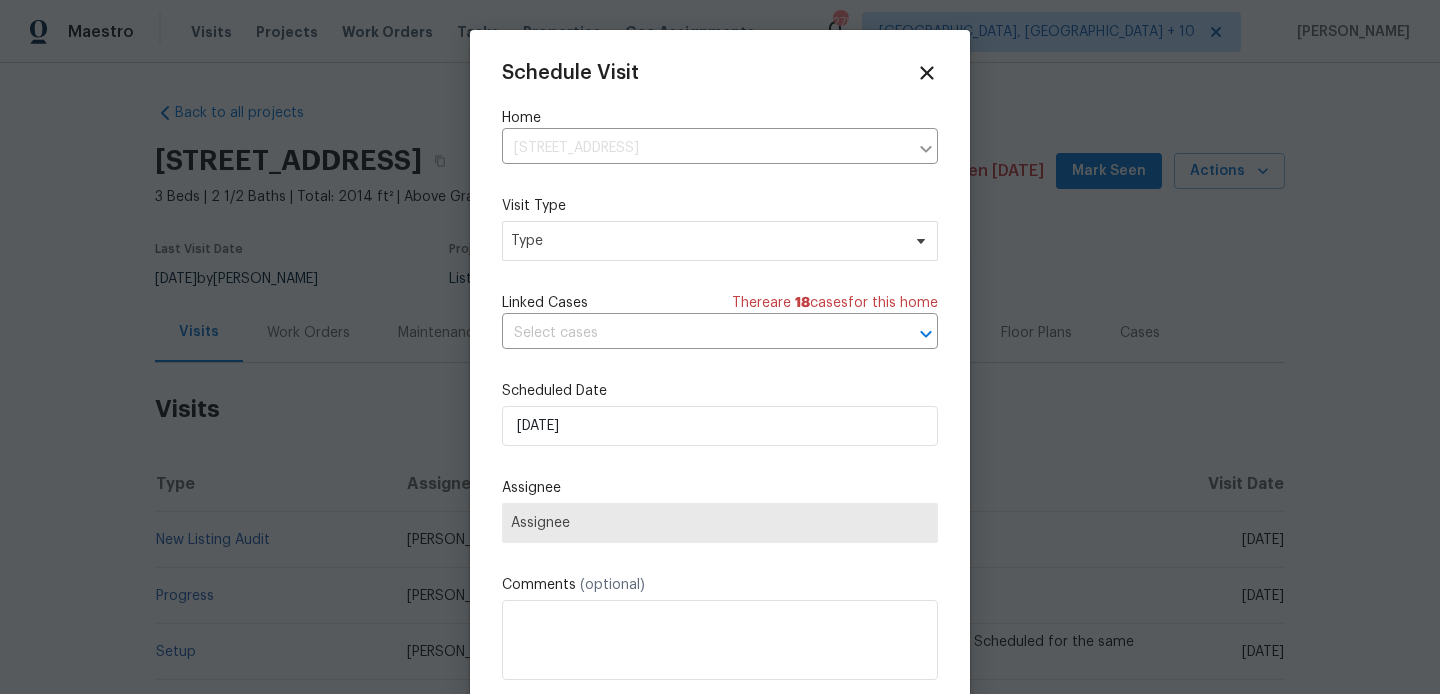 click on "Mark as unseen Schedule a visit Enroll home in OD Select Unenroll home Force to pre-list Complete Listed Project   Reset listing photos Report Incident Upload Line Item Photos" at bounding box center [720, 347] 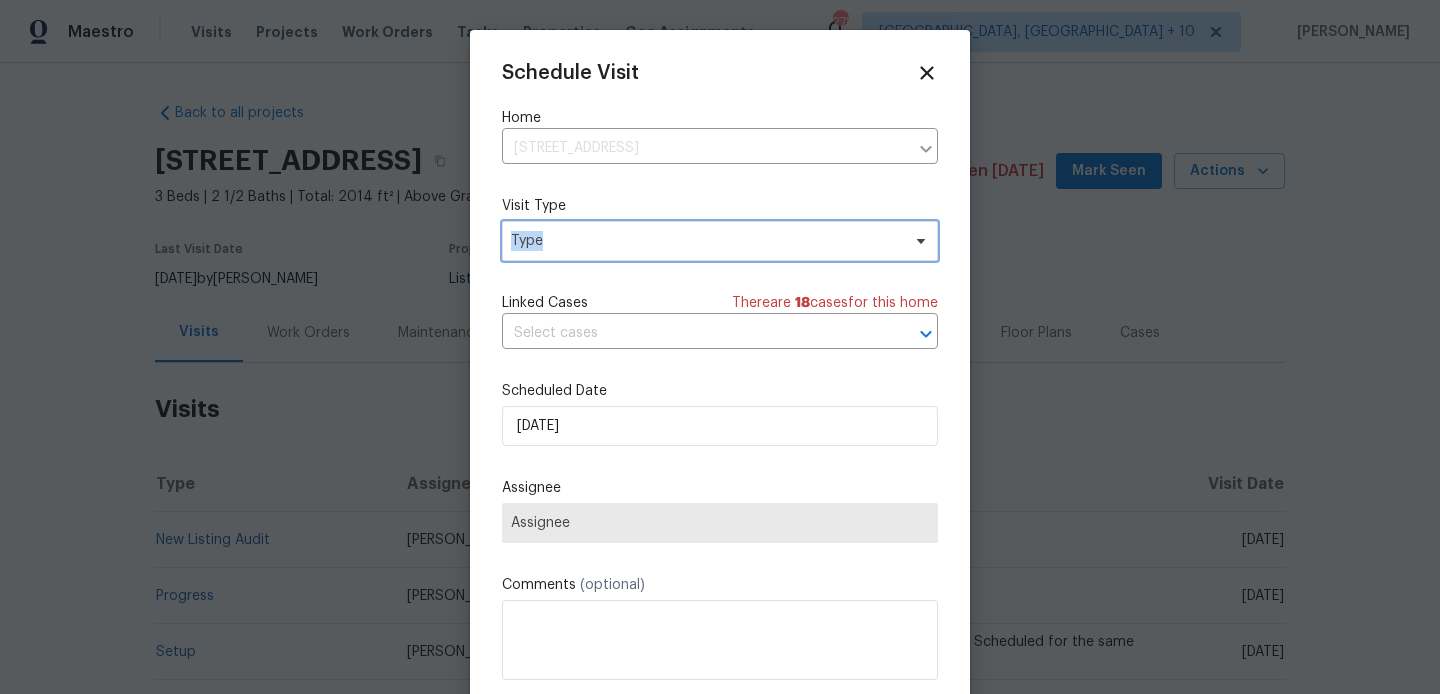 click on "Type" at bounding box center (705, 241) 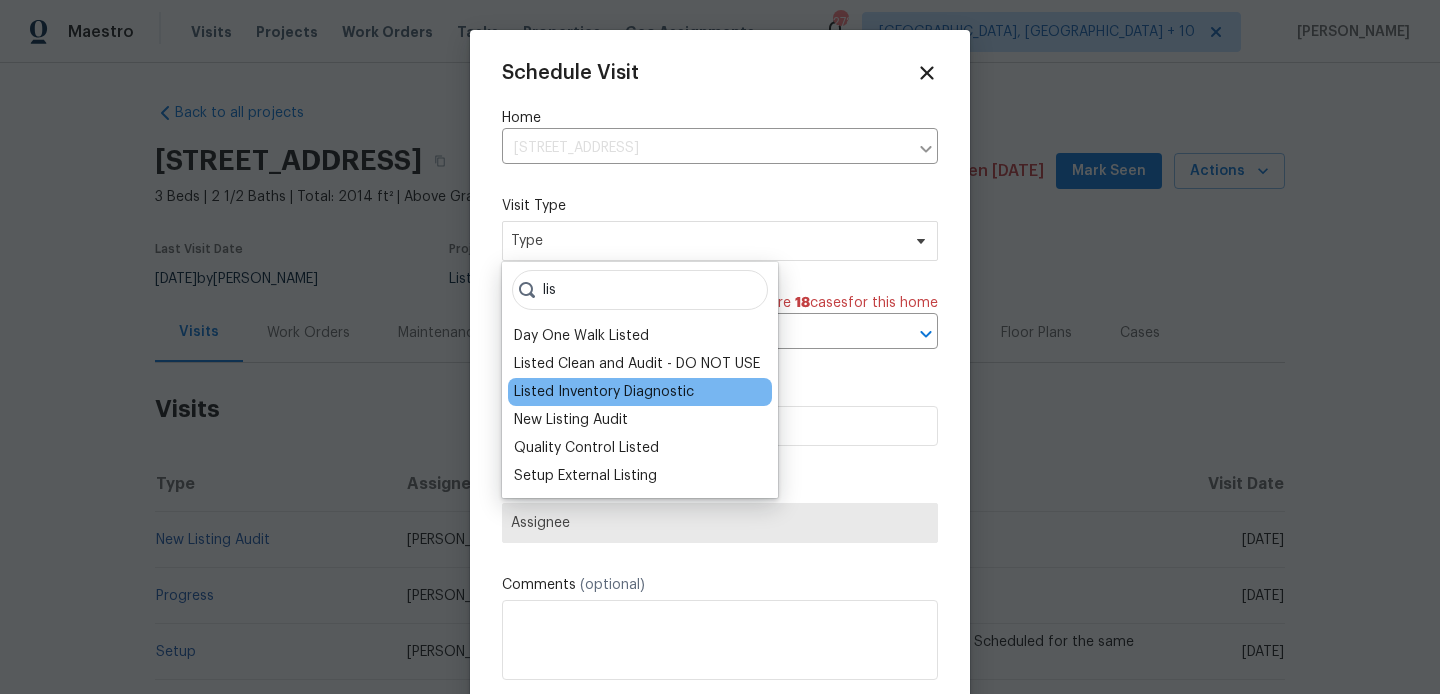 type on "lis" 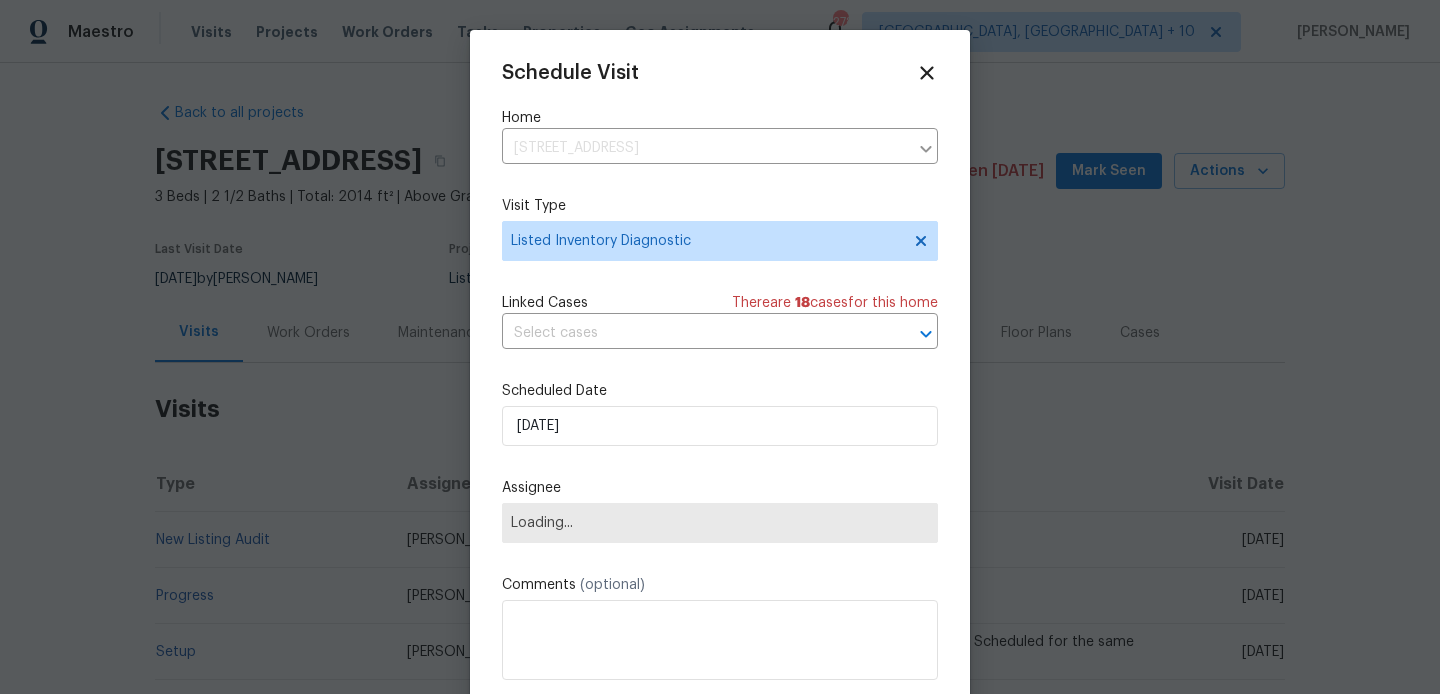 click on "Schedule Visit Home   15405 E 40th St S, Independence, MO 64055 ​ Visit Type   Listed Inventory Diagnostic Linked Cases There  are   18  case s  for this home   ​ Scheduled Date   16/07/2025 Assignee   Loading... Comments   (optional) Create and schedule another Create" at bounding box center (720, 397) 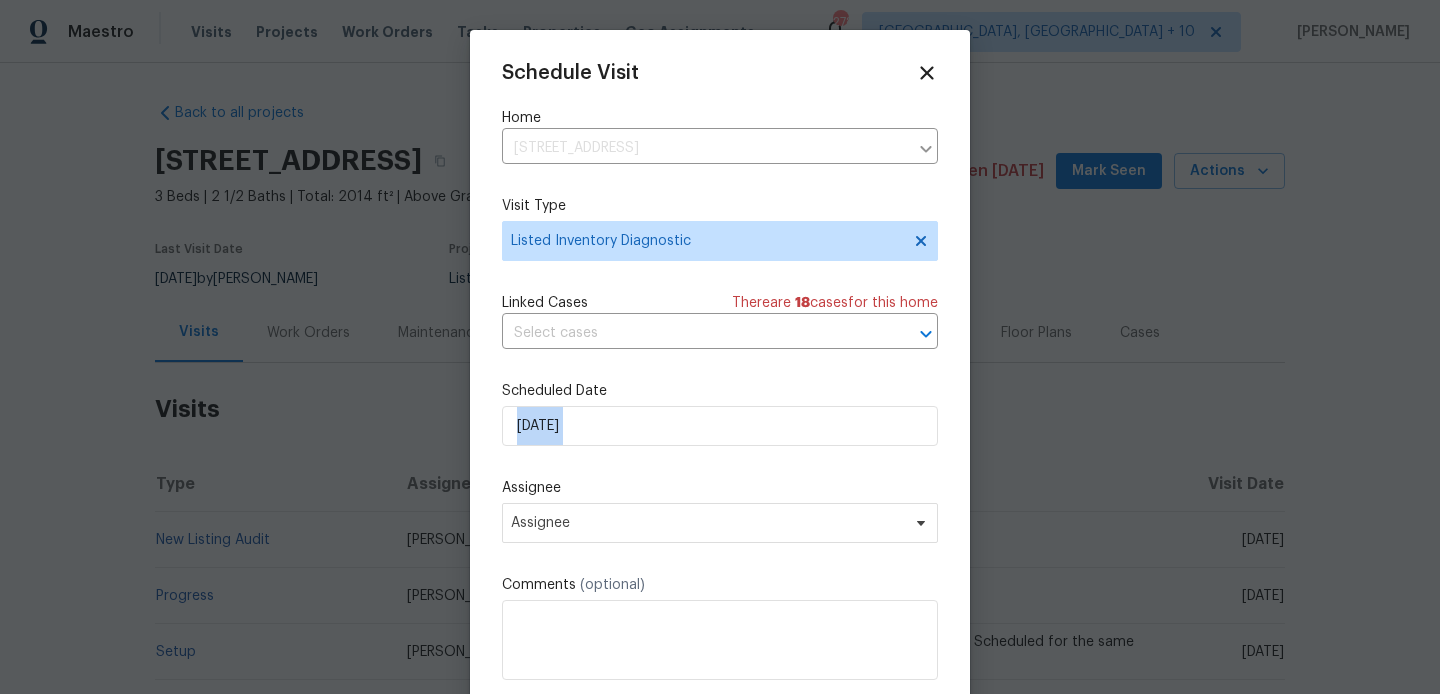 click on "Schedule Visit Home   15405 E 40th St S, Independence, MO 64055 ​ Visit Type   Listed Inventory Diagnostic Linked Cases There  are   18  case s  for this home   ​ Scheduled Date   16/07/2025 Assignee   Assignee Comments   (optional) Create and schedule another Create" at bounding box center (720, 397) 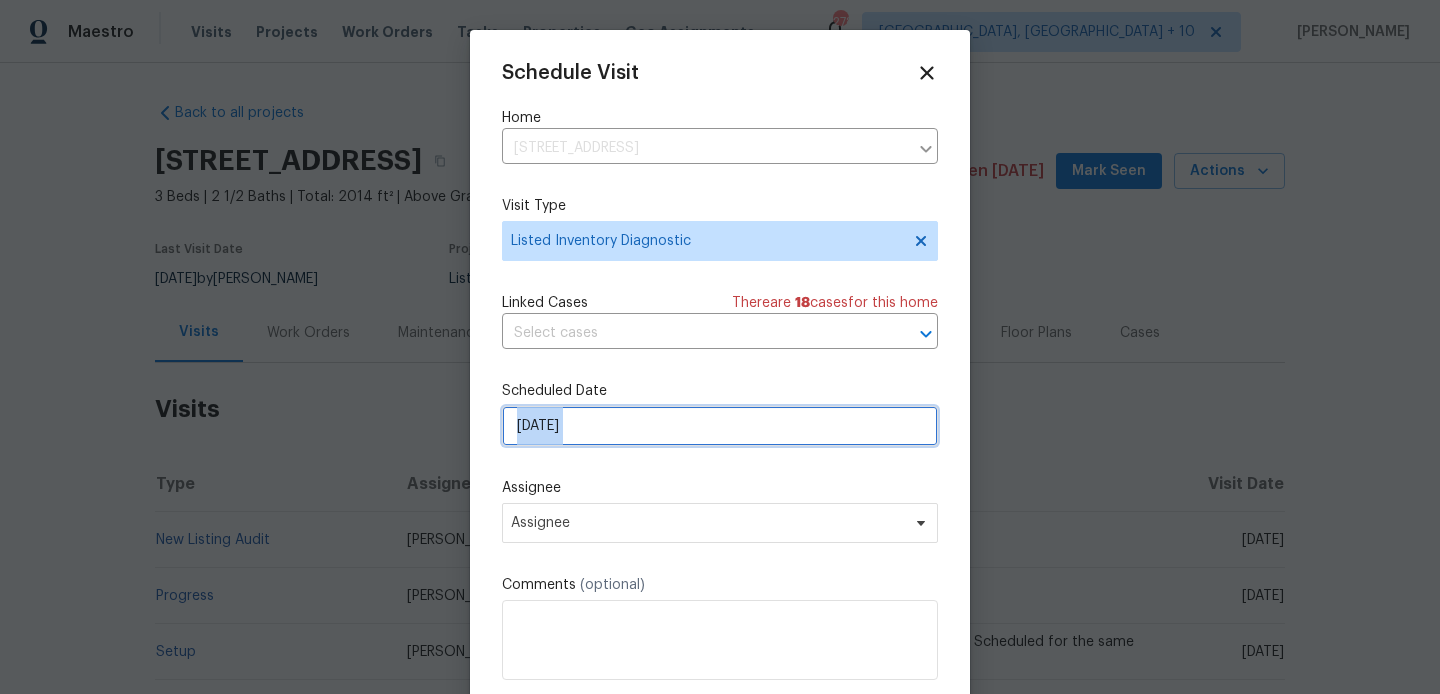 click on "[DATE]" at bounding box center [720, 426] 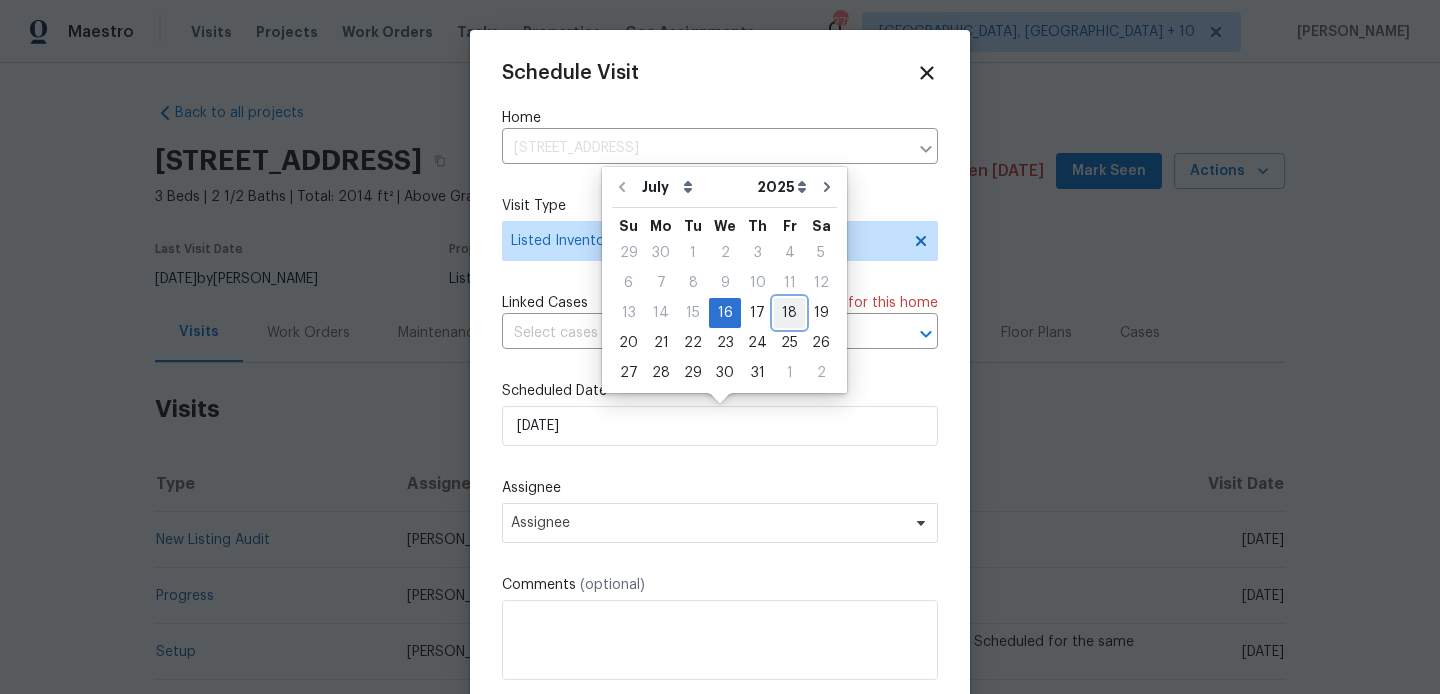 click on "18" at bounding box center (789, 313) 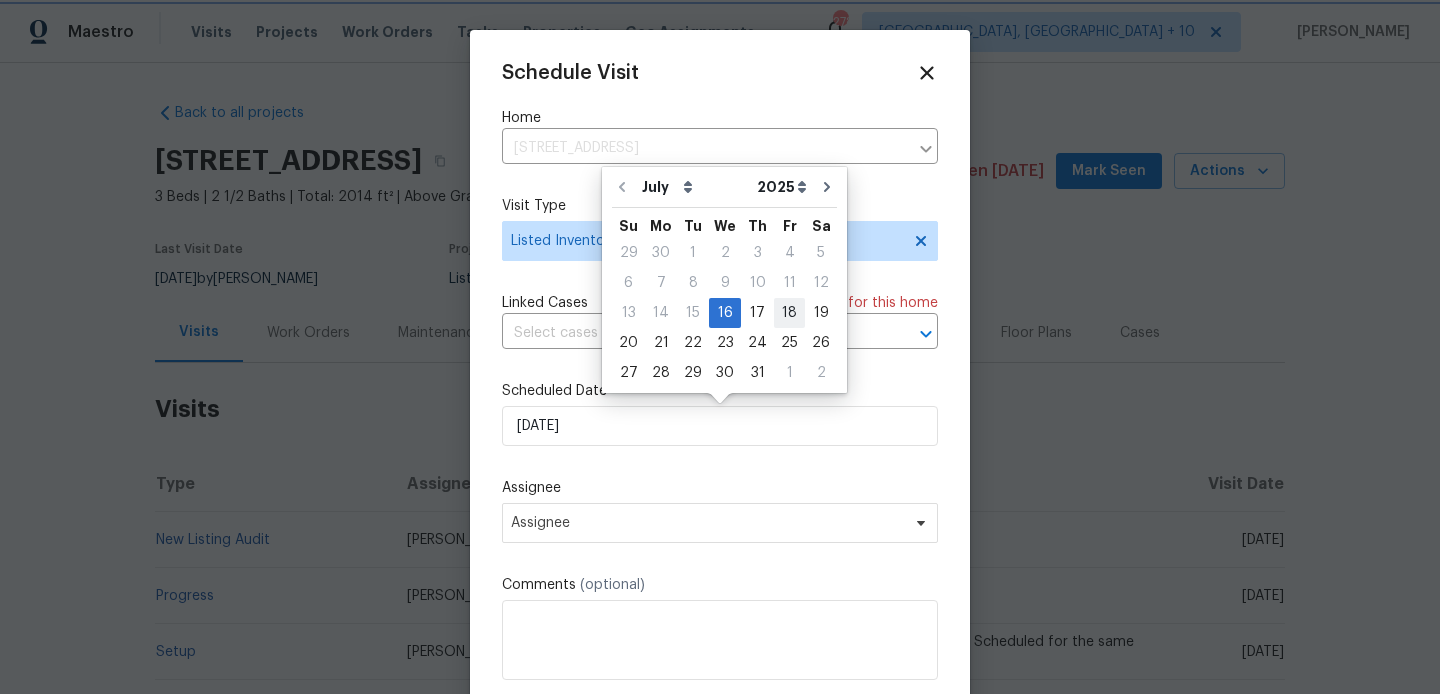 type on "18/07/2025" 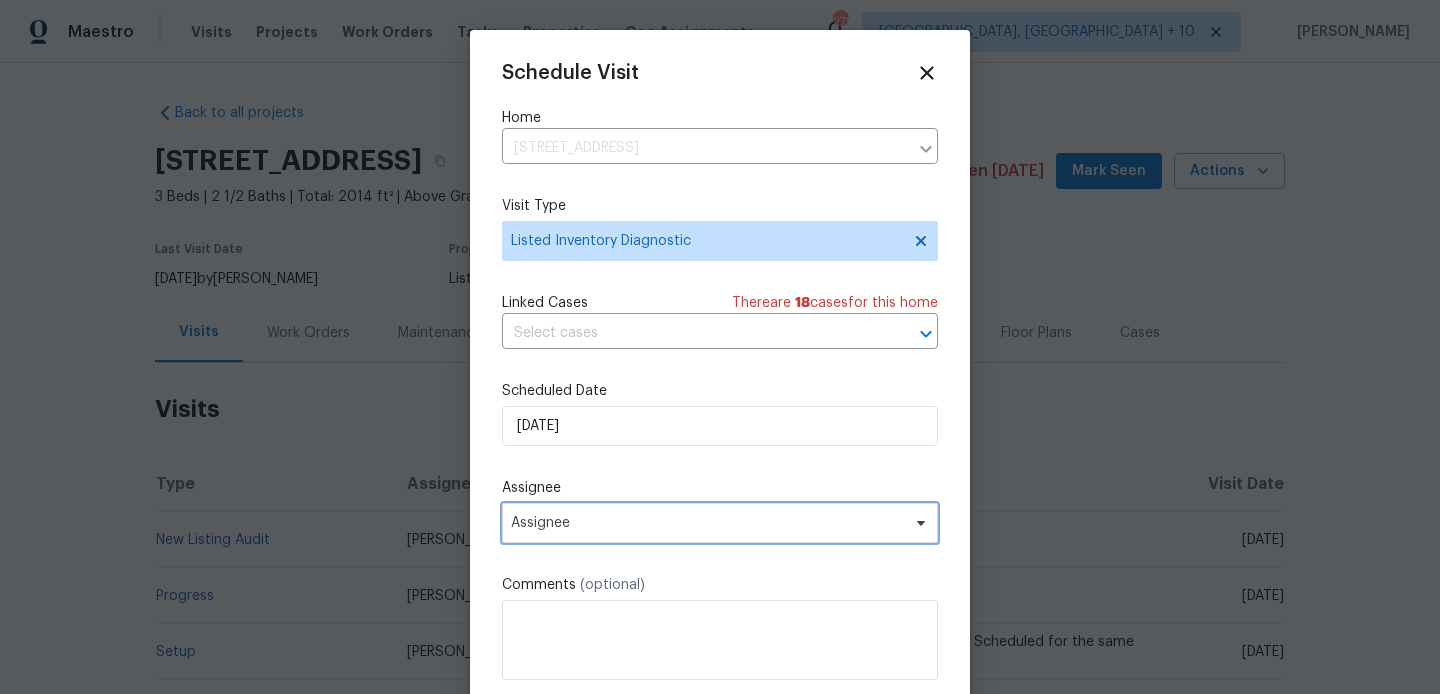 click on "Assignee" at bounding box center (707, 523) 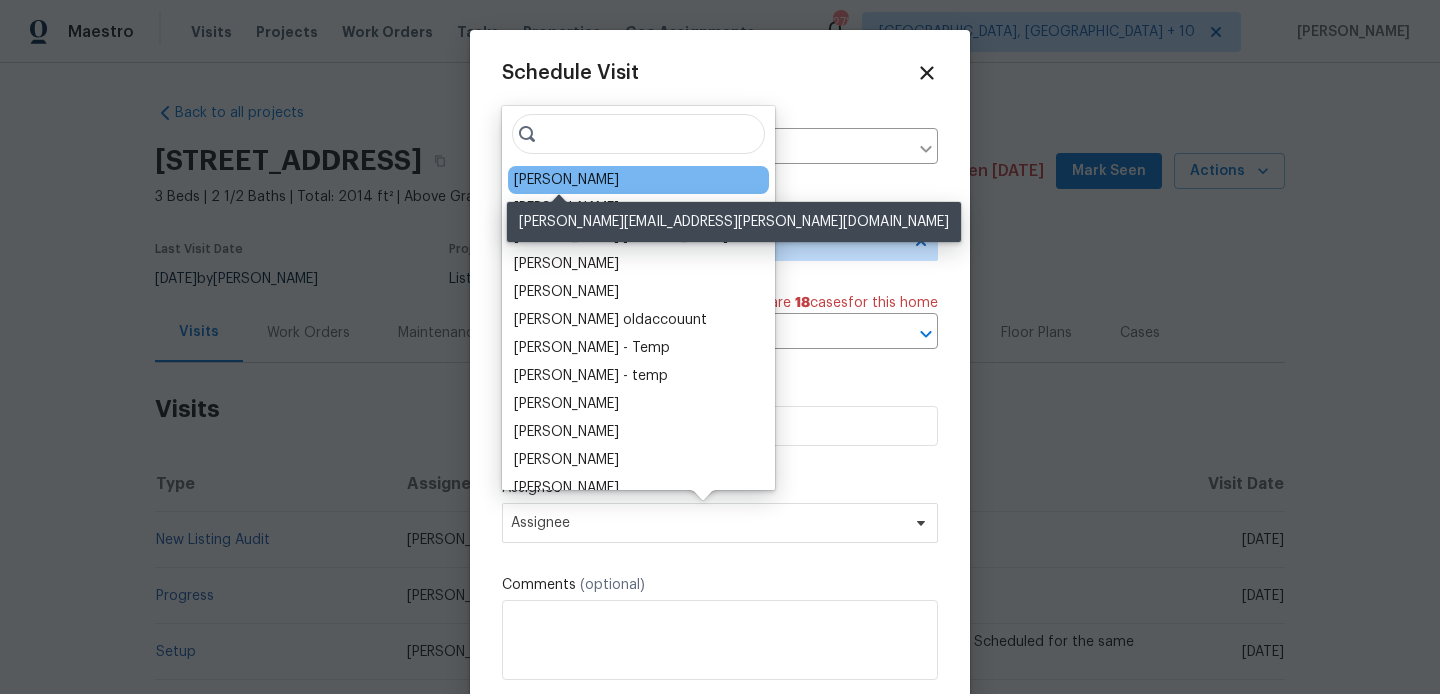 click on "Joshua Beatty" at bounding box center (566, 180) 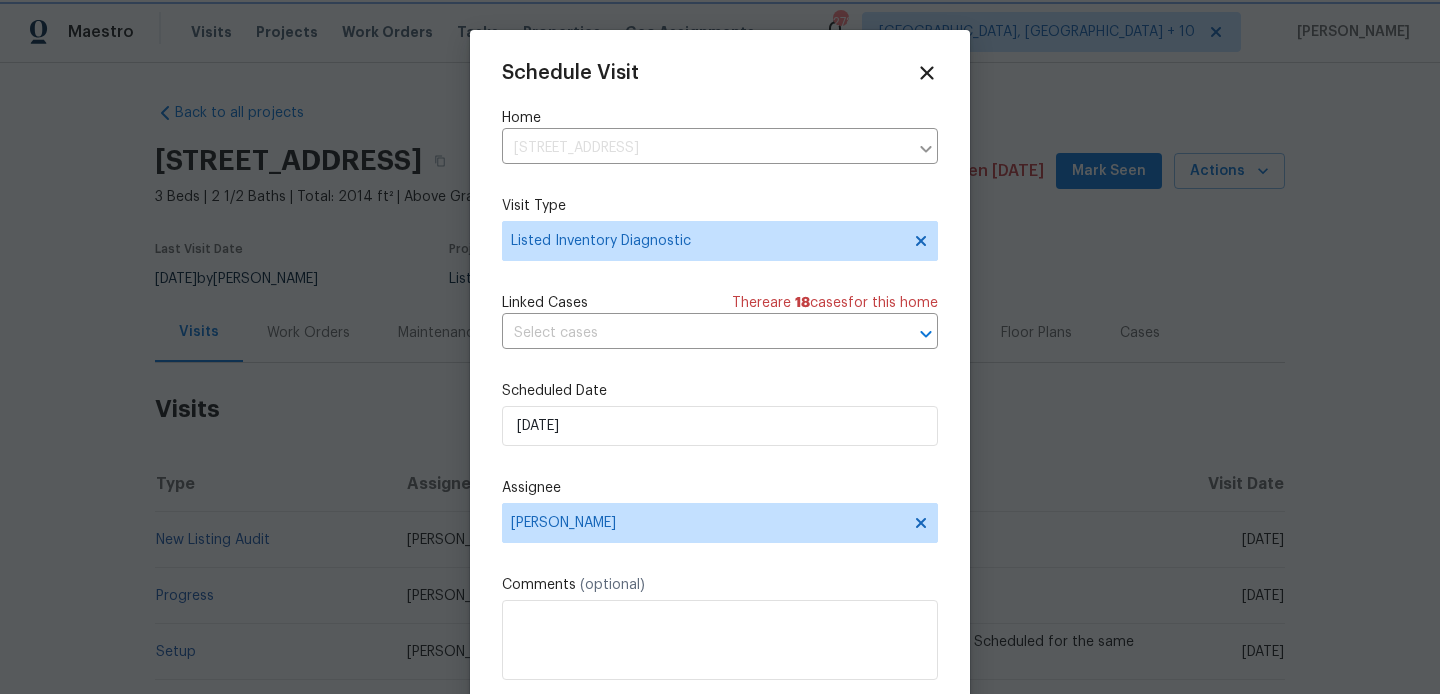 scroll, scrollTop: 36, scrollLeft: 0, axis: vertical 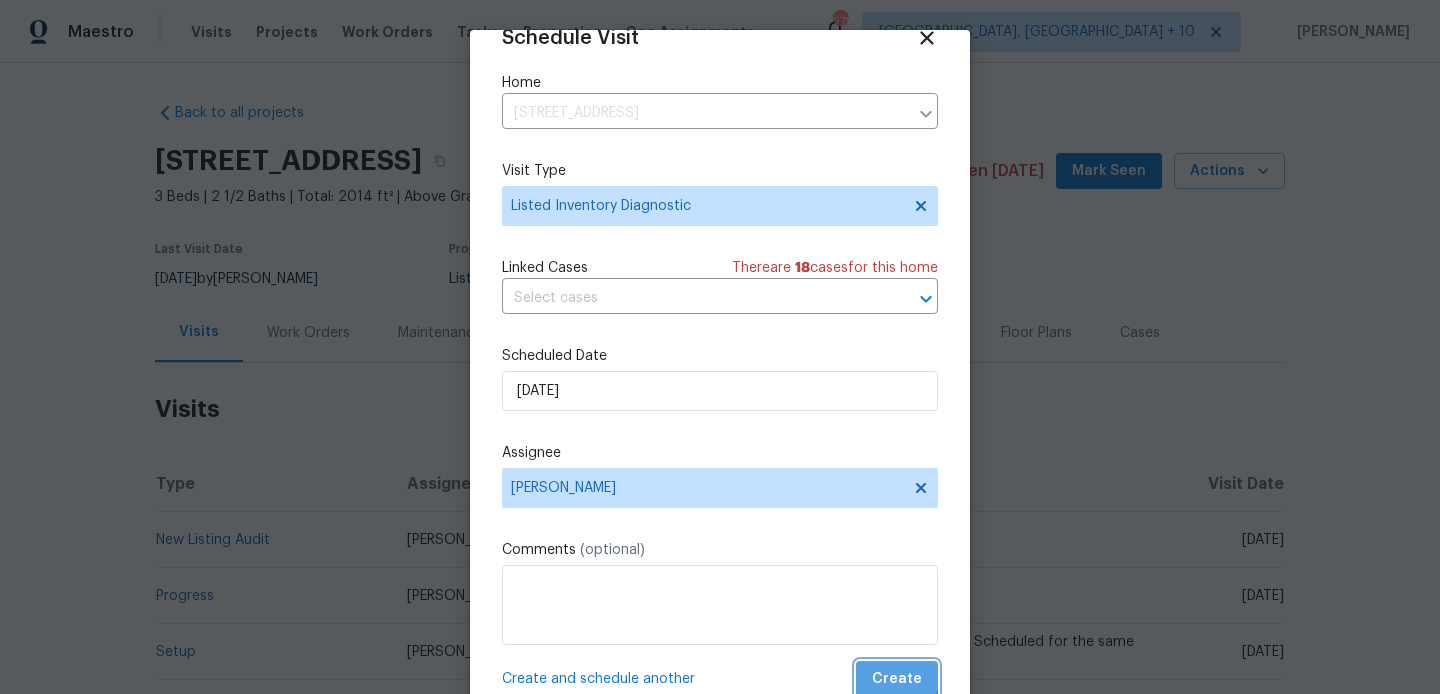 click on "Create" at bounding box center [897, 679] 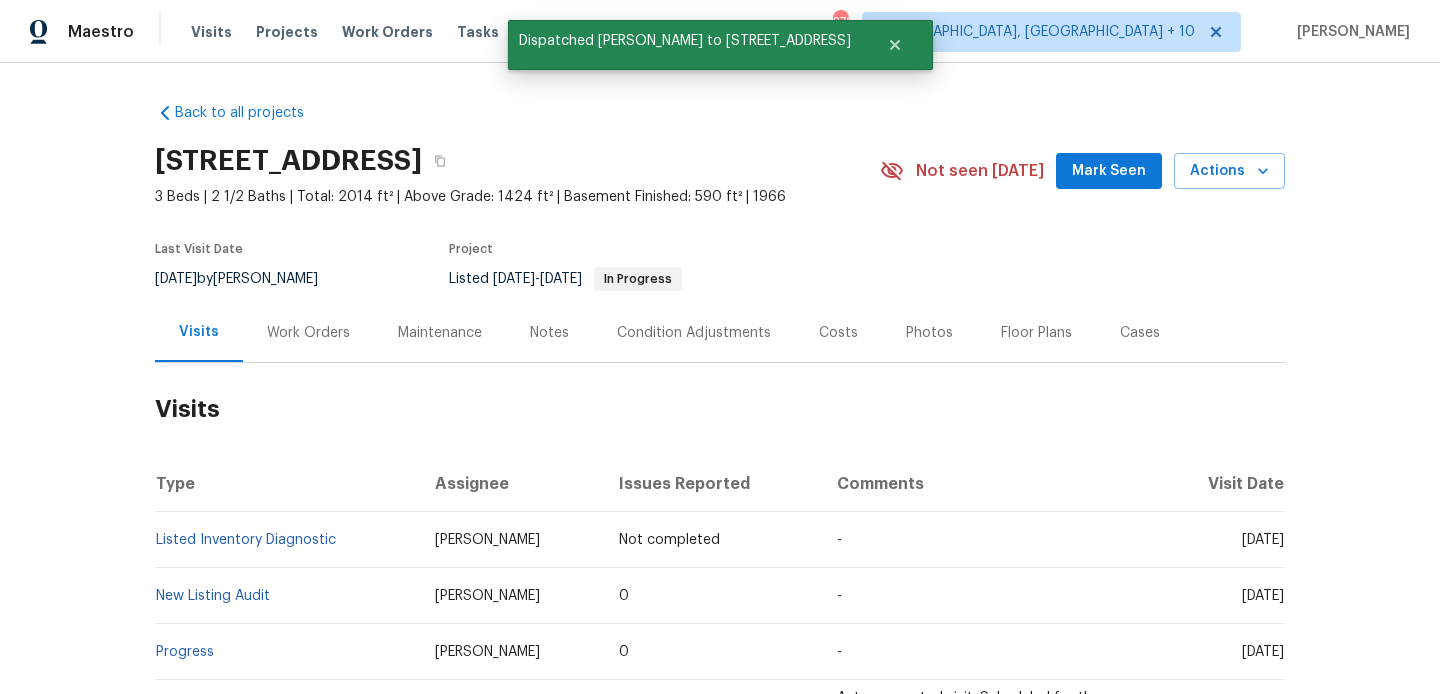 click on "Listed Inventory Diagnostic" at bounding box center (287, 540) 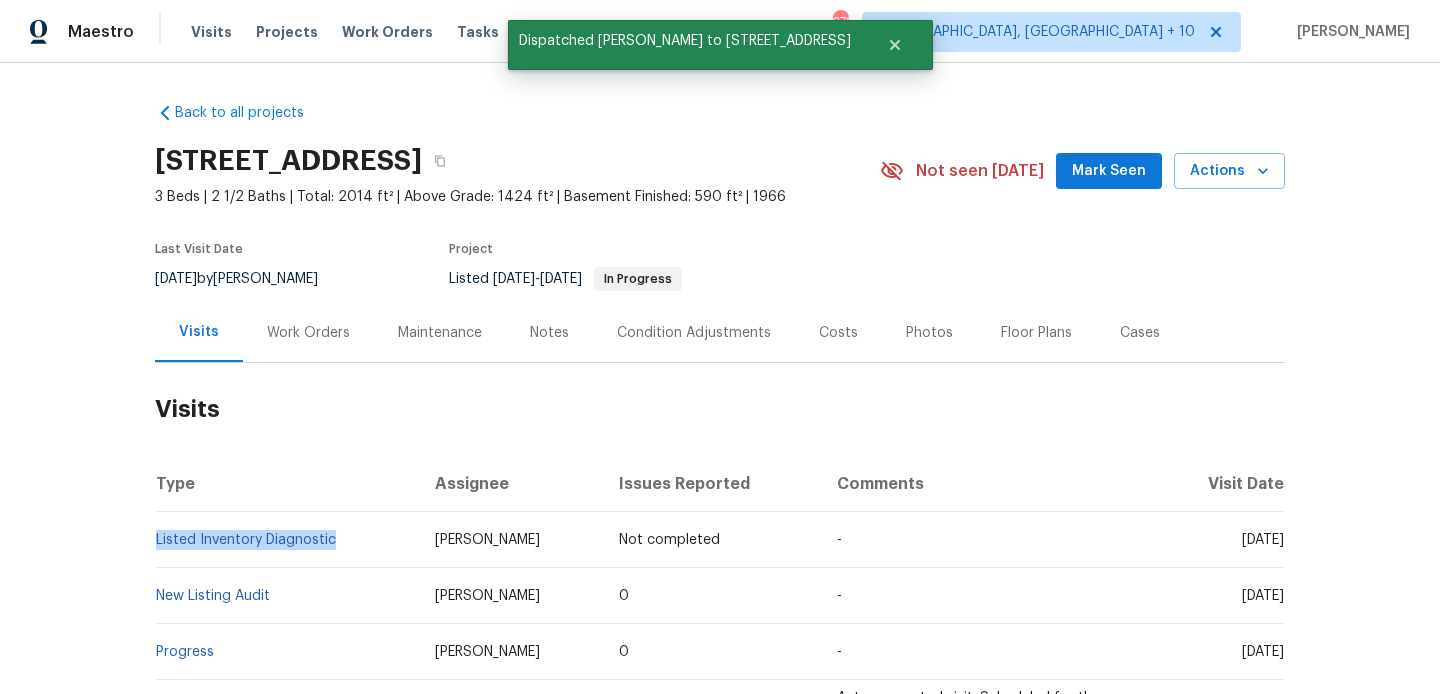 click on "Listed Inventory Diagnostic" at bounding box center (287, 540) 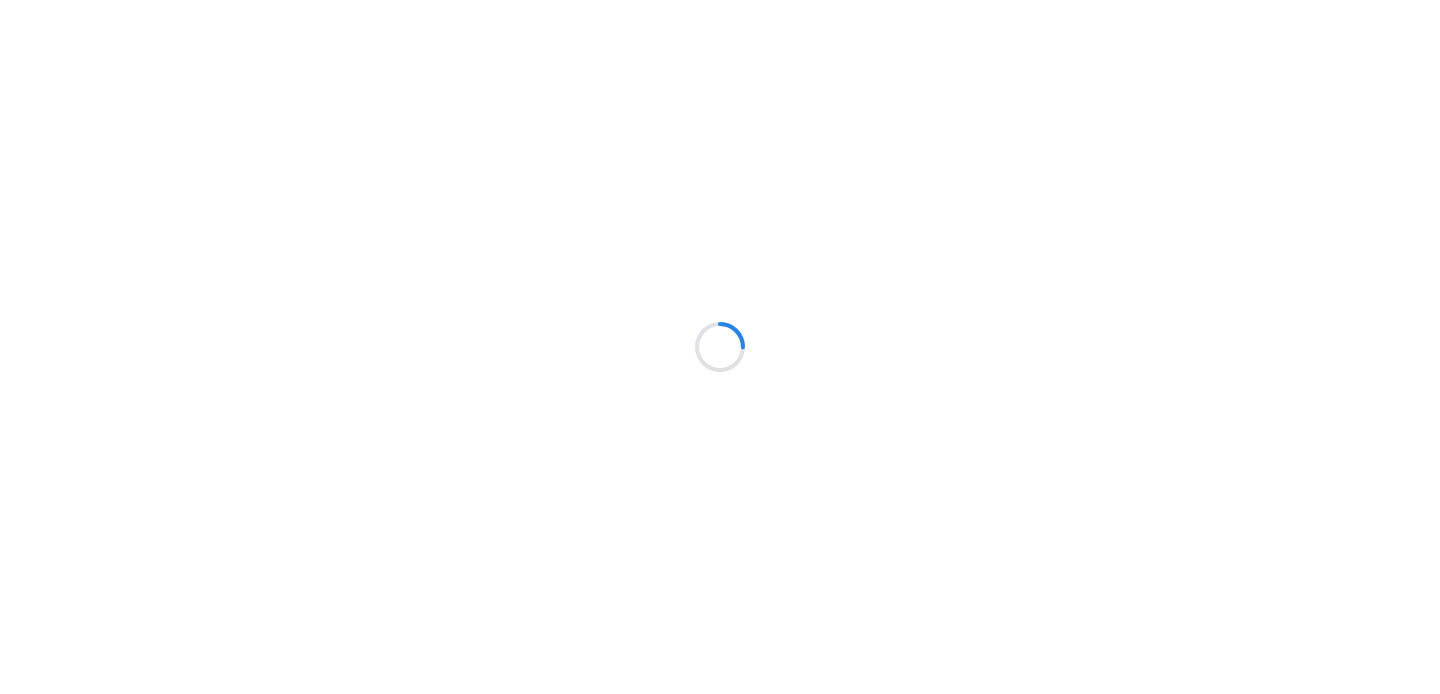 scroll, scrollTop: 0, scrollLeft: 0, axis: both 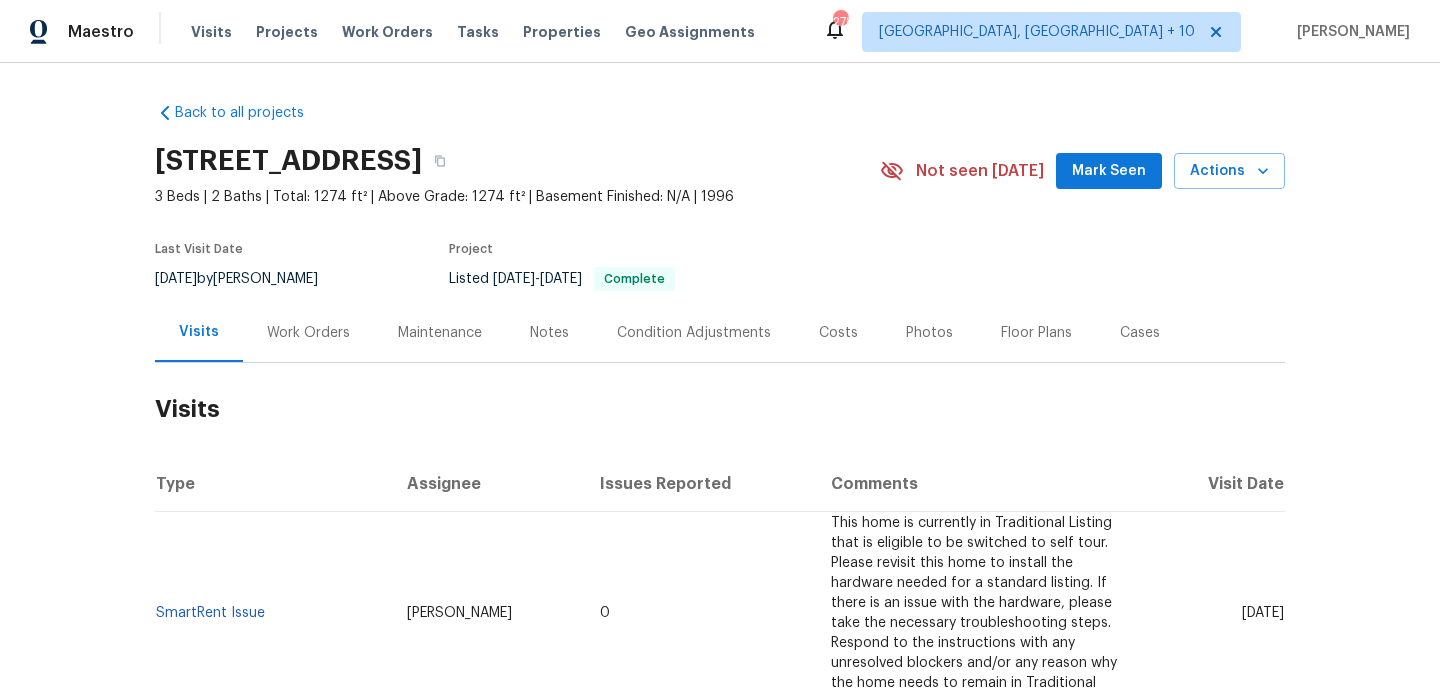 click on "Work Orders" at bounding box center [308, 332] 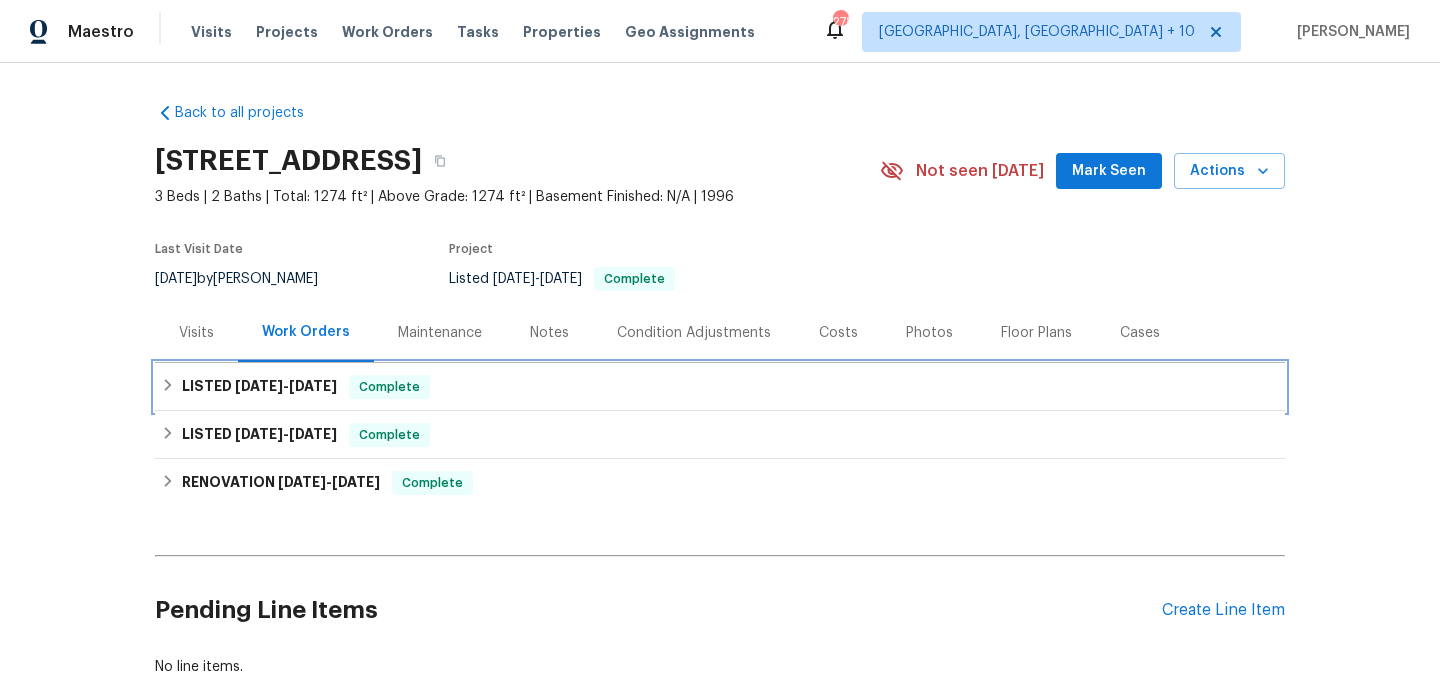click on "LISTED   [DATE]  -  [DATE] Complete" at bounding box center (720, 387) 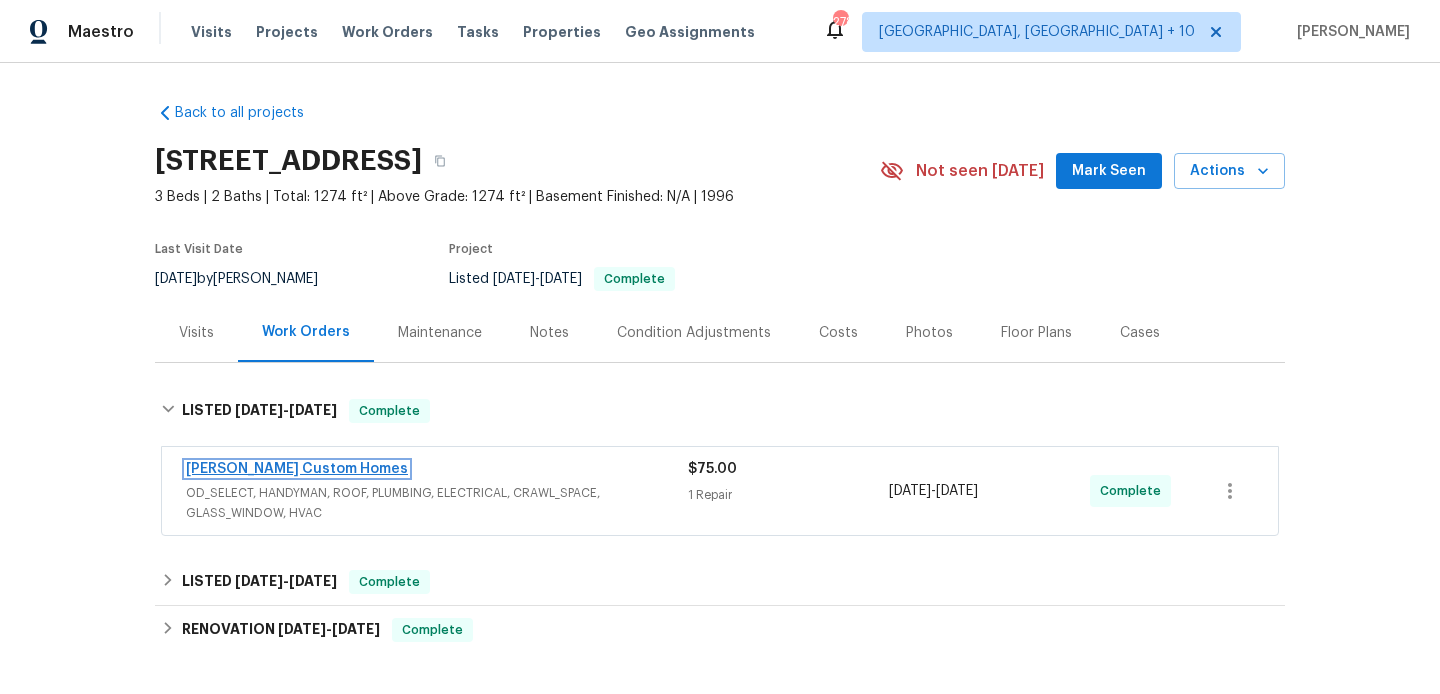 click on "[PERSON_NAME] Custom Homes" at bounding box center [297, 469] 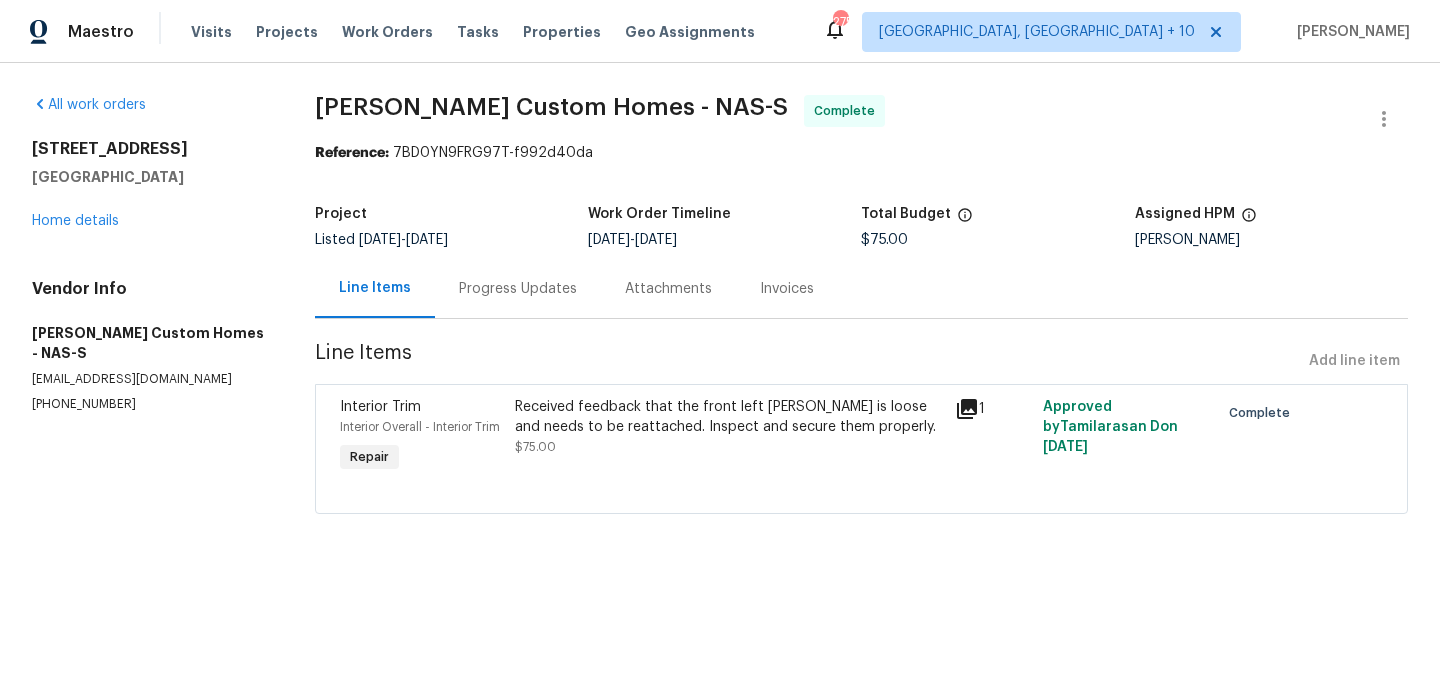 click on "Progress Updates" at bounding box center [518, 288] 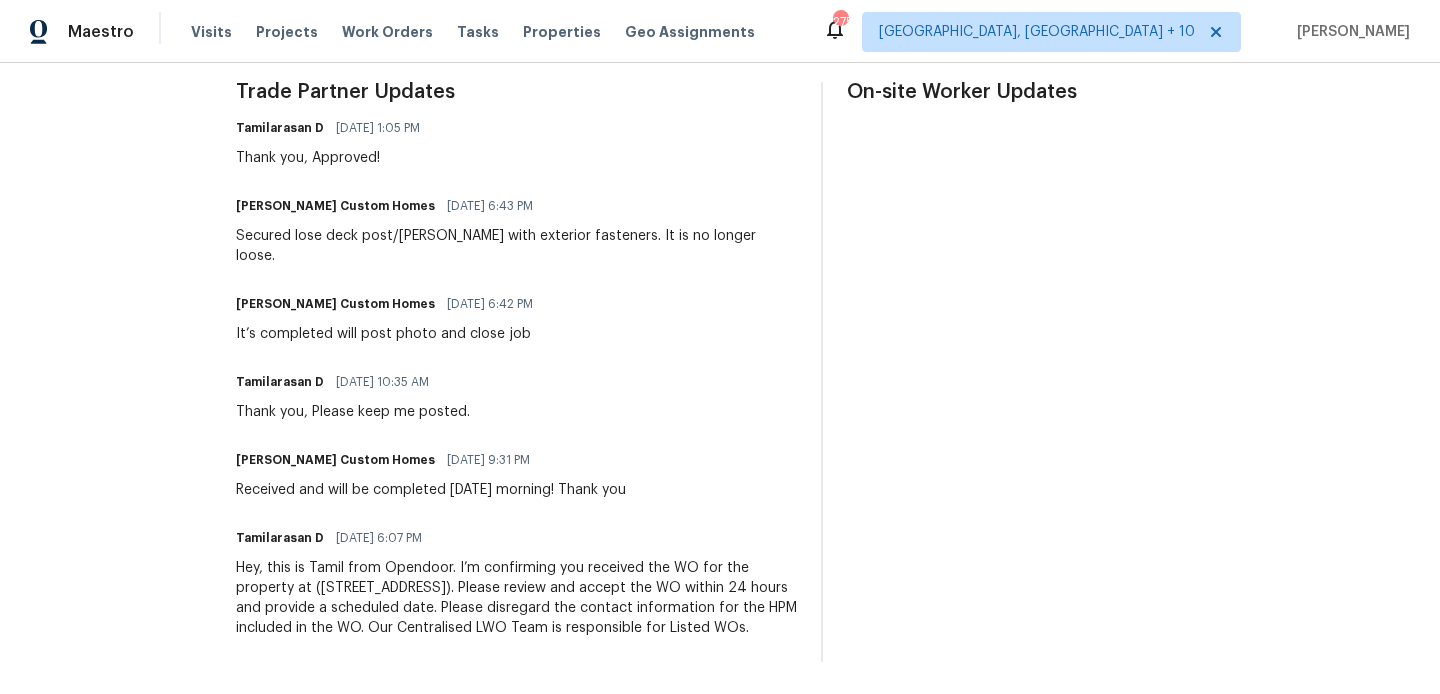 scroll, scrollTop: 0, scrollLeft: 0, axis: both 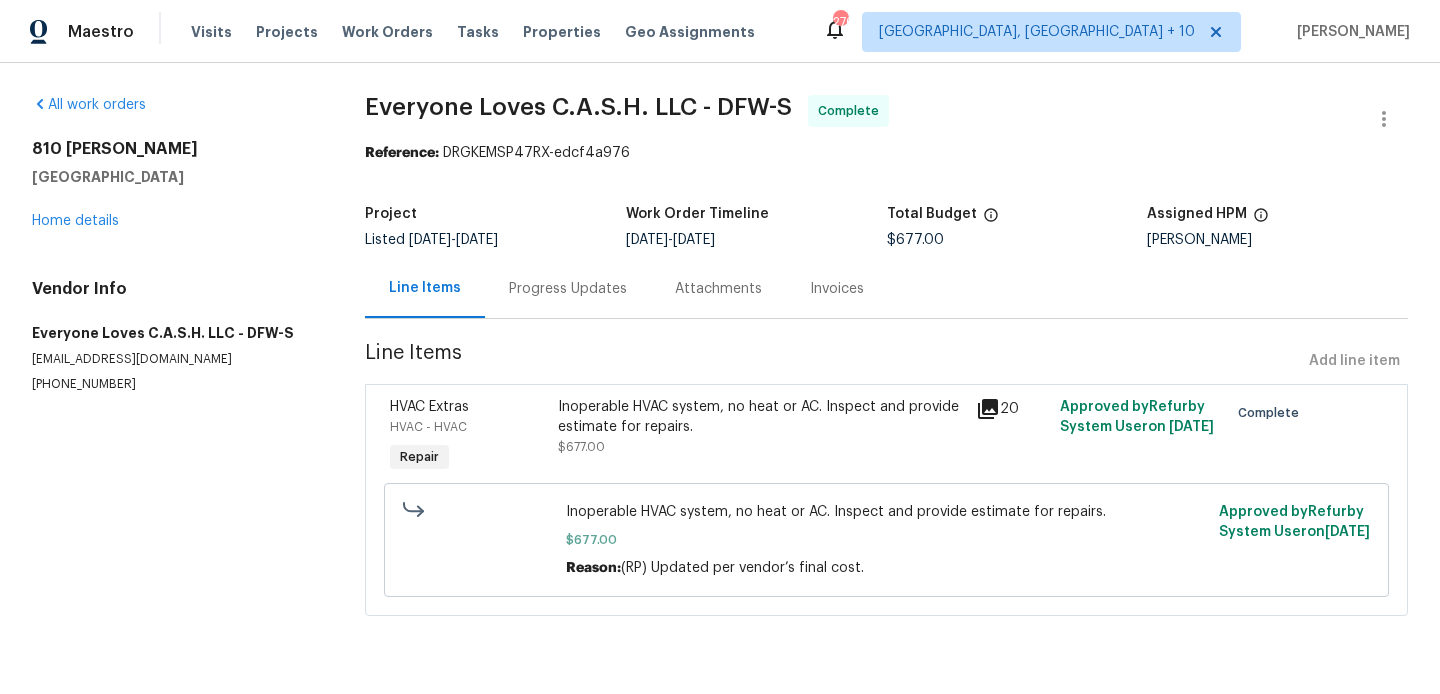 click on "Progress Updates" at bounding box center [568, 289] 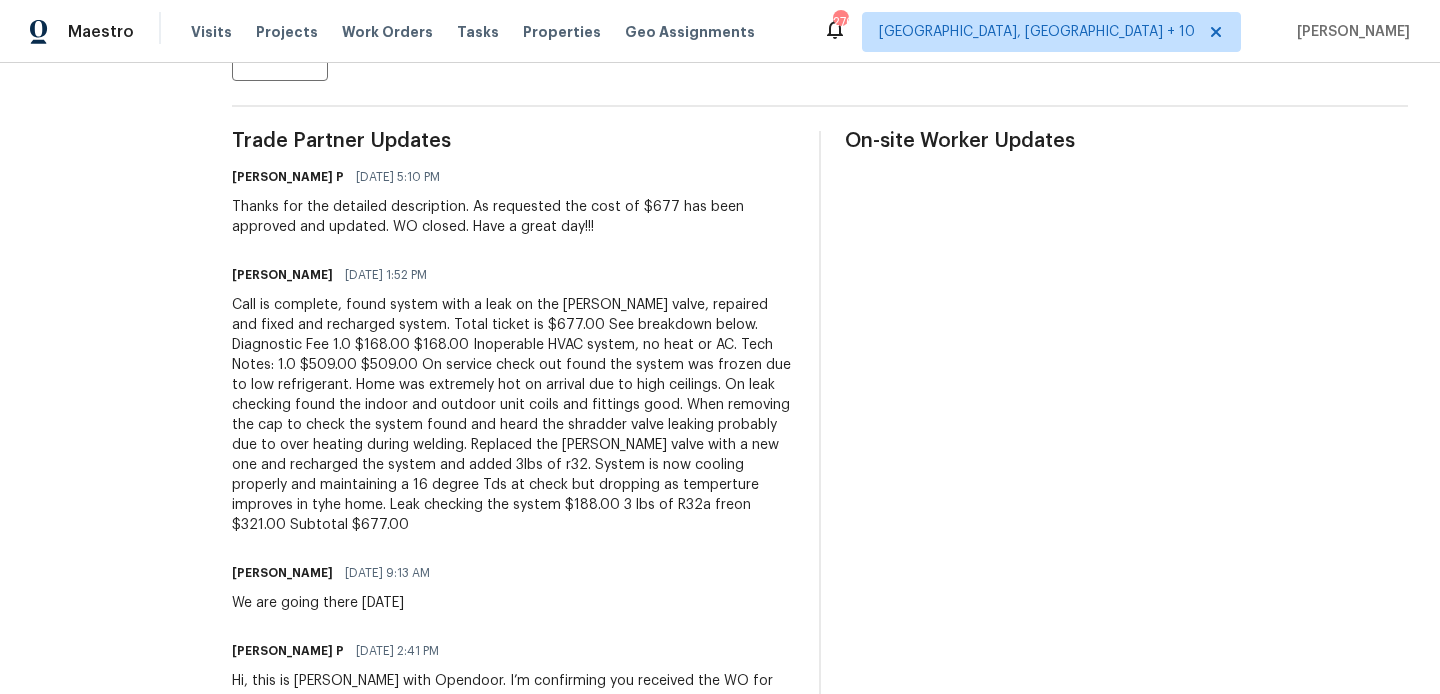 scroll, scrollTop: 499, scrollLeft: 0, axis: vertical 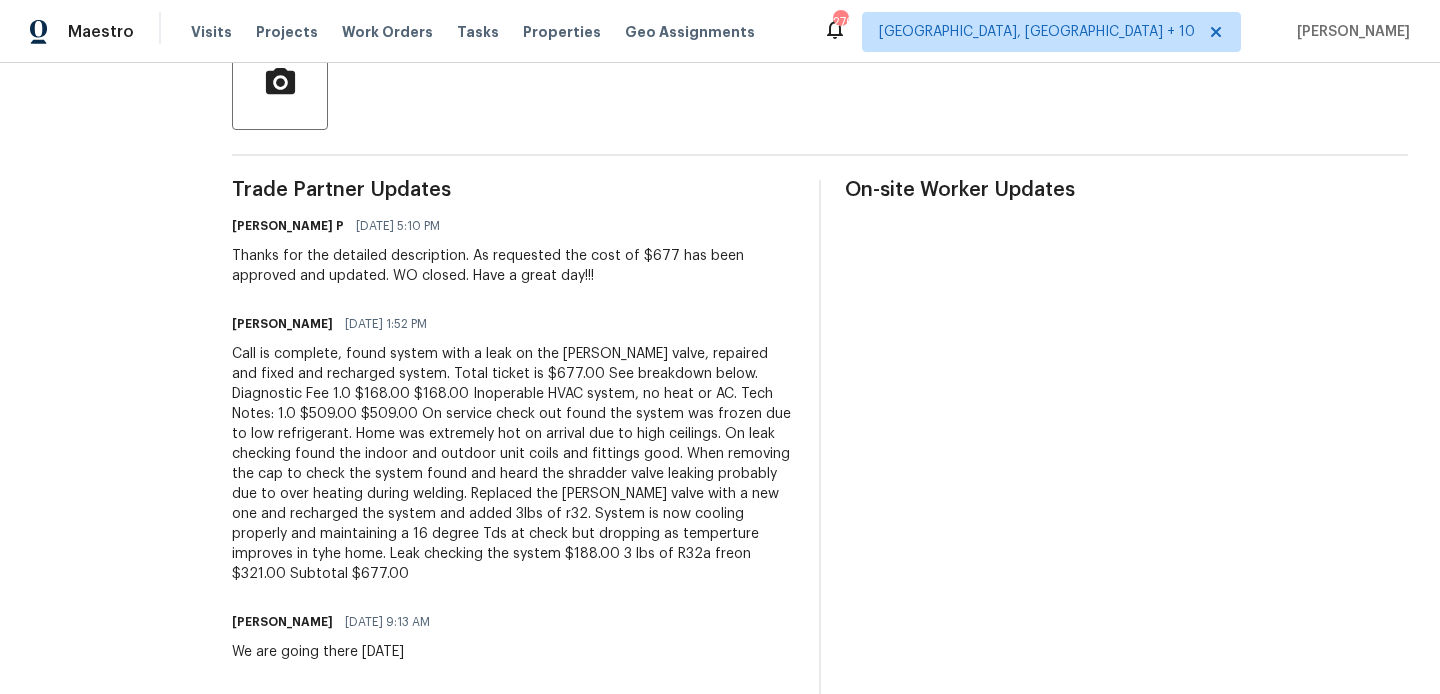 click on "Glenn Hilton 07/15/2025 1:52 PM" at bounding box center (513, 324) 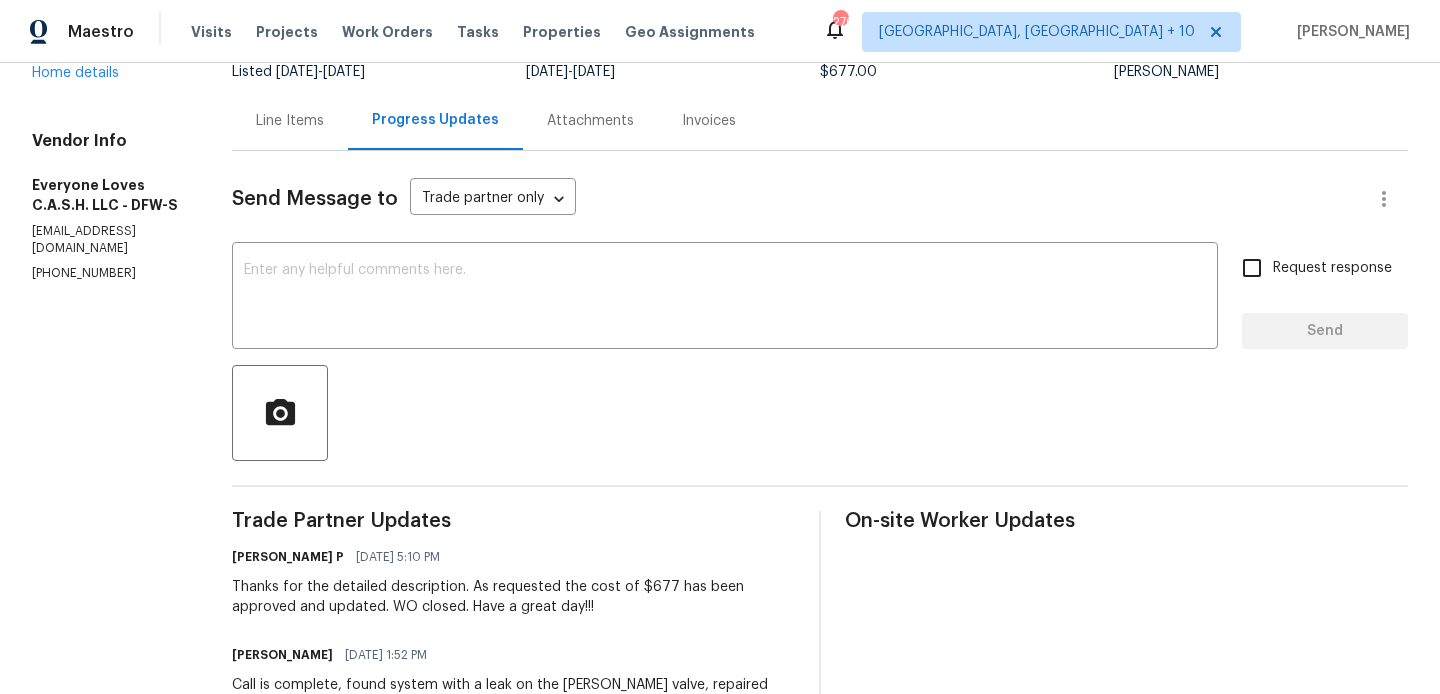 scroll, scrollTop: 0, scrollLeft: 0, axis: both 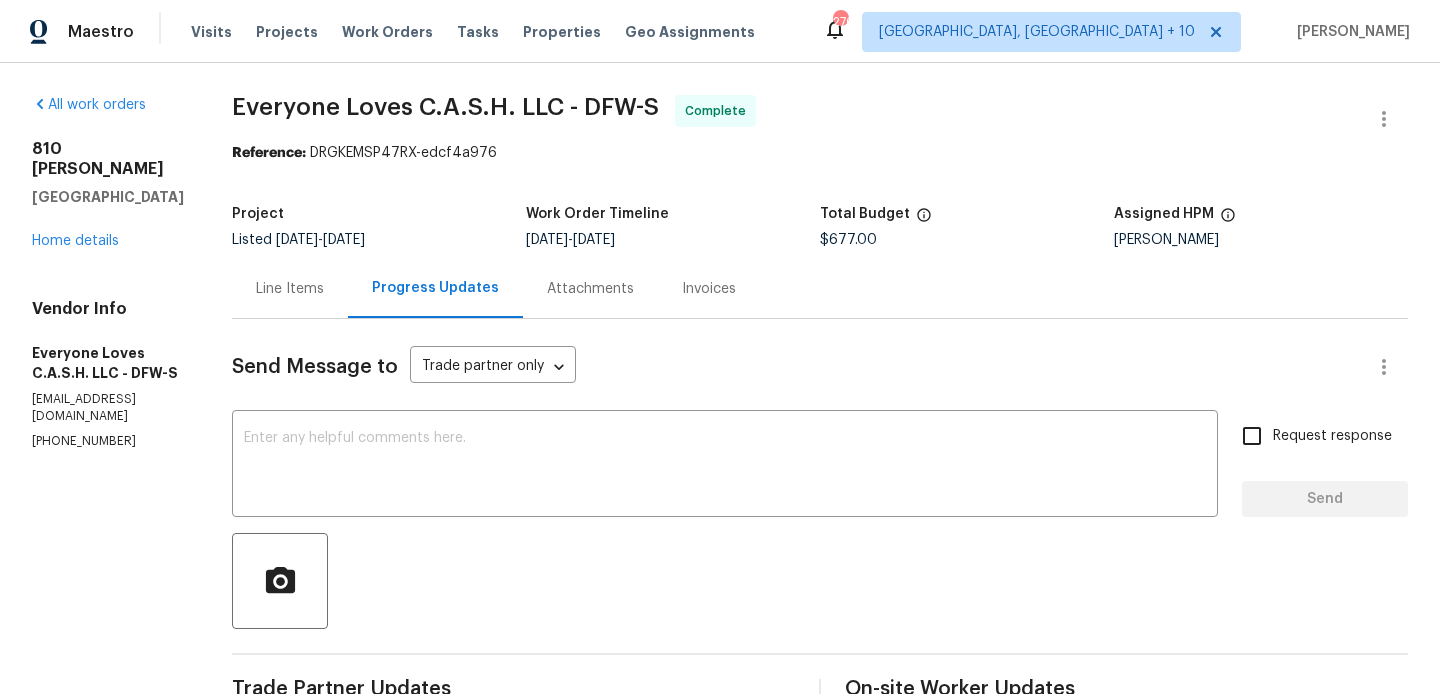 click on "Line Items" at bounding box center [290, 289] 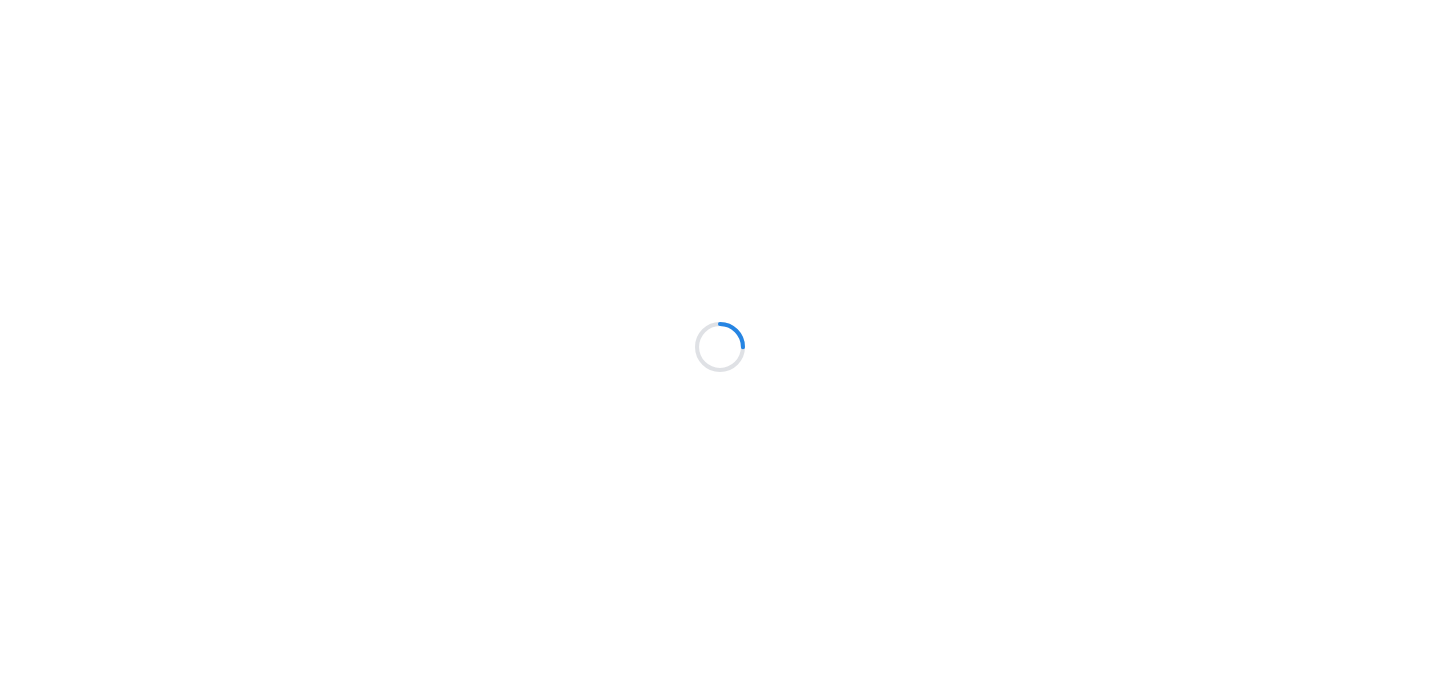 scroll, scrollTop: 0, scrollLeft: 0, axis: both 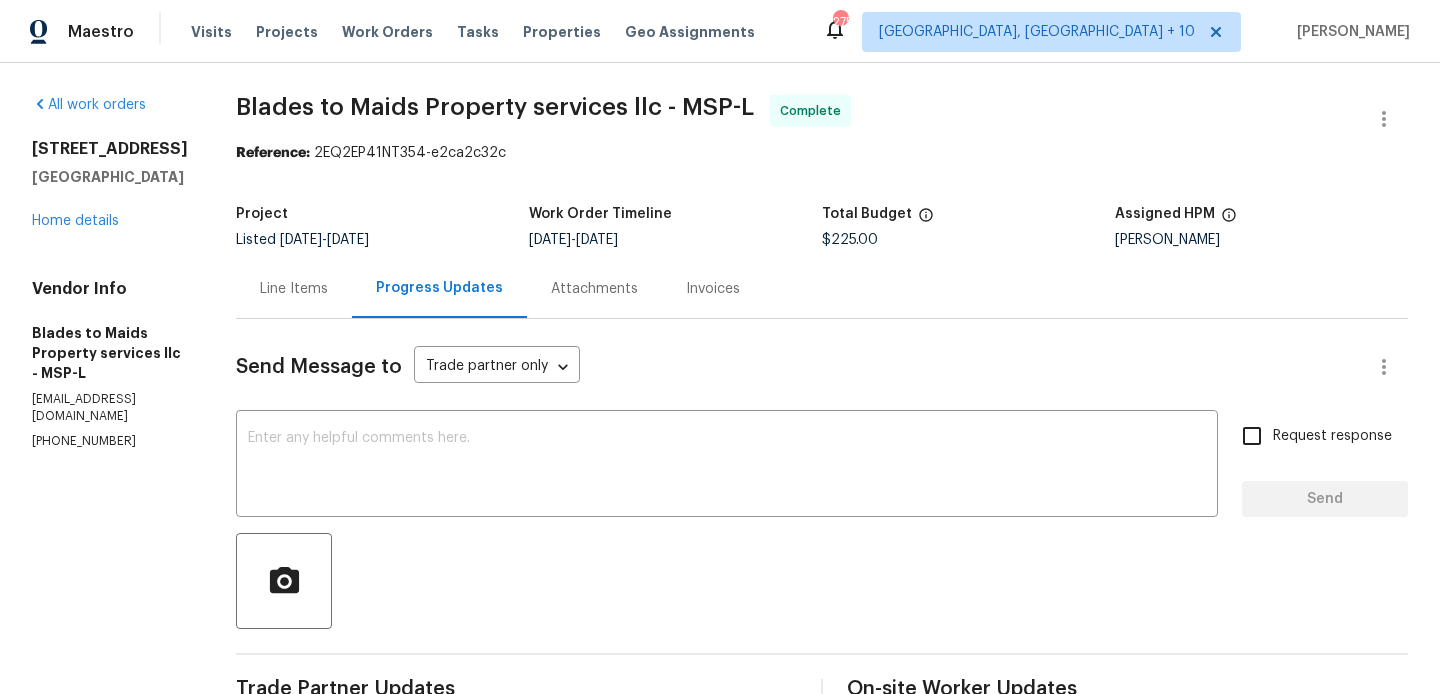 click on "Line Items" at bounding box center [294, 289] 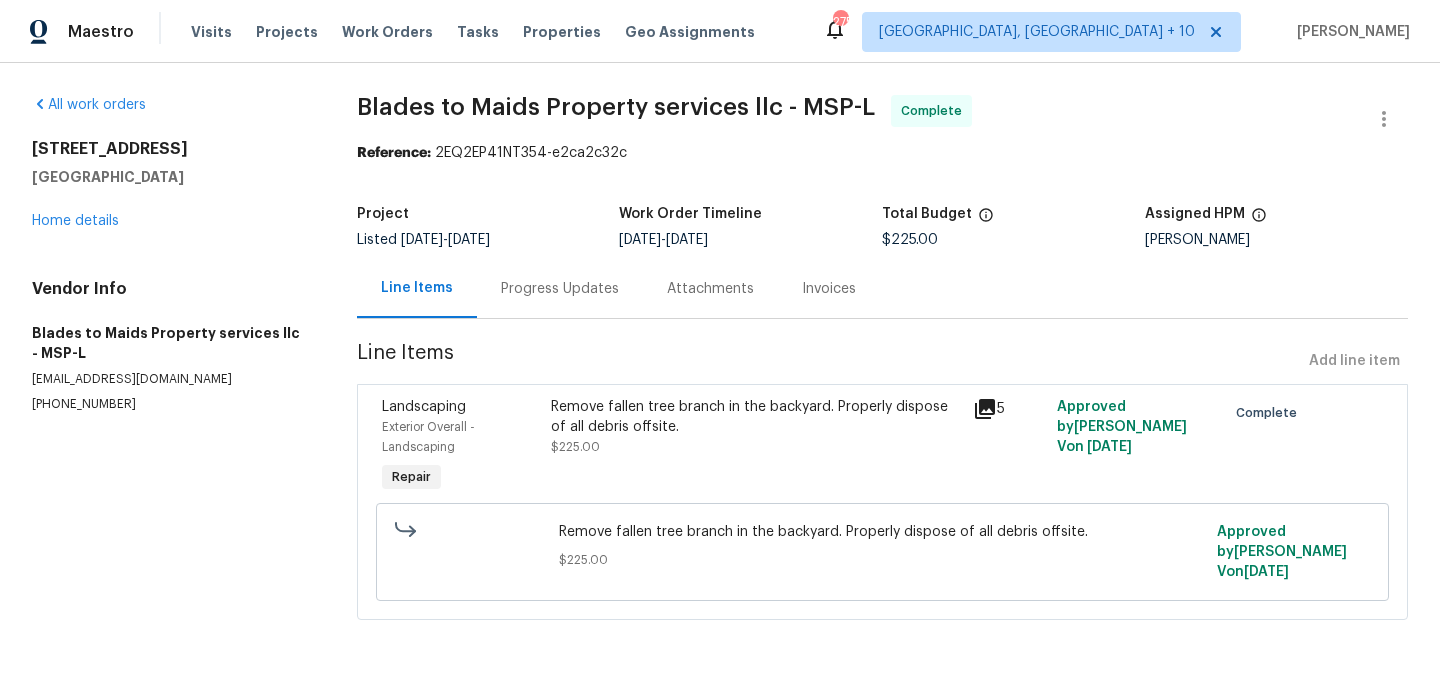 click on "Remove fallen tree branch in the backyard. Properly dispose of all debris offsite." at bounding box center [756, 417] 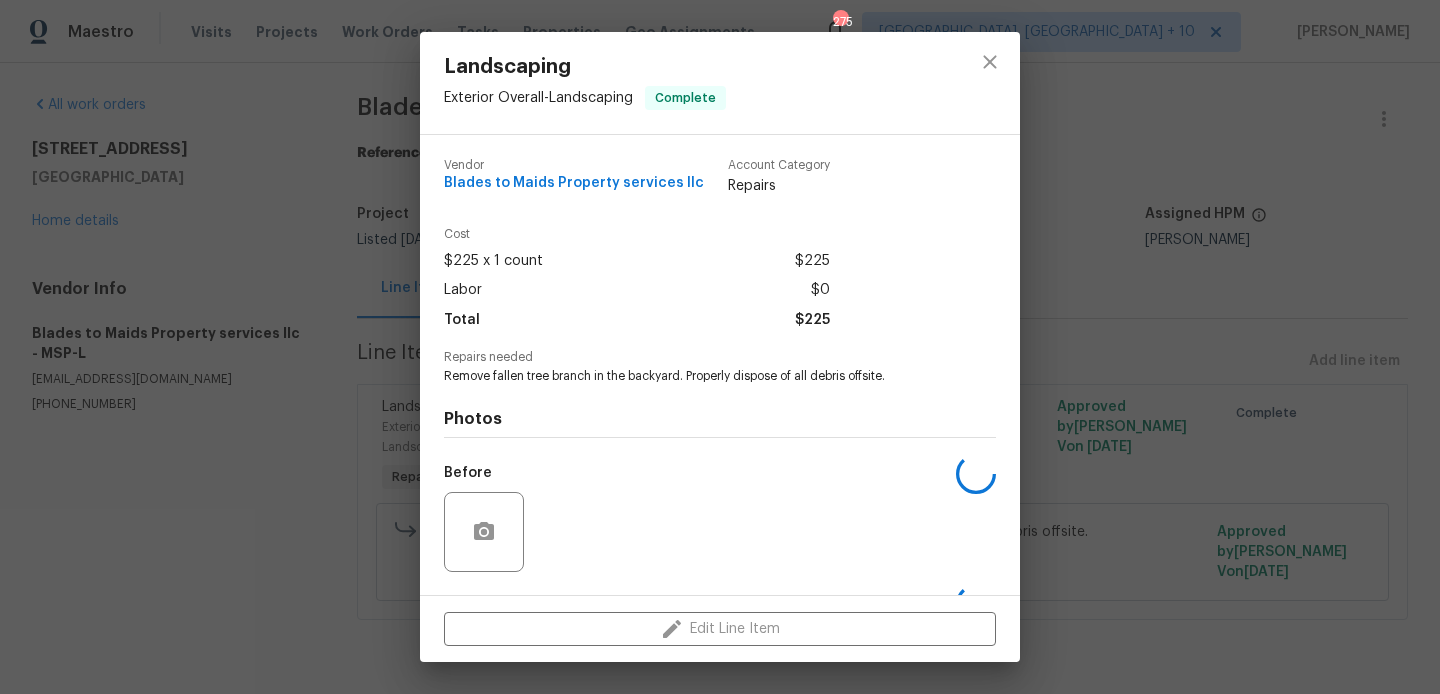 scroll, scrollTop: 127, scrollLeft: 0, axis: vertical 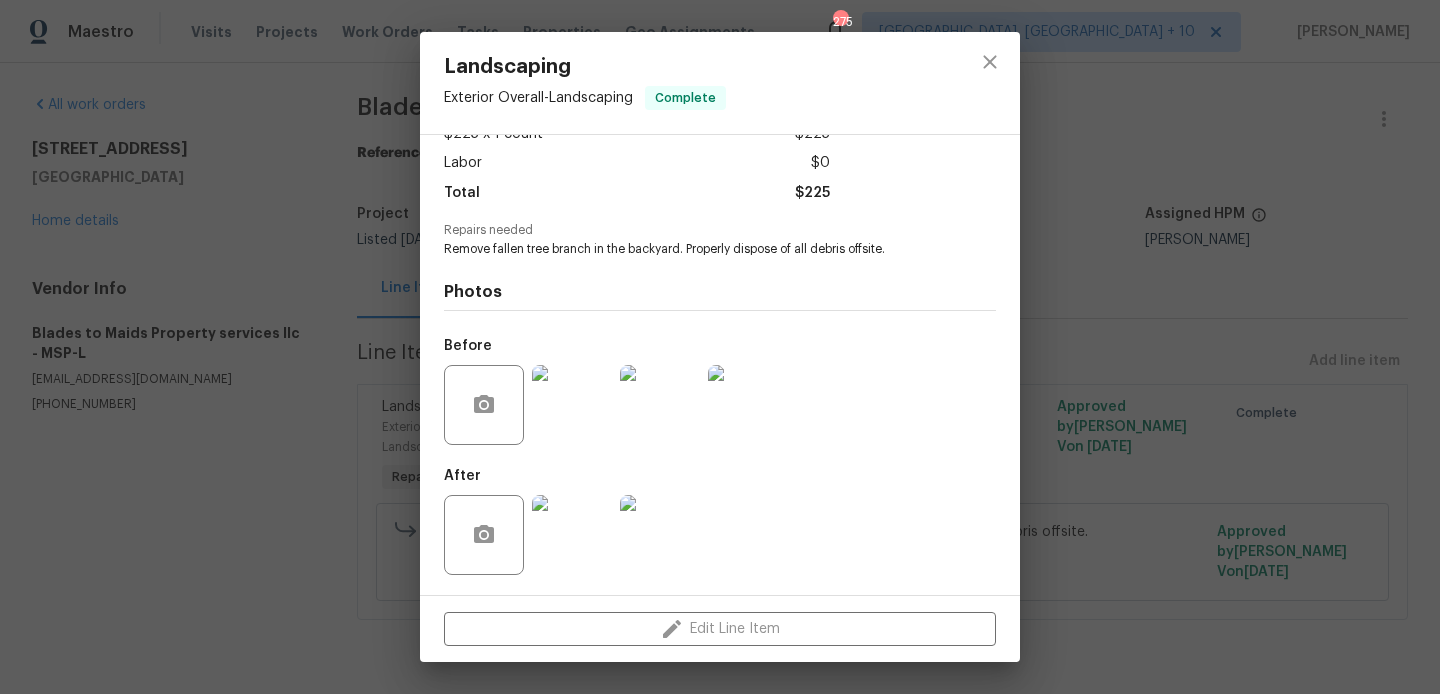 click on "Landscaping Exterior Overall  -  Landscaping Complete Vendor Blades to Maids Property services llc Account Category Repairs Cost $225 x 1 count $225 Labor $0 Total $225 Repairs needed Remove fallen tree branch in the backyard. Properly dispose of all debris offsite. Photos Before After  Edit Line Item" at bounding box center (720, 347) 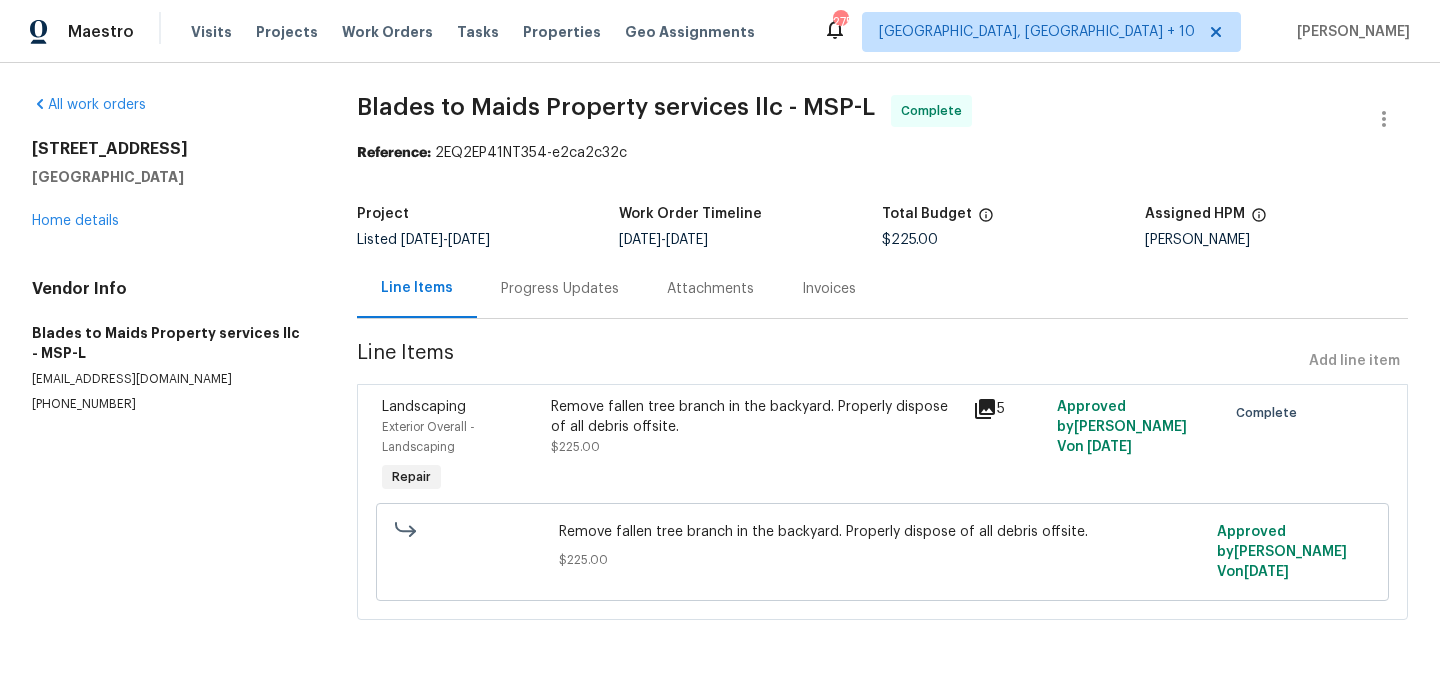 click on "Progress Updates" at bounding box center [560, 289] 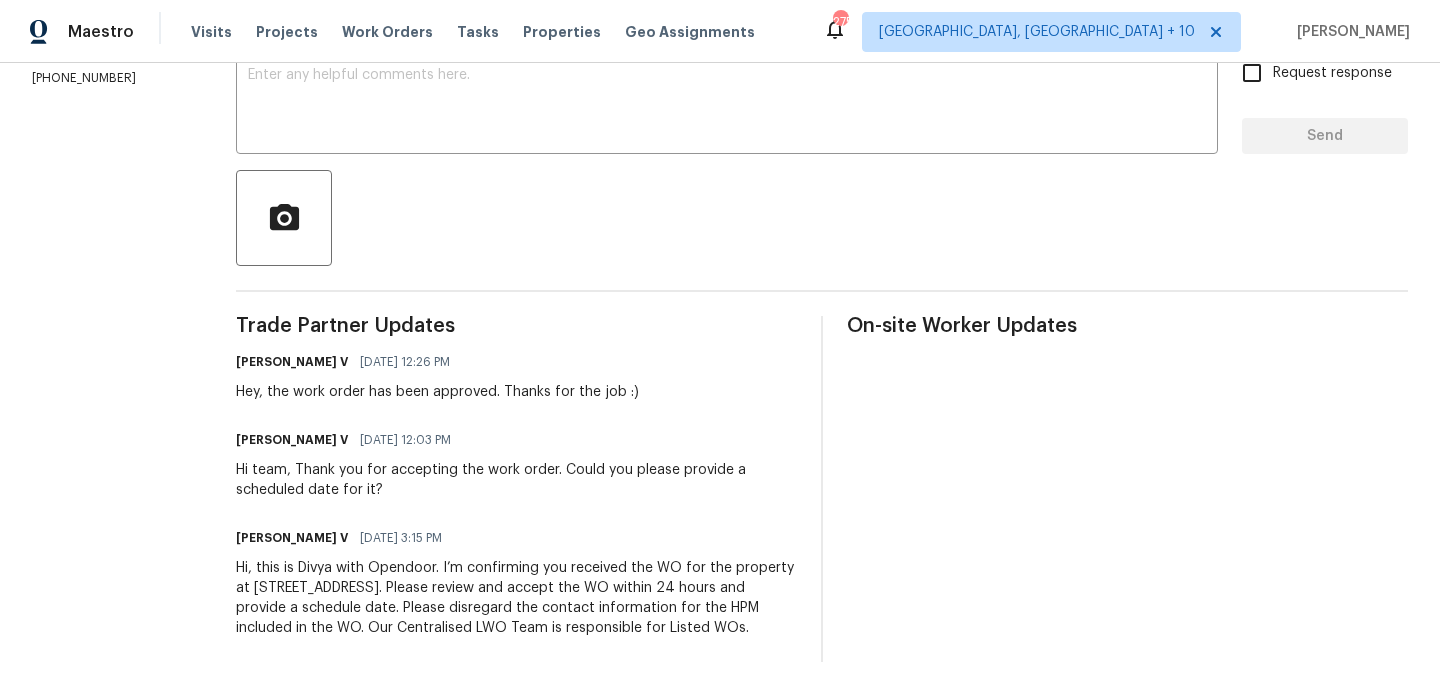scroll, scrollTop: 0, scrollLeft: 0, axis: both 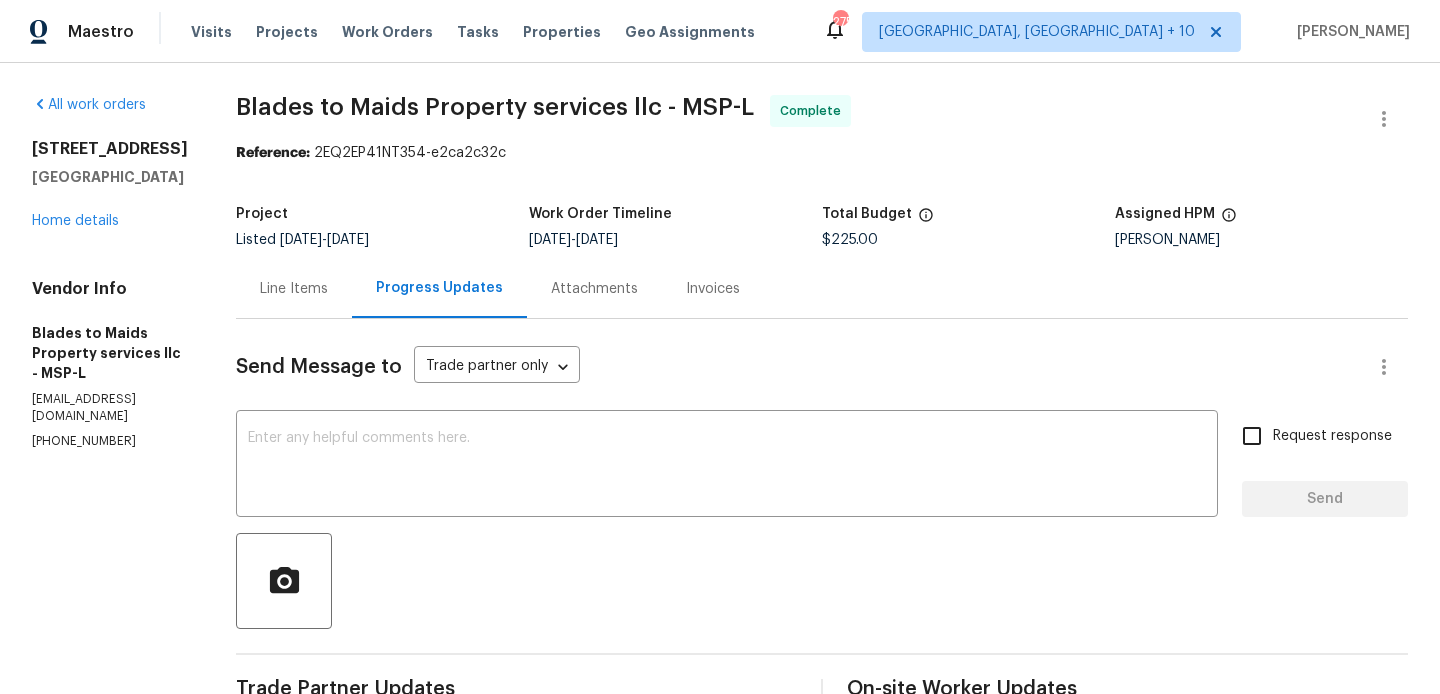 click on "Line Items" at bounding box center [294, 288] 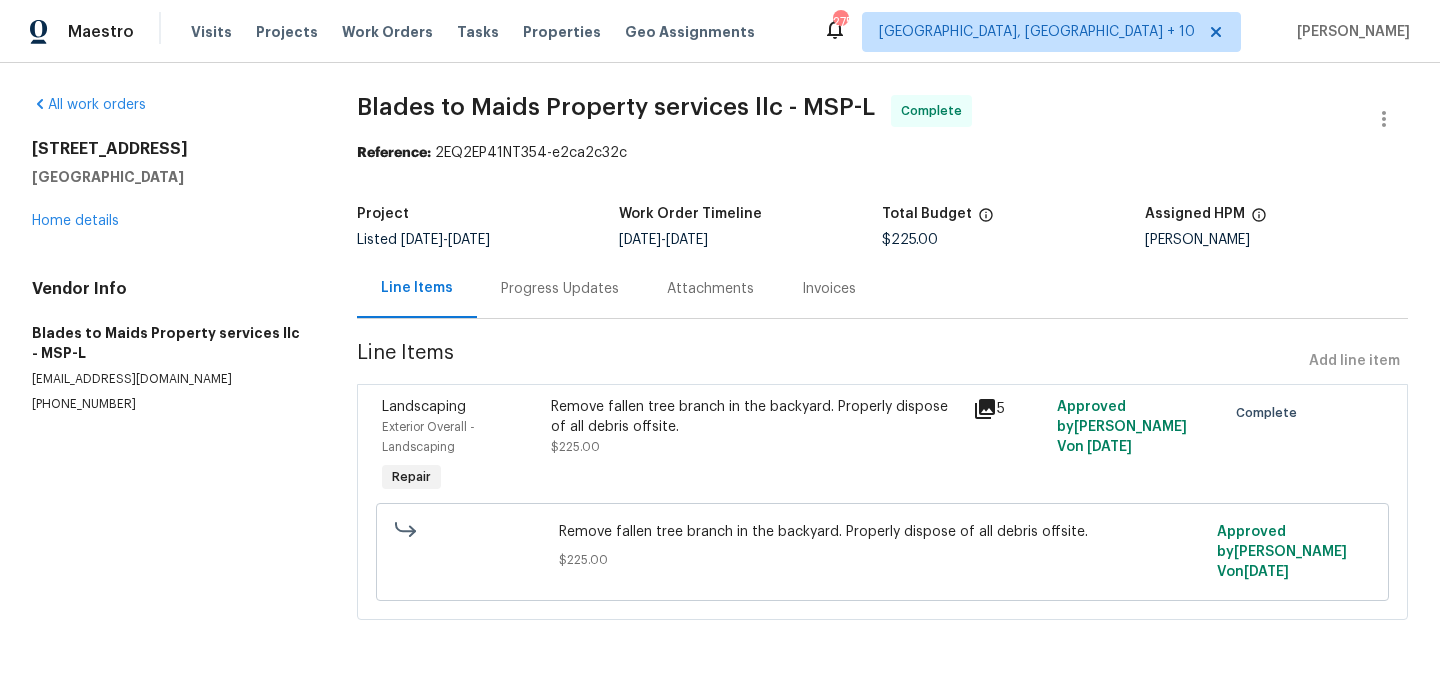 click on "Progress Updates" at bounding box center (560, 289) 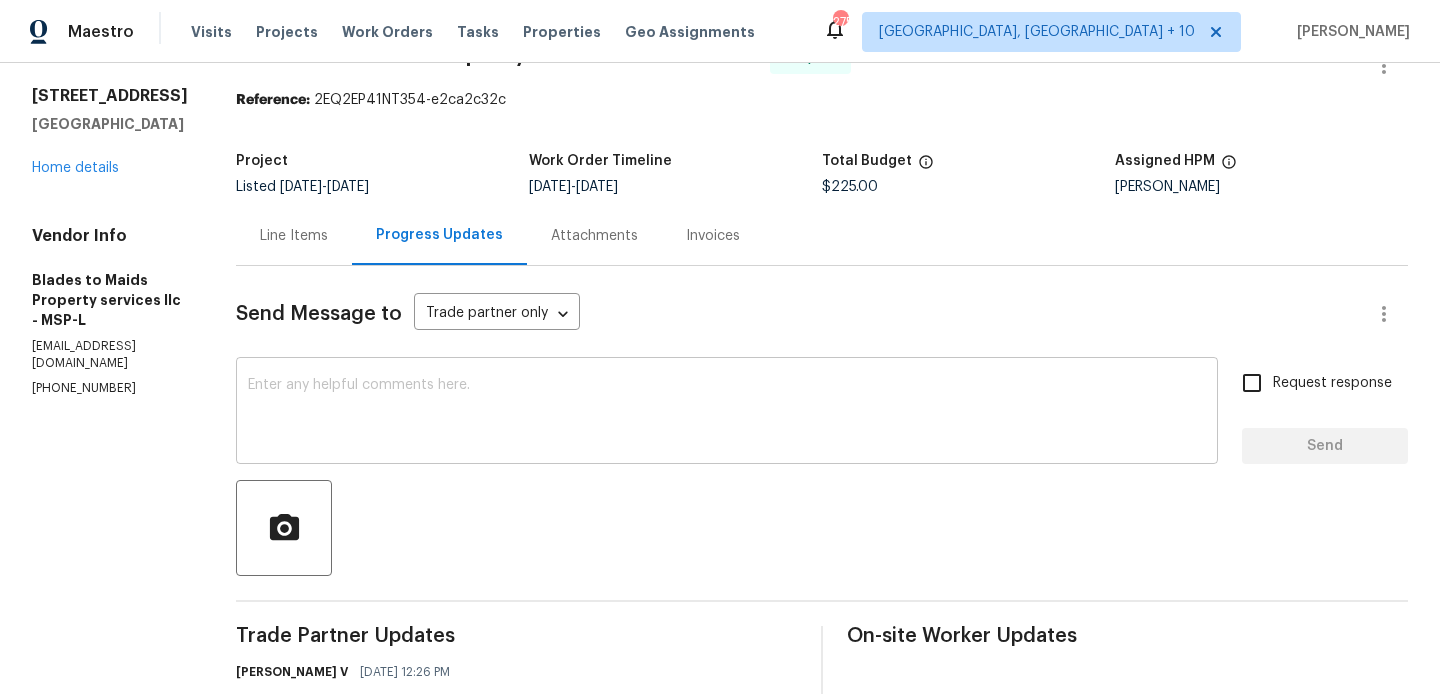 scroll, scrollTop: 383, scrollLeft: 0, axis: vertical 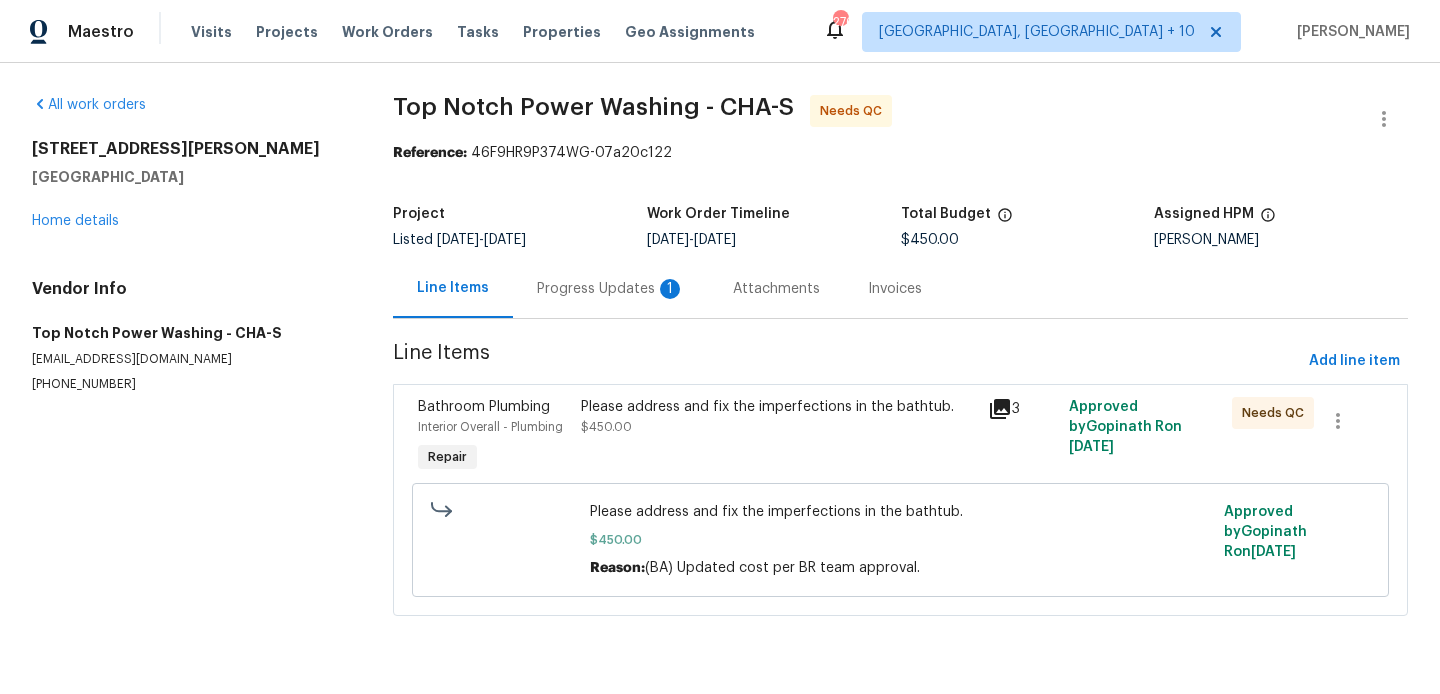 click on "Progress Updates 1" at bounding box center (611, 289) 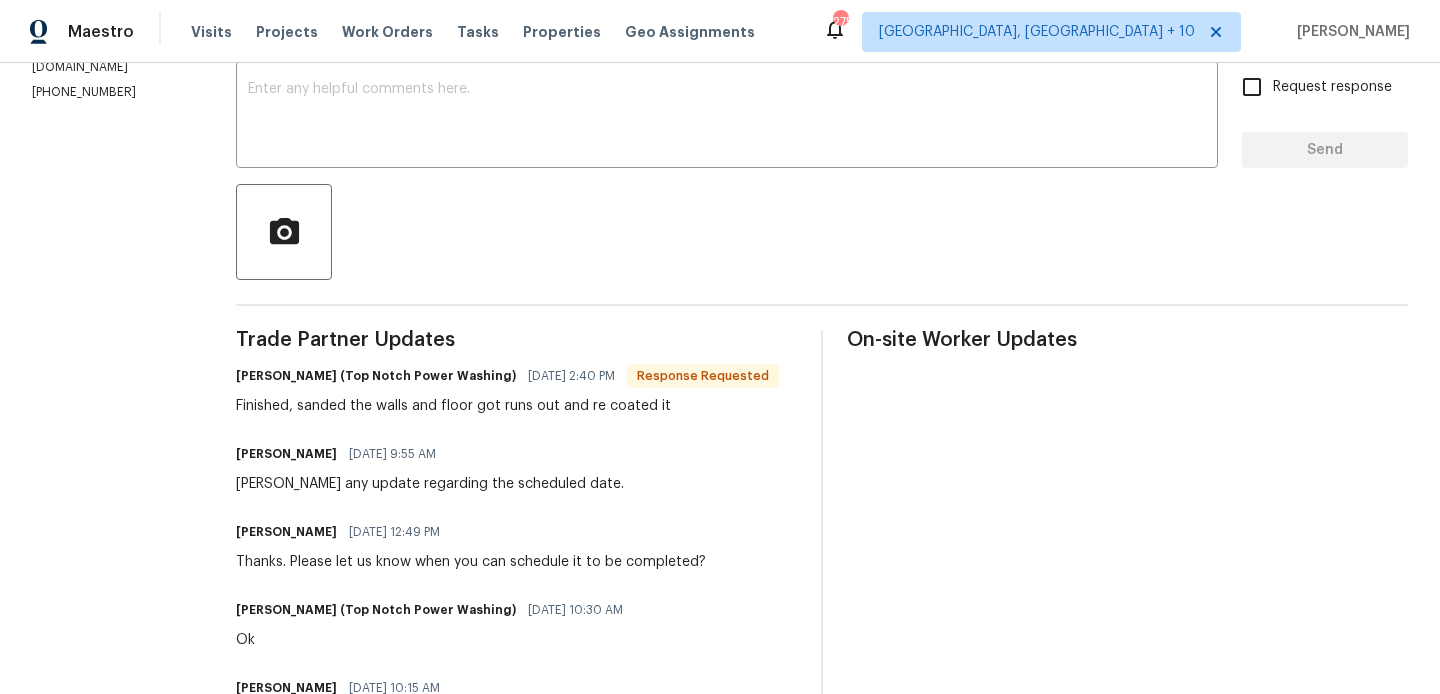 scroll, scrollTop: 0, scrollLeft: 0, axis: both 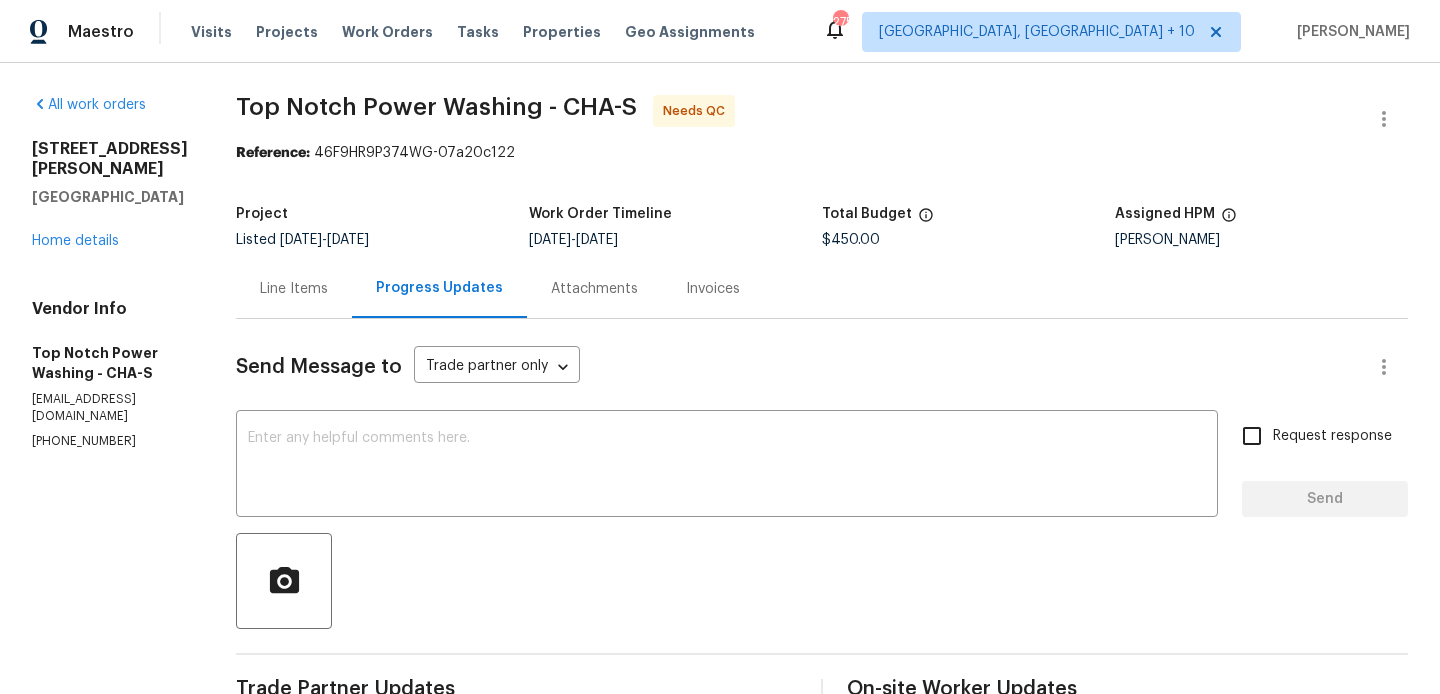 click on "Line Items" at bounding box center (294, 288) 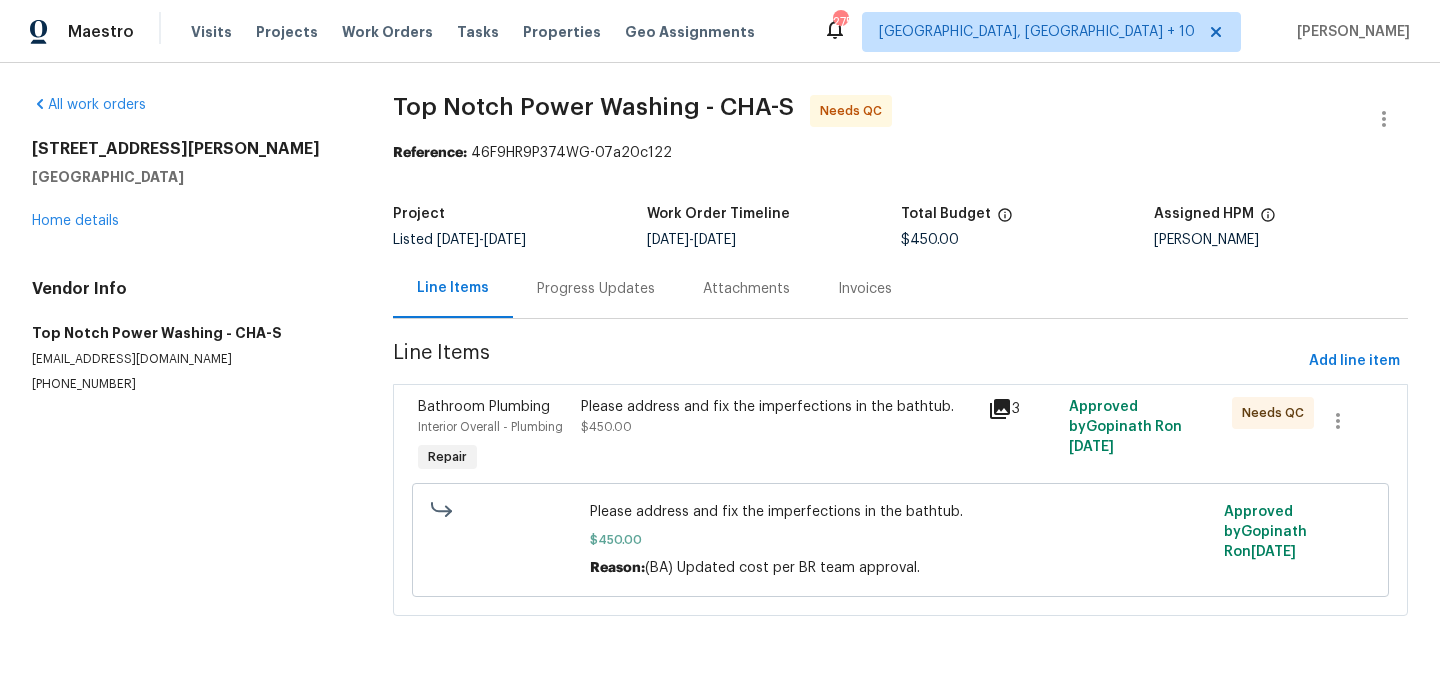 click on "Please address and fix the imperfections in the bathtub." at bounding box center (778, 407) 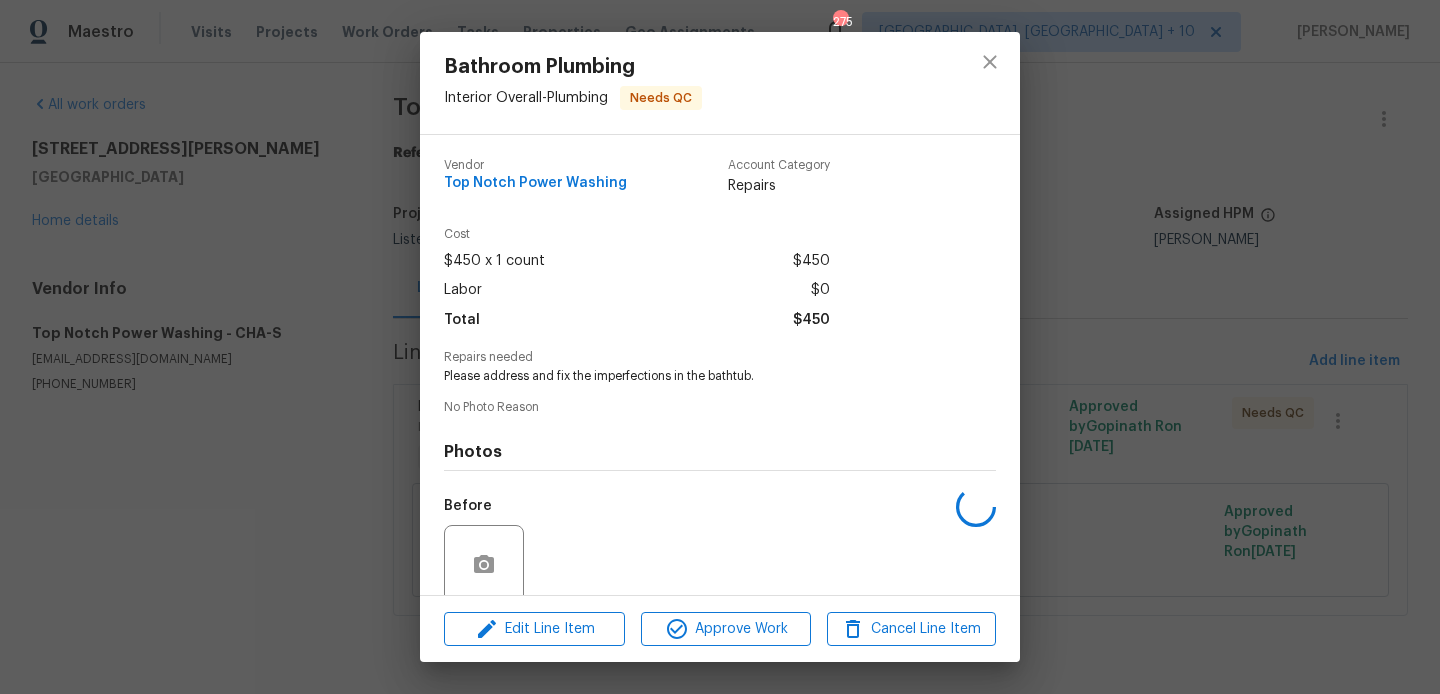 scroll, scrollTop: 159, scrollLeft: 0, axis: vertical 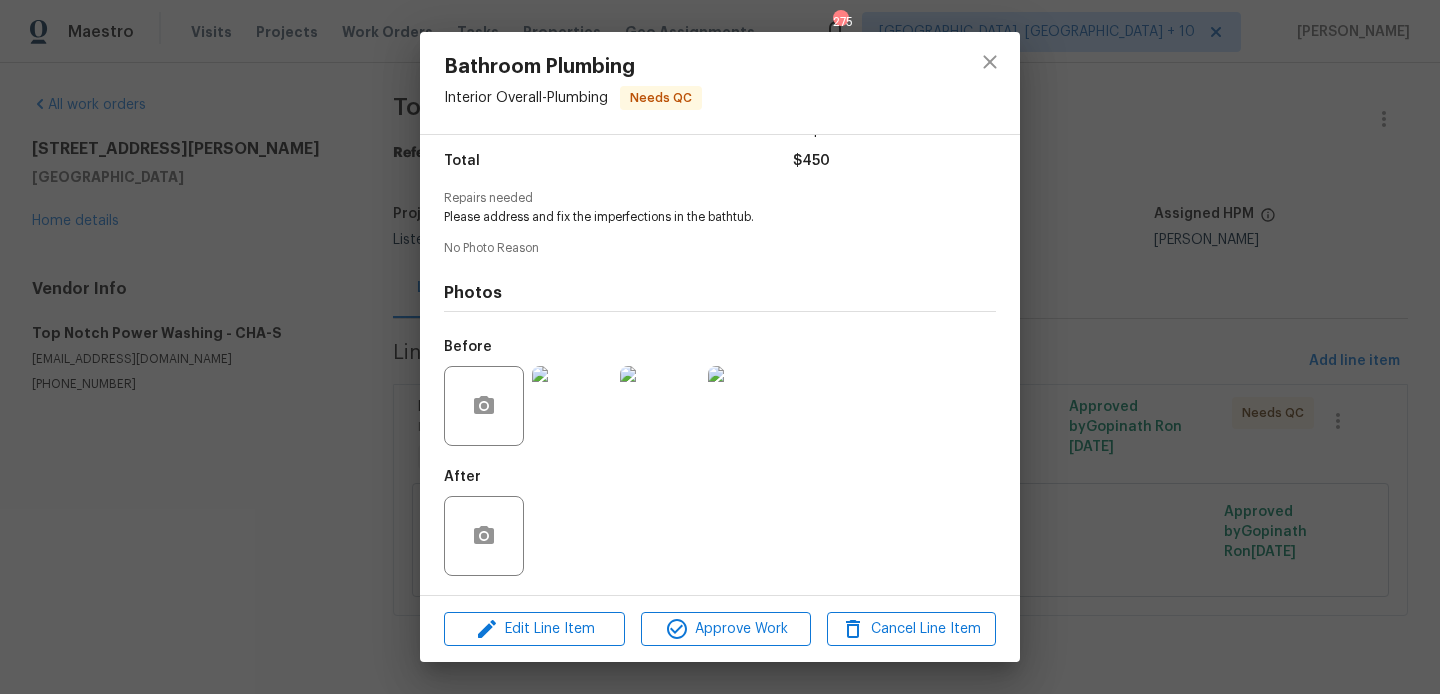 click on "Bathroom Plumbing Interior Overall  -  Plumbing Needs QC Vendor Top Notch Power Washing Account Category Repairs Cost $450 x 1 count $450 Labor $0 Total $450 Repairs needed Please address and fix the imperfections in the bathtub. No Photo Reason   Photos Before After  Edit Line Item  Approve Work  Cancel Line Item" at bounding box center [720, 347] 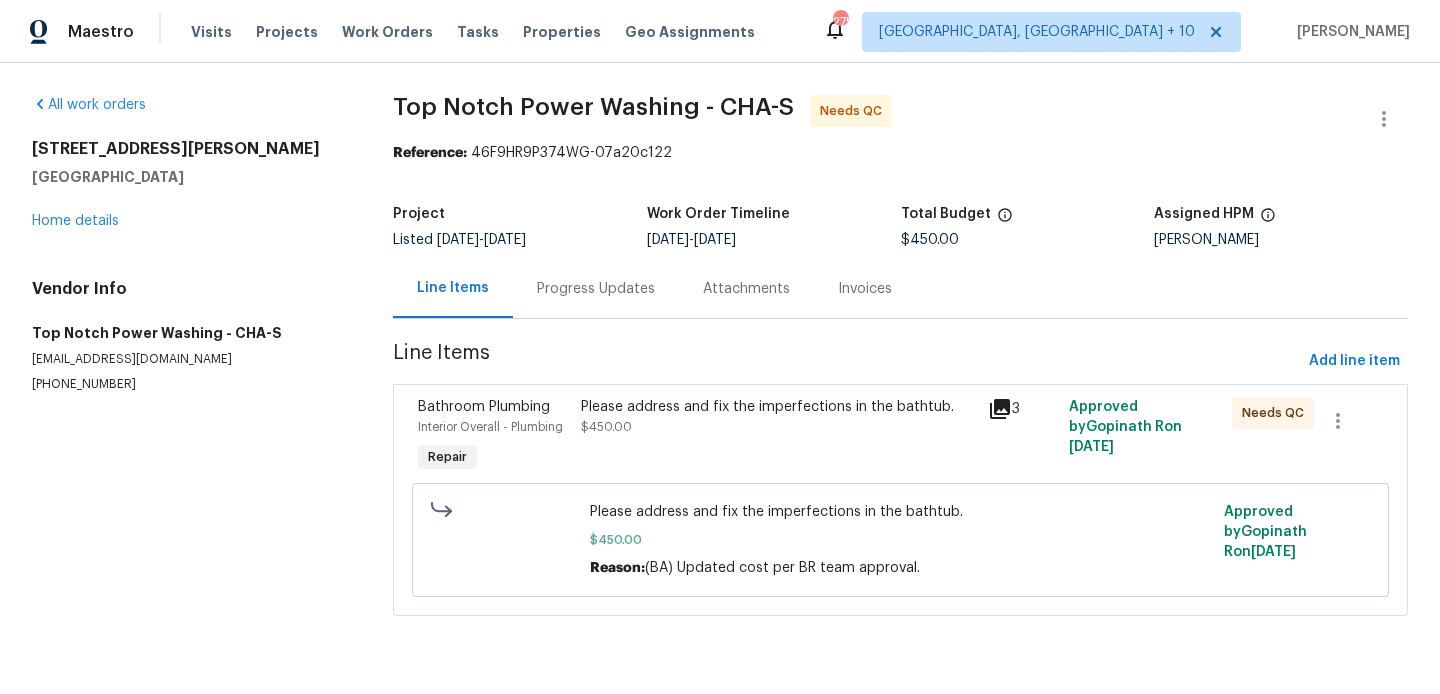 click on "Progress Updates" at bounding box center [596, 288] 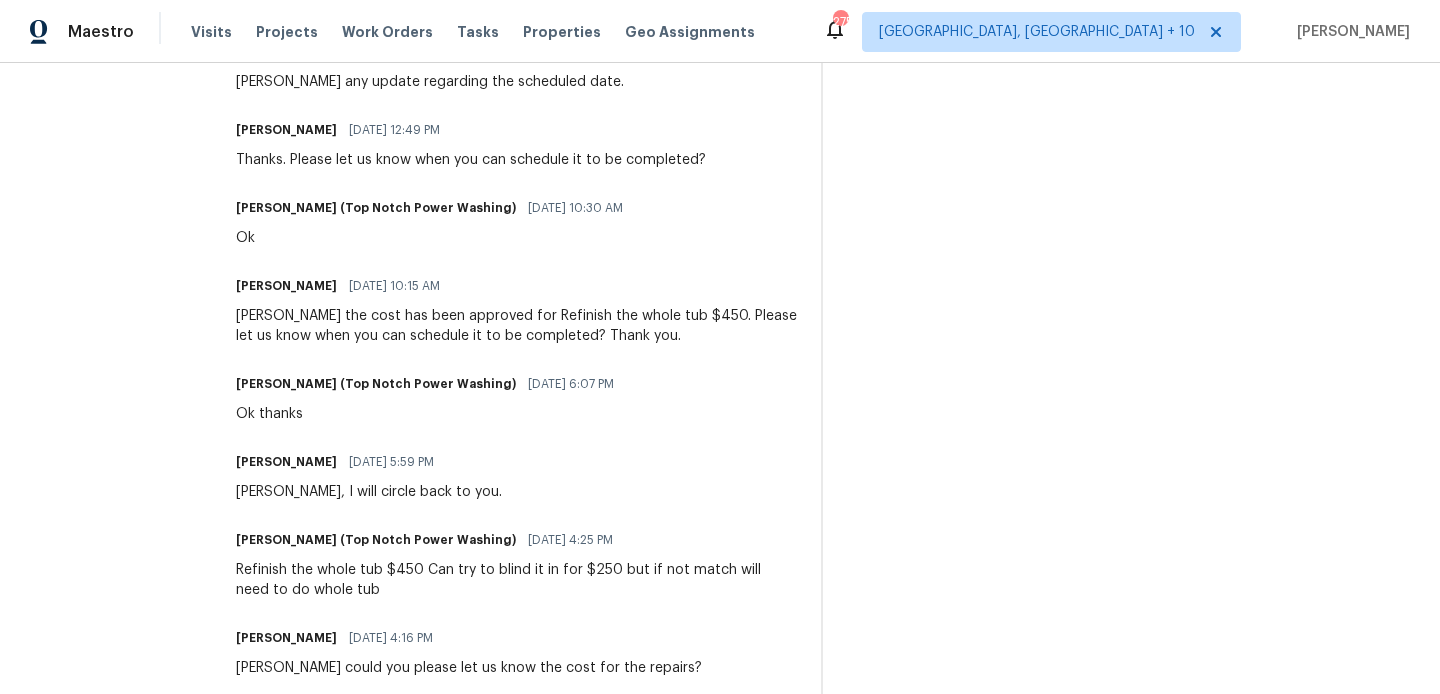 scroll, scrollTop: 0, scrollLeft: 0, axis: both 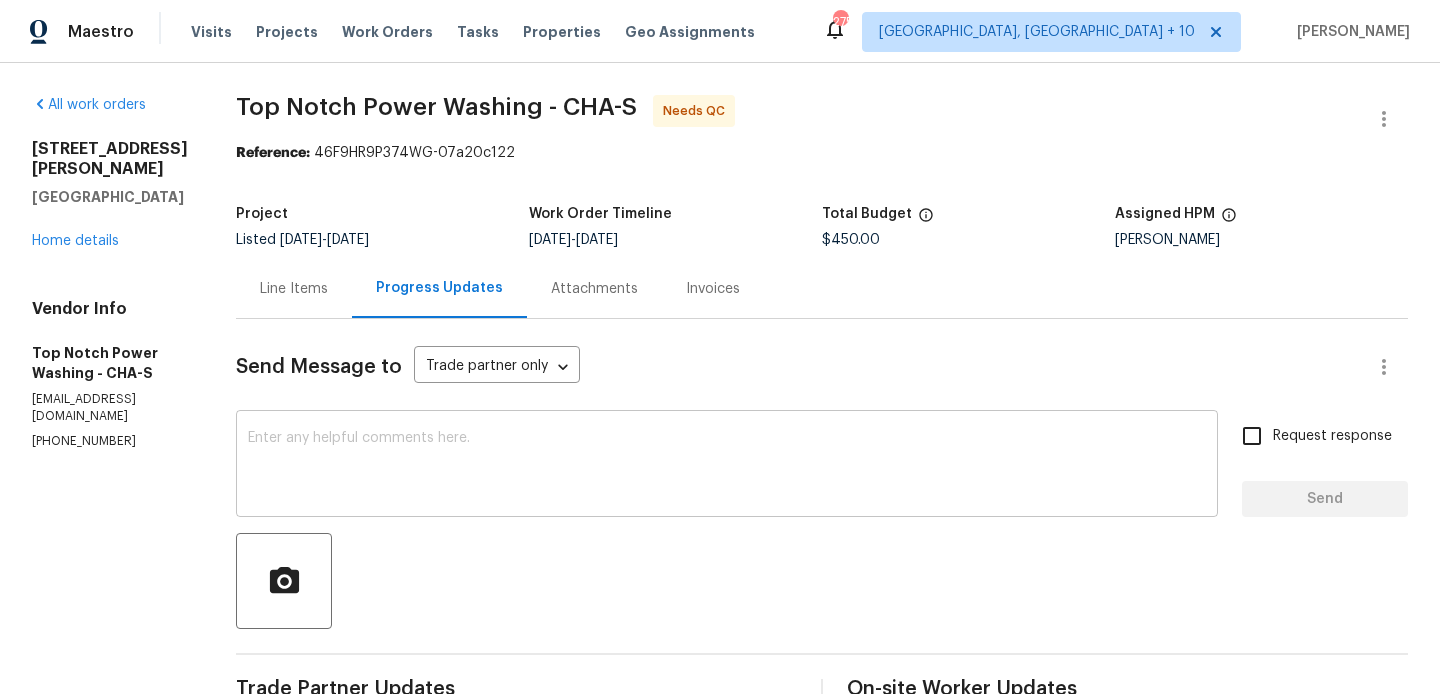 click at bounding box center (727, 466) 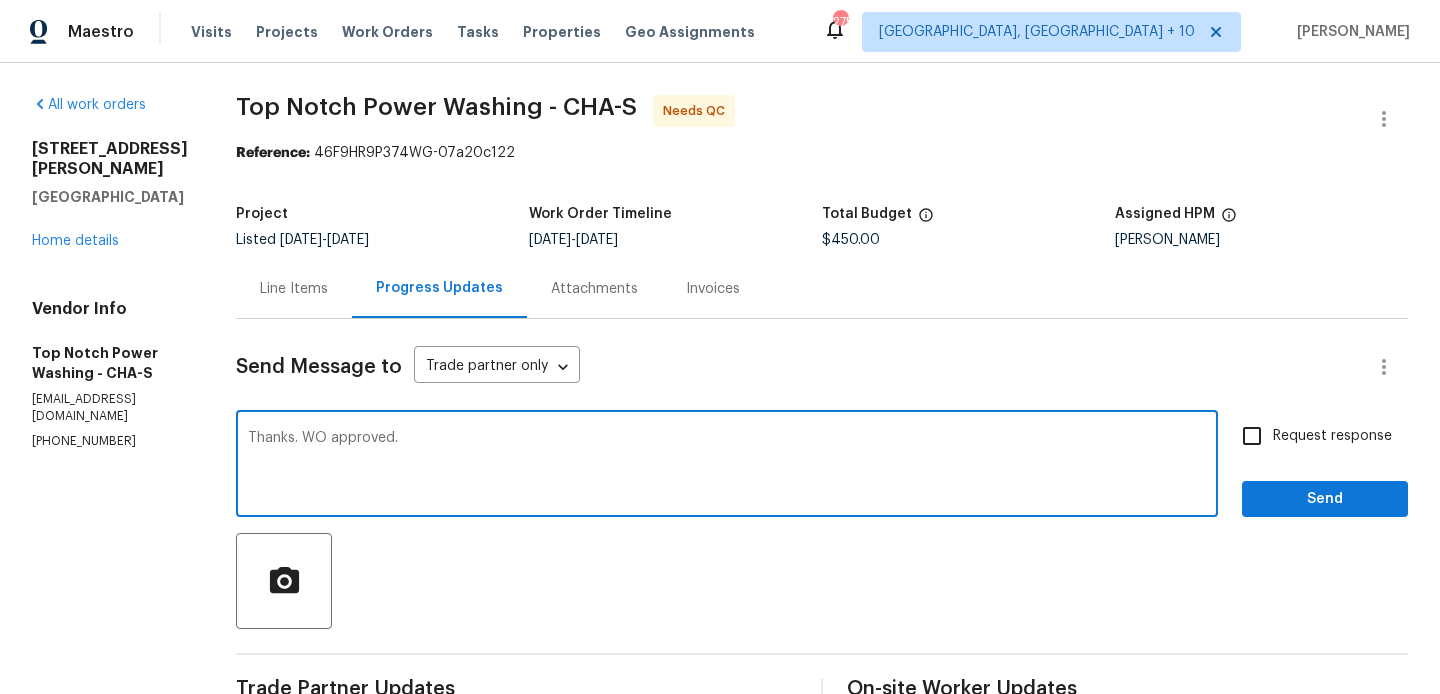 type on "Thanks. WO approved." 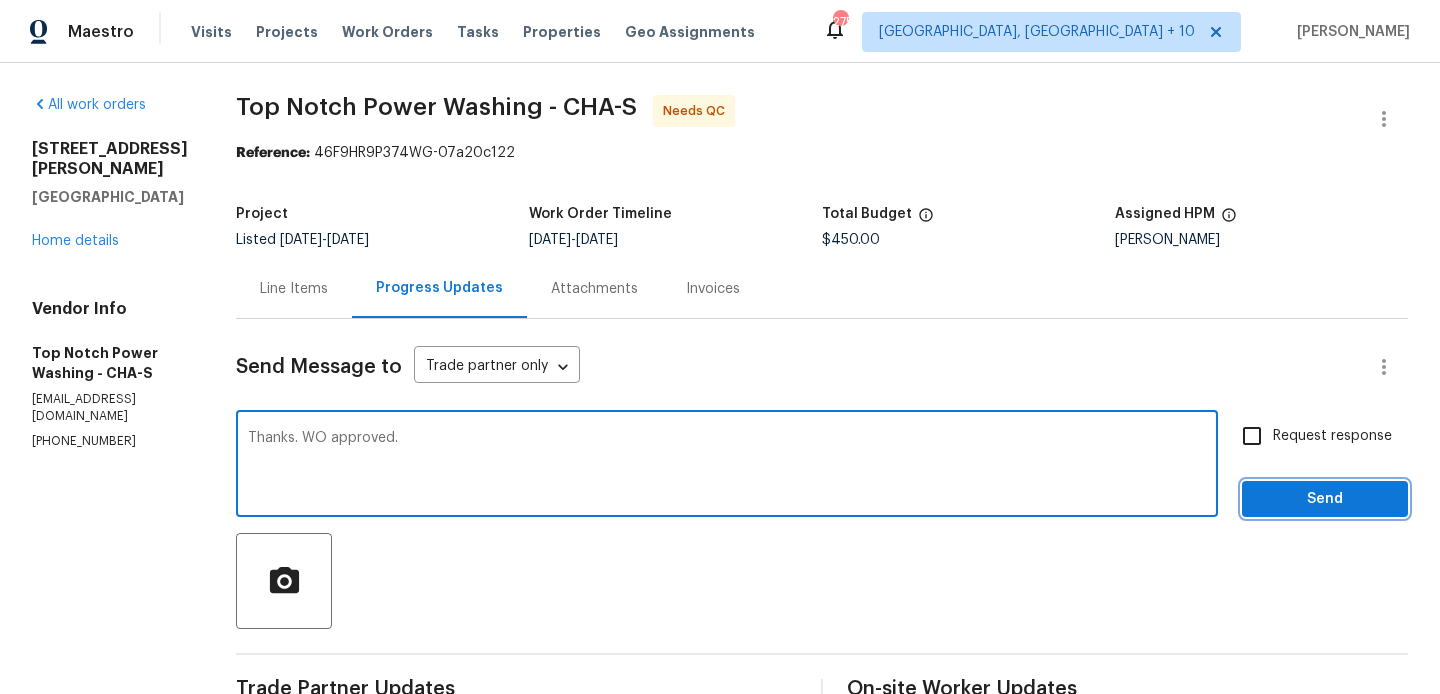 click on "Send" at bounding box center (1325, 499) 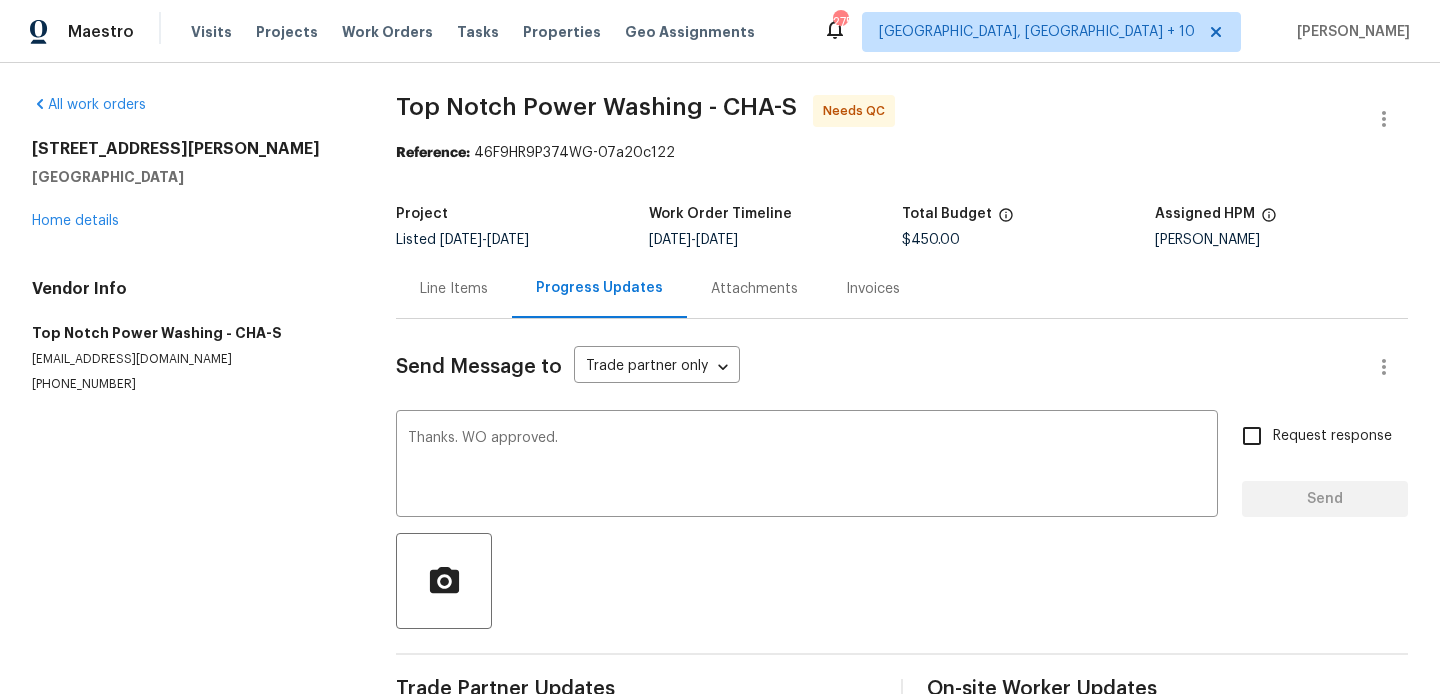 type 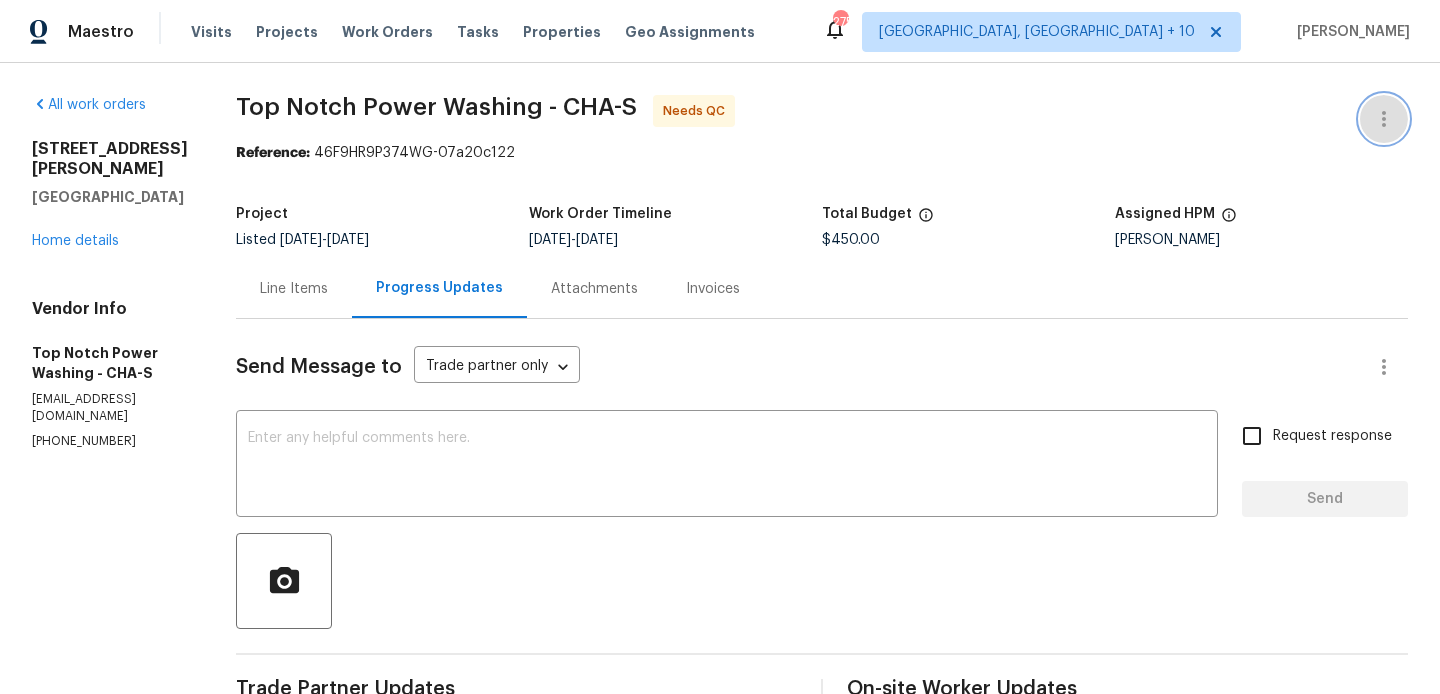 click 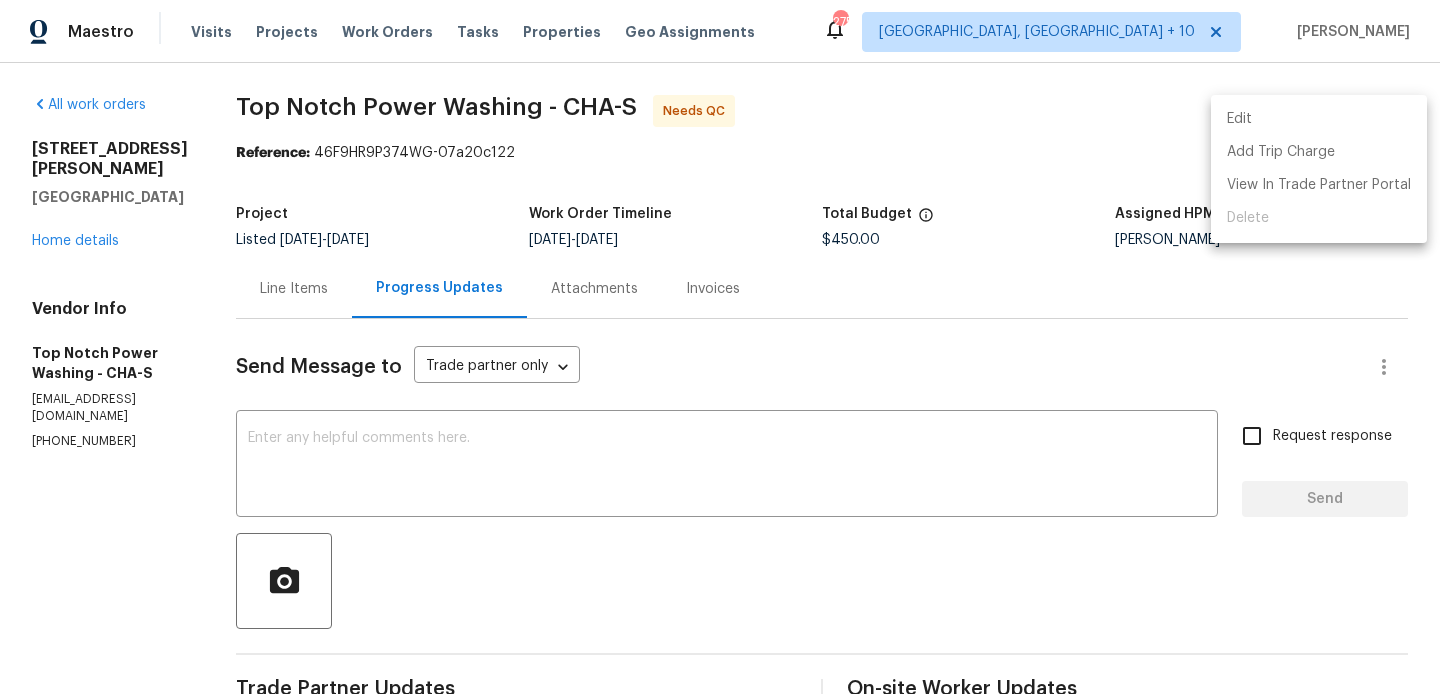 click on "Edit" at bounding box center [1319, 119] 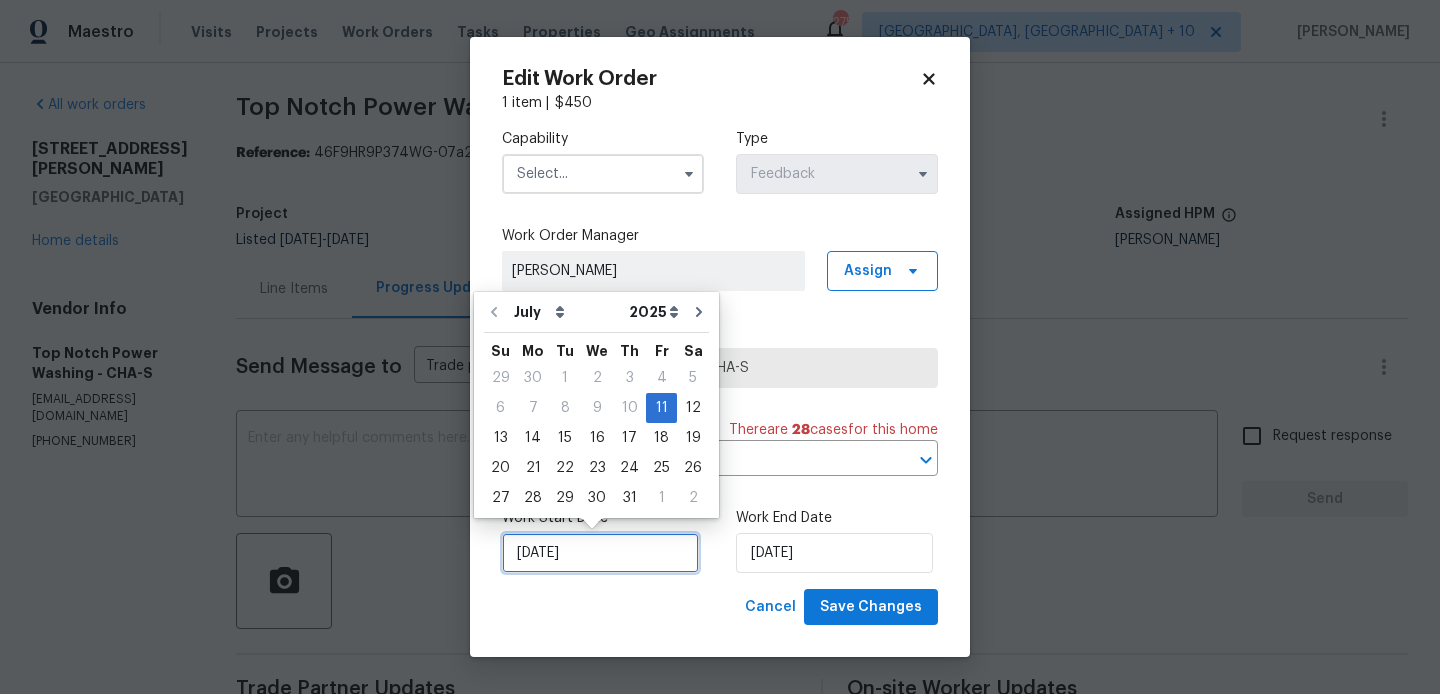 click on "11/07/2025" at bounding box center [600, 553] 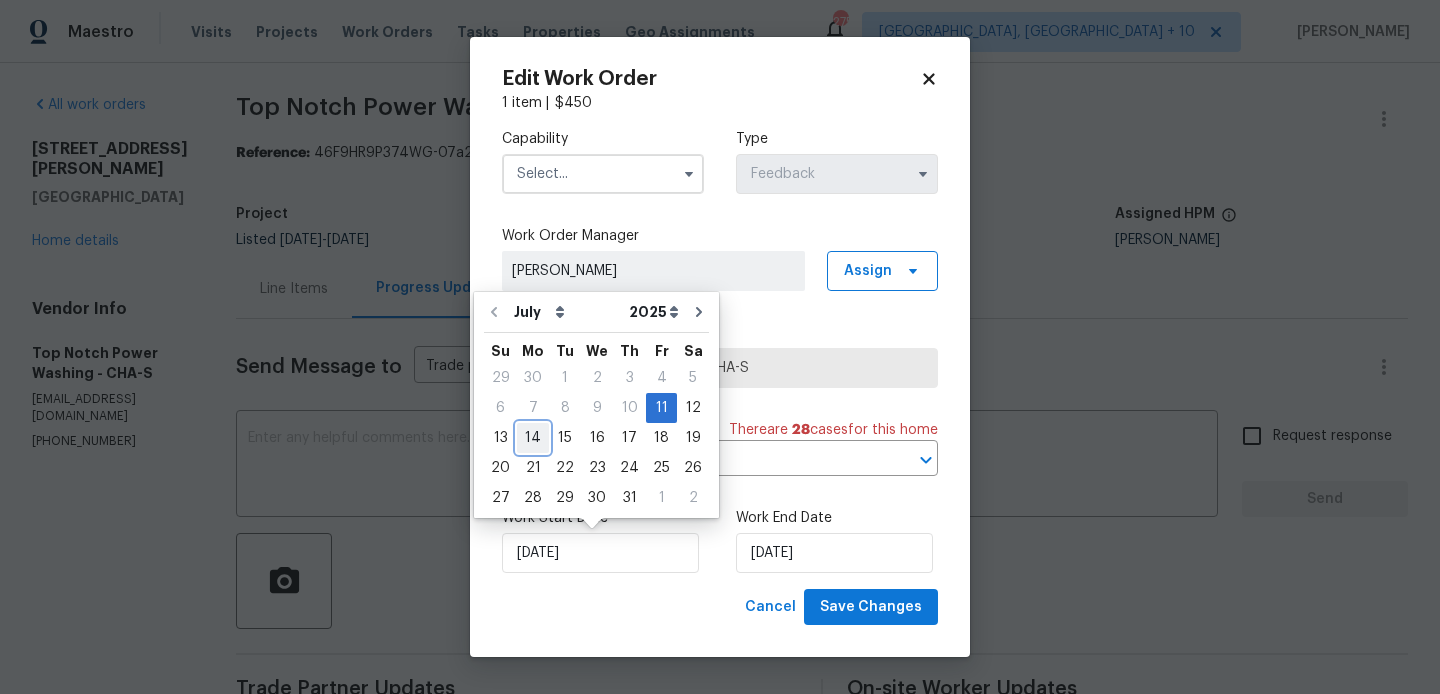 click on "14" at bounding box center (533, 438) 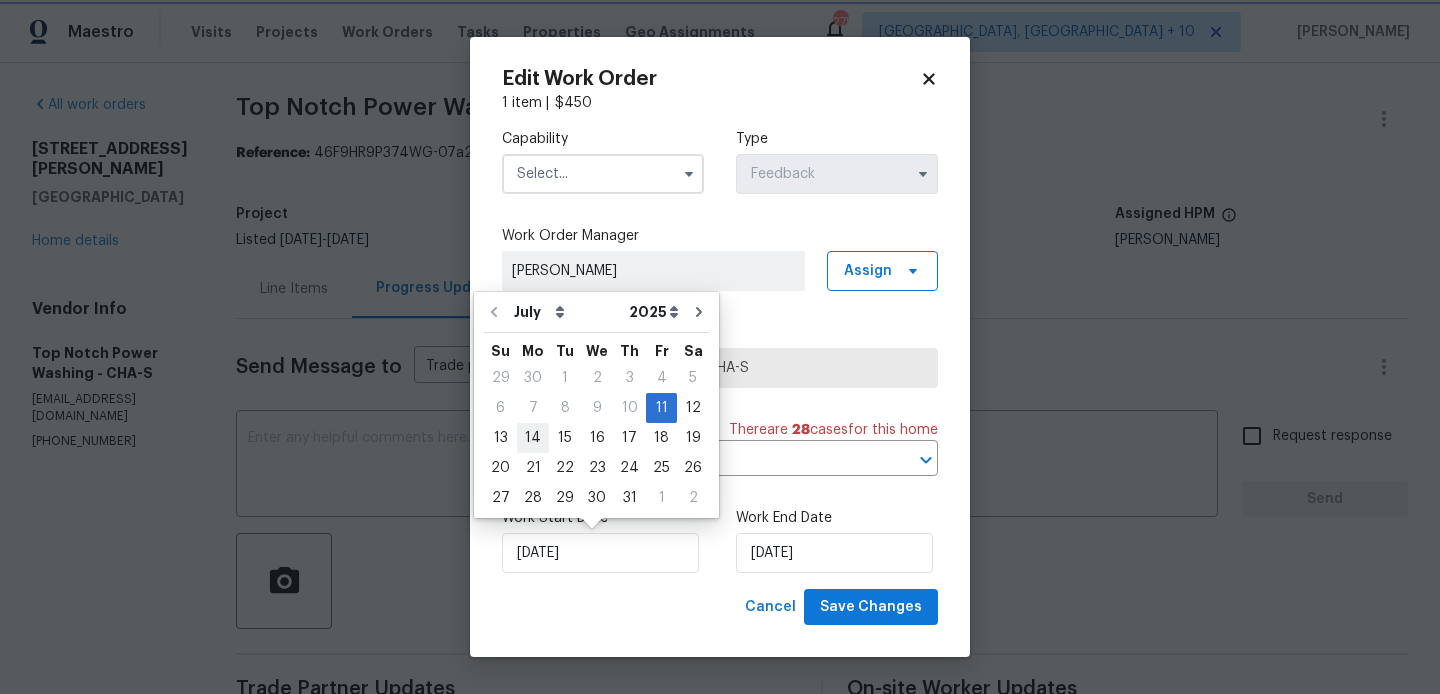 type on "14/07/2025" 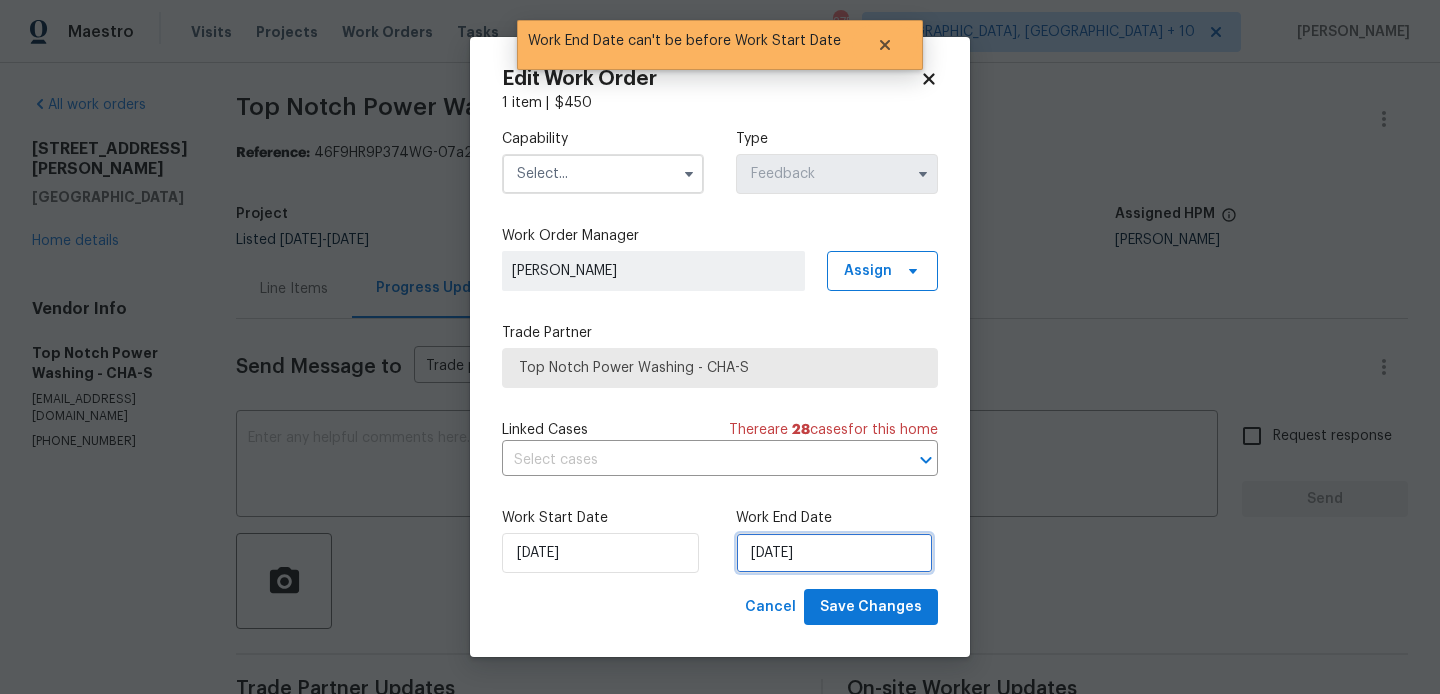 click on "14/07/2025" at bounding box center (834, 553) 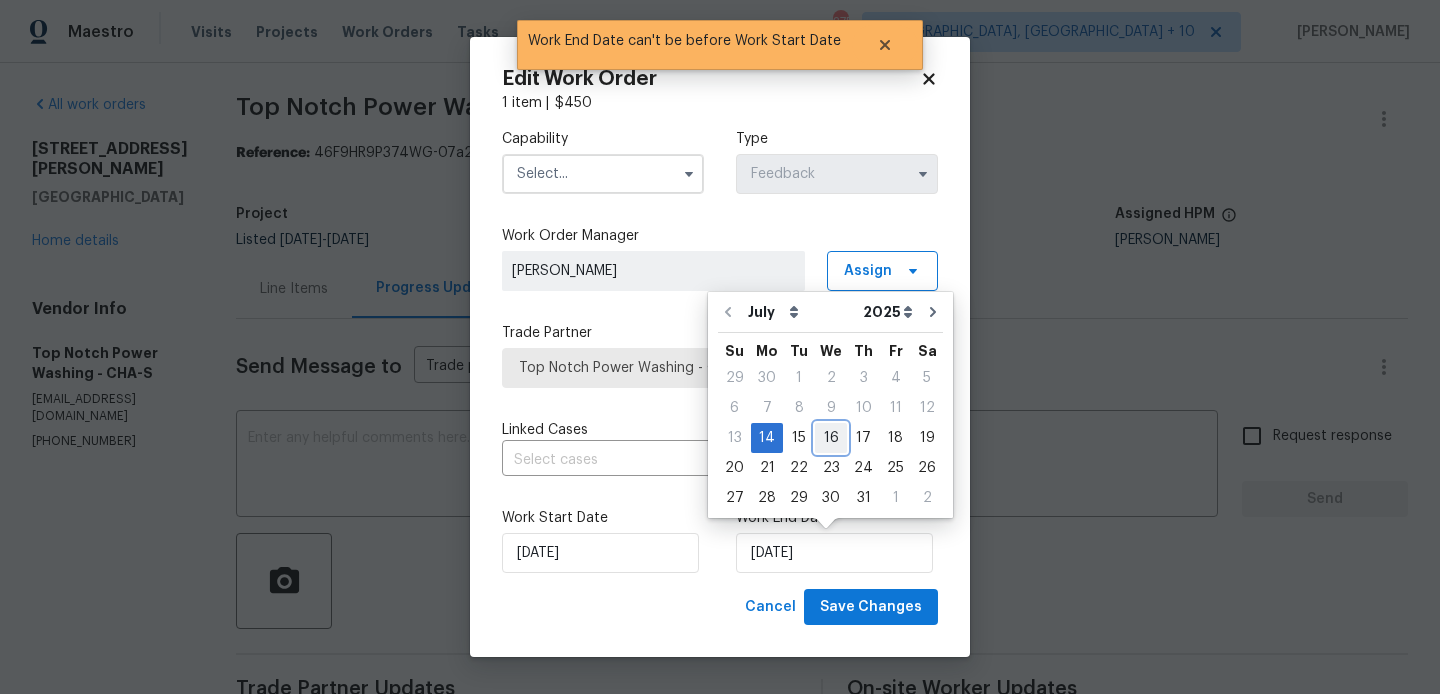 click on "16" at bounding box center (831, 438) 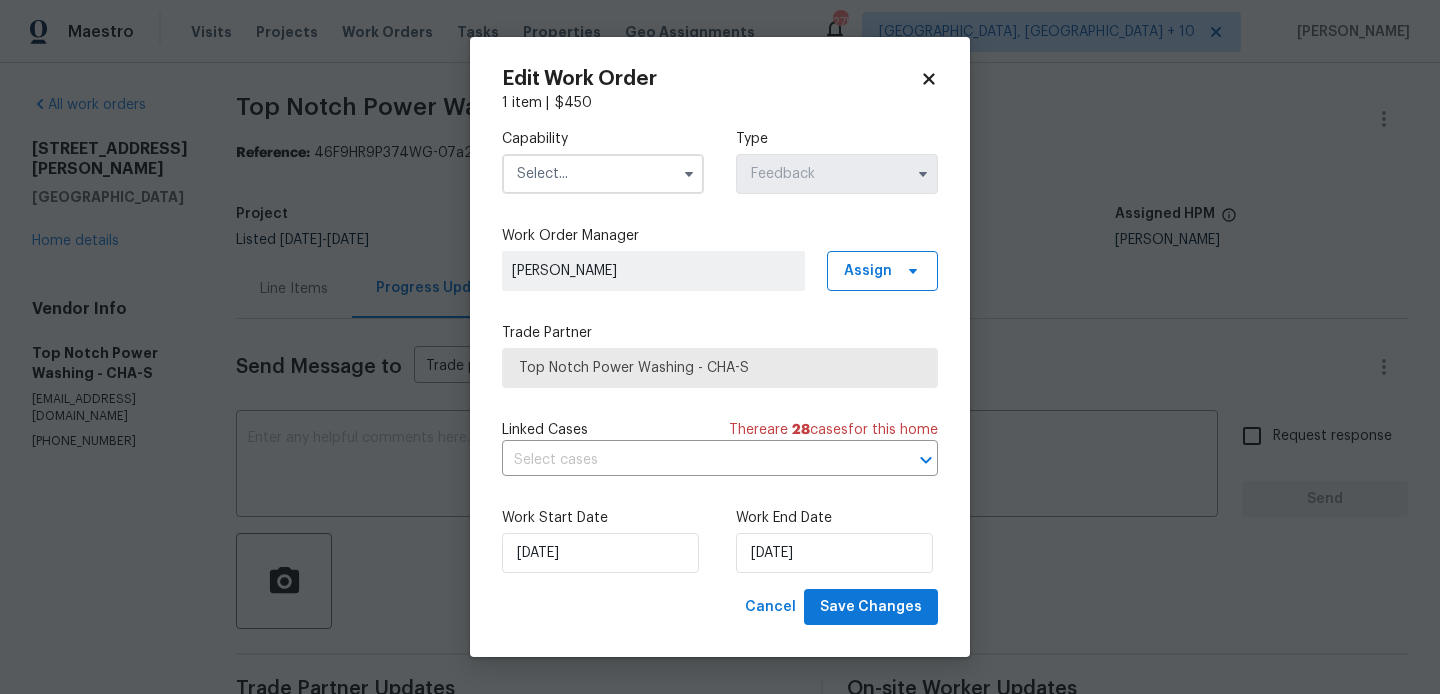 click on "Capability" at bounding box center (603, 139) 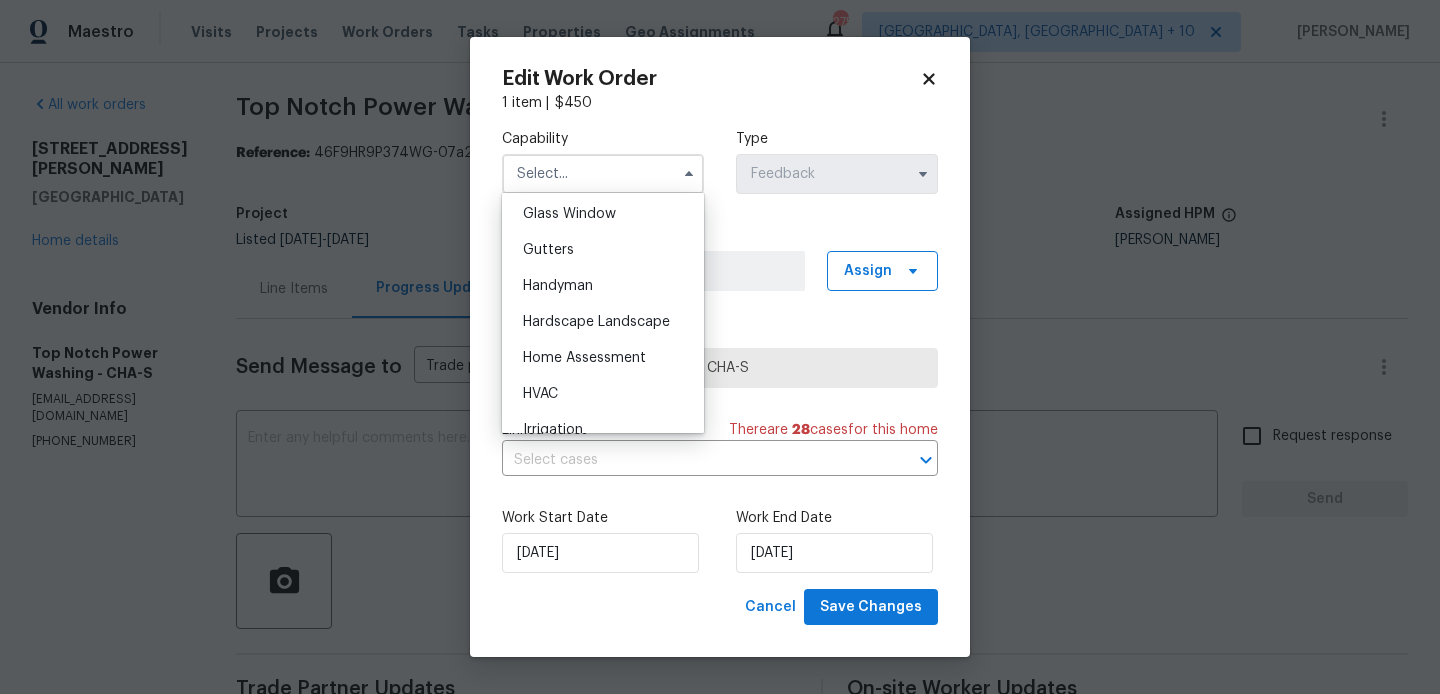 scroll, scrollTop: 1032, scrollLeft: 0, axis: vertical 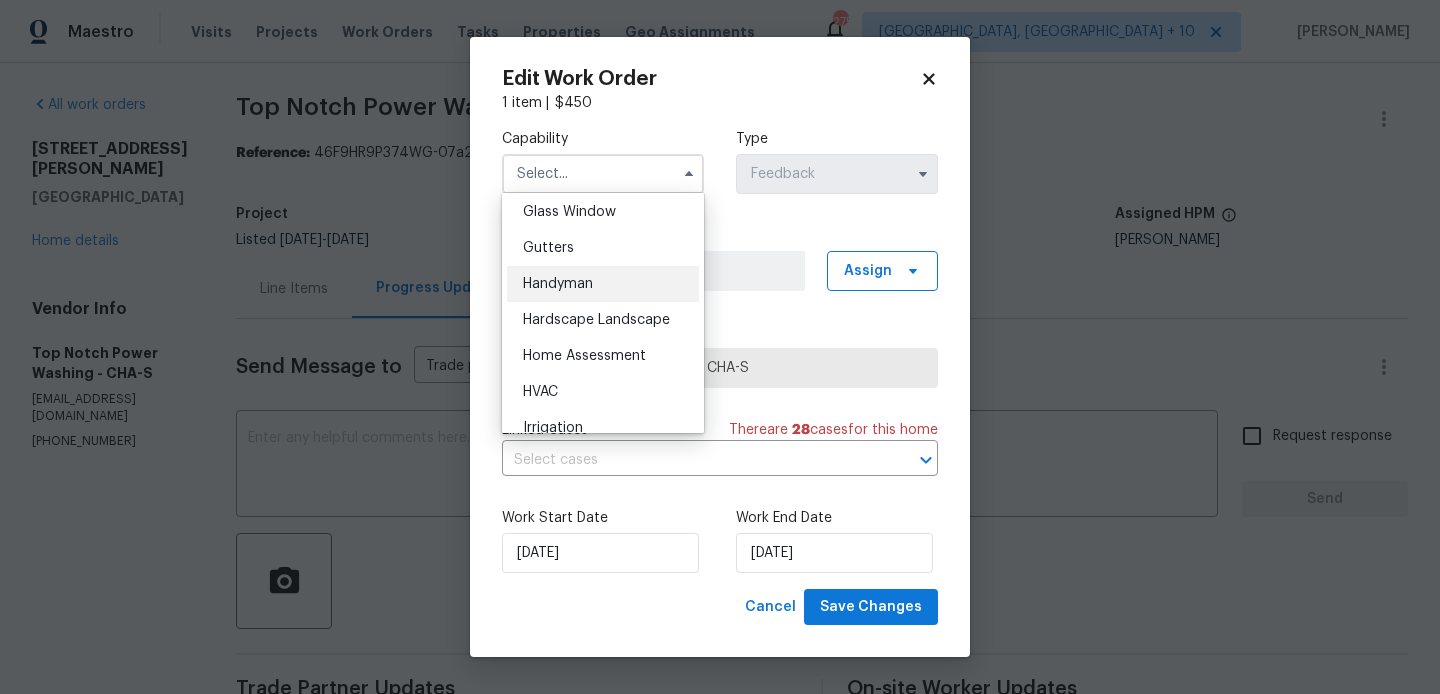 click on "Handyman" at bounding box center (603, 284) 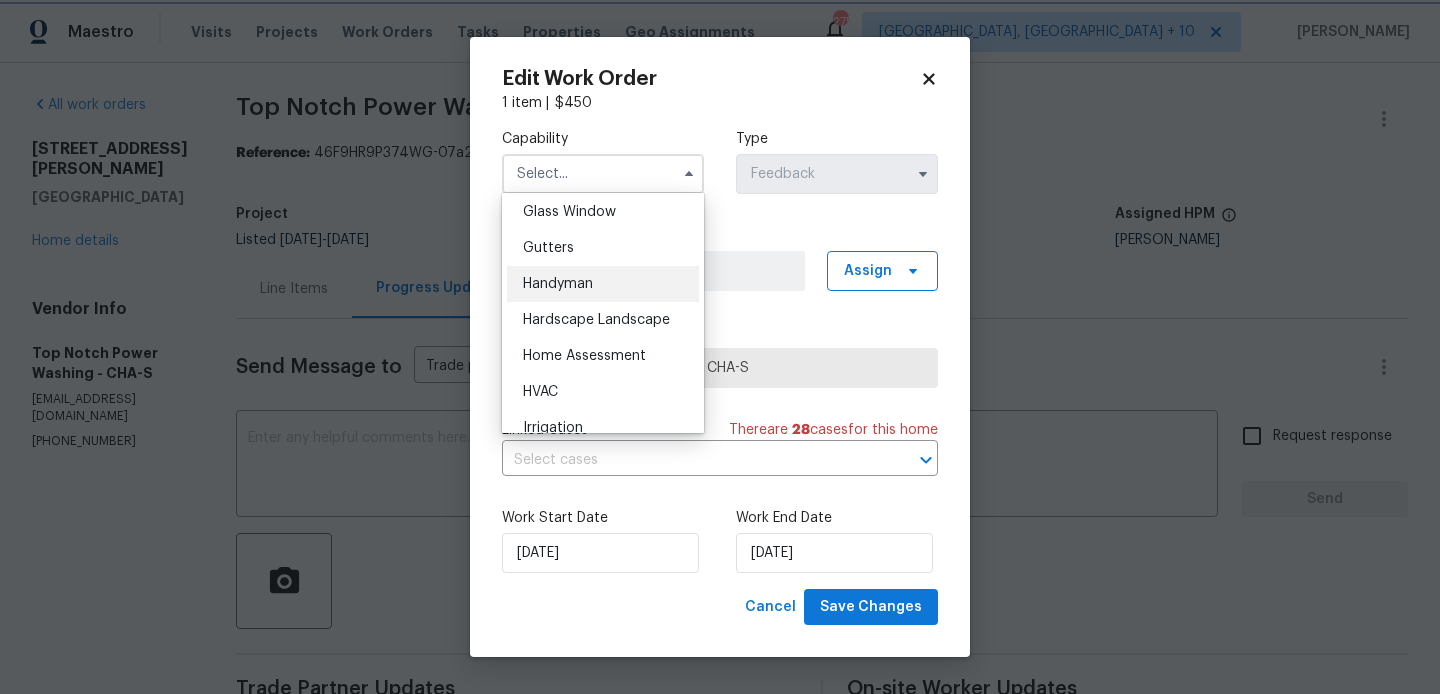 type on "Handyman" 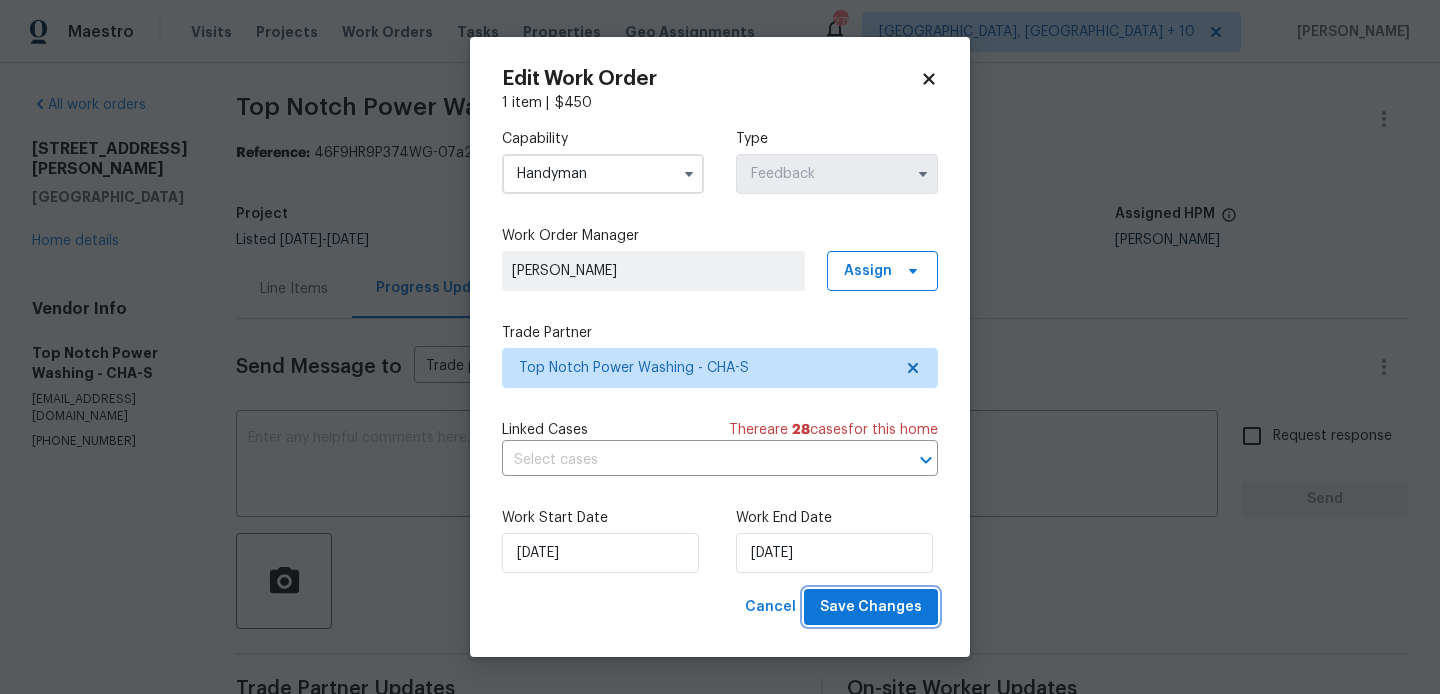 click on "Save Changes" at bounding box center [871, 607] 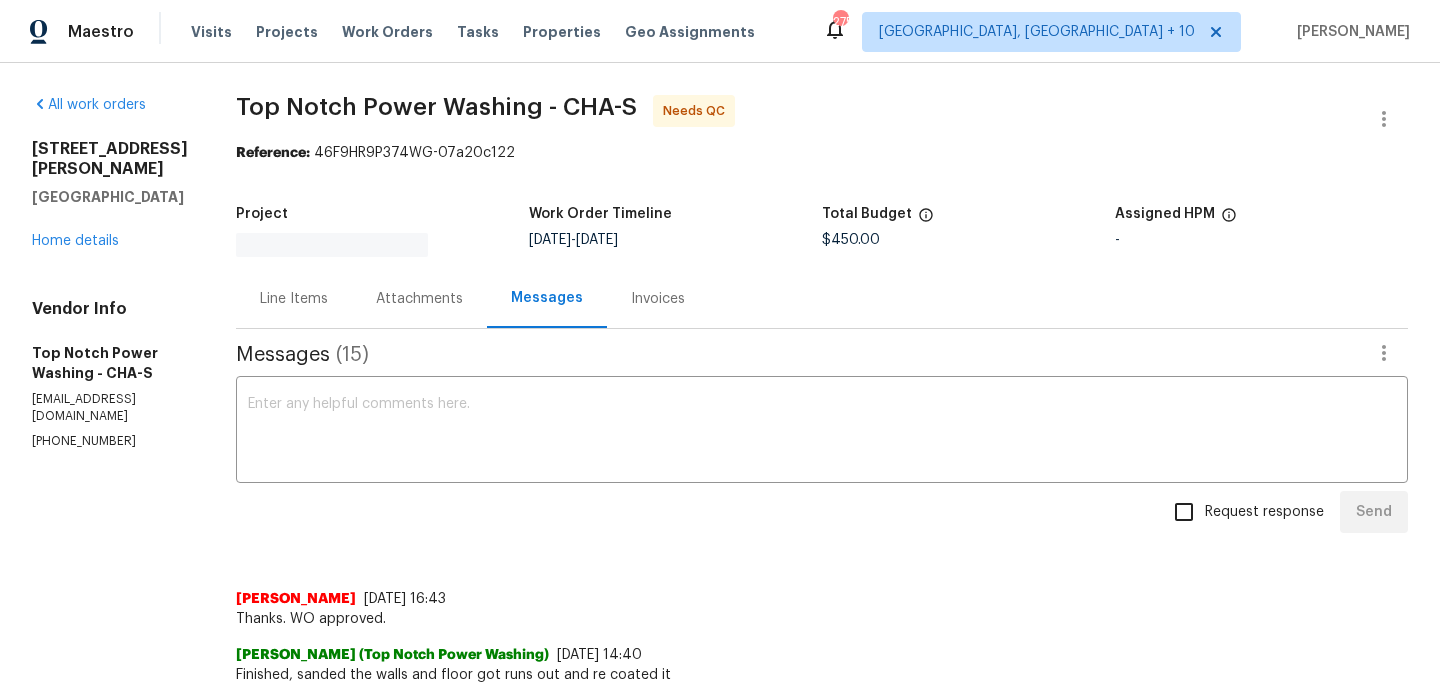 scroll, scrollTop: 0, scrollLeft: 0, axis: both 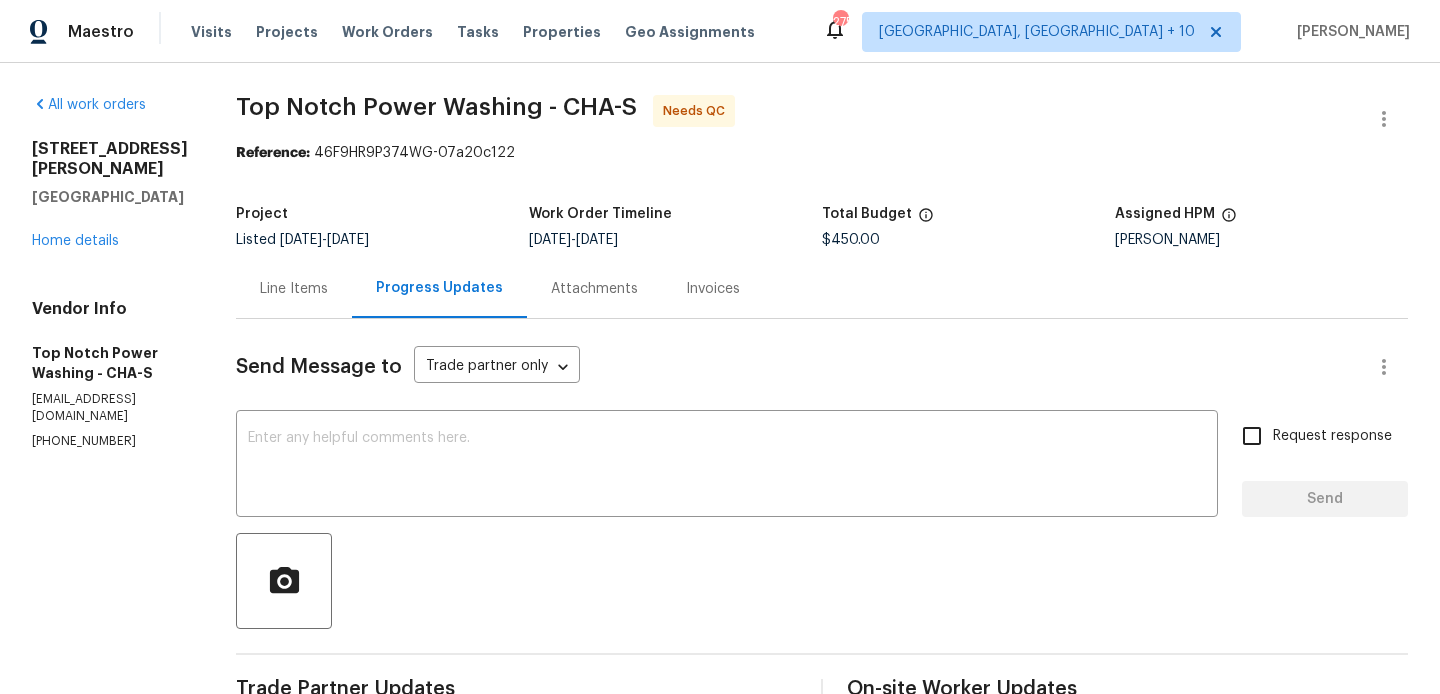 click on "Line Items" at bounding box center [294, 289] 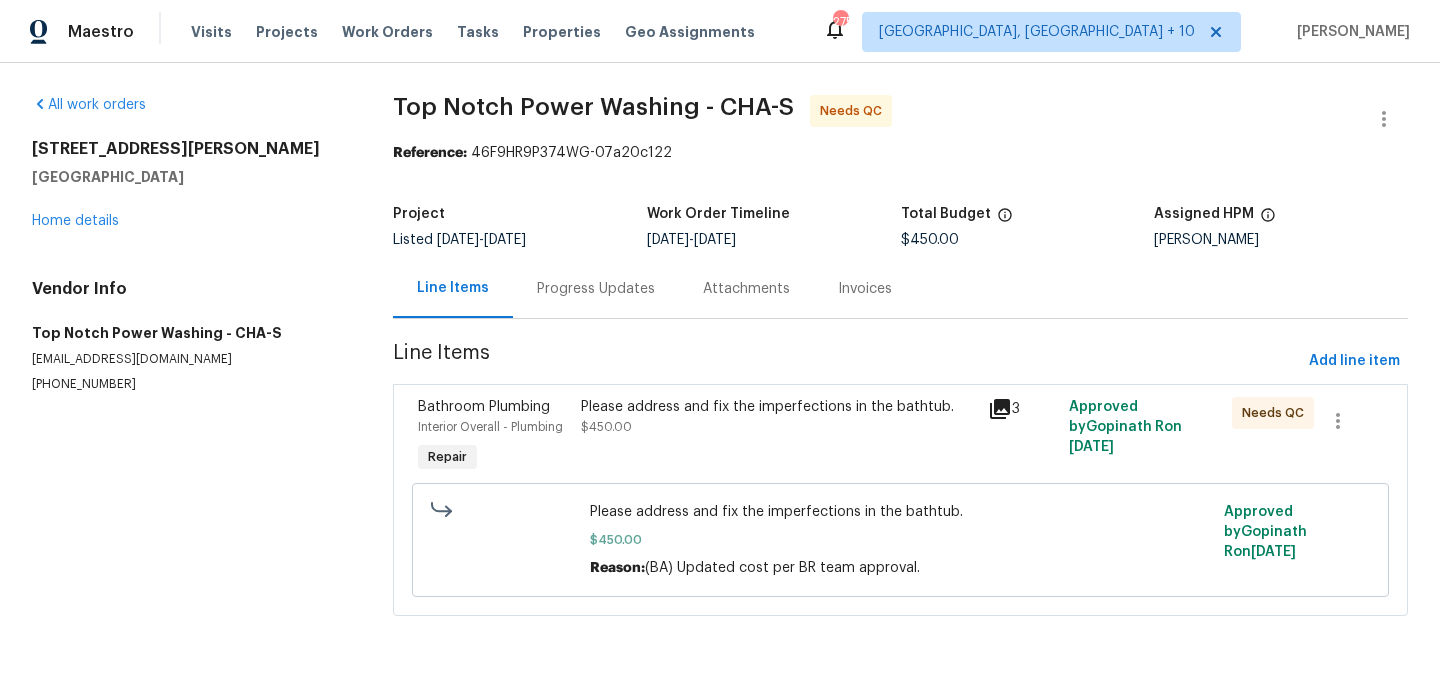 click on "Please address and fix the imperfections in the bathtub." at bounding box center [778, 407] 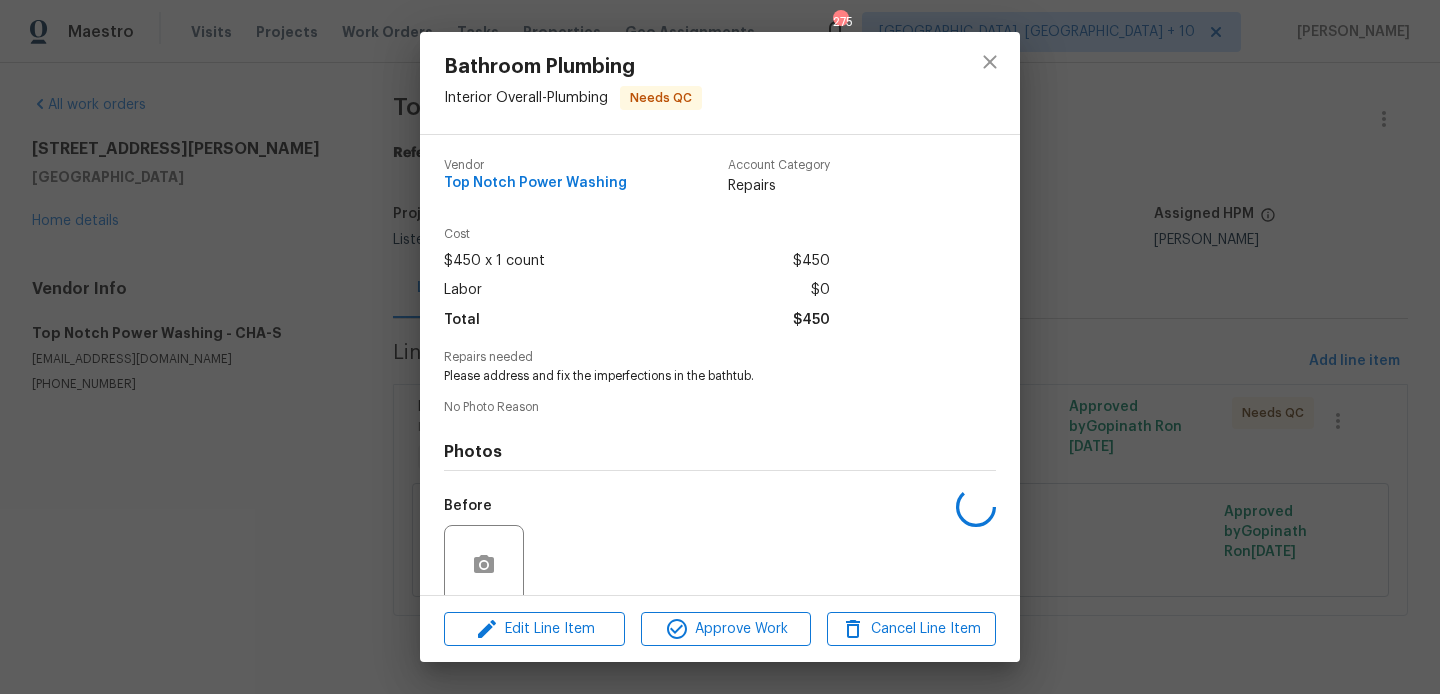 scroll, scrollTop: 159, scrollLeft: 0, axis: vertical 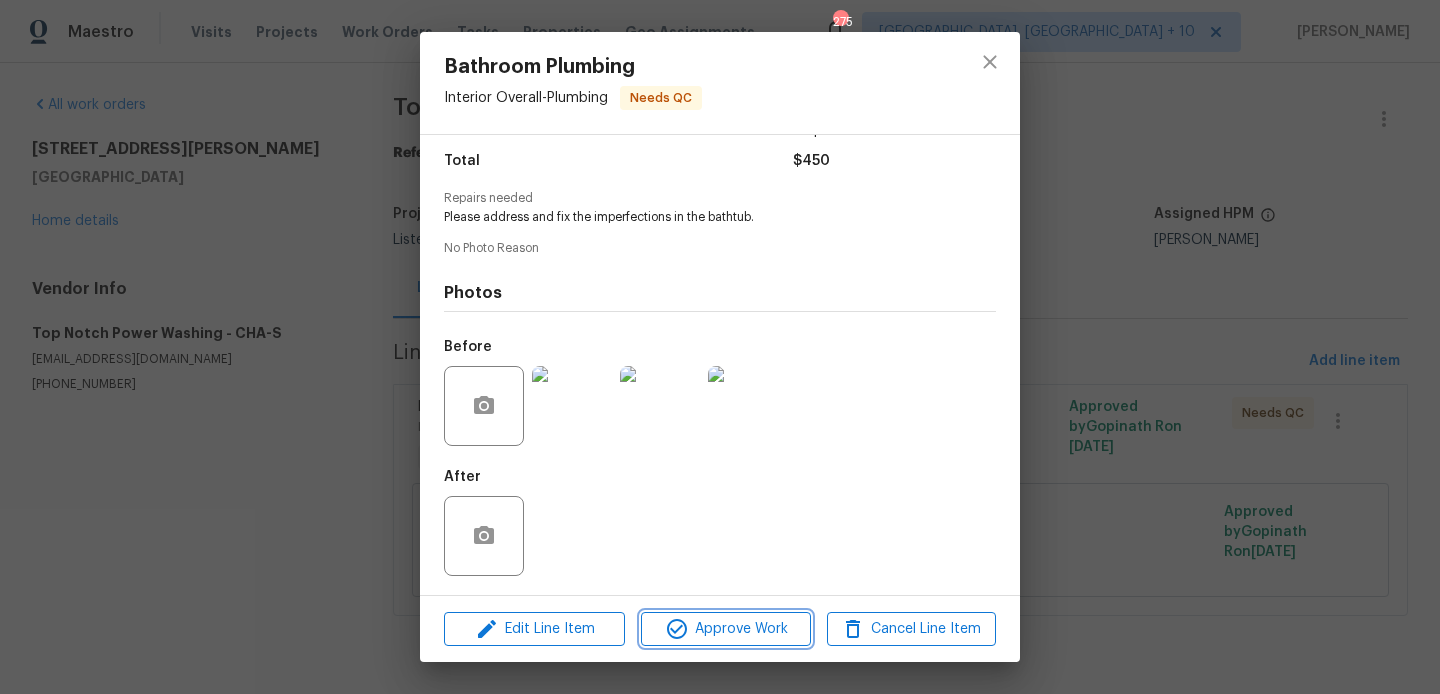 click on "Approve Work" at bounding box center [725, 629] 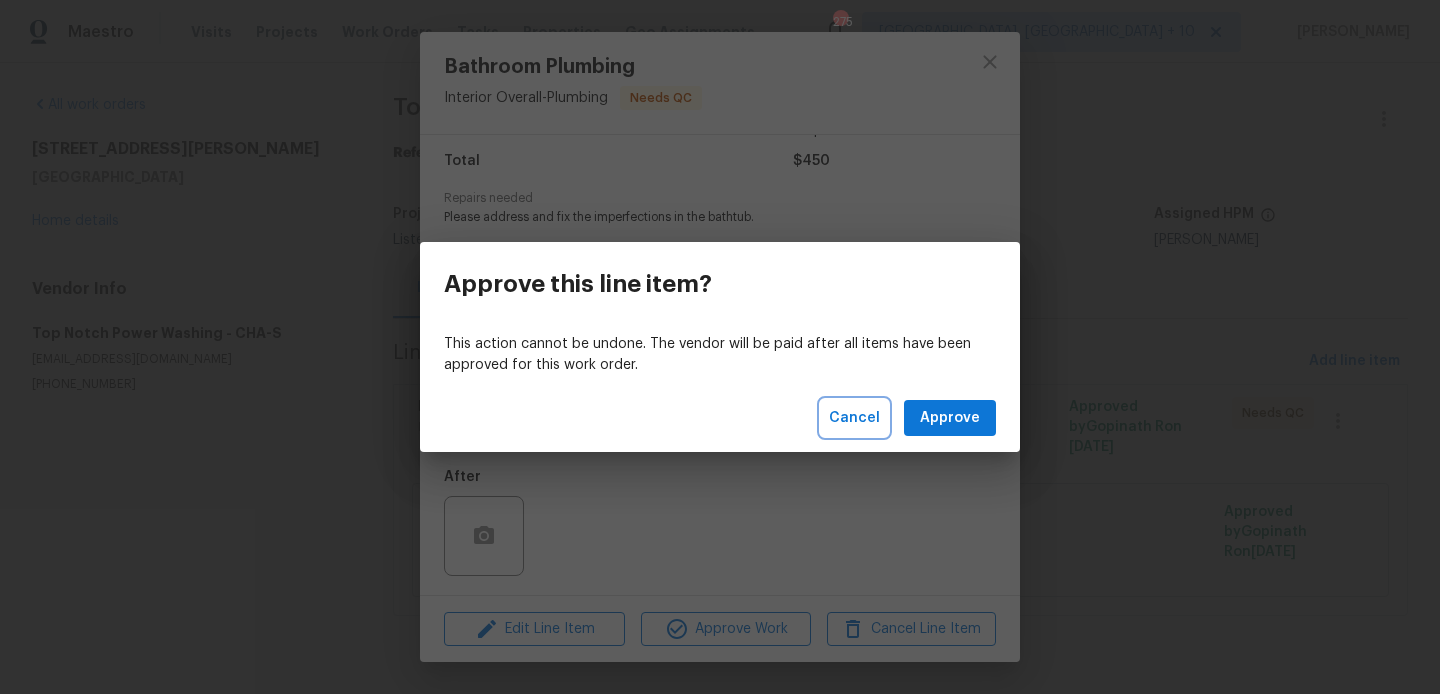 click on "Cancel" at bounding box center [854, 418] 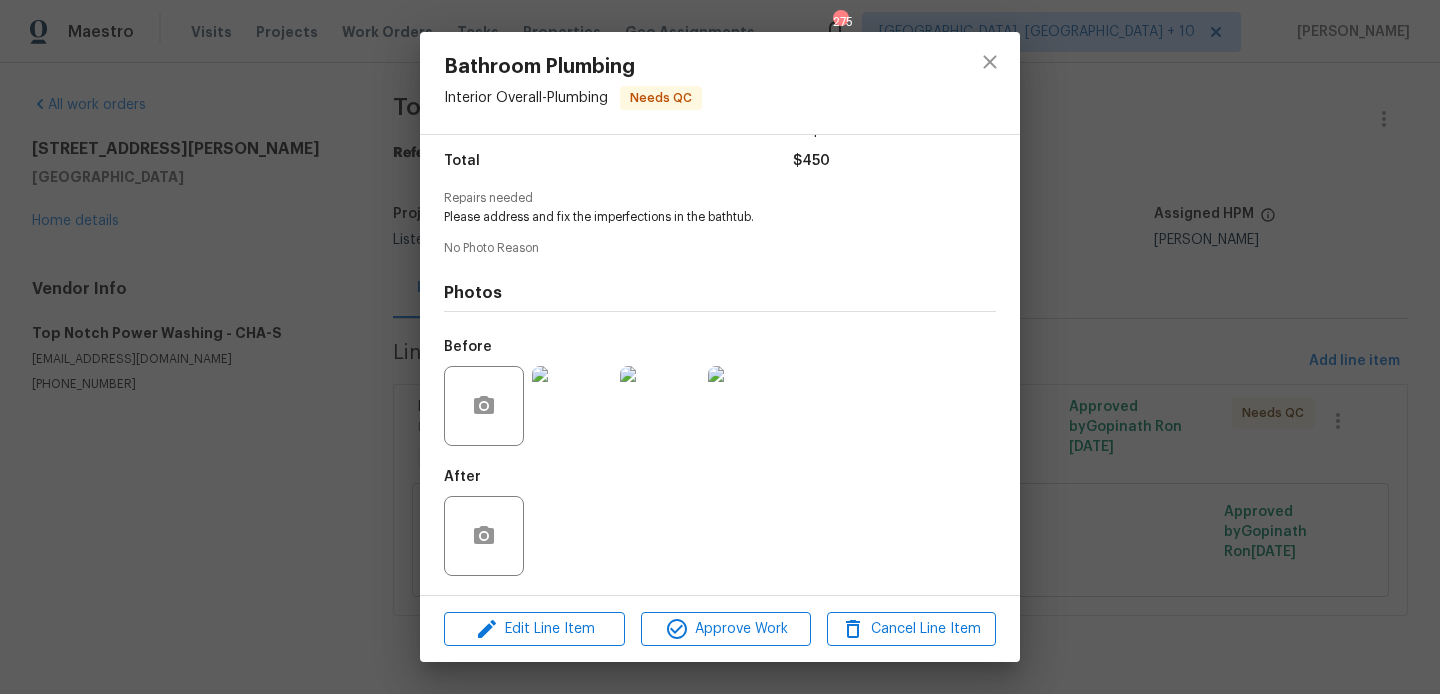 click on "Bathroom Plumbing Interior Overall  -  Plumbing Needs QC Vendor Top Notch Power Washing Account Category Repairs Cost $450 x 1 count $450 Labor $0 Total $450 Repairs needed Please address and fix the imperfections in the bathtub. No Photo Reason   Photos Before After  Edit Line Item  Approve Work  Cancel Line Item" at bounding box center (720, 347) 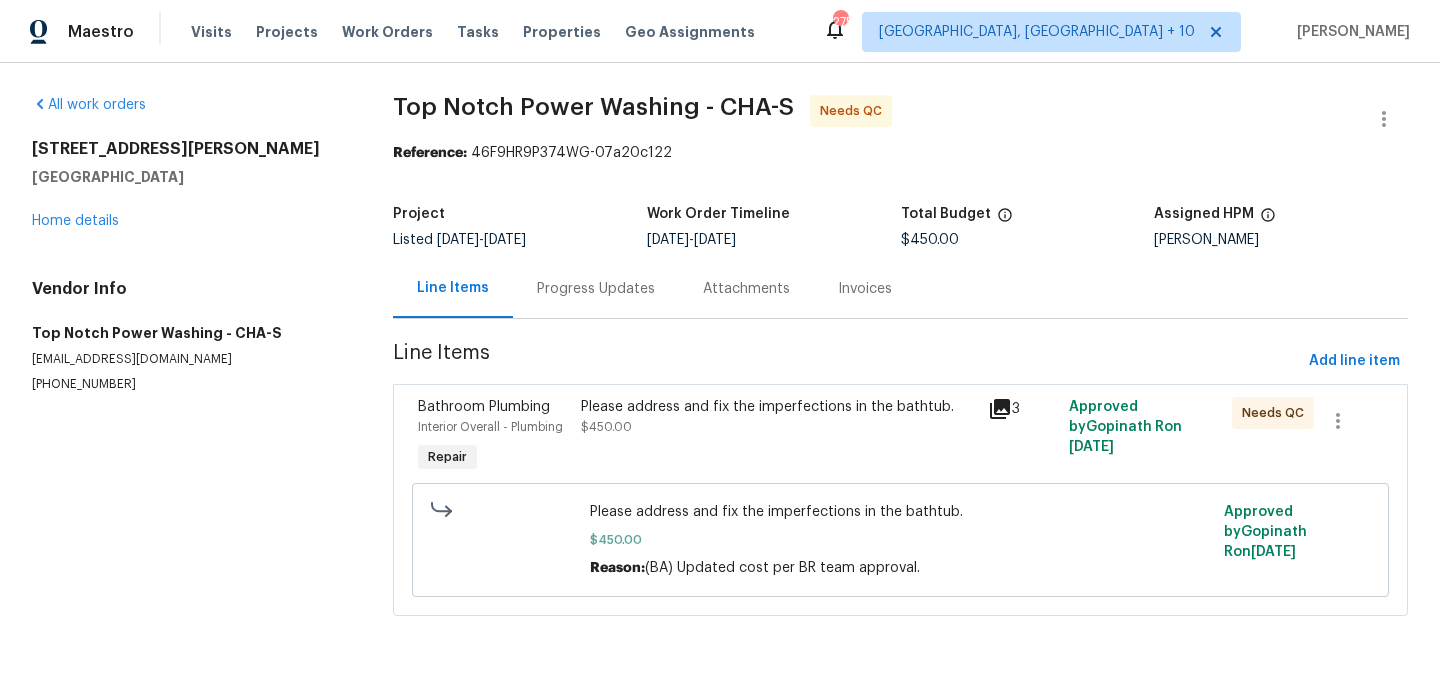 click on "Please address and fix the imperfections in the bathtub." at bounding box center [778, 407] 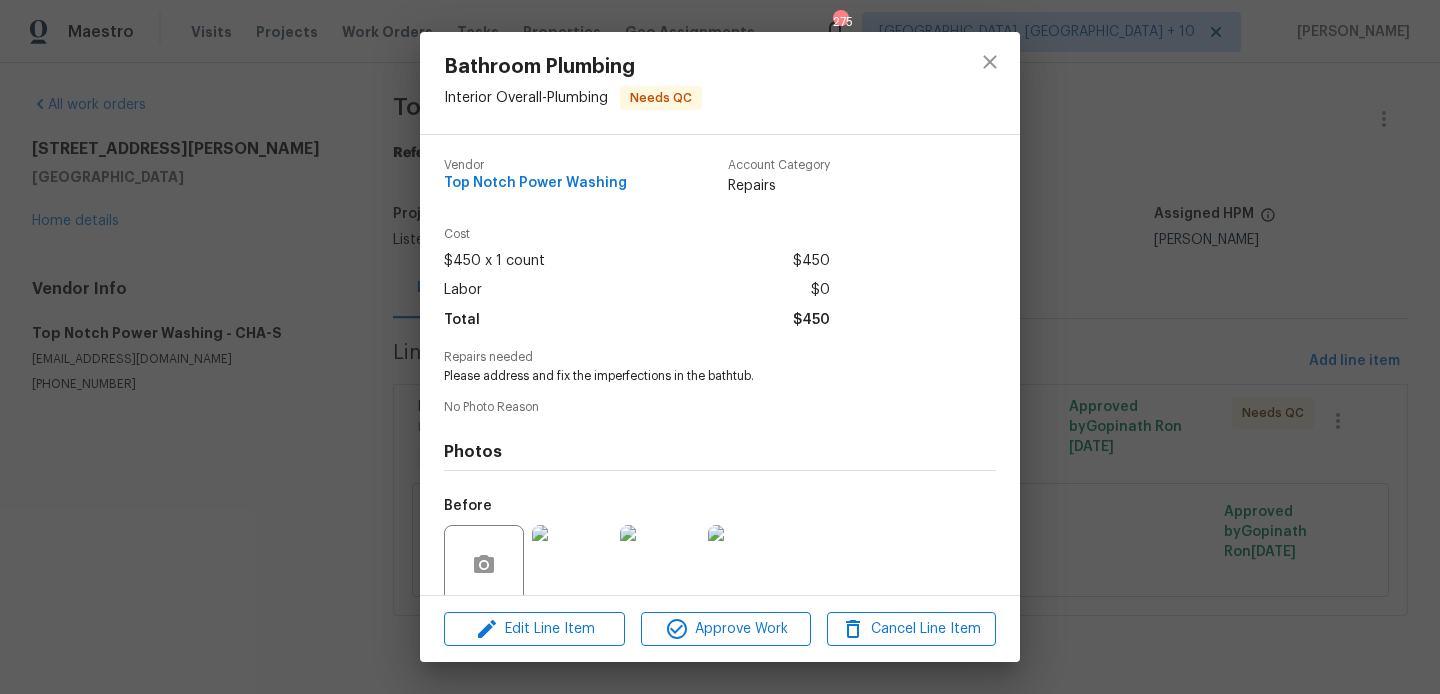 scroll, scrollTop: 159, scrollLeft: 0, axis: vertical 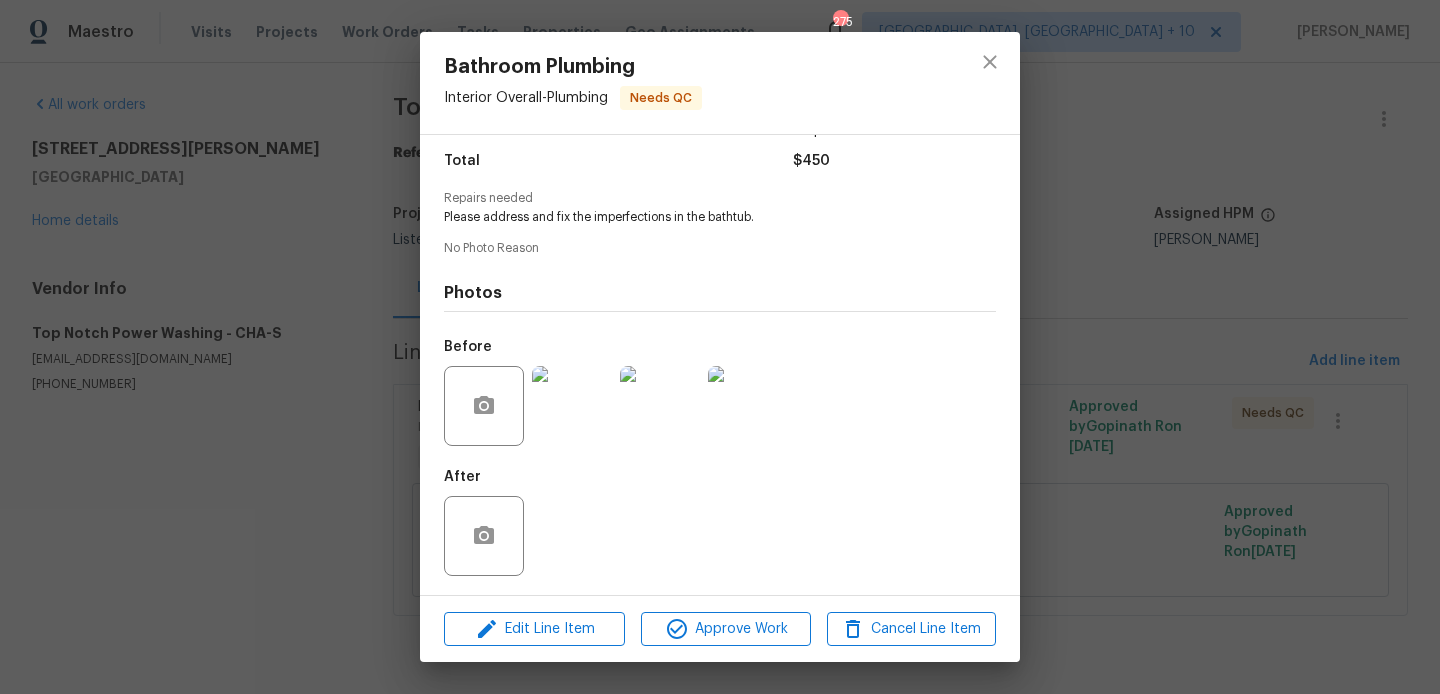 click at bounding box center (572, 406) 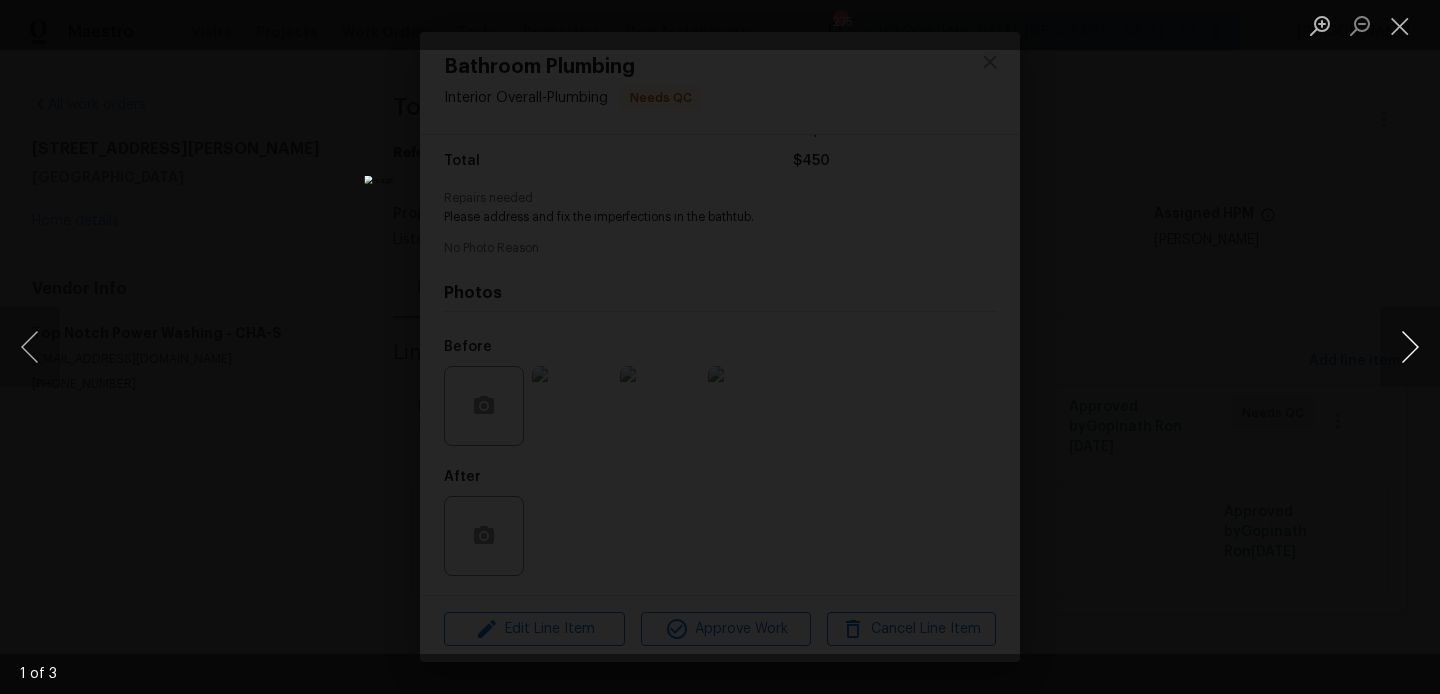 click at bounding box center (1410, 347) 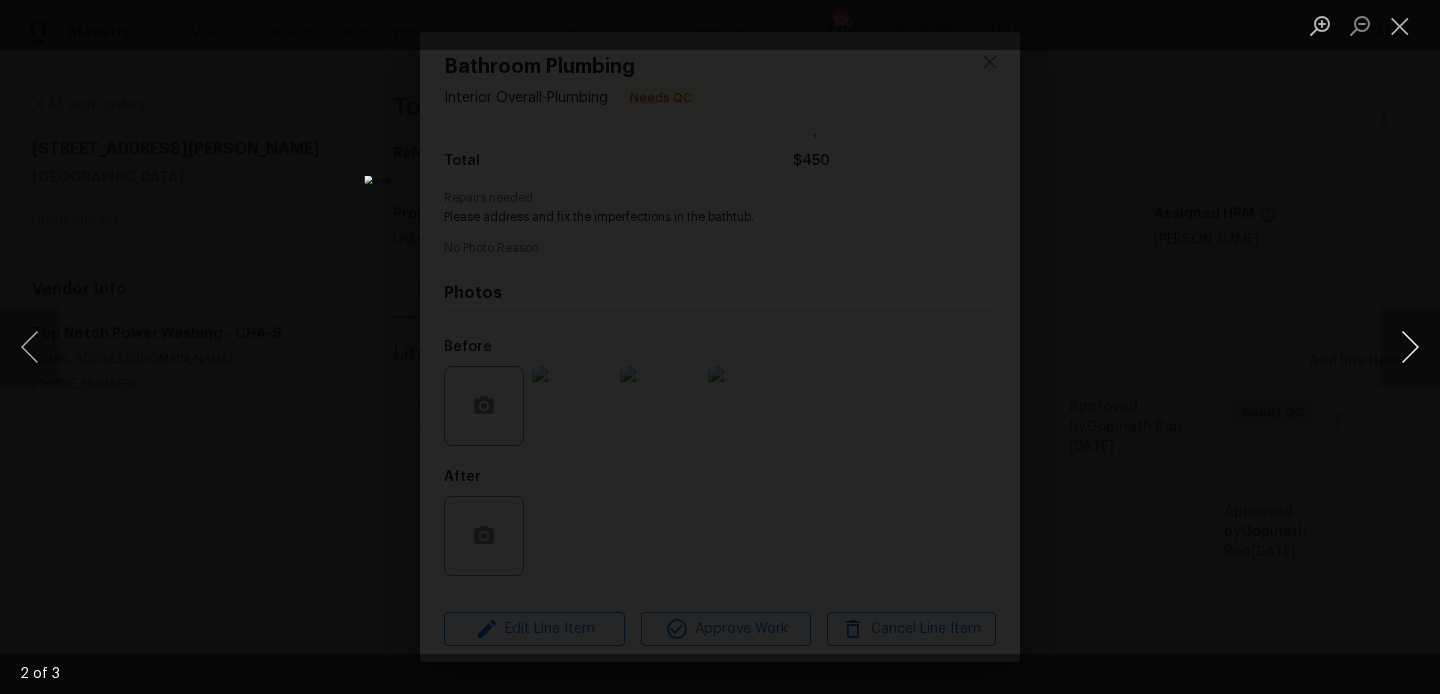 click at bounding box center (1410, 347) 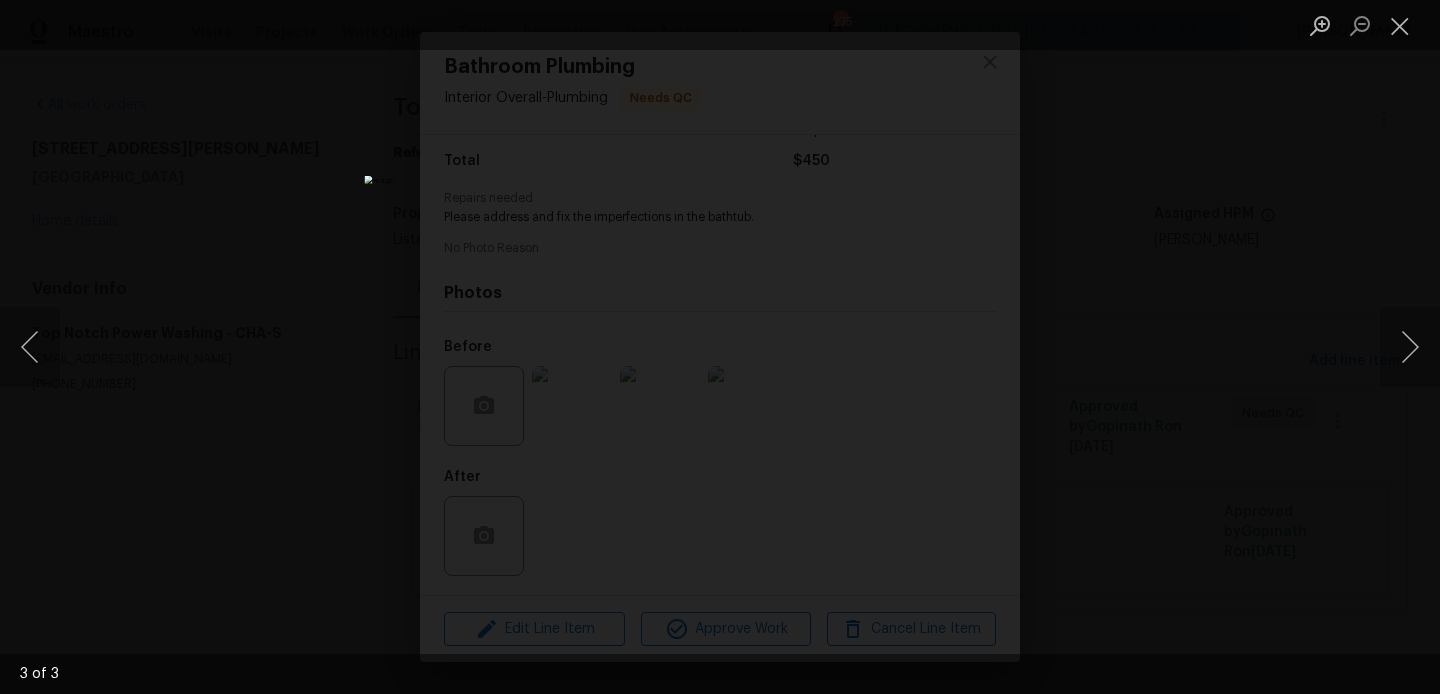 click at bounding box center (720, 347) 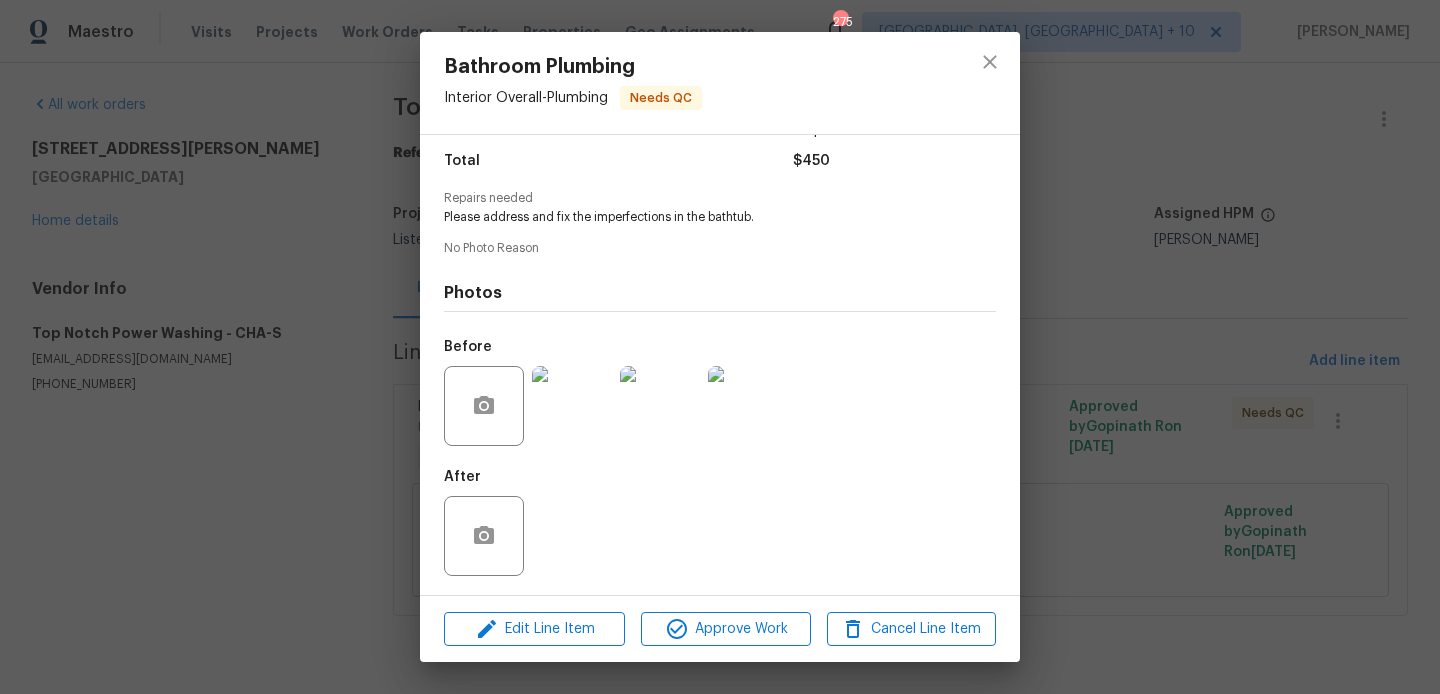 click on "Bathroom Plumbing Interior Overall  -  Plumbing Needs QC Vendor Top Notch Power Washing Account Category Repairs Cost $450 x 1 count $450 Labor $0 Total $450 Repairs needed Please address and fix the imperfections in the bathtub. No Photo Reason   Photos Before After  Edit Line Item  Approve Work  Cancel Line Item" at bounding box center (720, 347) 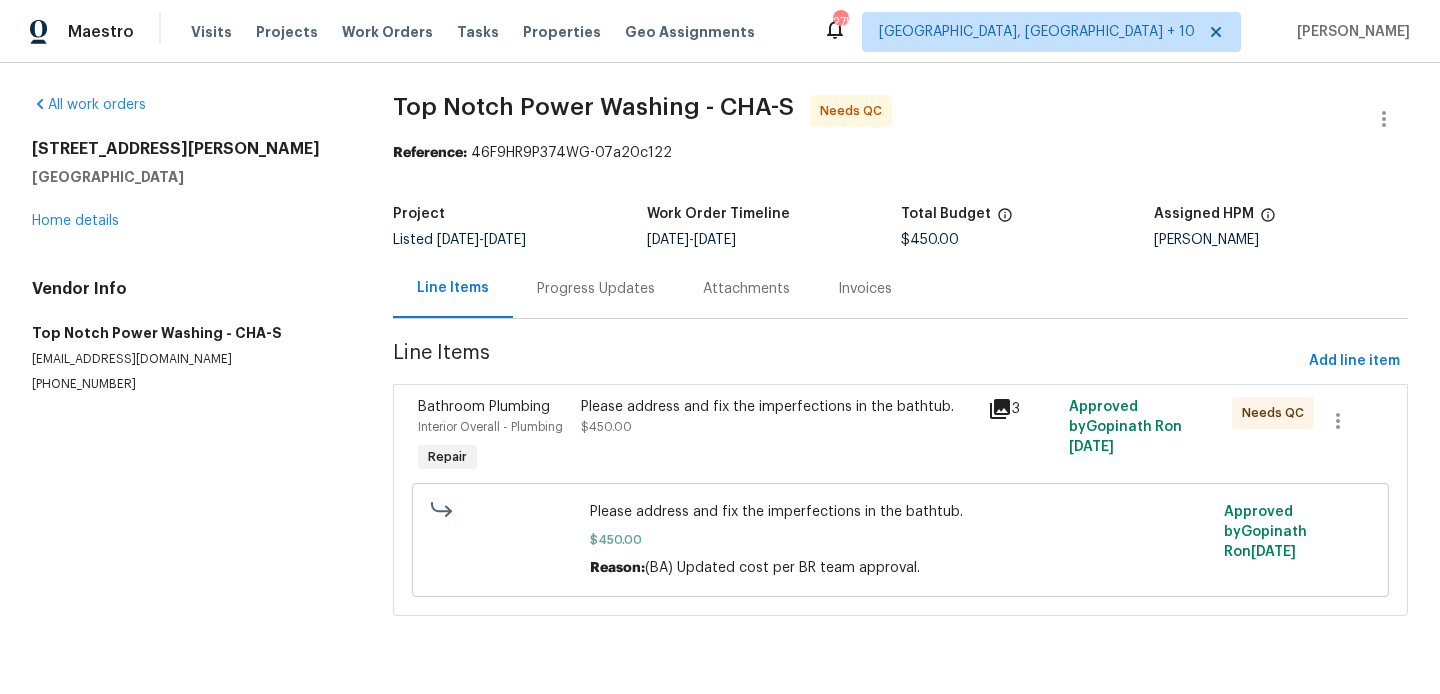click on "Progress Updates" at bounding box center [596, 289] 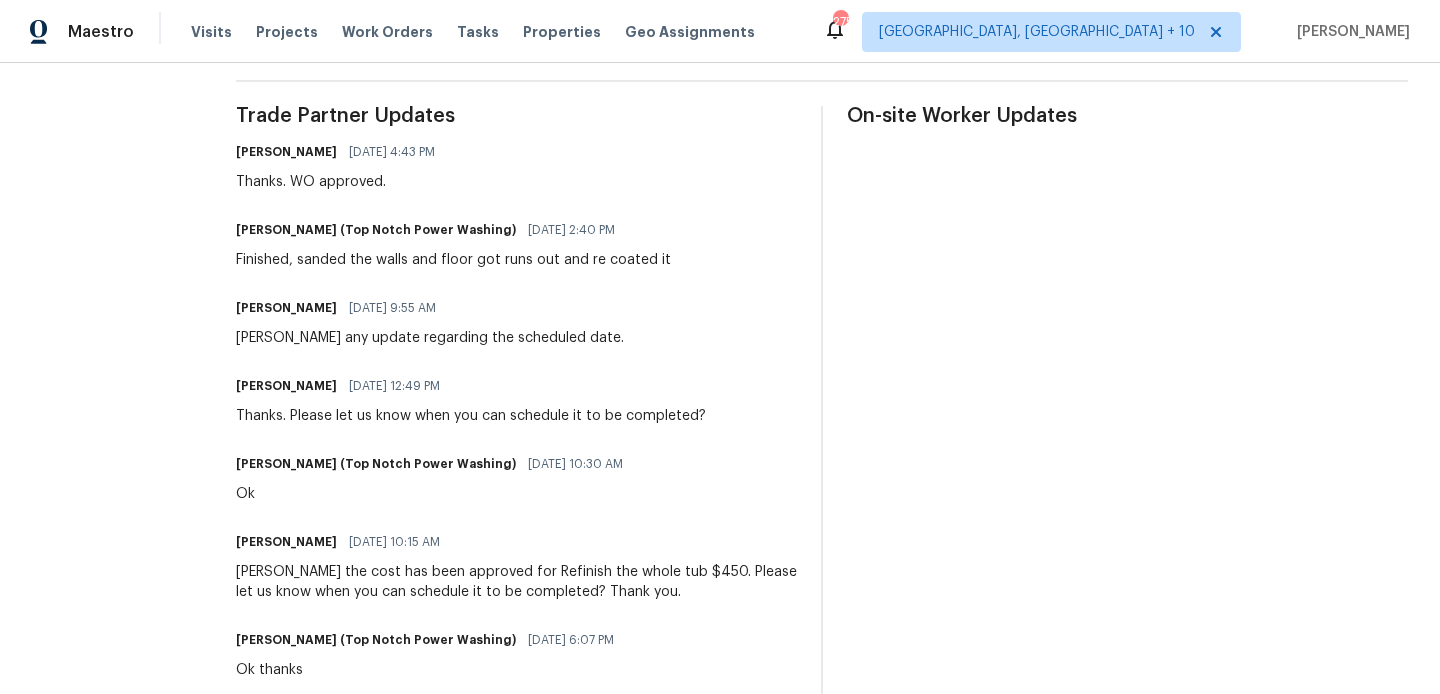 scroll, scrollTop: 0, scrollLeft: 0, axis: both 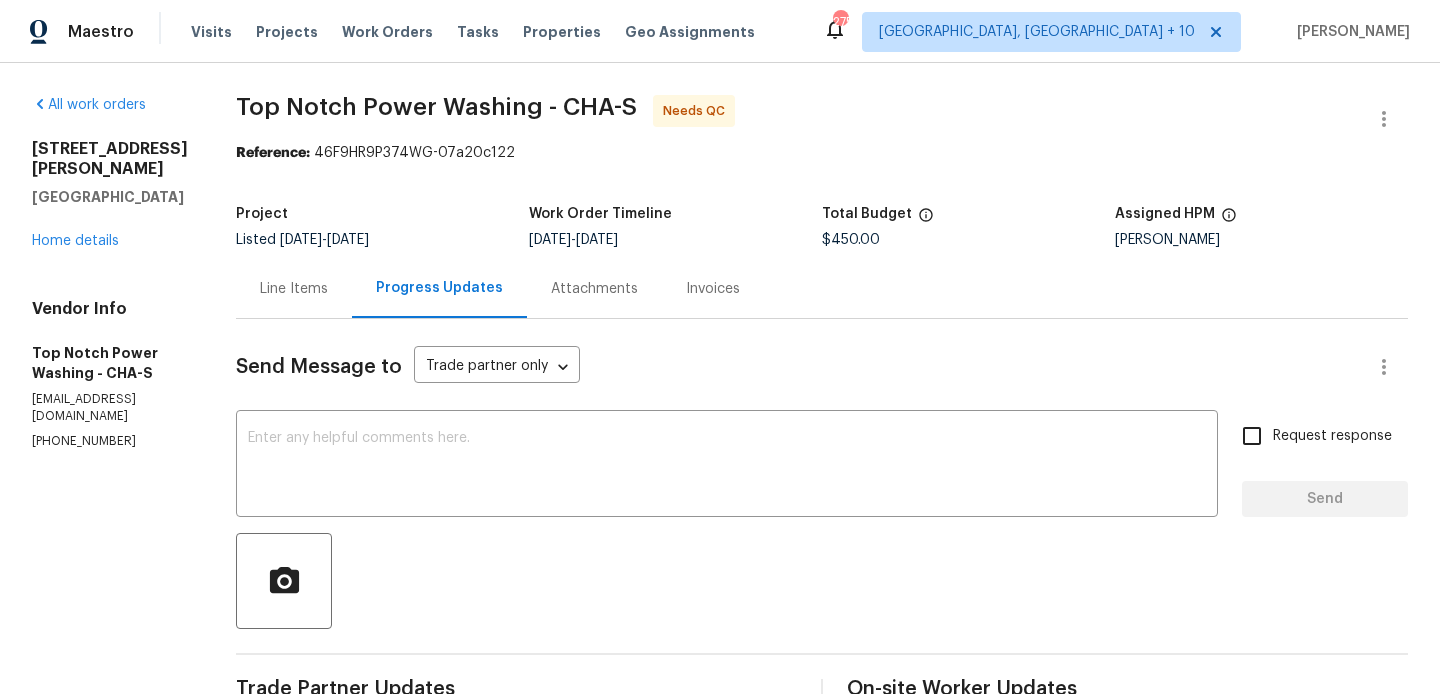 click on "[PHONE_NUMBER]" at bounding box center [110, 441] 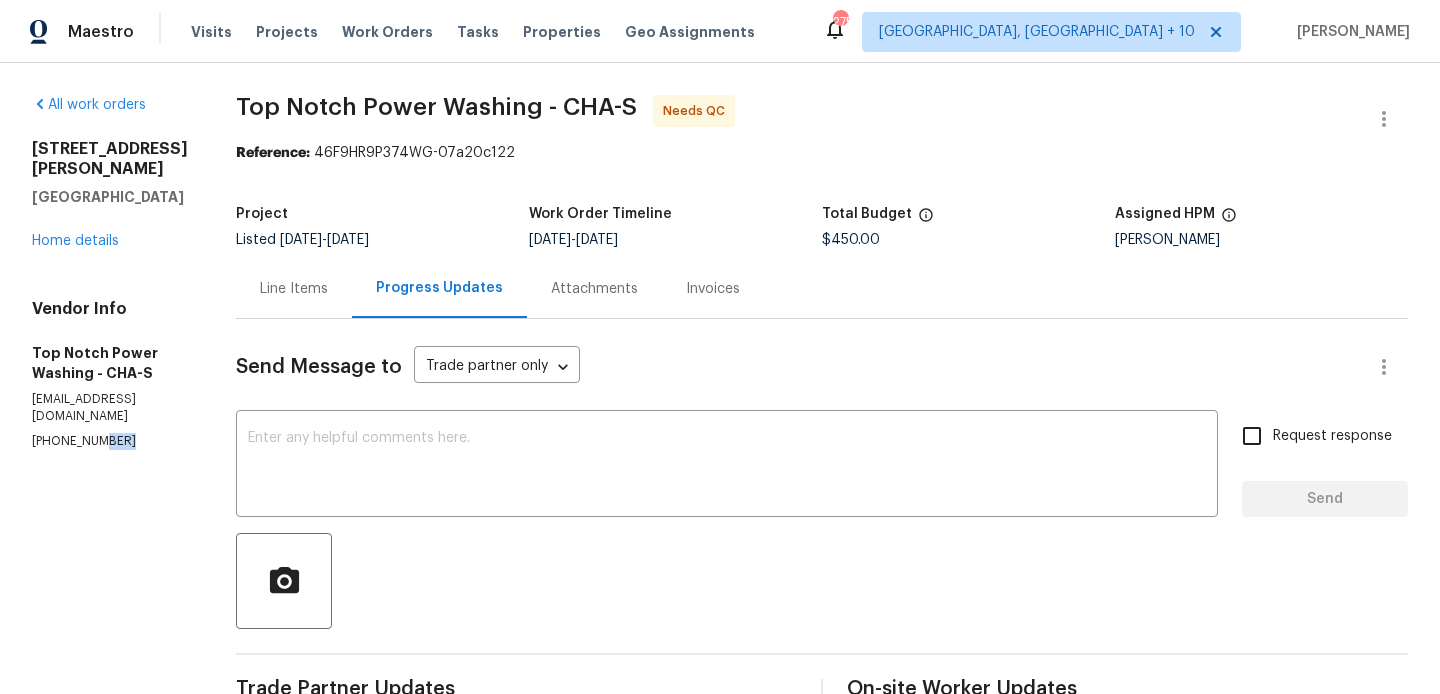 click on "[PHONE_NUMBER]" at bounding box center [110, 441] 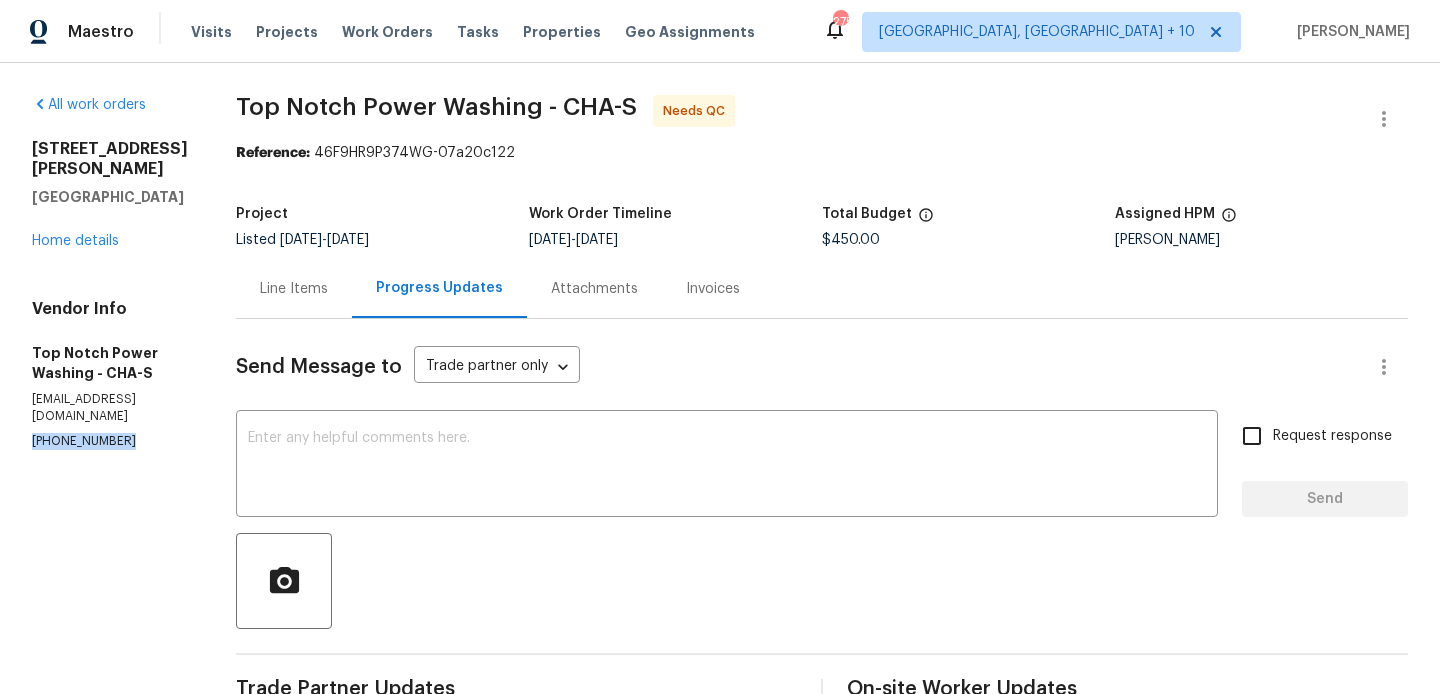 click on "[PHONE_NUMBER]" at bounding box center [110, 441] 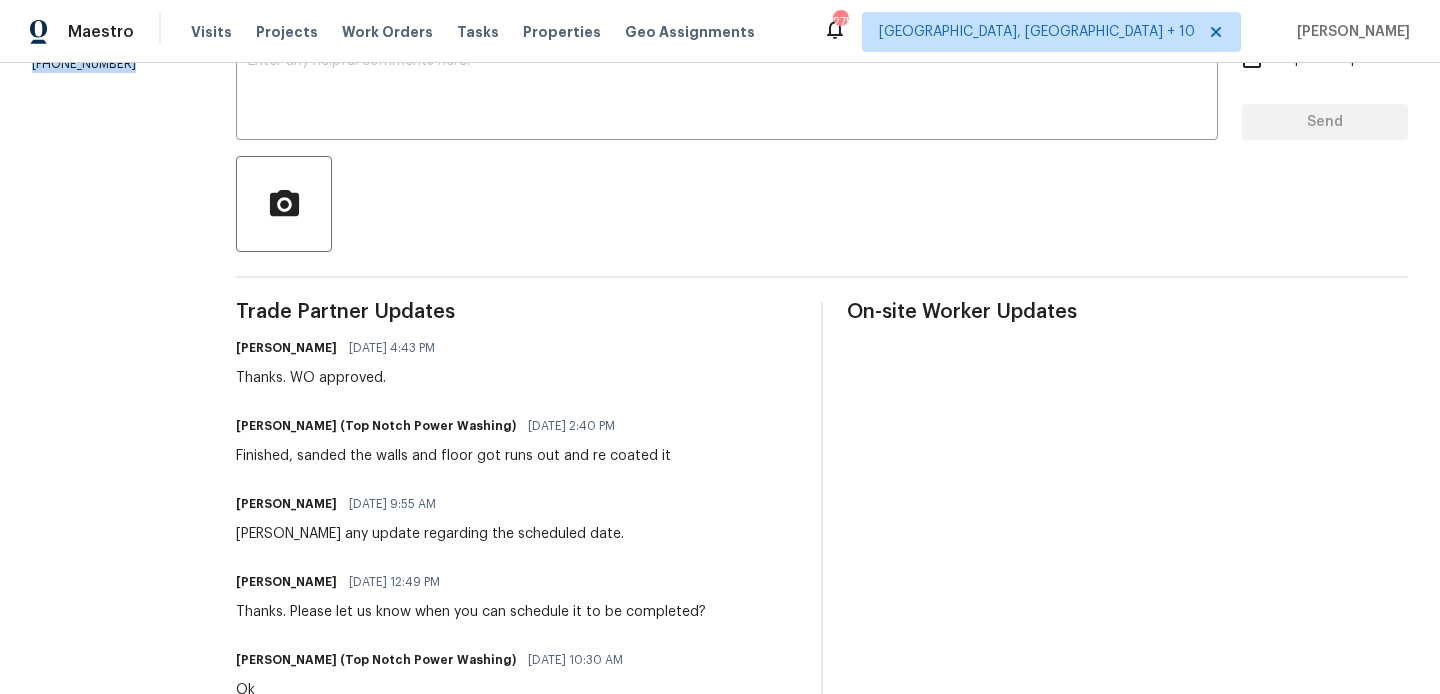 scroll, scrollTop: 0, scrollLeft: 0, axis: both 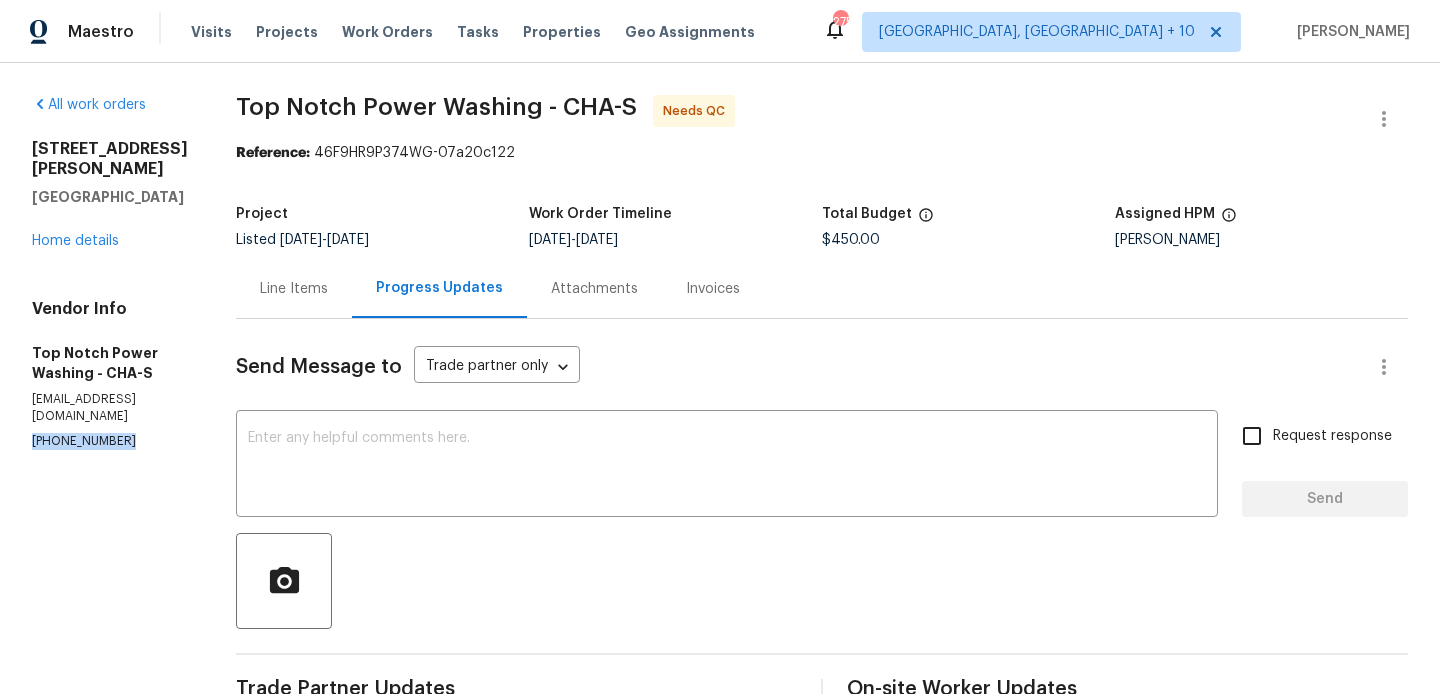 click on "All work orders [STREET_ADDRESS] Home details Vendor Info Top Notch Power Washing - CHA-S [EMAIL_ADDRESS][DOMAIN_NAME] [PHONE_NUMBER]" at bounding box center [110, 1068] 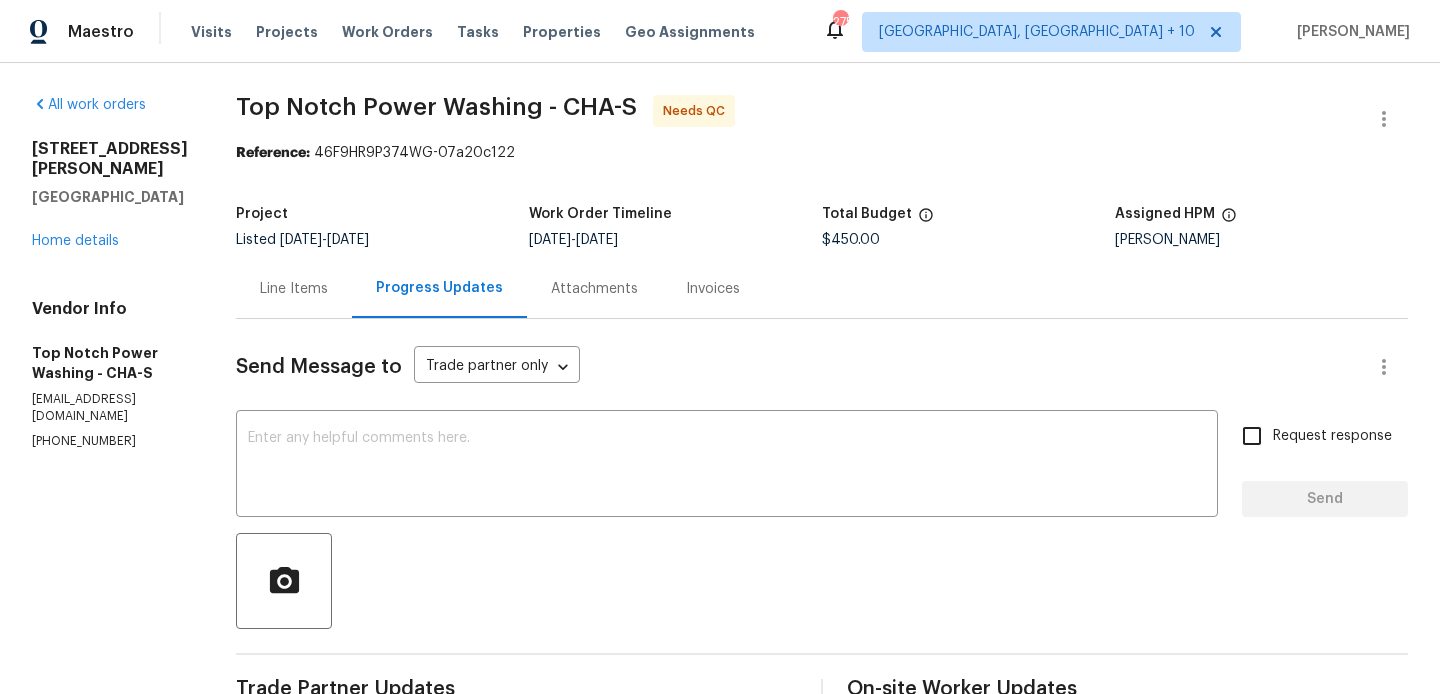 click on "All work orders [STREET_ADDRESS] Home details Vendor Info Top Notch Power Washing - CHA-S [EMAIL_ADDRESS][DOMAIN_NAME] [PHONE_NUMBER]" at bounding box center [110, 1068] 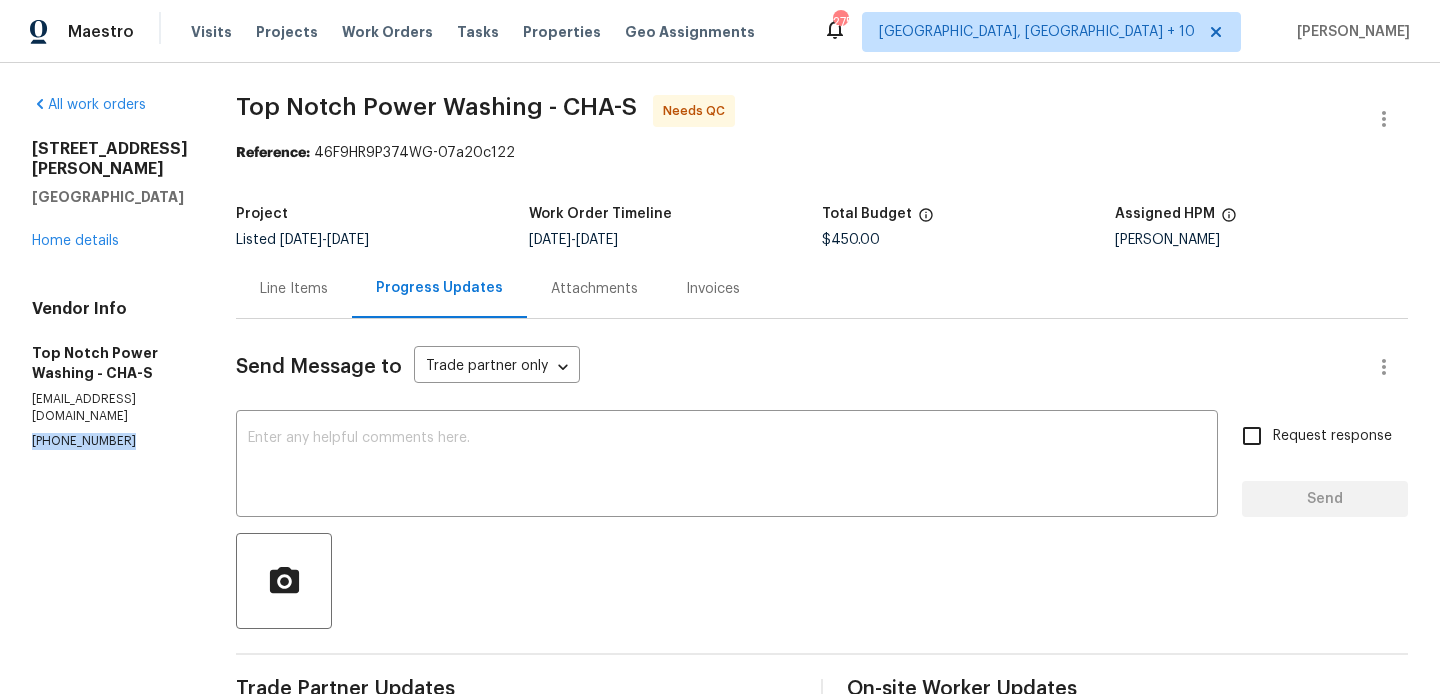 click on "All work orders [STREET_ADDRESS] Home details Vendor Info Top Notch Power Washing - CHA-S [EMAIL_ADDRESS][DOMAIN_NAME] [PHONE_NUMBER]" at bounding box center (110, 1068) 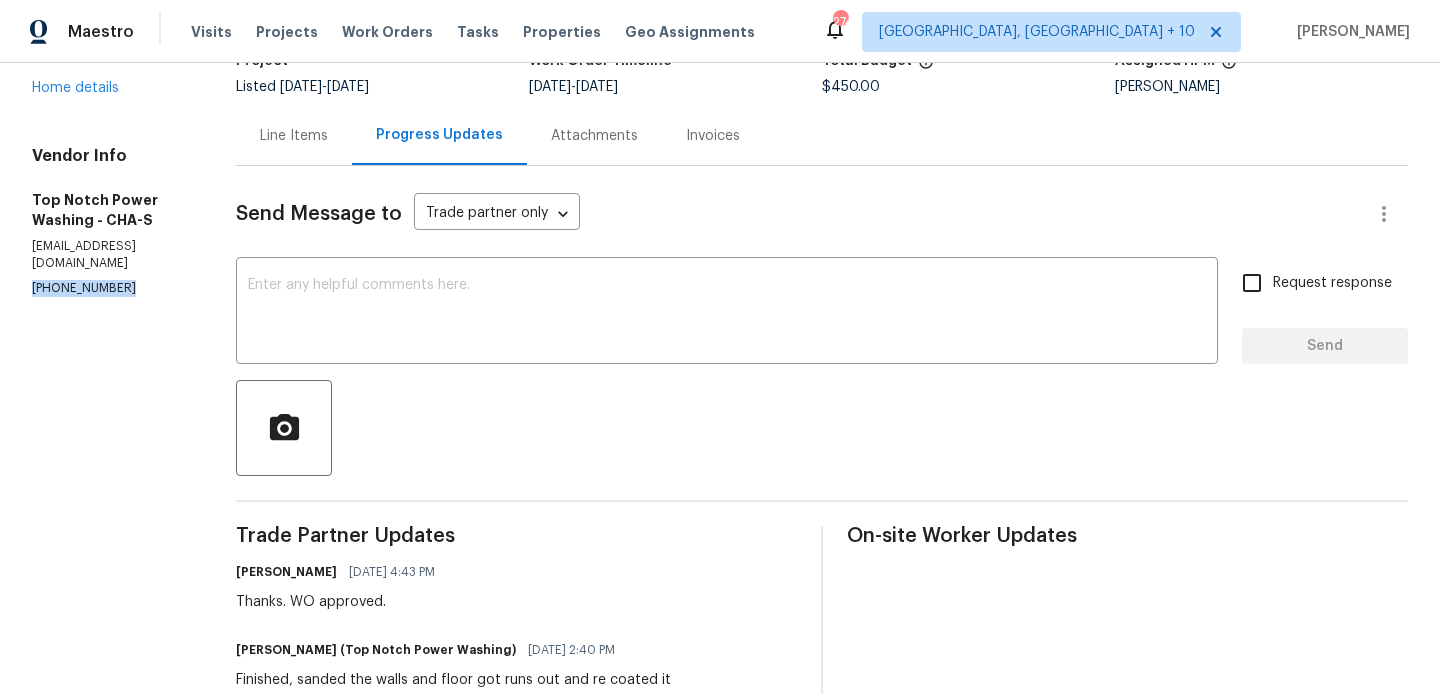 scroll, scrollTop: 179, scrollLeft: 0, axis: vertical 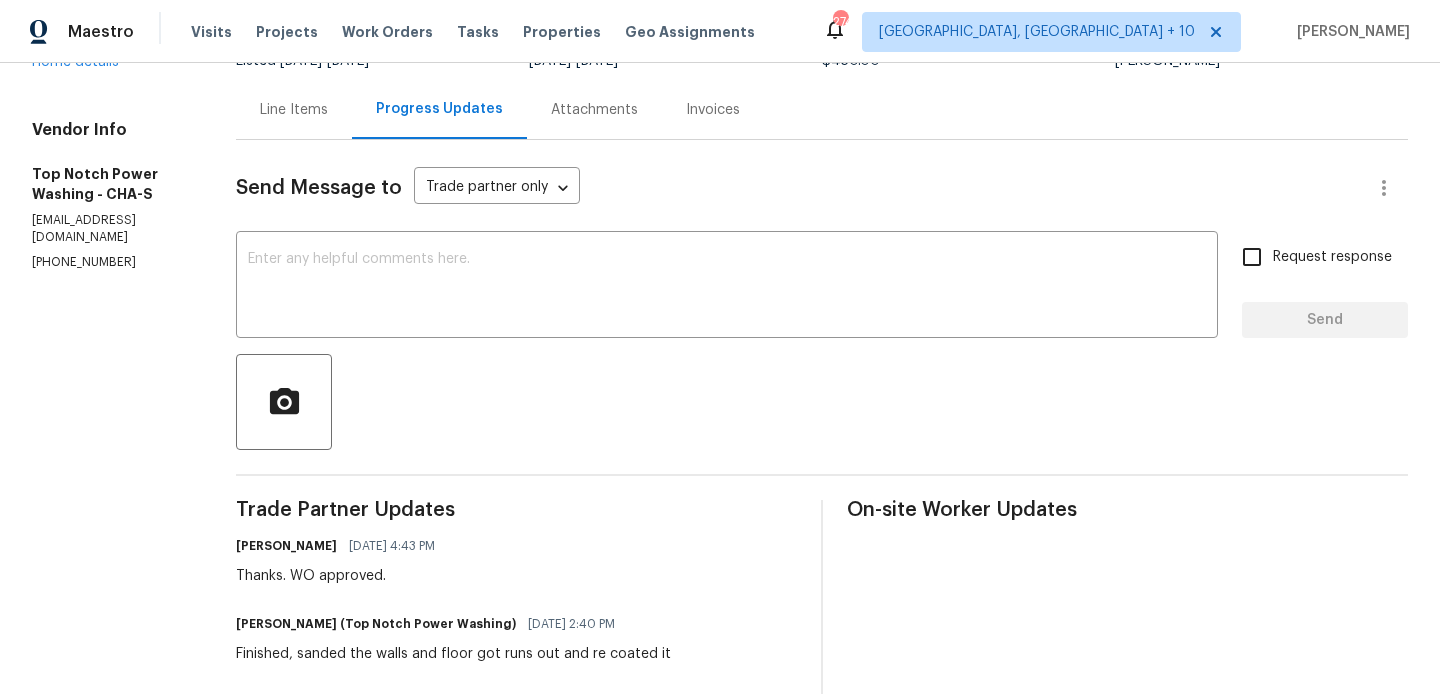 click on "[PERSON_NAME] (Top Notch Power Washing)" at bounding box center (376, 624) 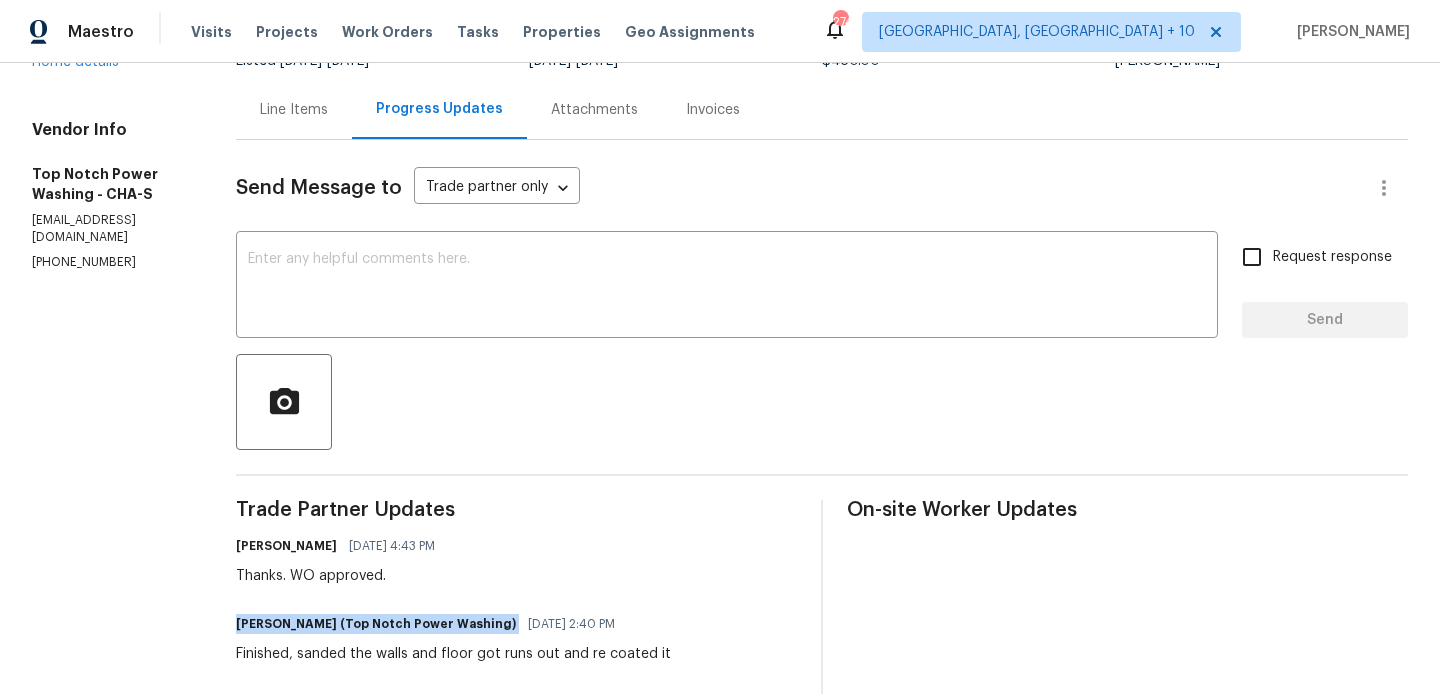 click on "[PERSON_NAME] (Top Notch Power Washing)" at bounding box center (376, 624) 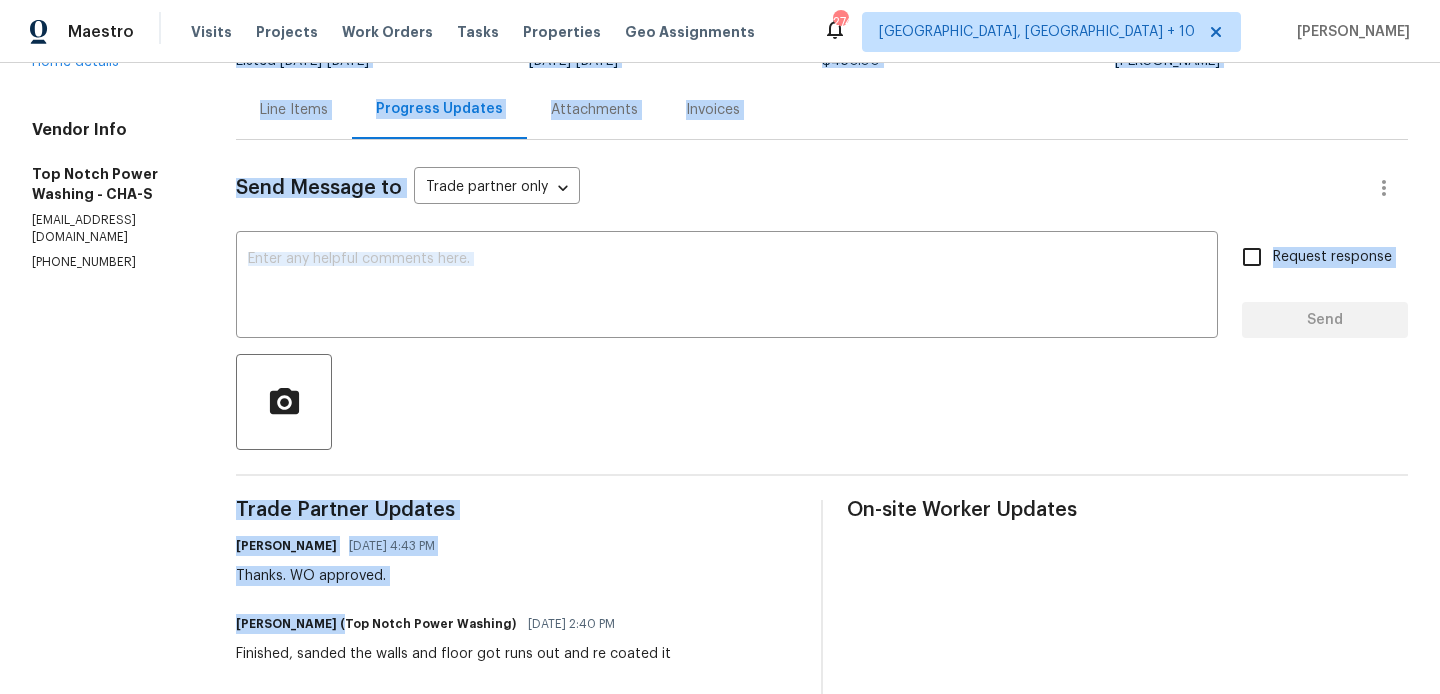 drag, startPoint x: 328, startPoint y: 628, endPoint x: 207, endPoint y: 628, distance: 121 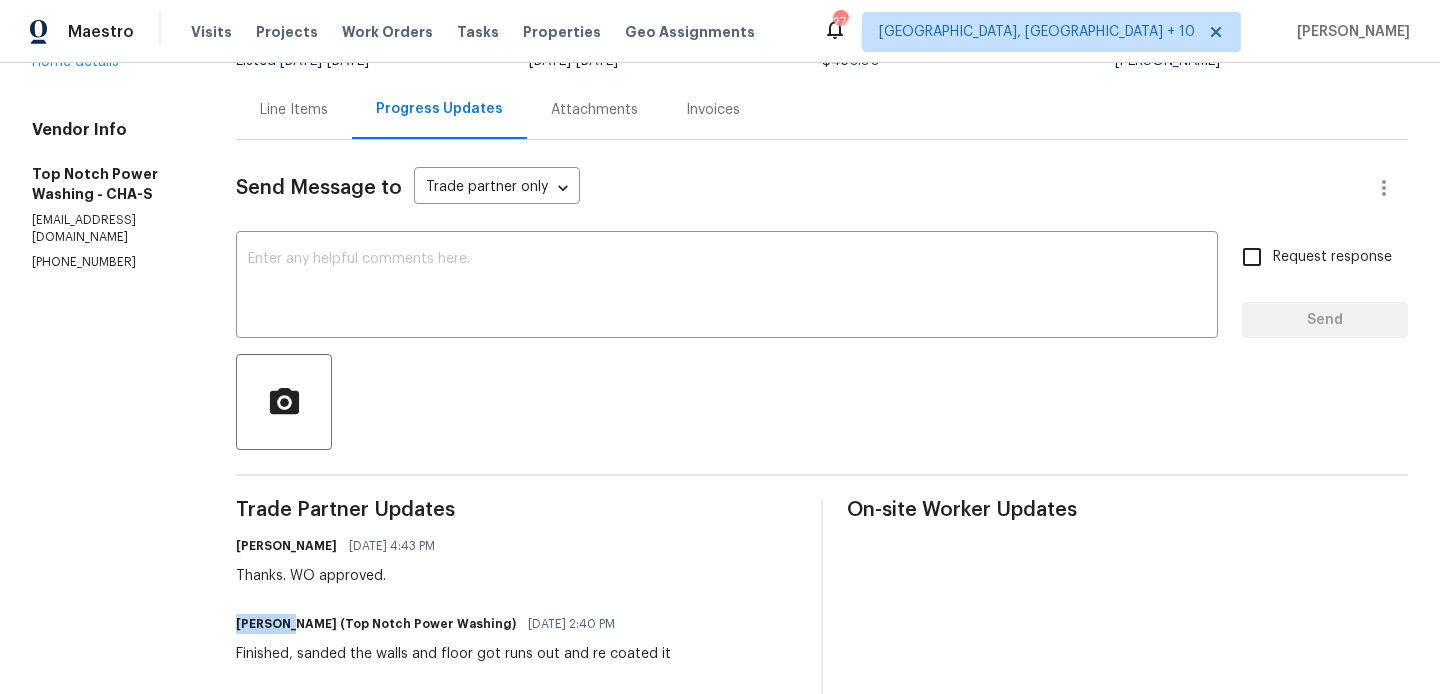 click on "[PERSON_NAME] (Top Notch Power Washing)" at bounding box center [376, 624] 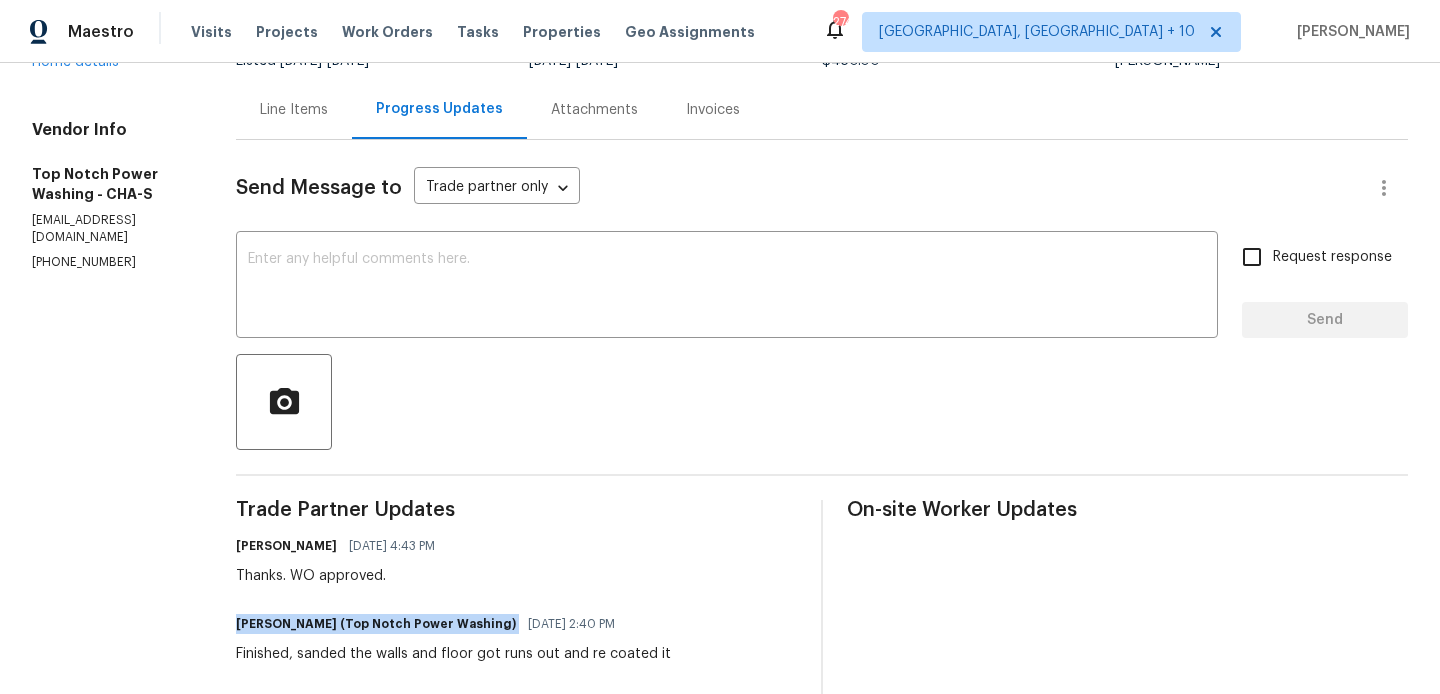 click on "[PERSON_NAME] (Top Notch Power Washing)" at bounding box center [376, 624] 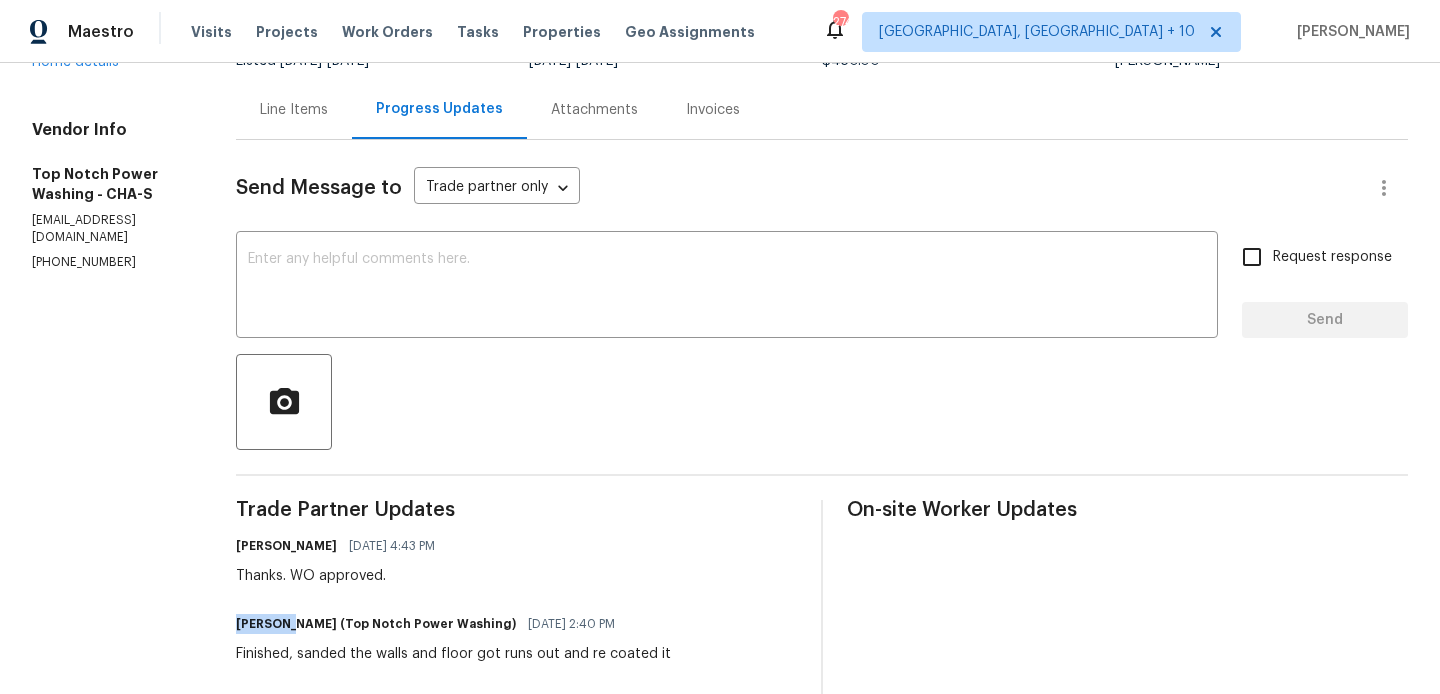 click on "Jonathan Lecroy (Top Notch Power Washing)" at bounding box center (376, 624) 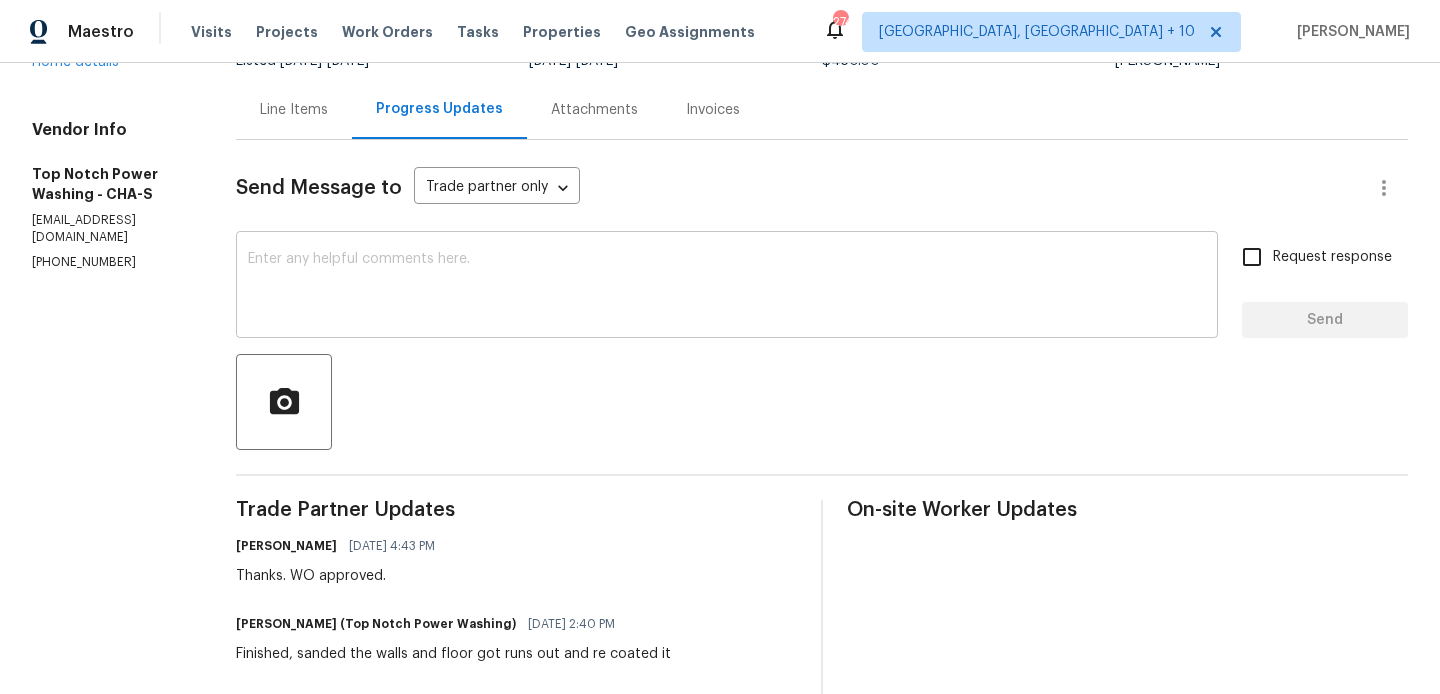 click on "x ​" at bounding box center (727, 287) 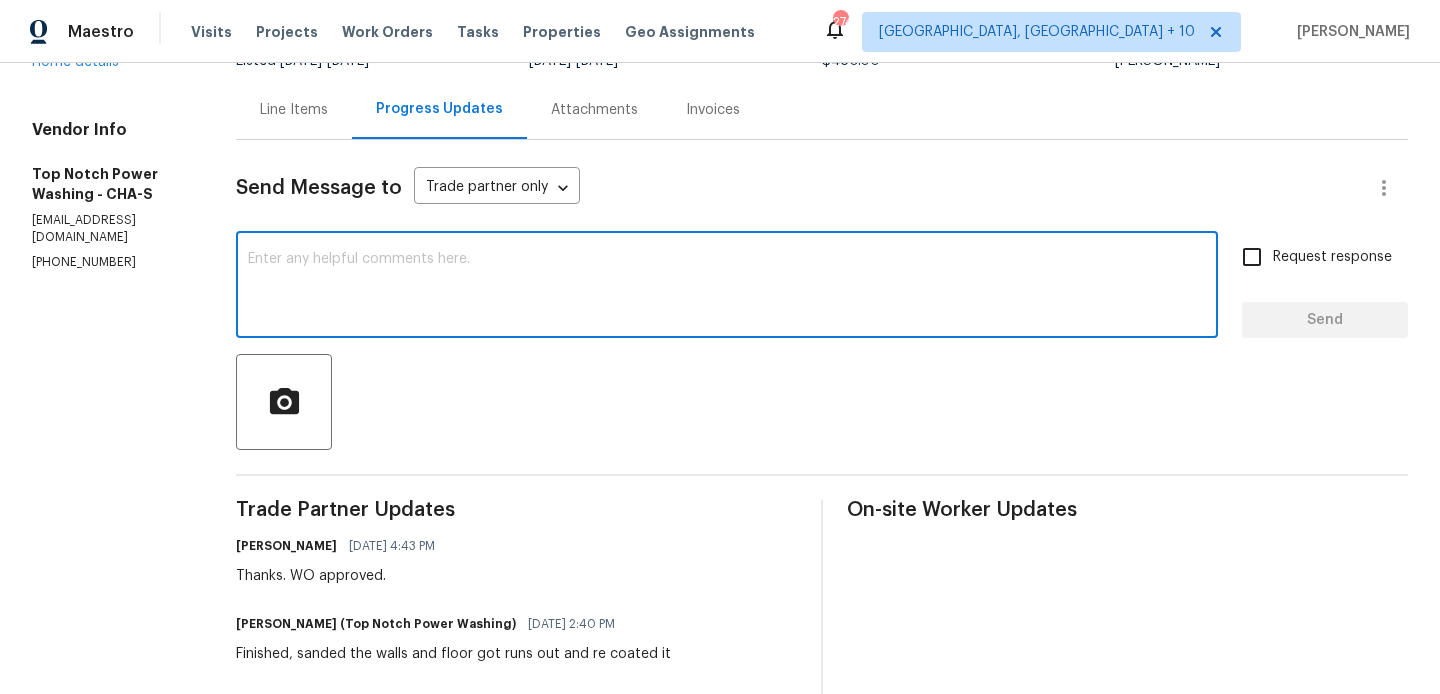 paste on "Jonathan" 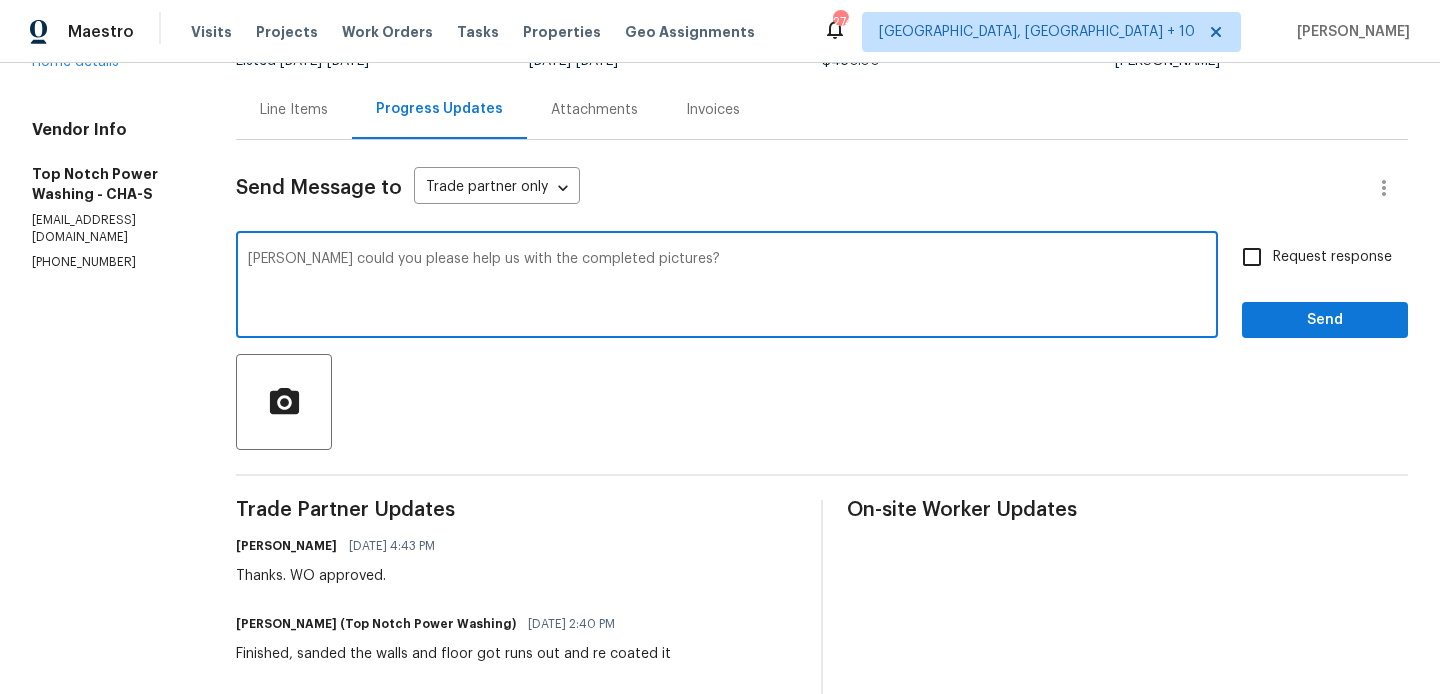 type on "Jonathan could you please help us with the completed pictures?" 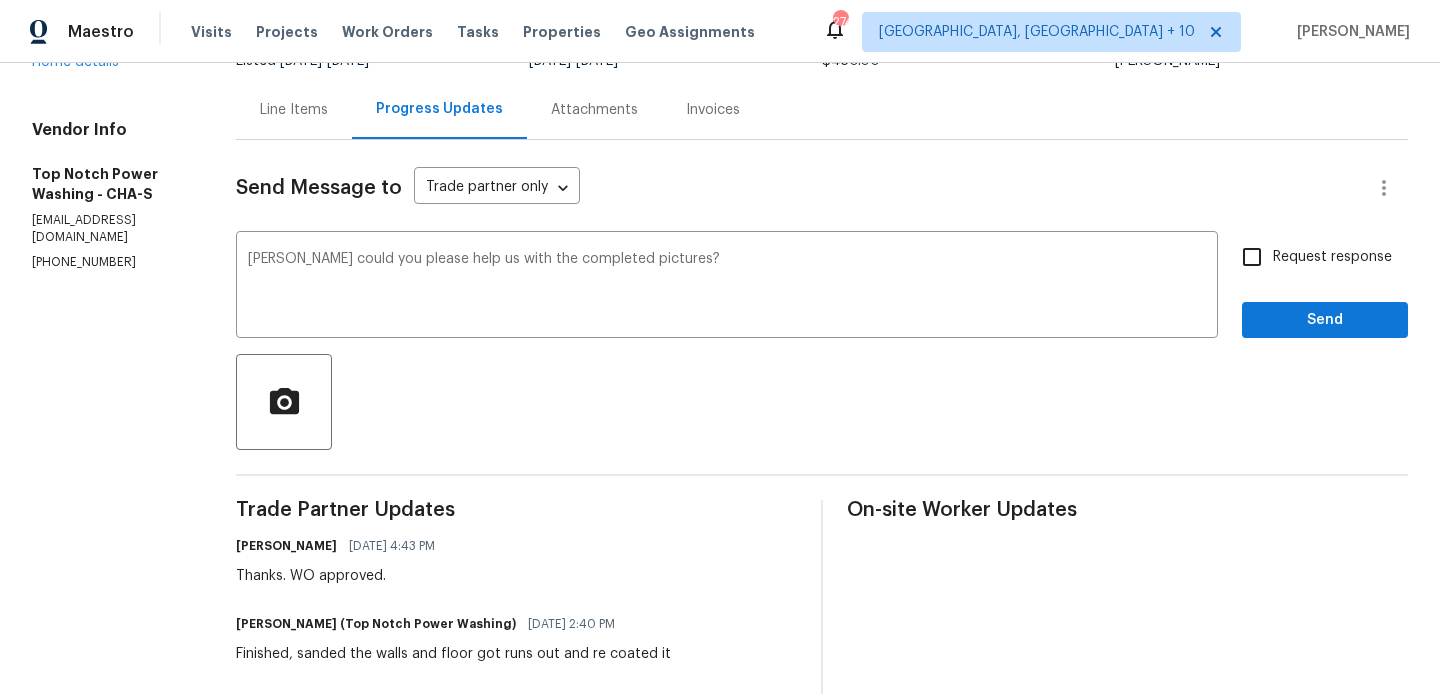 click on "Request response" at bounding box center [1332, 257] 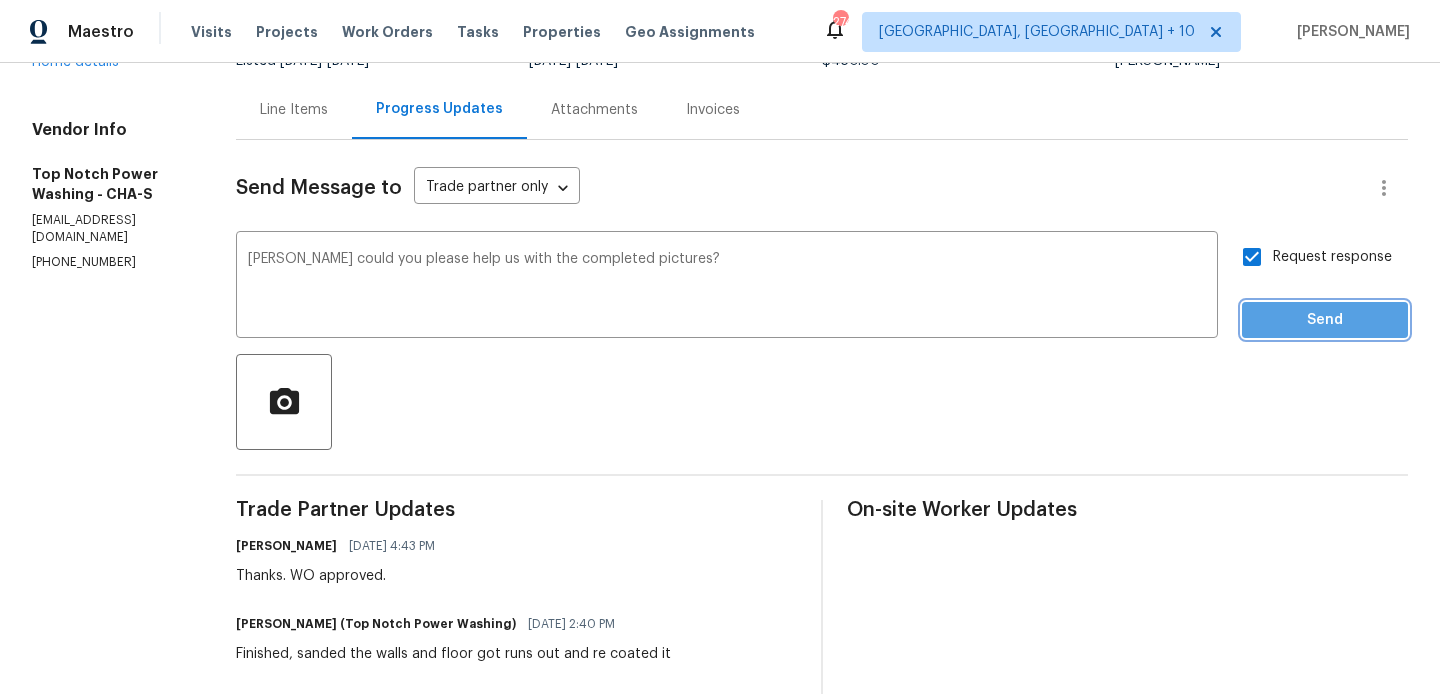 click on "Send" at bounding box center [1325, 320] 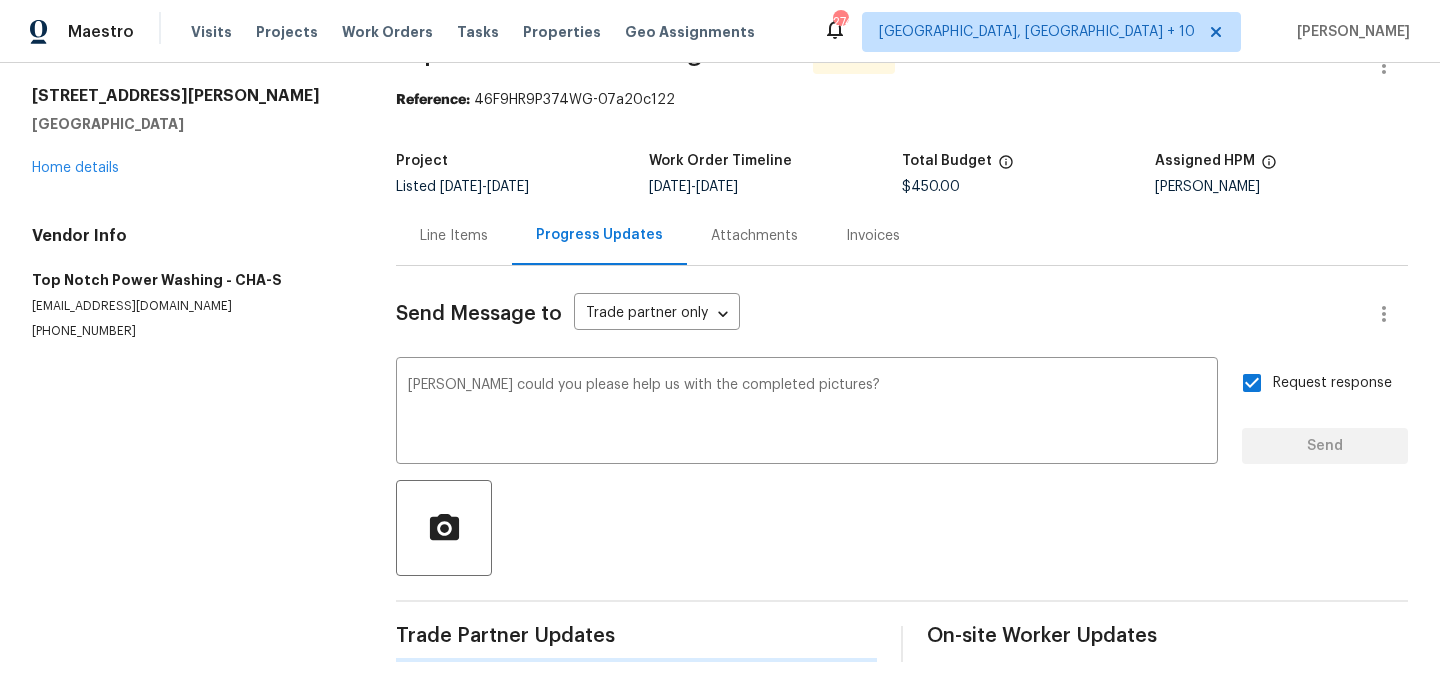 type 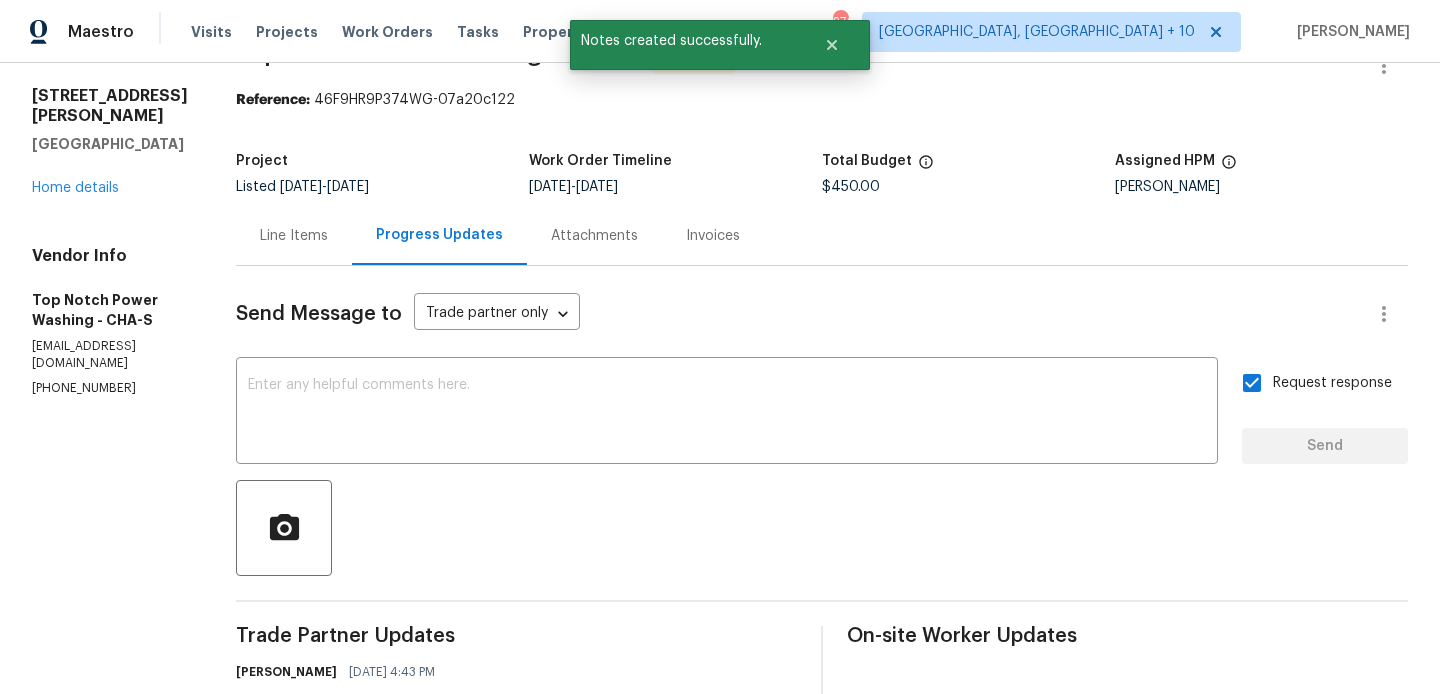 scroll, scrollTop: 179, scrollLeft: 0, axis: vertical 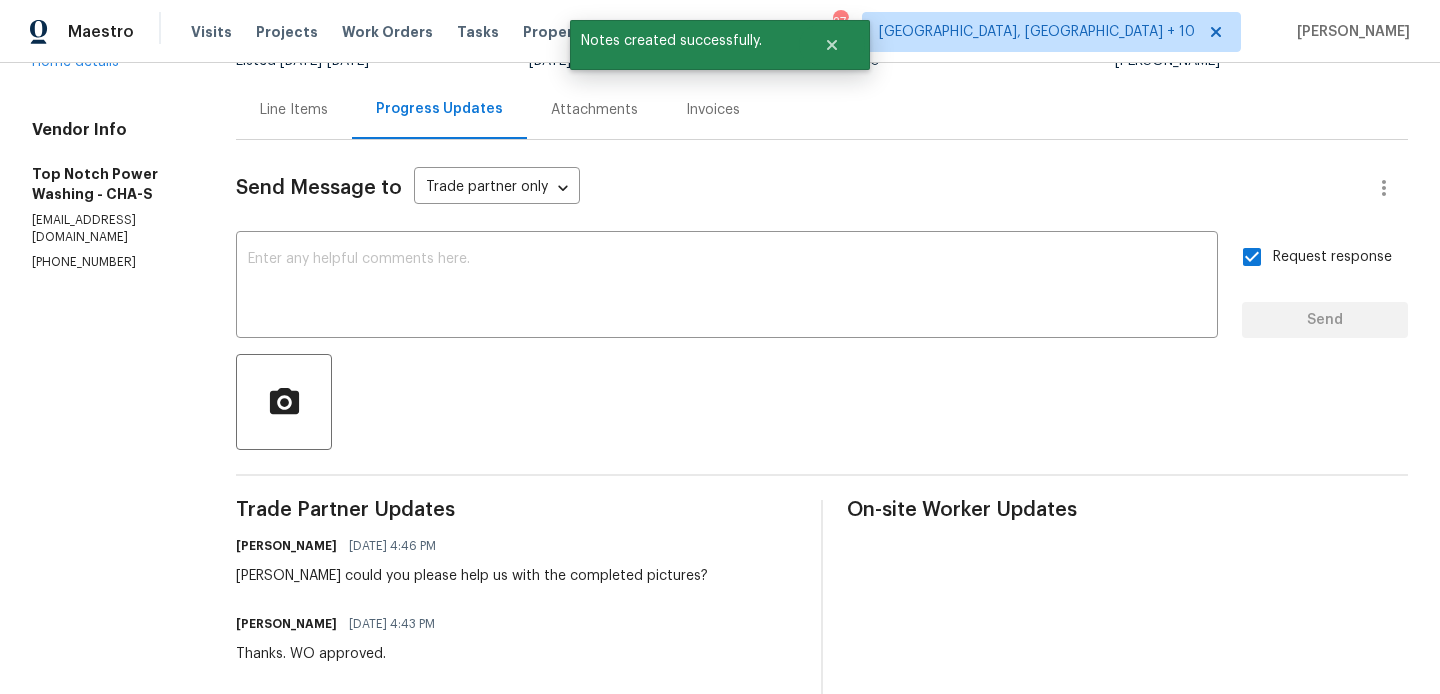 click on "Line Items" at bounding box center (294, 109) 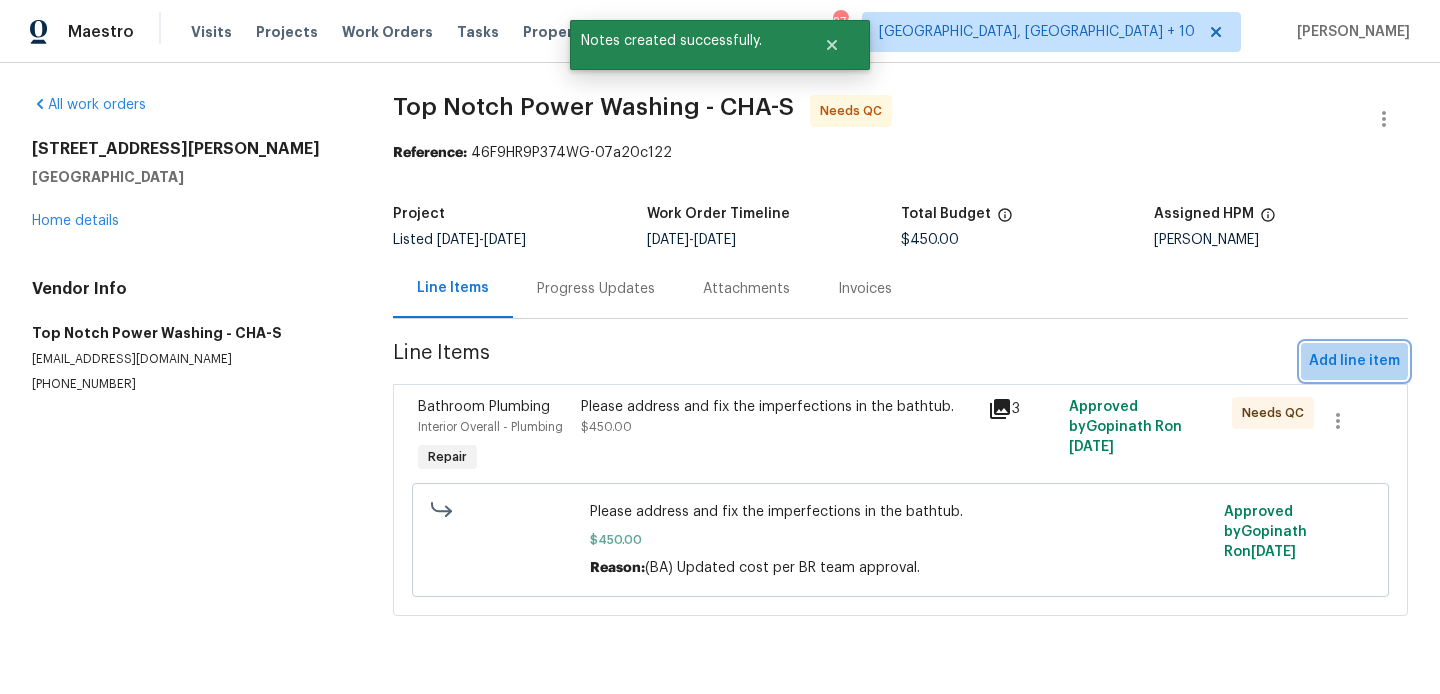 click on "Add line item" at bounding box center (1354, 361) 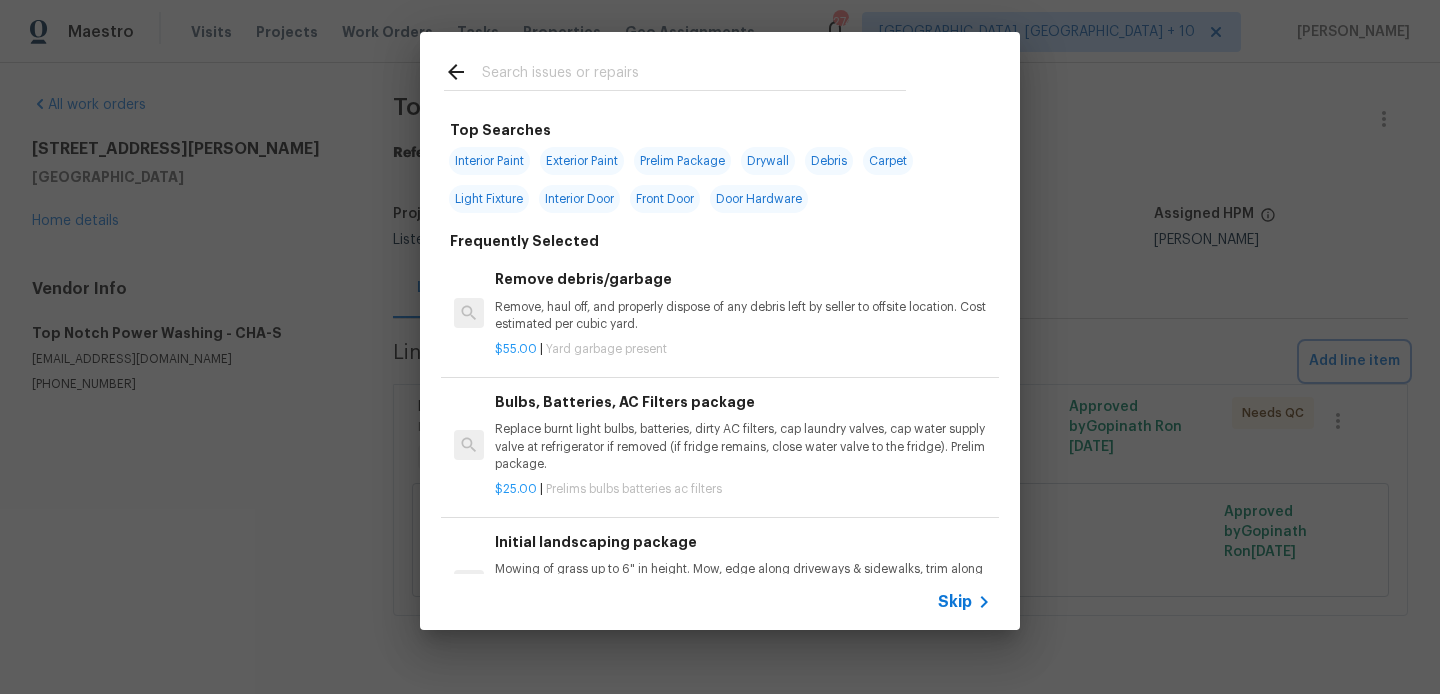 click on "Top Searches Interior Paint Exterior Paint Prelim Package Drywall Debris Carpet Light Fixture Interior Door Front Door Door Hardware Frequently Selected Remove debris/garbage Remove, haul off, and properly dispose of any debris left by seller to offsite location. Cost estimated per cubic yard. $55.00   |   Yard garbage present Bulbs, Batteries, AC Filters package Replace burnt light bulbs, batteries, dirty AC filters, cap laundry valves, cap water supply valve at refrigerator if removed (if fridge remains, close water valve to the fridge). Prelim package. $25.00   |   Prelims bulbs batteries ac filters Initial landscaping package Mowing of grass up to 6" in height. Mow, edge along driveways & sidewalks, trim along standing structures, trim bushes and shrubs (<6' in height). Remove weeds from previously maintained flowerbeds and remove standing yard debris (small twigs, non seasonal falling leaves).  Use leaf blower to remove clippings from hard surfaces." $45.00   |   Prelims landscaping $10.00   |   $75.00" at bounding box center [720, 331] 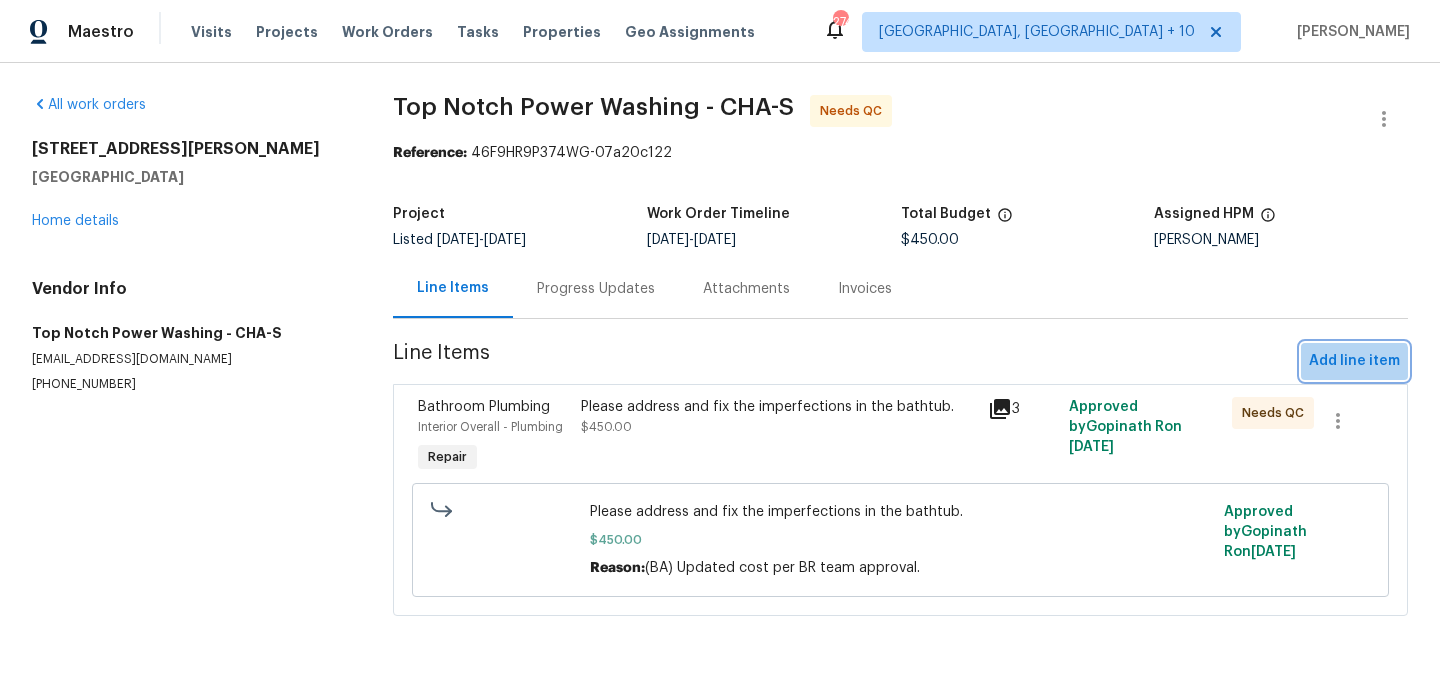 click on "Add line item" at bounding box center [1354, 361] 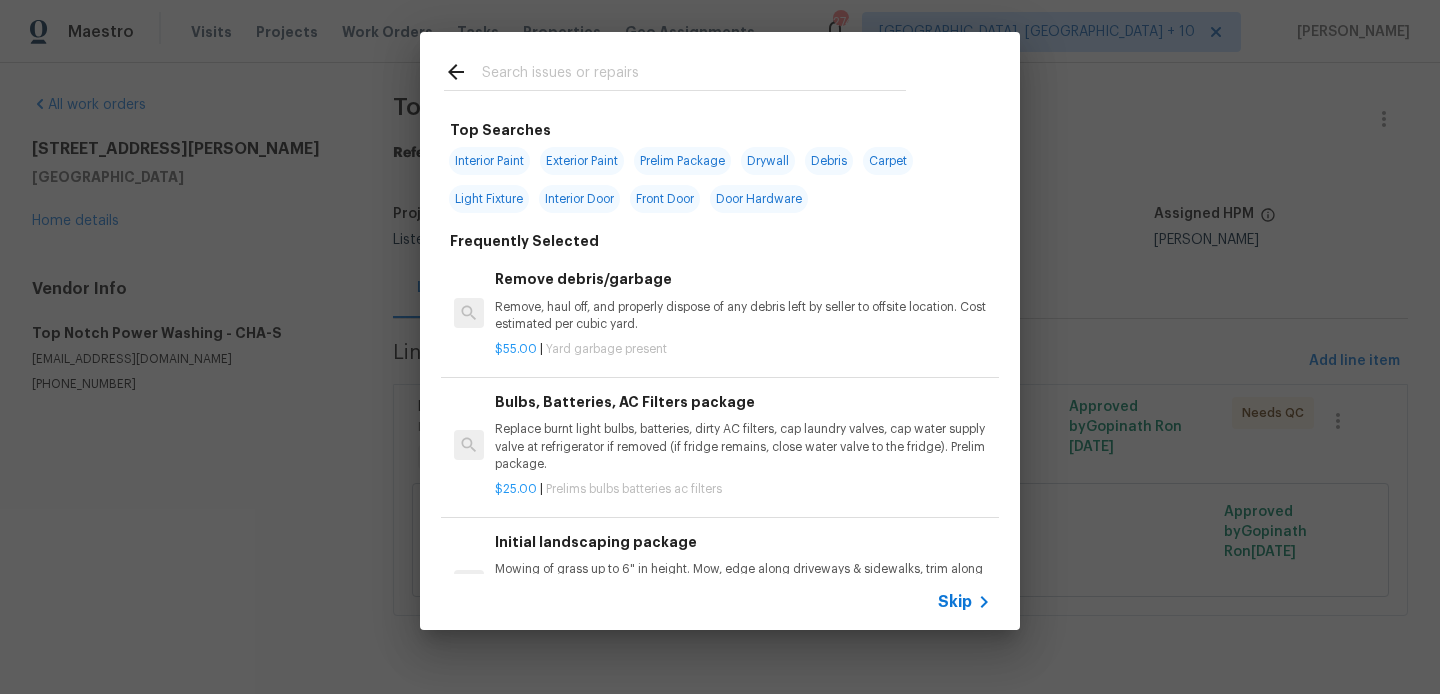 click at bounding box center (694, 75) 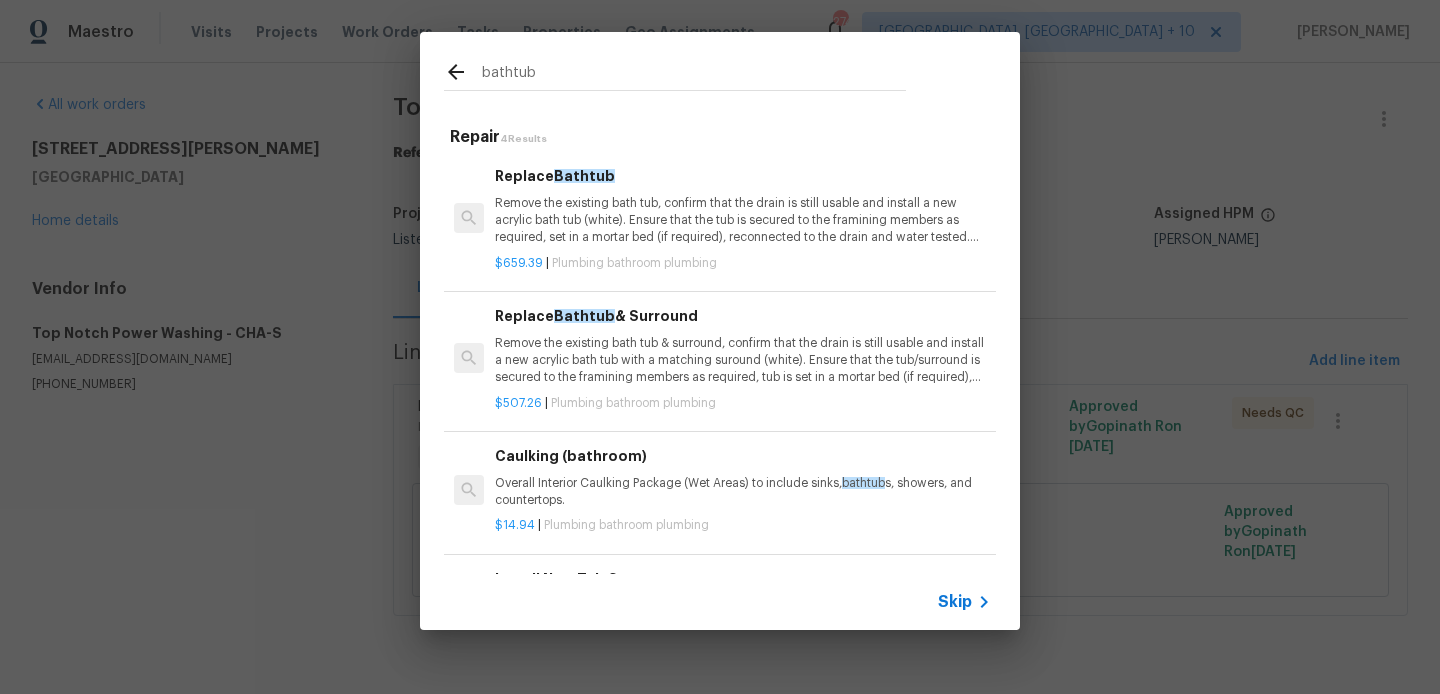 type on "bathtub" 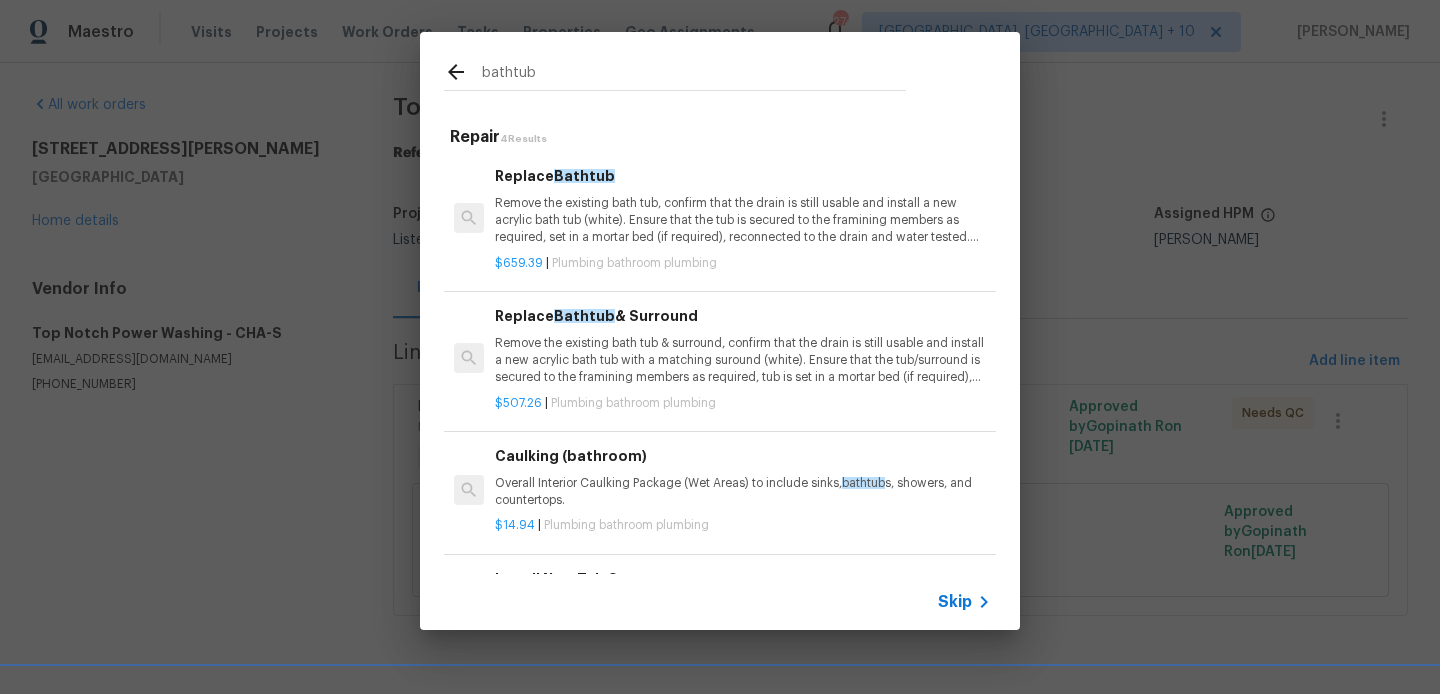 click on "Bathtub" at bounding box center [584, 176] 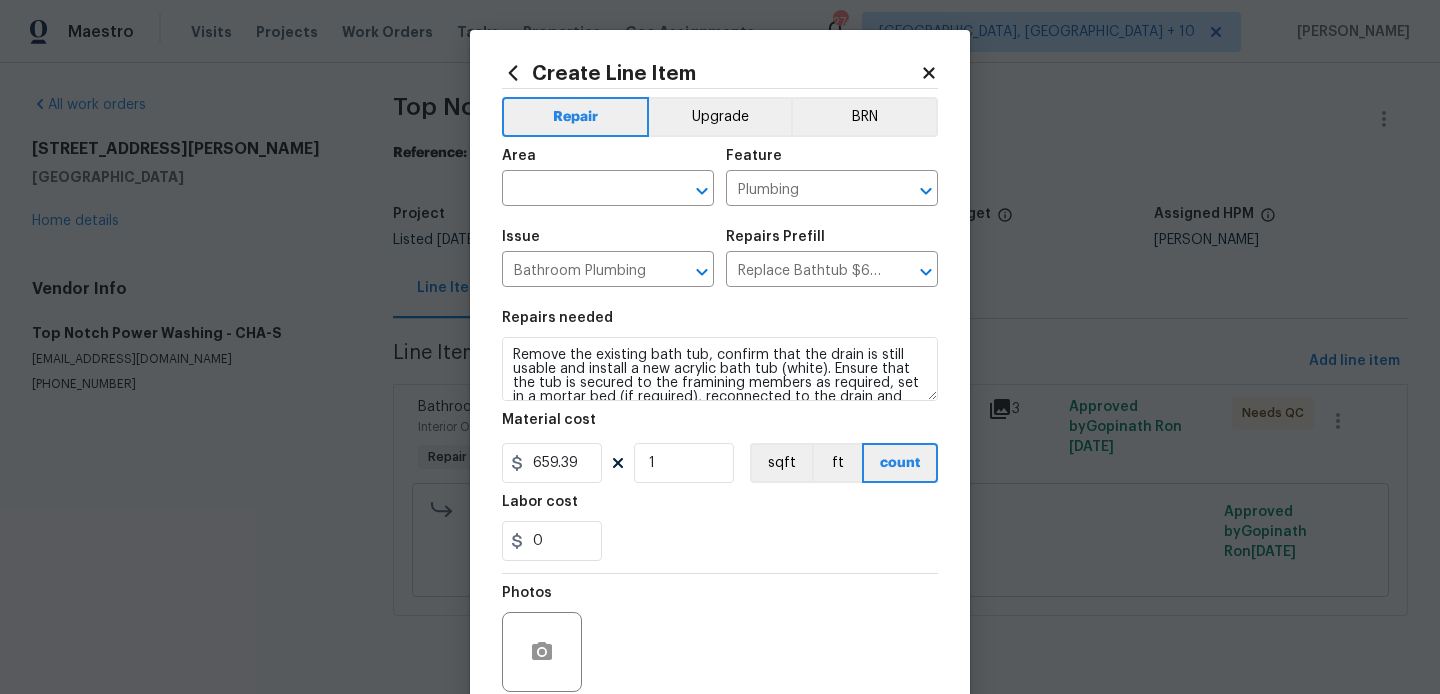 click at bounding box center [580, 190] 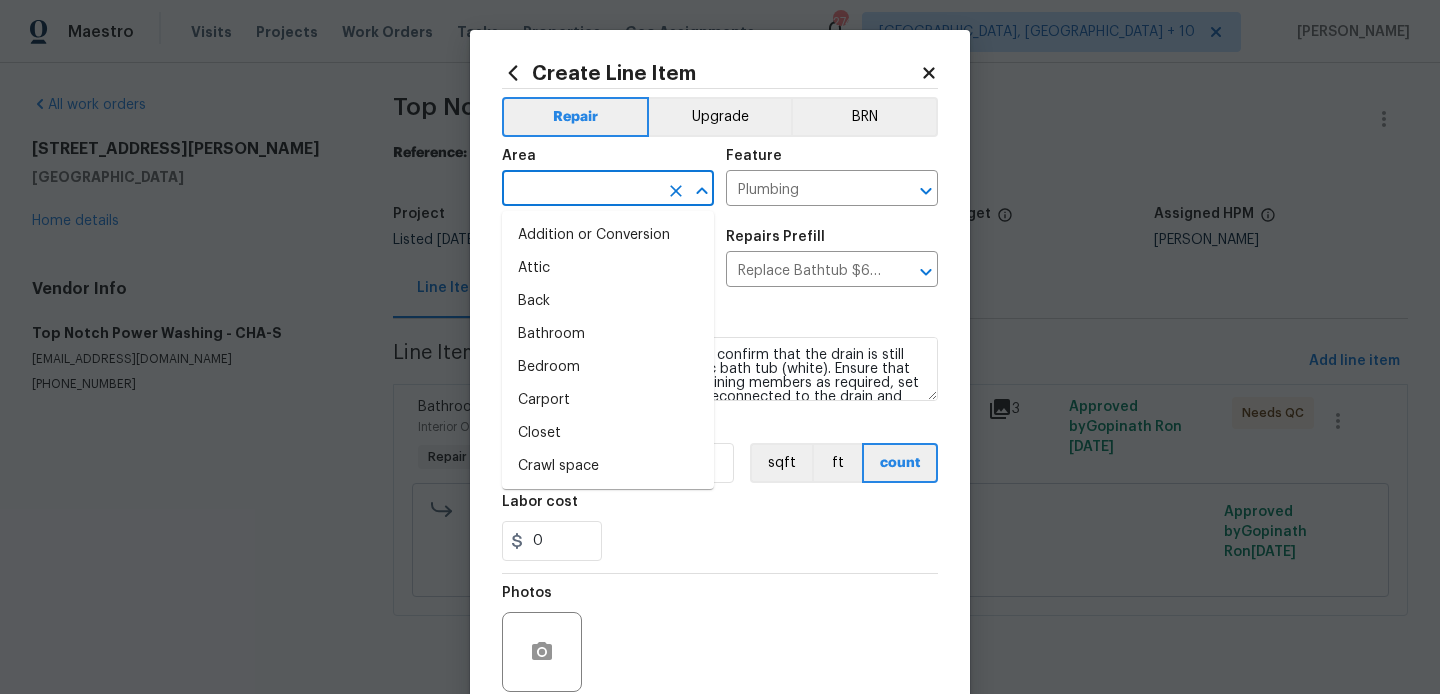 type on "i" 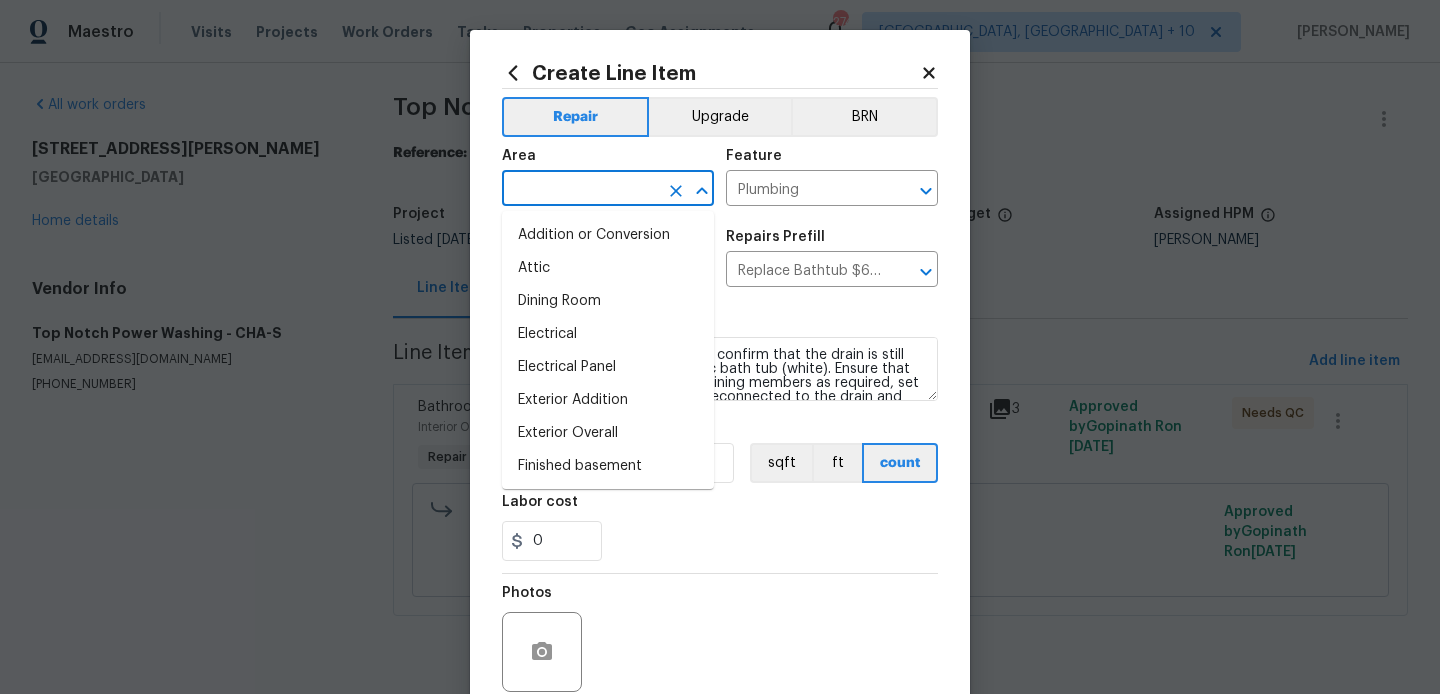 type on "n" 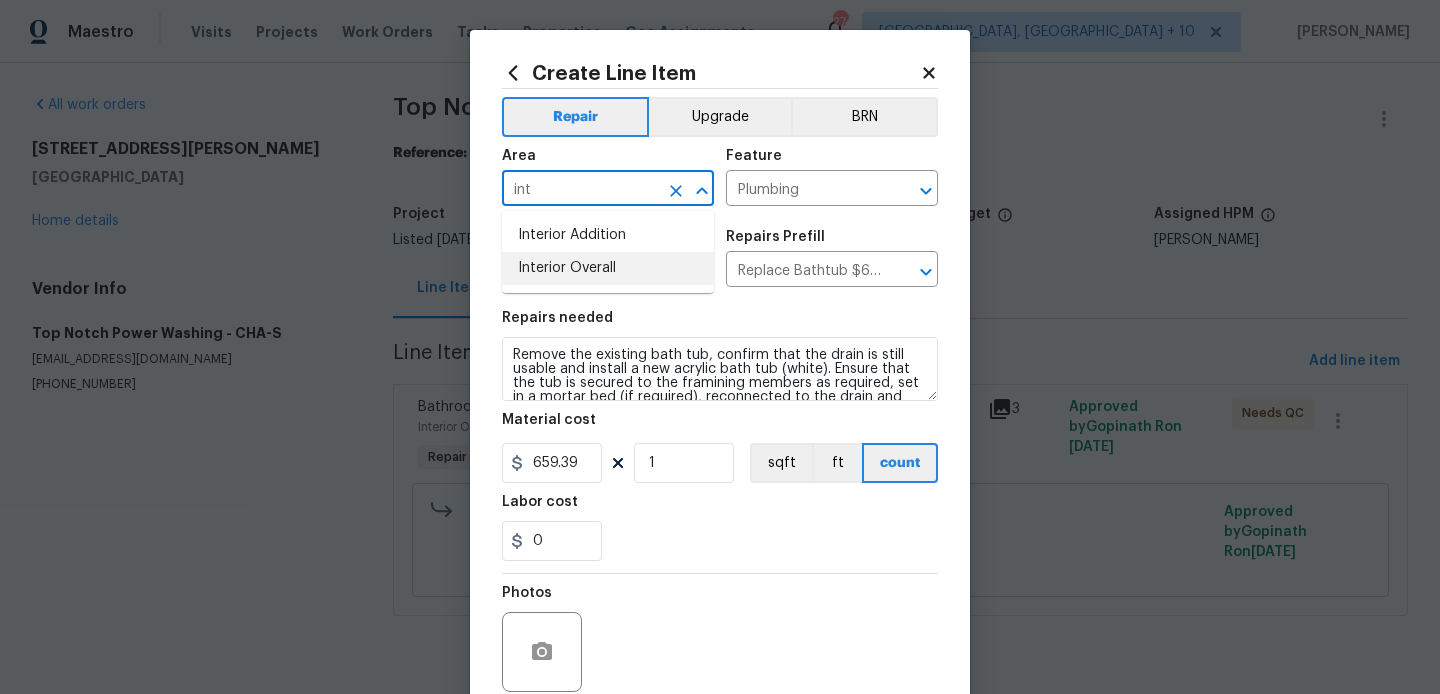 click on "Interior Overall" at bounding box center (608, 268) 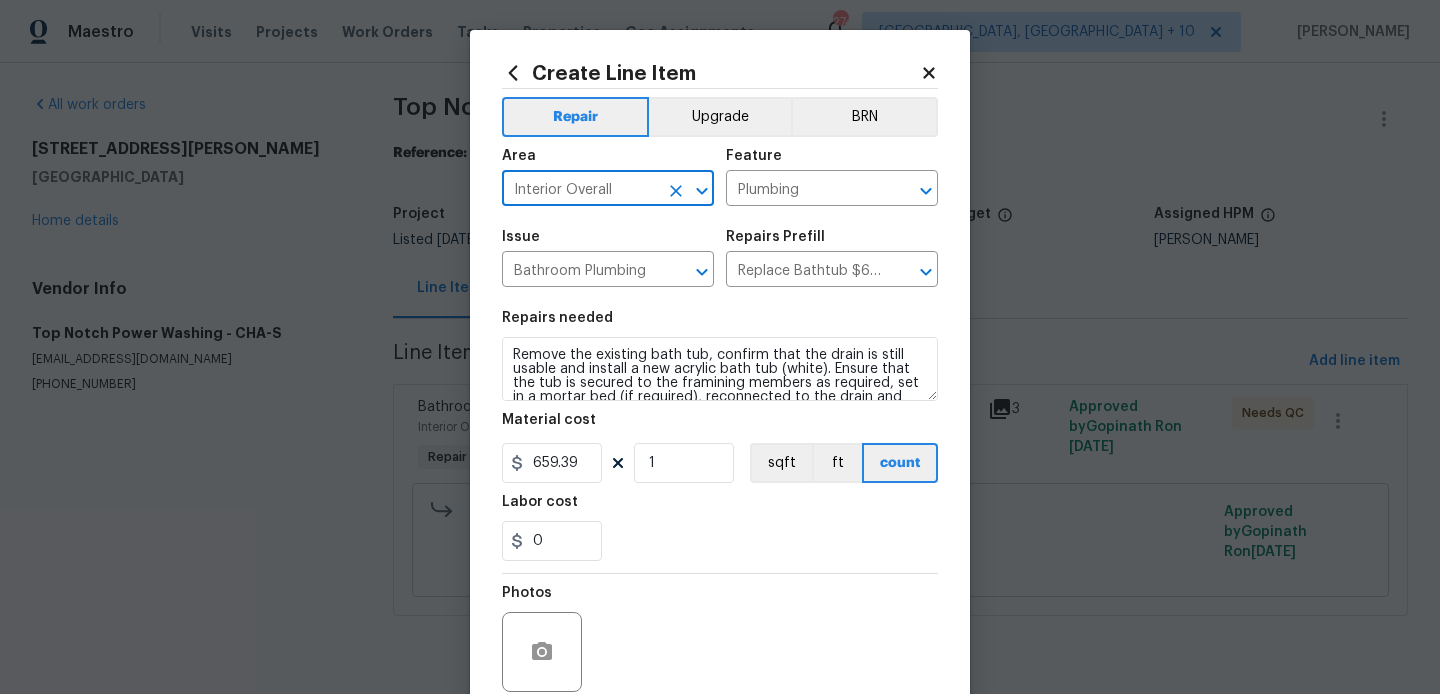 type on "Interior Overall" 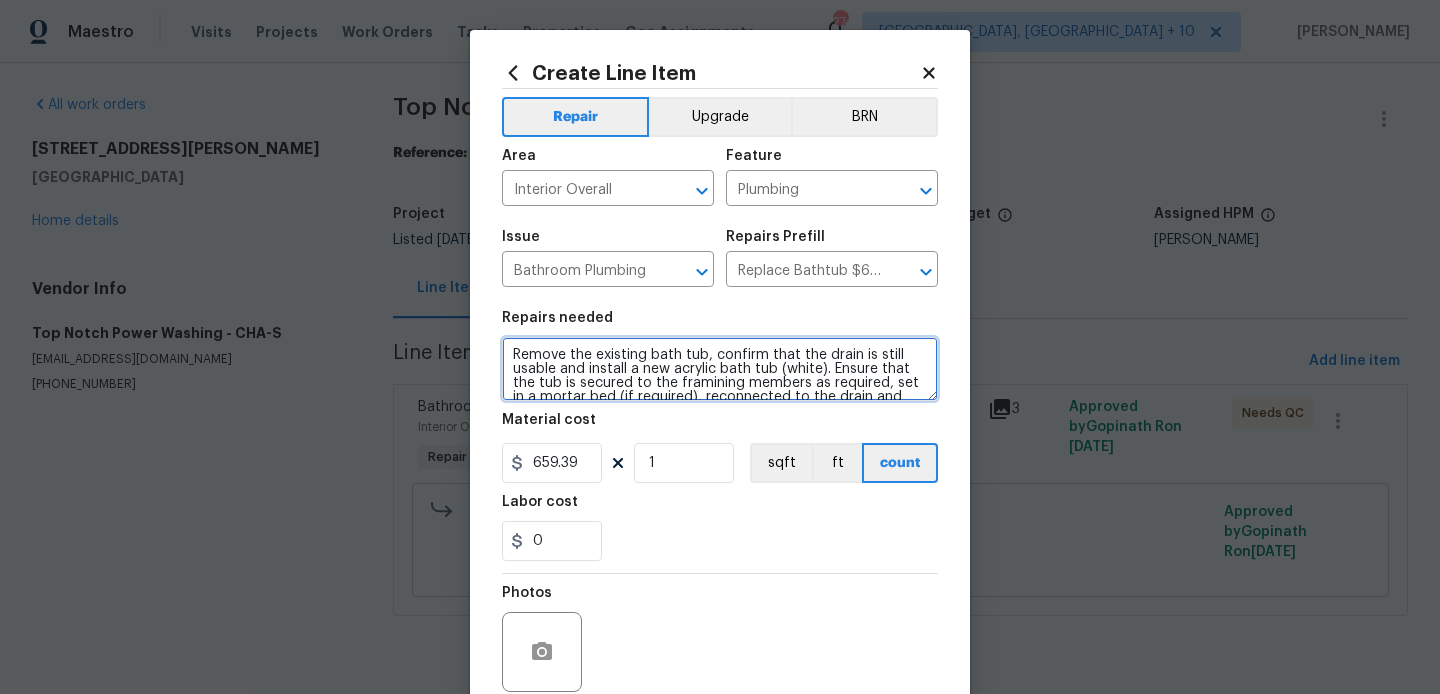 click on "Remove the existing bath tub, confirm that the drain is still usable and install a new acrylic bath tub (white). Ensure that the tub is secured to the framining members as required, set in a mortar bed (if required), reconnected to the drain and water tested. Haul away and dispose of all debris." at bounding box center [720, 369] 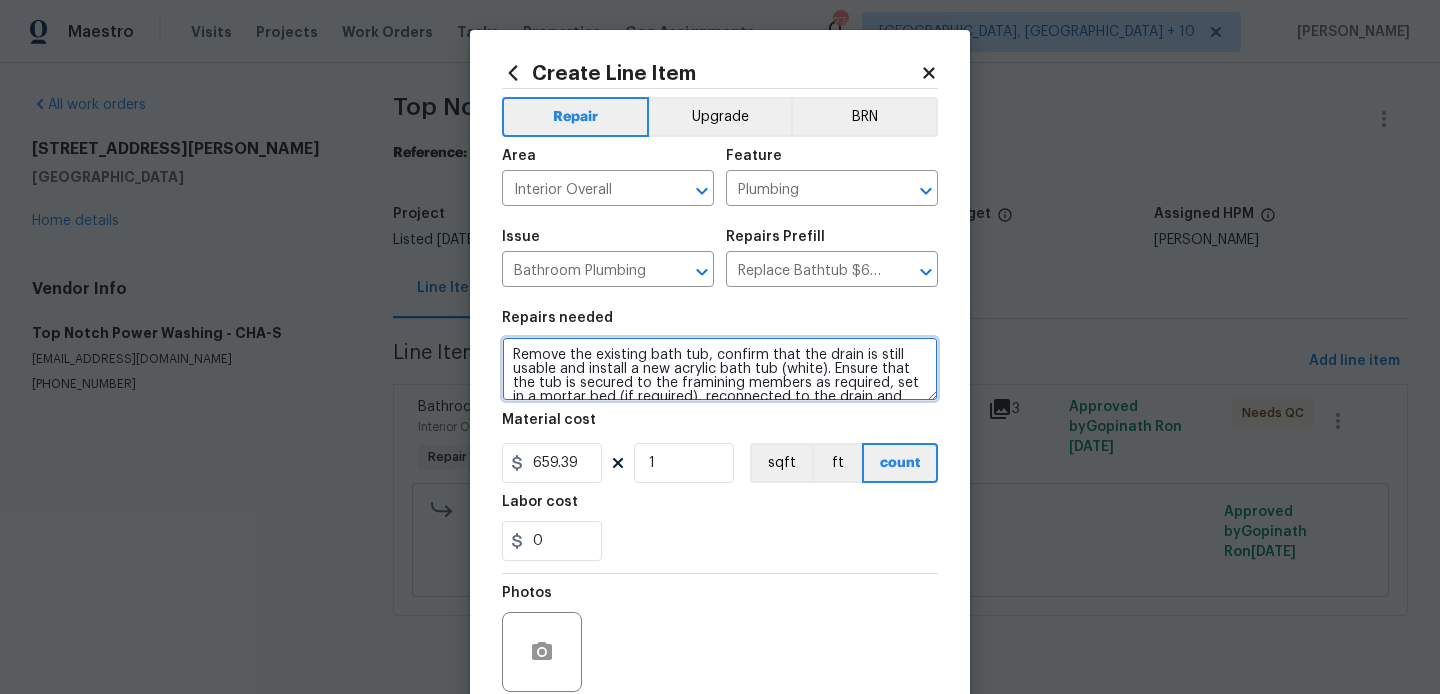 click on "Remove the existing bath tub, confirm that the drain is still usable and install a new acrylic bath tub (white). Ensure that the tub is secured to the framining members as required, set in a mortar bed (if required), reconnected to the drain and water tested. Haul away and dispose of all debris." at bounding box center [720, 369] 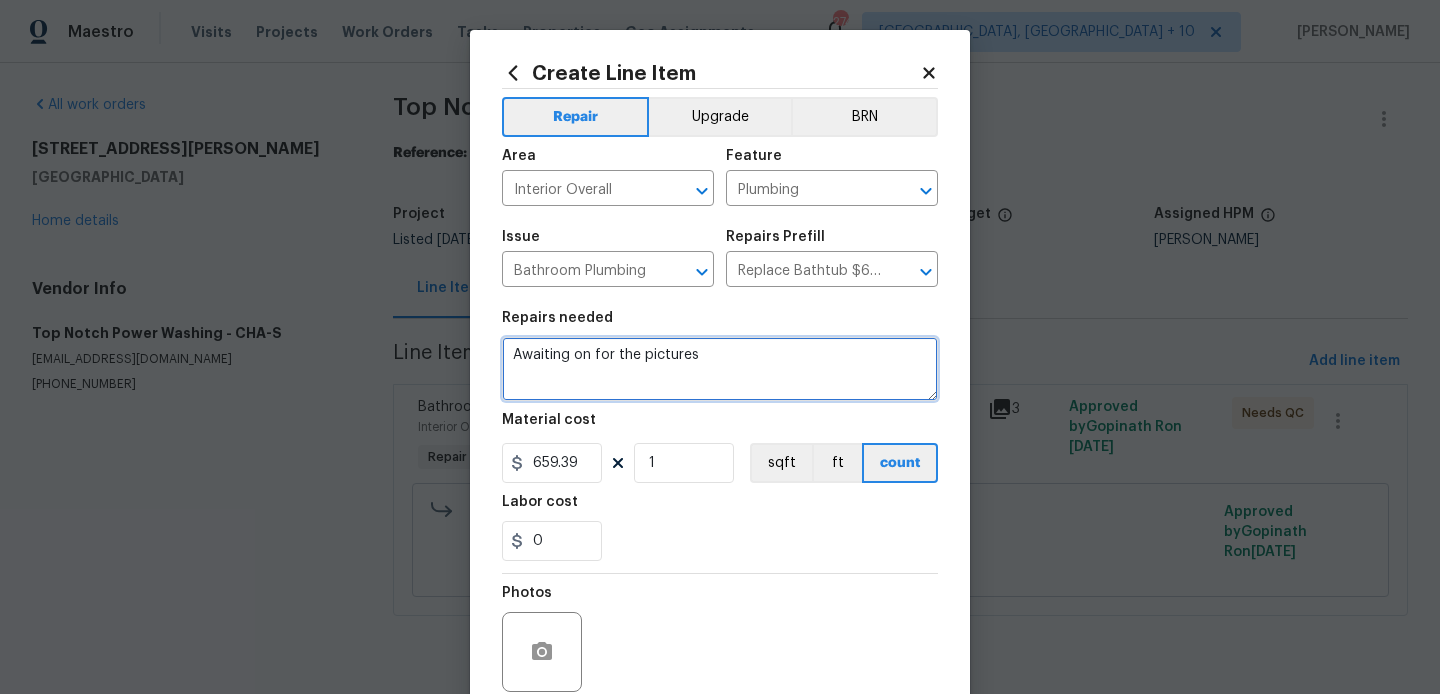 type on "Awaiting on for the pictures" 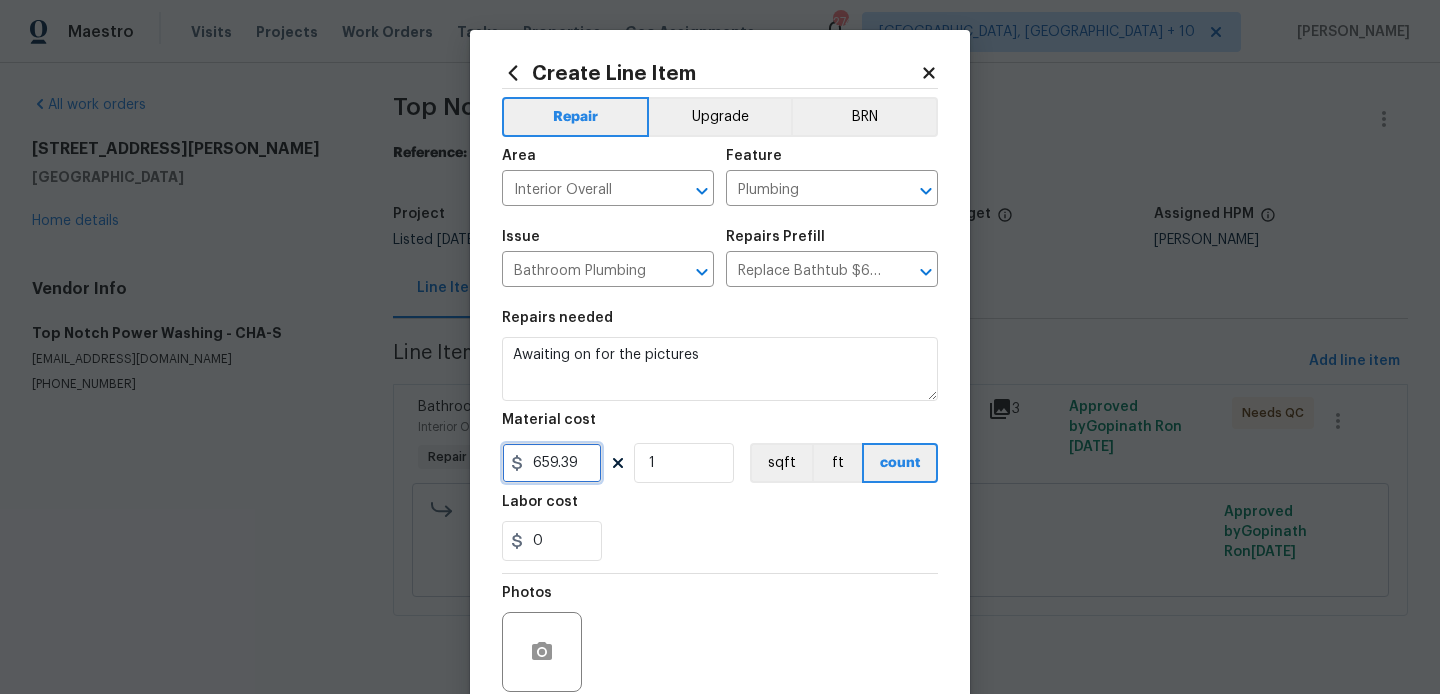 click on "659.39" at bounding box center [552, 463] 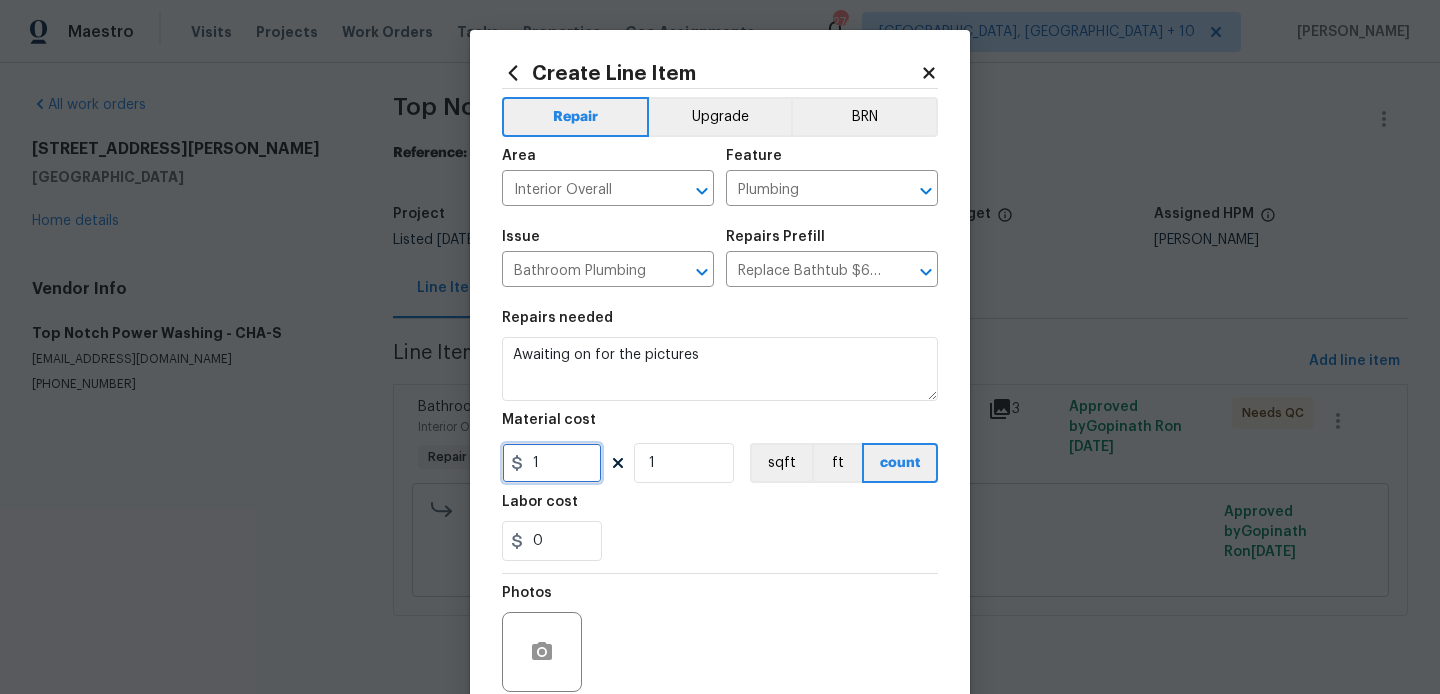 scroll, scrollTop: 168, scrollLeft: 0, axis: vertical 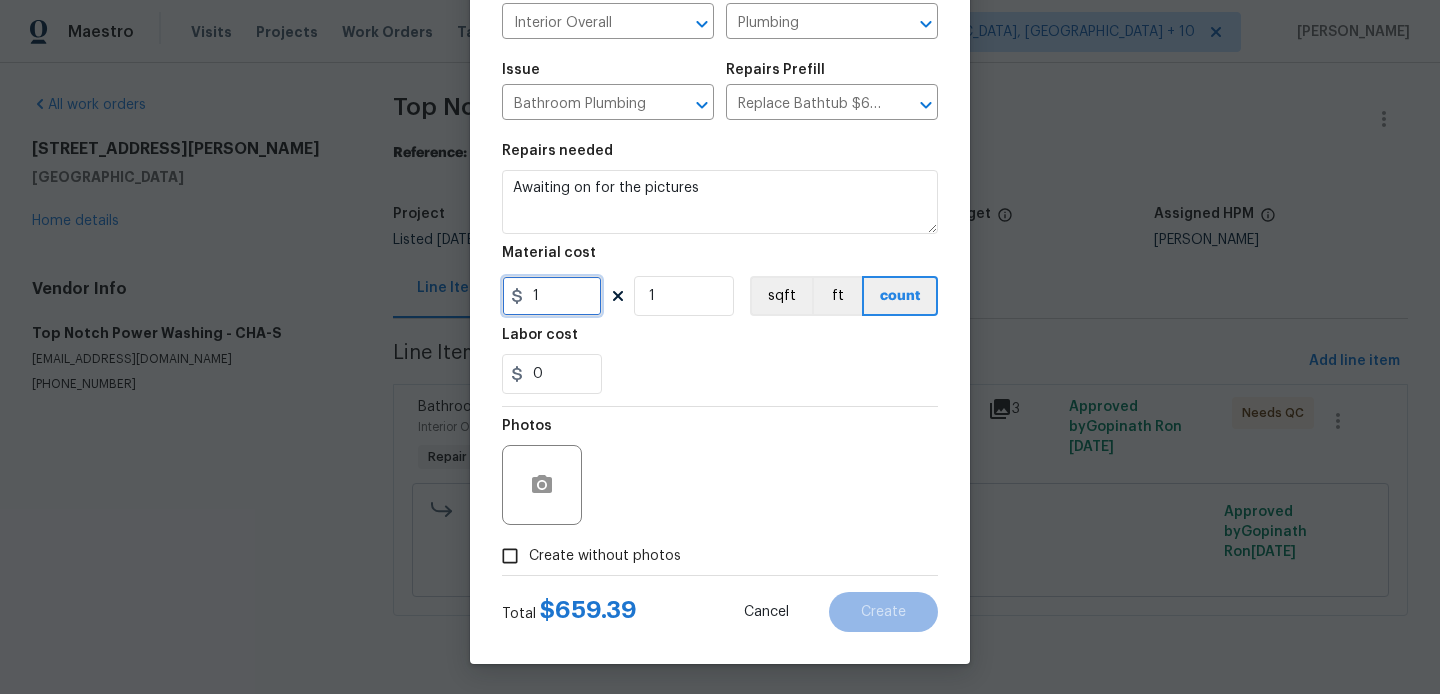 type on "1" 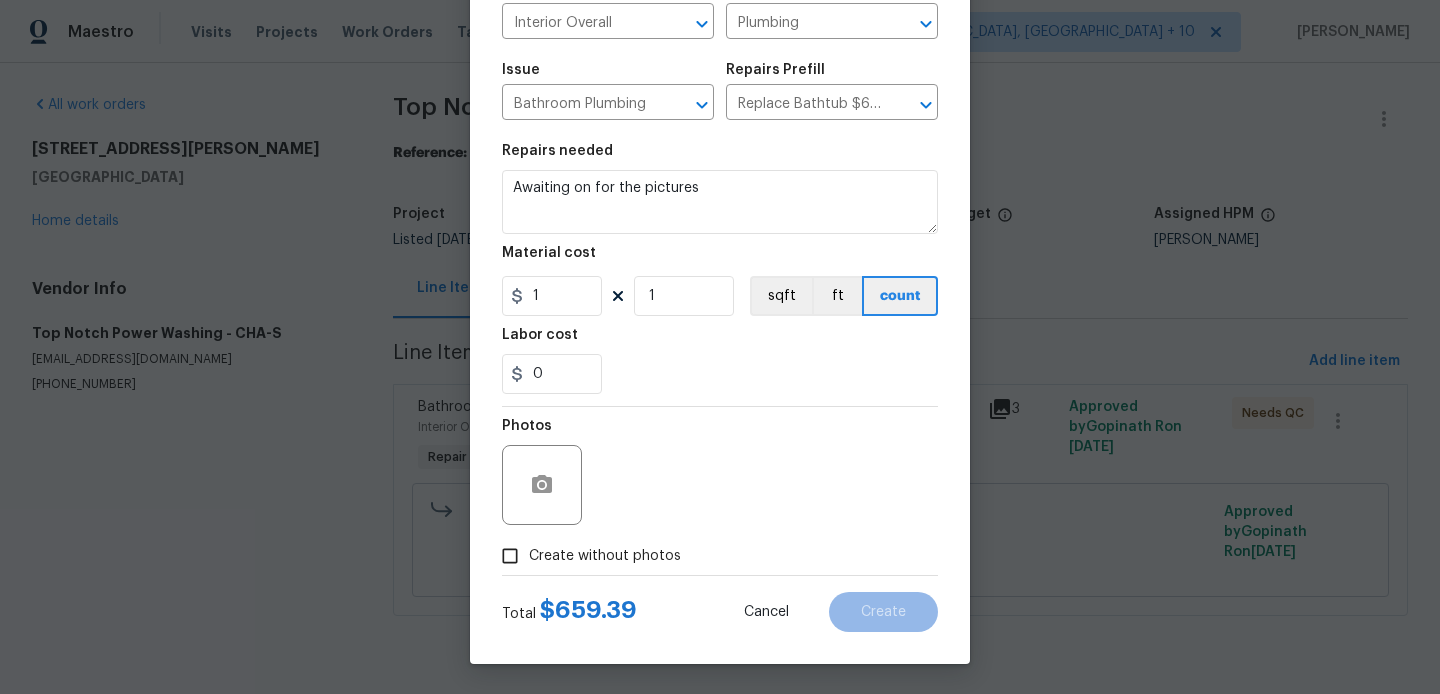 click on "Create without photos" at bounding box center (605, 556) 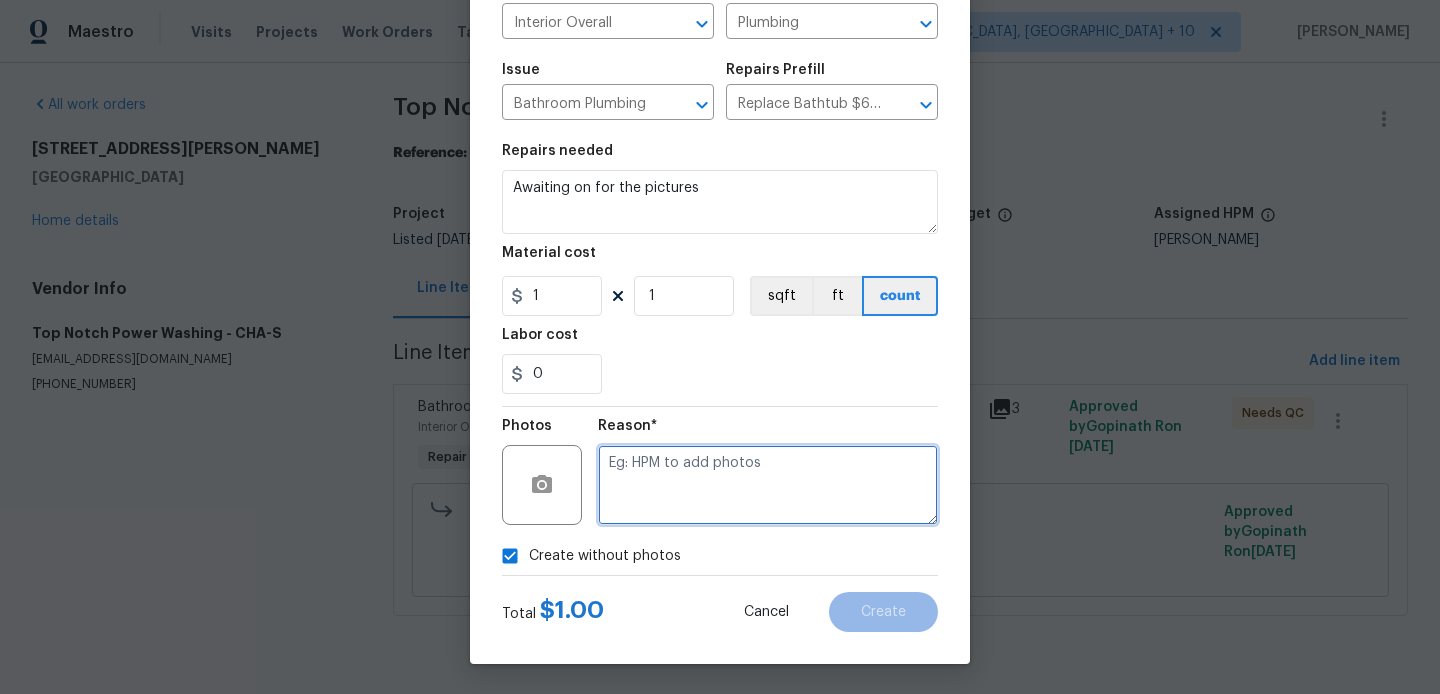 click at bounding box center (768, 485) 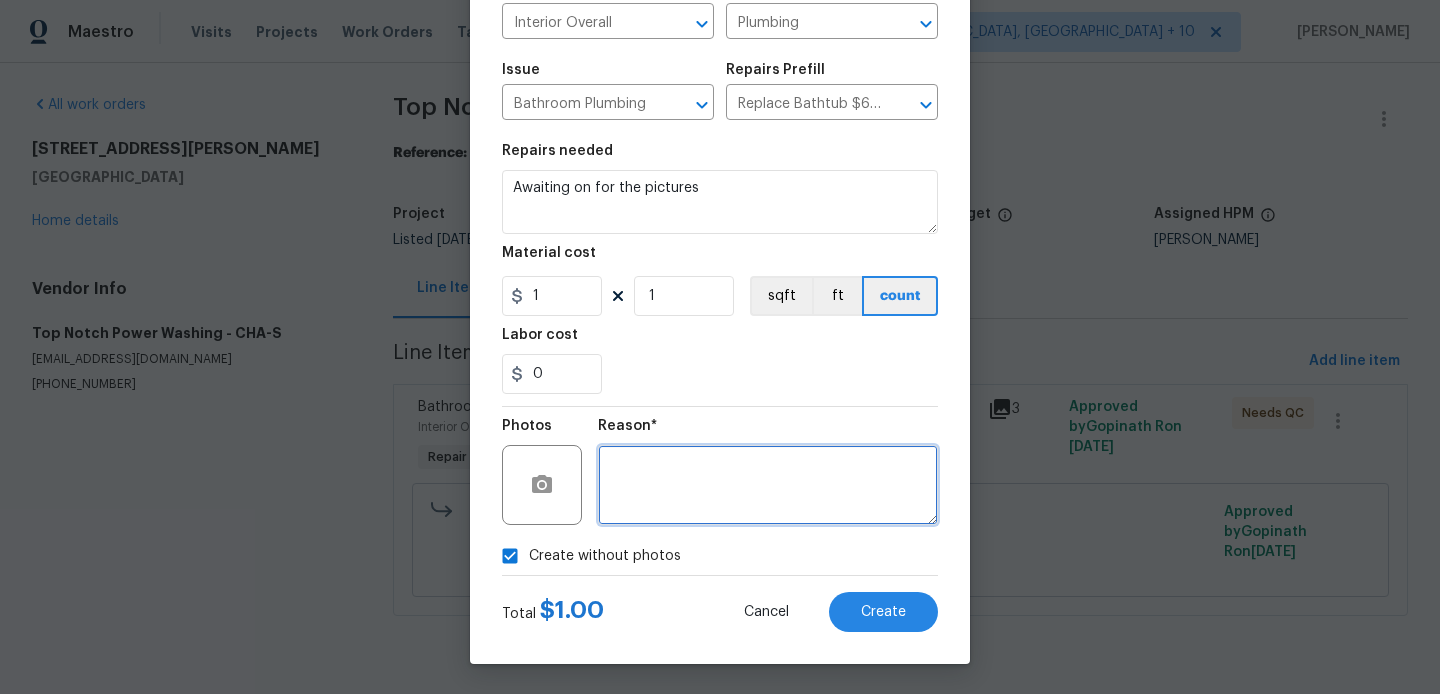 type 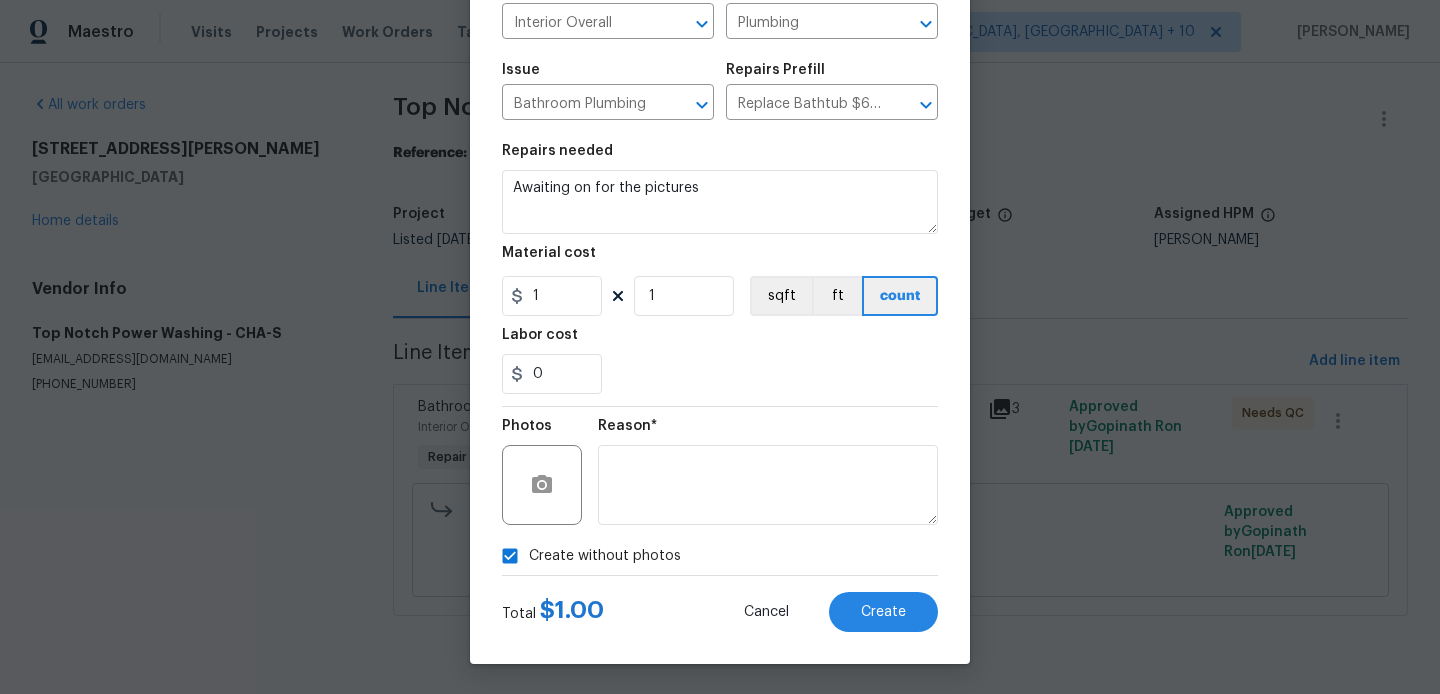 click on "Total   $ 1.00 Cancel Create" at bounding box center [720, 604] 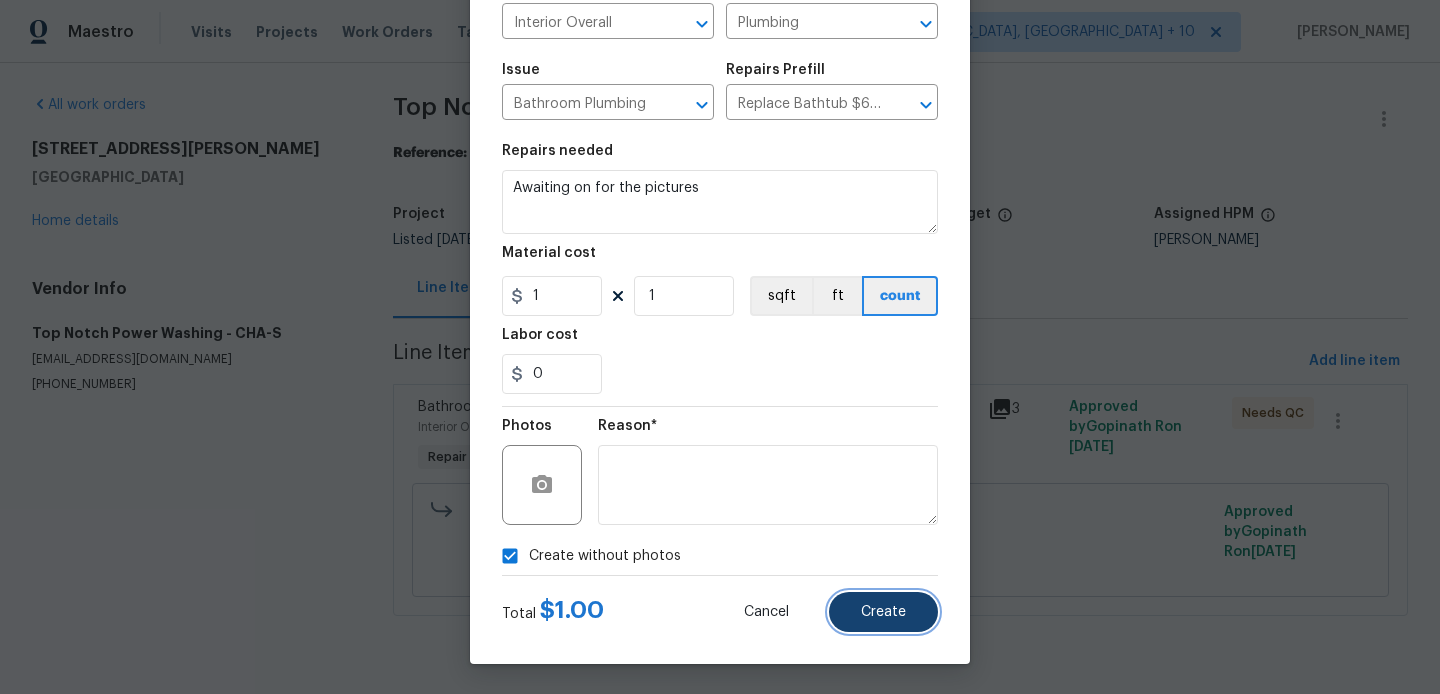click on "Create" at bounding box center [883, 612] 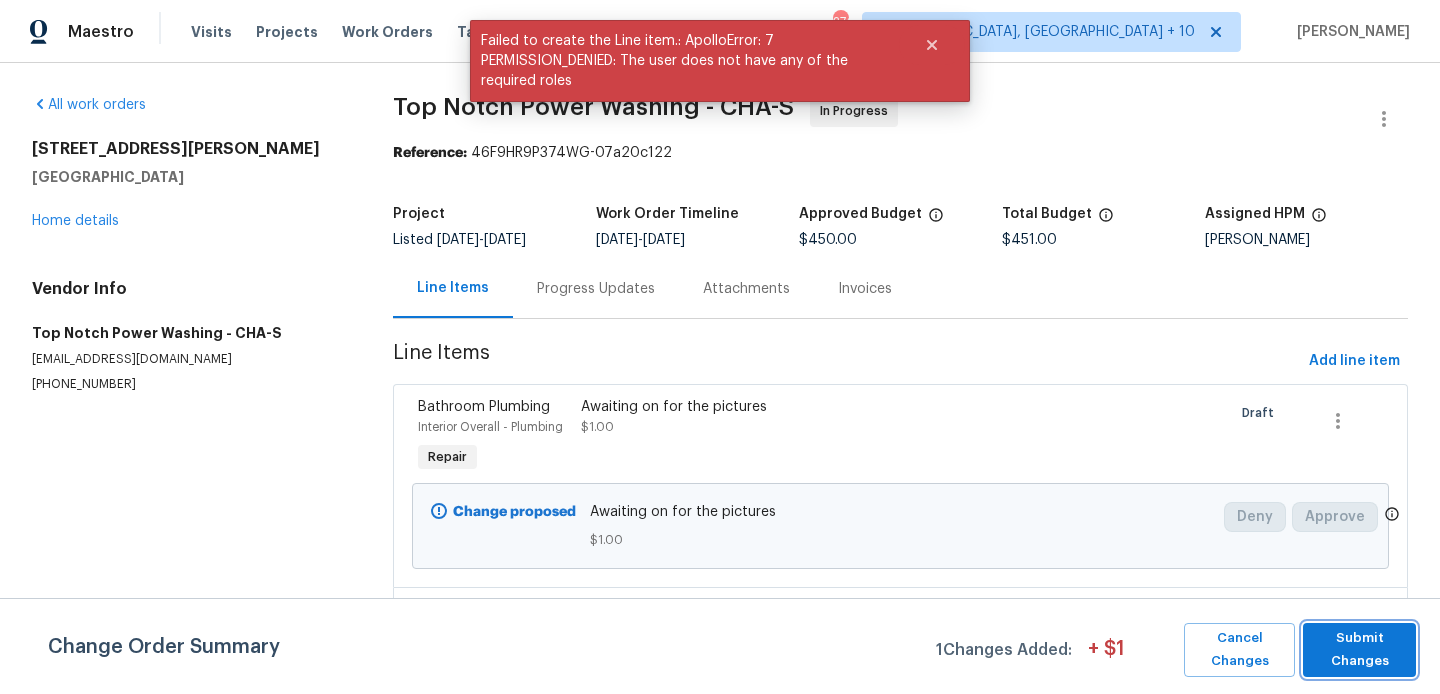 click on "Submit Changes" at bounding box center [1359, 650] 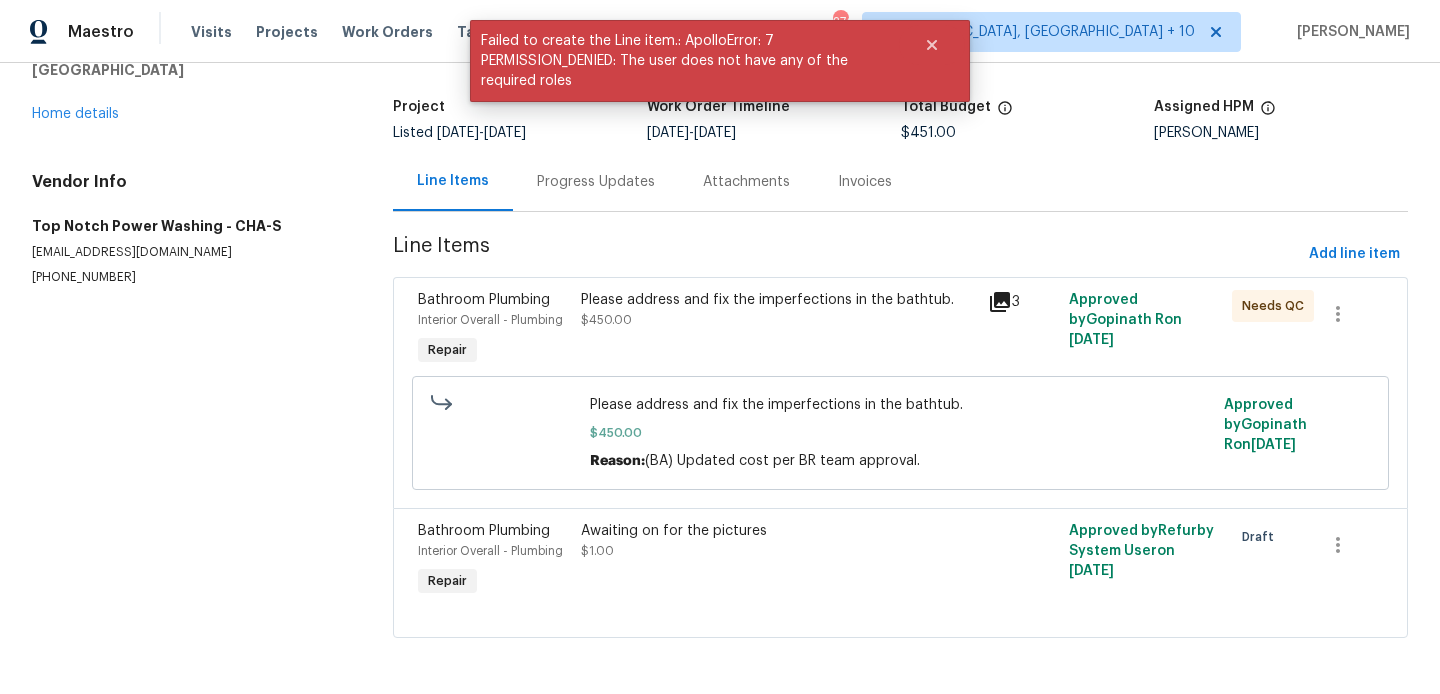 scroll, scrollTop: 0, scrollLeft: 0, axis: both 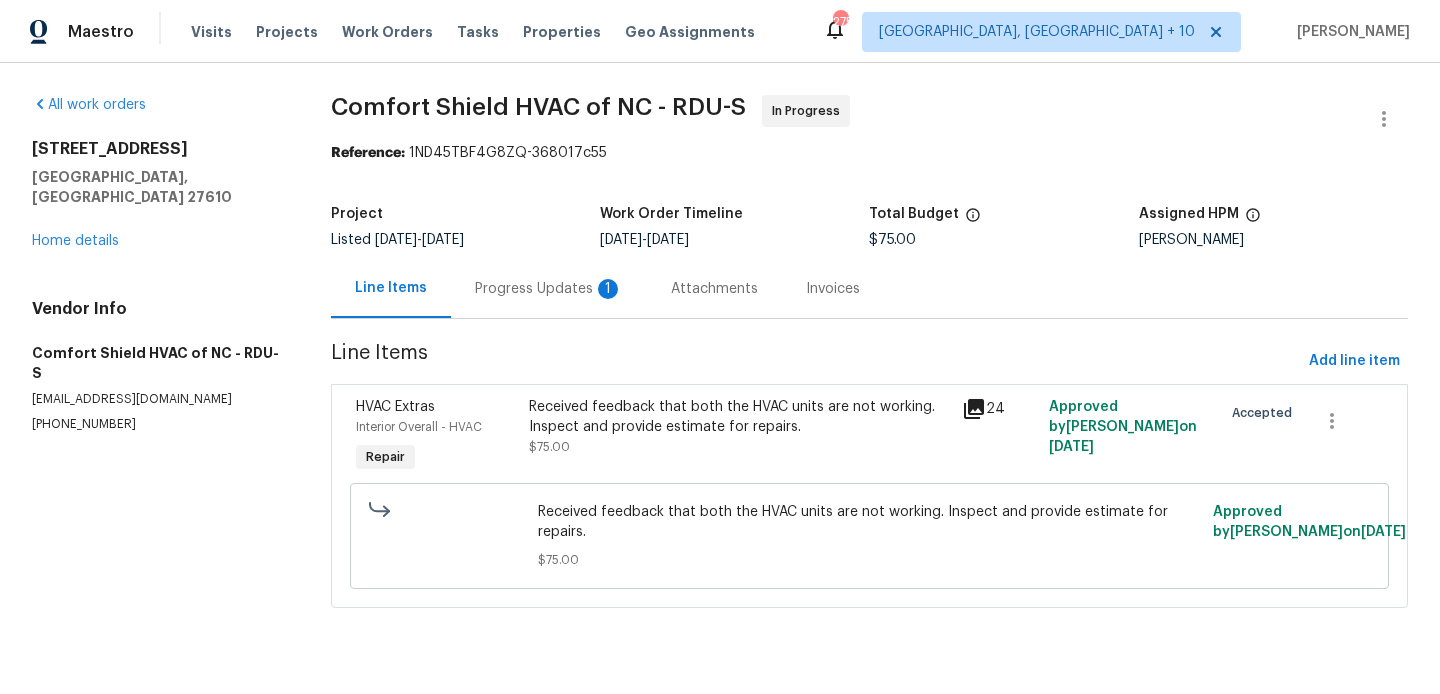 click on "Progress Updates 1" at bounding box center (549, 288) 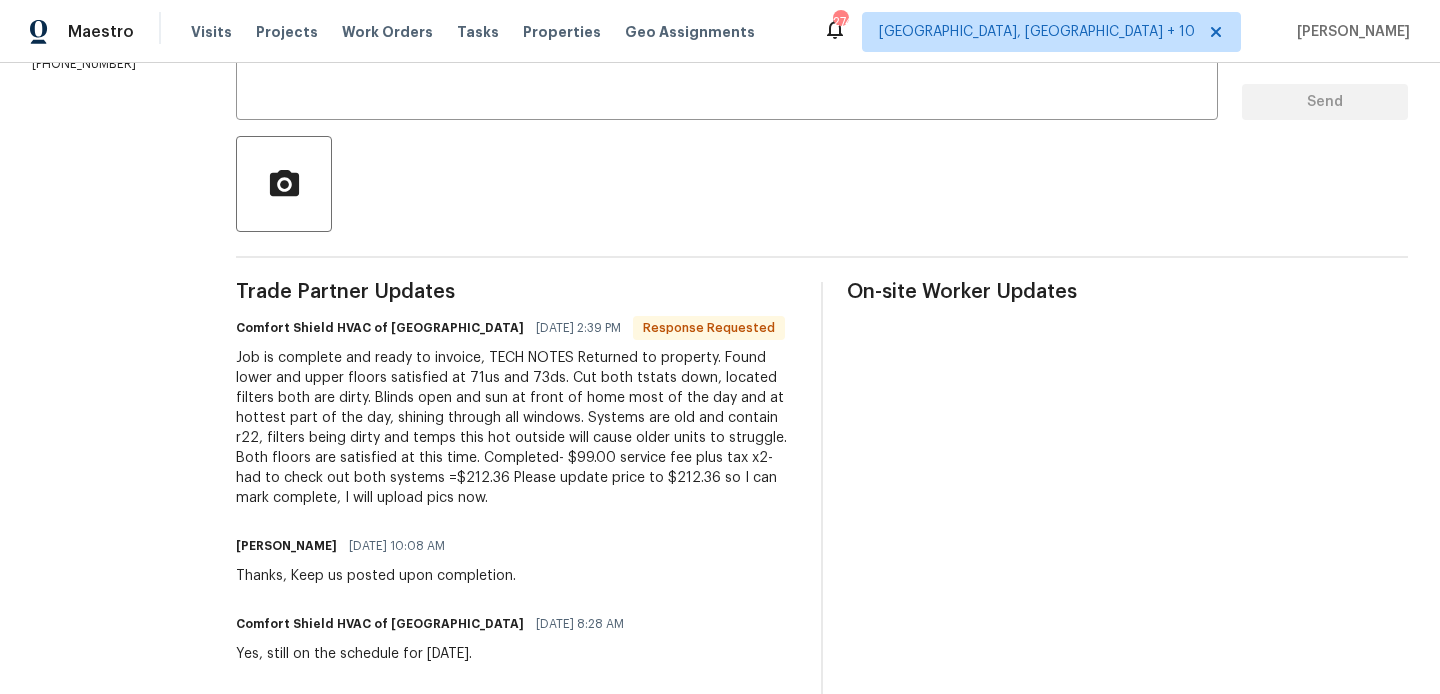 scroll, scrollTop: 72, scrollLeft: 0, axis: vertical 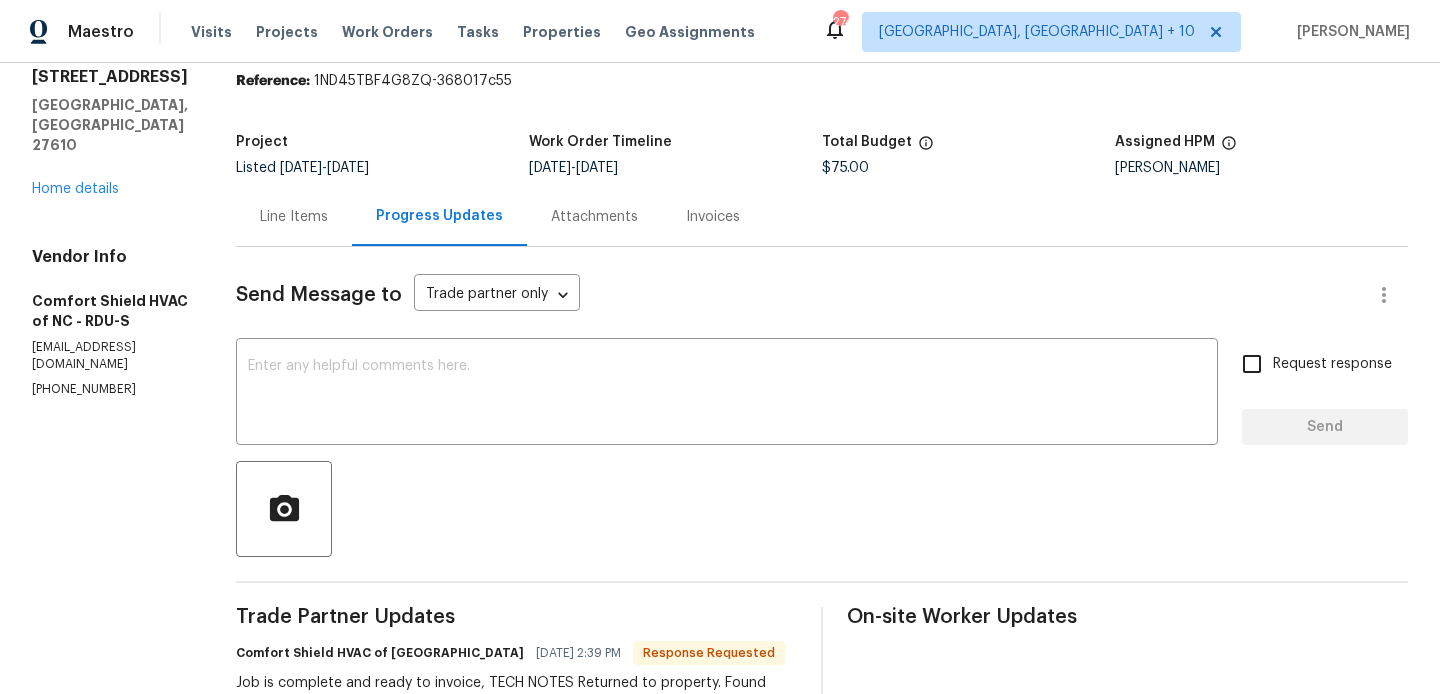 click on "Line Items" at bounding box center (294, 216) 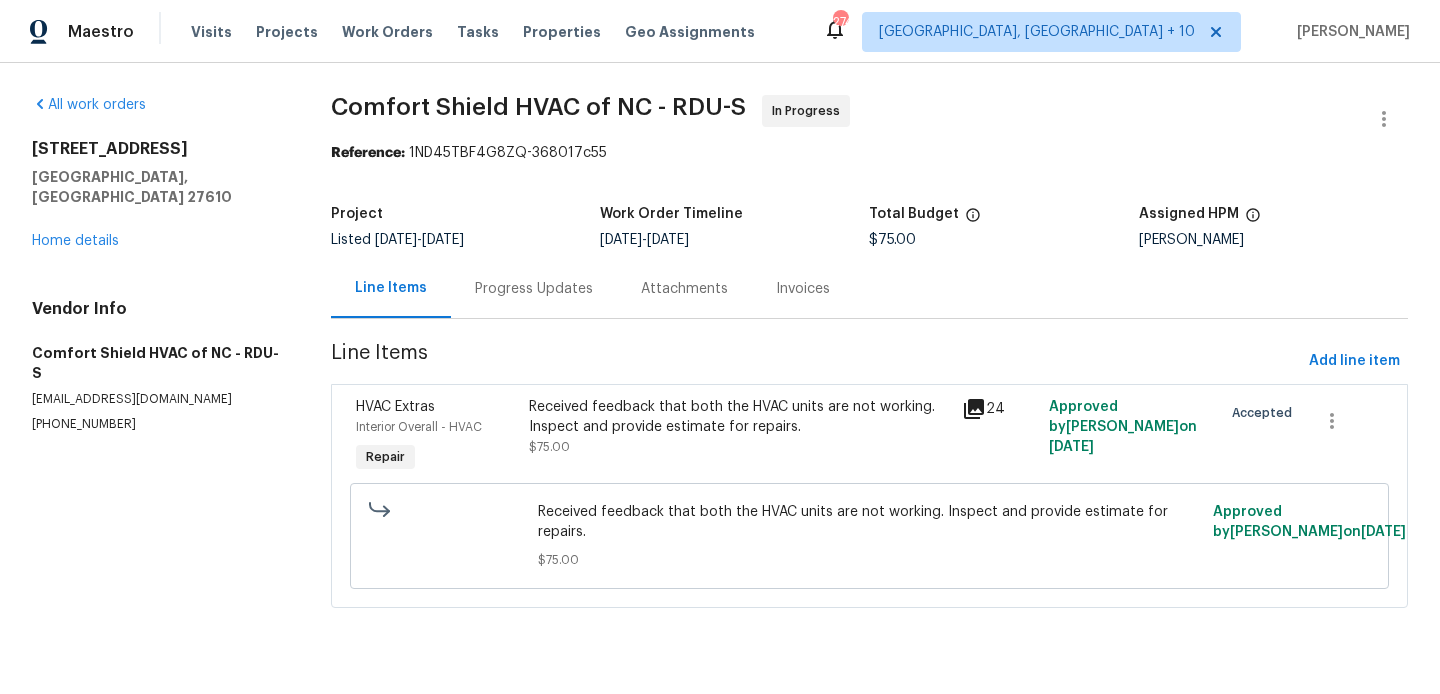 scroll, scrollTop: 0, scrollLeft: 0, axis: both 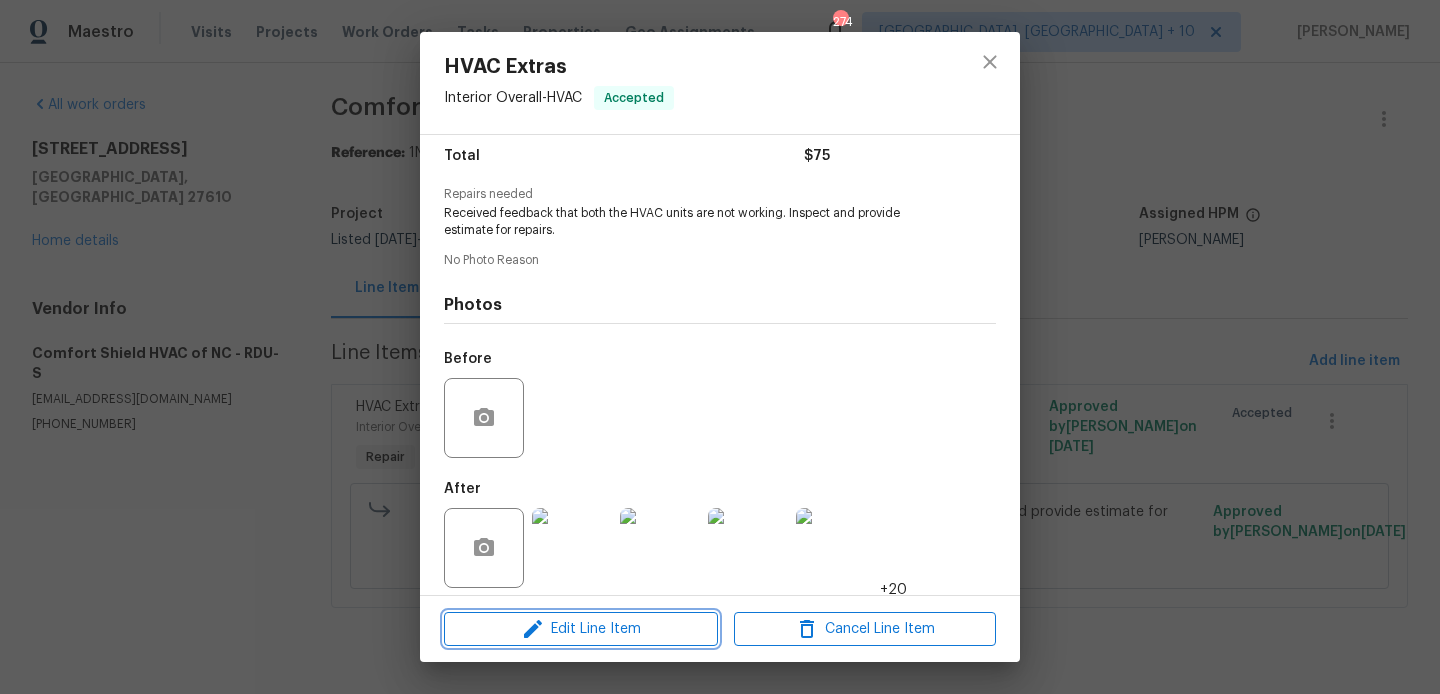 click on "Edit Line Item" at bounding box center (581, 629) 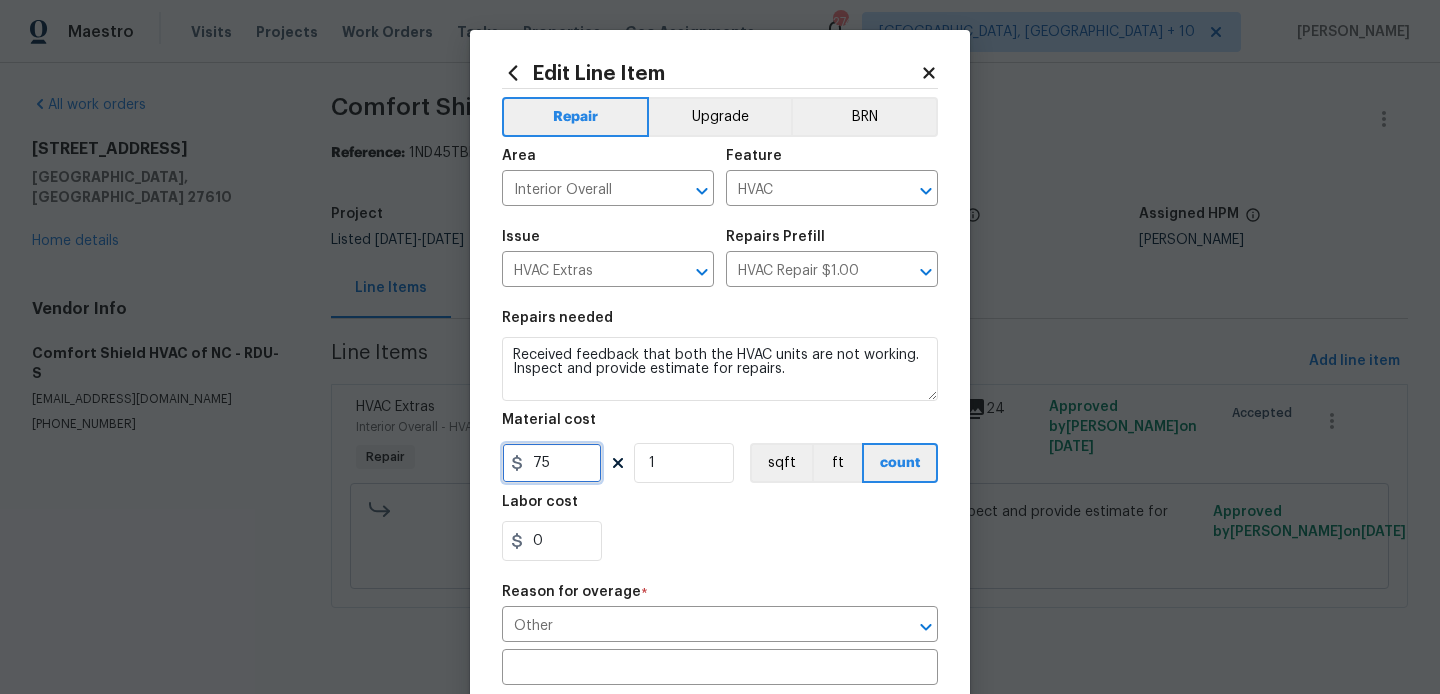 click on "75" at bounding box center (552, 463) 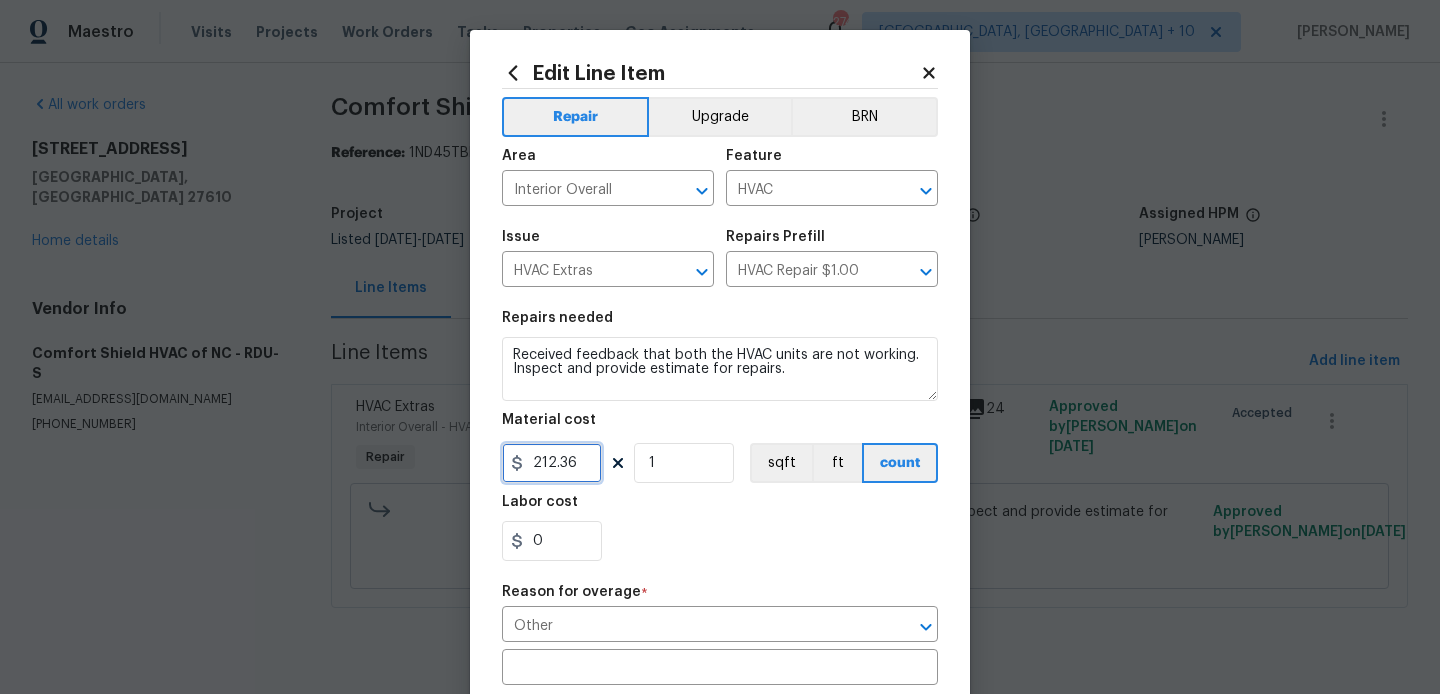 type on "212.36" 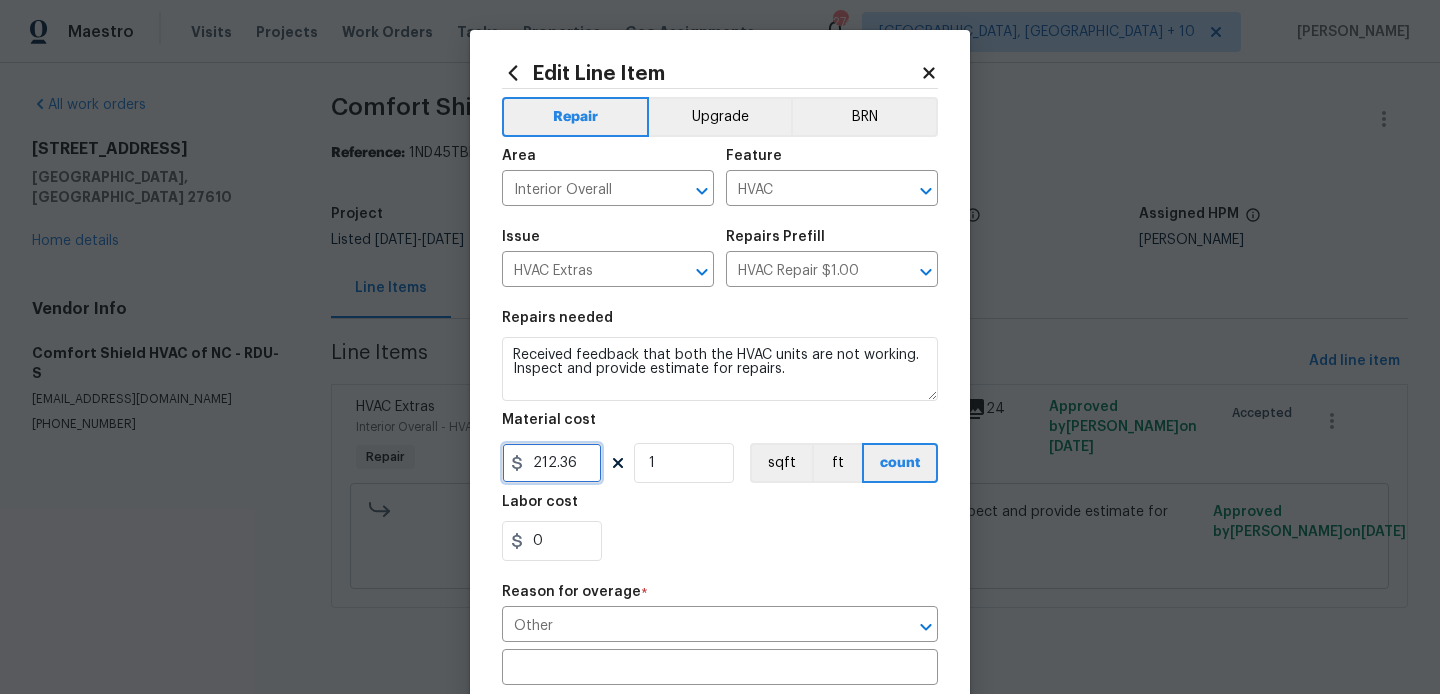 scroll, scrollTop: 445, scrollLeft: 0, axis: vertical 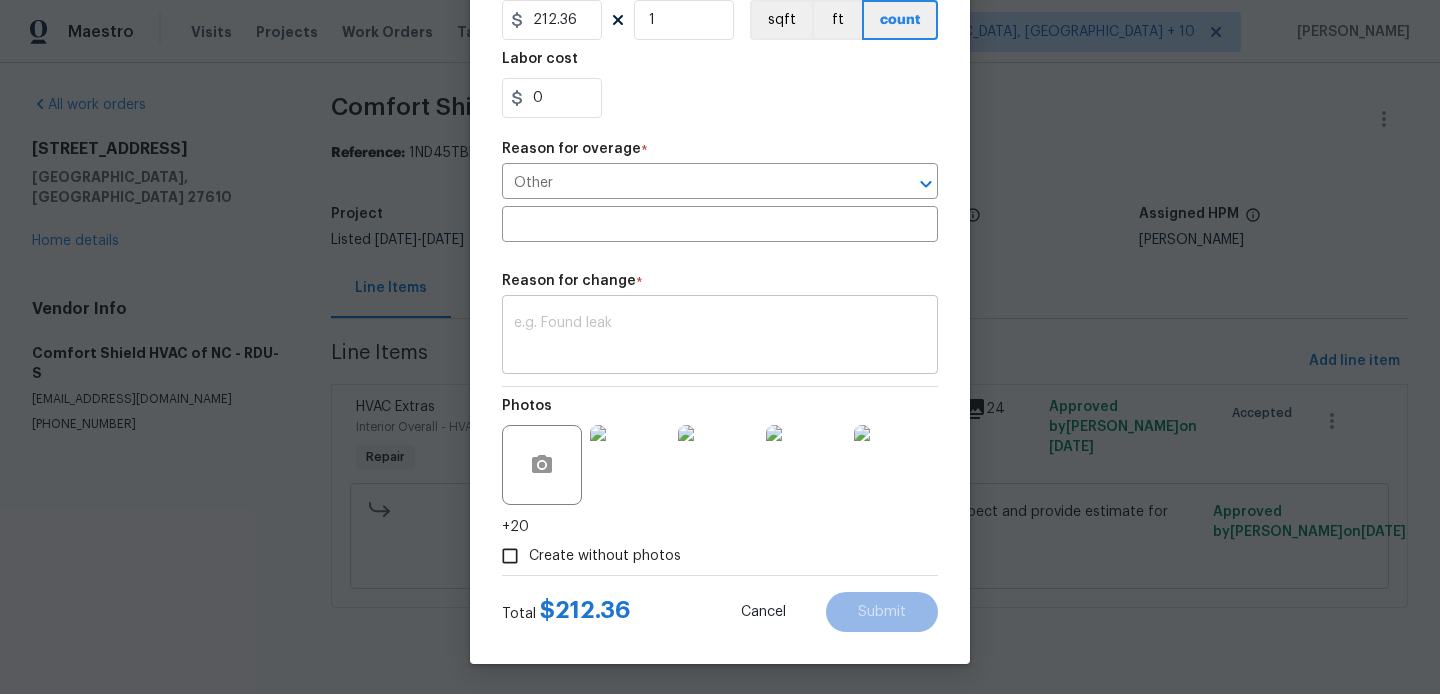 click at bounding box center [720, 337] 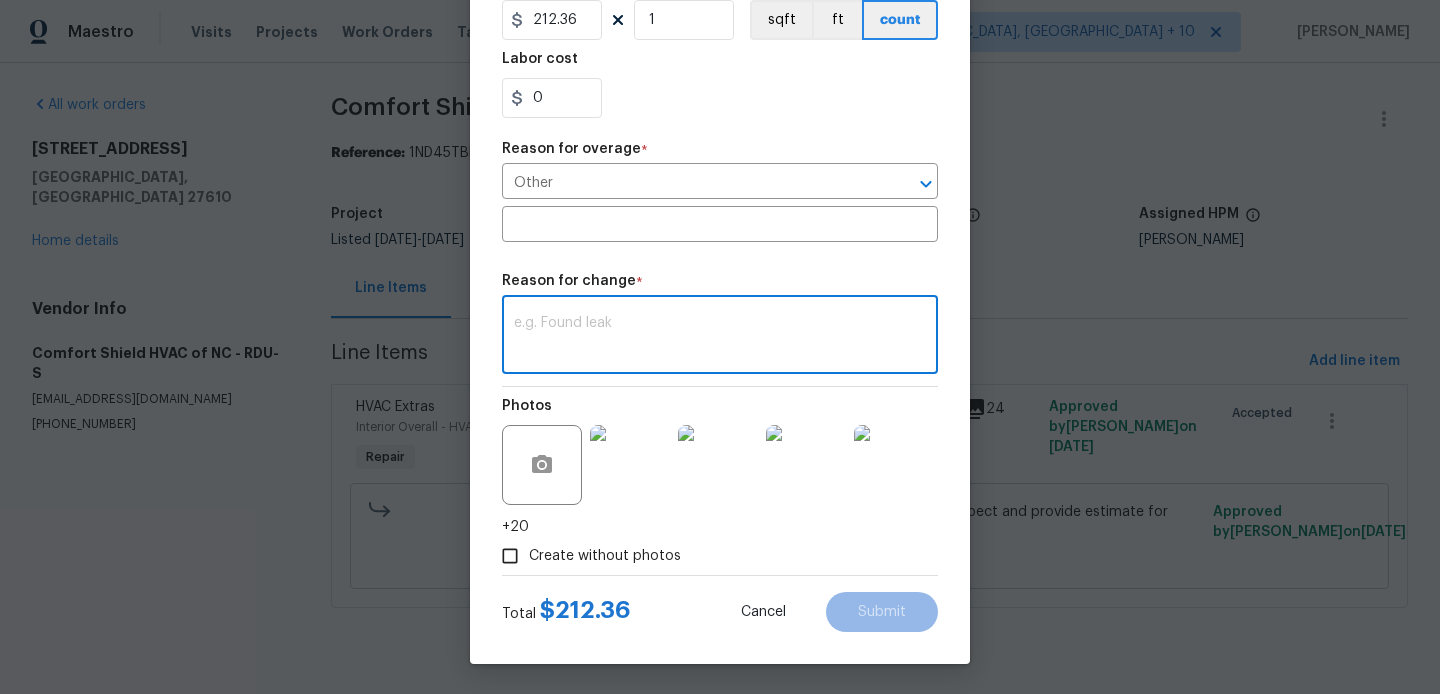 paste on "(BA) Updated per vendor’s final cost." 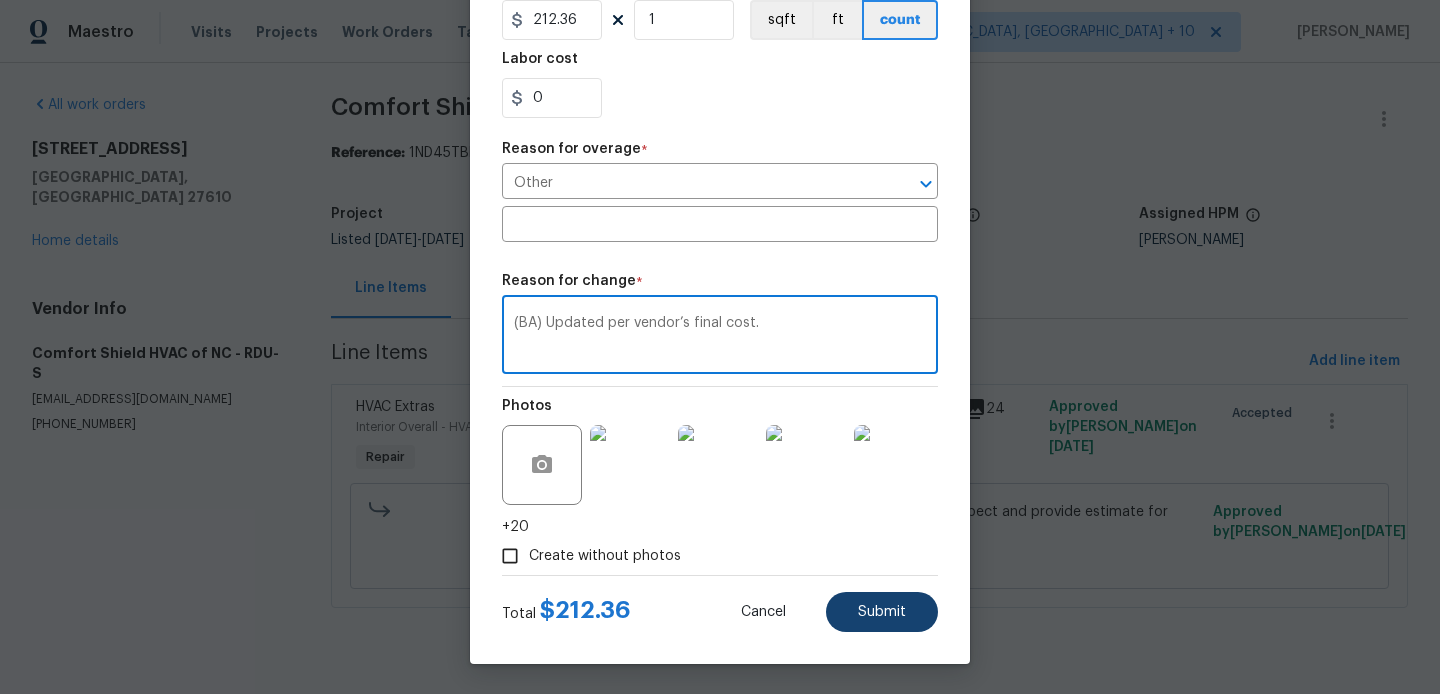 type on "(BA) Updated per vendor’s final cost." 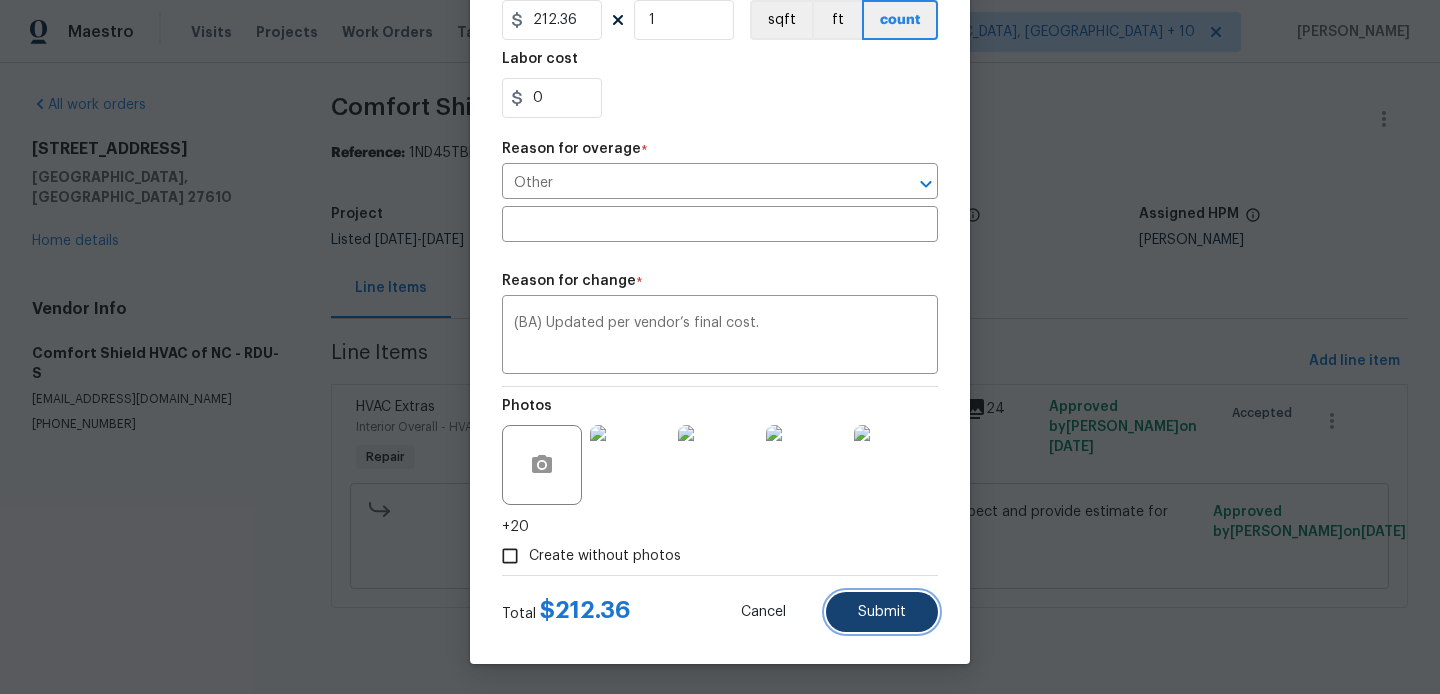 click on "Submit" at bounding box center [882, 612] 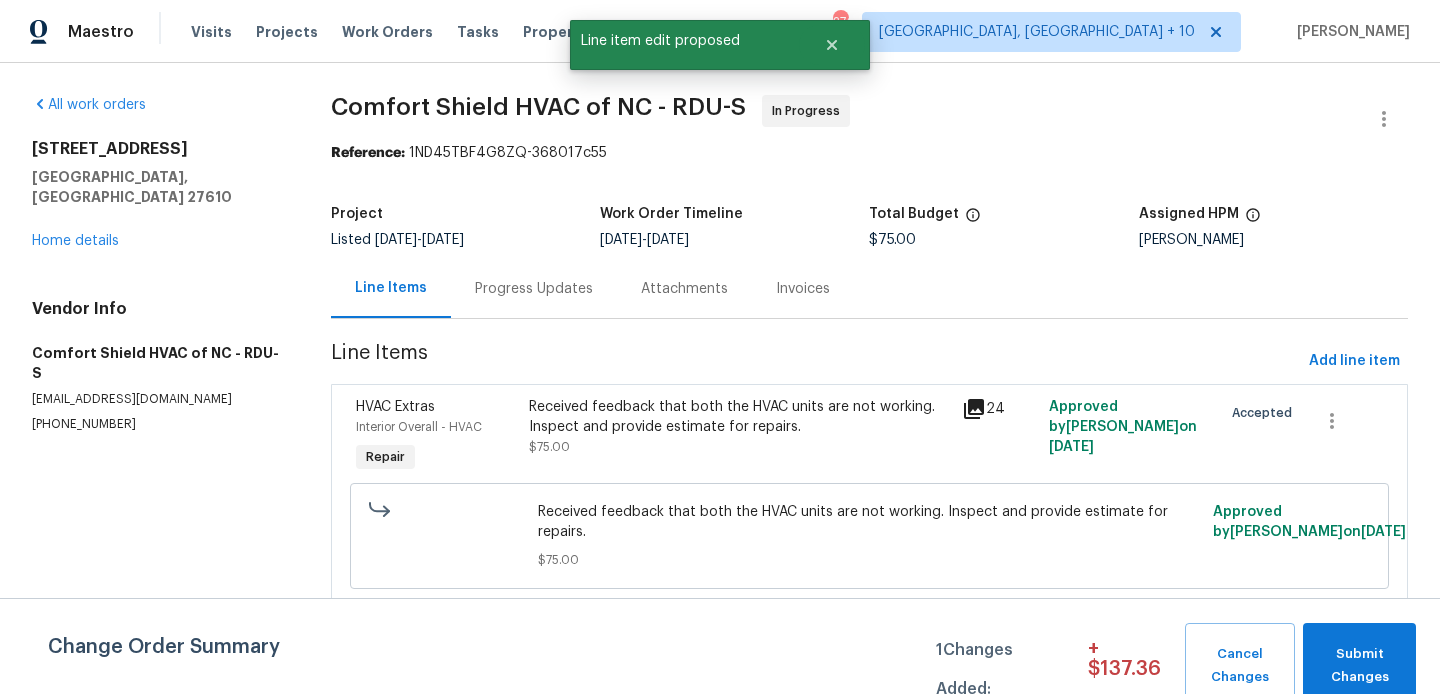 scroll, scrollTop: 0, scrollLeft: 0, axis: both 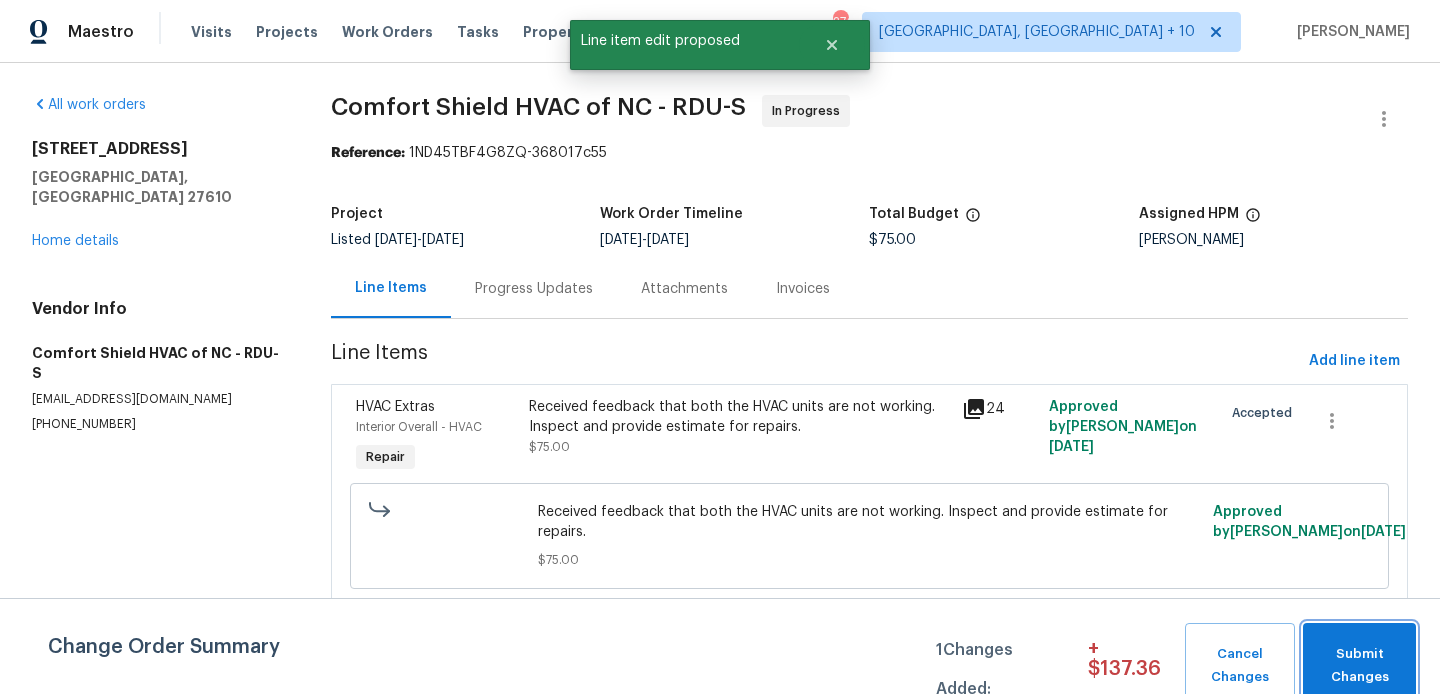 click on "Submit Changes" at bounding box center [1359, 666] 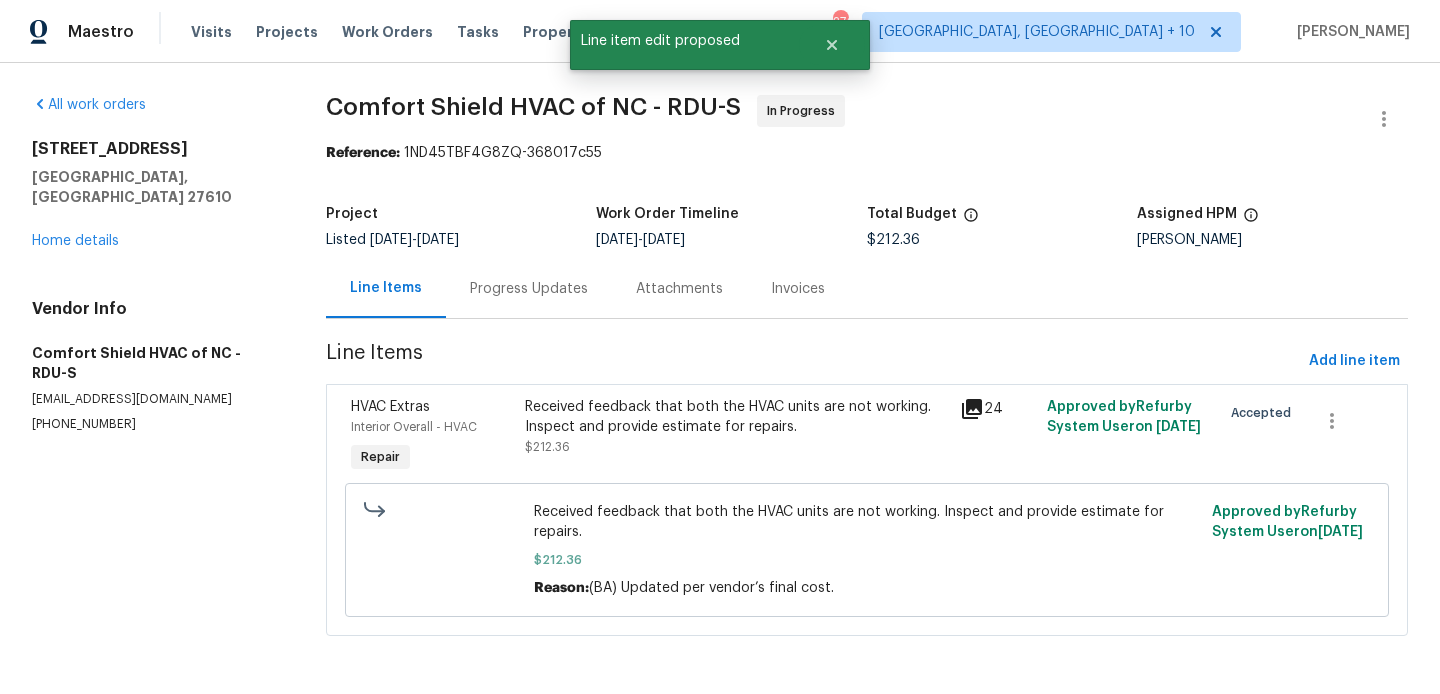 click on "Progress Updates" at bounding box center (529, 289) 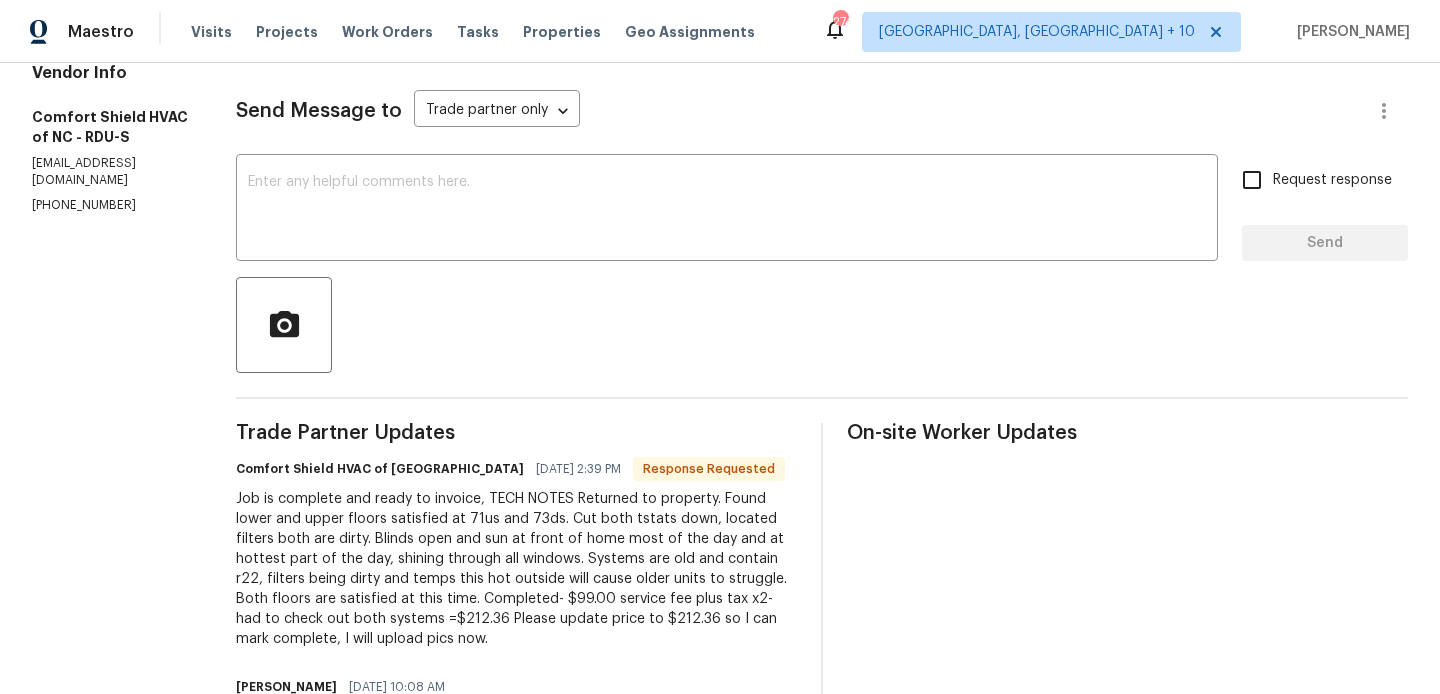 scroll, scrollTop: 250, scrollLeft: 0, axis: vertical 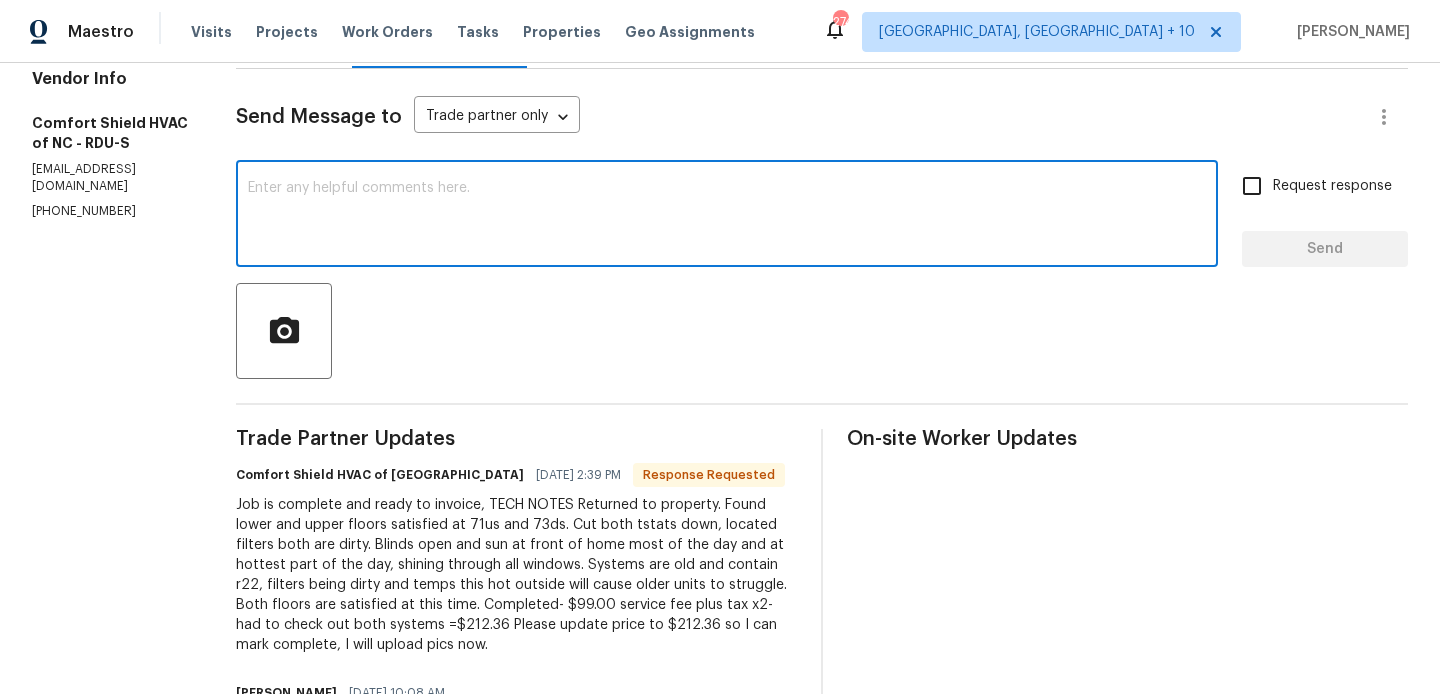 click at bounding box center [727, 216] 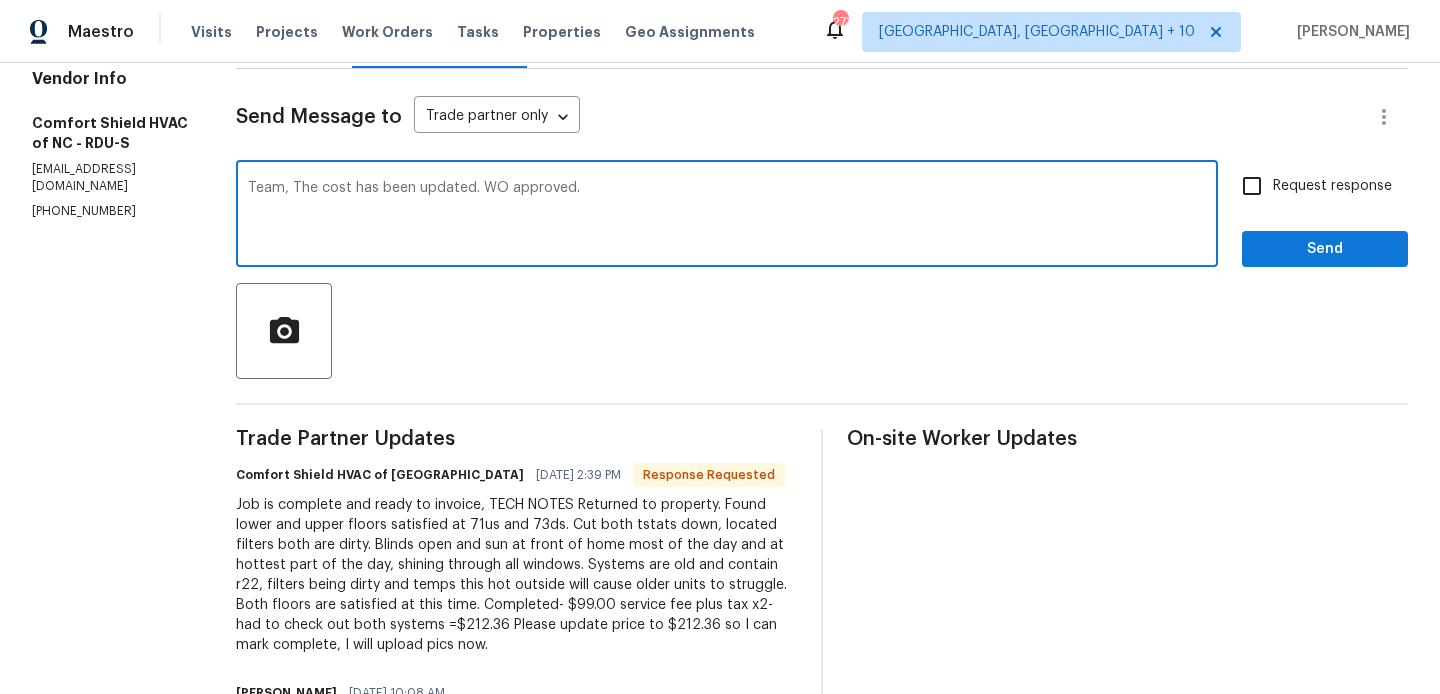 type on "Team, The cost has been updated. WO approved." 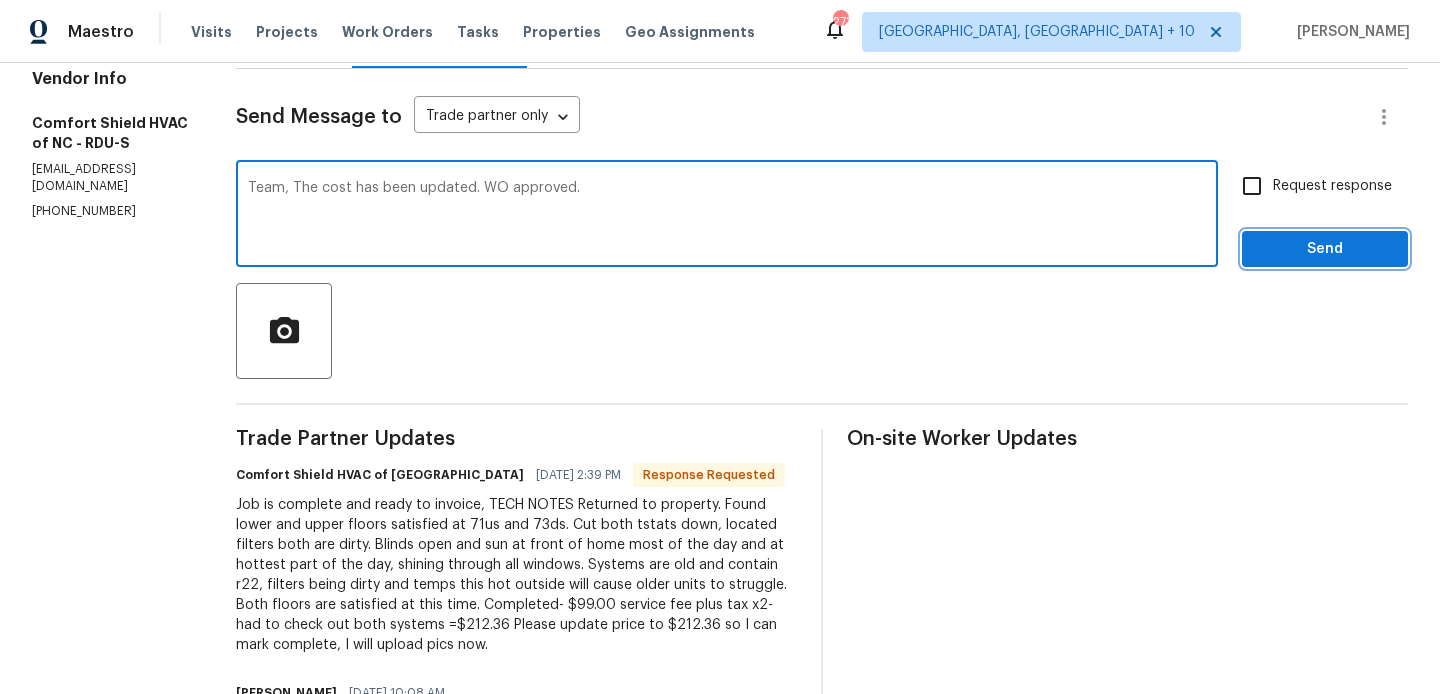 click on "Send" at bounding box center (1325, 249) 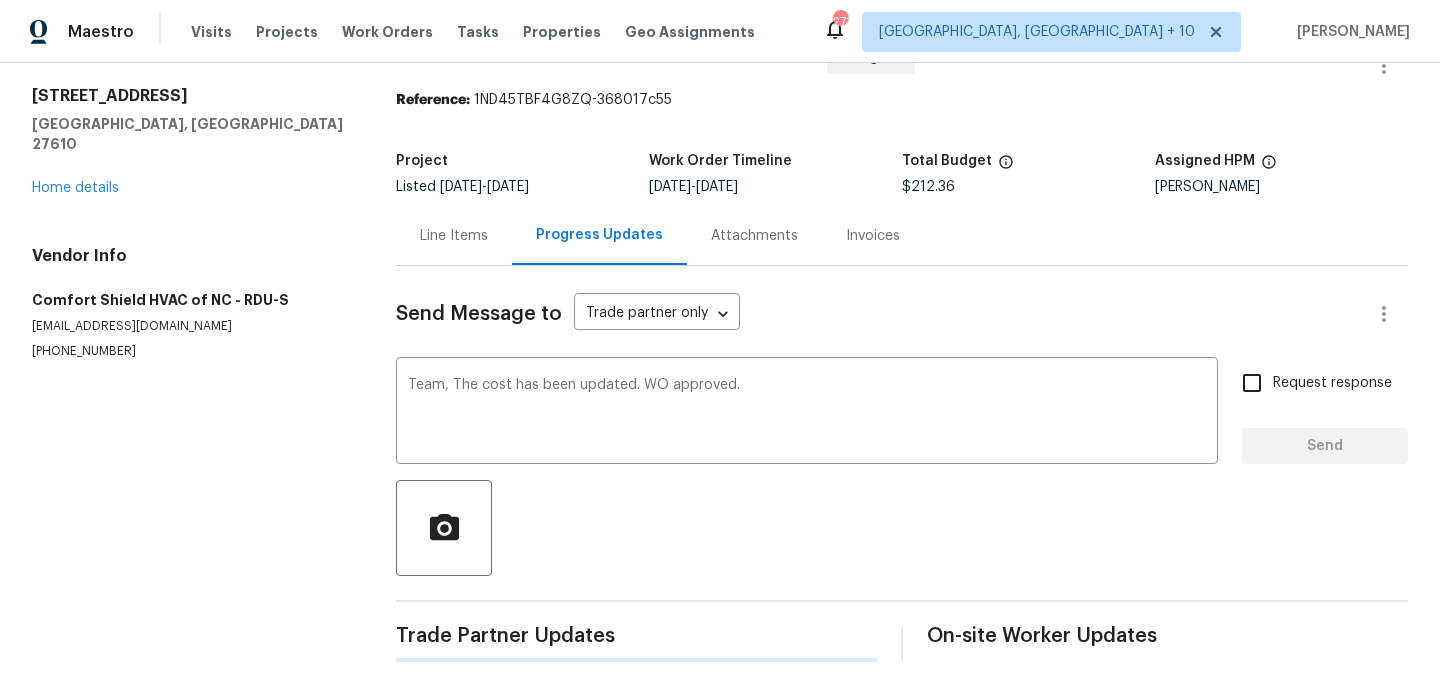 type 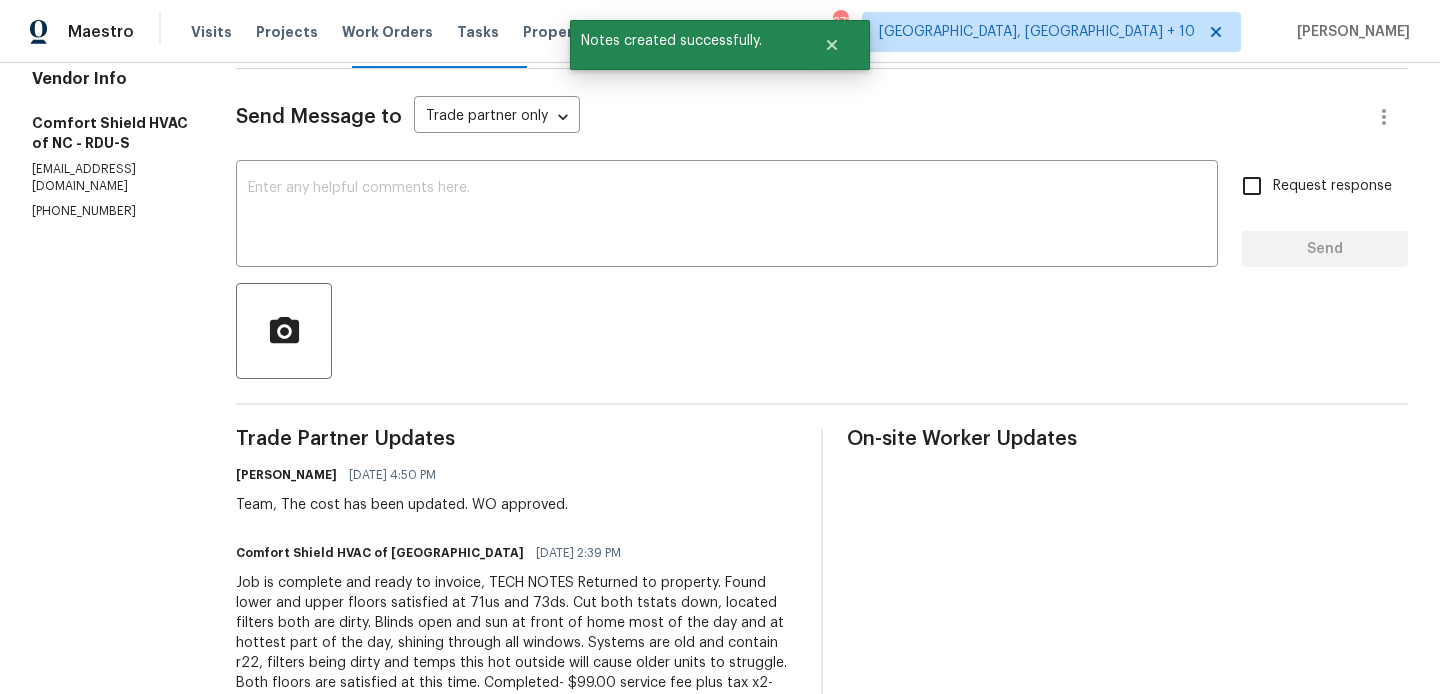 scroll, scrollTop: 0, scrollLeft: 0, axis: both 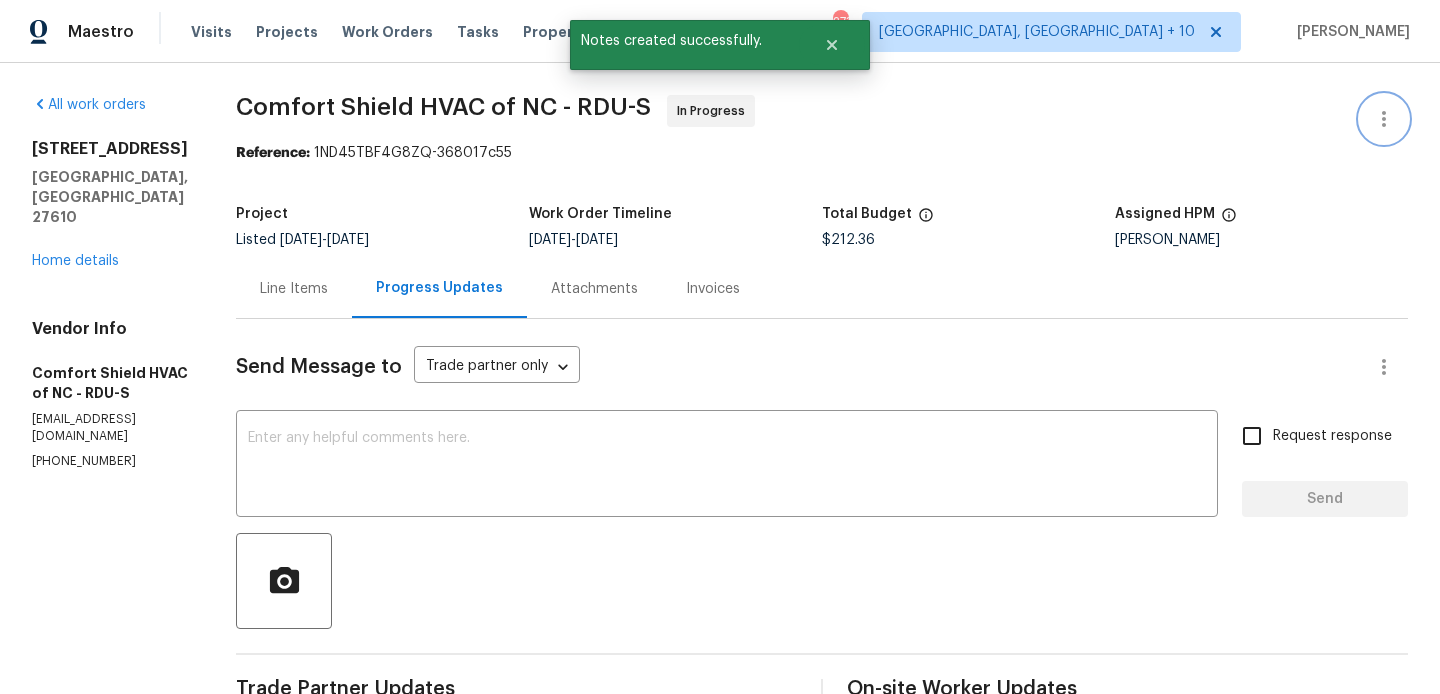 click 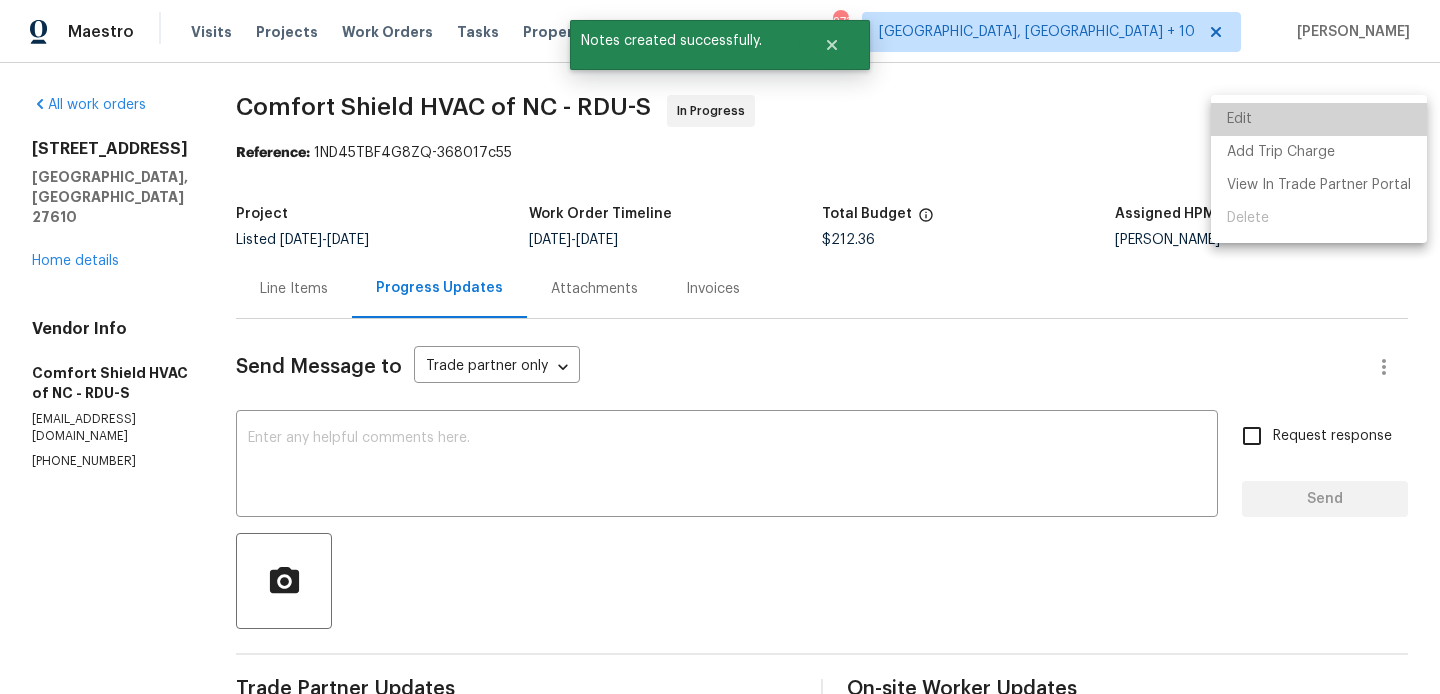 click on "Edit" at bounding box center (1319, 119) 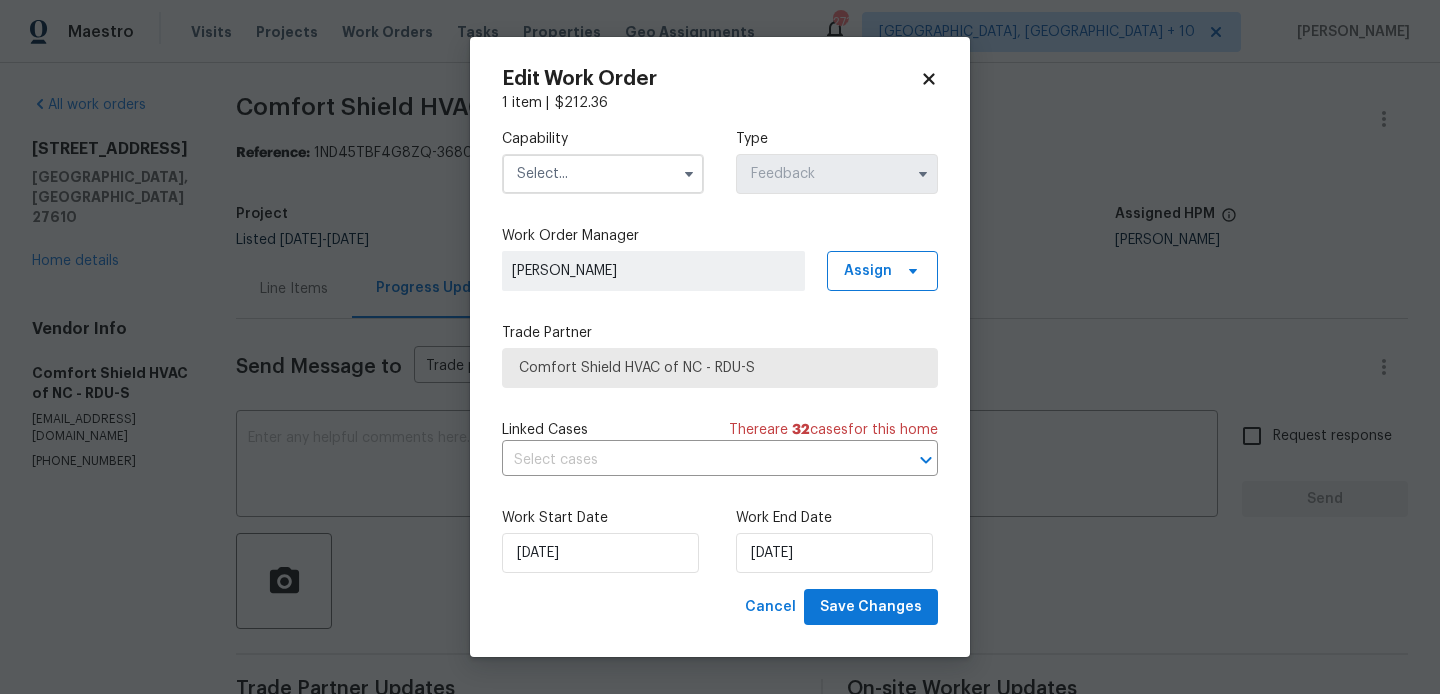 click at bounding box center (603, 174) 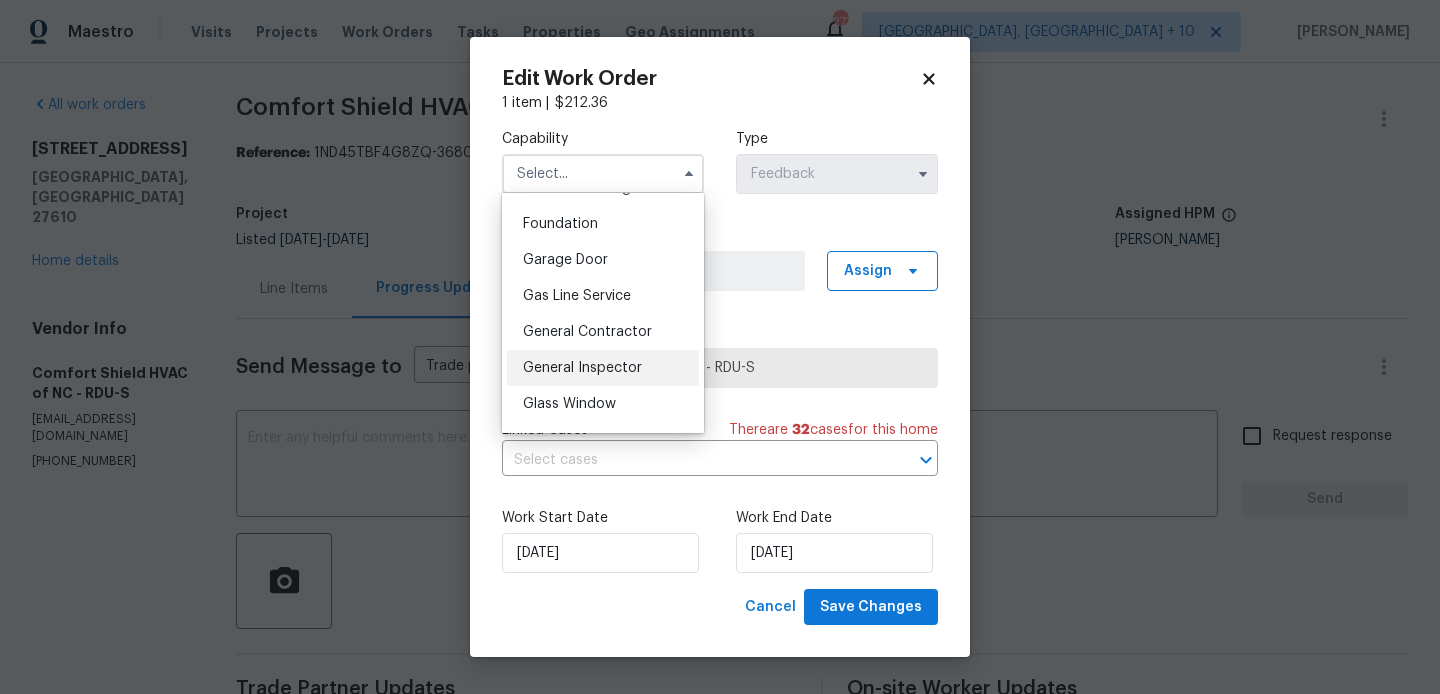 scroll, scrollTop: 984, scrollLeft: 0, axis: vertical 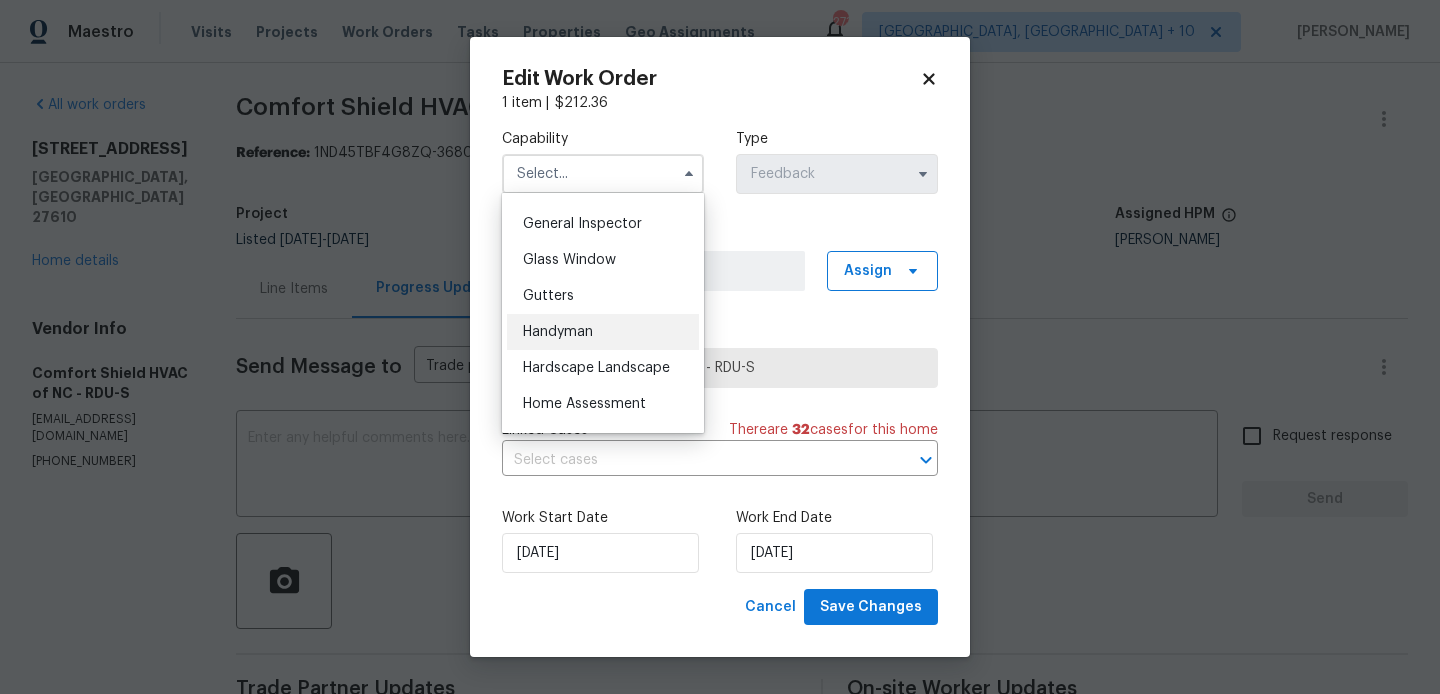 click on "Handyman" at bounding box center (558, 332) 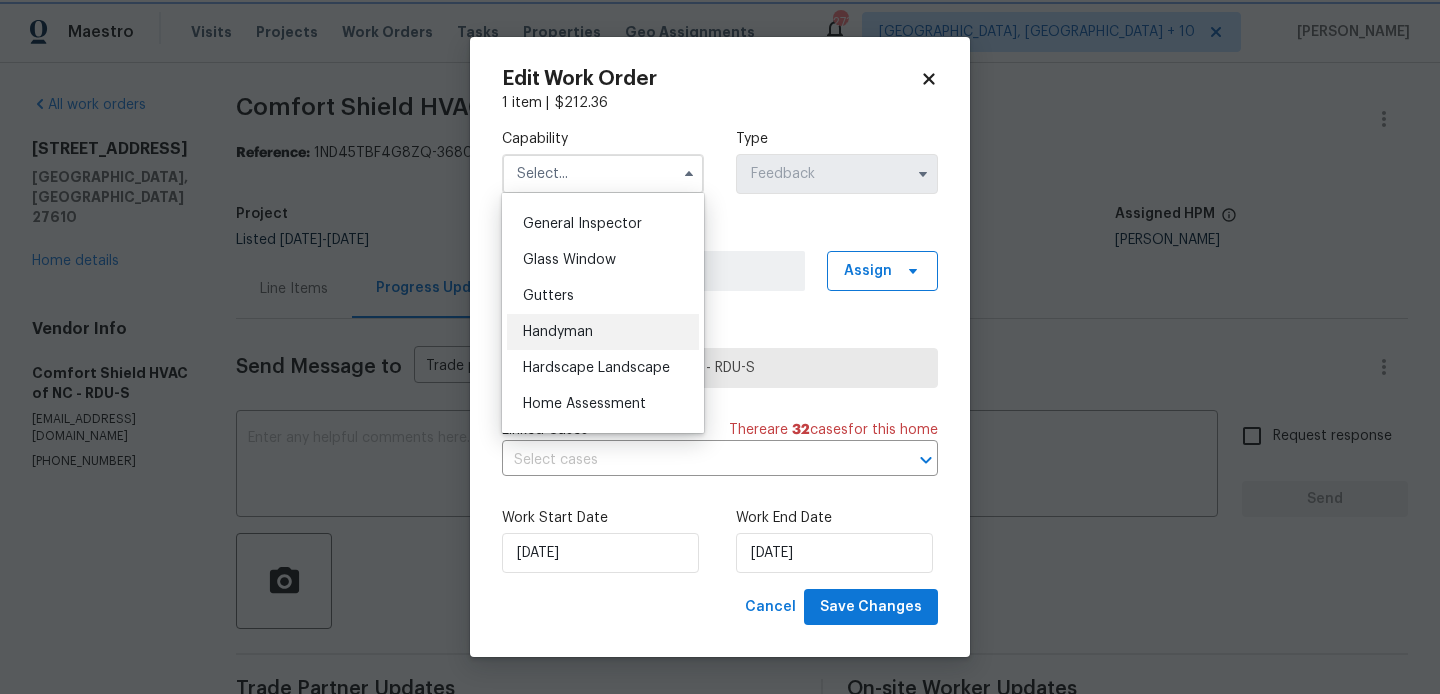 type on "Handyman" 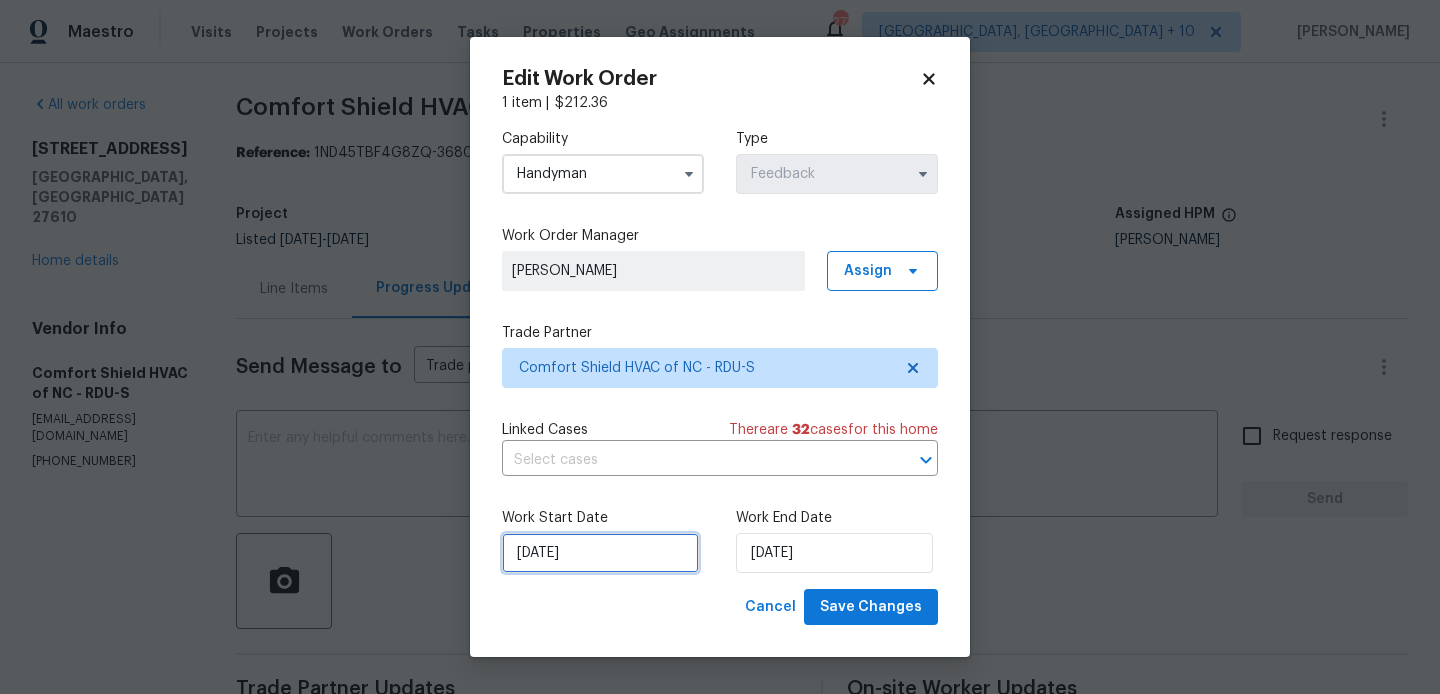 click on "14/07/2025" at bounding box center (600, 553) 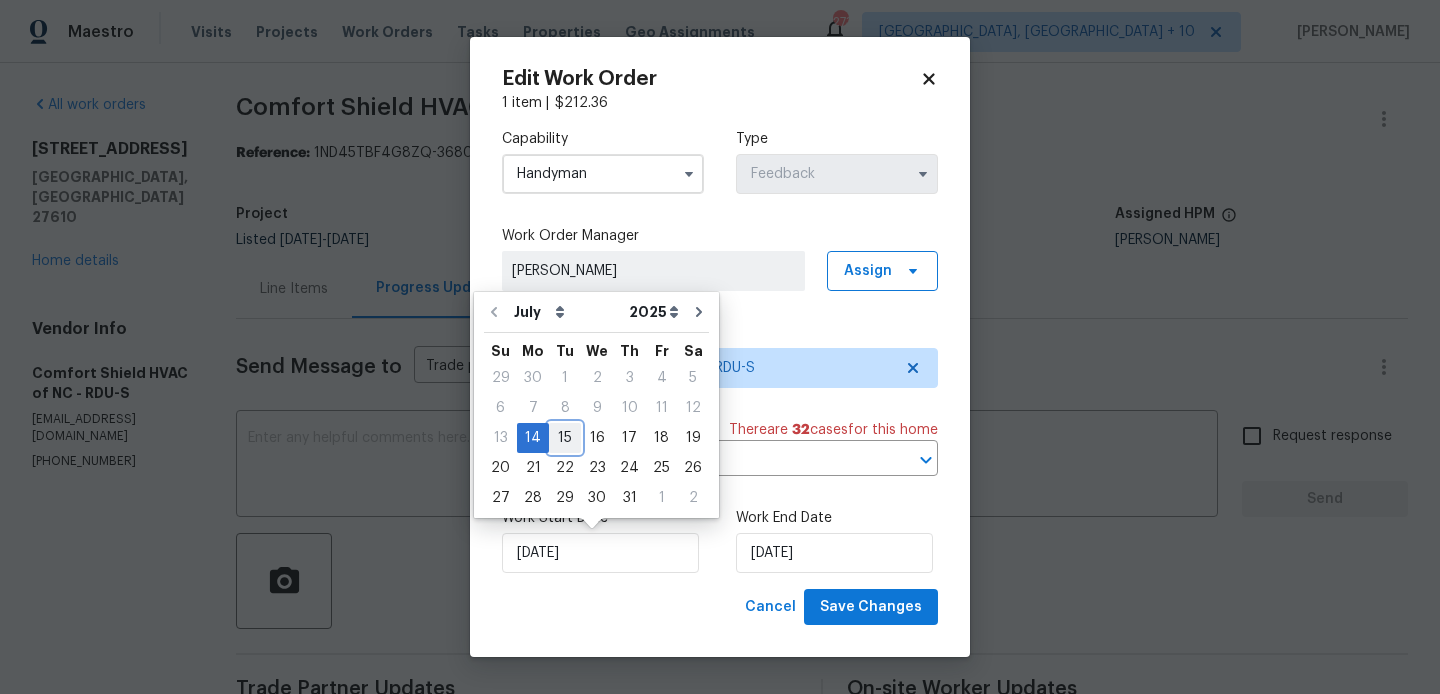 click on "15" at bounding box center (565, 438) 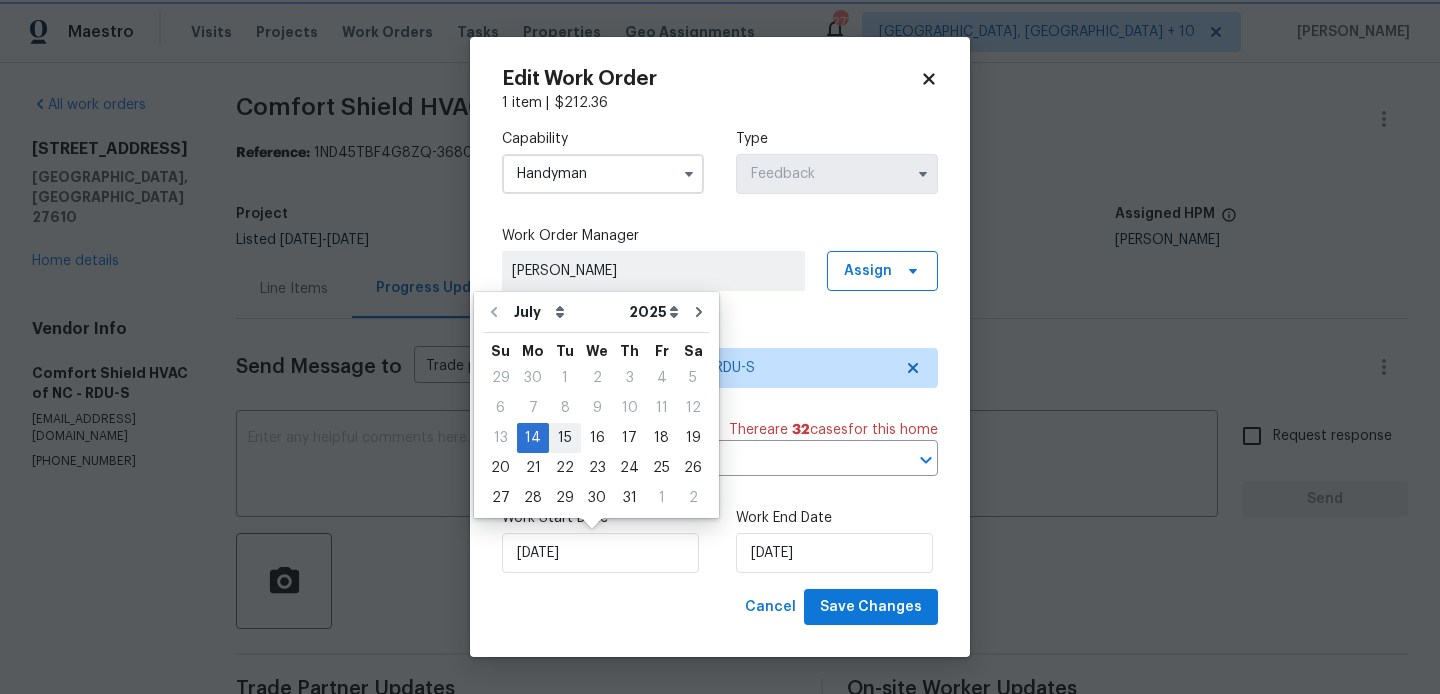 type on "15/07/2025" 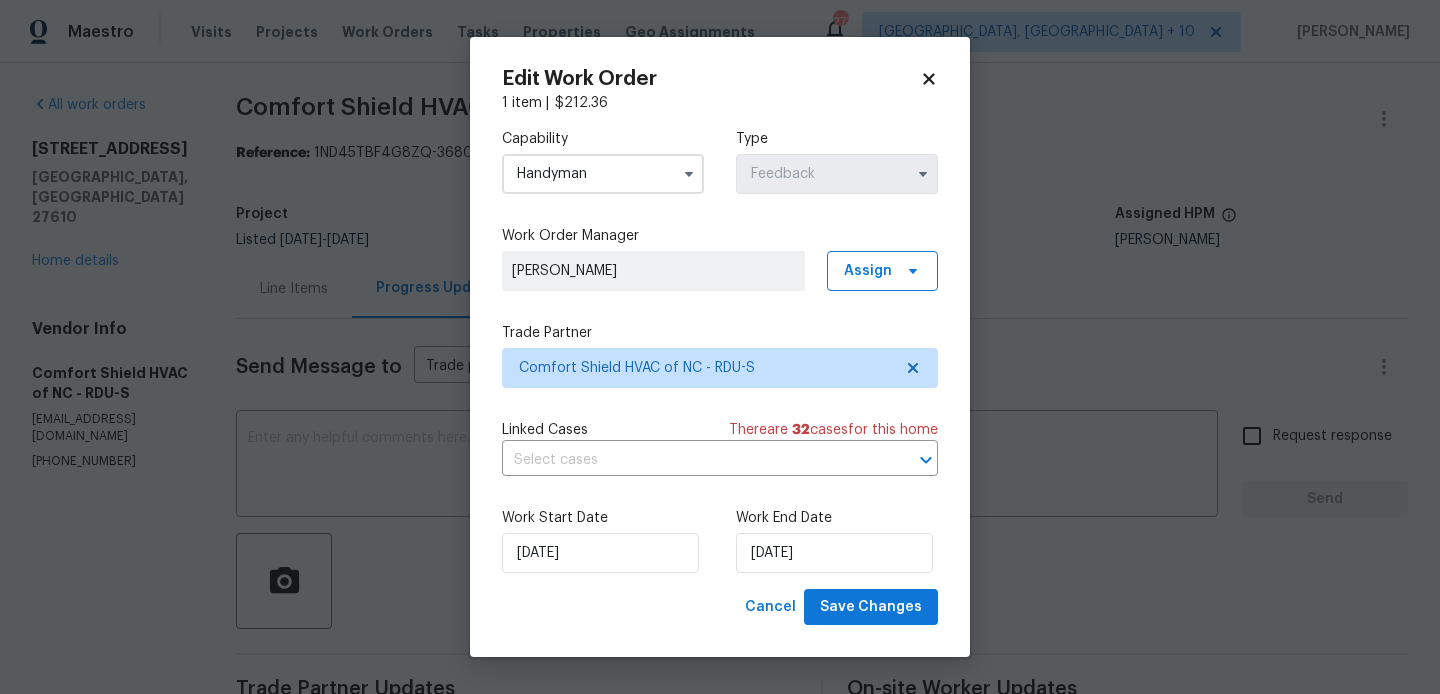 click on "Edit Work Order 1 item | $ 212.36 Capability   Handyman Type   Feedback Work Order Manager   Blessida Angeline M Assign Trade Partner   Comfort Shield HVAC of NC - RDU-S Linked Cases There  are   32  case s  for this home   ​ Work Start Date   15/07/2025 Work End Date   16/07/2025 Cancel Save Changes" at bounding box center (720, 347) 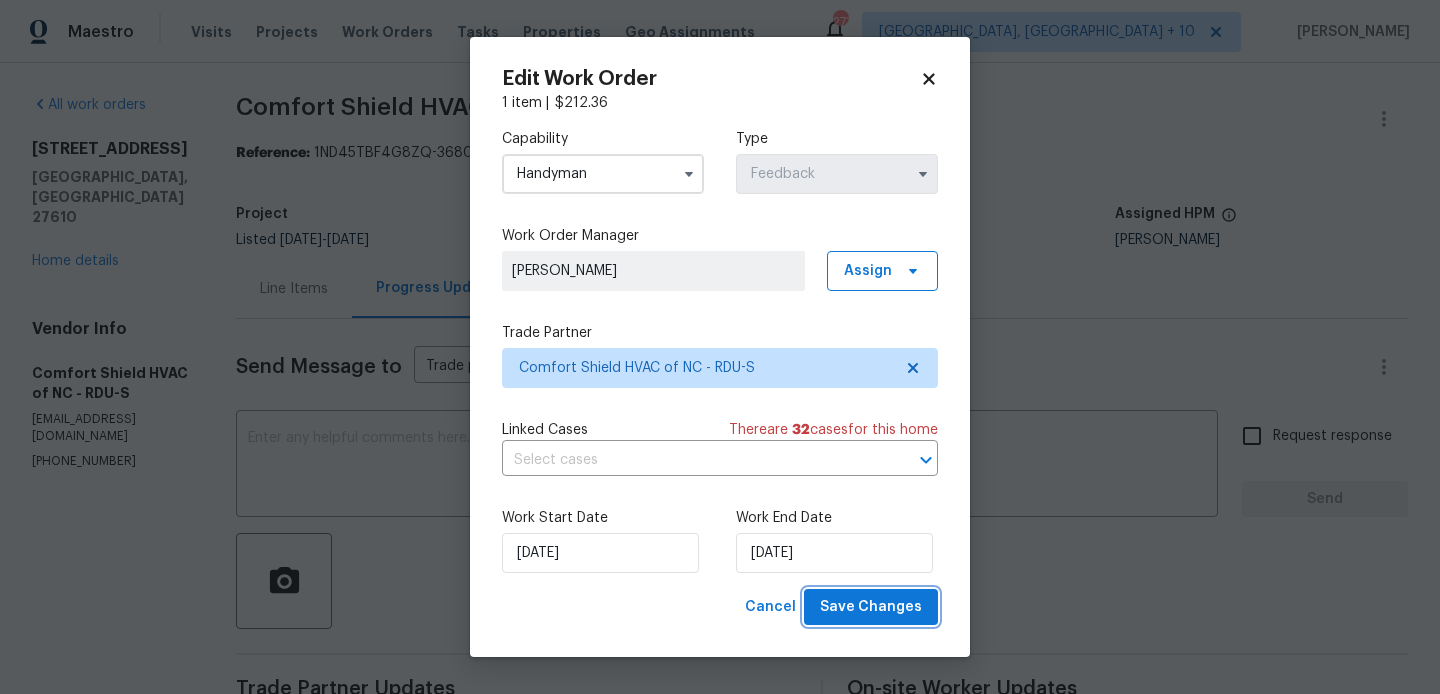 click on "Save Changes" at bounding box center (871, 607) 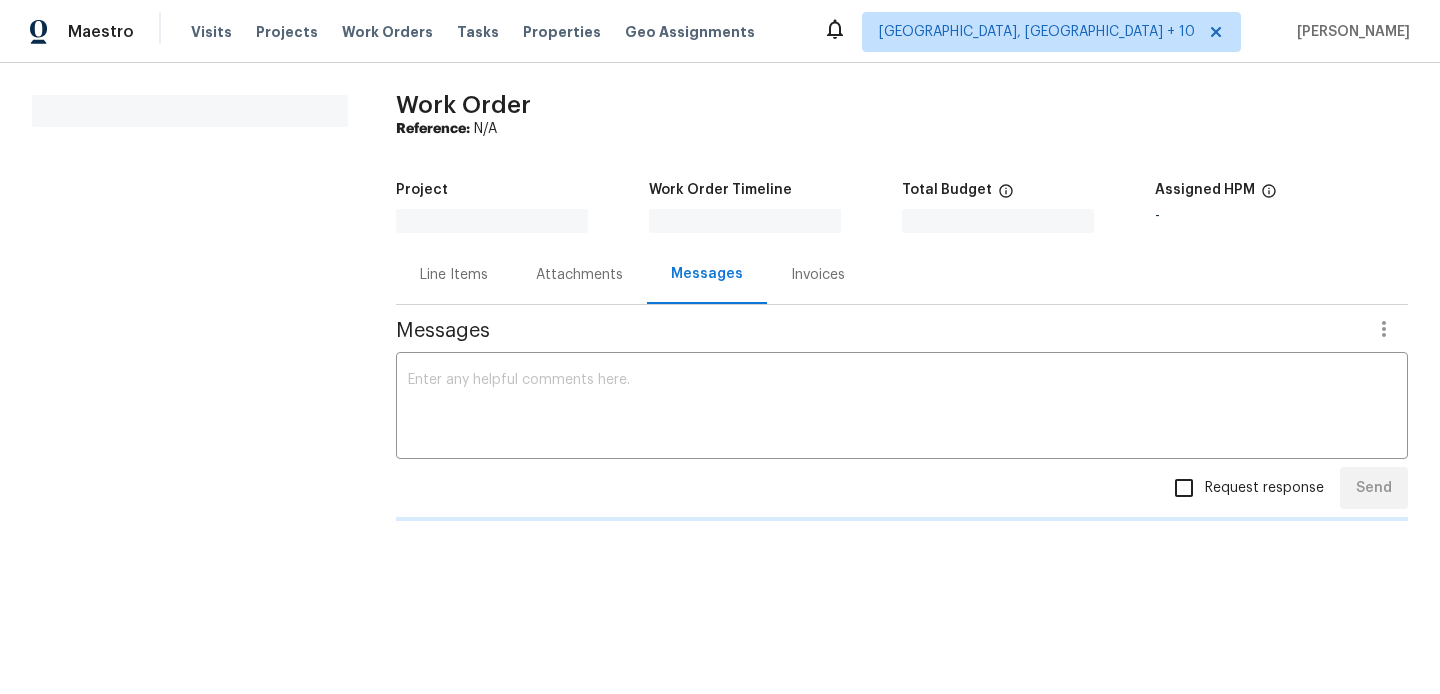 scroll, scrollTop: 0, scrollLeft: 0, axis: both 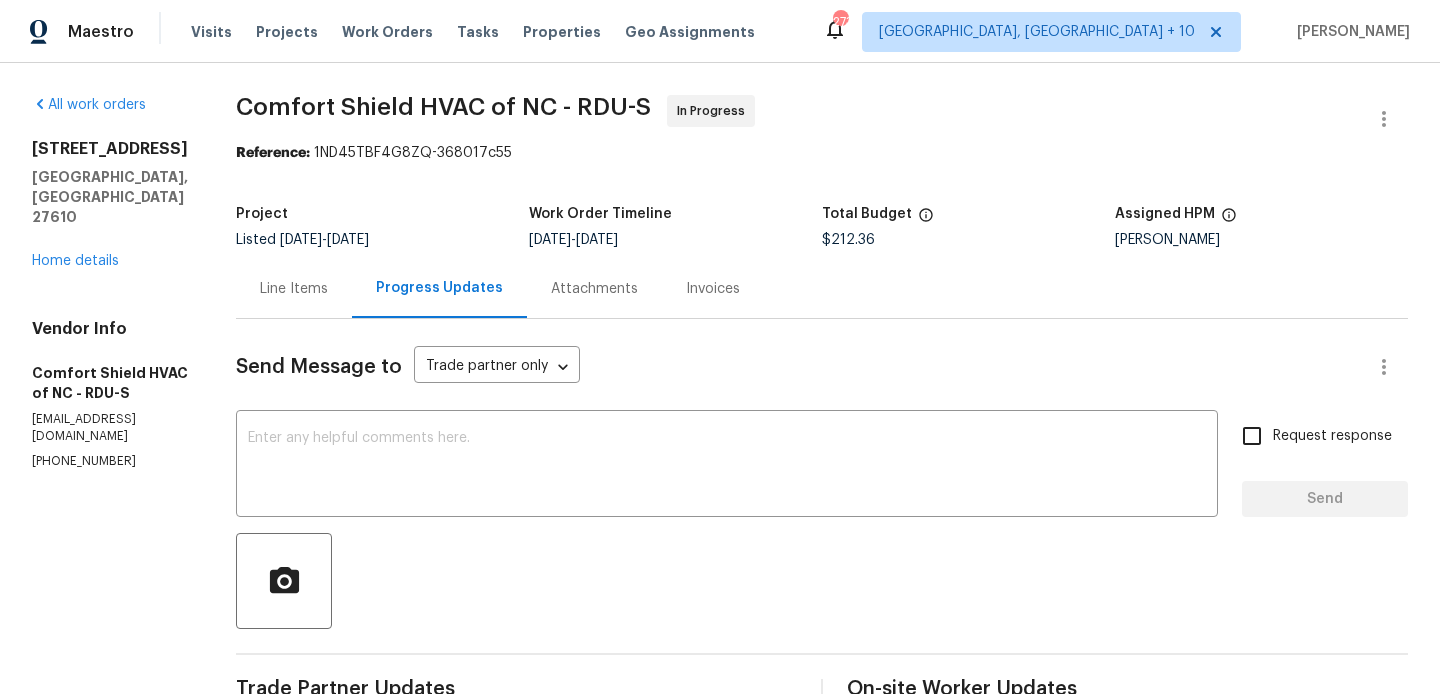 click on "Line Items" at bounding box center (294, 288) 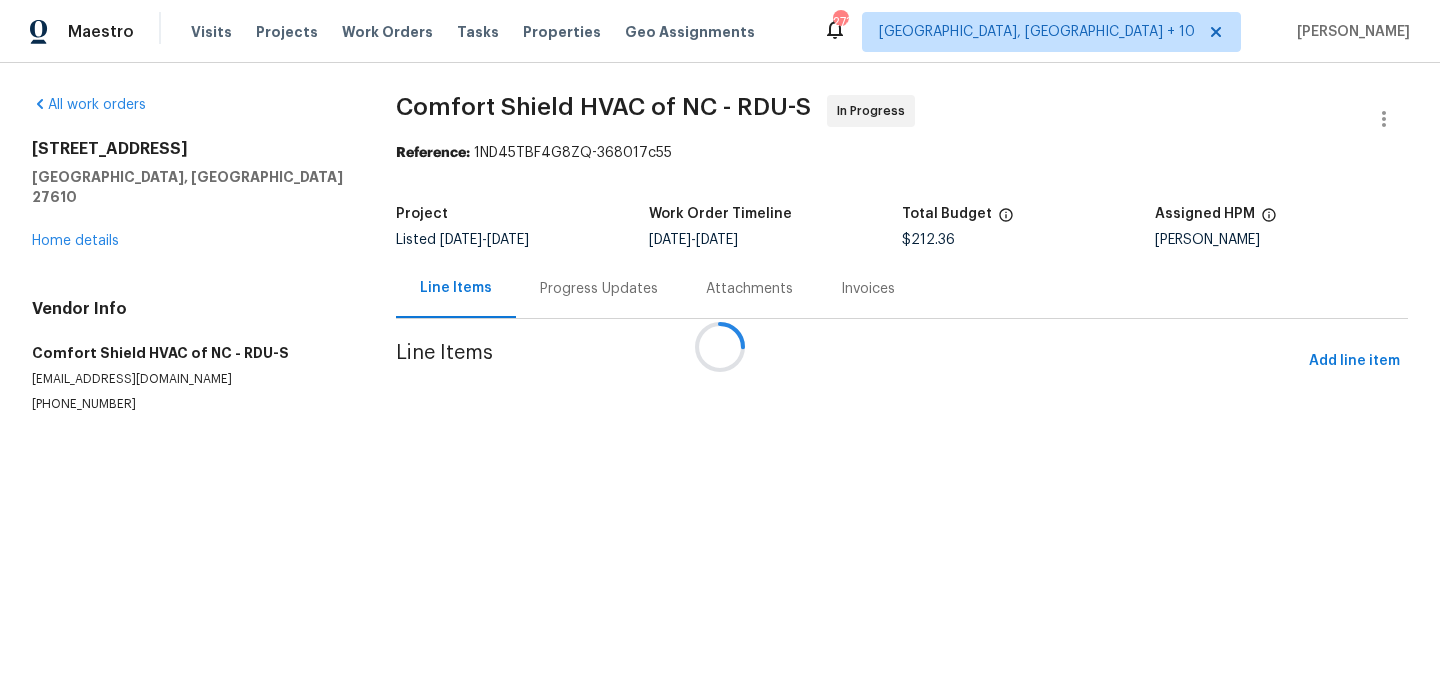 click at bounding box center (720, 347) 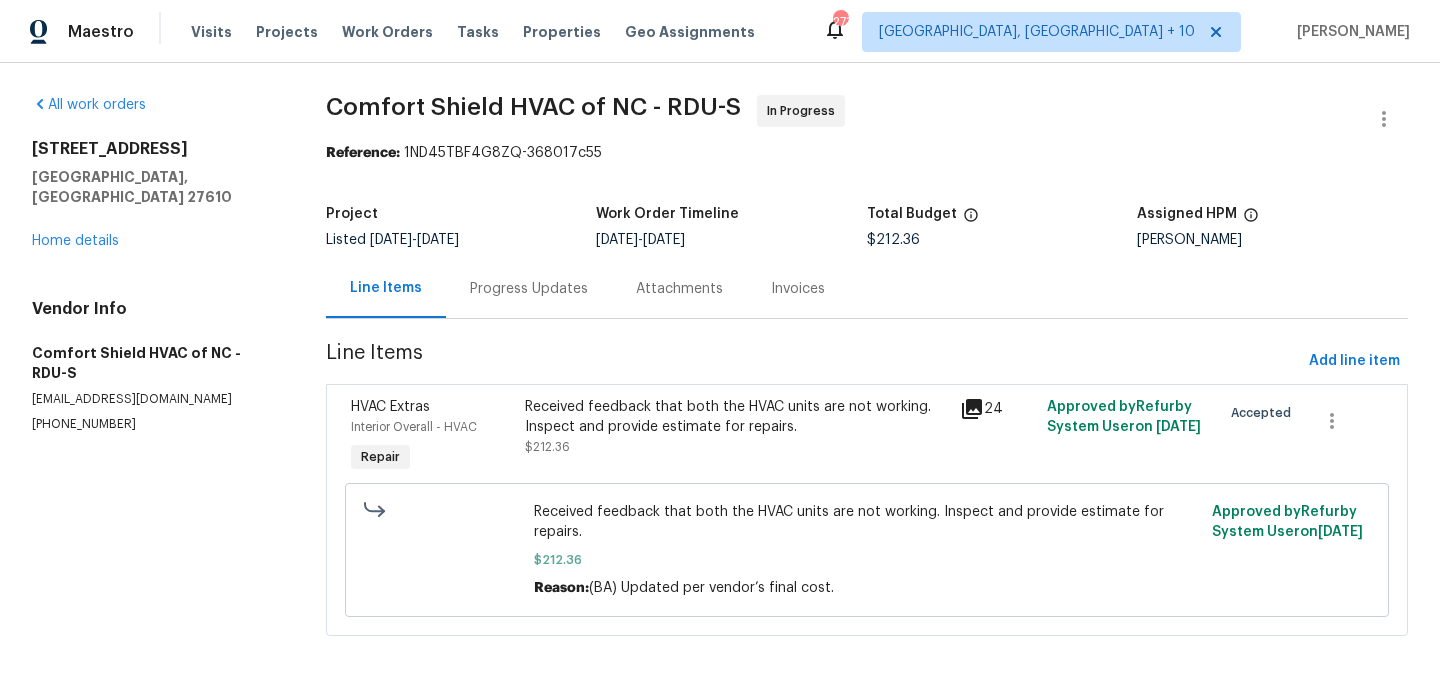 click on "Progress Updates" at bounding box center [529, 289] 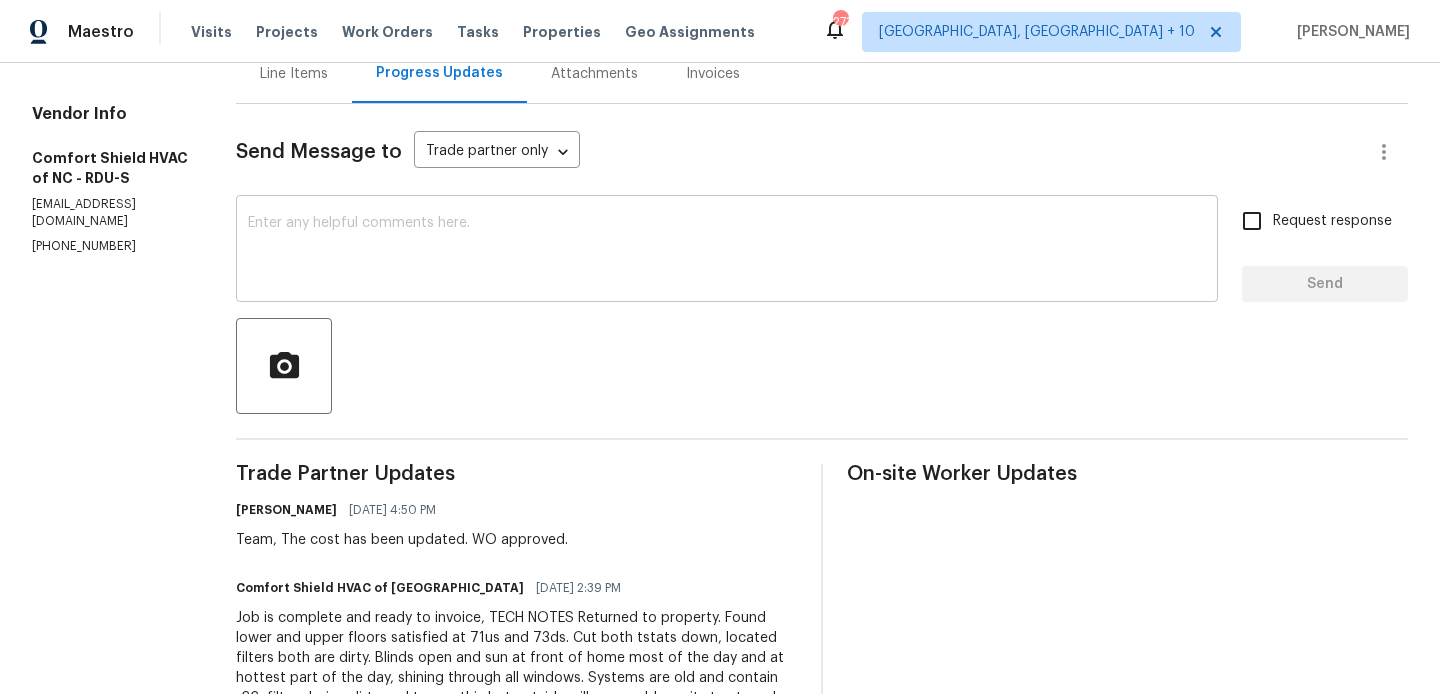 scroll, scrollTop: 0, scrollLeft: 0, axis: both 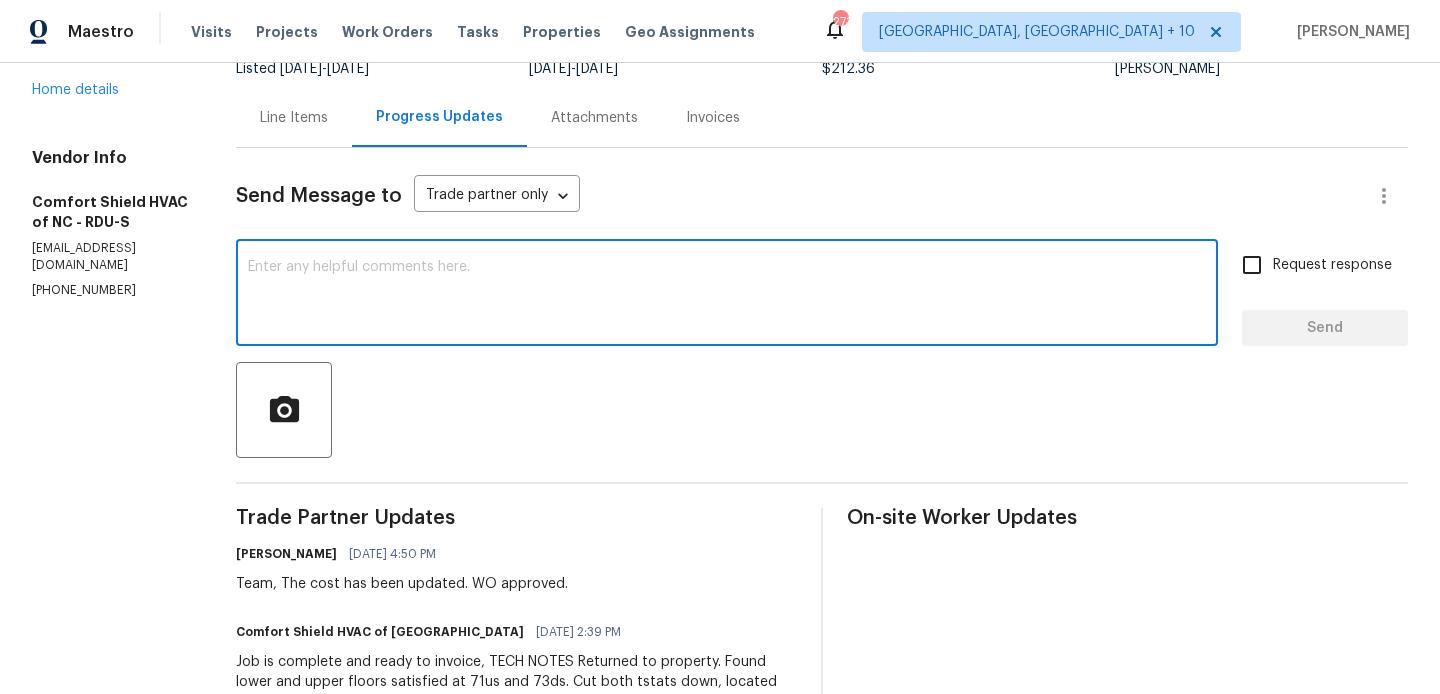 click at bounding box center [727, 295] 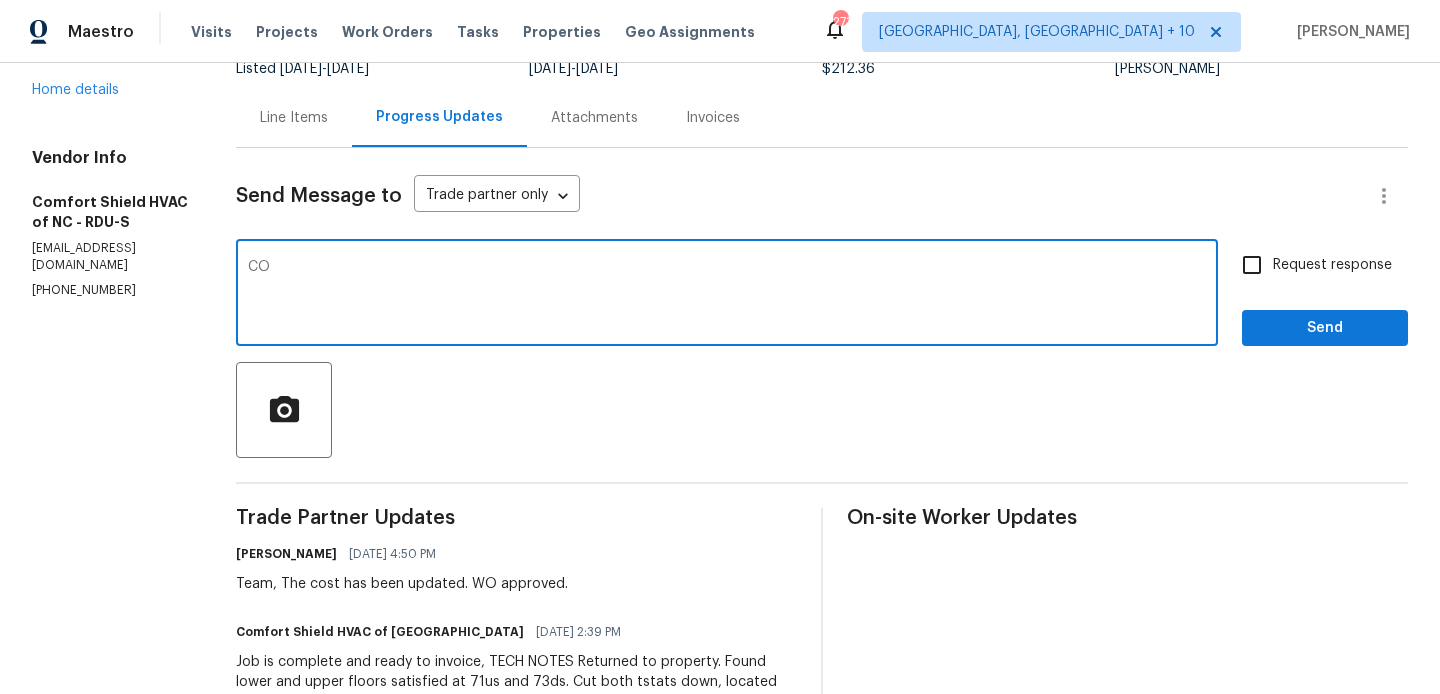 type on "C" 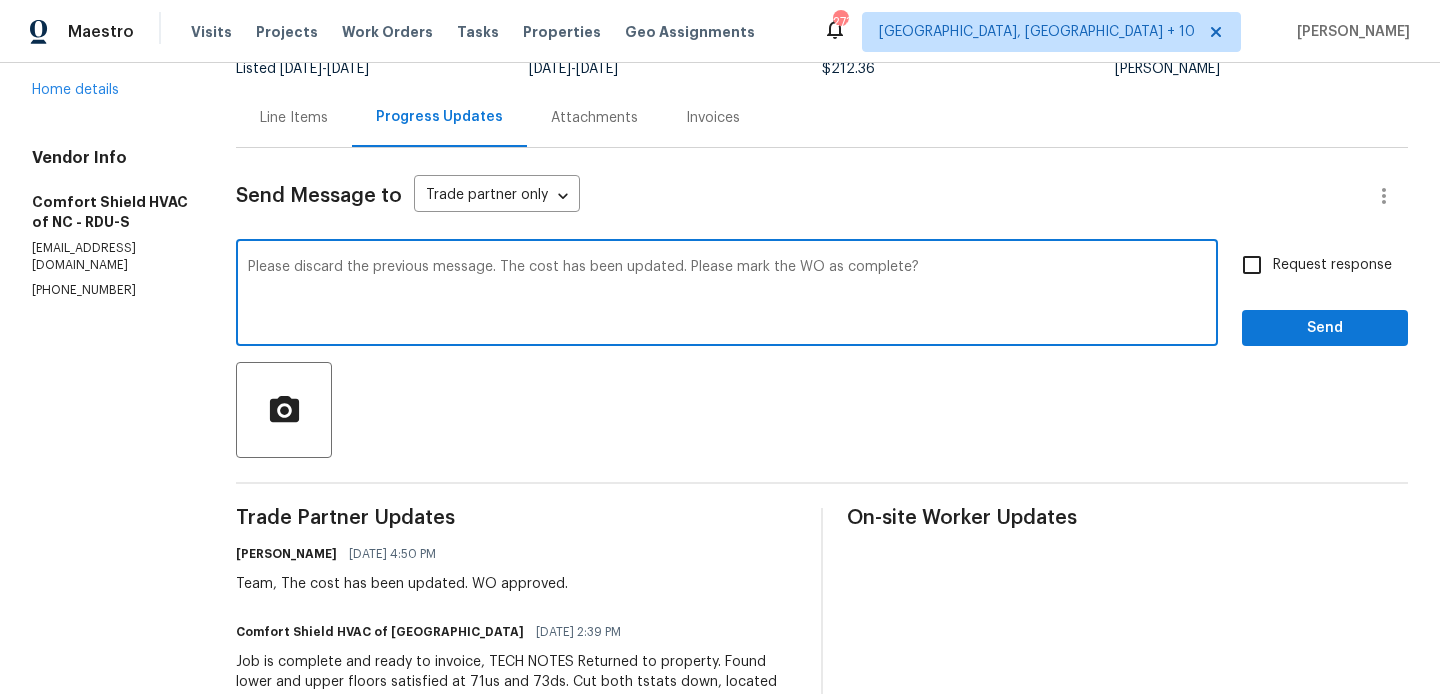 type on "Please discard the previous message. The cost has been updated. Please mark the WO as complete?" 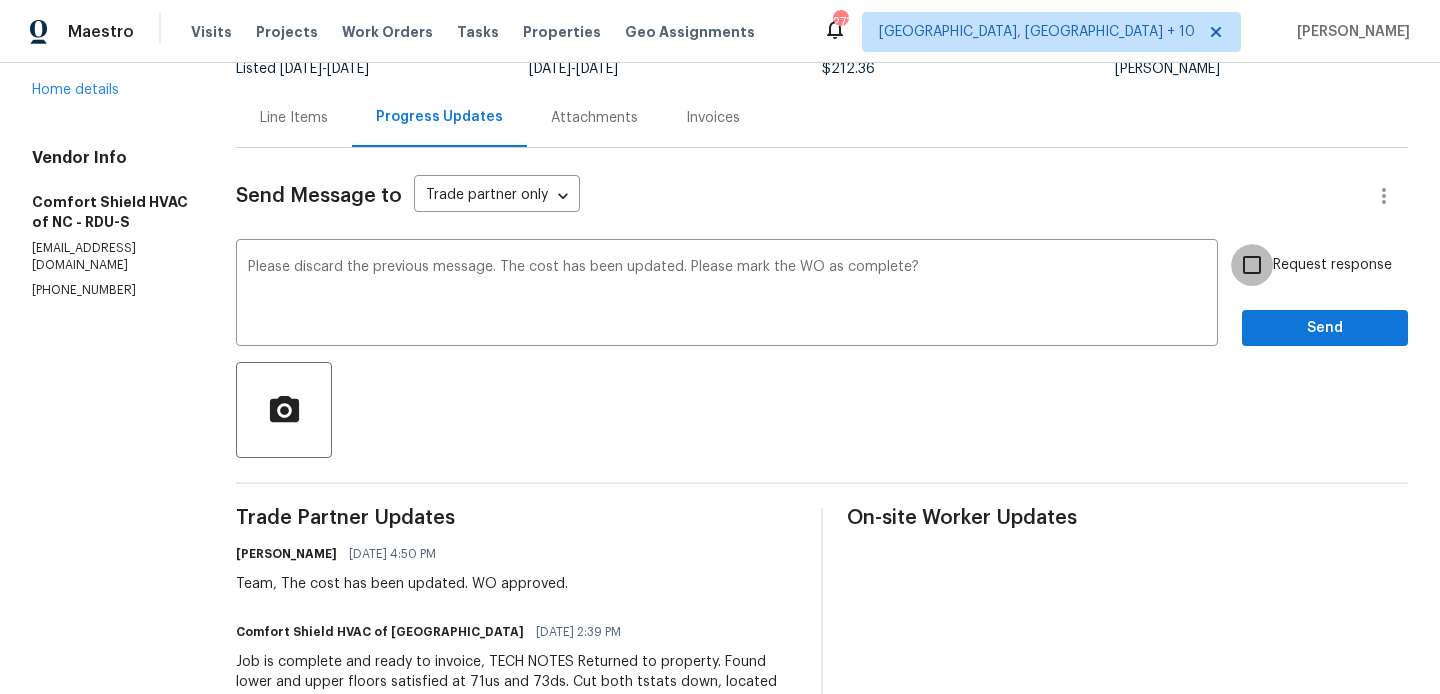 click on "Request response" at bounding box center [1252, 265] 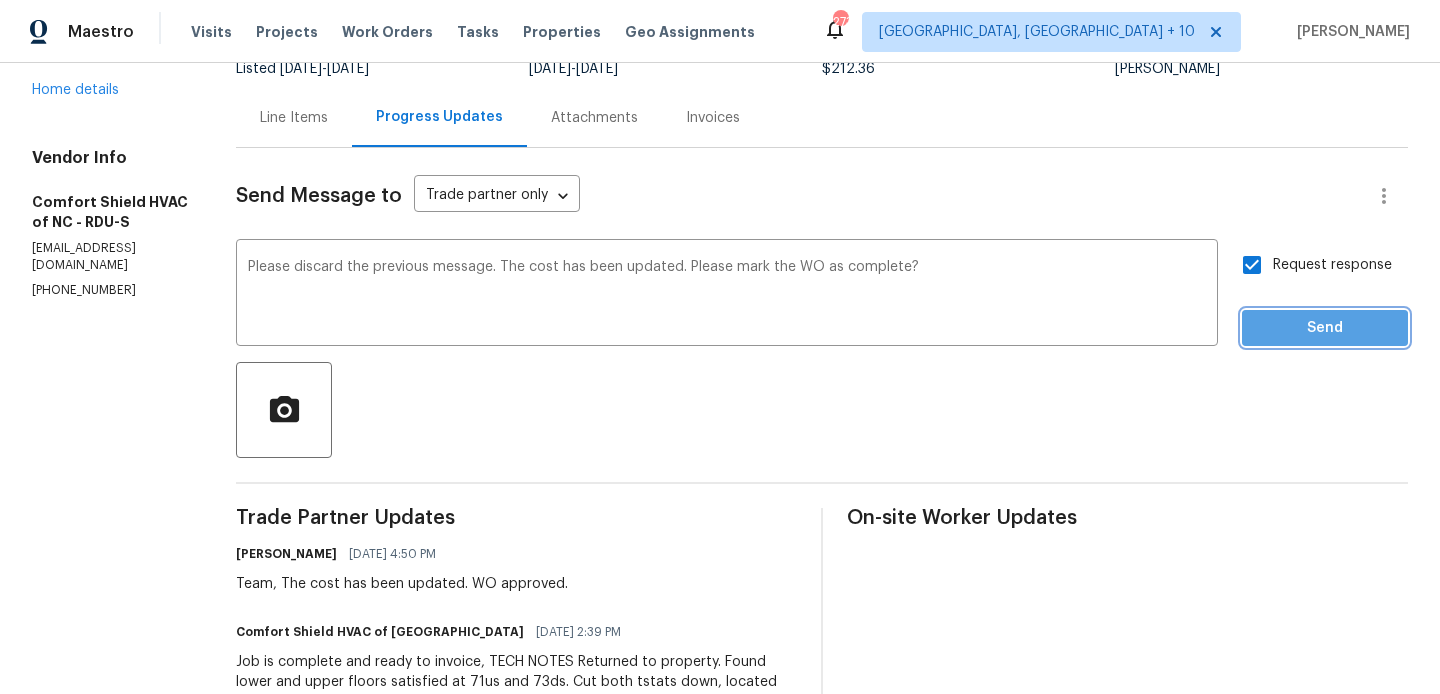 click on "Send" at bounding box center [1325, 328] 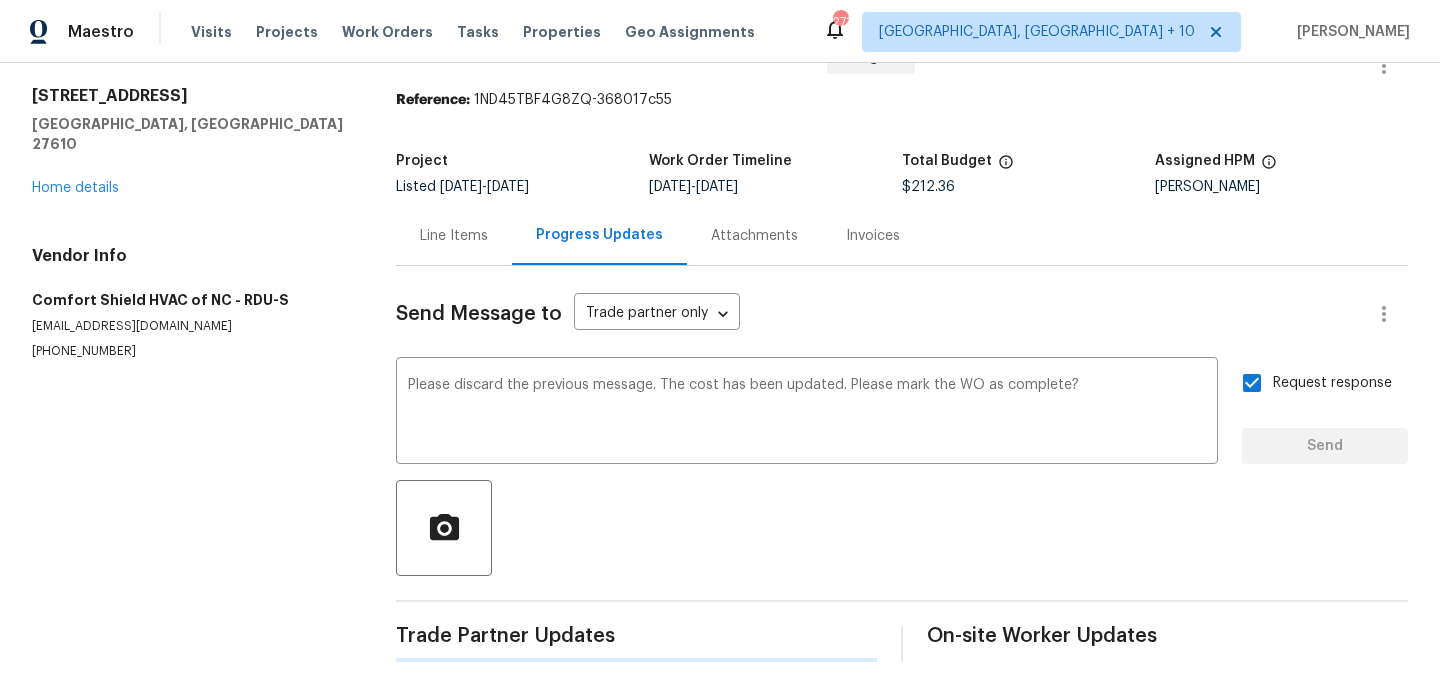 scroll, scrollTop: 53, scrollLeft: 0, axis: vertical 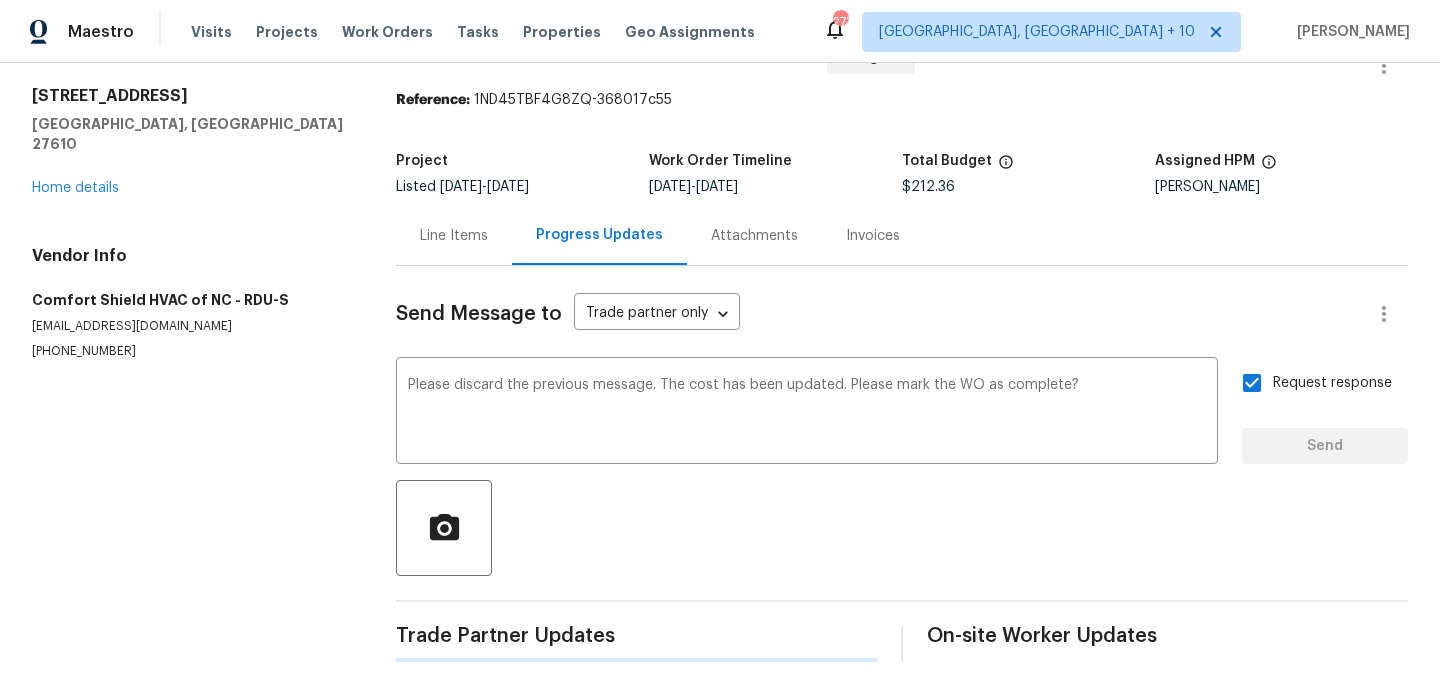 type 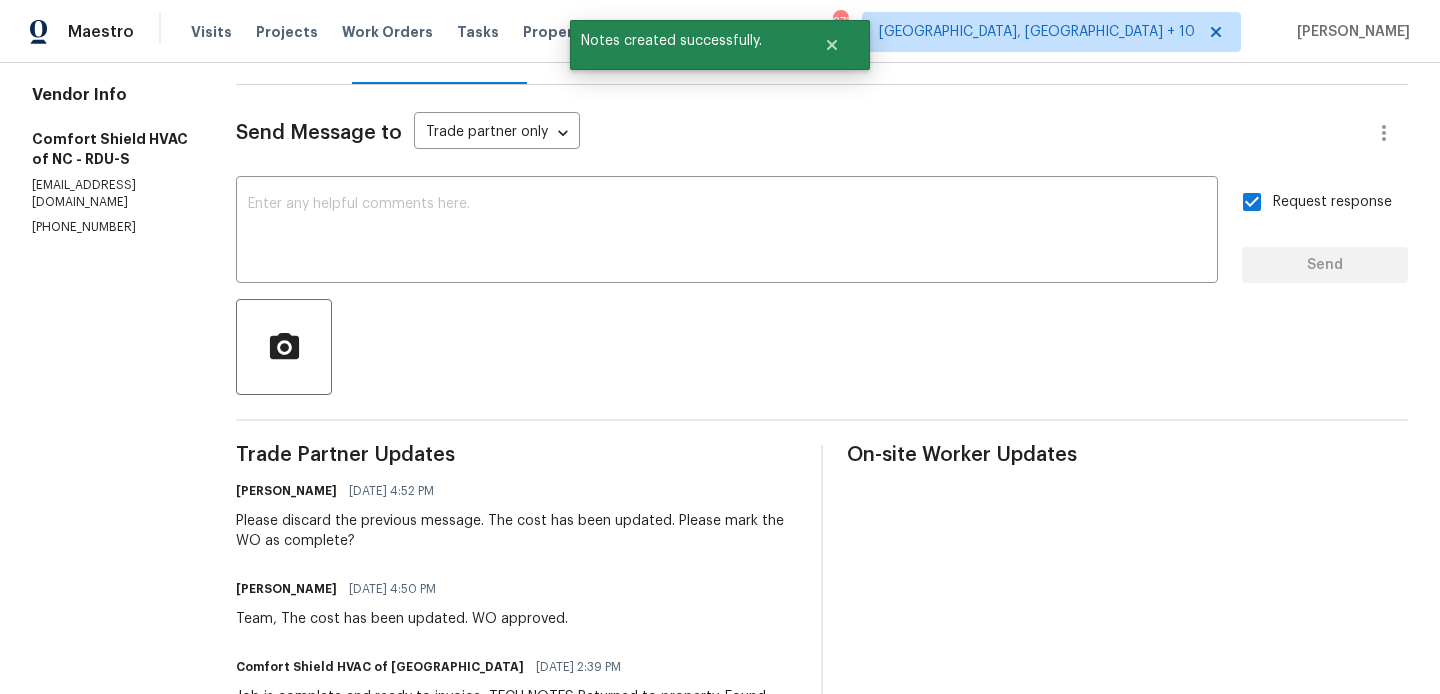 scroll, scrollTop: 0, scrollLeft: 0, axis: both 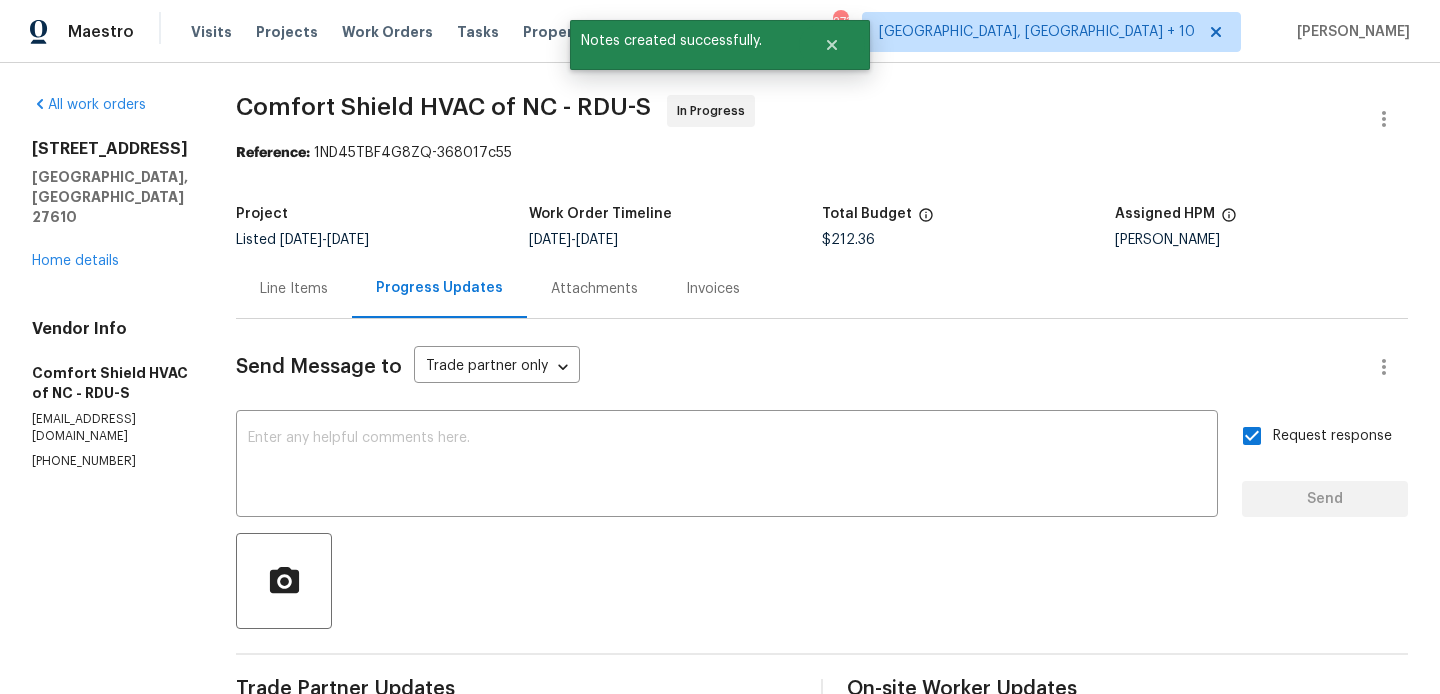 drag, startPoint x: 285, startPoint y: 93, endPoint x: 561, endPoint y: 93, distance: 276 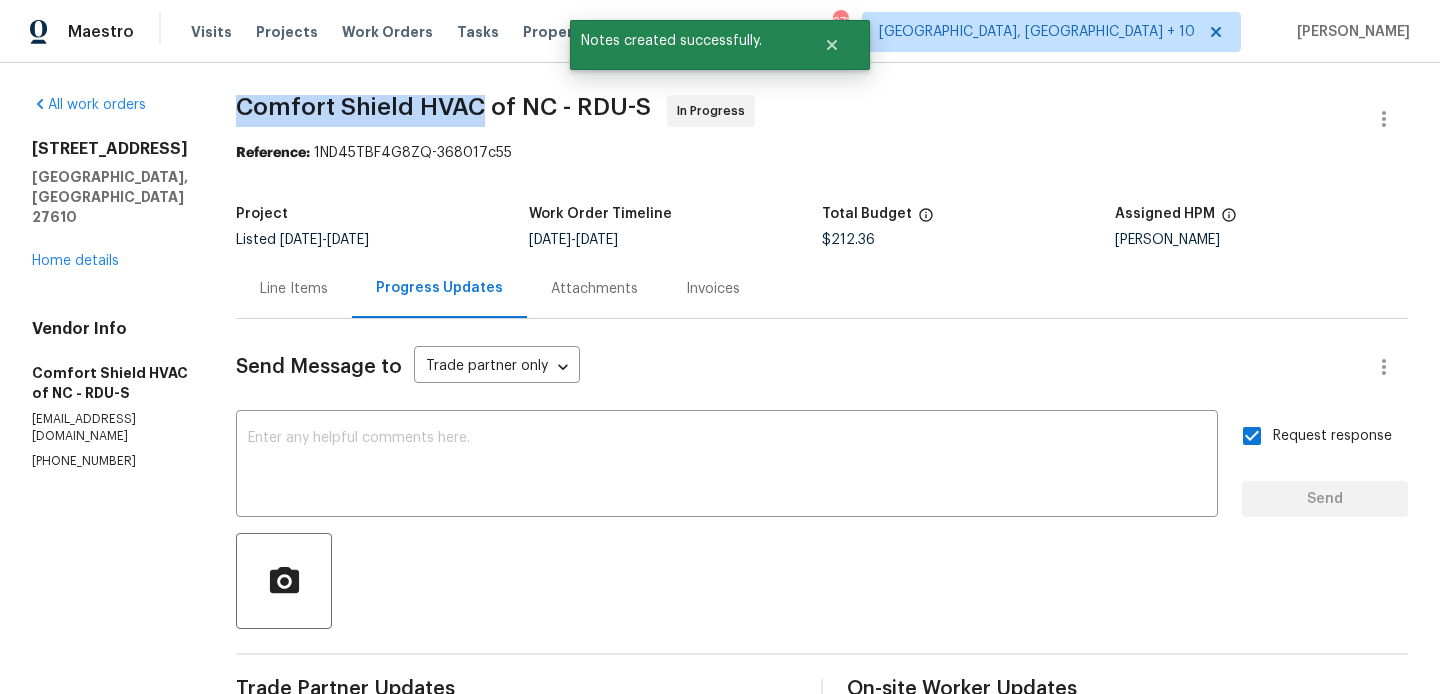 drag, startPoint x: 532, startPoint y: 108, endPoint x: 296, endPoint y: 116, distance: 236.13556 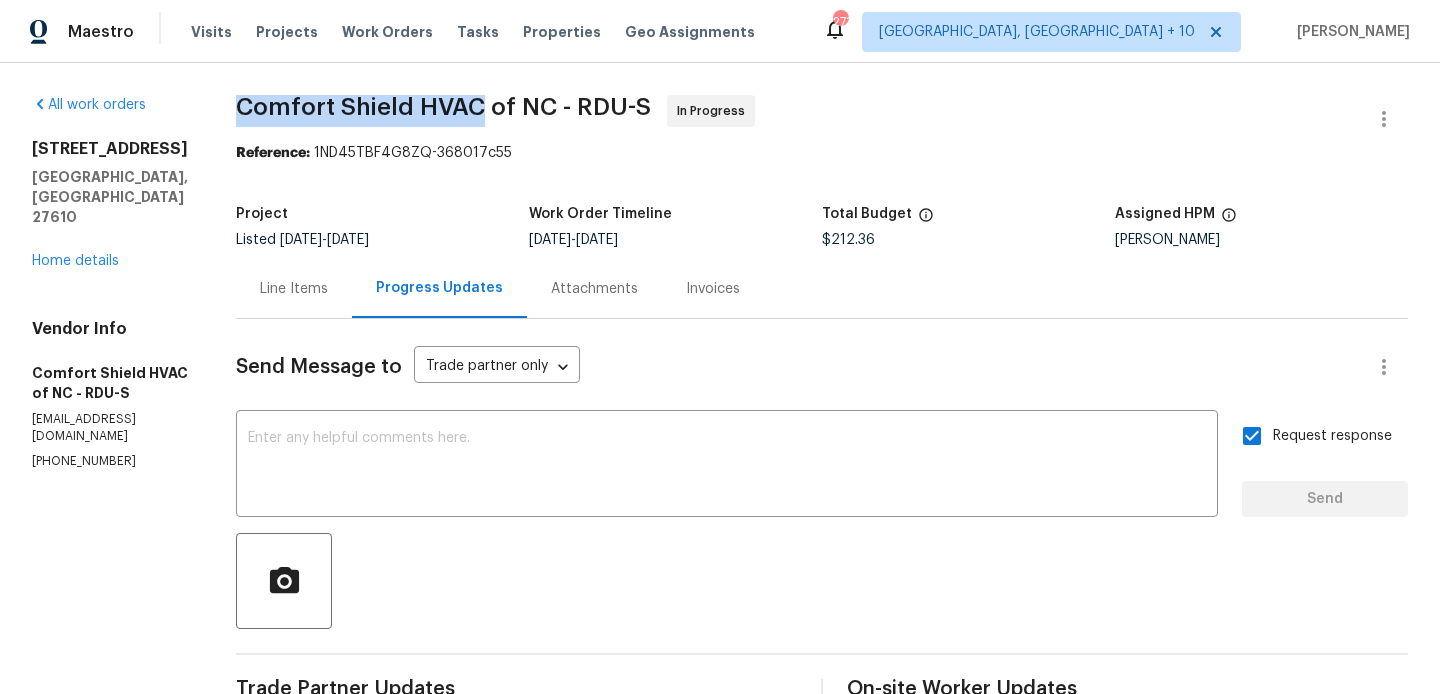 copy on "Comfort Shield HVAC" 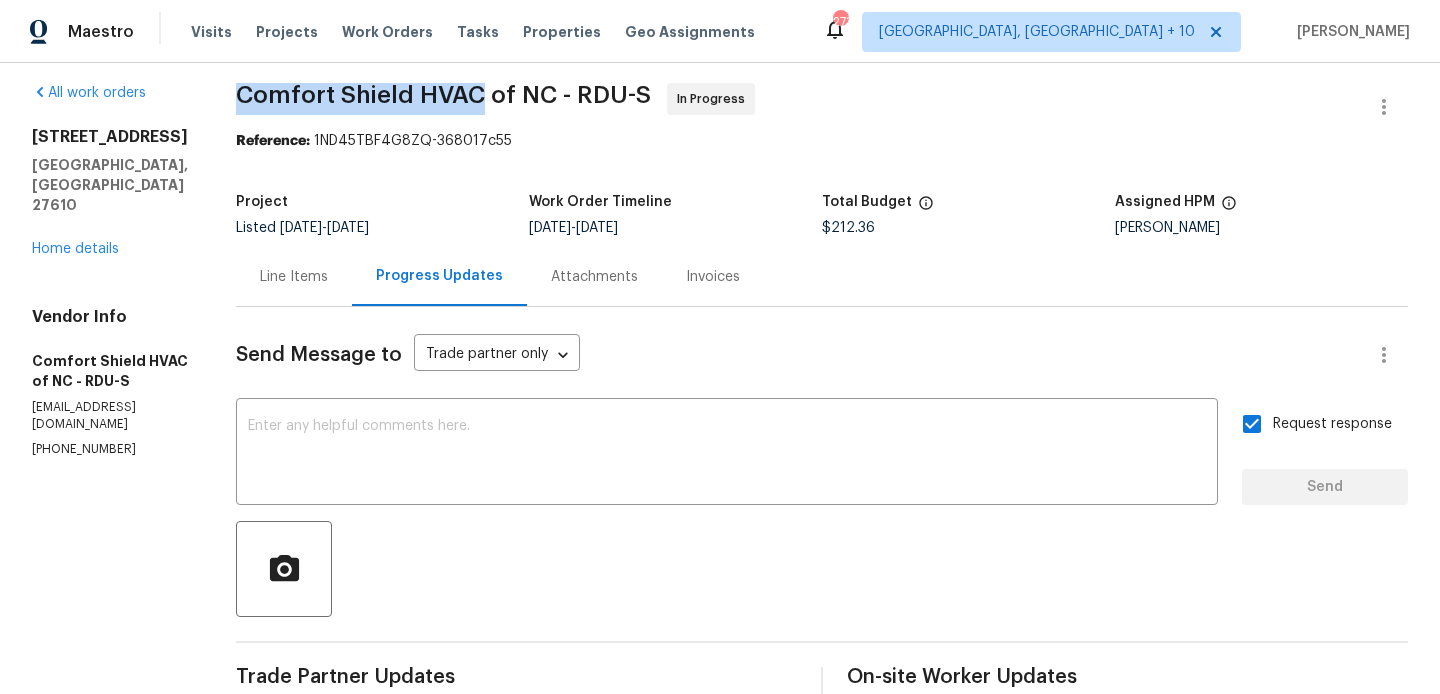 scroll, scrollTop: 764, scrollLeft: 0, axis: vertical 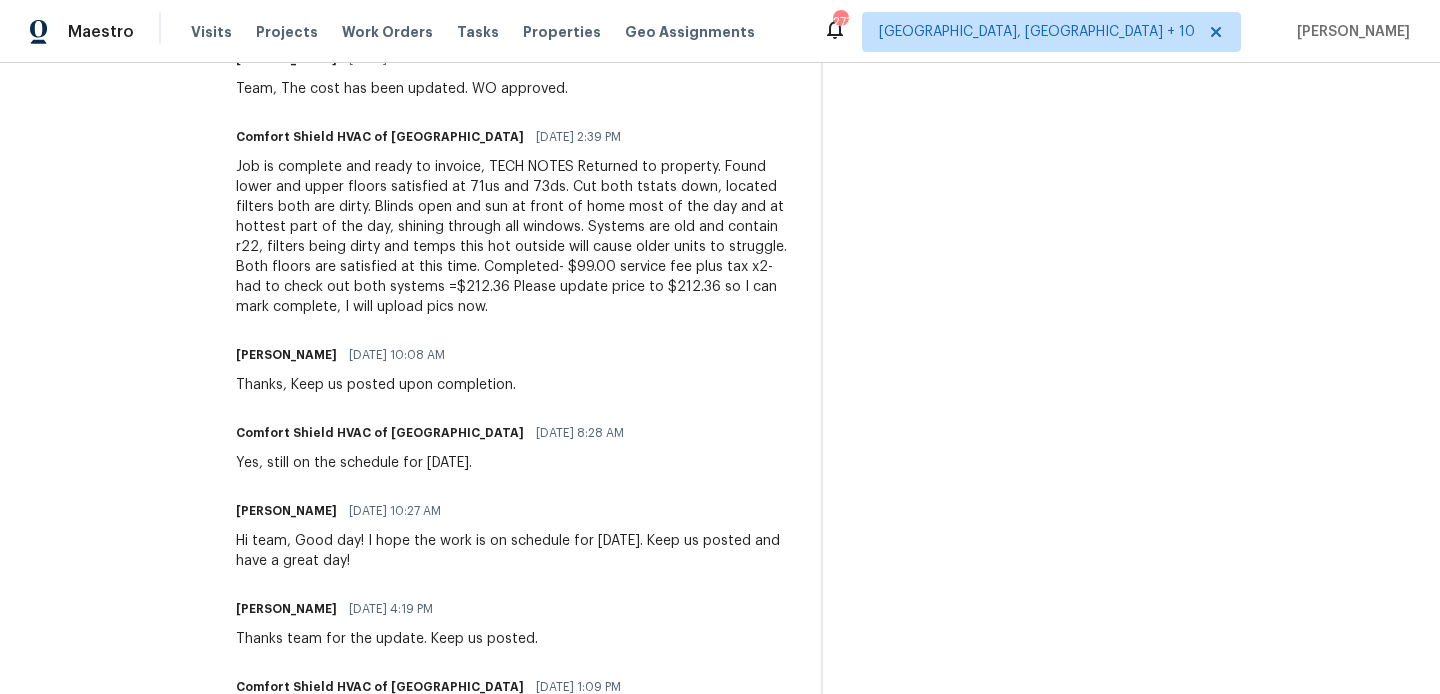 click on "Job is complete and ready to invoice,
TECH NOTES
Returned to property. Found lower and upper floors satisfied at 71us and 73ds. Cut both tstats down, located filters both are dirty. Blinds open and sun at front of home most of the day and at hottest part of the day, shining through all windows. Systems are old and contain r22, filters being dirty and temps this hot outside will cause older units to struggle. Both floors are satisfied at this time.
Completed- $99.00 service fee plus tax x2- had to check out both systems =$212.36
Please update price to $212.36 so I can mark complete, I will upload pics now." at bounding box center [516, 237] 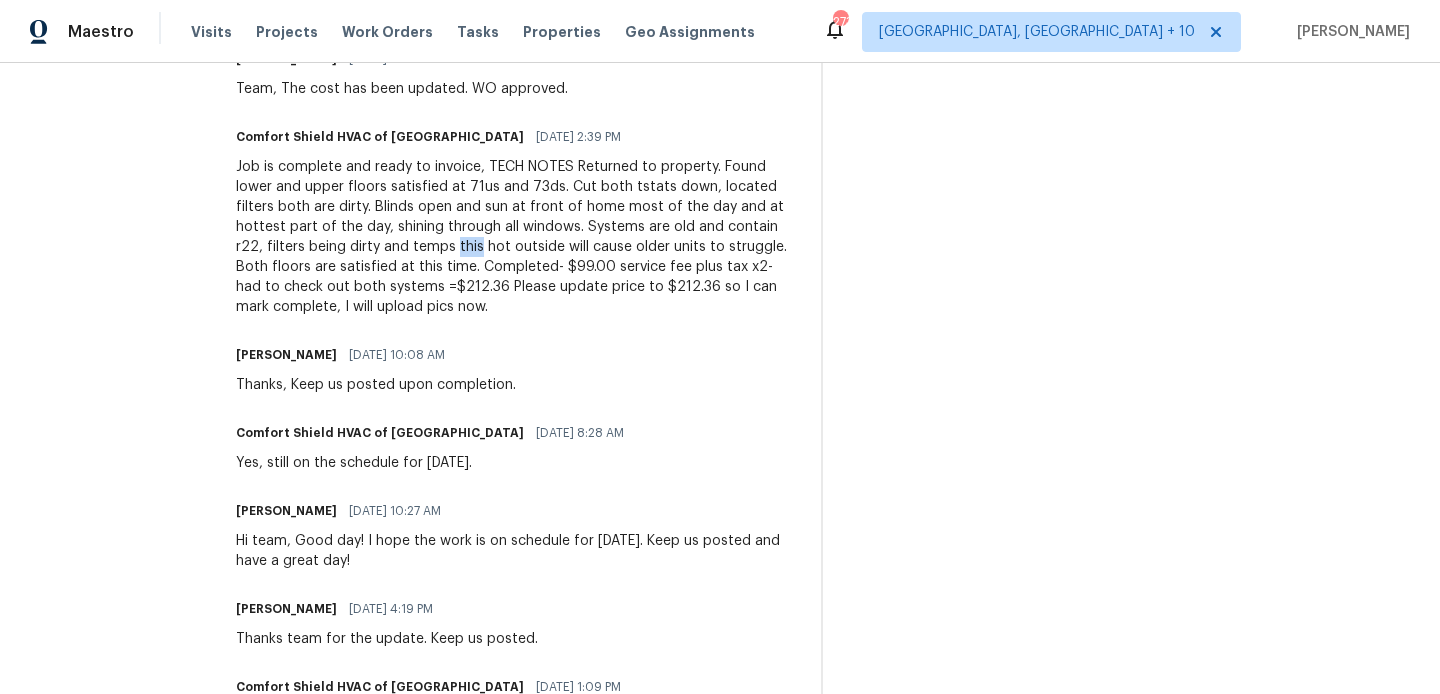 click on "Job is complete and ready to invoice,
TECH NOTES
Returned to property. Found lower and upper floors satisfied at 71us and 73ds. Cut both tstats down, located filters both are dirty. Blinds open and sun at front of home most of the day and at hottest part of the day, shining through all windows. Systems are old and contain r22, filters being dirty and temps this hot outside will cause older units to struggle. Both floors are satisfied at this time.
Completed- $99.00 service fee plus tax x2- had to check out both systems =$212.36
Please update price to $212.36 so I can mark complete, I will upload pics now." at bounding box center [516, 237] 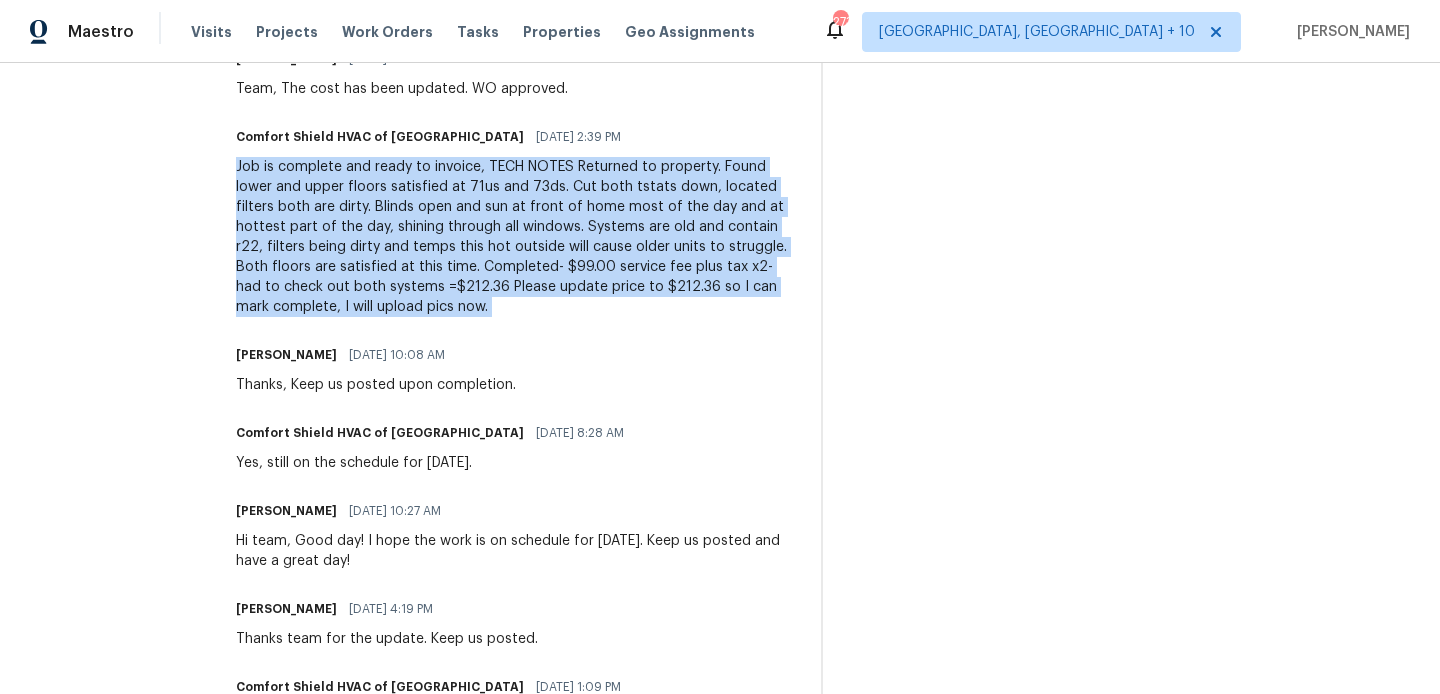 click on "Job is complete and ready to invoice,
TECH NOTES
Returned to property. Found lower and upper floors satisfied at 71us and 73ds. Cut both tstats down, located filters both are dirty. Blinds open and sun at front of home most of the day and at hottest part of the day, shining through all windows. Systems are old and contain r22, filters being dirty and temps this hot outside will cause older units to struggle. Both floors are satisfied at this time.
Completed- $99.00 service fee plus tax x2- had to check out both systems =$212.36
Please update price to $212.36 so I can mark complete, I will upload pics now." at bounding box center (516, 237) 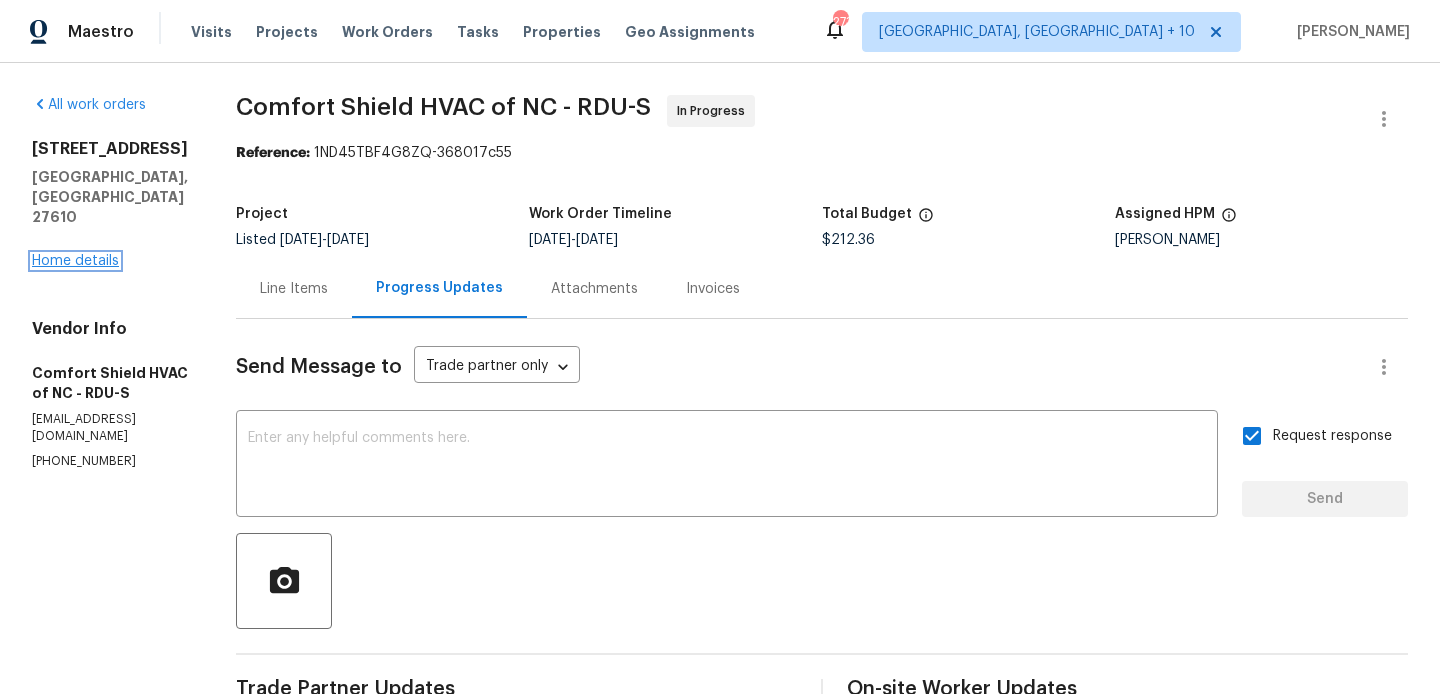 click on "Home details" at bounding box center [75, 261] 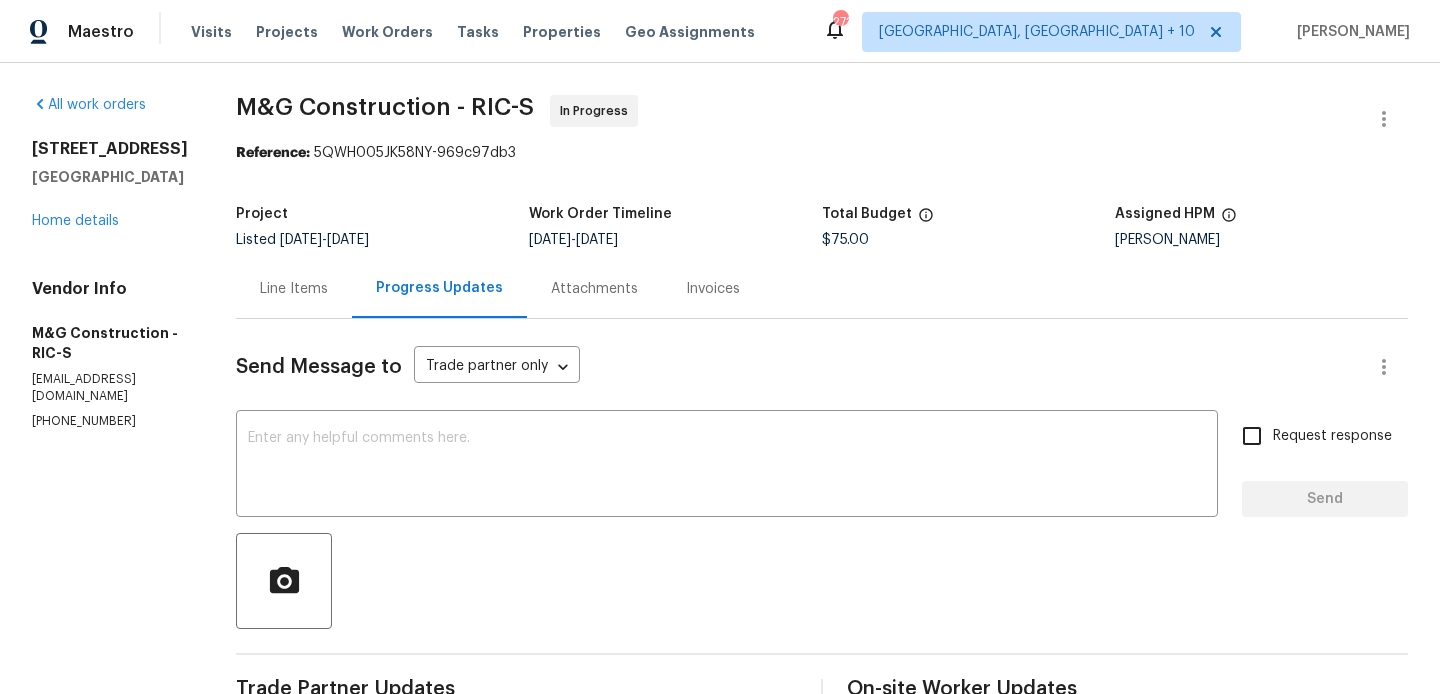 scroll, scrollTop: 0, scrollLeft: 0, axis: both 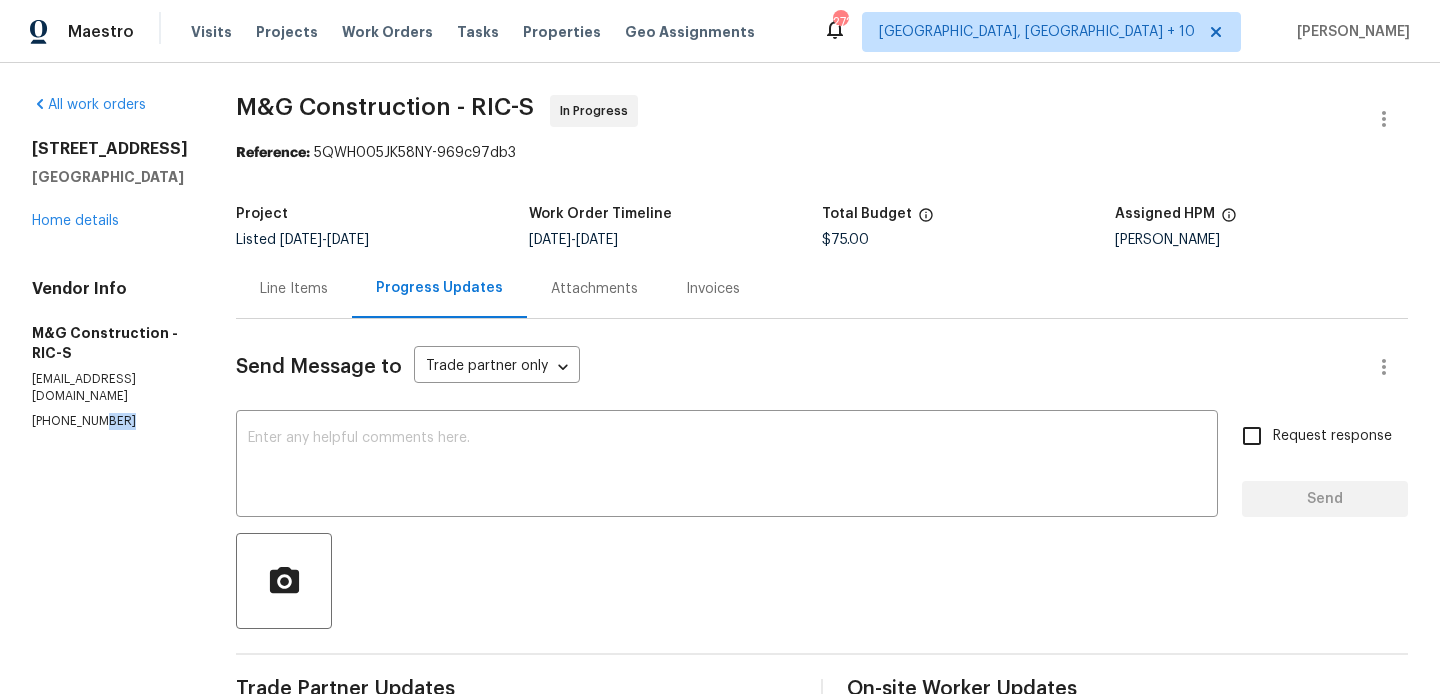 click on "[PHONE_NUMBER]" at bounding box center [110, 421] 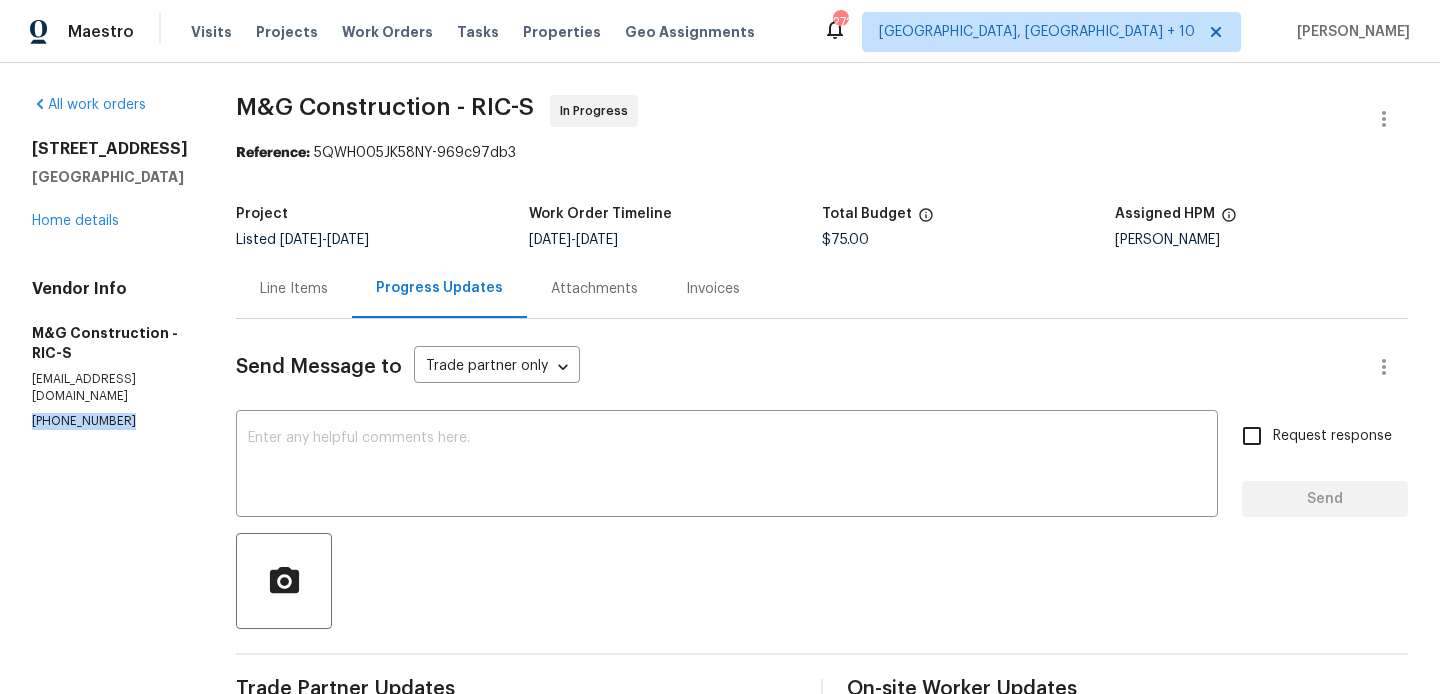 click on "[PHONE_NUMBER]" at bounding box center [110, 421] 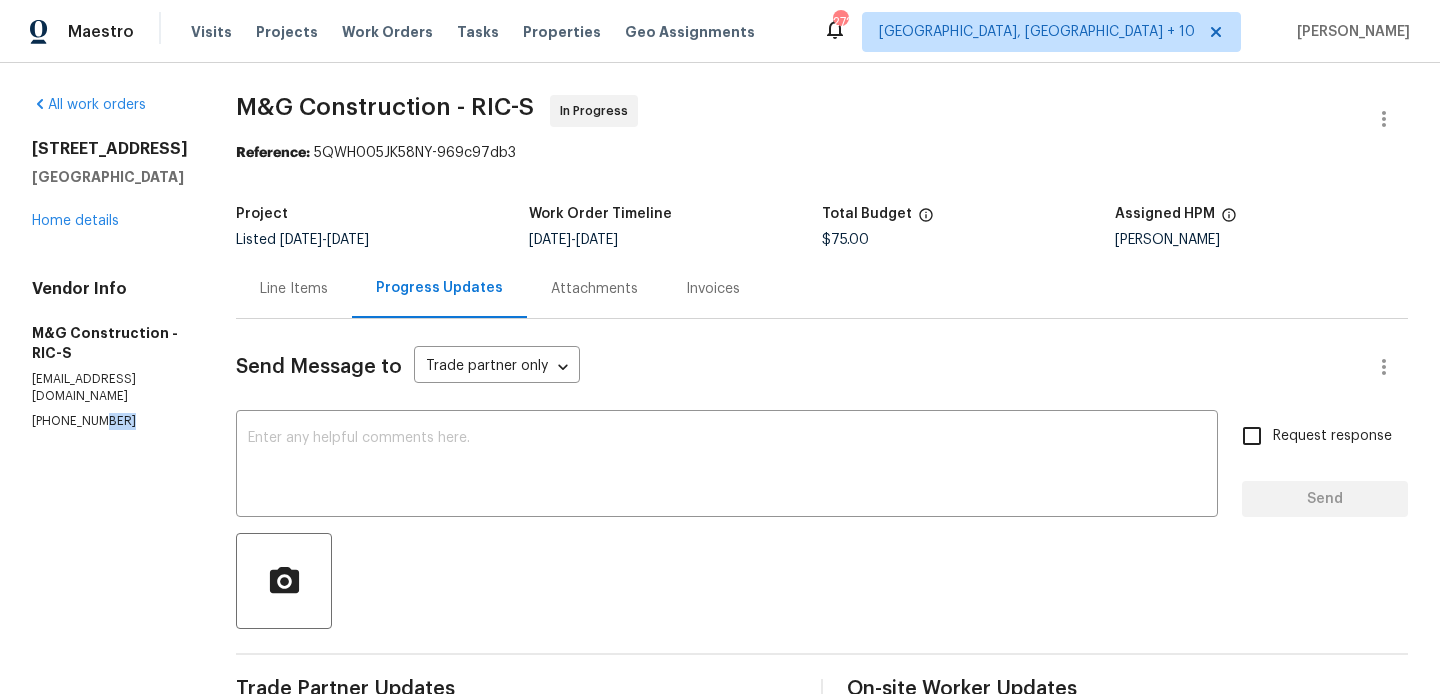 click on "[PHONE_NUMBER]" at bounding box center (110, 421) 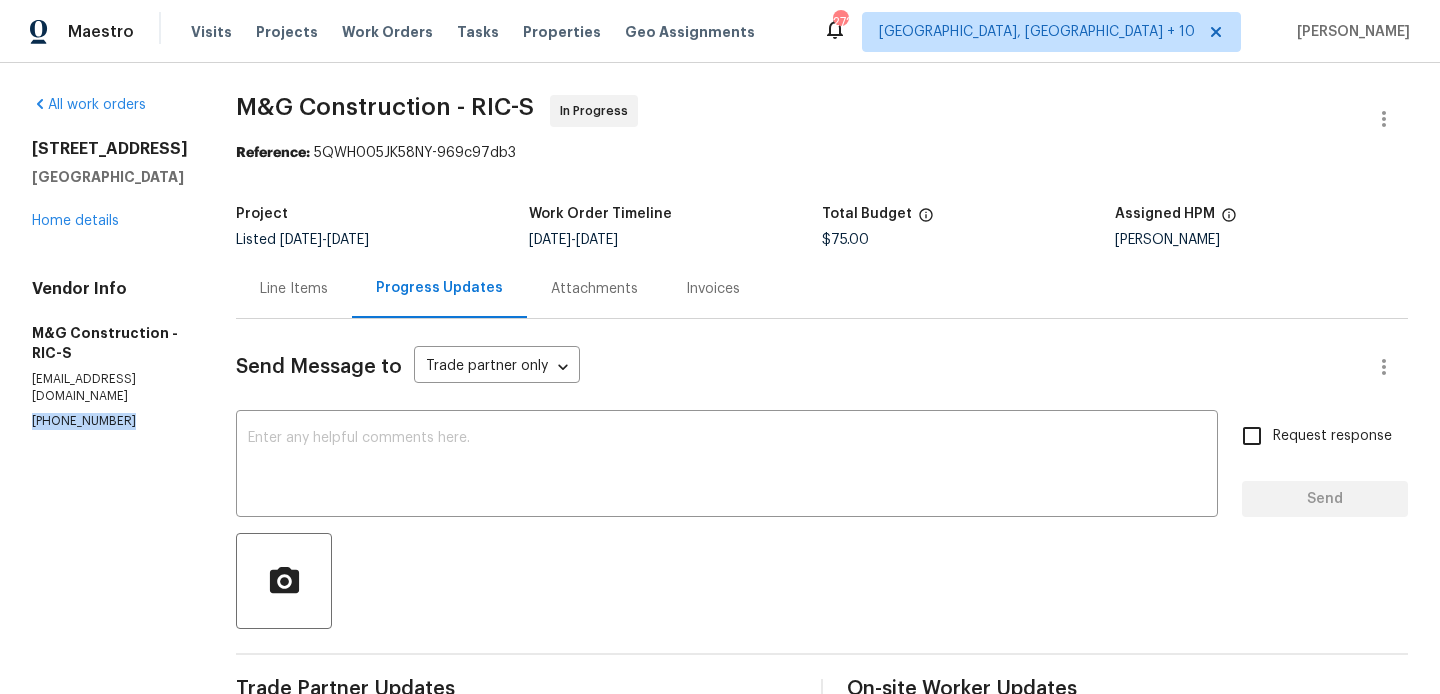 click on "[PHONE_NUMBER]" at bounding box center [110, 421] 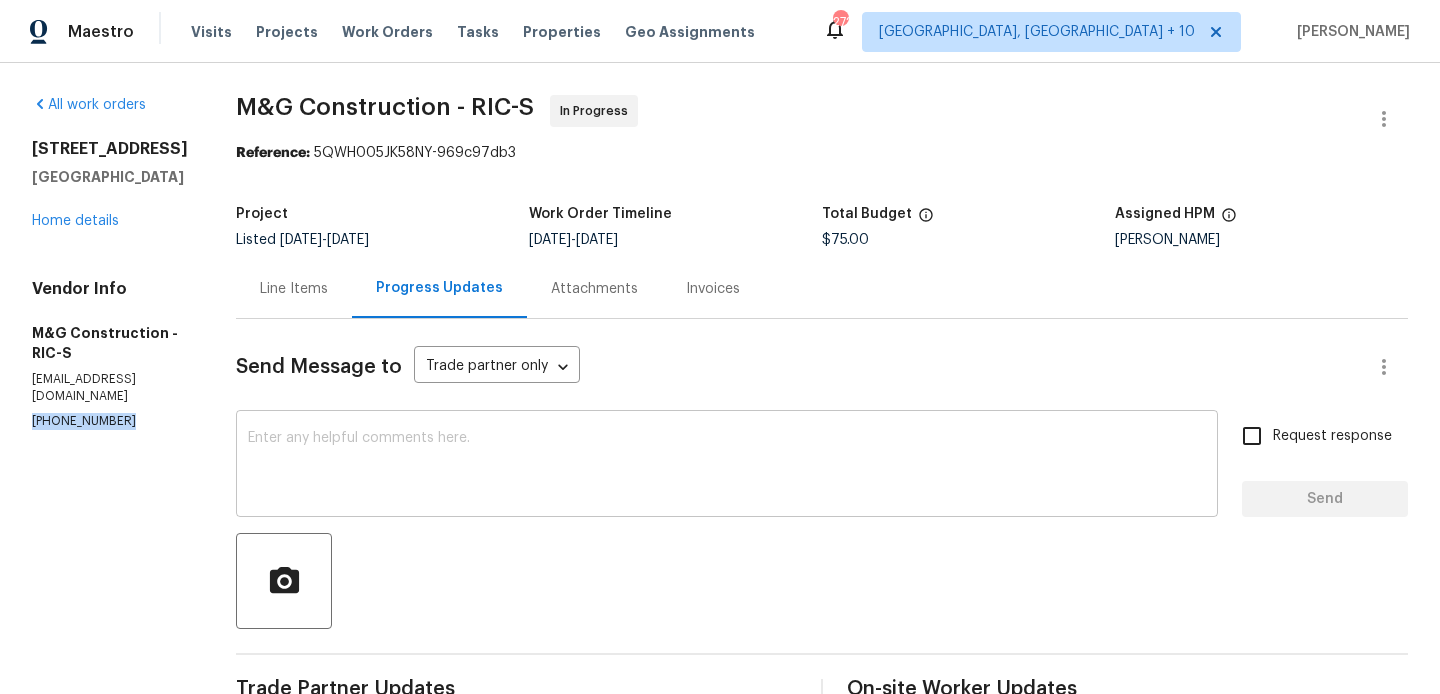 scroll, scrollTop: 117, scrollLeft: 0, axis: vertical 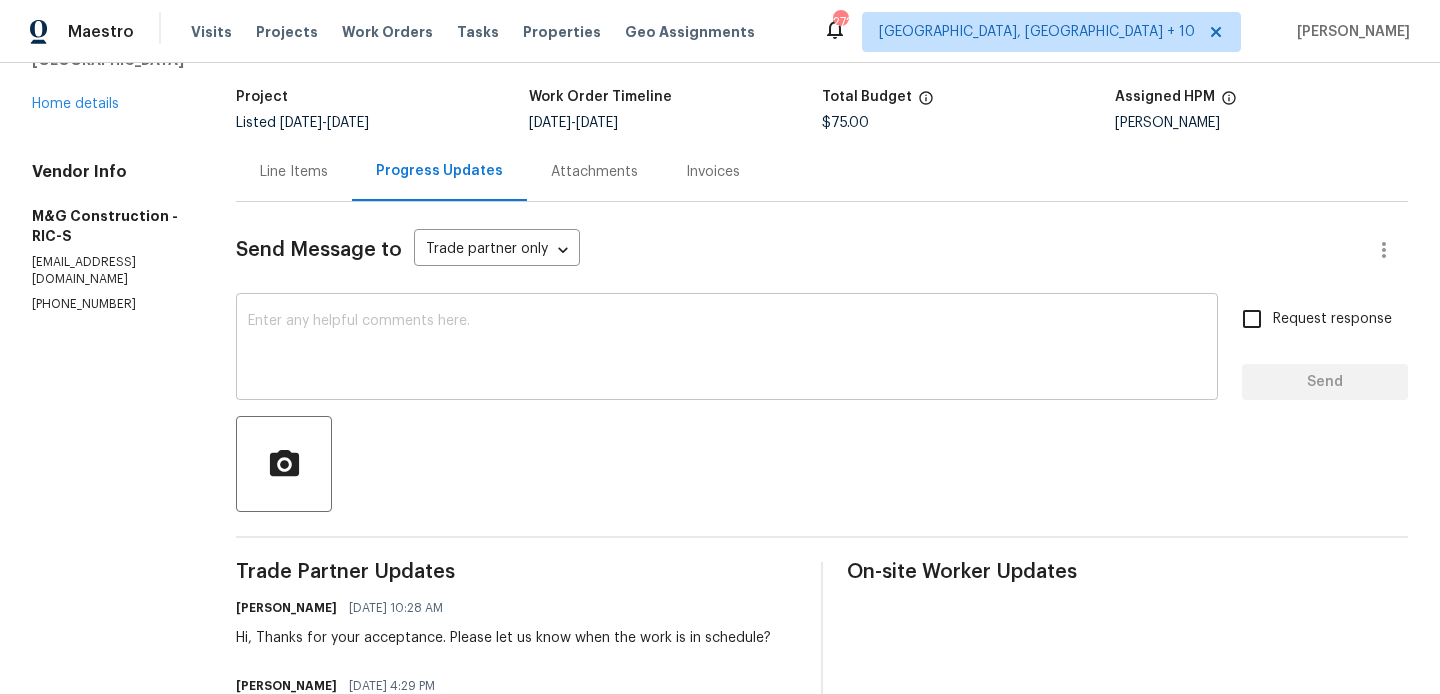 click at bounding box center [727, 349] 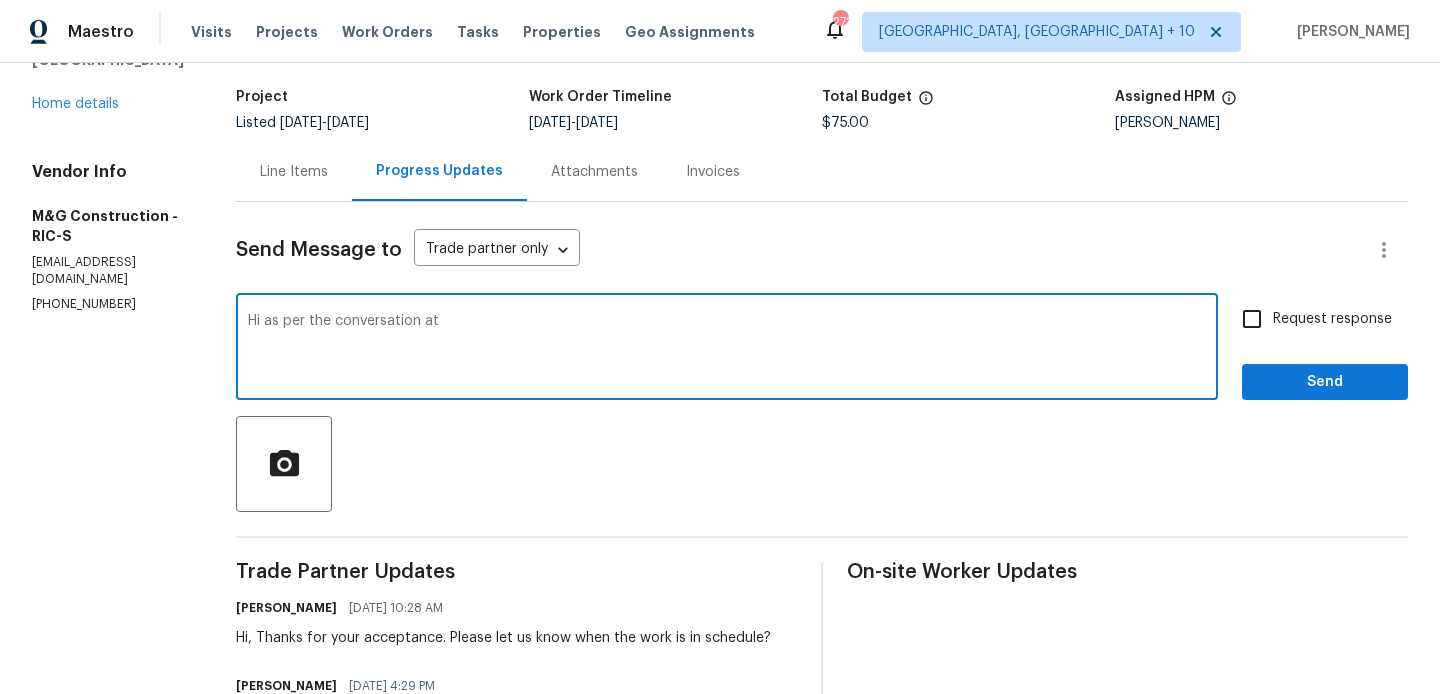 paste on "(703) 864-2437" 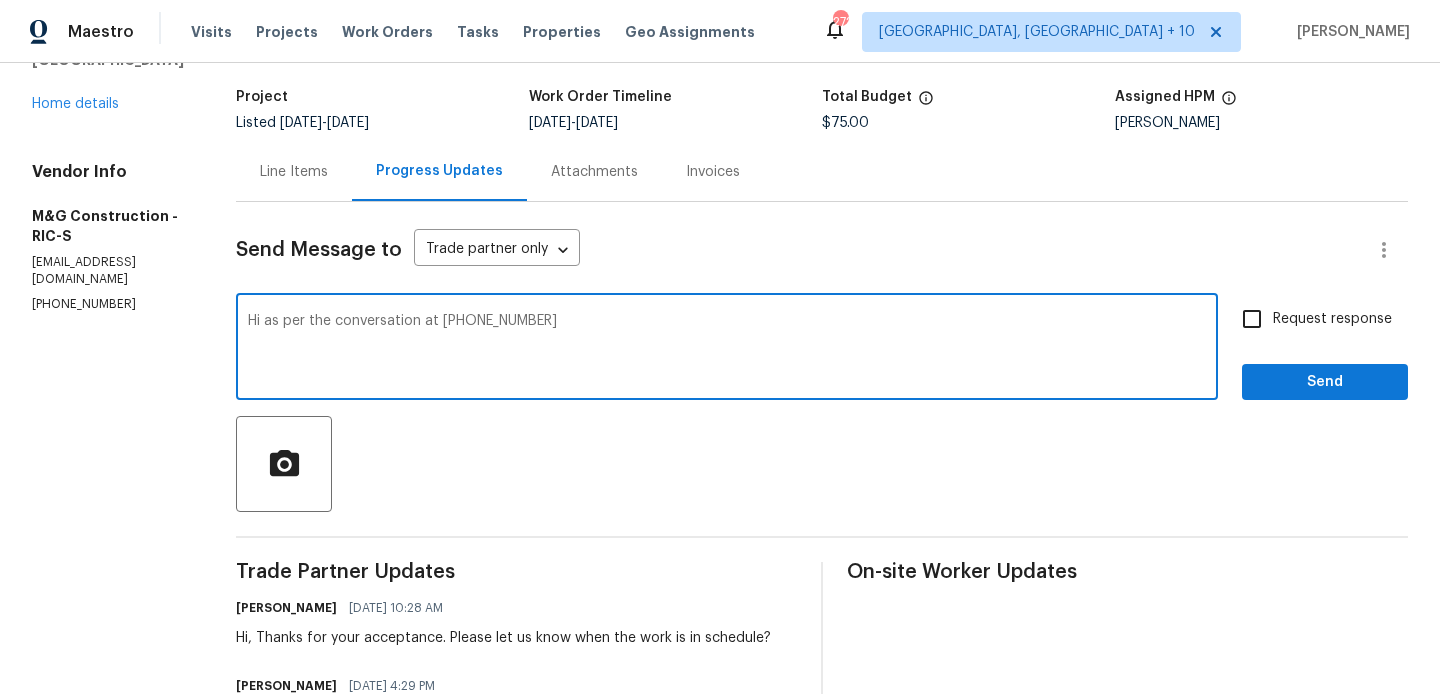 click on "Hi as per the conversation at (703) 864-2437" at bounding box center [727, 349] 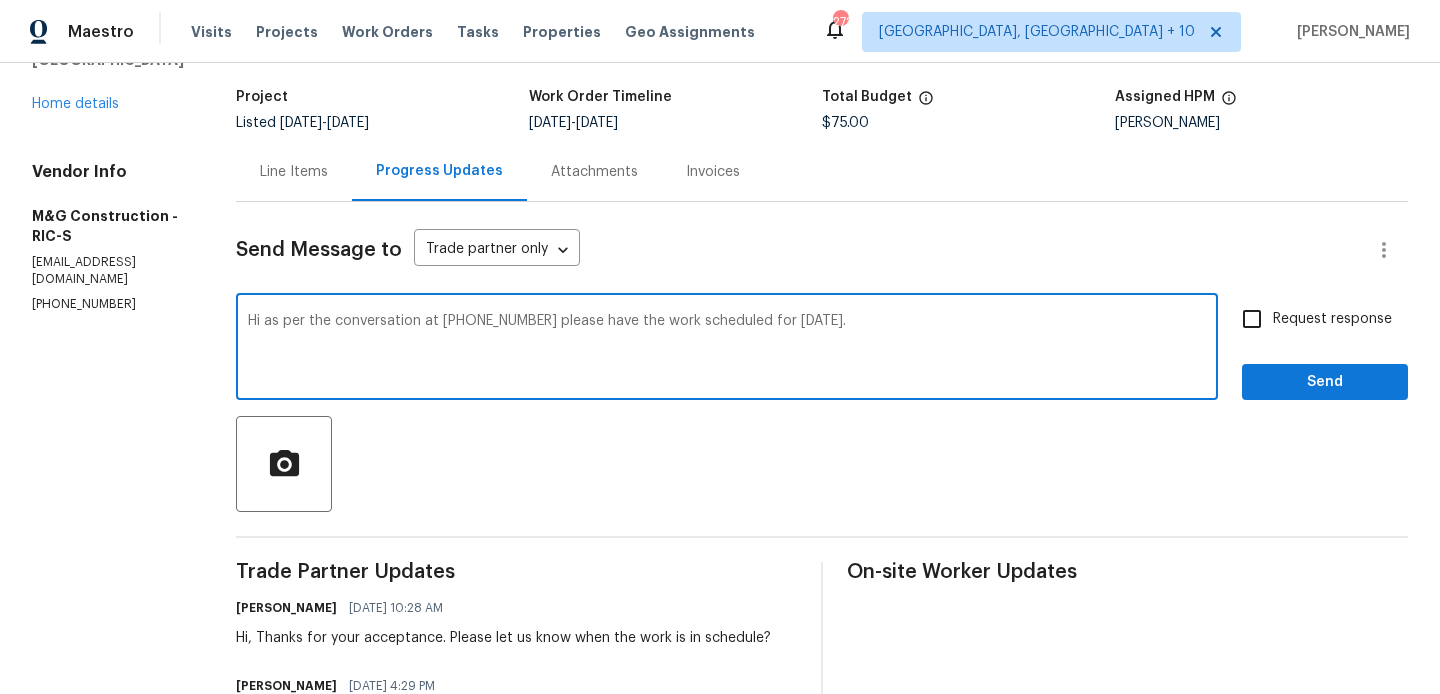 type on "Hi as per the conversation at (703) 864-2437 please have the work scheduled for today 7/16." 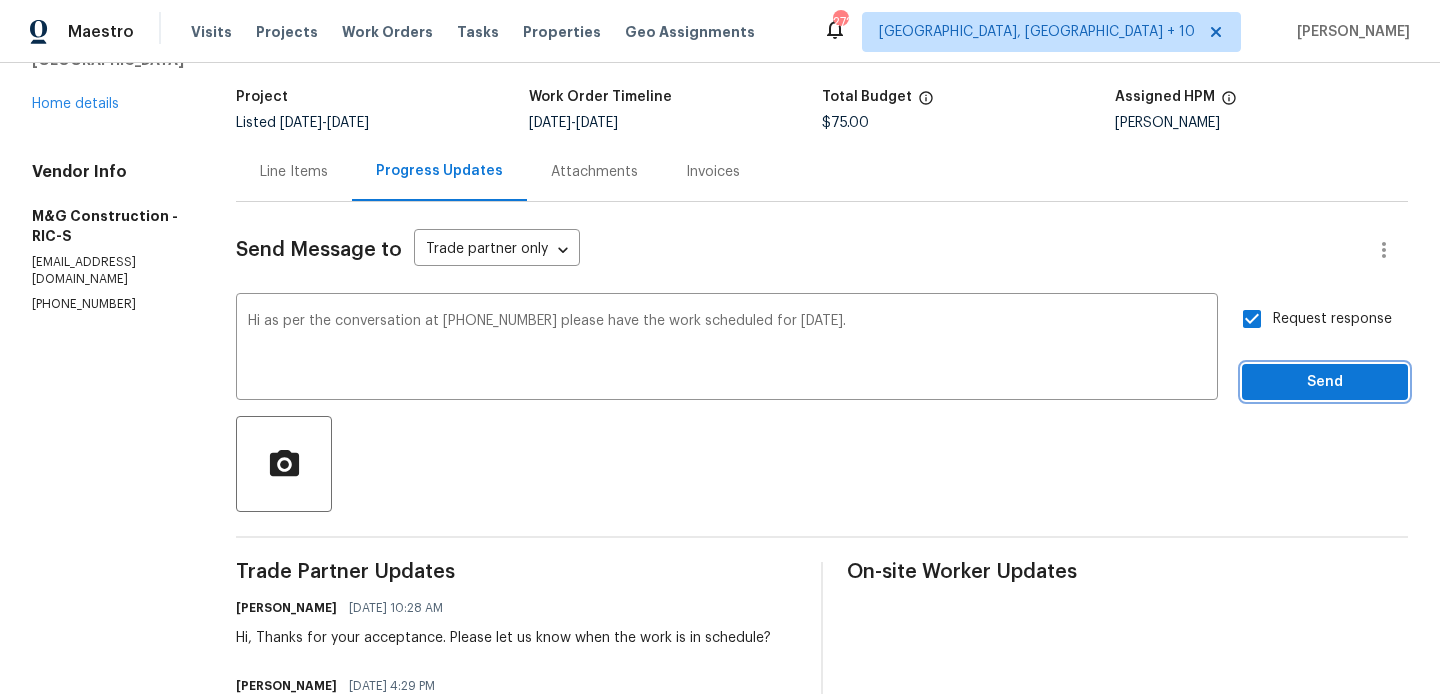 click on "Send" at bounding box center (1325, 382) 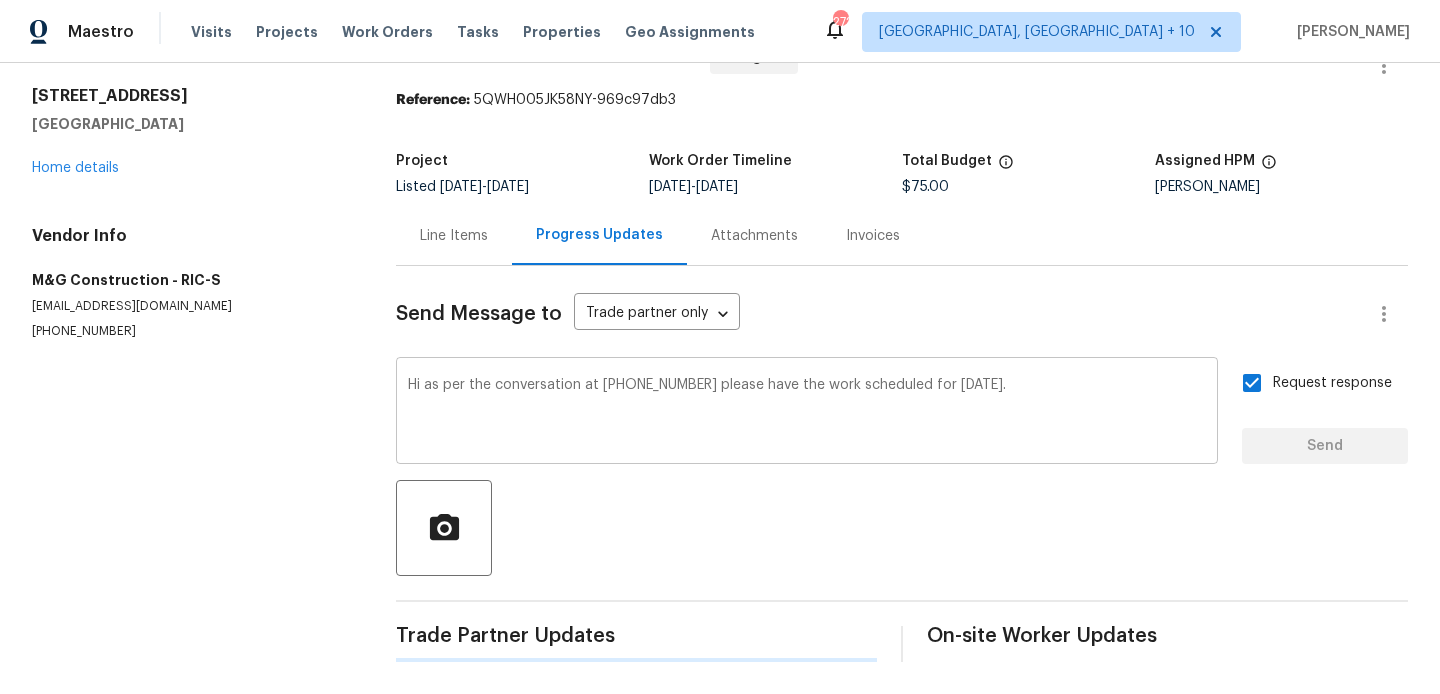 type 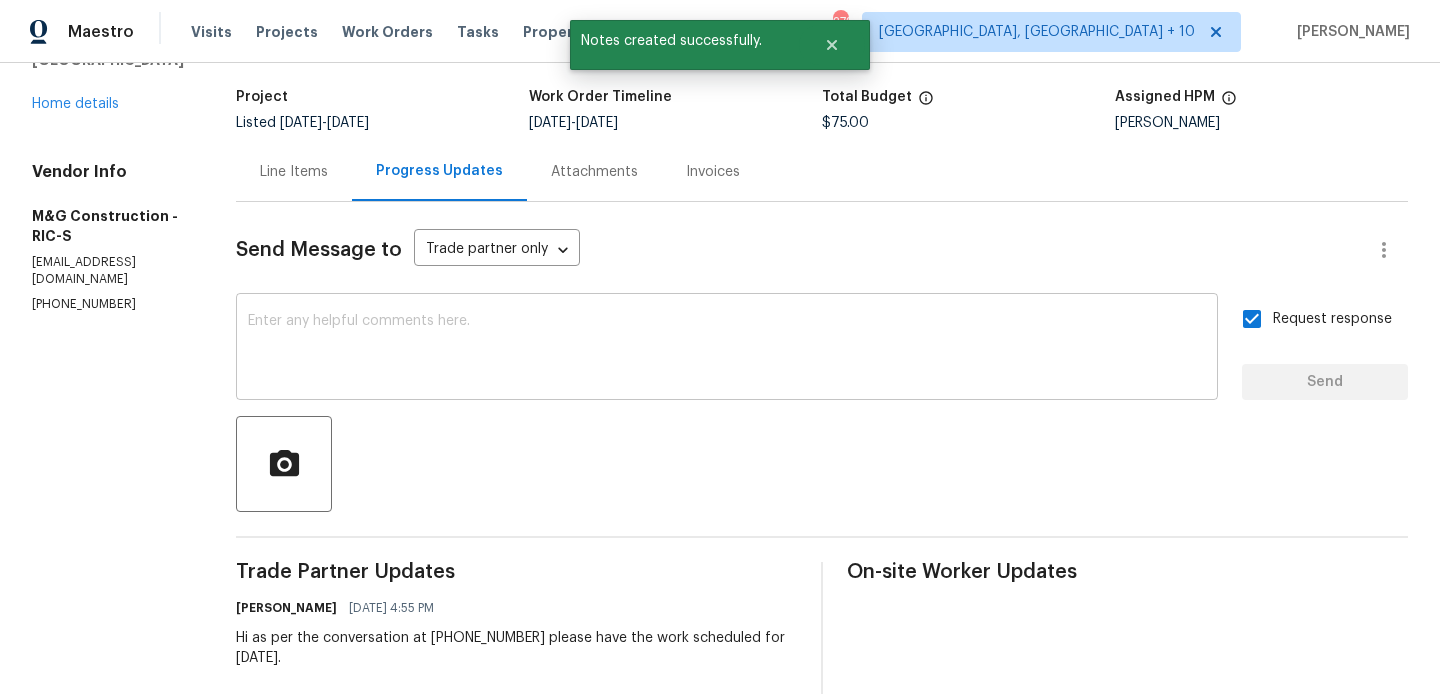 scroll, scrollTop: 0, scrollLeft: 0, axis: both 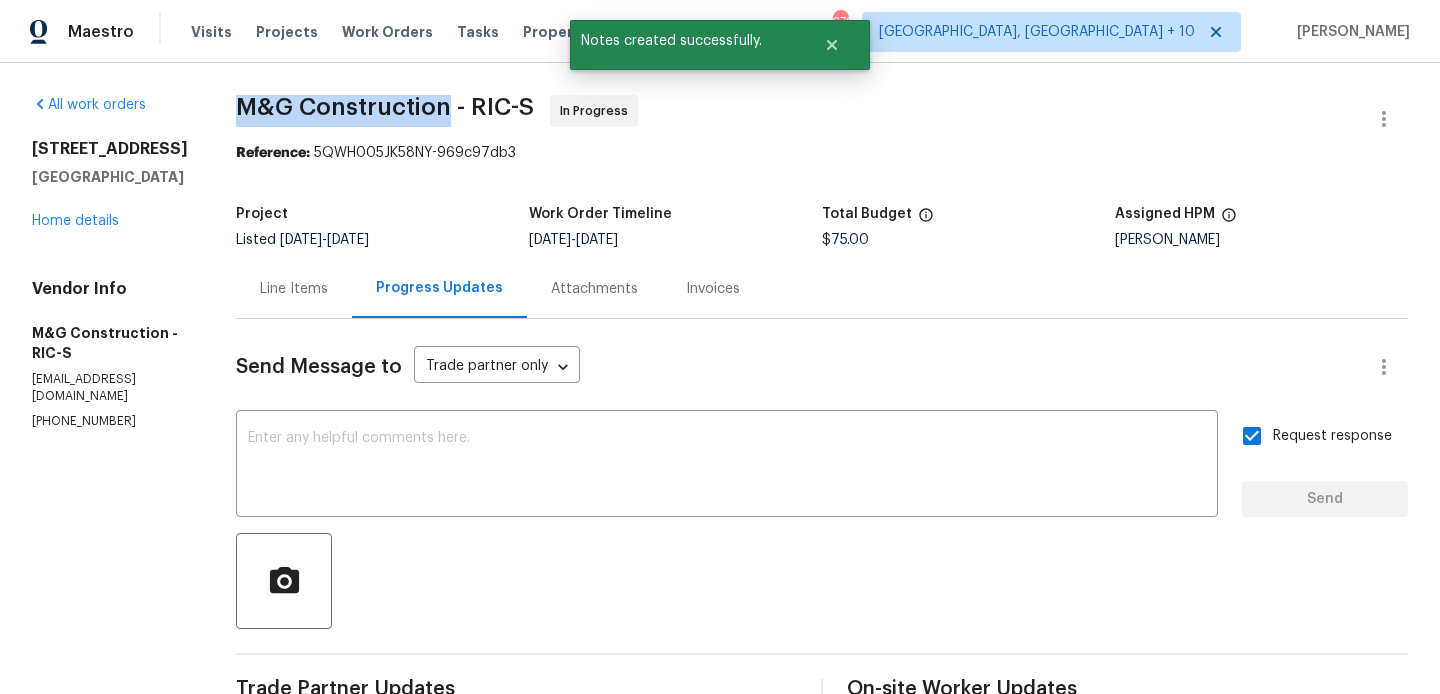 drag, startPoint x: 227, startPoint y: 103, endPoint x: 446, endPoint y: 106, distance: 219.02055 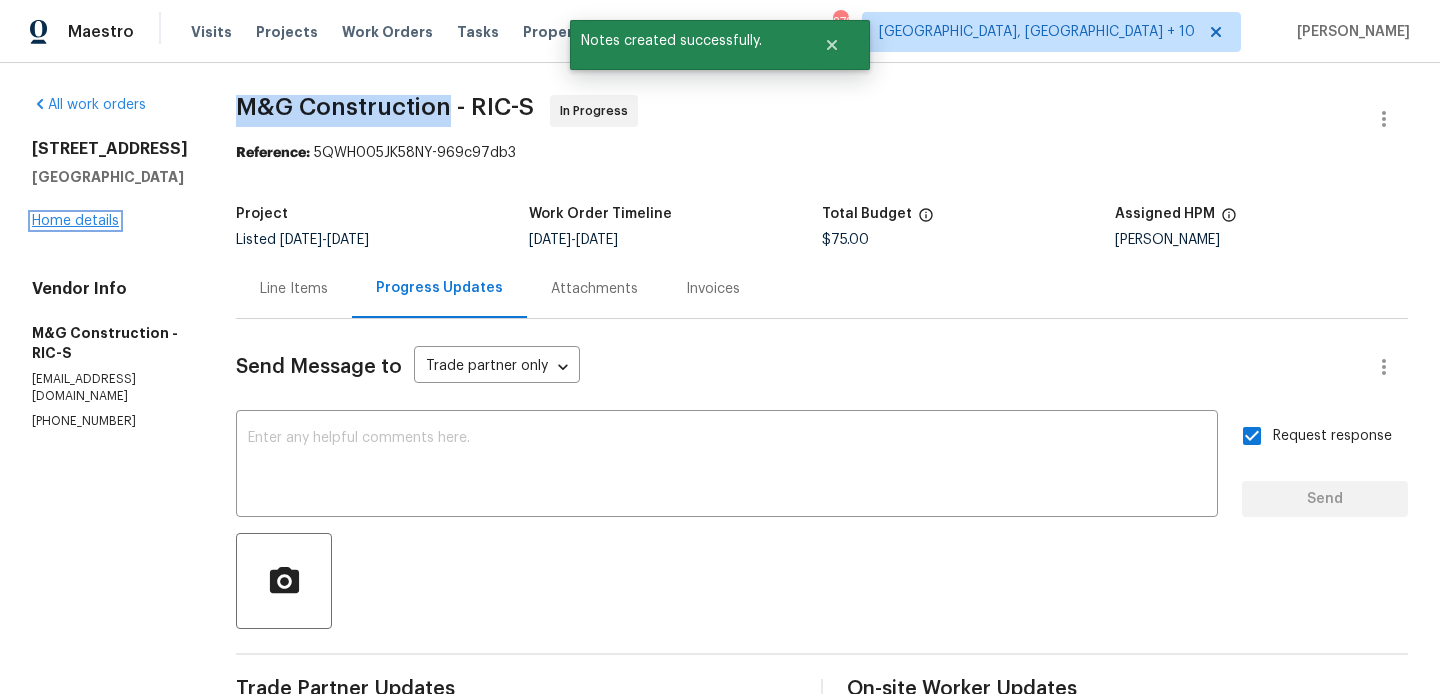 click on "Home details" at bounding box center (75, 221) 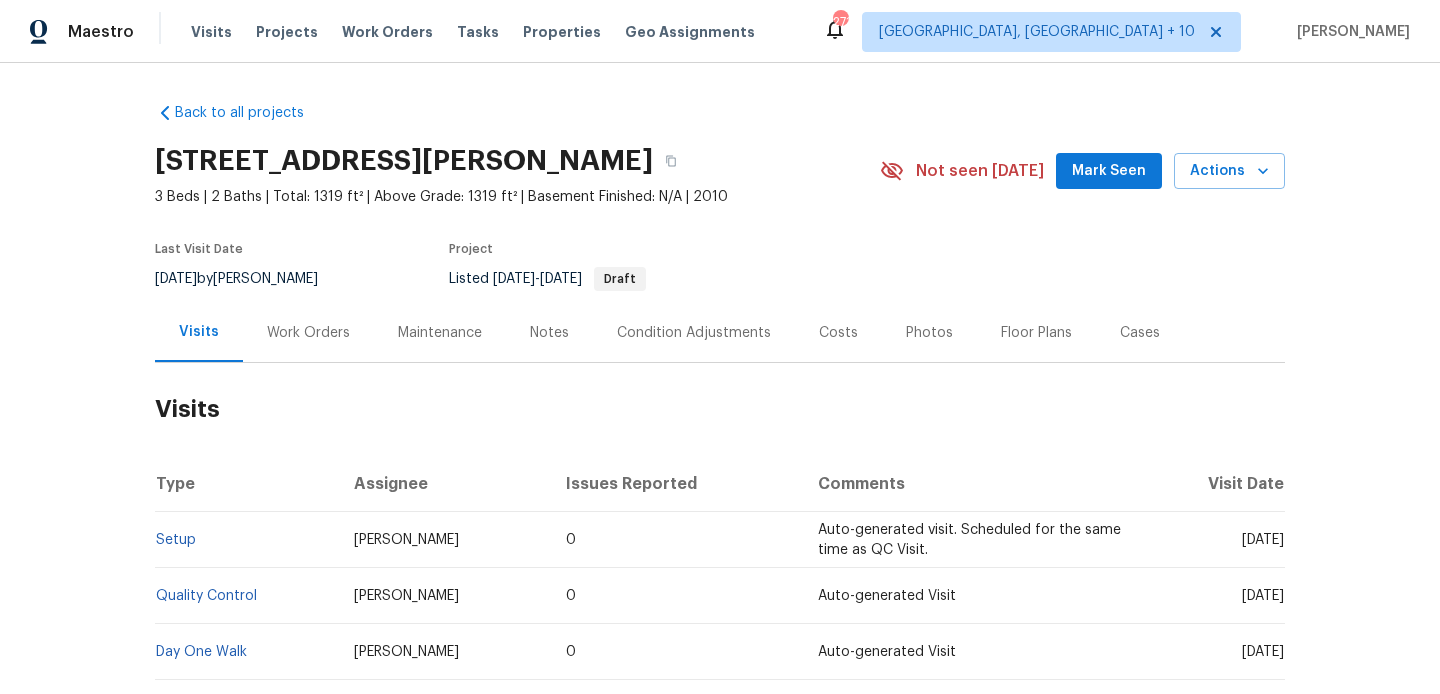 scroll, scrollTop: 0, scrollLeft: 0, axis: both 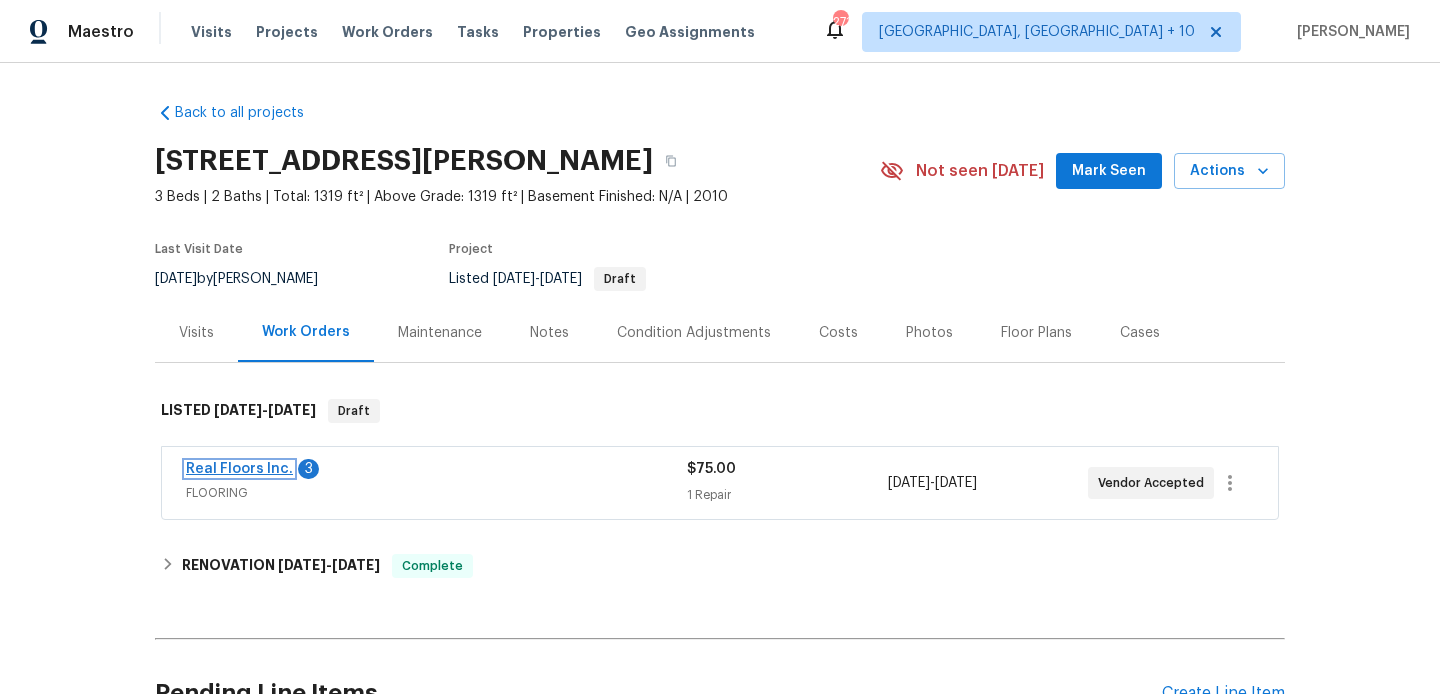 click on "Real Floors Inc." at bounding box center (239, 469) 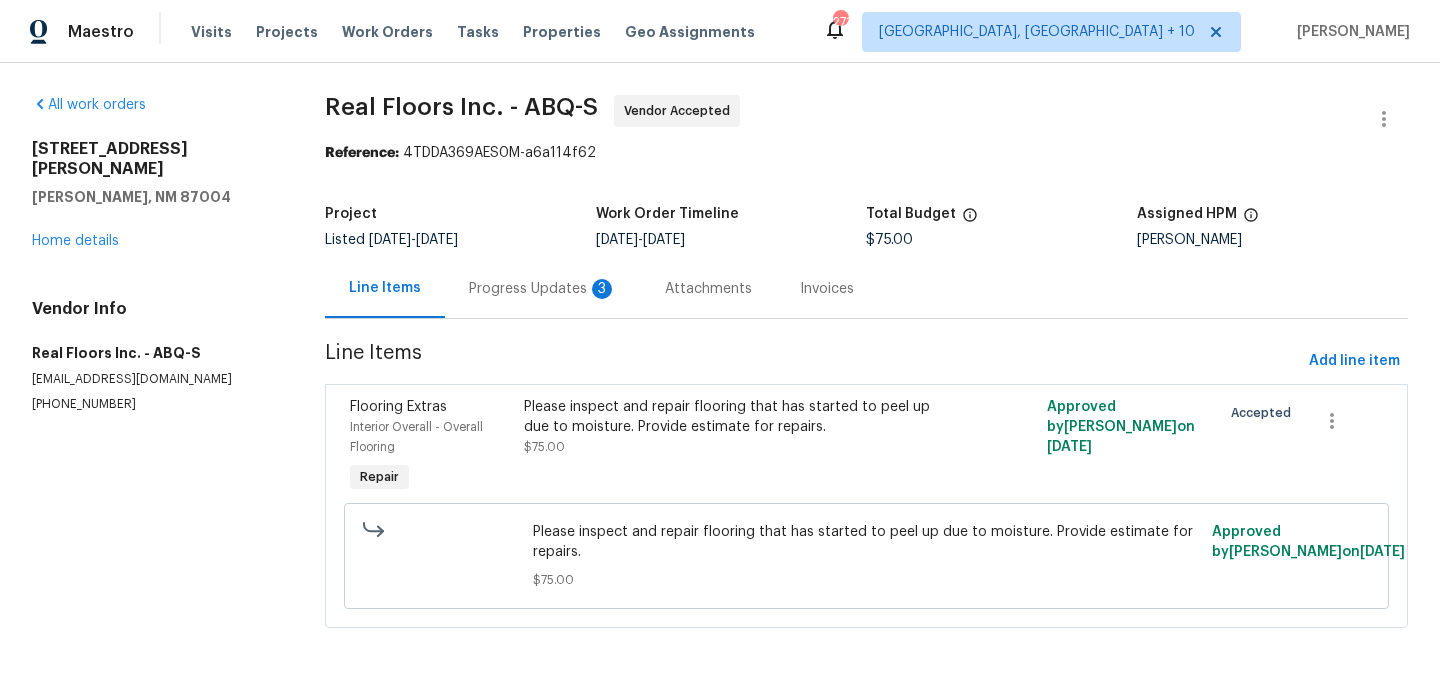 click on "Progress Updates 3" at bounding box center (543, 288) 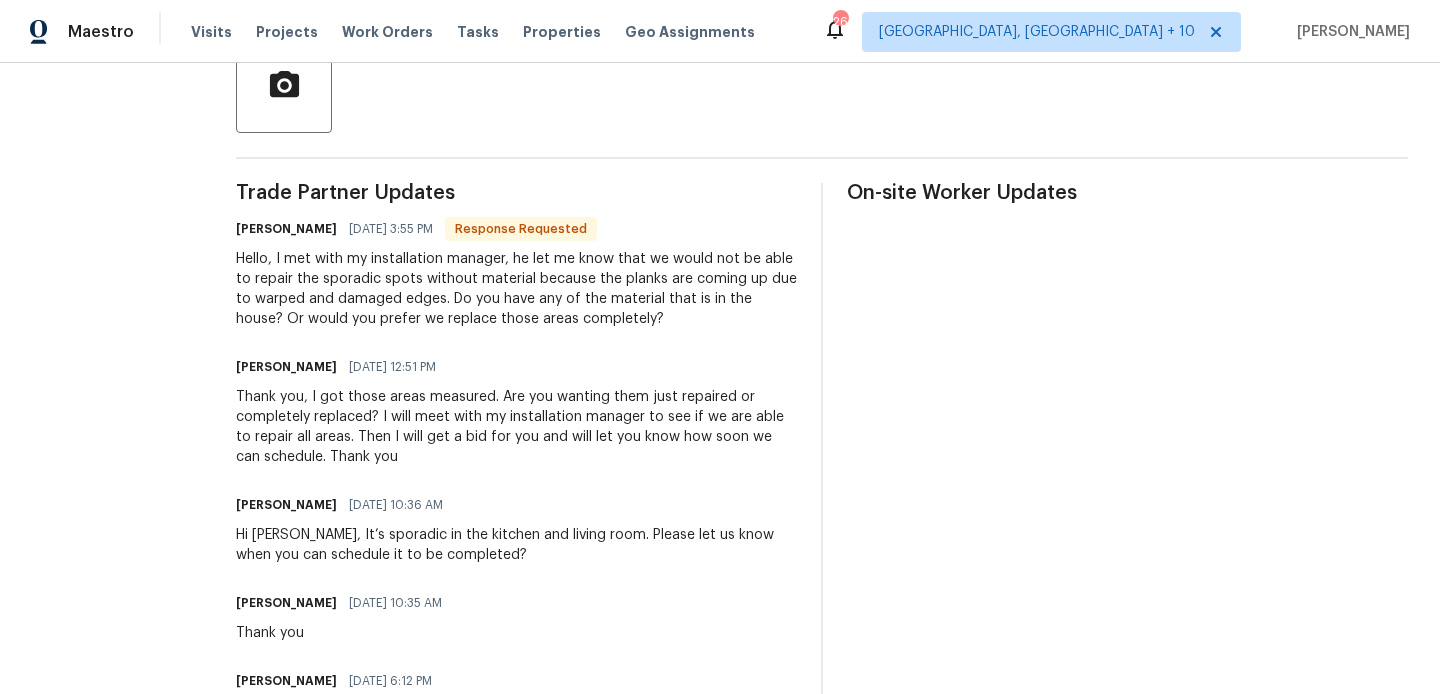 scroll, scrollTop: 499, scrollLeft: 0, axis: vertical 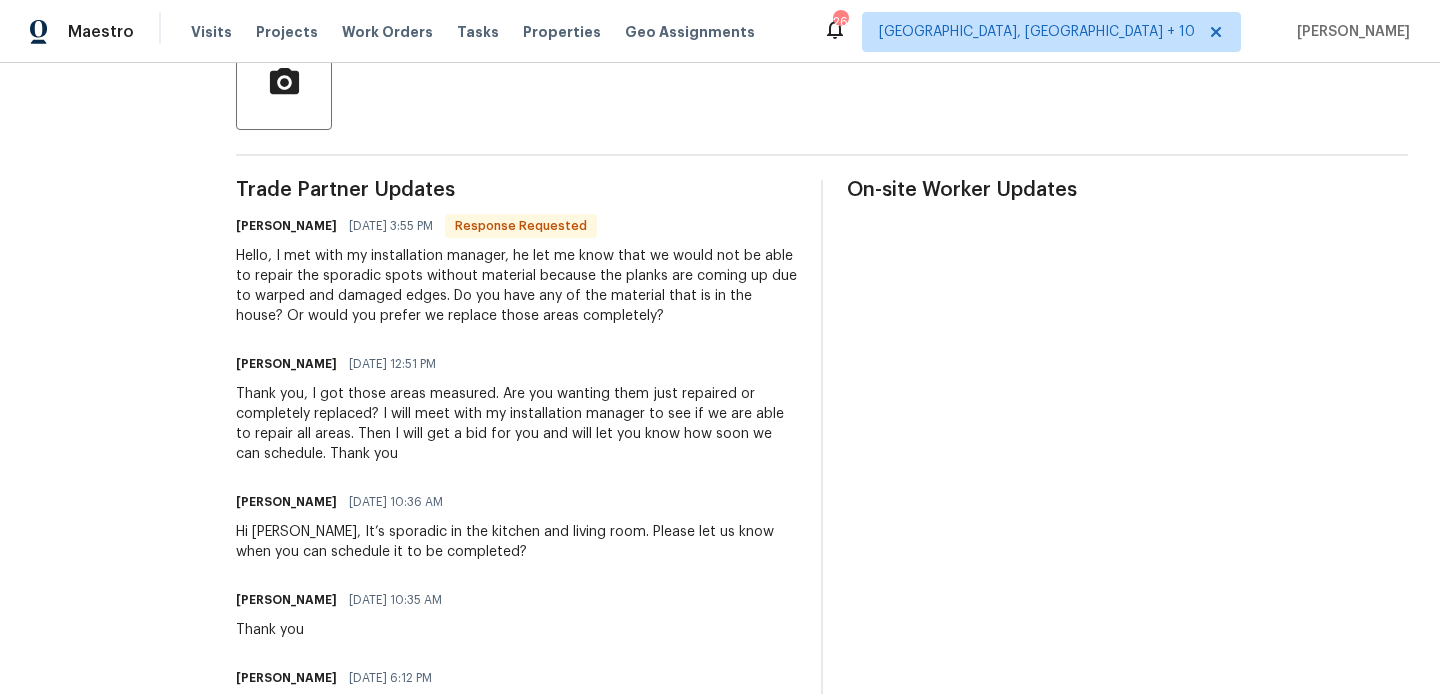 click on "[PERSON_NAME]" at bounding box center [286, 226] 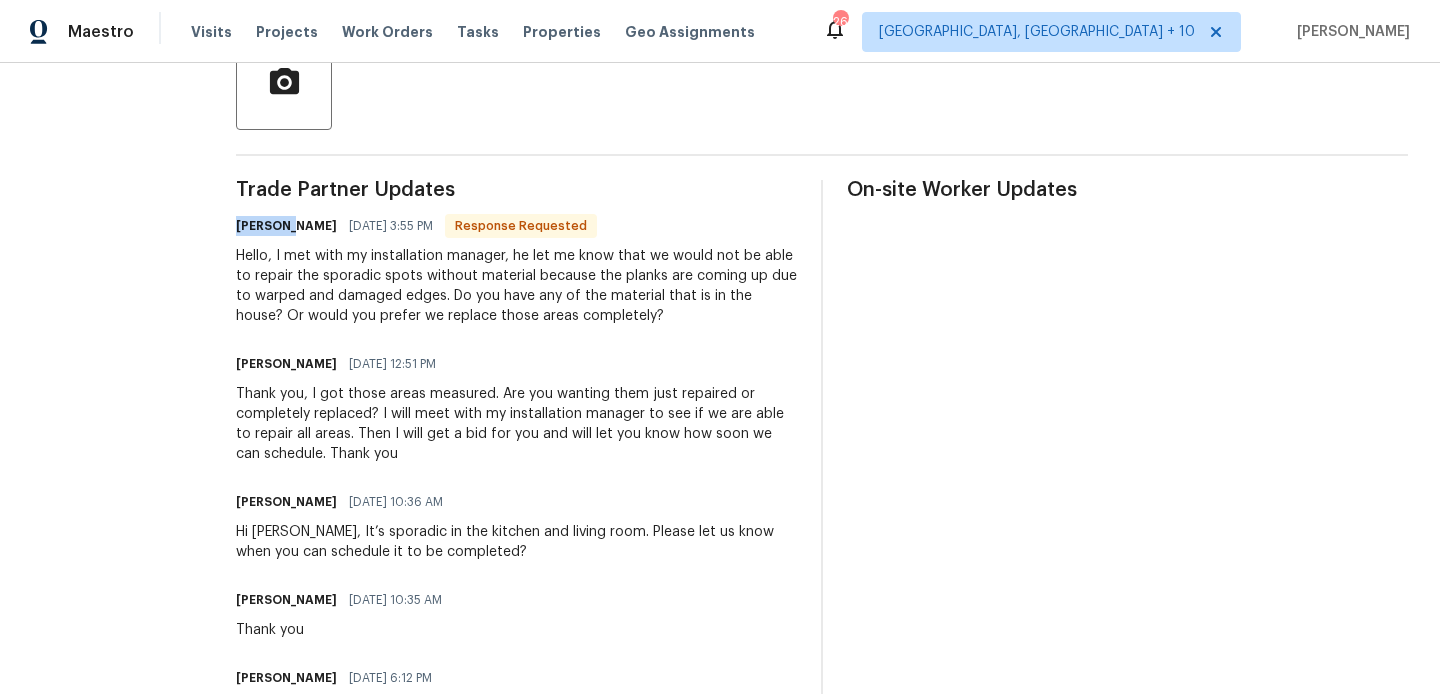 click on "[PERSON_NAME]" at bounding box center (286, 226) 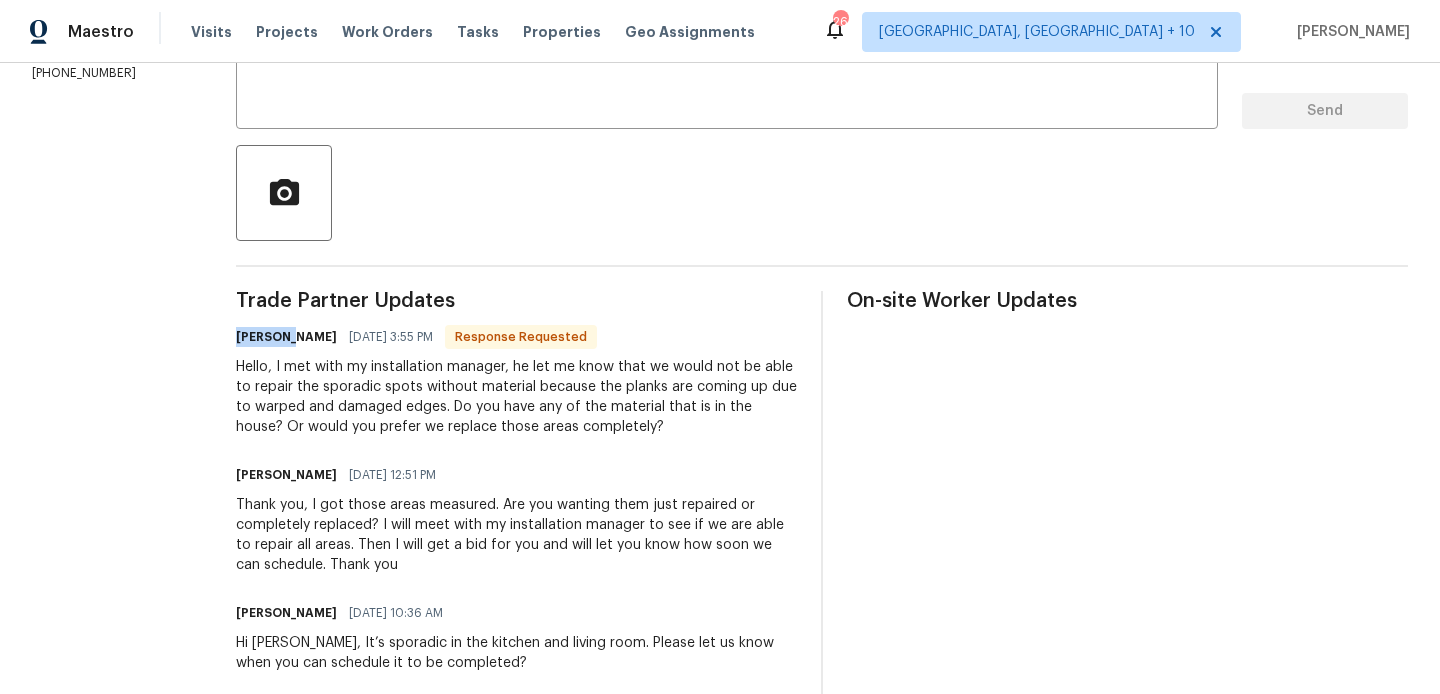 scroll, scrollTop: 151, scrollLeft: 0, axis: vertical 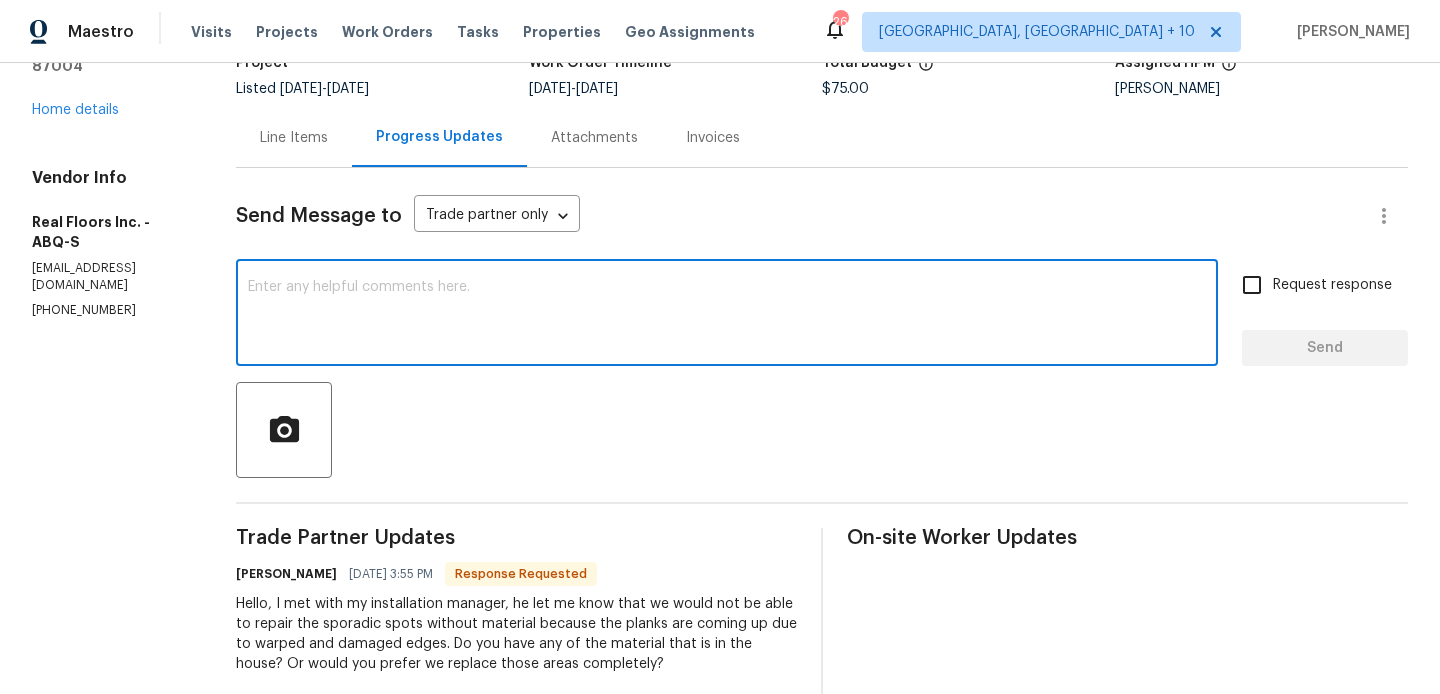 click at bounding box center [727, 315] 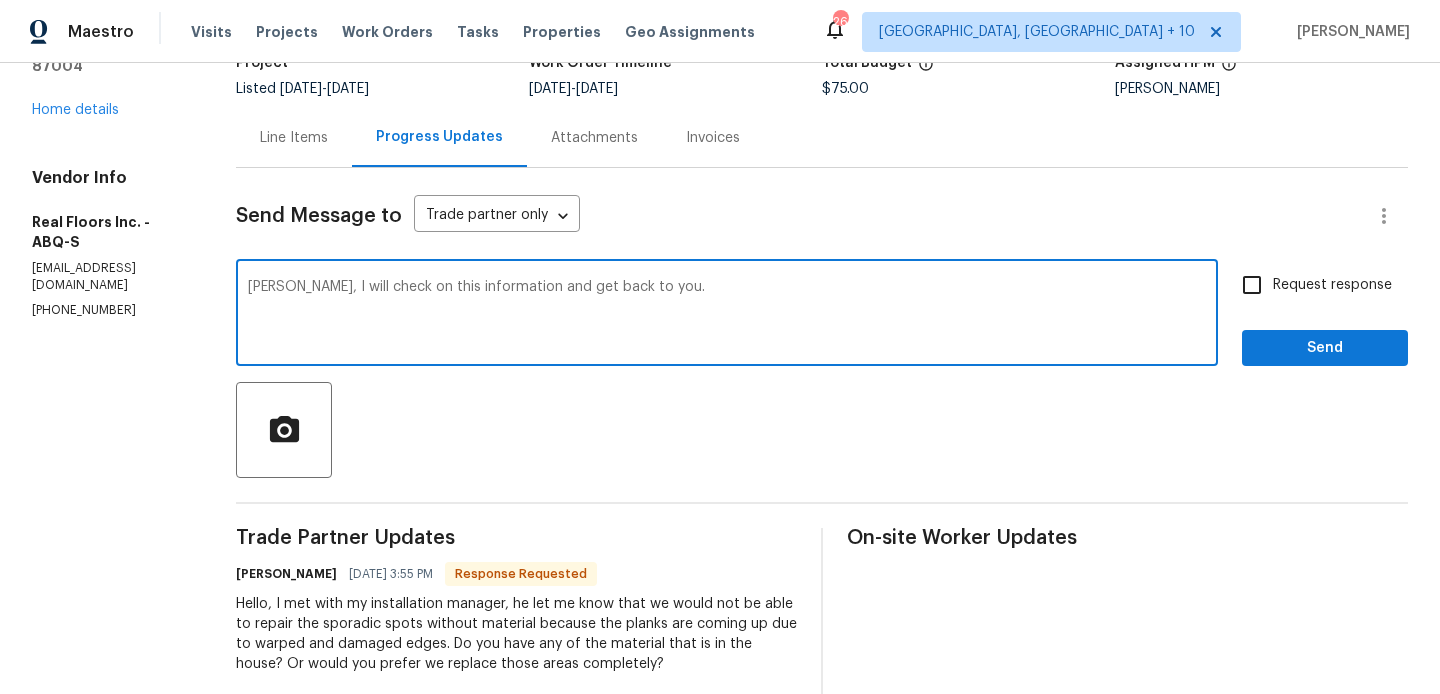 type on "[PERSON_NAME], I will check on this information and get back to you." 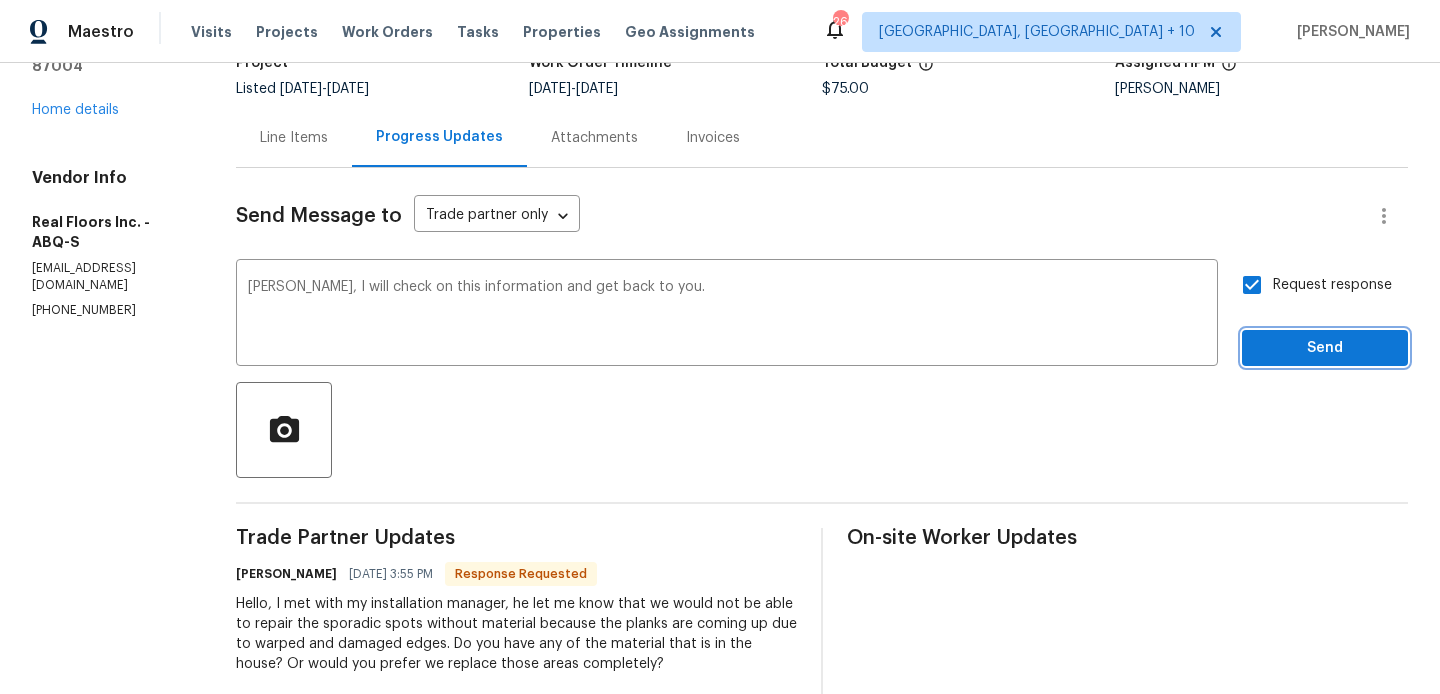 click on "Send" at bounding box center [1325, 348] 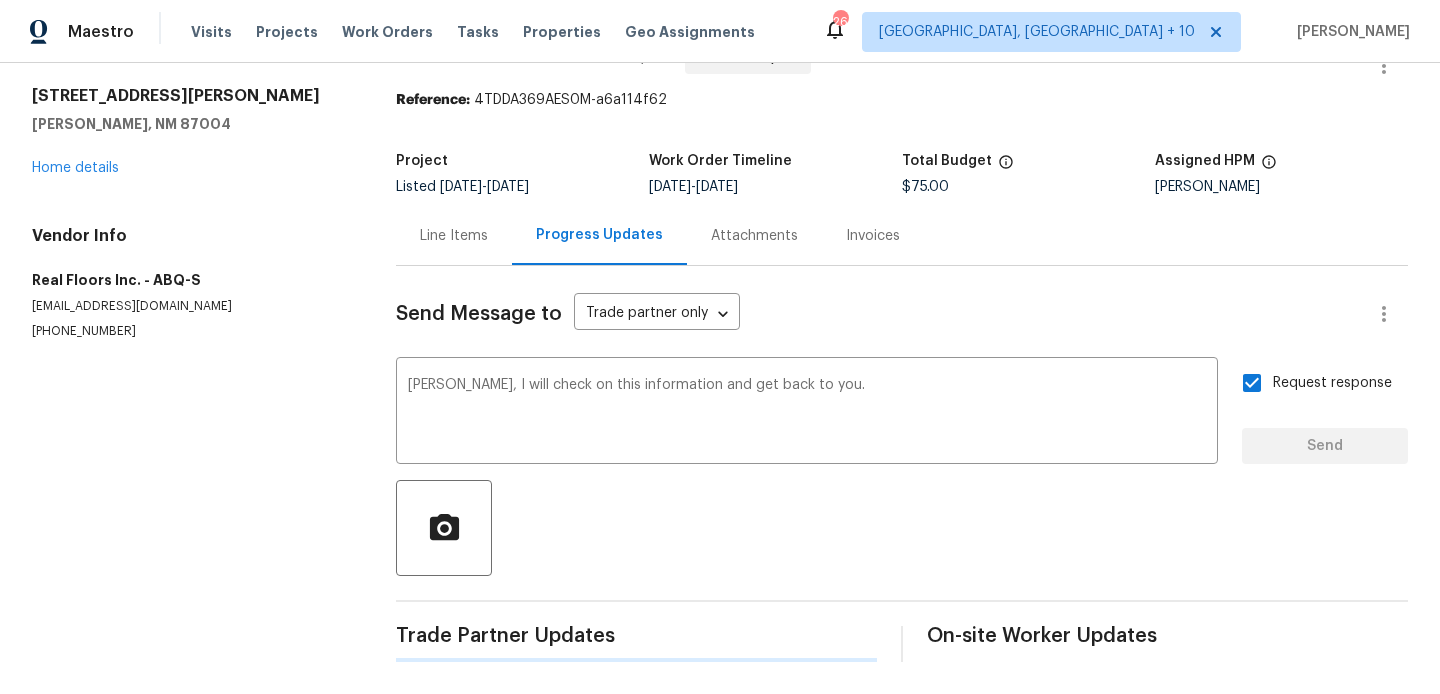 type 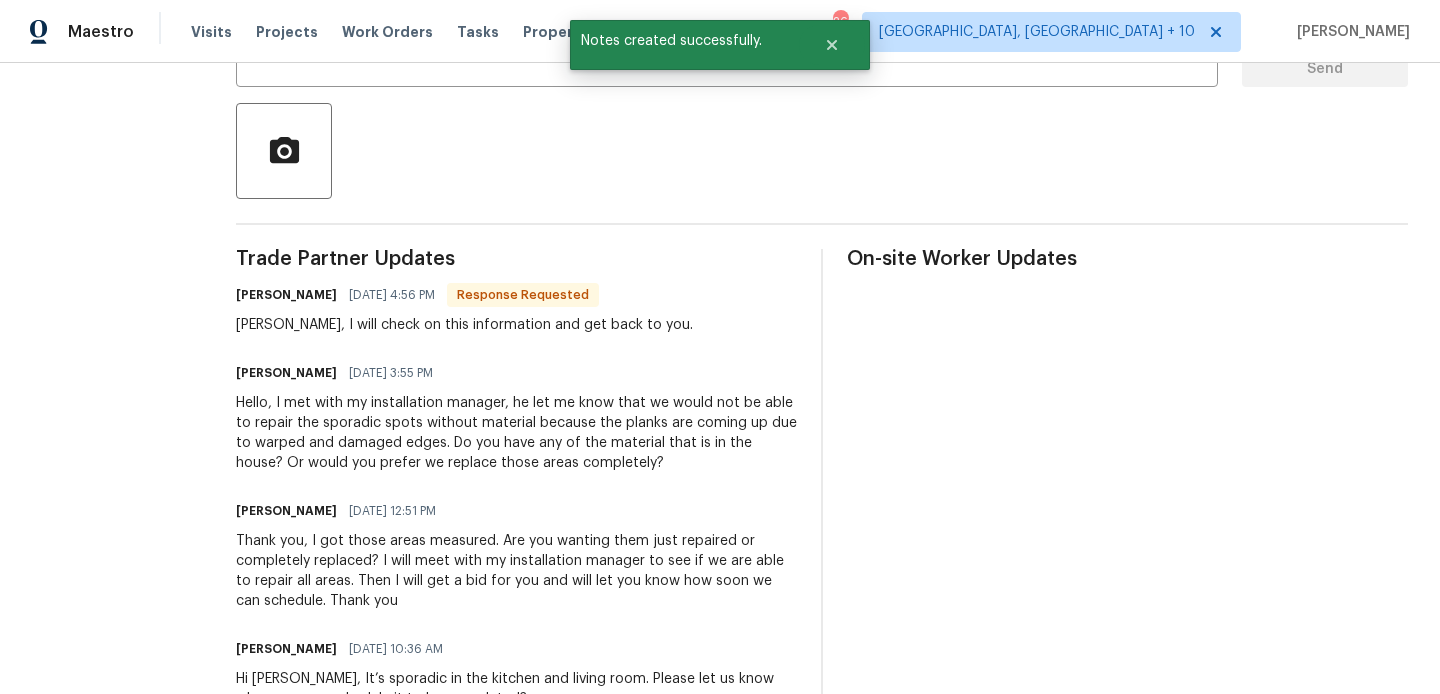 scroll, scrollTop: 432, scrollLeft: 0, axis: vertical 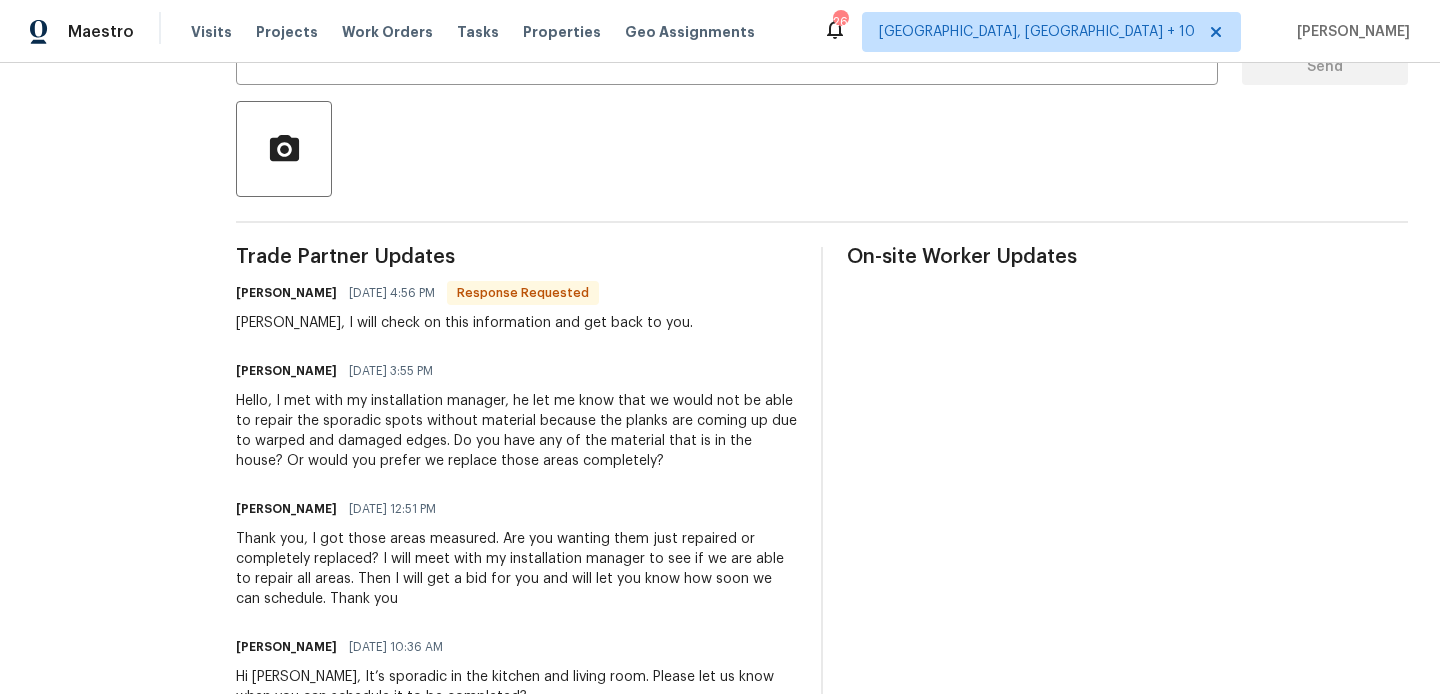 drag, startPoint x: 597, startPoint y: 455, endPoint x: 202, endPoint y: 398, distance: 399.09146 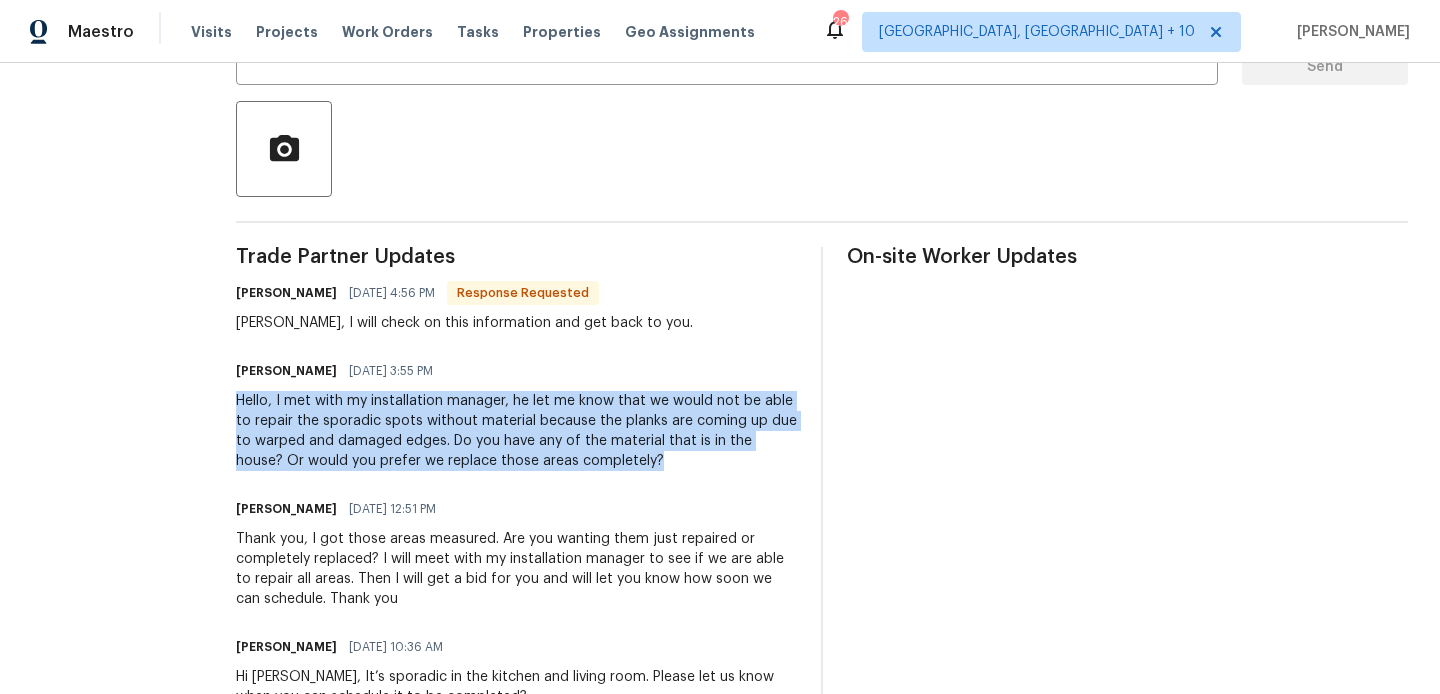 drag, startPoint x: 237, startPoint y: 397, endPoint x: 632, endPoint y: 453, distance: 398.94986 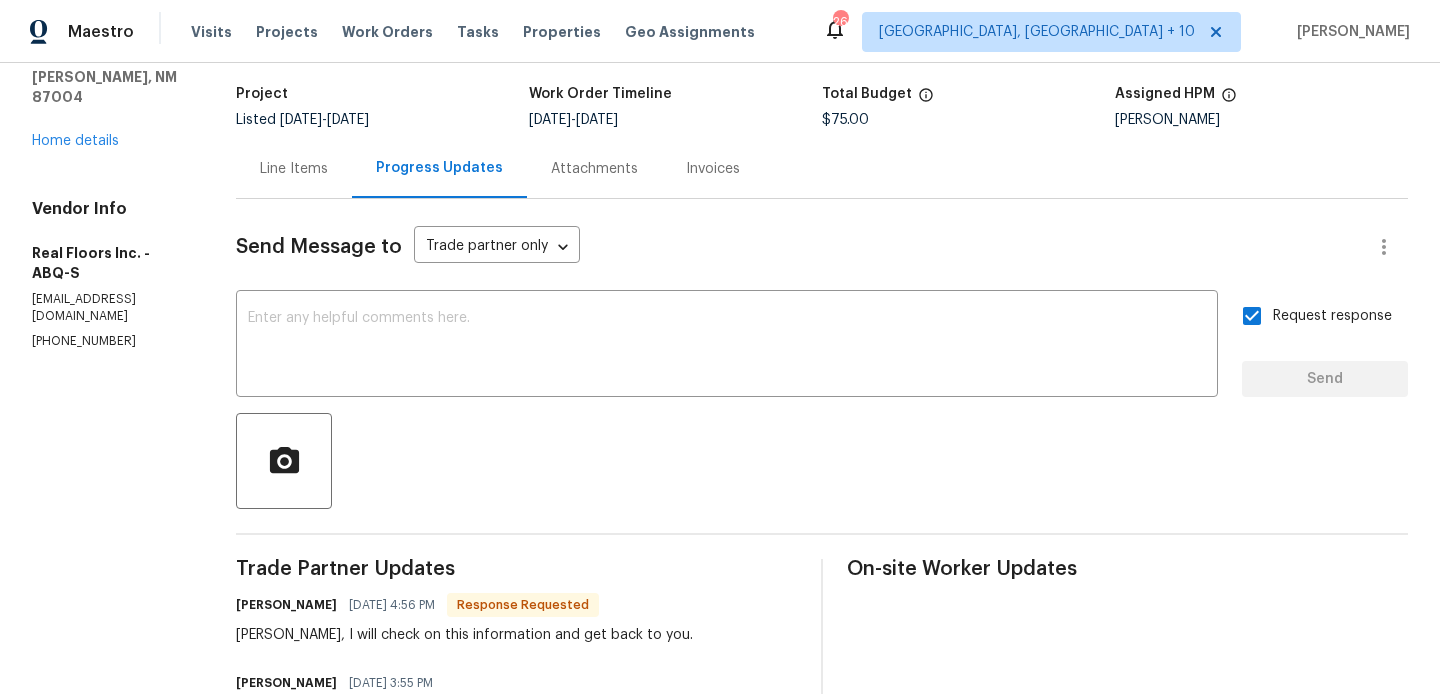 scroll, scrollTop: 0, scrollLeft: 0, axis: both 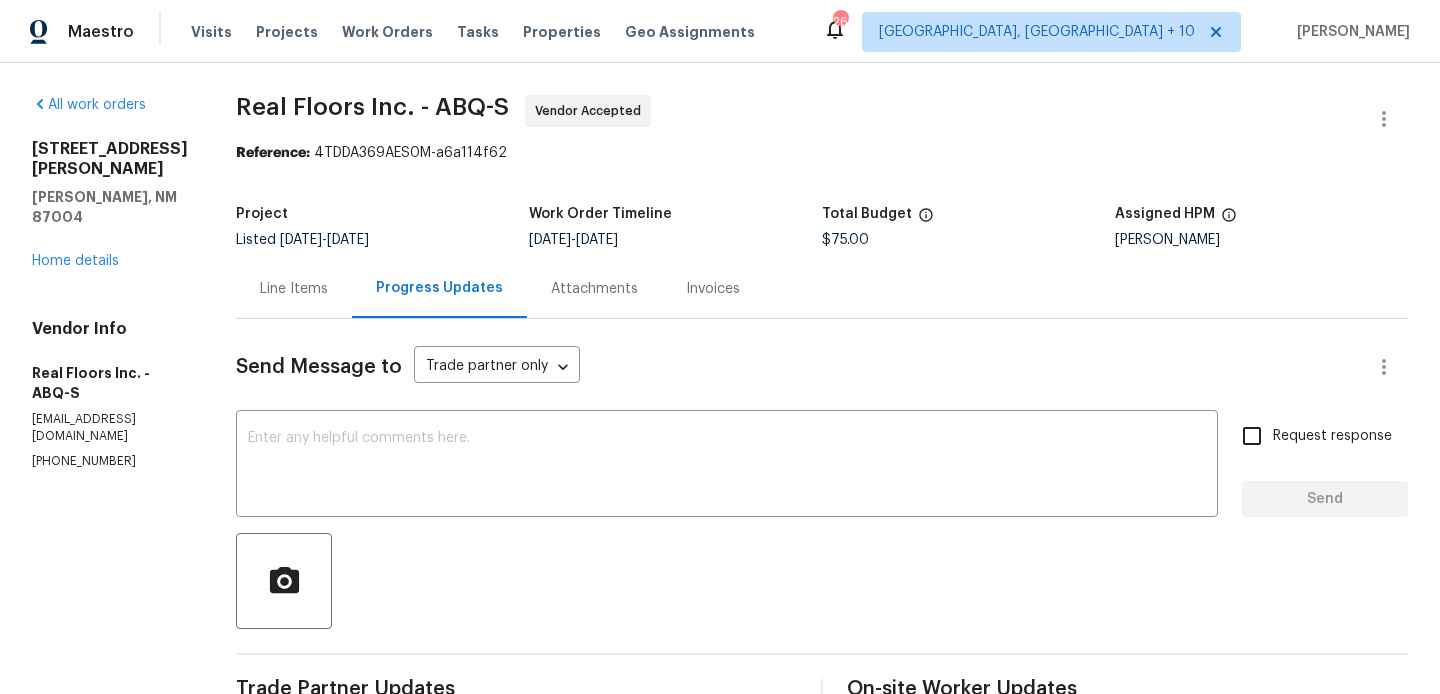 click on "[STREET_ADDRESS][PERSON_NAME] Home details" at bounding box center [110, 205] 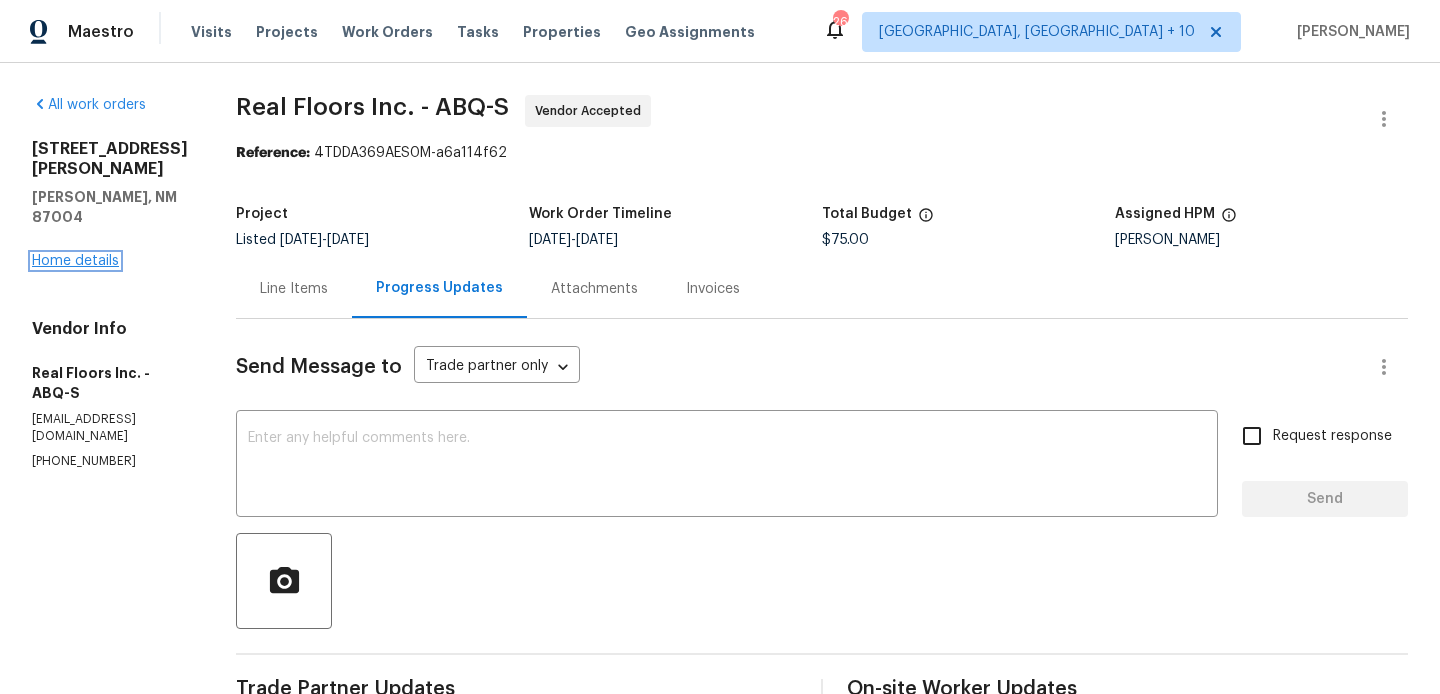click on "Home details" at bounding box center [75, 261] 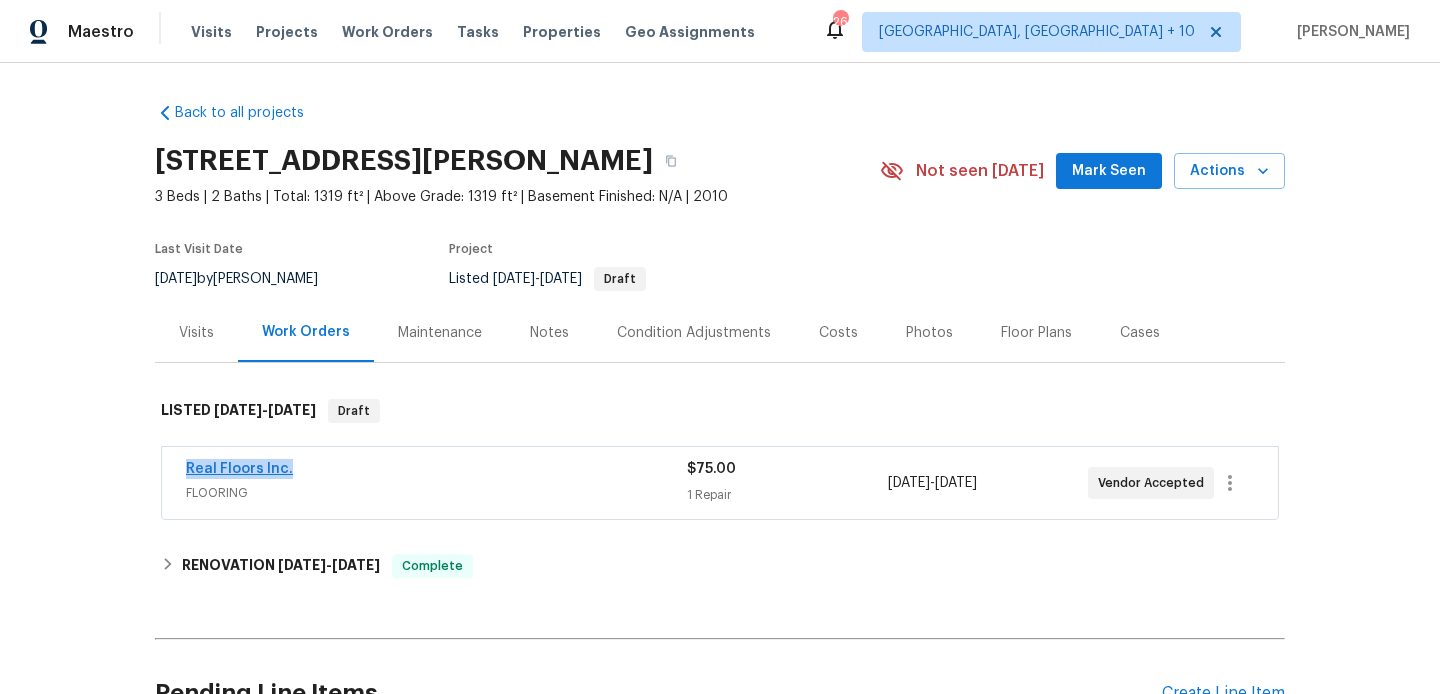 drag, startPoint x: 303, startPoint y: 474, endPoint x: 187, endPoint y: 474, distance: 116 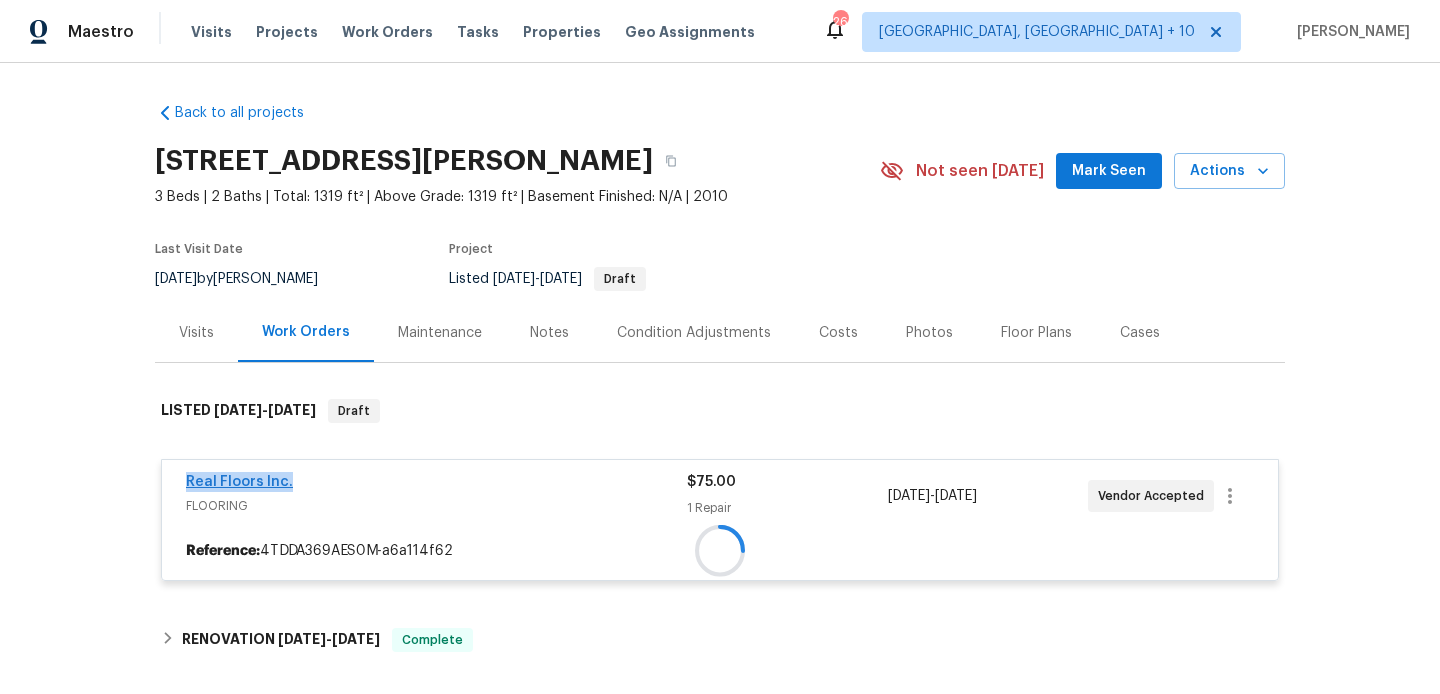copy on "Real Floors Inc." 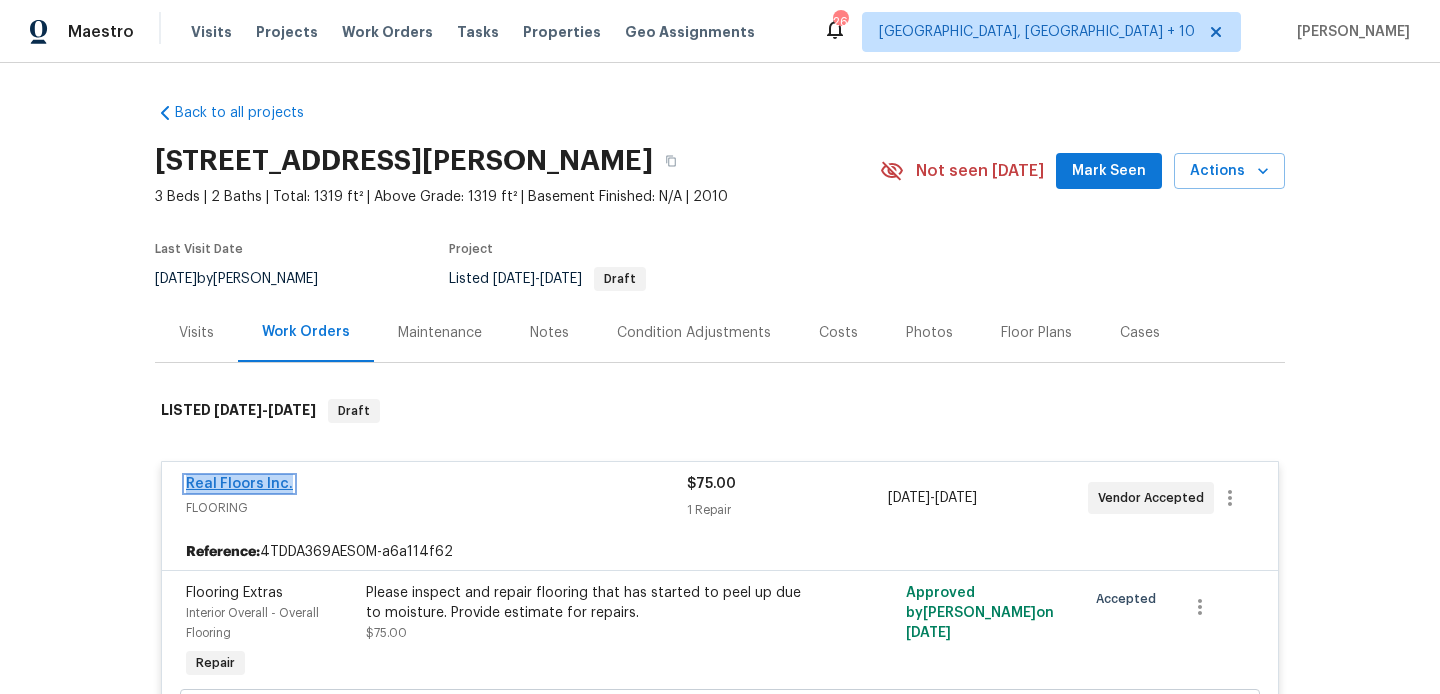 click on "Real Floors Inc." at bounding box center [239, 484] 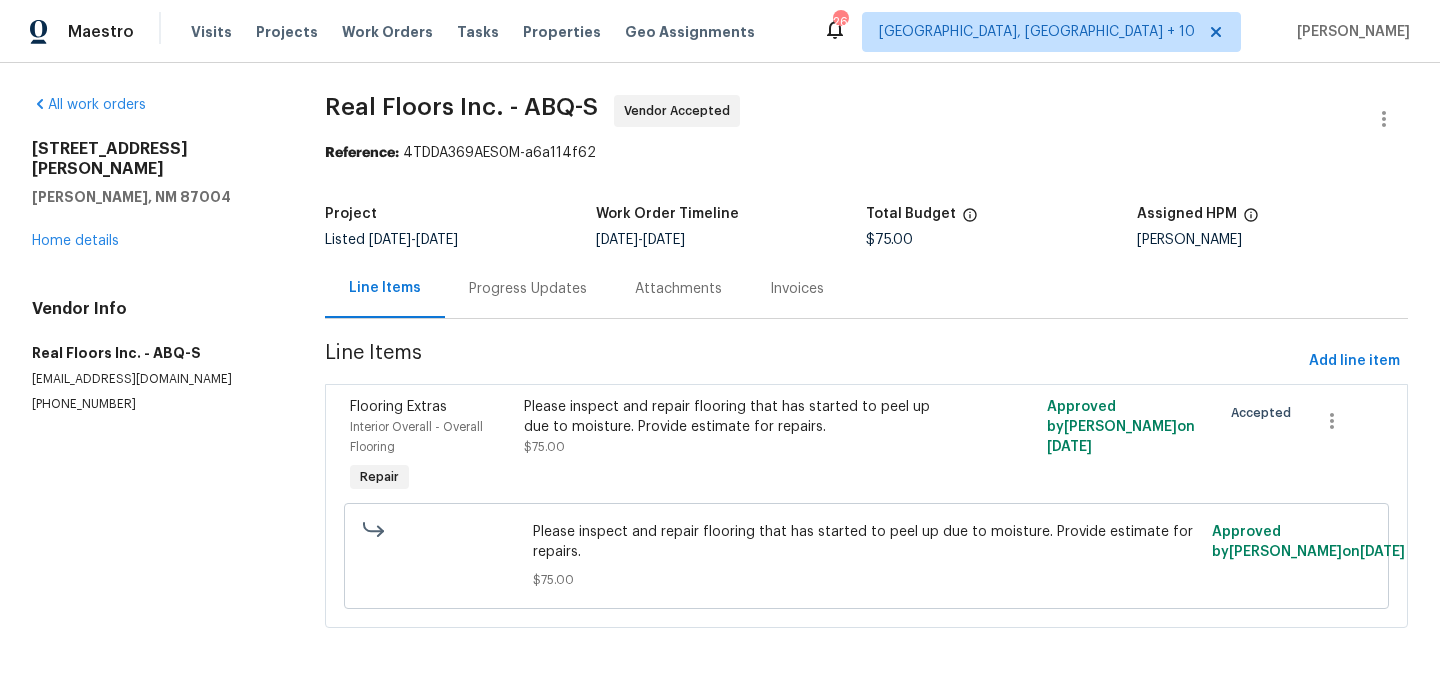 click on "Real Floors Inc. - ABQ-S Vendor Accepted Reference:   4TDDA369AES0M-a6a114f62 Project Listed   7/15/2025  -  7/17/2025 Work Order Timeline 7/15/2025  -  7/17/2025 Total Budget $75.00 Assigned HPM Mark Cardenas Line Items Progress Updates Attachments Invoices Line Items Add line item Flooring Extras Interior Overall - Overall Flooring Repair Please inspect and repair flooring that has started to peel up due to moisture. Provide estimate for repairs. $75.00 Approved by  Blessida Angeline M  on   7/15/2025 Accepted Please inspect and repair flooring that has started to peel up due to moisture. Provide estimate for repairs. $75.00 Approved by  Blessida Angeline M  on  7/15/2025" at bounding box center (866, 373) 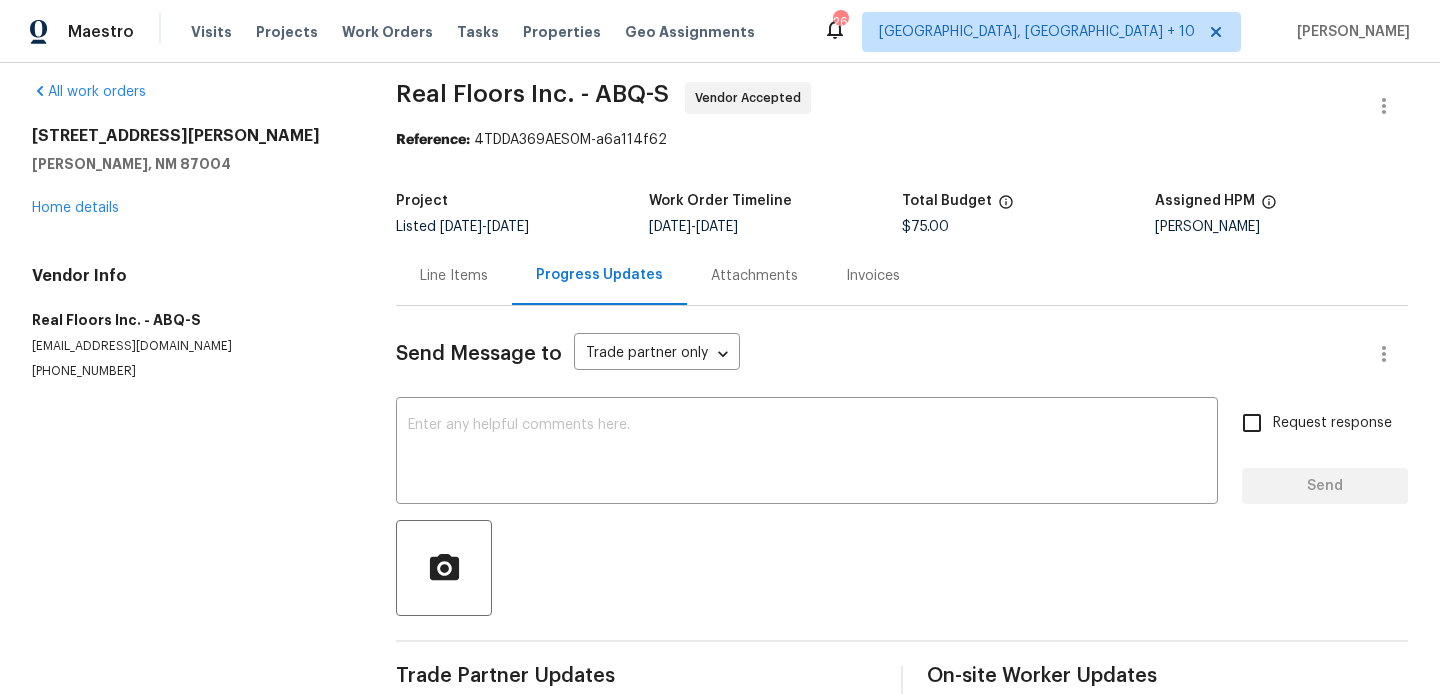 scroll, scrollTop: 351, scrollLeft: 0, axis: vertical 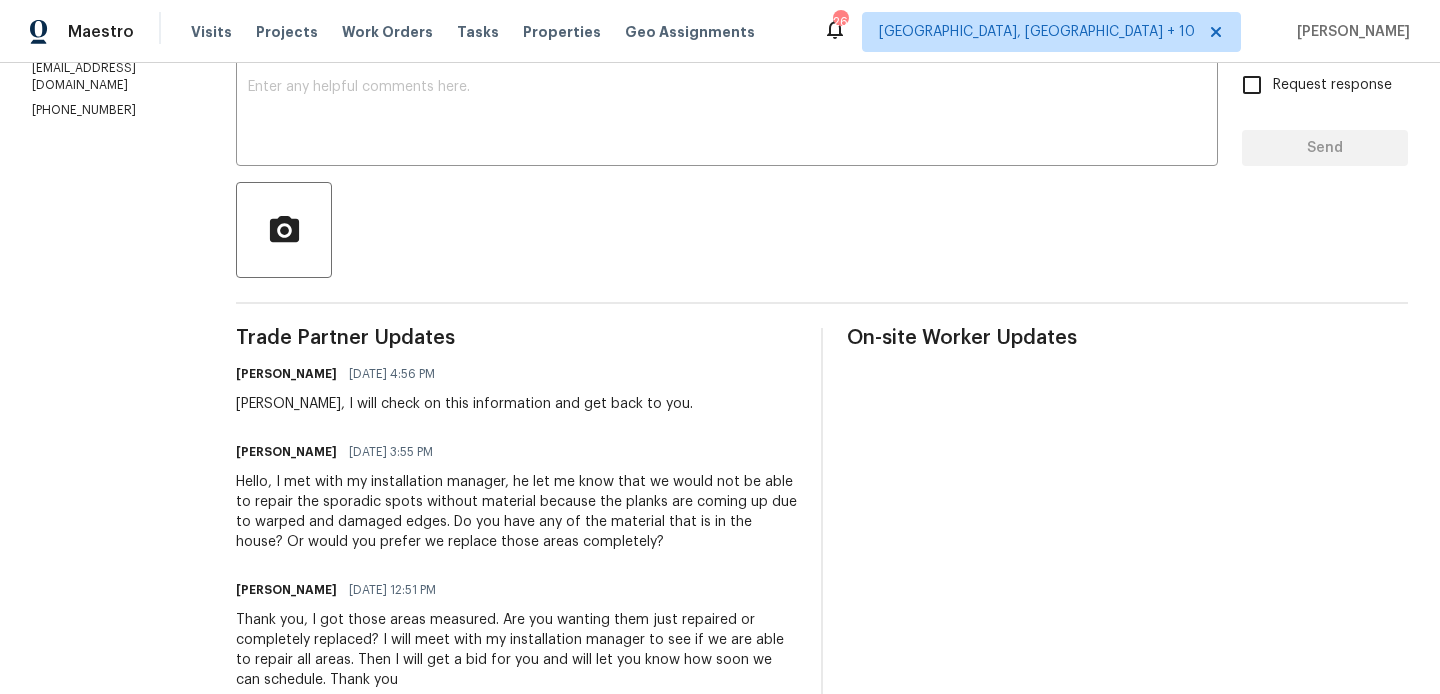 click on "Hello, I met with my installation manager, he let me know that we would not be able to repair the sporadic spots without material because the planks are coming up due to warped and damaged edges. Do you have any of the material that is in the house? Or would you prefer we replace those areas completely?" at bounding box center (516, 512) 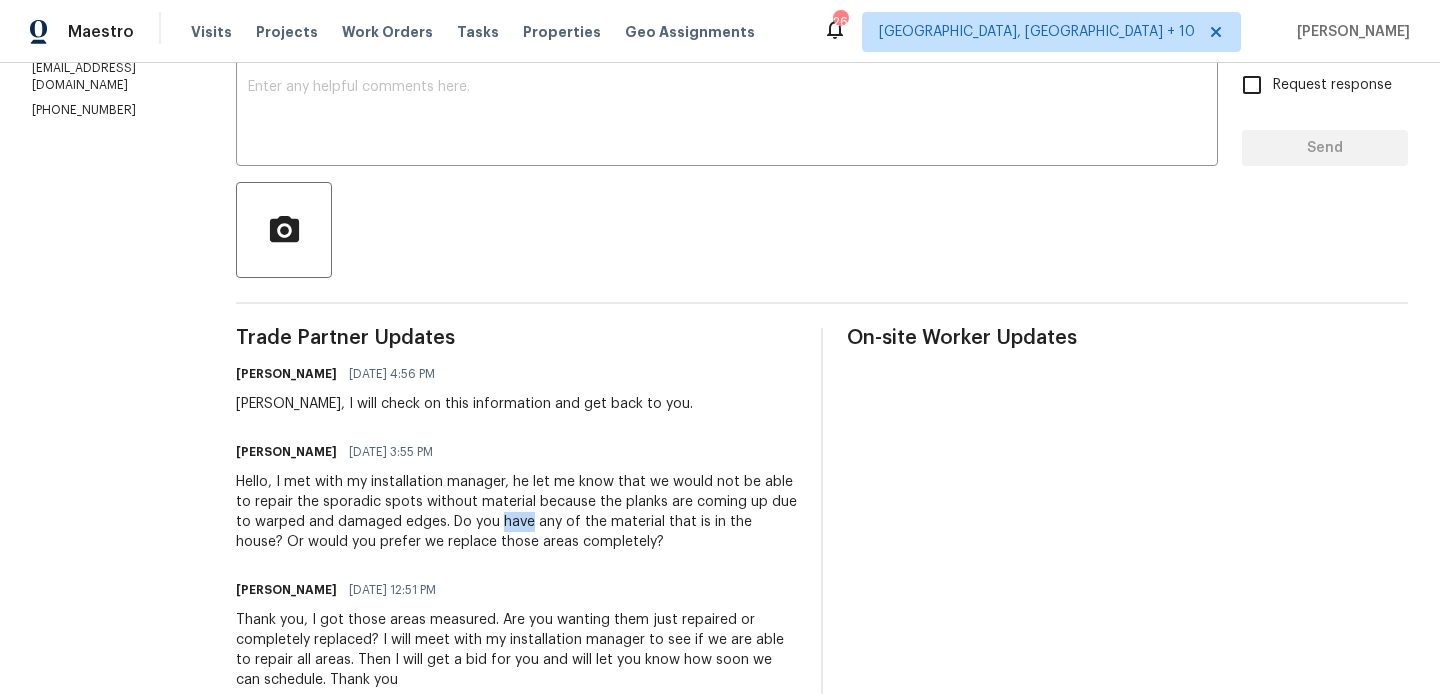 click on "Hello, I met with my installation manager, he let me know that we would not be able to repair the sporadic spots without material because the planks are coming up due to warped and damaged edges. Do you have any of the material that is in the house? Or would you prefer we replace those areas completely?" at bounding box center [516, 512] 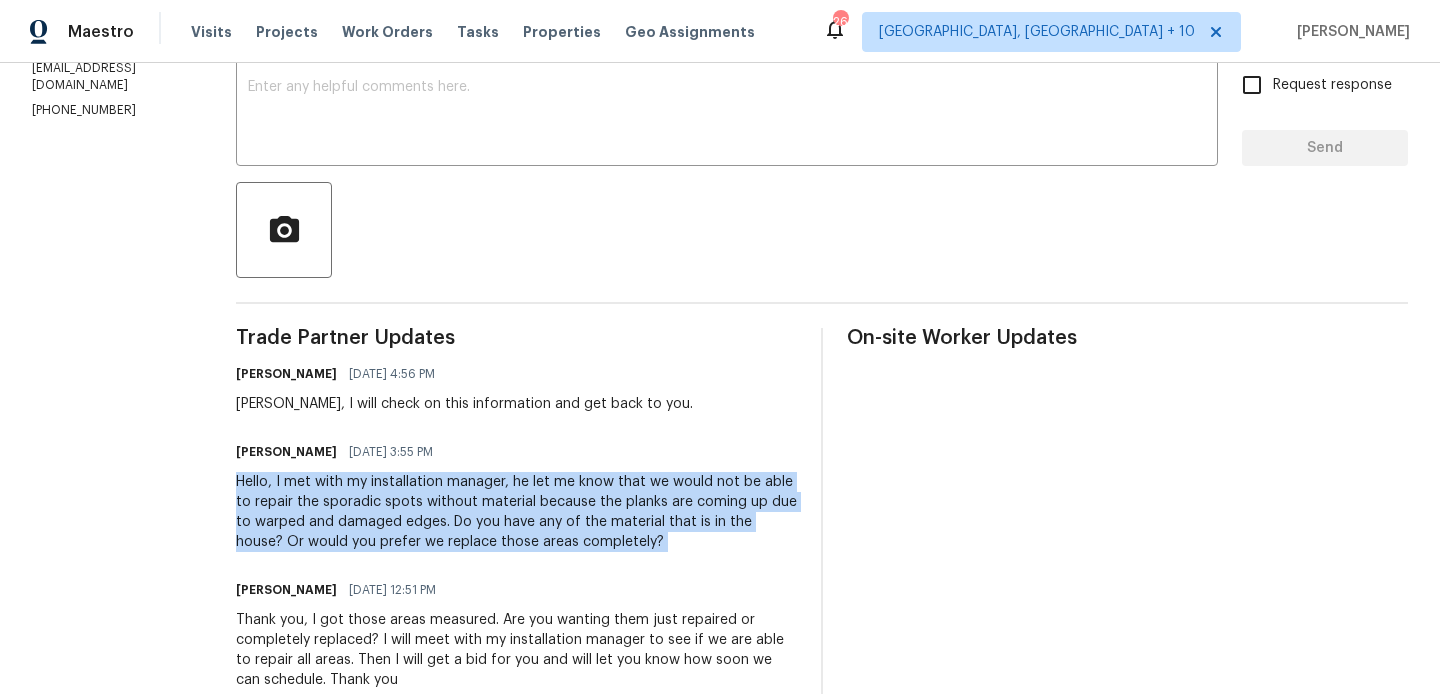 click on "Hello, I met with my installation manager, he let me know that we would not be able to repair the sporadic spots without material because the planks are coming up due to warped and damaged edges. Do you have any of the material that is in the house? Or would you prefer we replace those areas completely?" at bounding box center [516, 512] 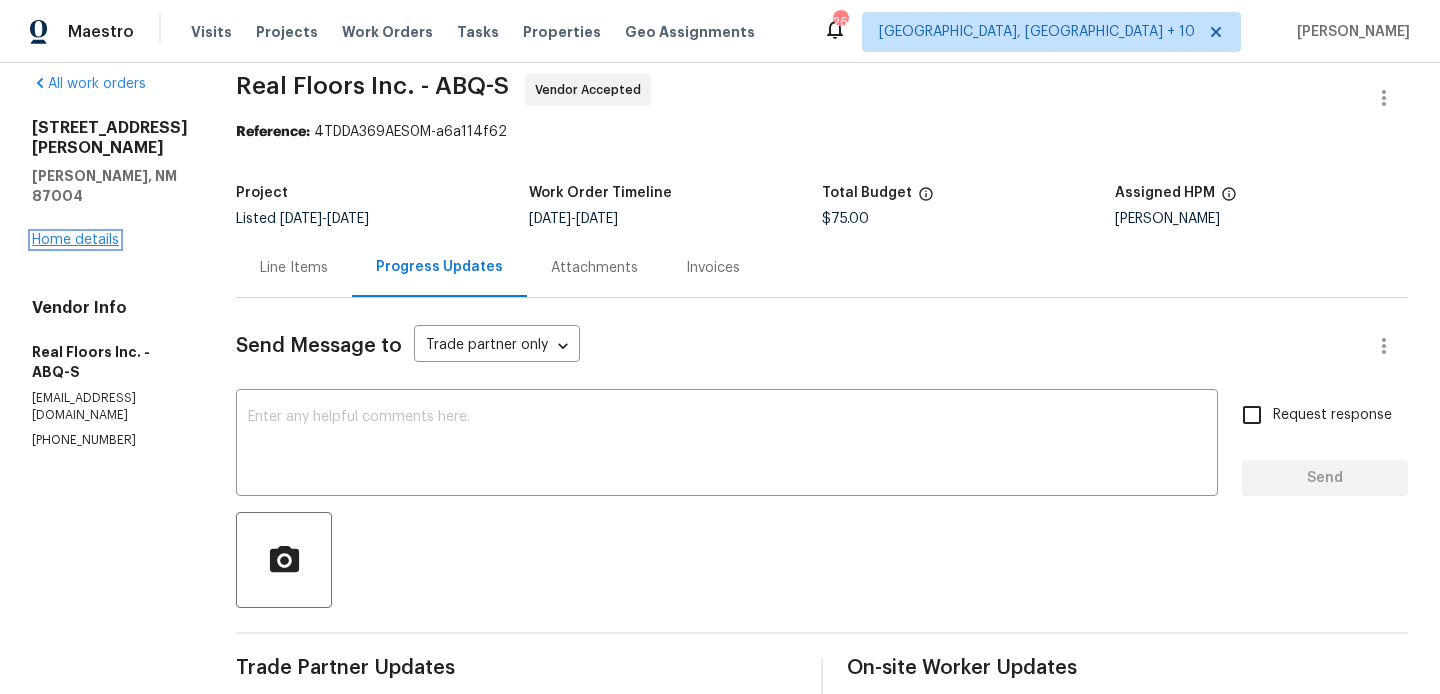 click on "Home details" at bounding box center [75, 240] 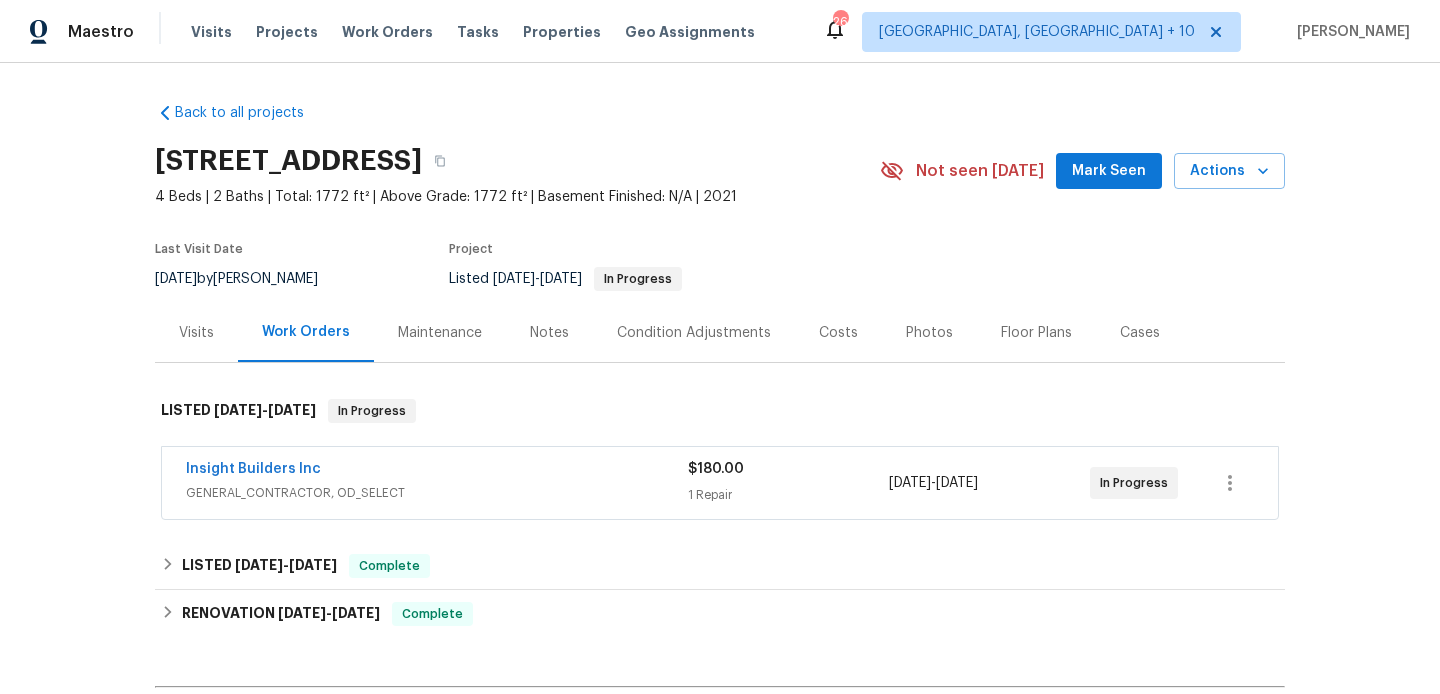 scroll, scrollTop: 0, scrollLeft: 0, axis: both 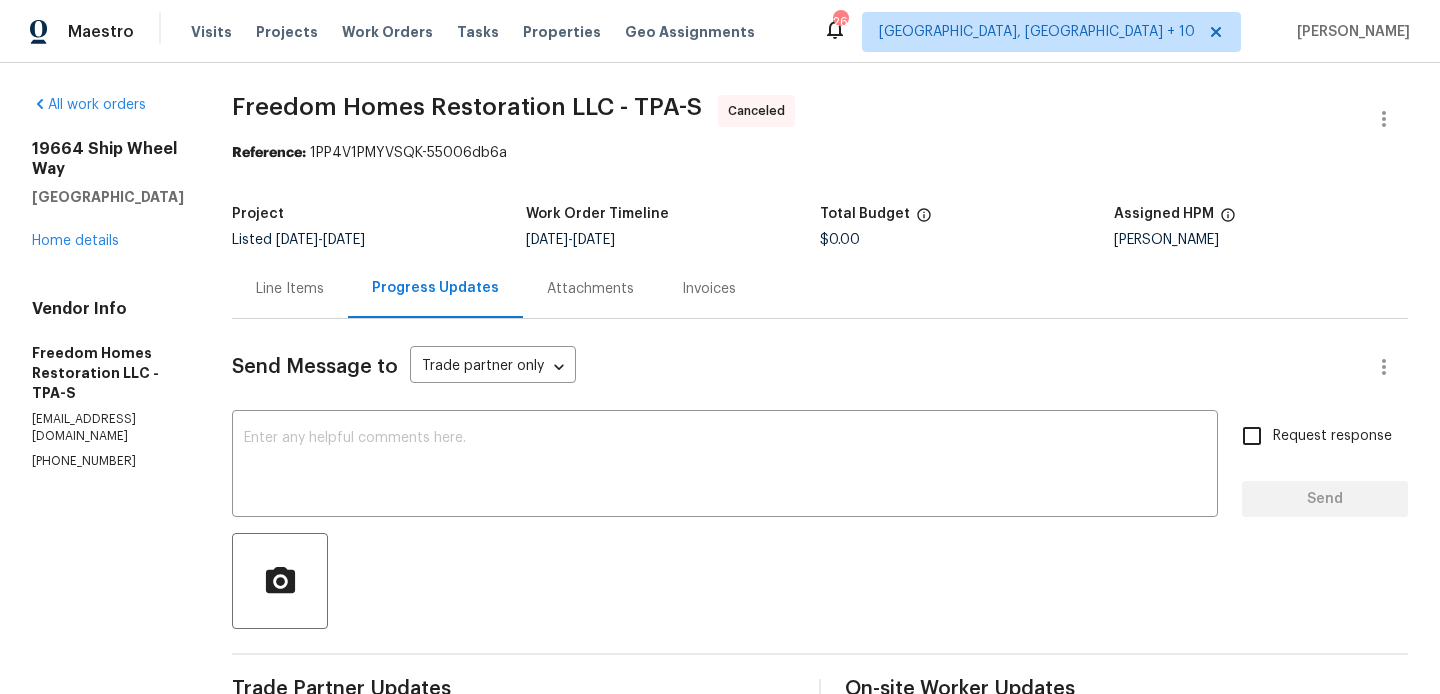 click on "19664 Ship Wheel Way Land O Lakes, FL 34638 Home details" at bounding box center [108, 195] 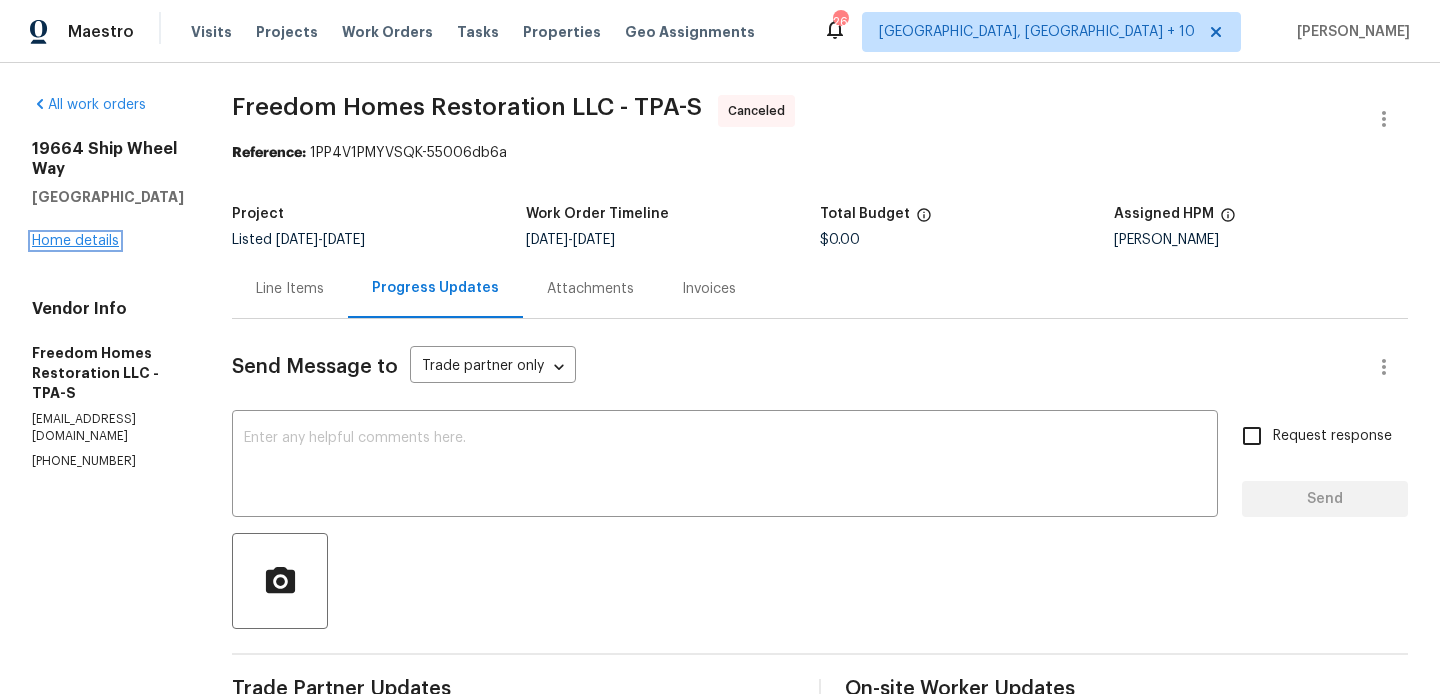click on "Home details" at bounding box center (75, 241) 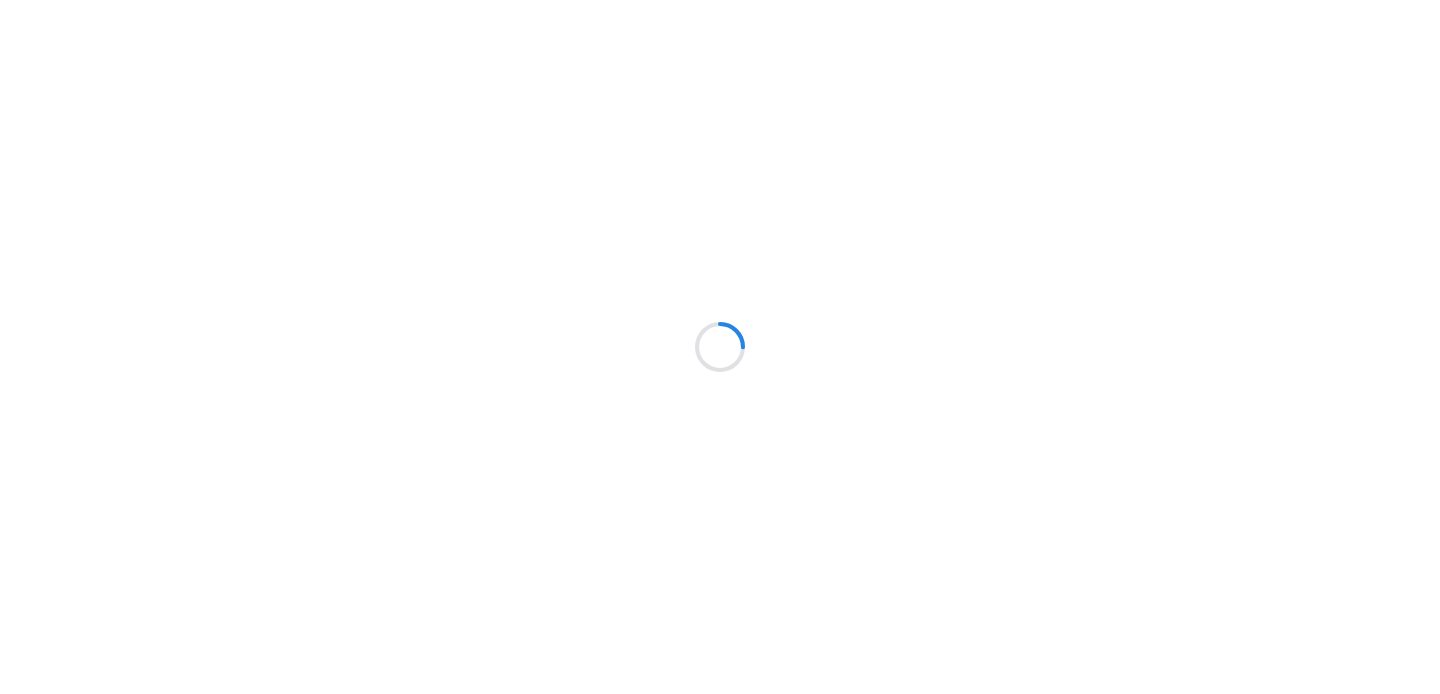 scroll, scrollTop: 0, scrollLeft: 0, axis: both 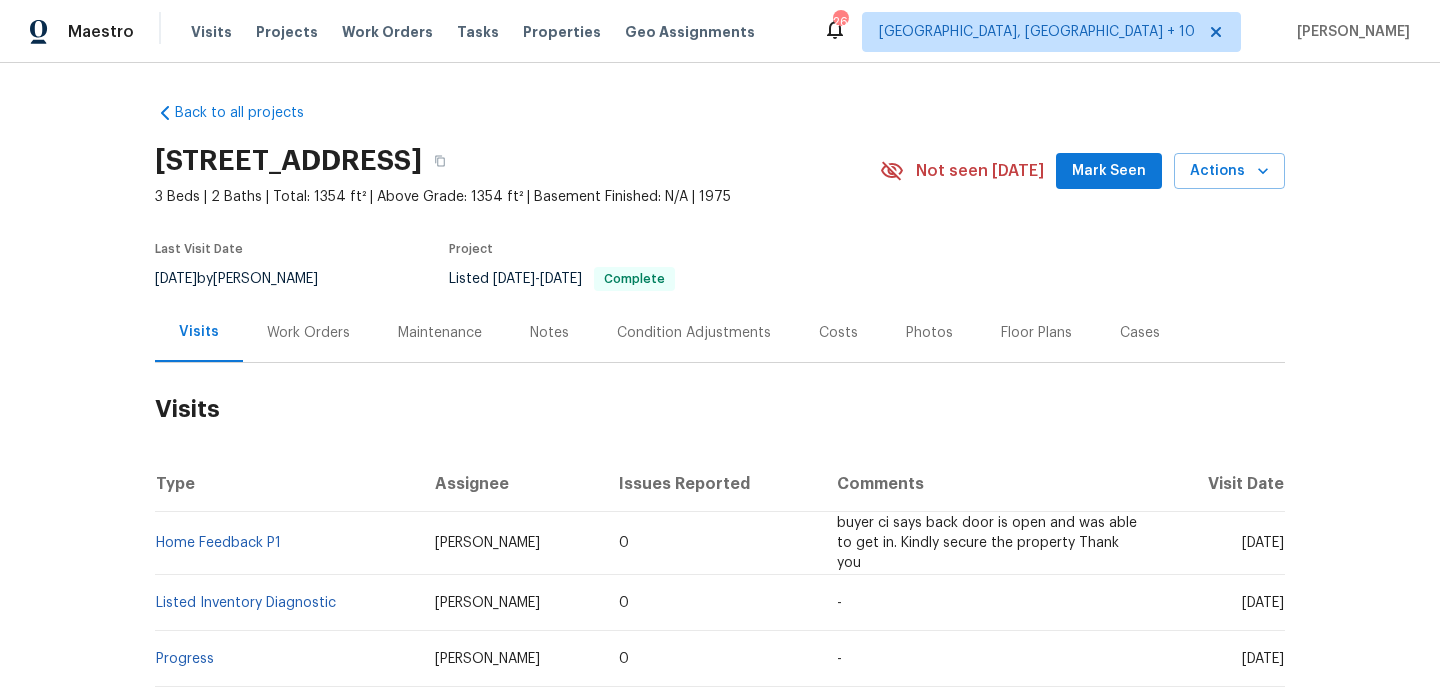 click on "Work Orders" at bounding box center [308, 333] 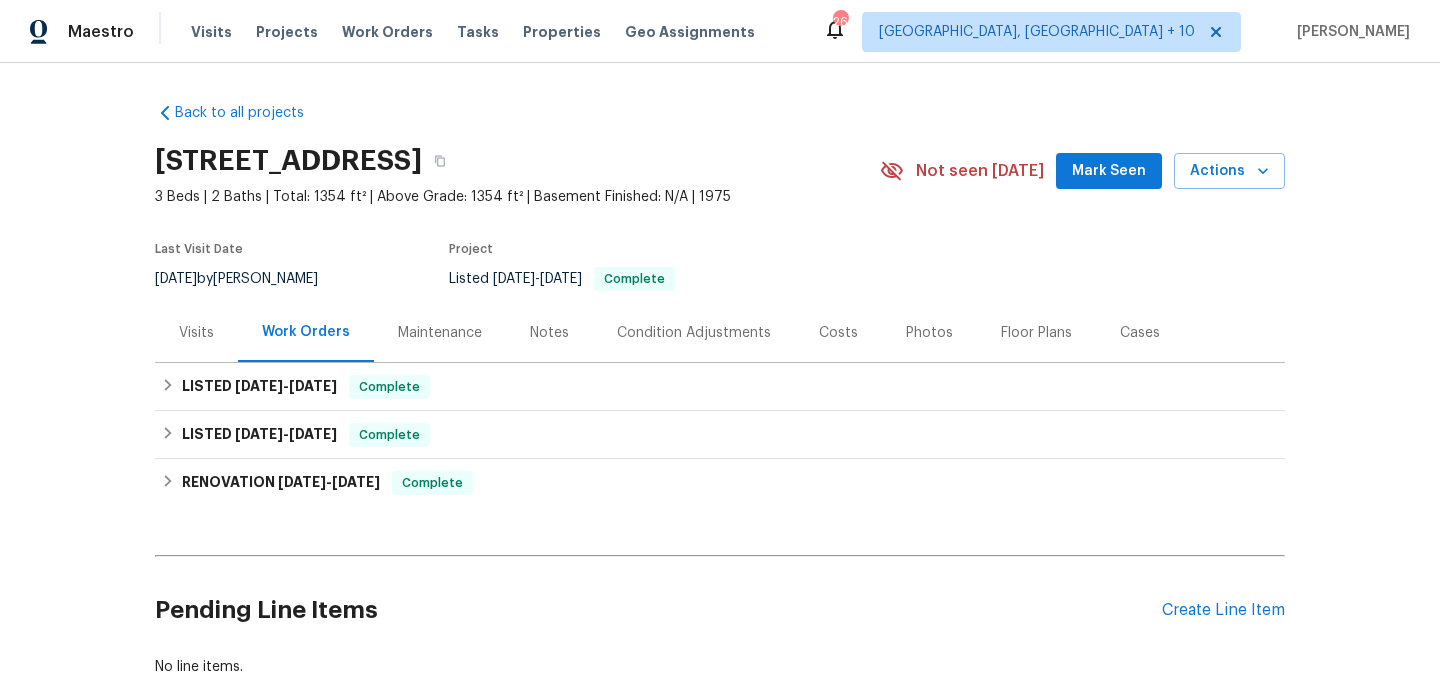 scroll, scrollTop: 119, scrollLeft: 0, axis: vertical 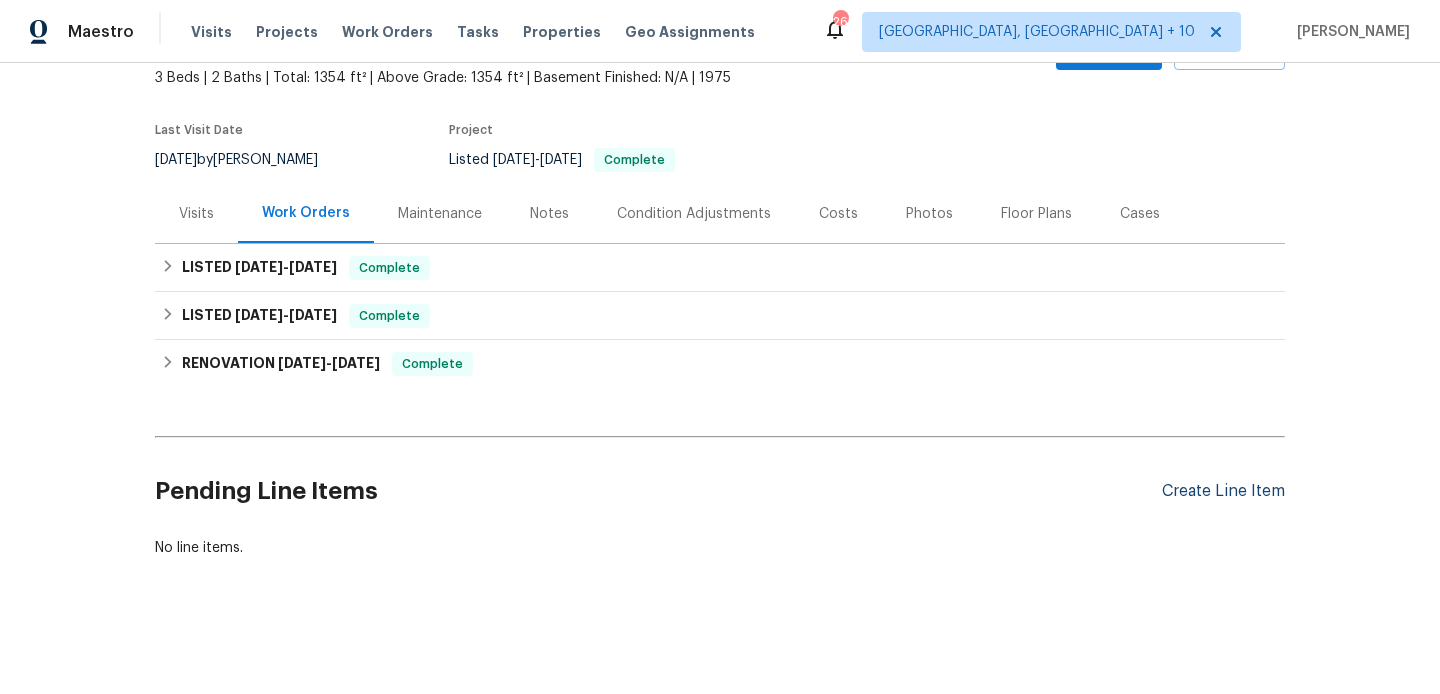 click on "Create Line Item" at bounding box center (1223, 491) 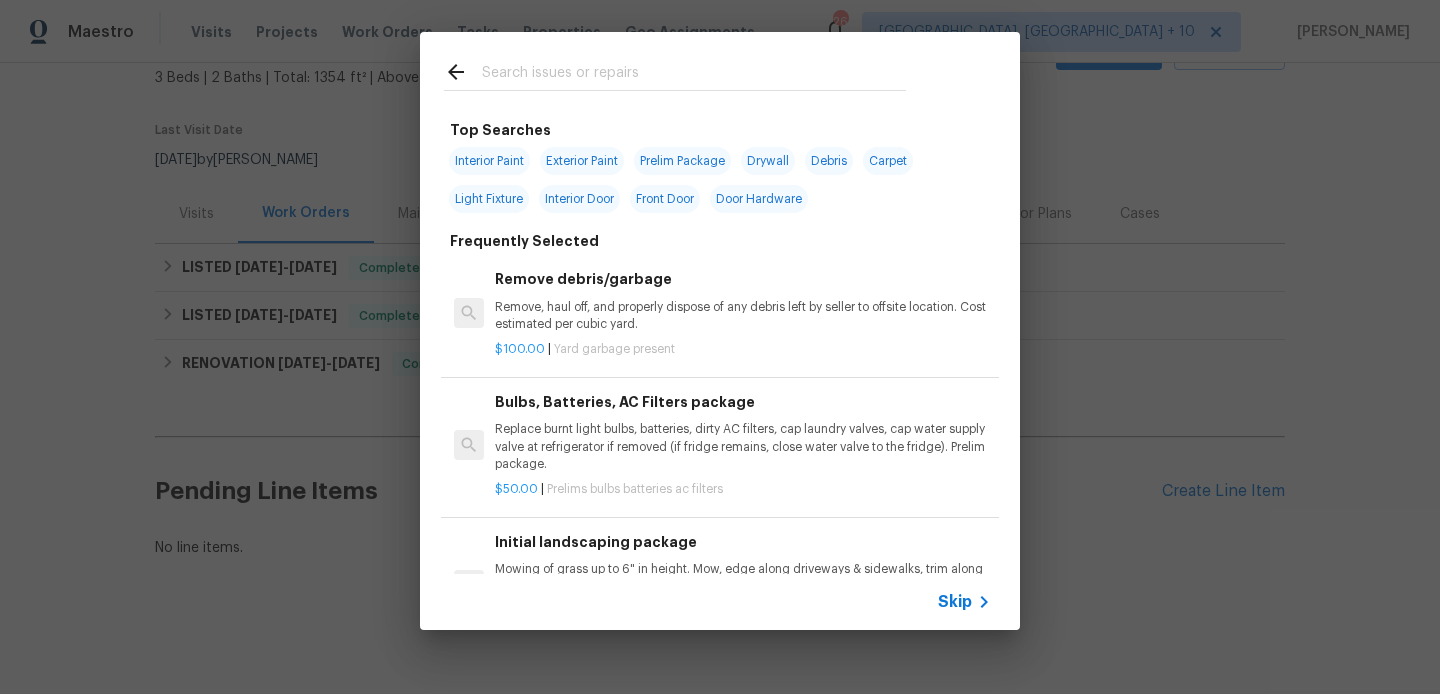 click at bounding box center [694, 75] 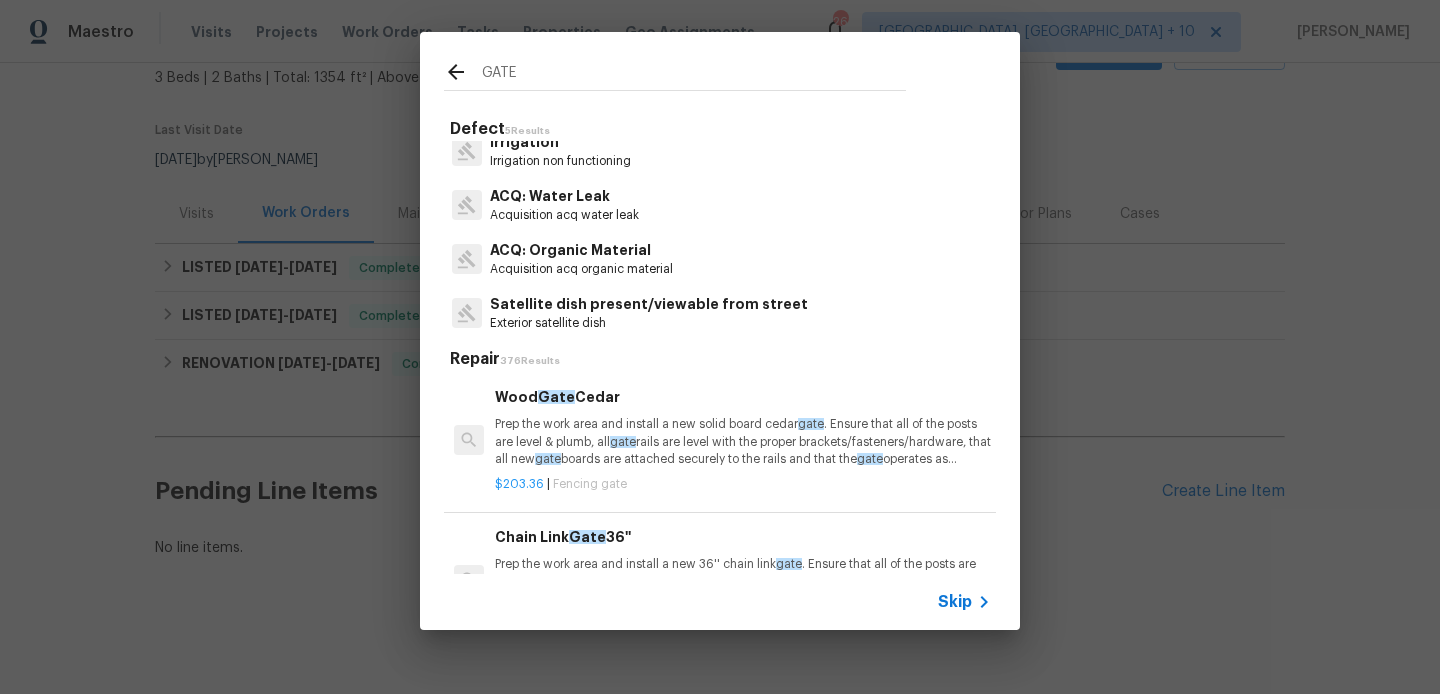 scroll, scrollTop: 0, scrollLeft: 0, axis: both 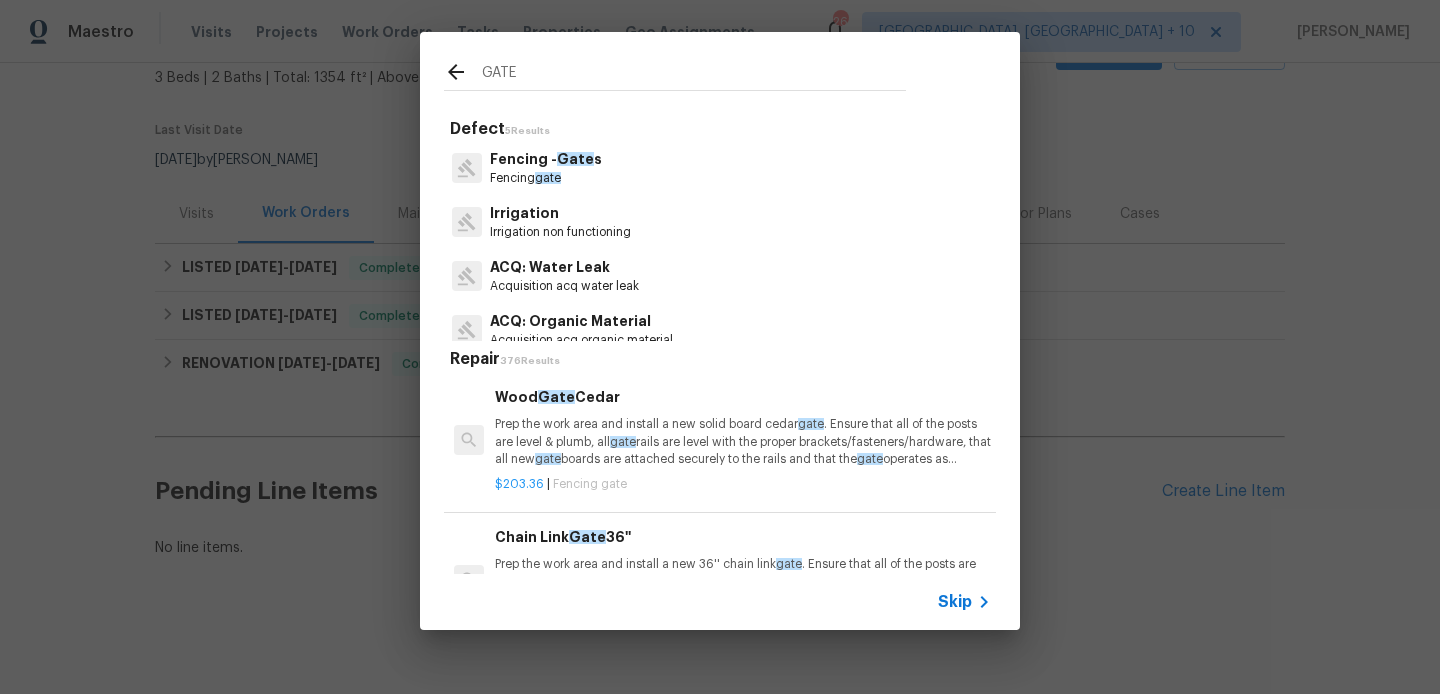 type on "GATE" 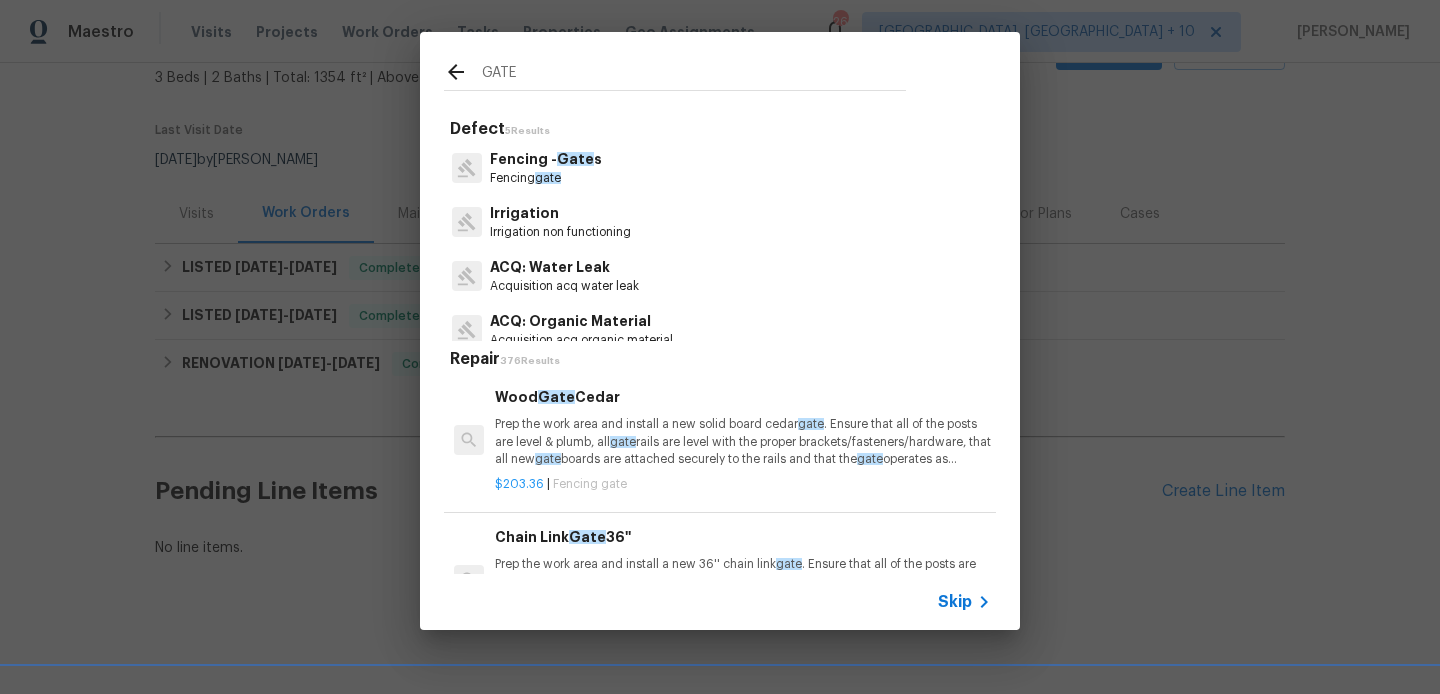 click on "gate" at bounding box center [548, 178] 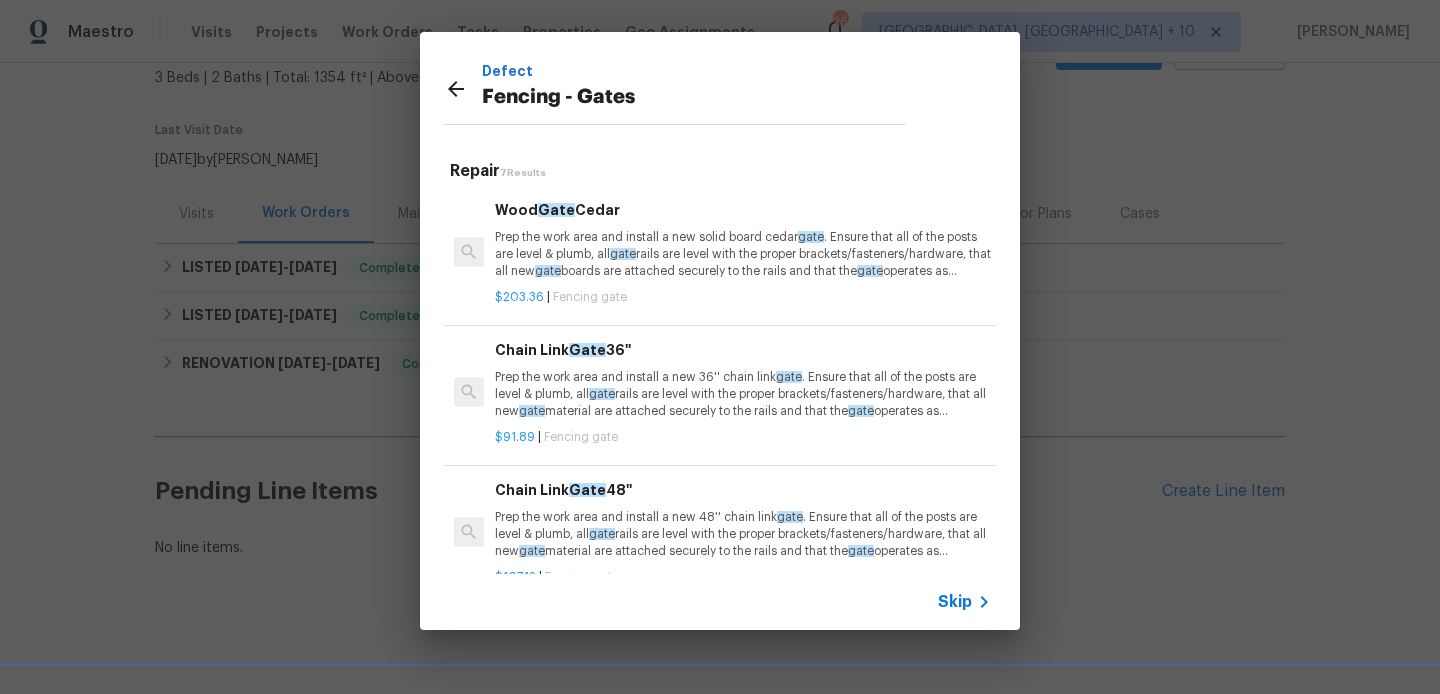 click on "Wood  Gate  Cedar Prep the work area and install a new solid board cedar  gate . Ensure that all of the posts are level & plumb, all  gate  rails are level with the proper brackets/fasteners/hardware, that all new  gate  boards are attached securely to the rails and that the  gate  operates as intended. Clean up, haul away and dispose of all debris properly." at bounding box center [743, 240] 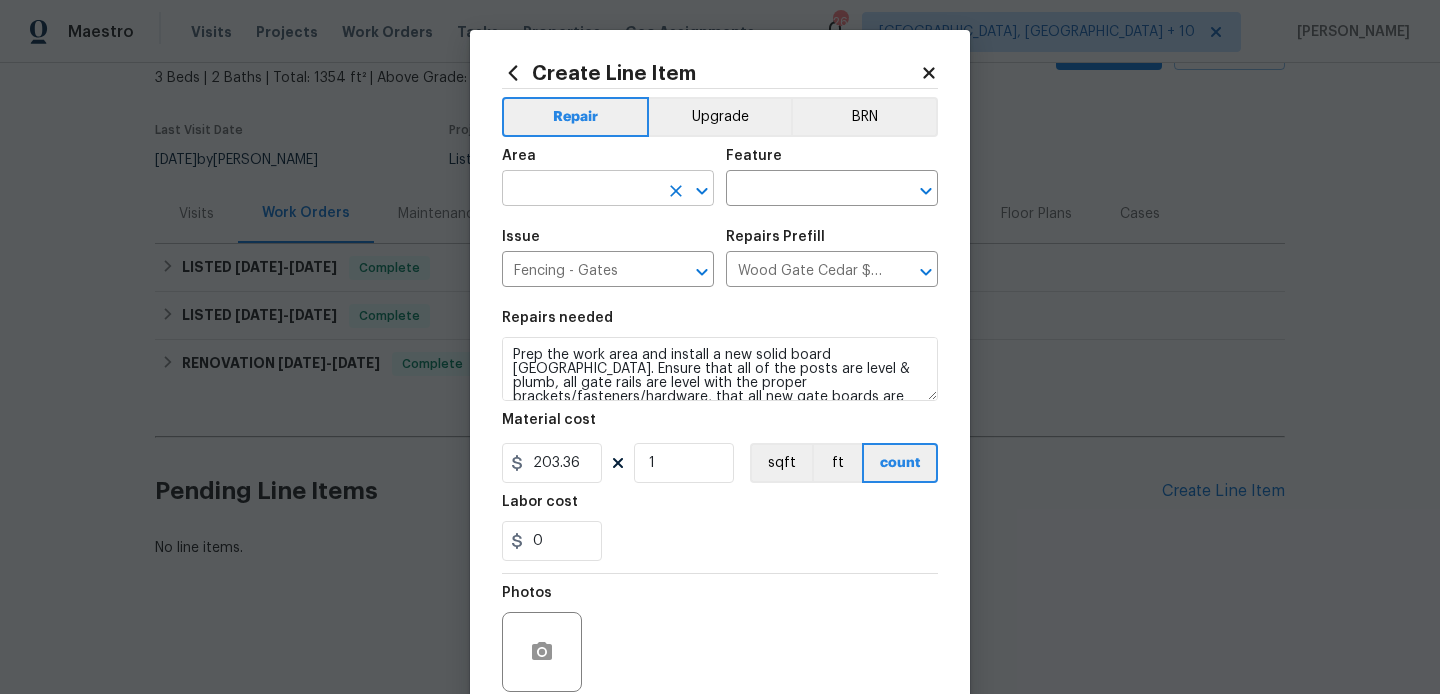 click at bounding box center [580, 190] 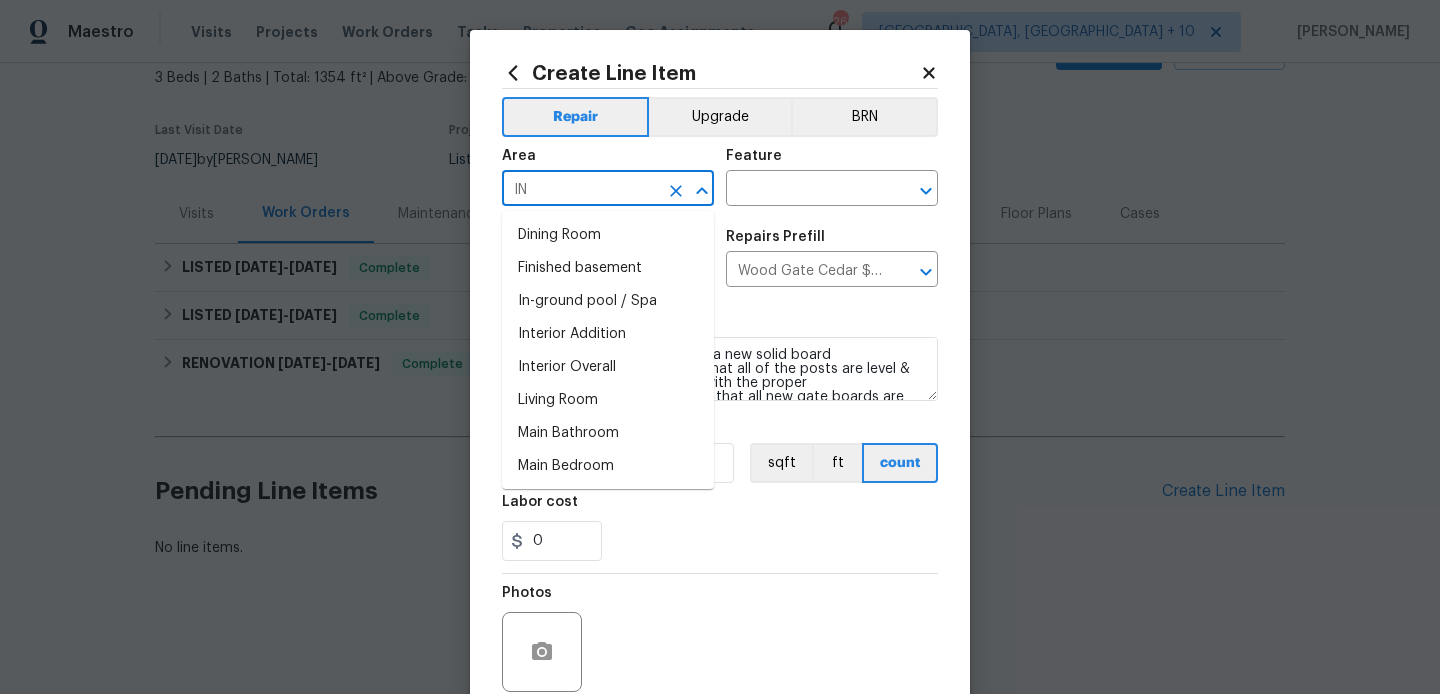 type on "I" 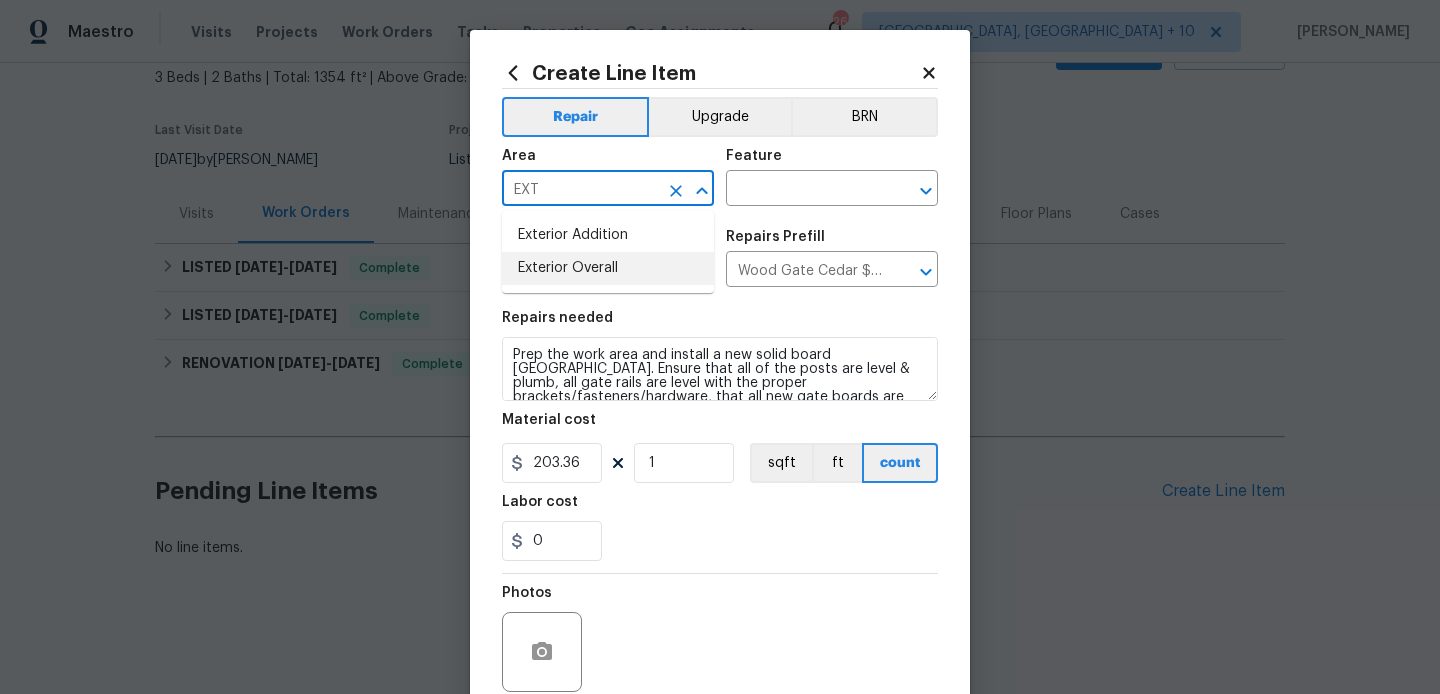 click on "Exterior Overall" at bounding box center [608, 268] 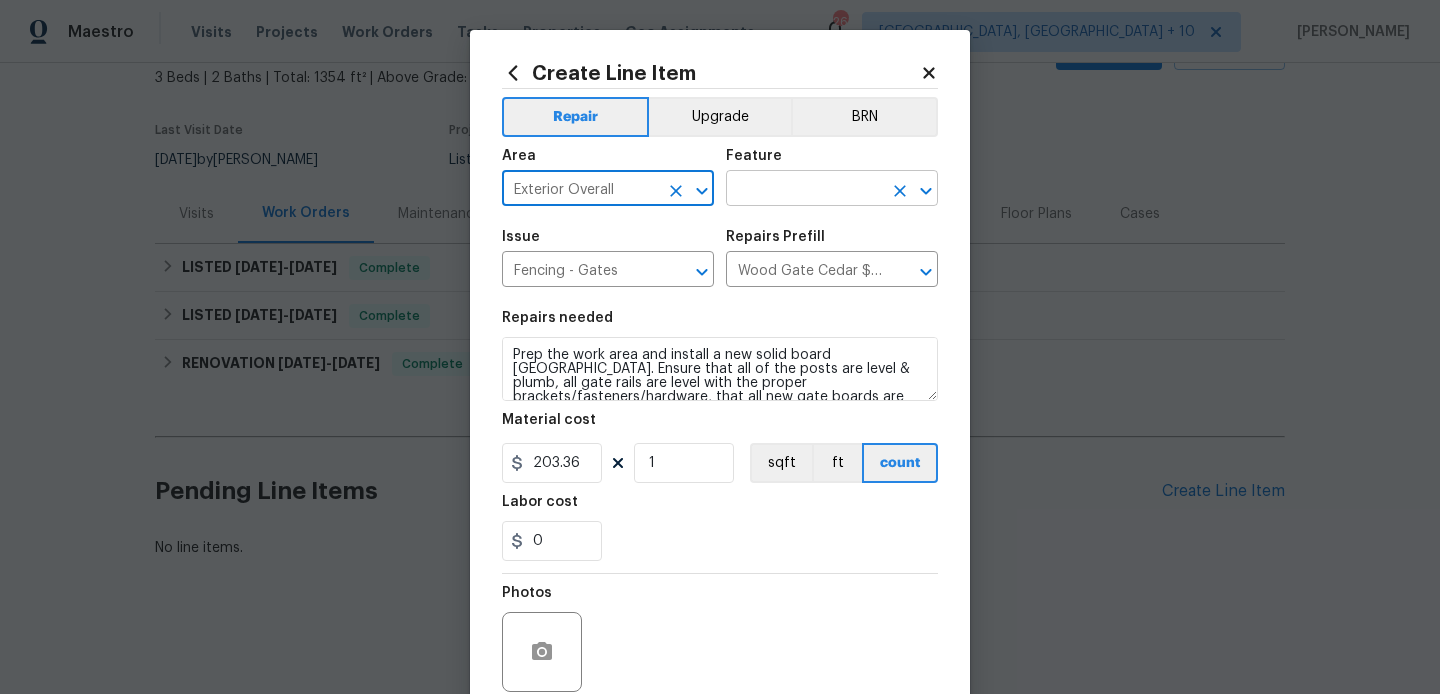 type on "Exterior Overall" 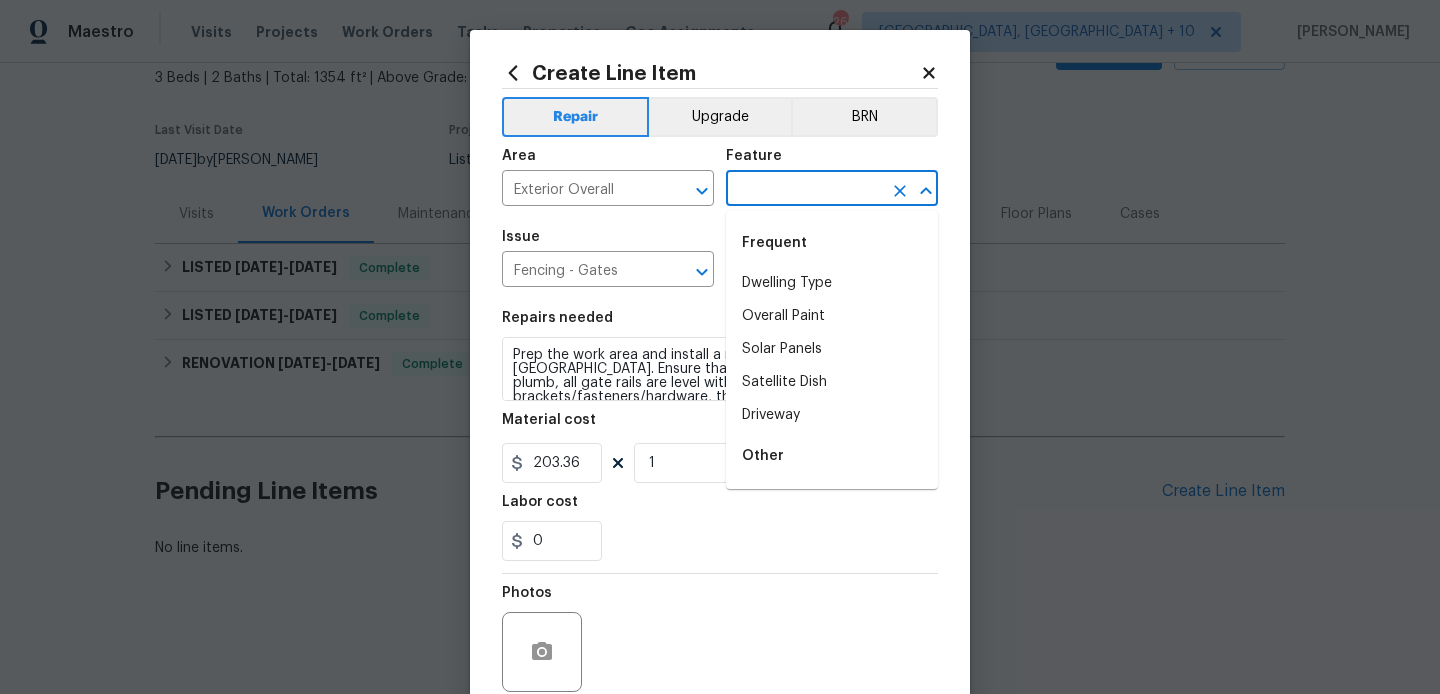 click at bounding box center [804, 190] 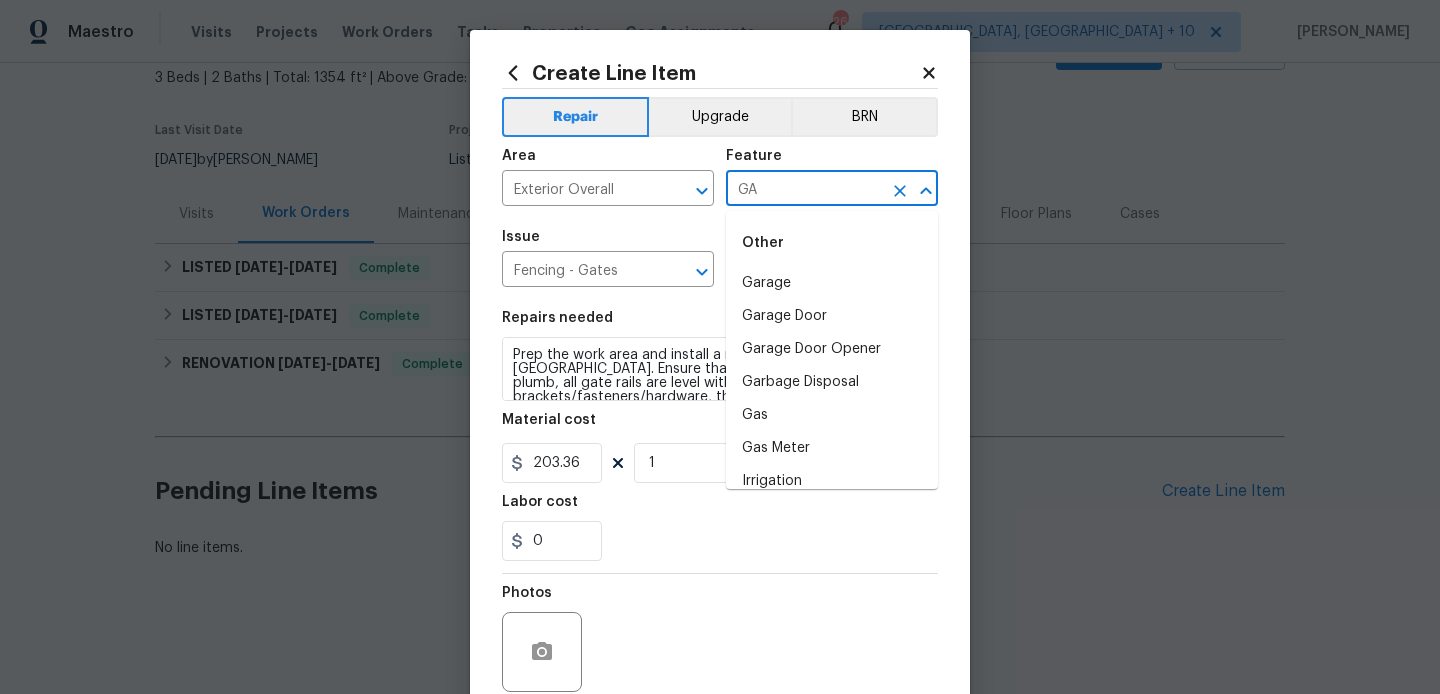 type on "G" 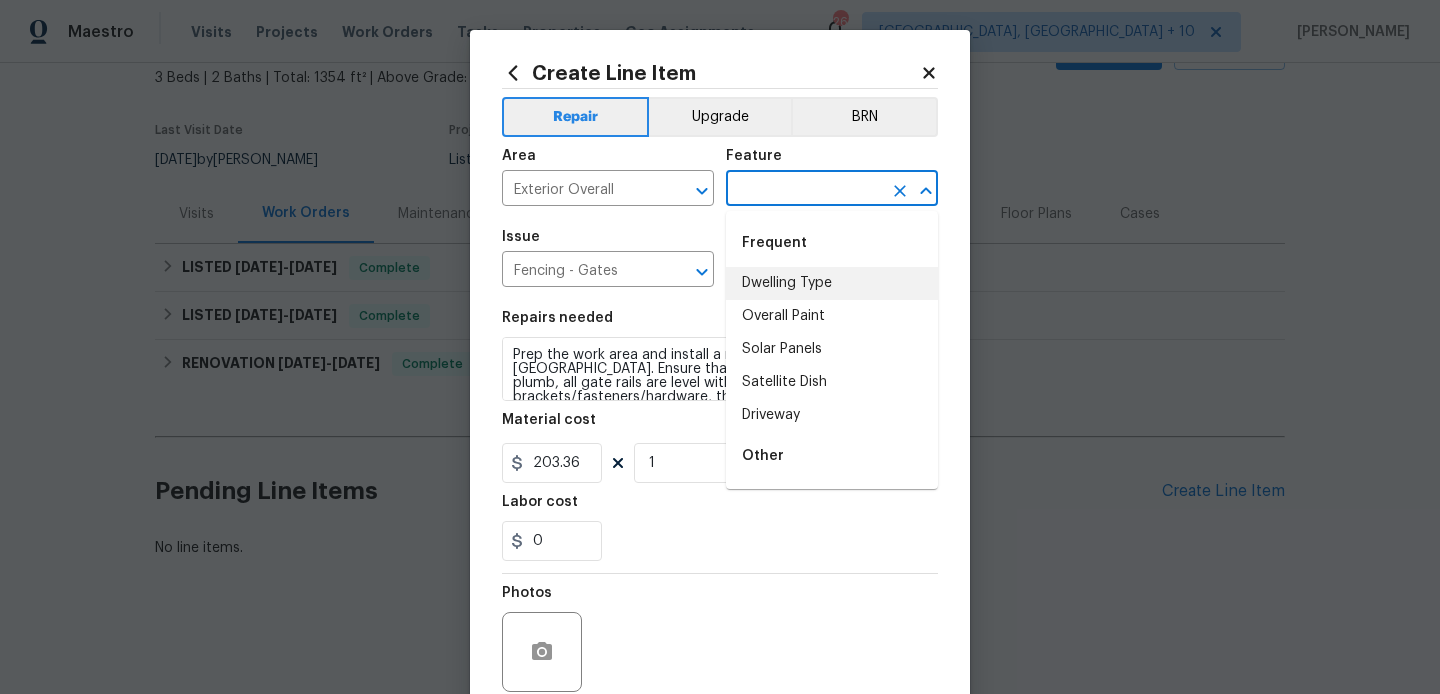 click on "Dwelling Type" at bounding box center (832, 283) 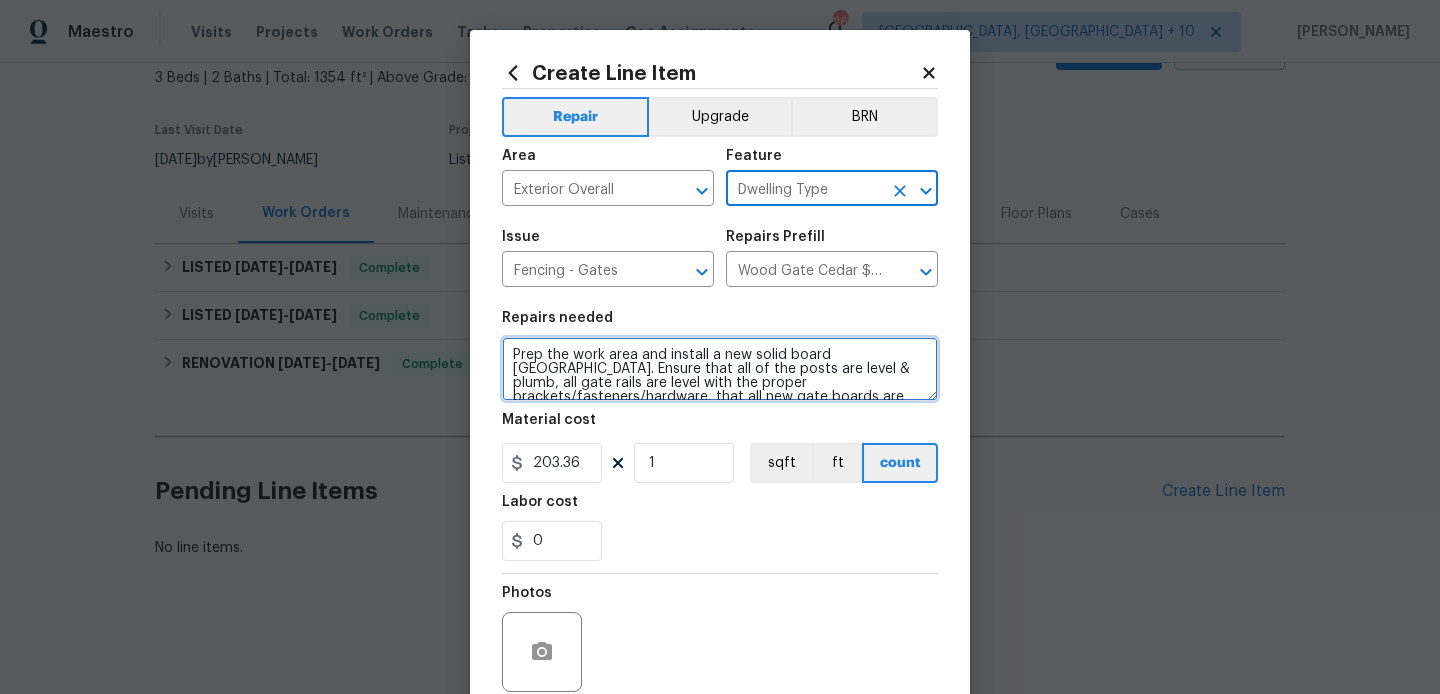 click on "Prep the work area and install a new solid board cedar gate. Ensure that all of the posts are level & plumb, all gate rails are level with the proper brackets/fasteners/hardware, that all new gate boards are attached securely to the rails and that the gate operates as intended. Clean up, haul away and dispose of all debris properly." at bounding box center [720, 369] 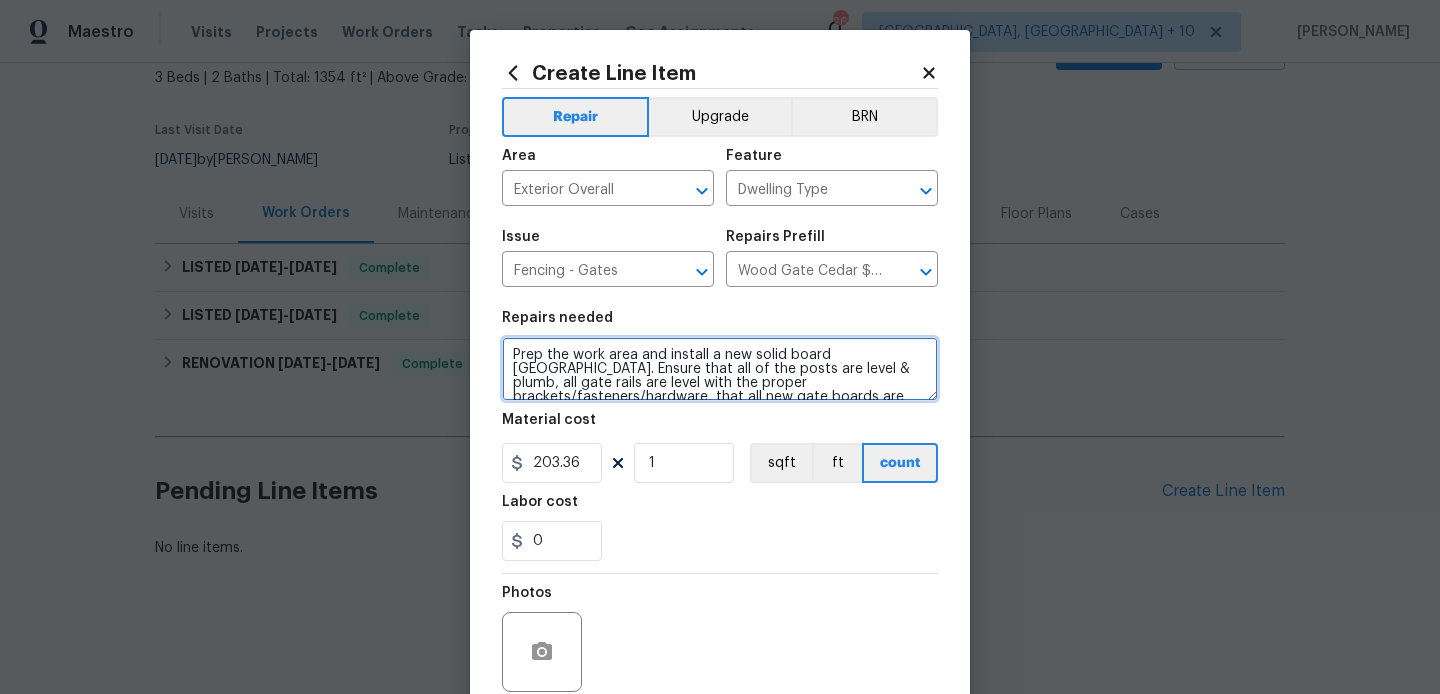 click on "Prep the work area and install a new solid board cedar gate. Ensure that all of the posts are level & plumb, all gate rails are level with the proper brackets/fasteners/hardware, that all new gate boards are attached securely to the rails and that the gate operates as intended. Clean up, haul away and dispose of all debris properly." at bounding box center [720, 369] 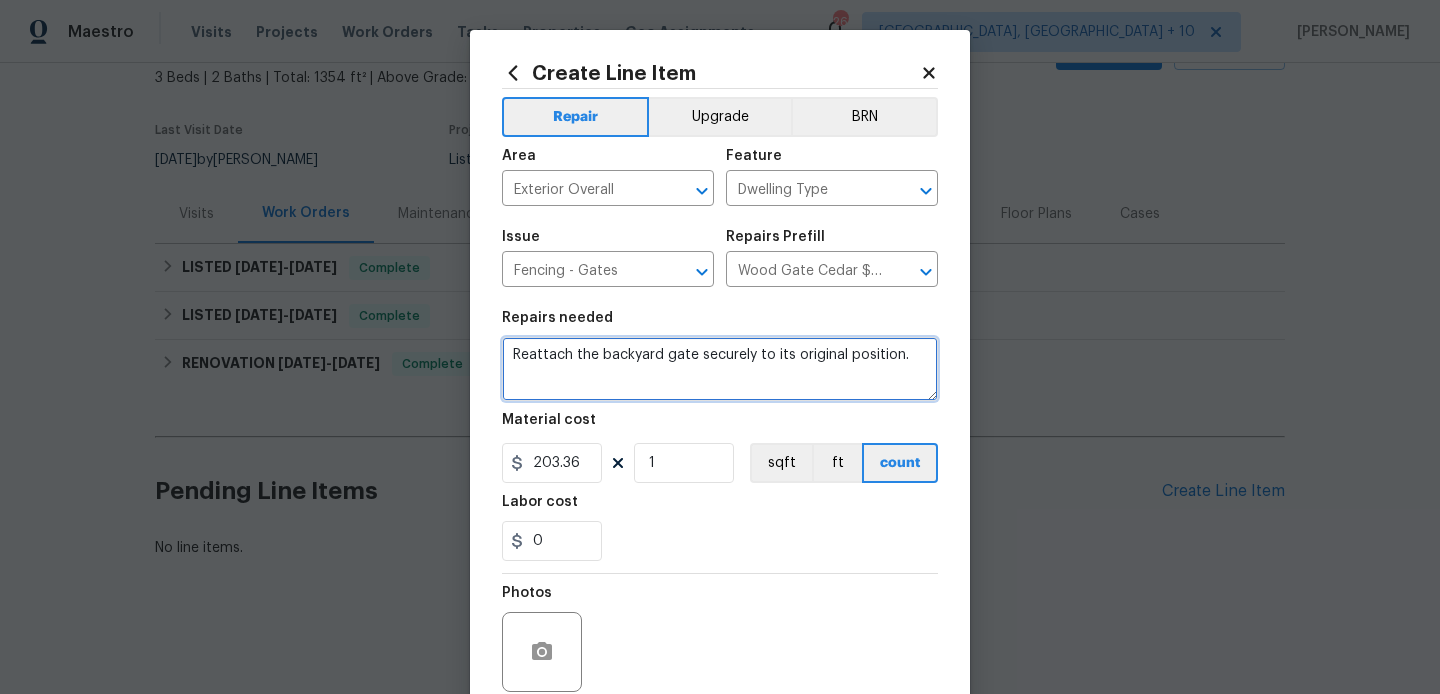 type on "Reattach the backyard gate securely to its original position." 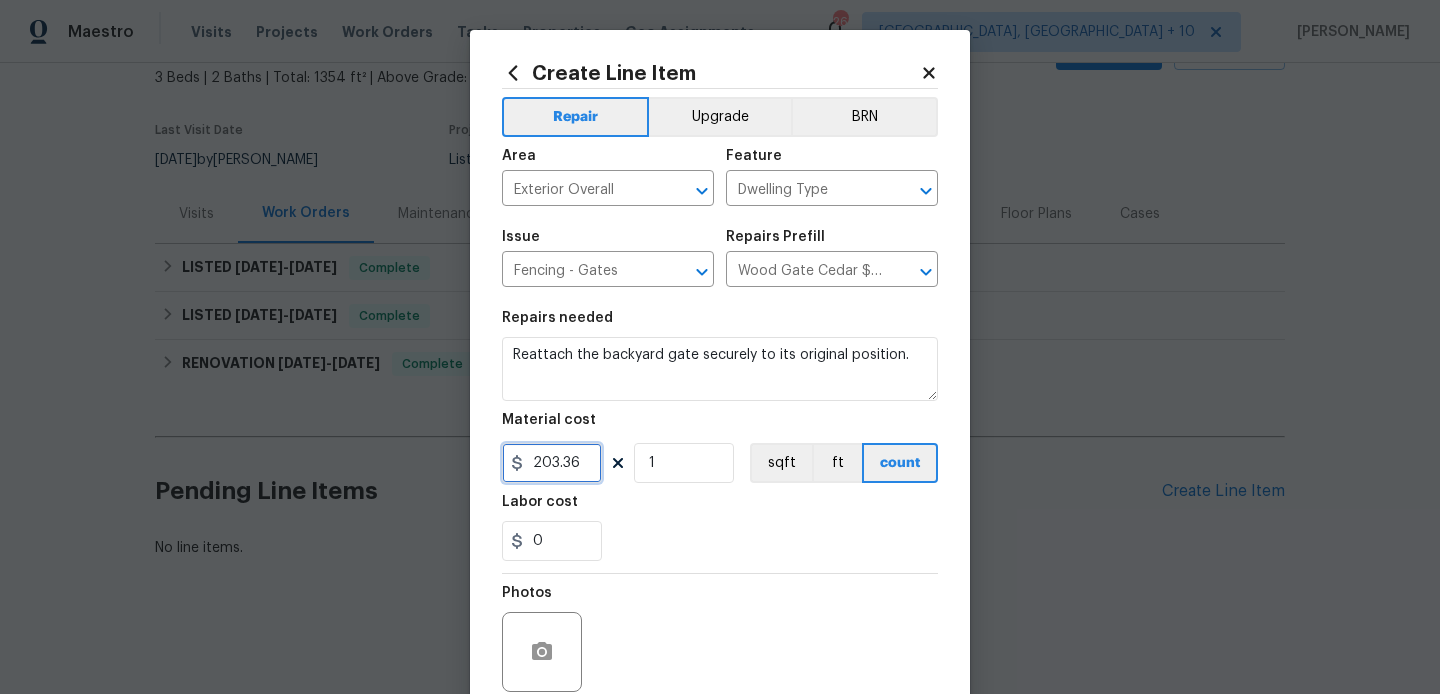 click on "203.36" at bounding box center [552, 463] 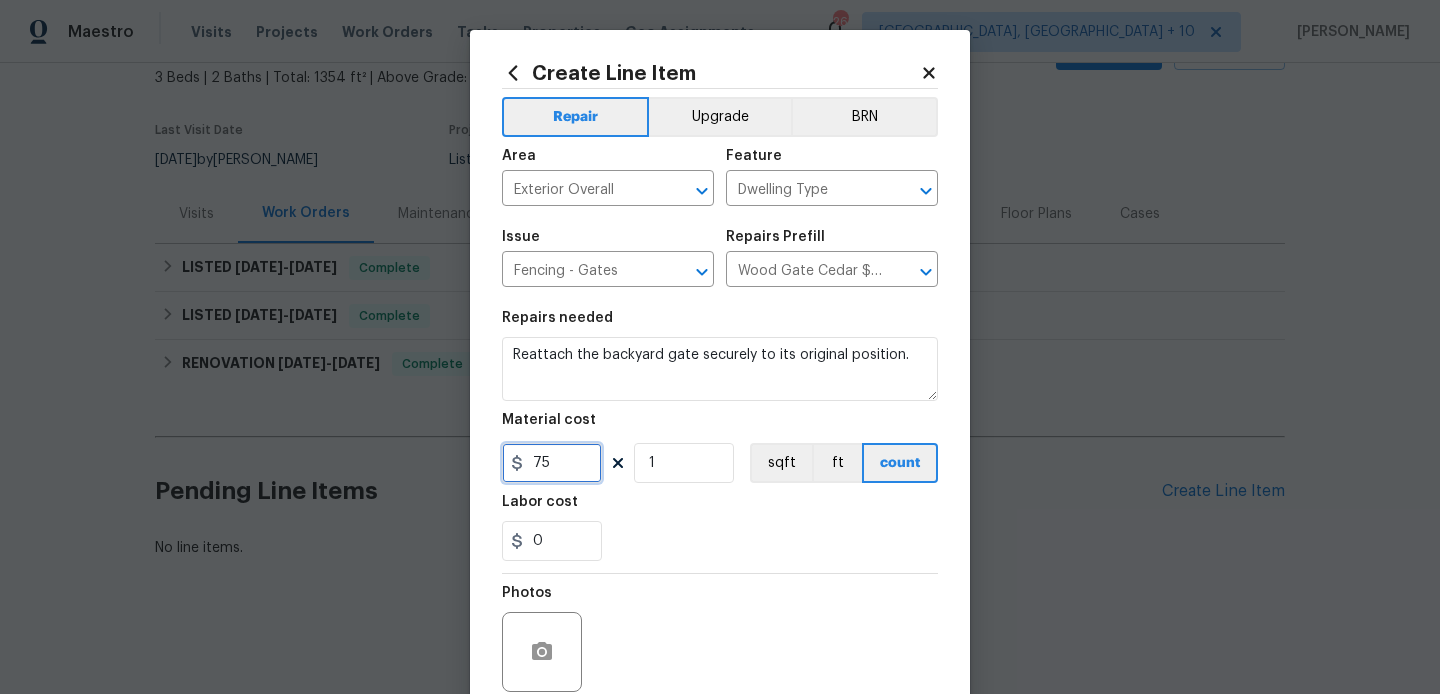 scroll, scrollTop: 168, scrollLeft: 0, axis: vertical 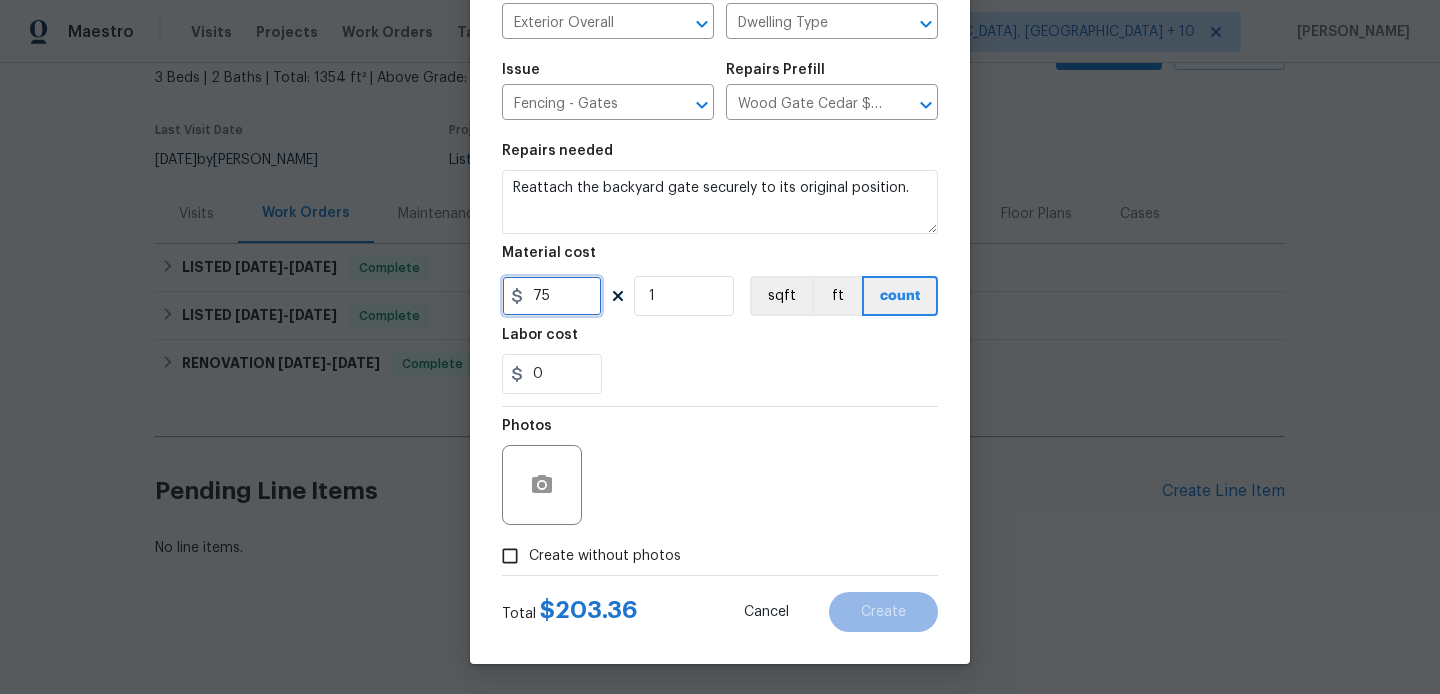type on "75" 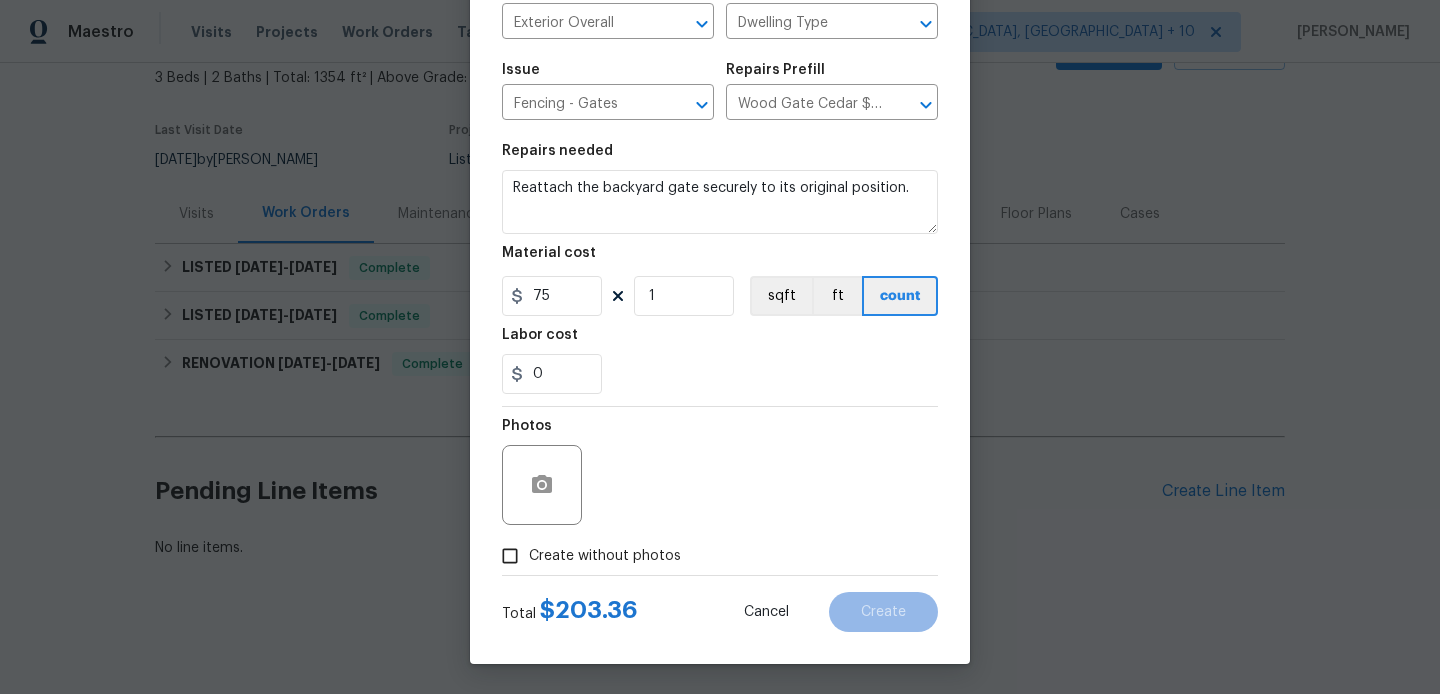 click on "Create without photos" at bounding box center [605, 556] 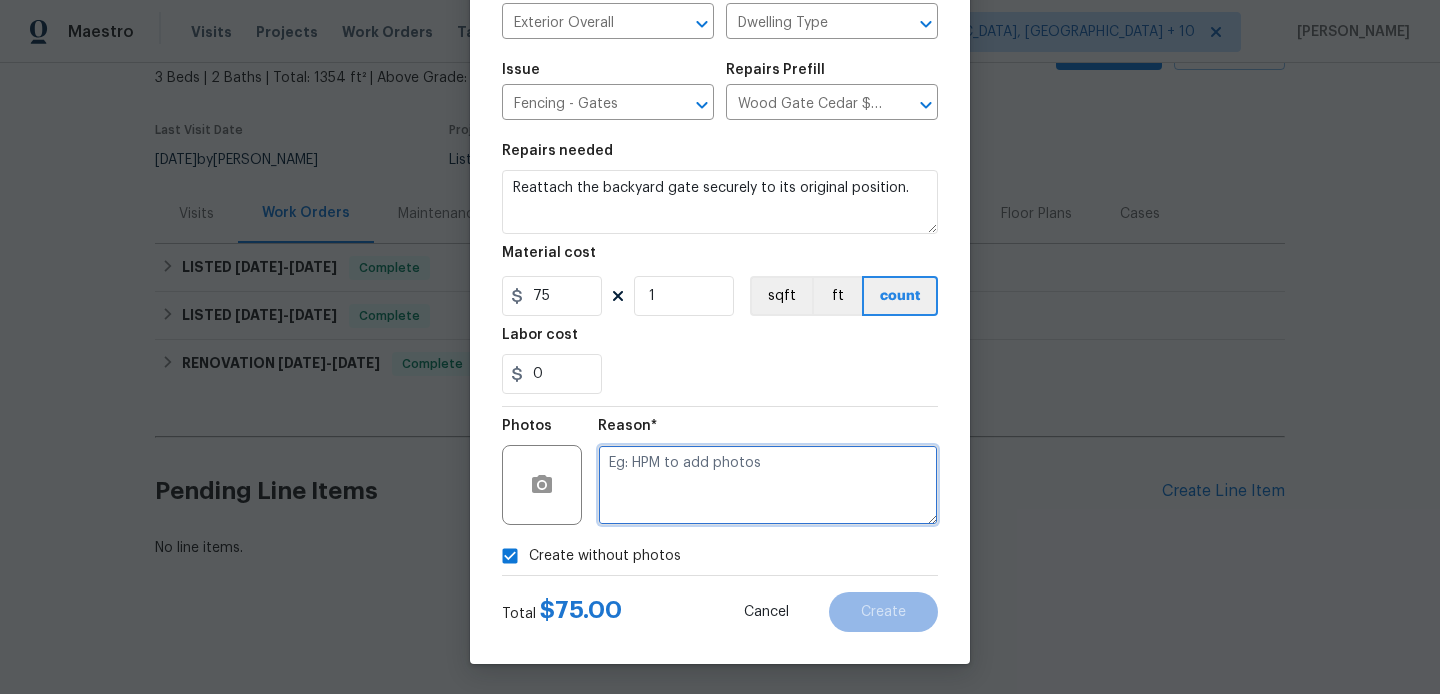 click at bounding box center (768, 485) 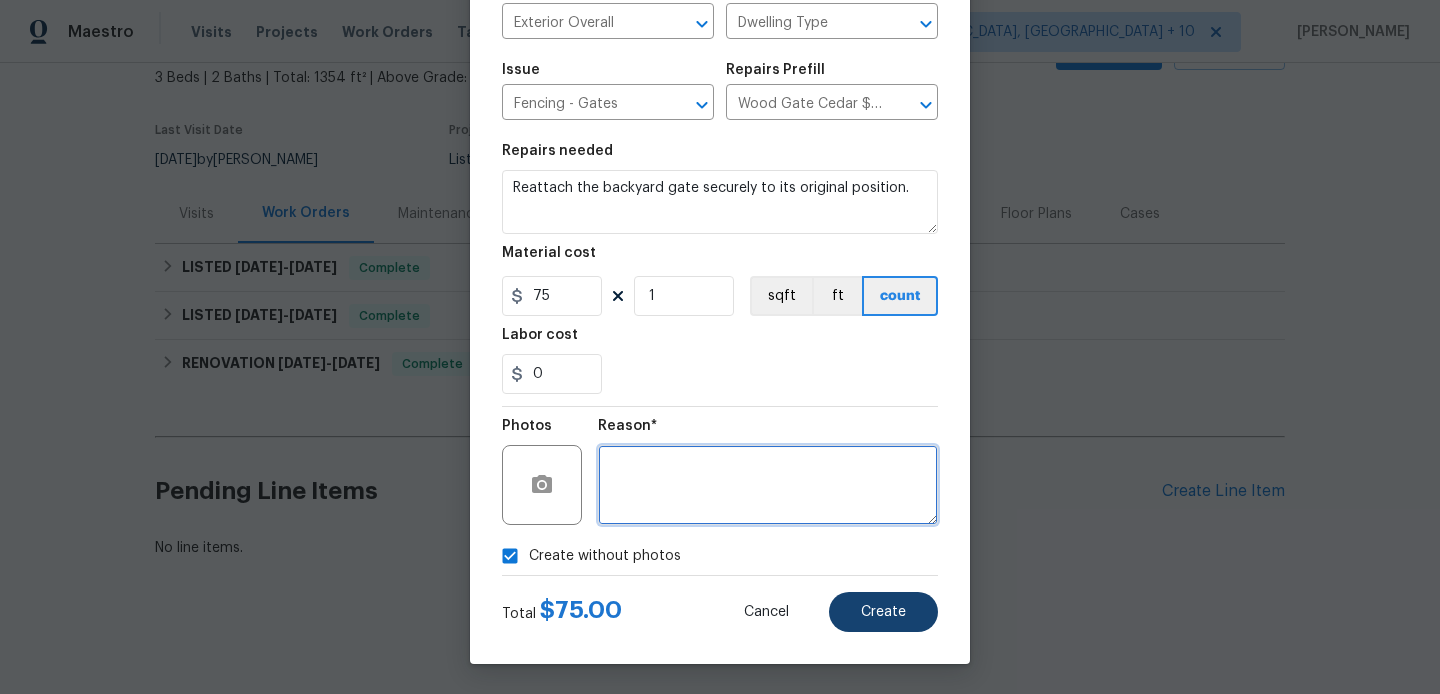 type 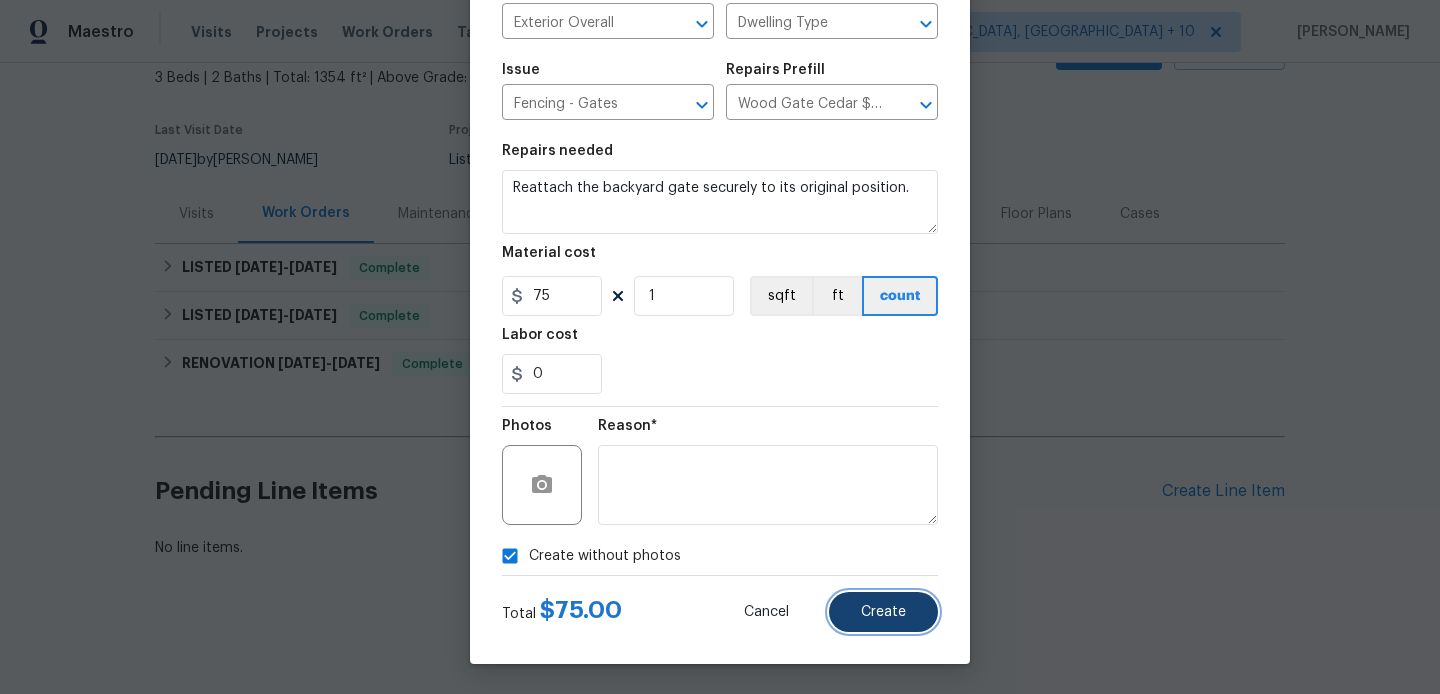 click on "Create" at bounding box center [883, 612] 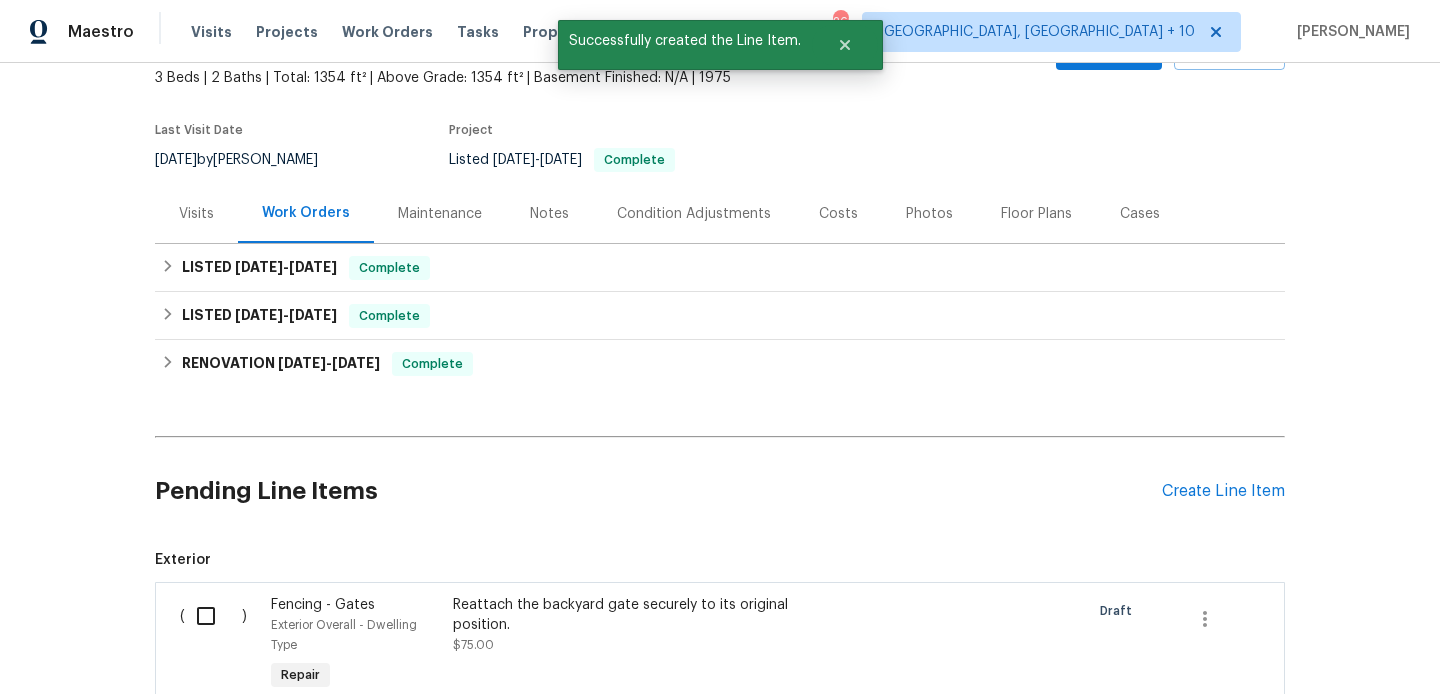 scroll, scrollTop: 368, scrollLeft: 0, axis: vertical 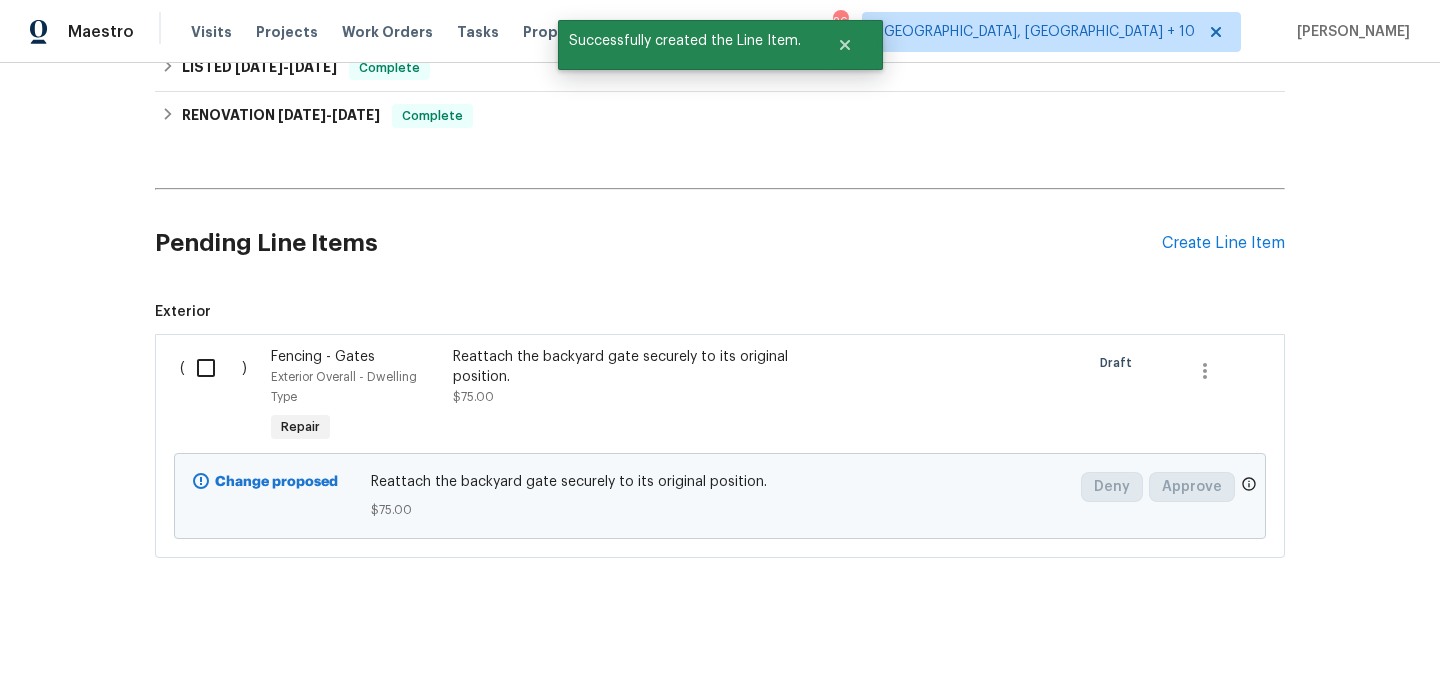 click at bounding box center [213, 368] 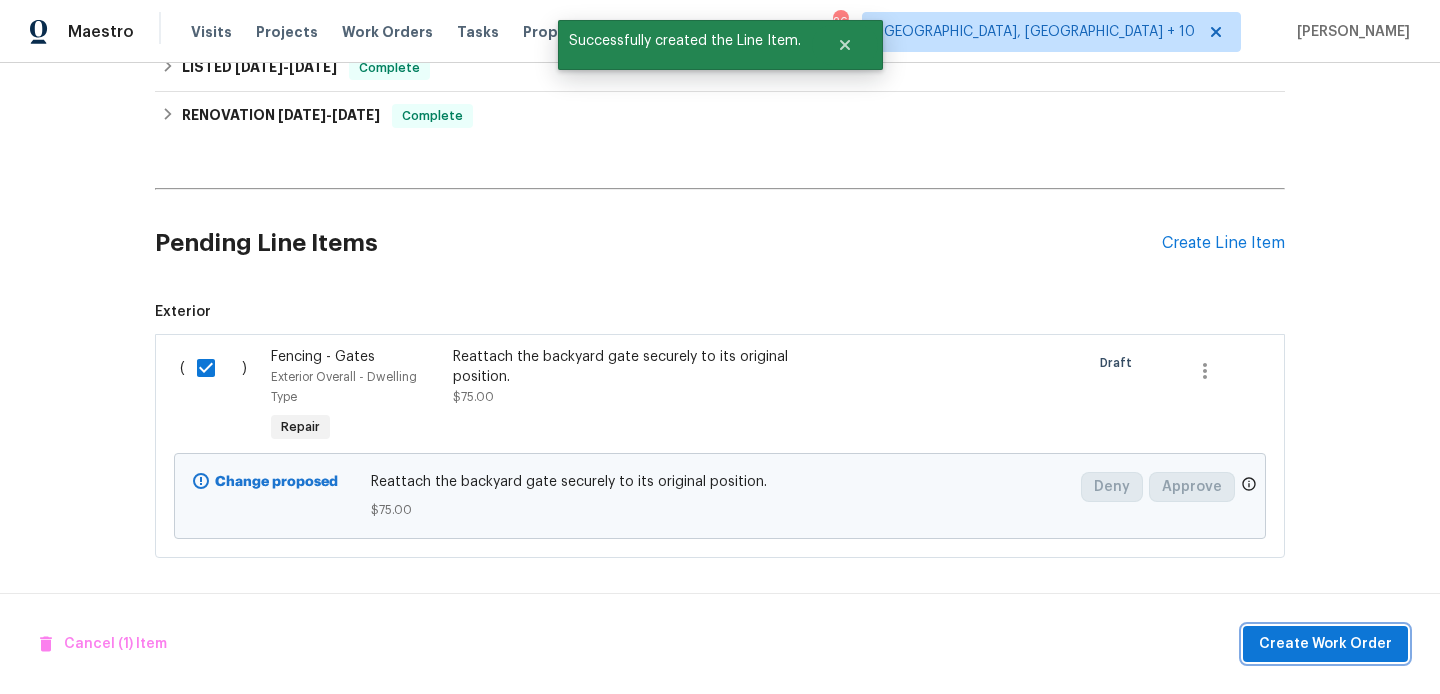 click on "Create Work Order" at bounding box center (1325, 644) 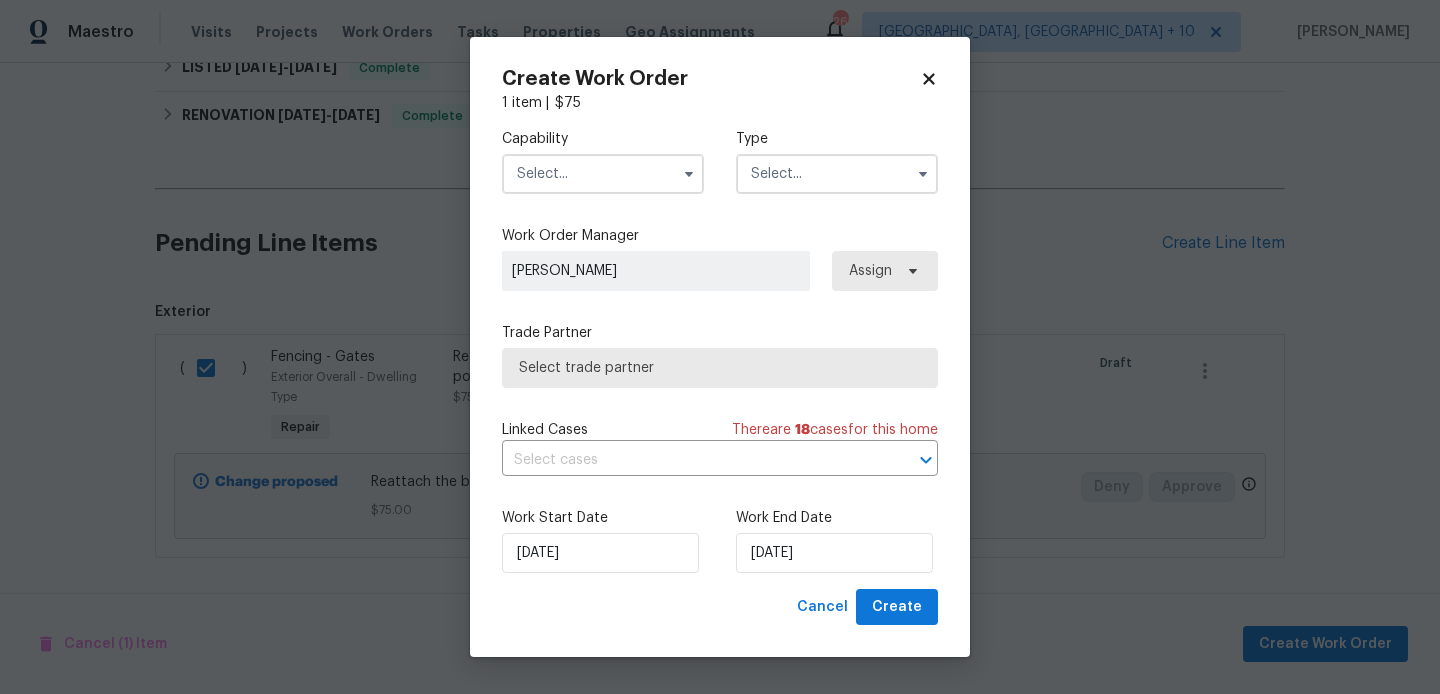 click at bounding box center [603, 174] 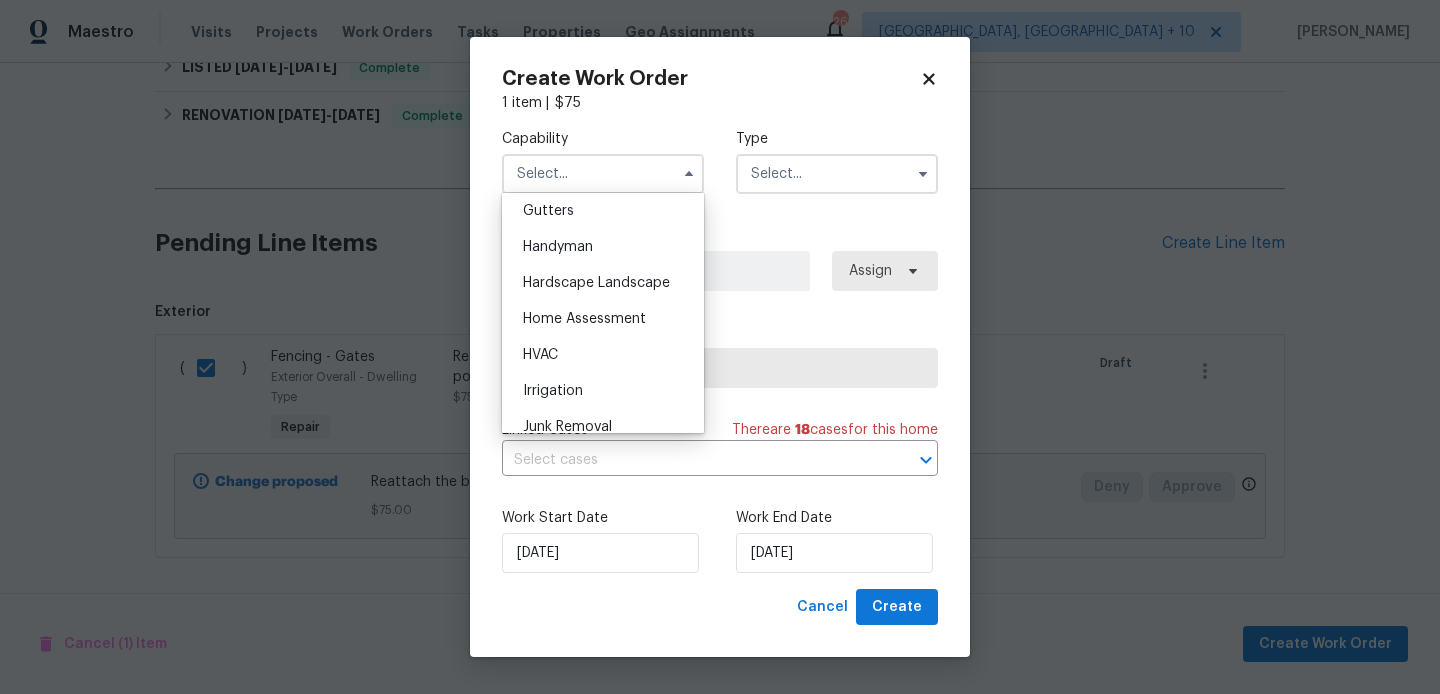scroll, scrollTop: 1073, scrollLeft: 0, axis: vertical 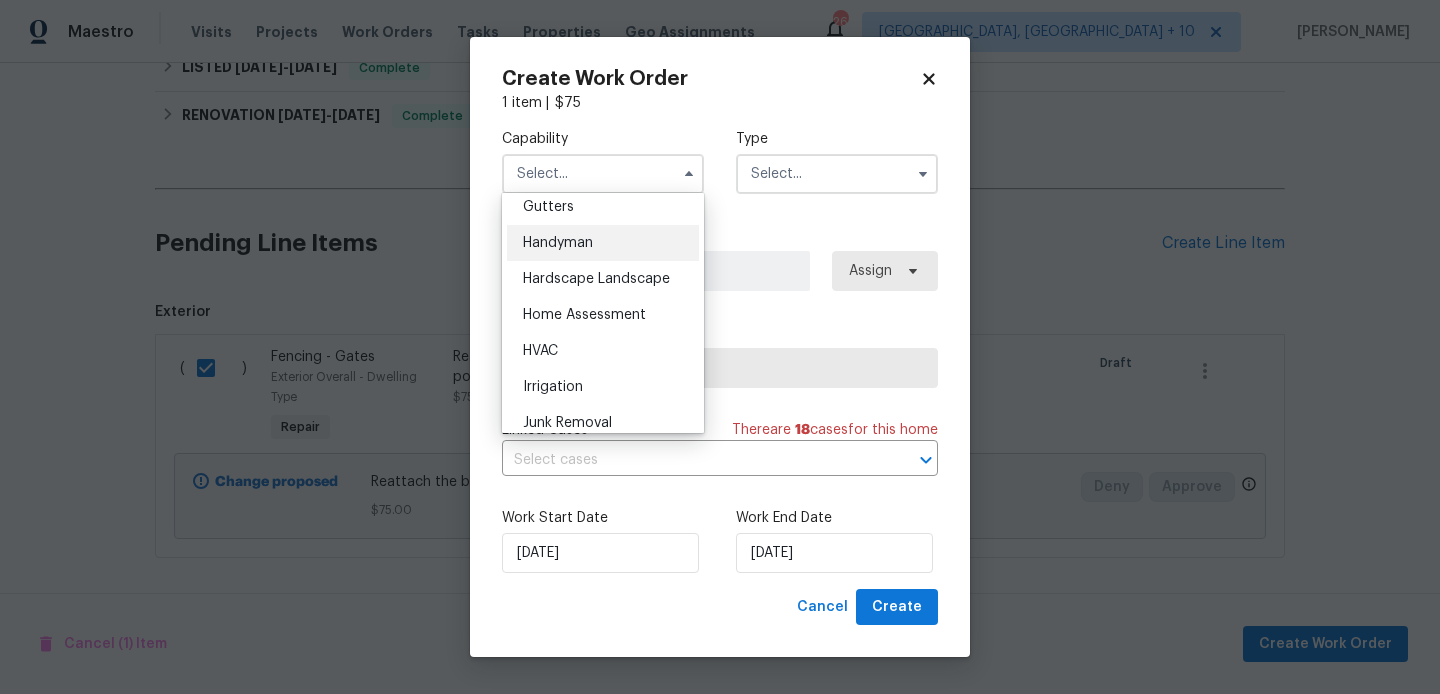 click on "Handyman" at bounding box center (603, 243) 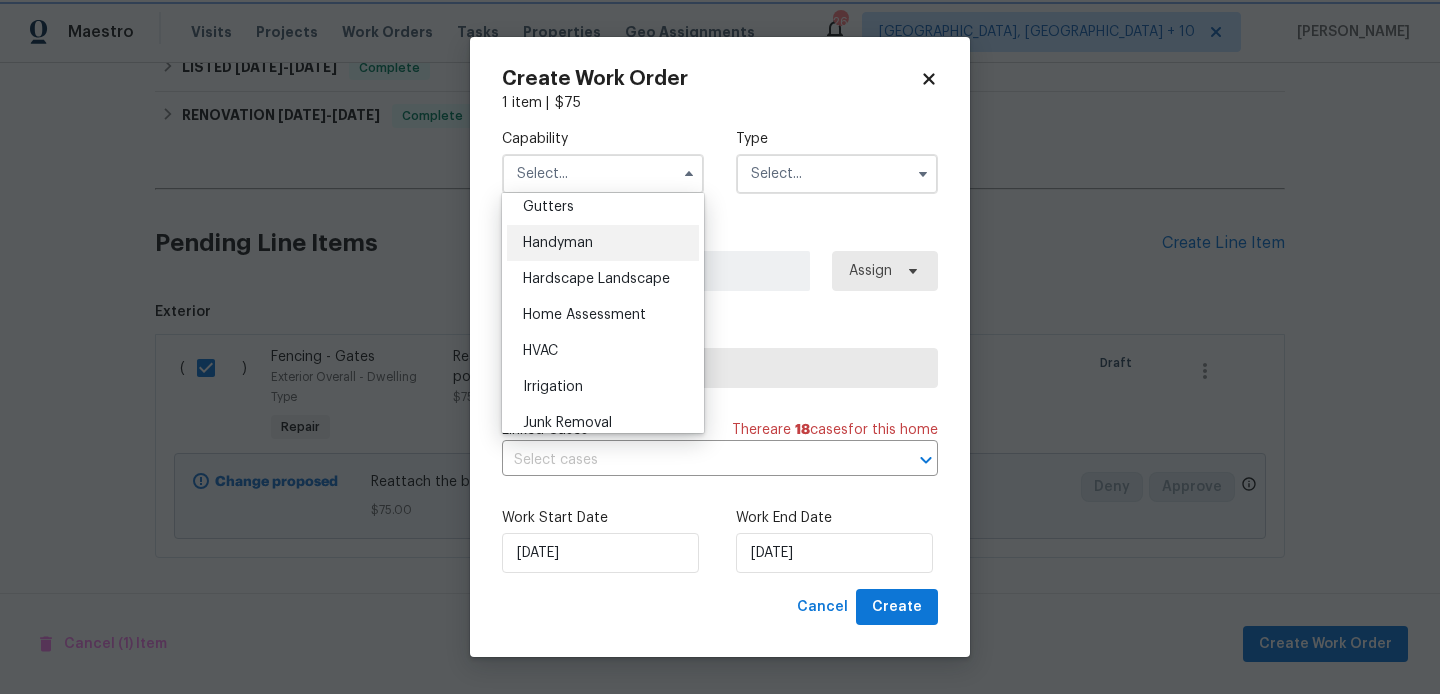 type on "Handyman" 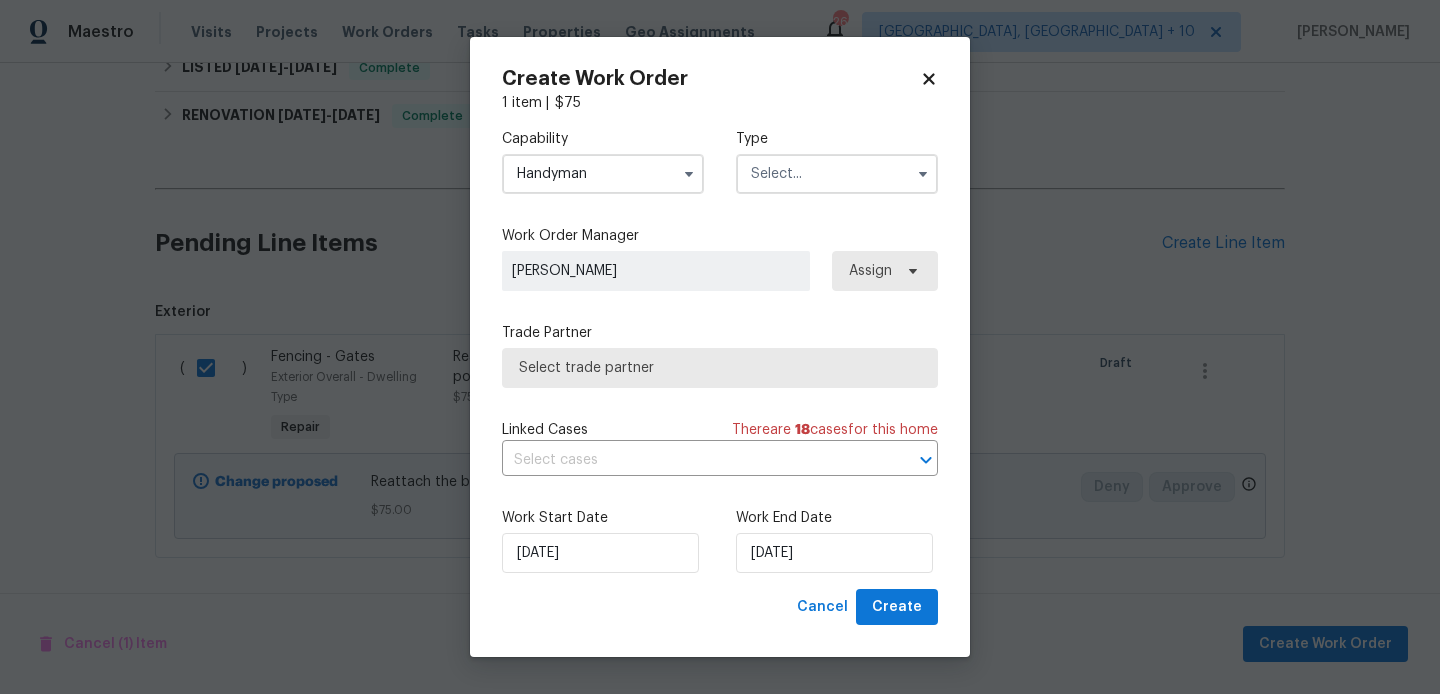 click at bounding box center [837, 174] 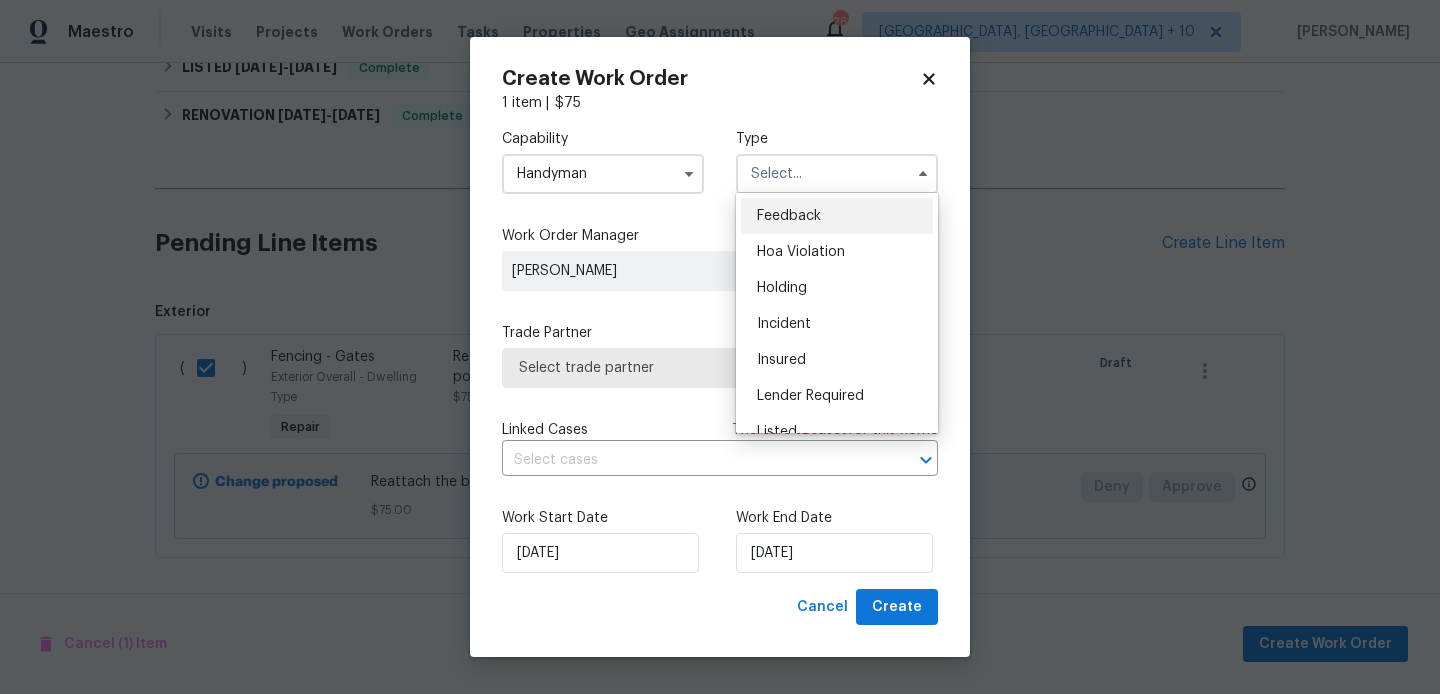 click on "Feedback" at bounding box center [837, 216] 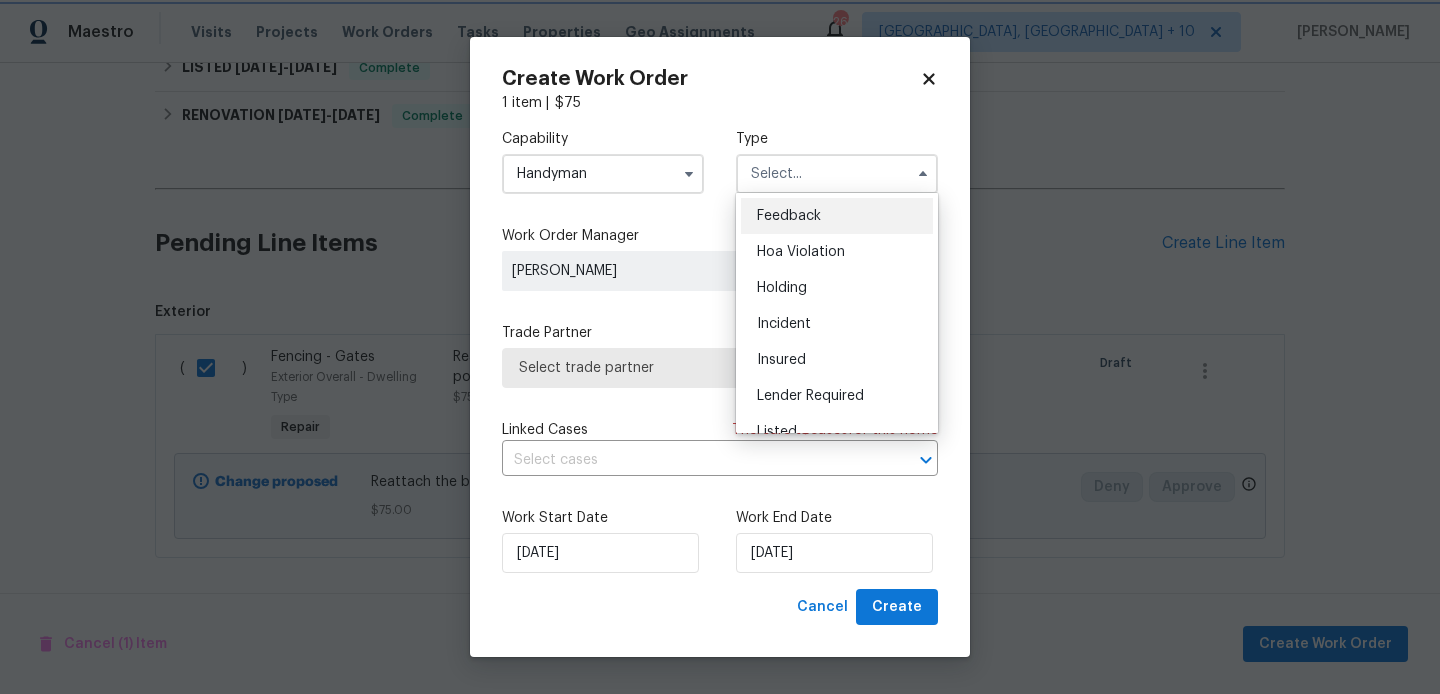 type on "Feedback" 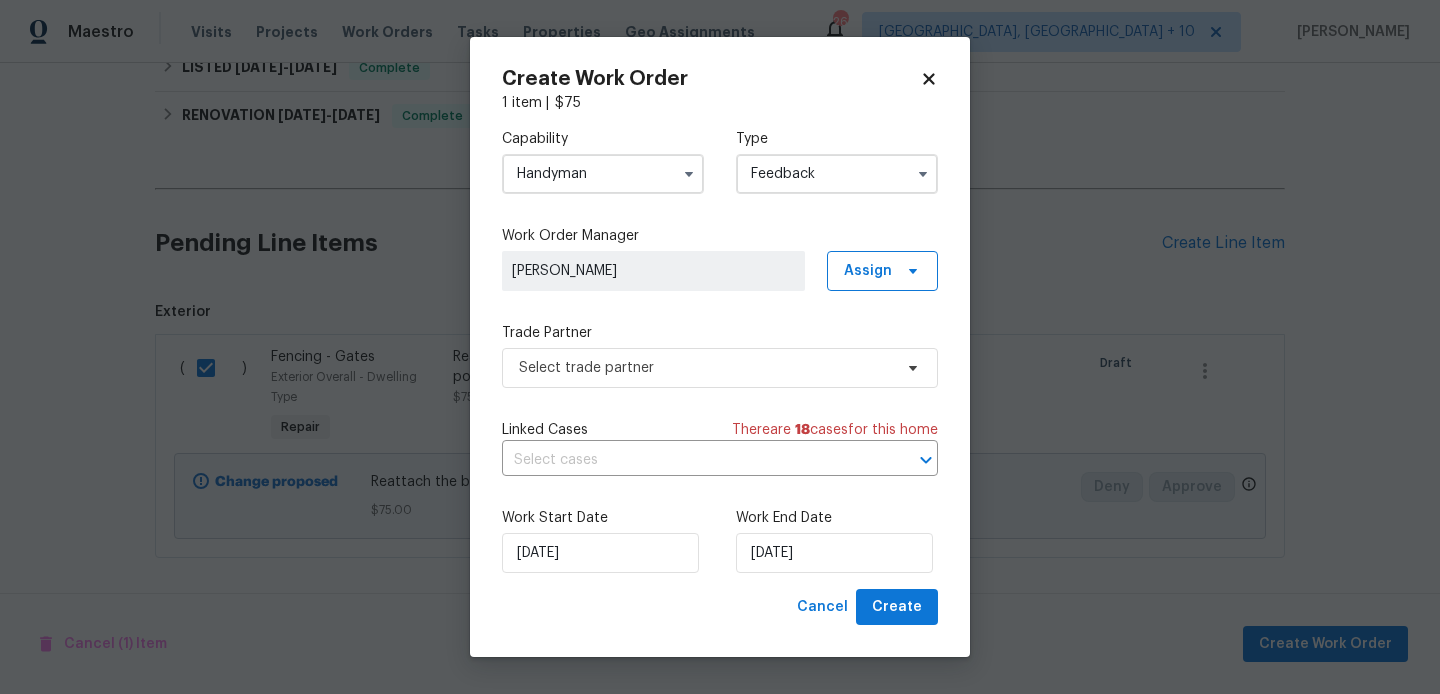 click on "Capability   Handyman Type   Feedback Feedback Hoa Violation Holding Incident Insured Lender Required Listed Lite Lwod Maintenance Marketplace Other Preliminary Reit Renovation Renovation Resale Rework Sold Test Work Order Manager   Blessida Angeline M Assign Trade Partner   Select trade partner Linked Cases There  are   18  case s  for this home   ​ Work Start Date   16/07/2025 Work End Date   16/07/2025" at bounding box center [720, 351] 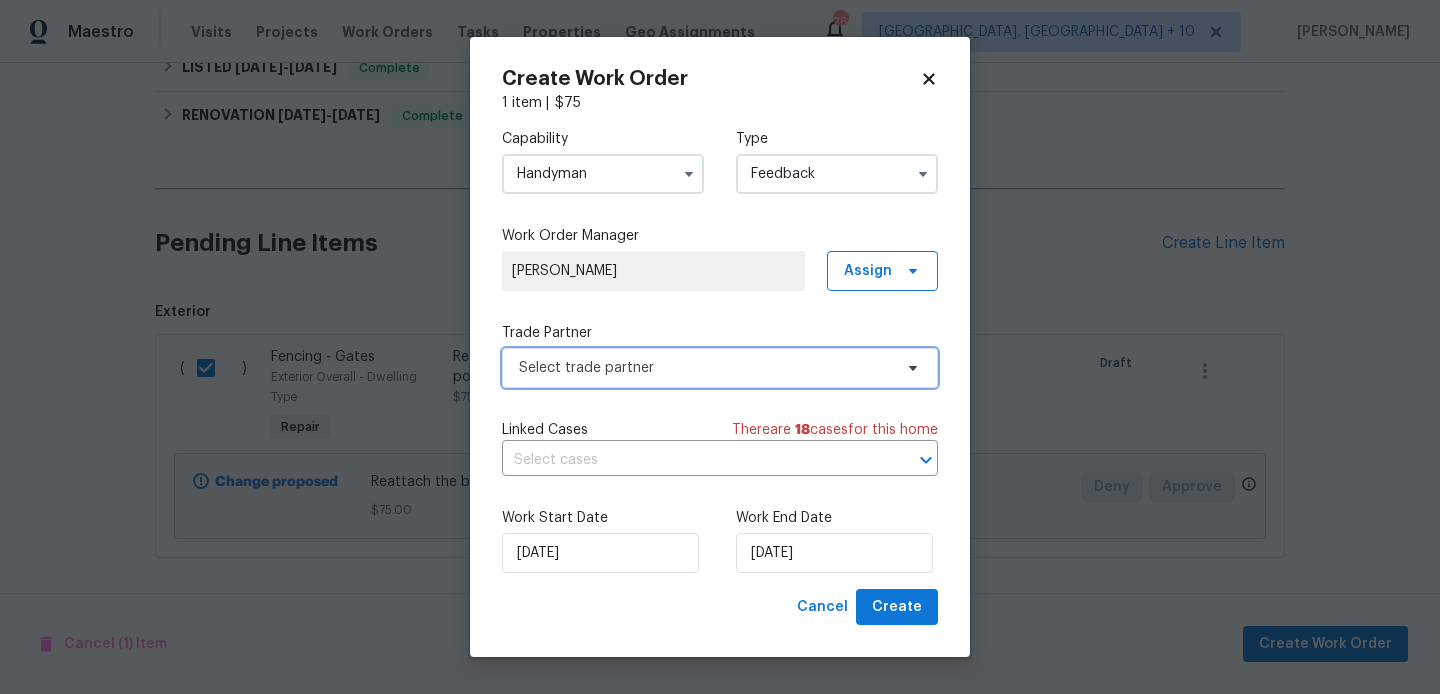 click on "Select trade partner" at bounding box center (720, 368) 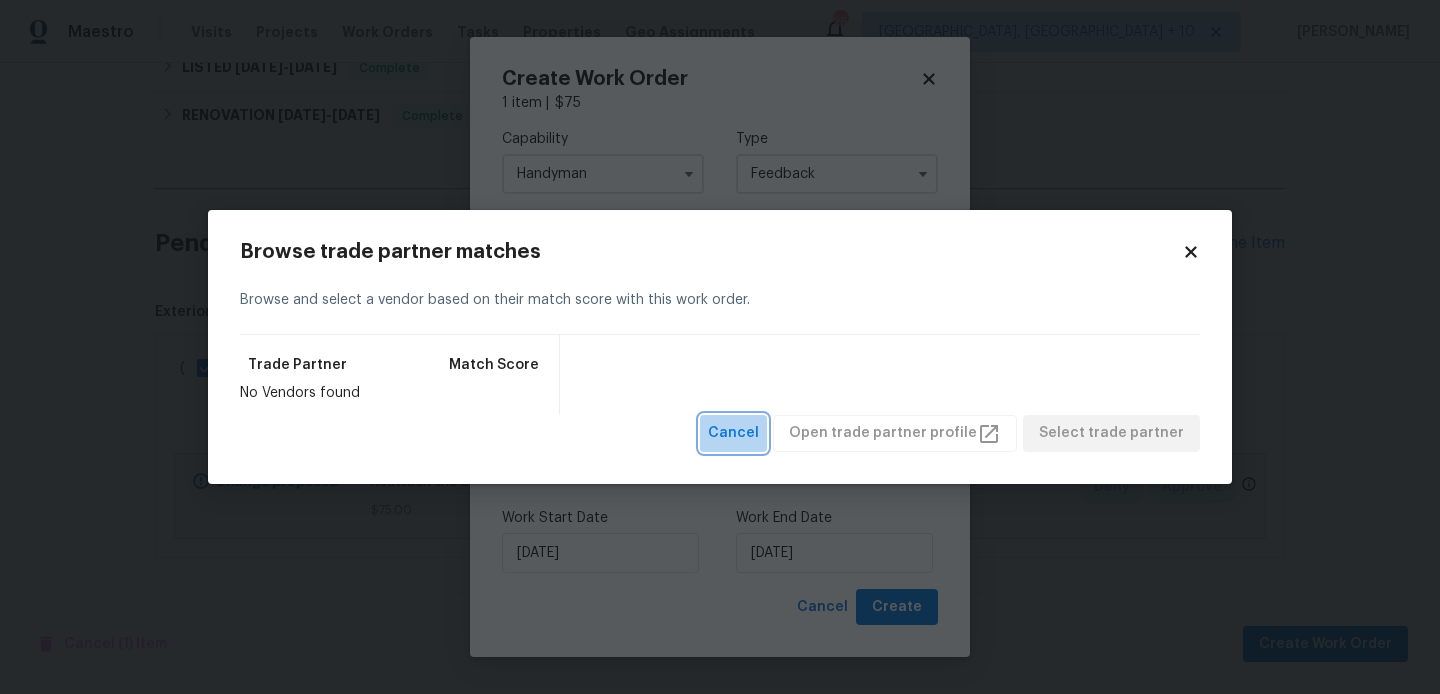 click on "Cancel" at bounding box center [733, 433] 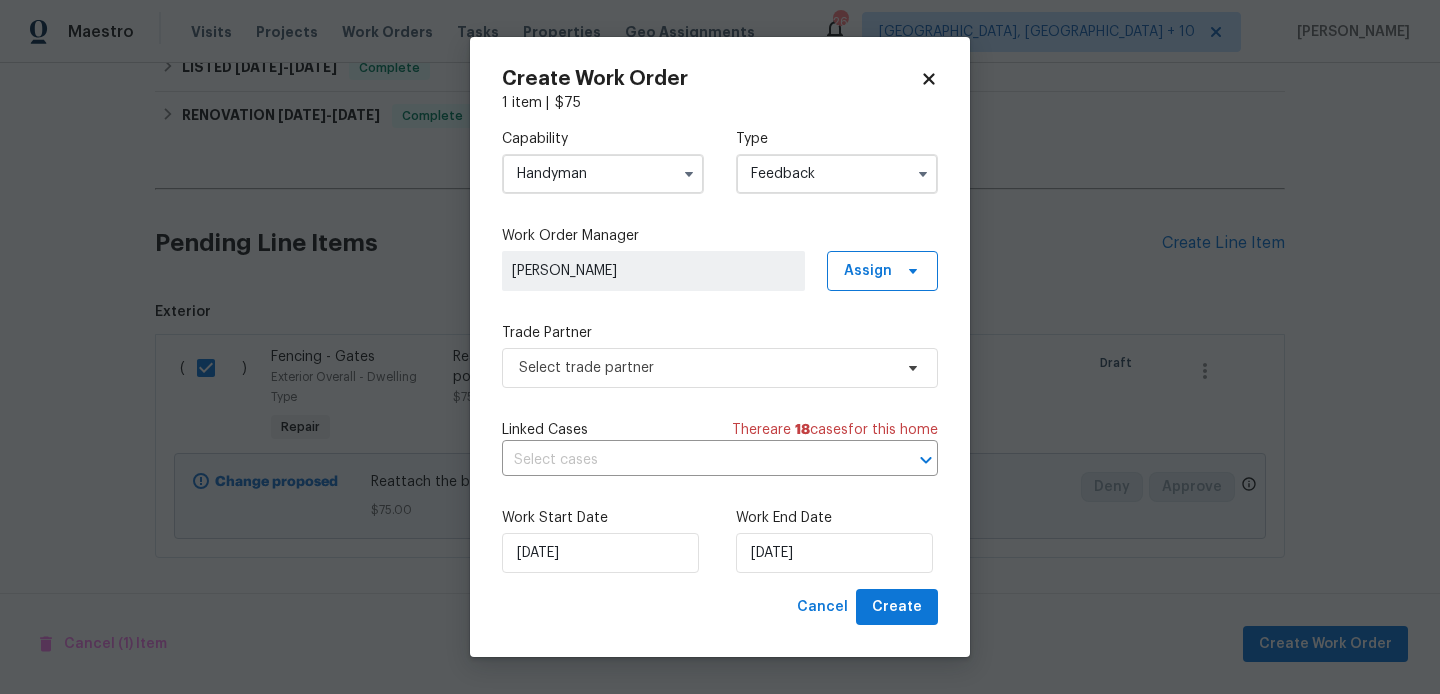click on "Handyman" at bounding box center [603, 174] 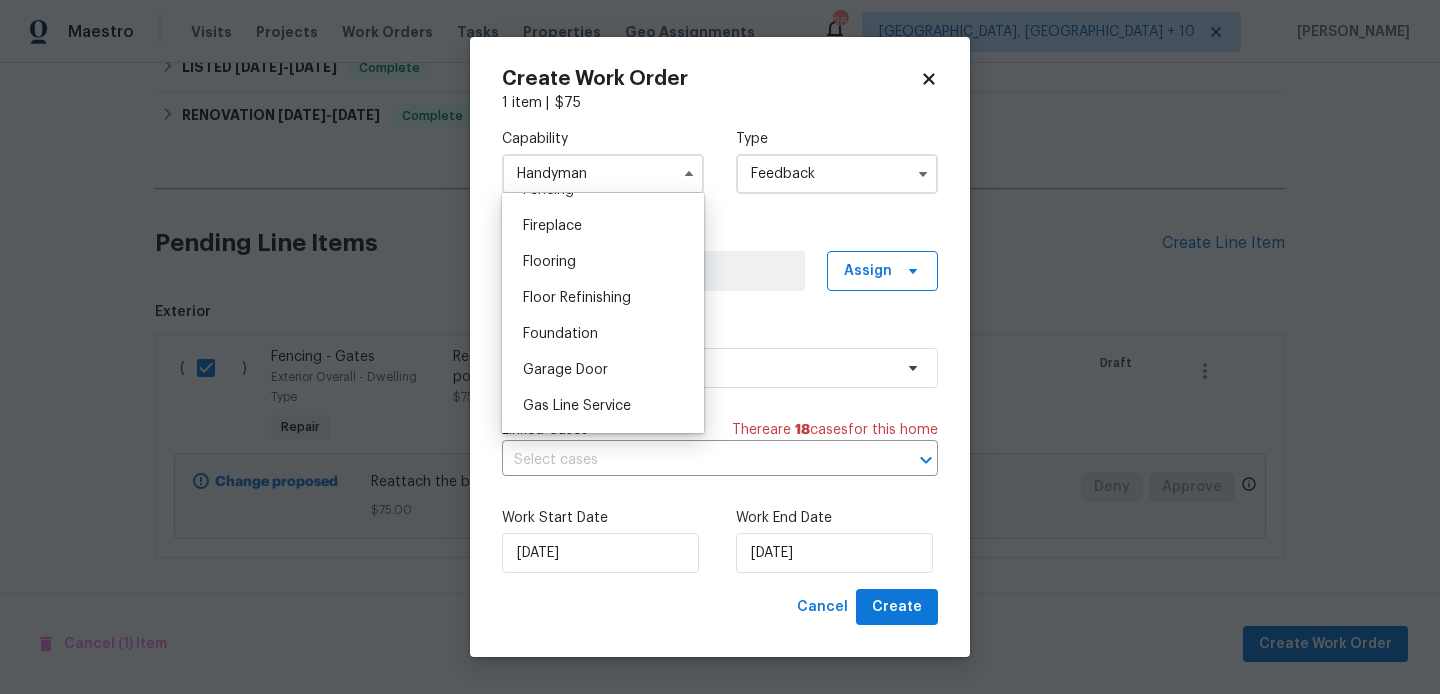 scroll, scrollTop: 799, scrollLeft: 0, axis: vertical 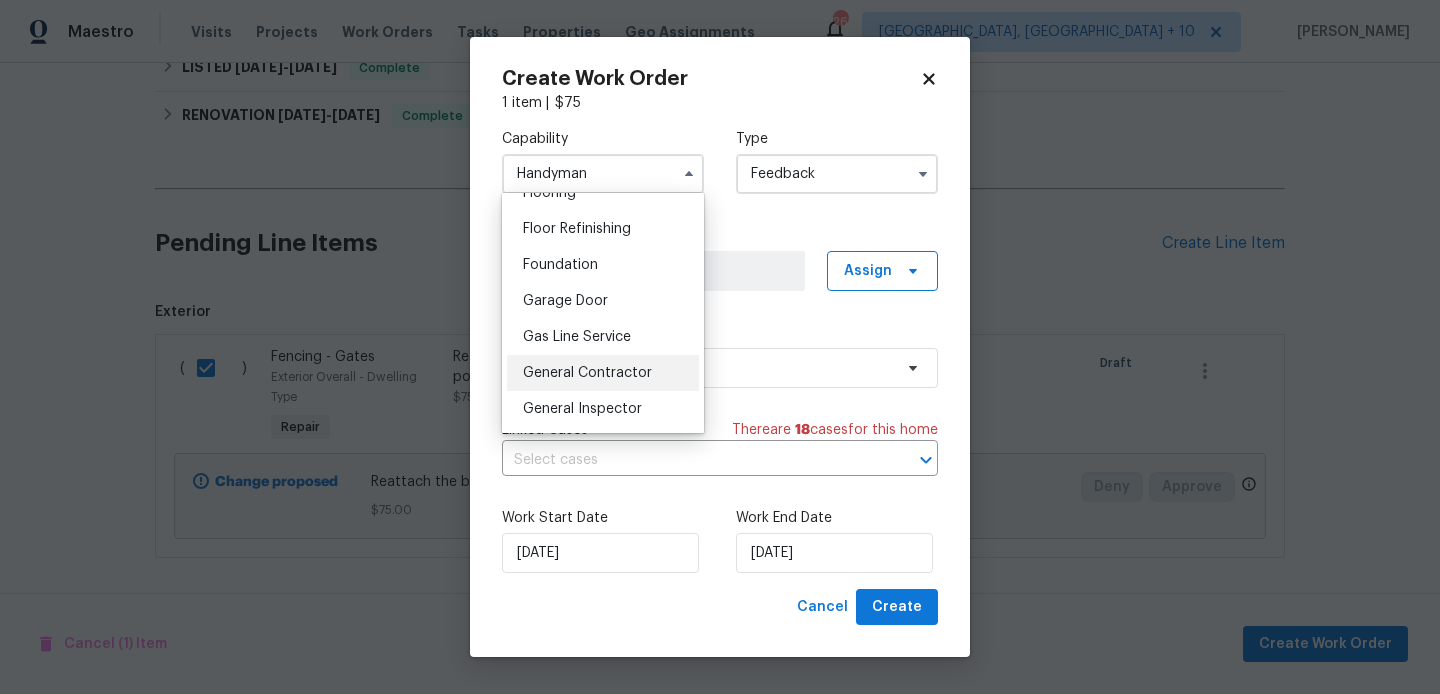 click on "General Contractor" at bounding box center (587, 373) 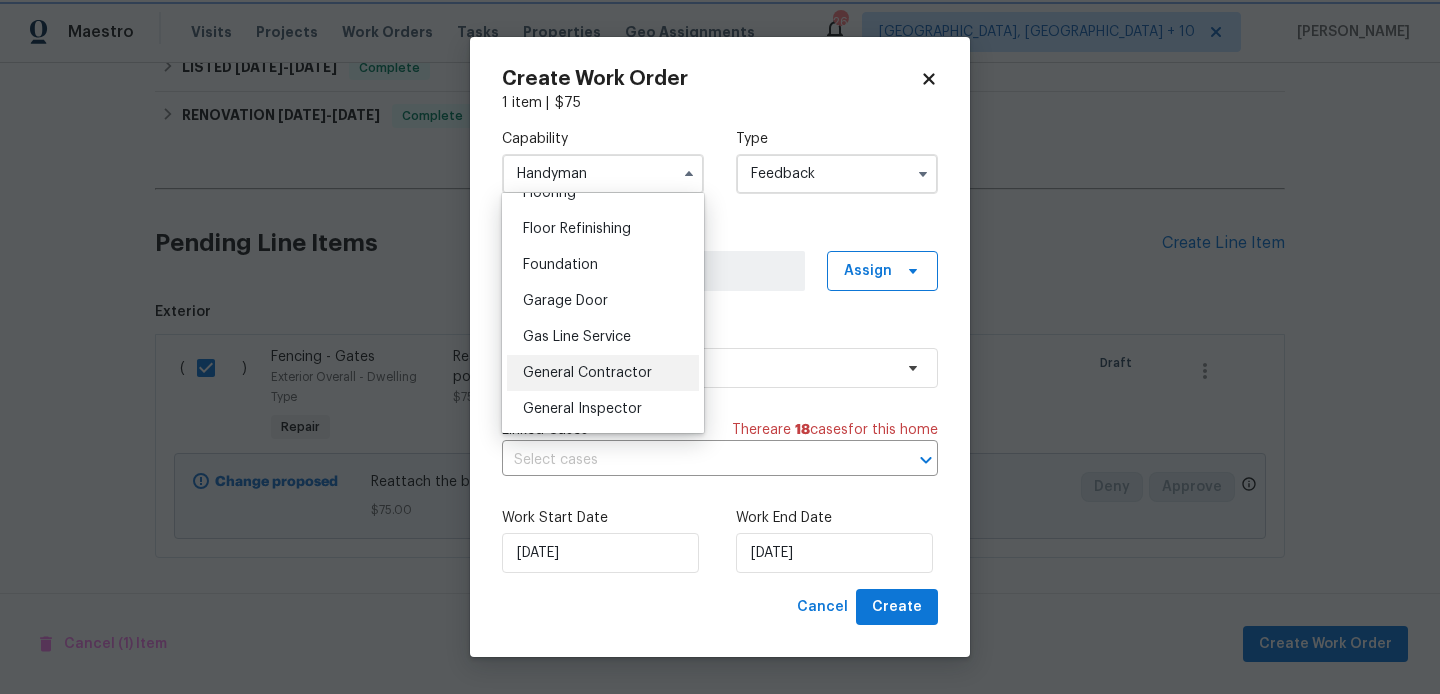 type on "General Contractor" 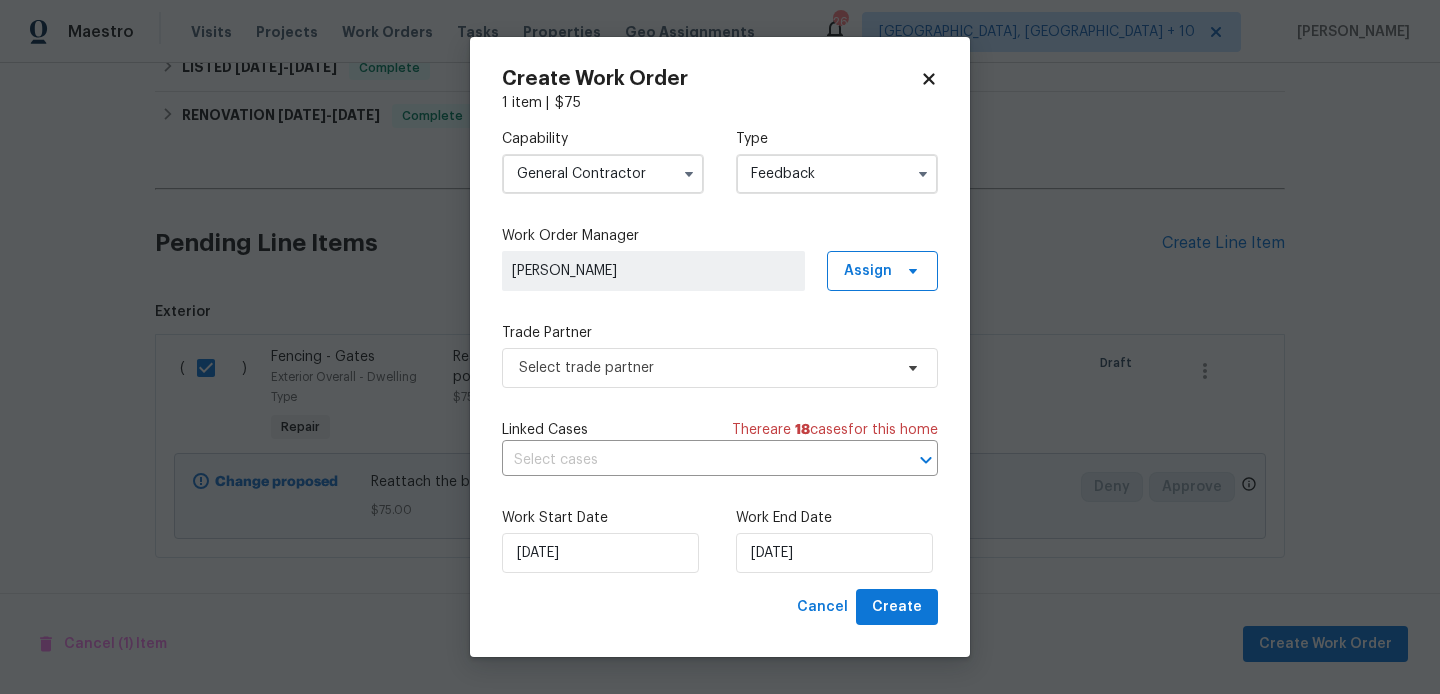 click on "Trade Partner   Select trade partner" at bounding box center [720, 355] 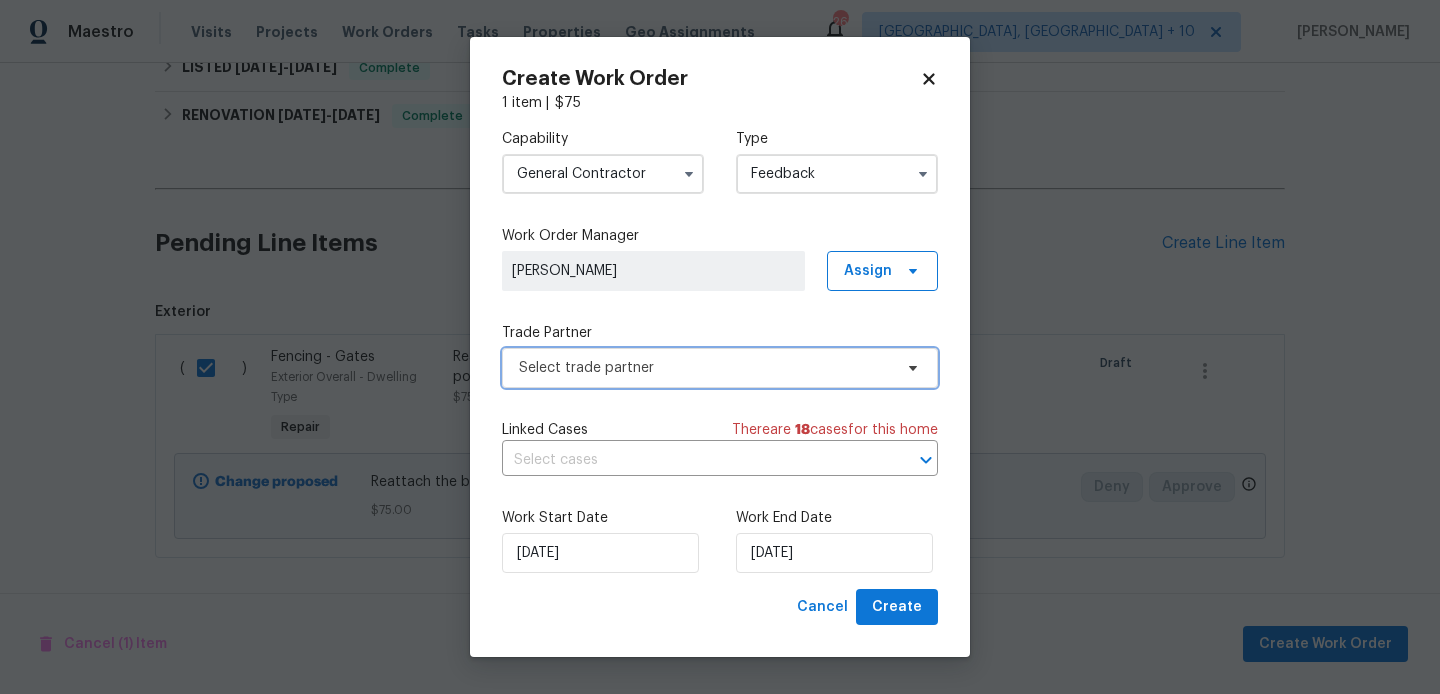 click on "Select trade partner" at bounding box center (705, 368) 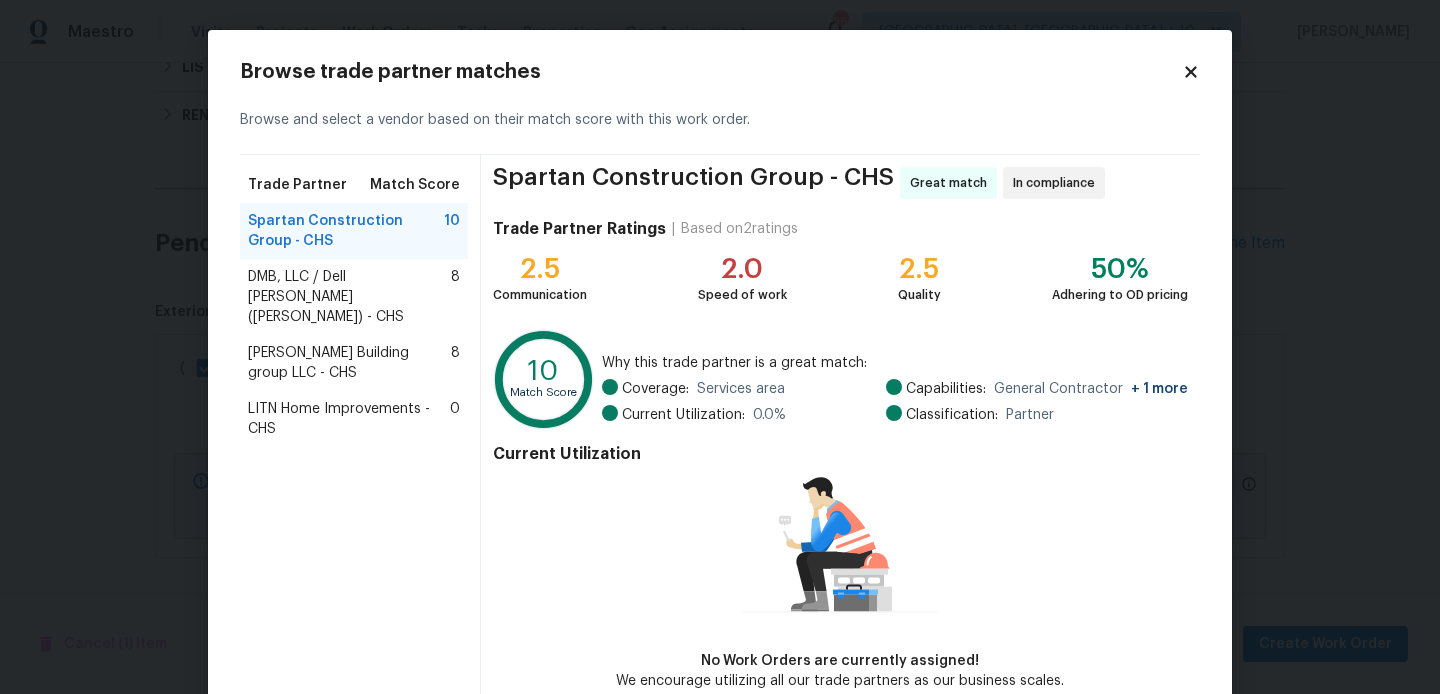 click on "DMB, LLC / Dell Bryson (Heise) - CHS" at bounding box center (349, 297) 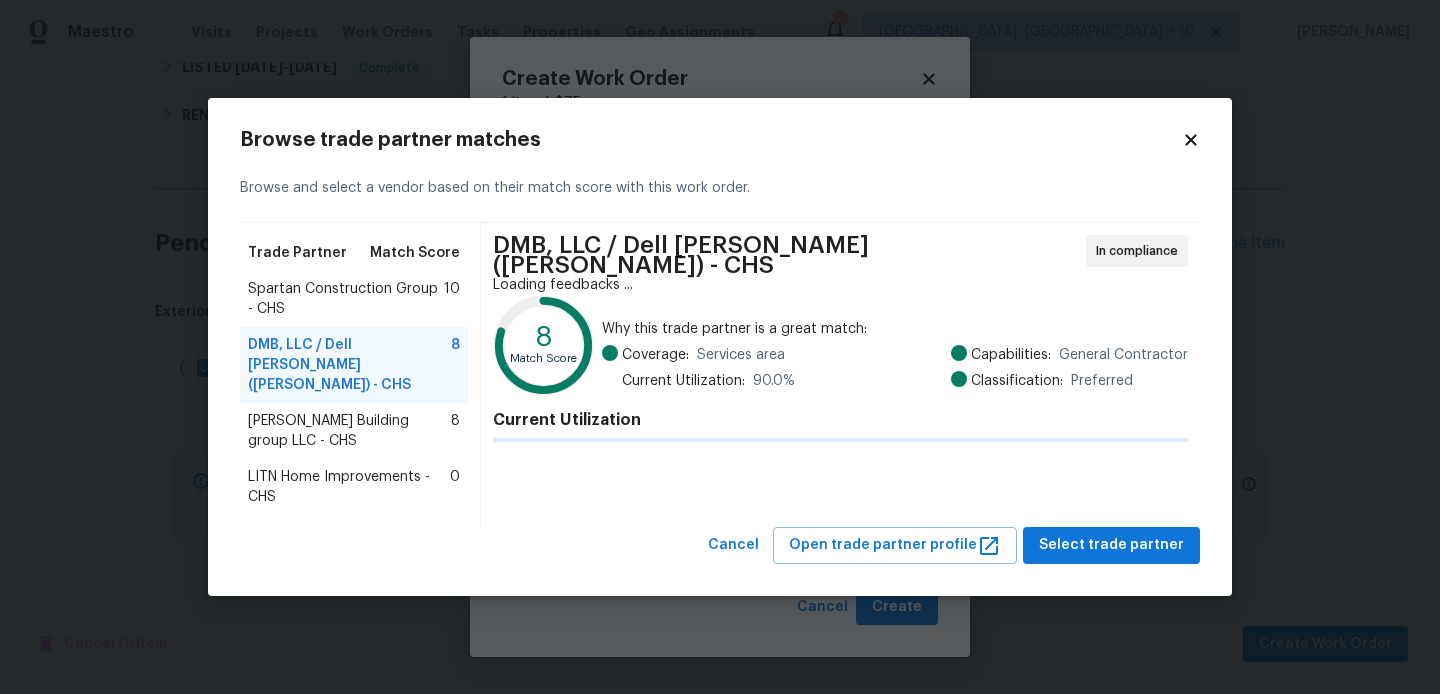 click on "Spartan Construction Group  - CHS 10" at bounding box center [354, 299] 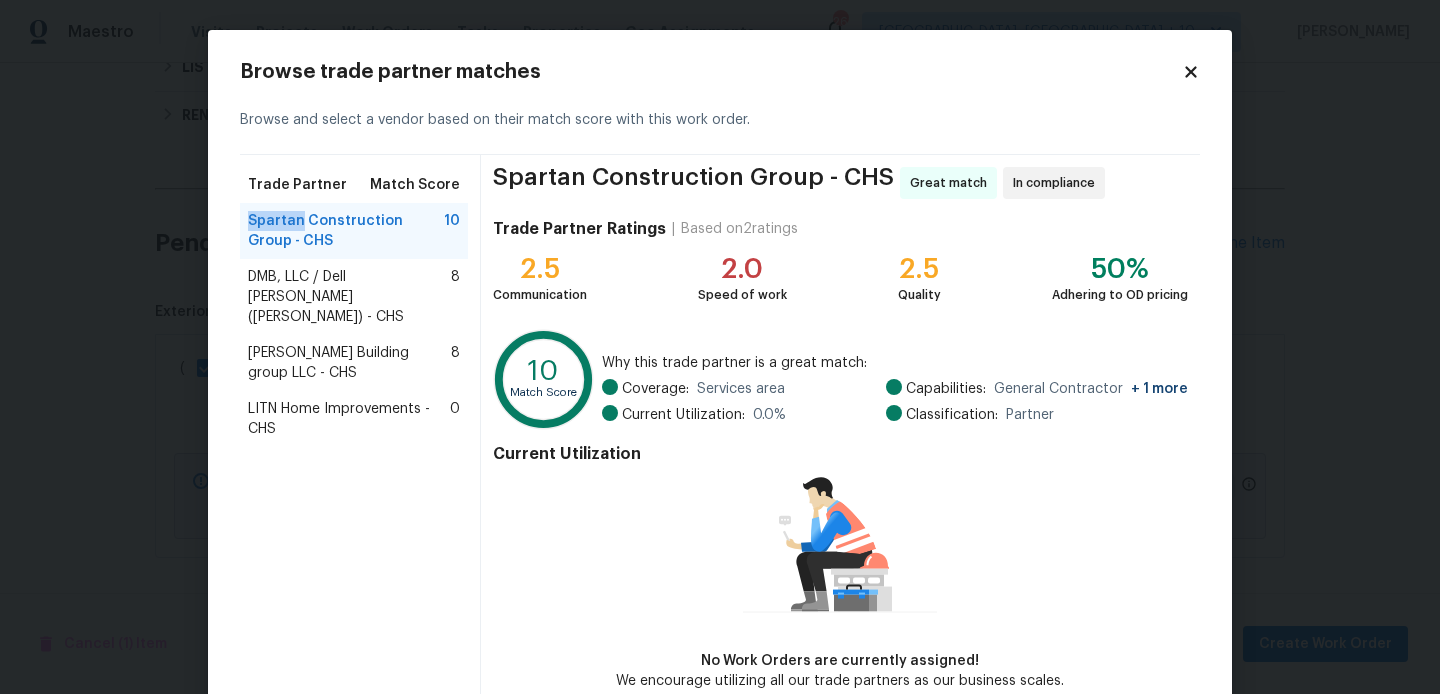 scroll, scrollTop: 106, scrollLeft: 0, axis: vertical 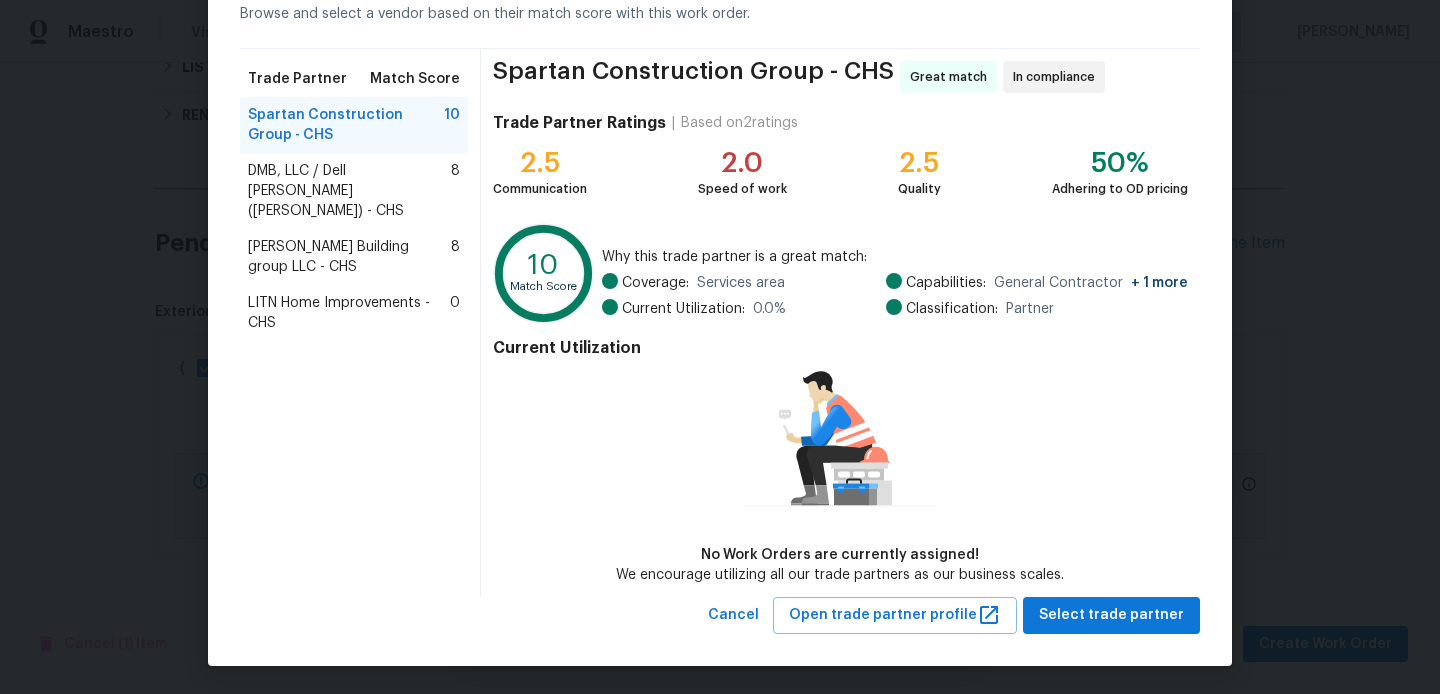 click on "Browse trade partner matches Browse and select a vendor based on their match score with this work order. Trade Partner Match Score Spartan Construction Group  - CHS 10 DMB, LLC / Dell Bryson (Heise) - CHS 8 Cobos Building group LLC - CHS 8 LITN Home Improvements - CHS 0 Spartan Construction Group  - CHS Great match In compliance Trade Partner Ratings    |    Based on  2  ratings 2.5 Communication 2.0 Speed of work 2.5 Quality 50% Adhering to OD pricing 10 Match Score Why this trade partner is a great match: Coverage: Services area Current Utilization: 0.0 % Capabilities: General Contractor + 1 more Classification: Partner Current Utilization No Work Orders are currently assigned! We encourage utilizing all our trade partners as our business scales. Cancel Open trade partner profile Select trade partner" at bounding box center (720, 295) 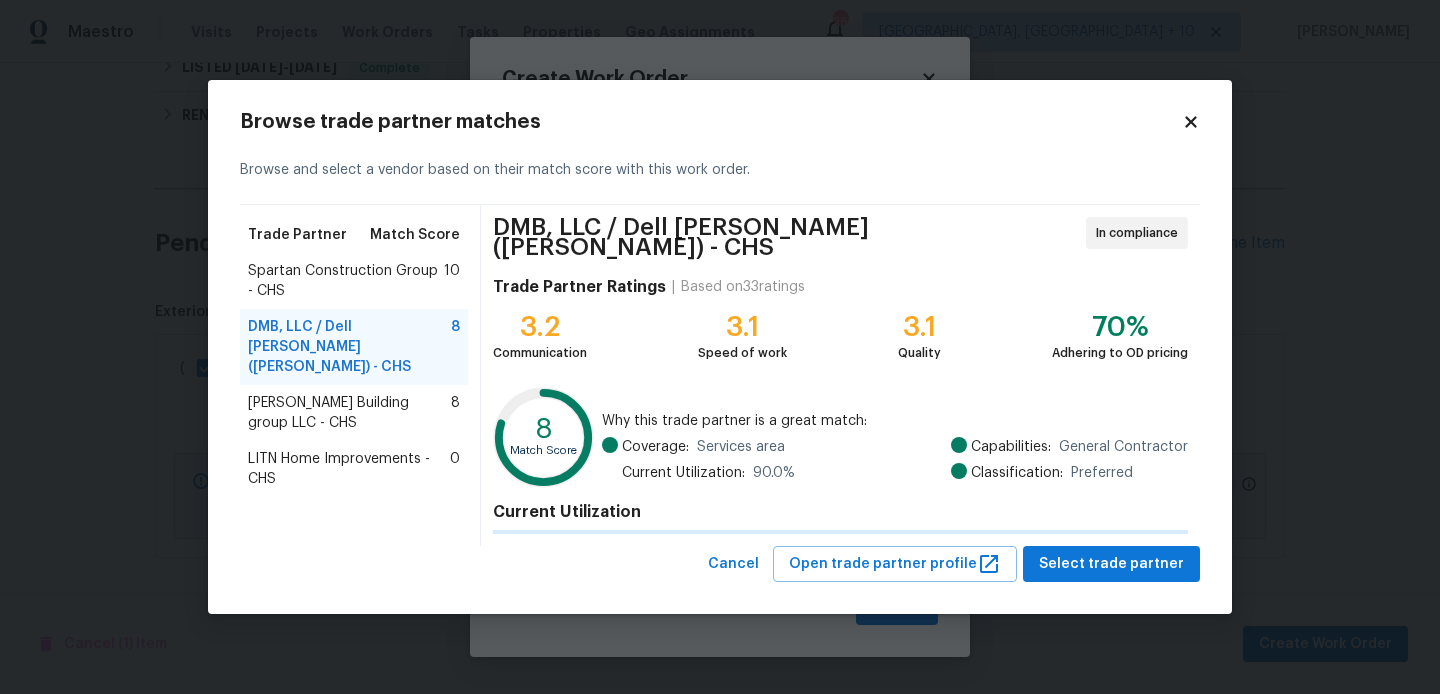 scroll, scrollTop: 0, scrollLeft: 0, axis: both 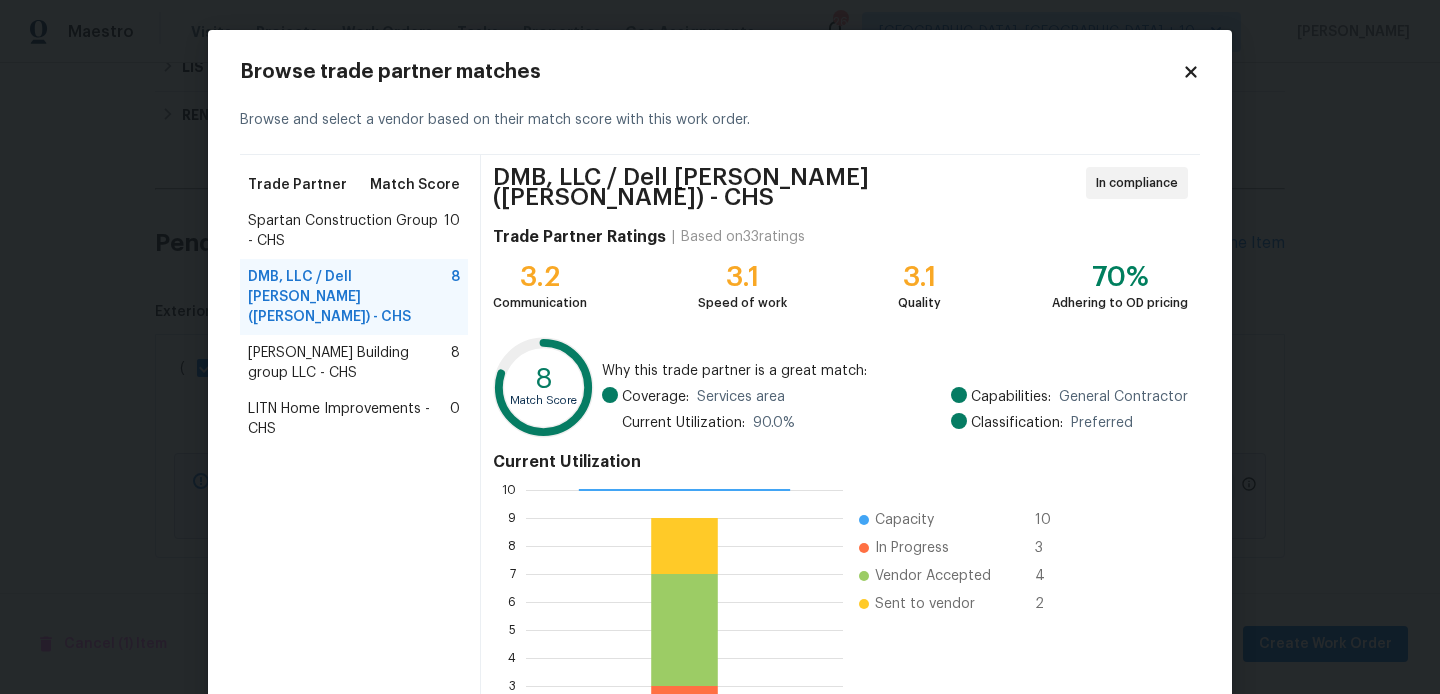 click on "Cobos Building group LLC - CHS" at bounding box center (349, 363) 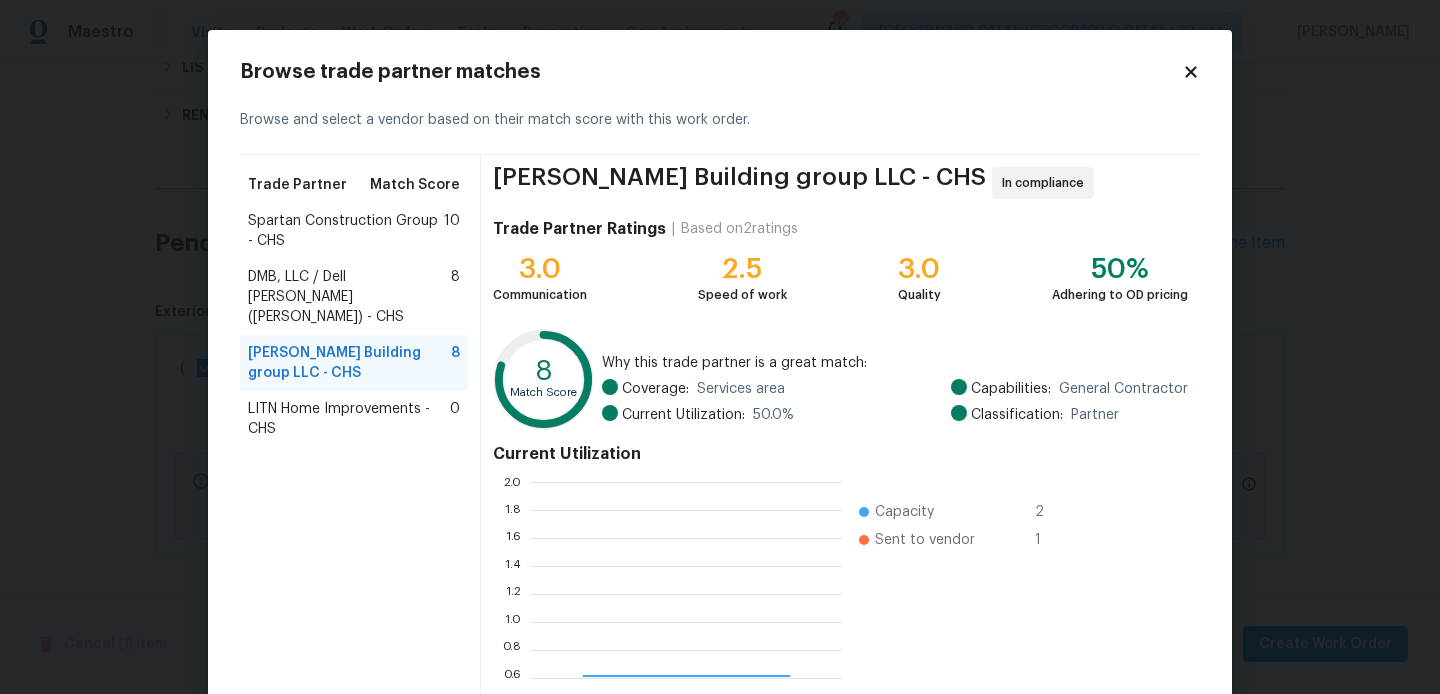 scroll, scrollTop: 2, scrollLeft: 1, axis: both 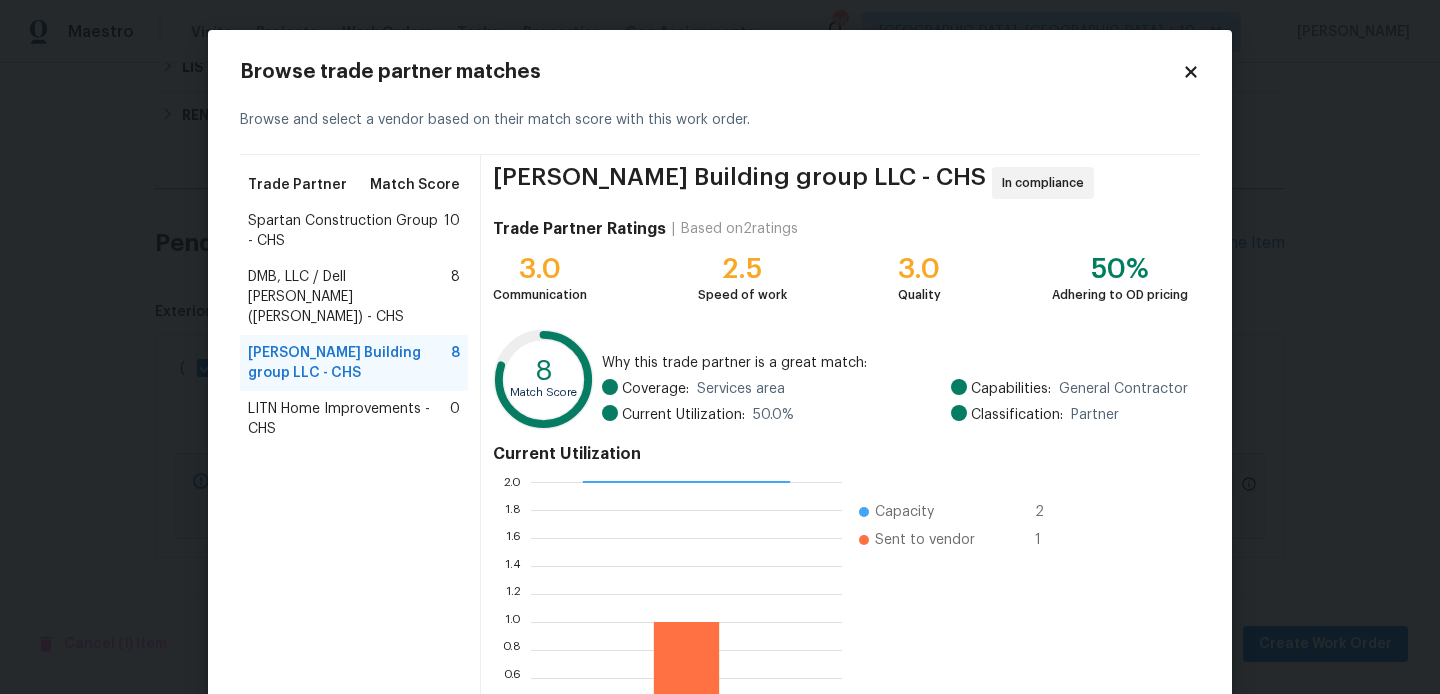 click on "LITN Home Improvements - CHS" at bounding box center [349, 419] 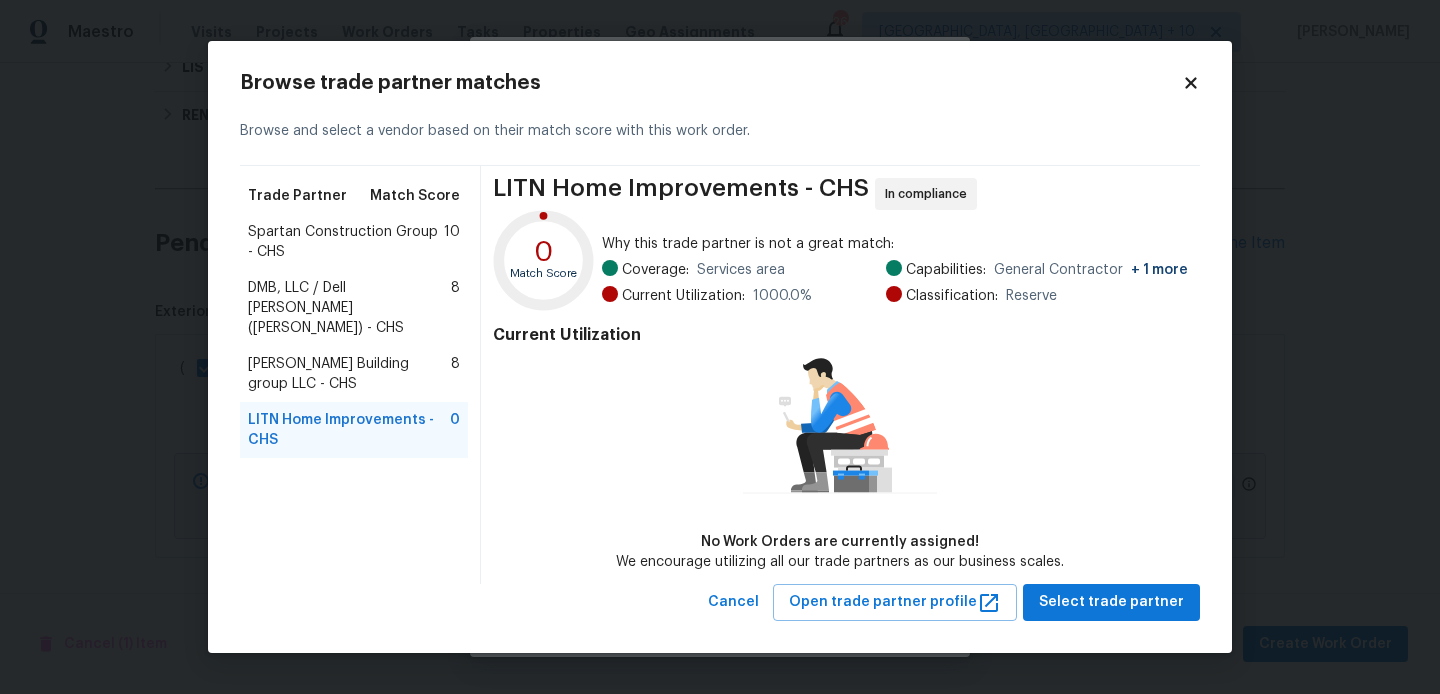 click on "DMB, LLC / Dell Bryson (Heise) - CHS" at bounding box center (349, 308) 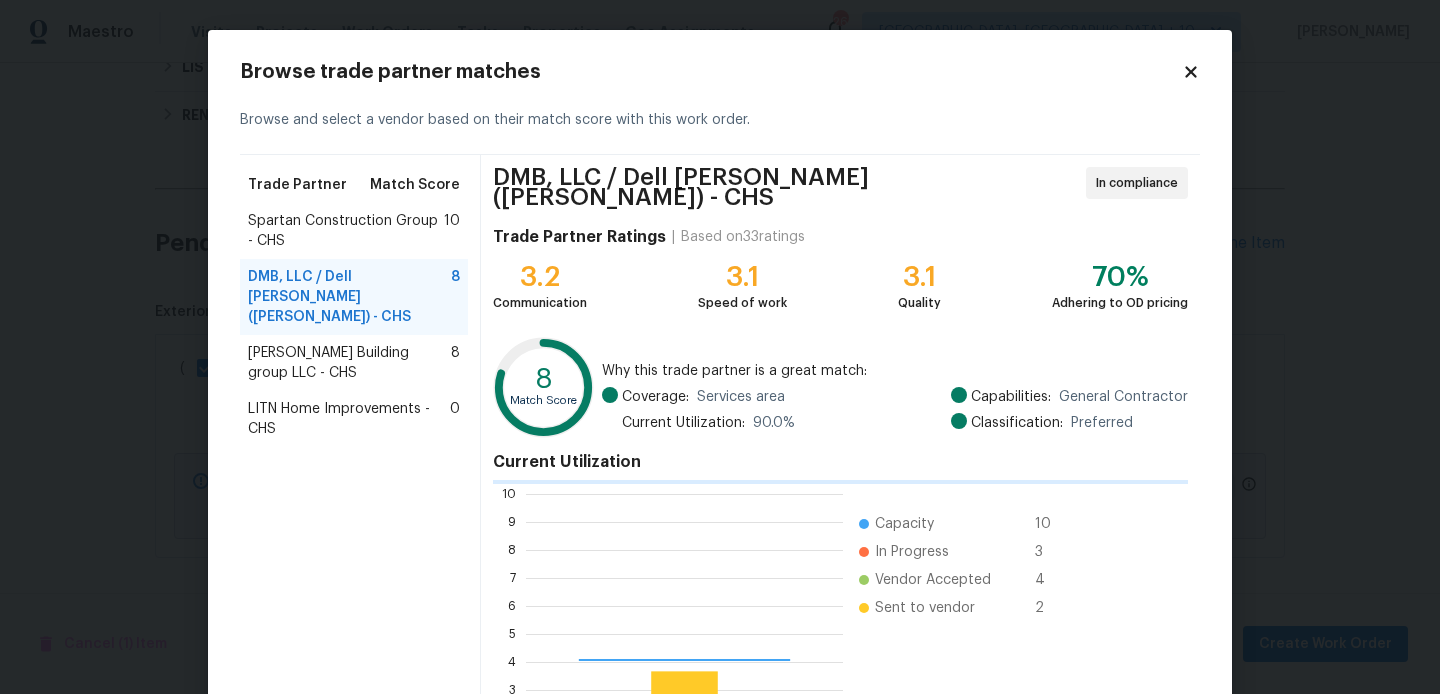 scroll, scrollTop: 2, scrollLeft: 2, axis: both 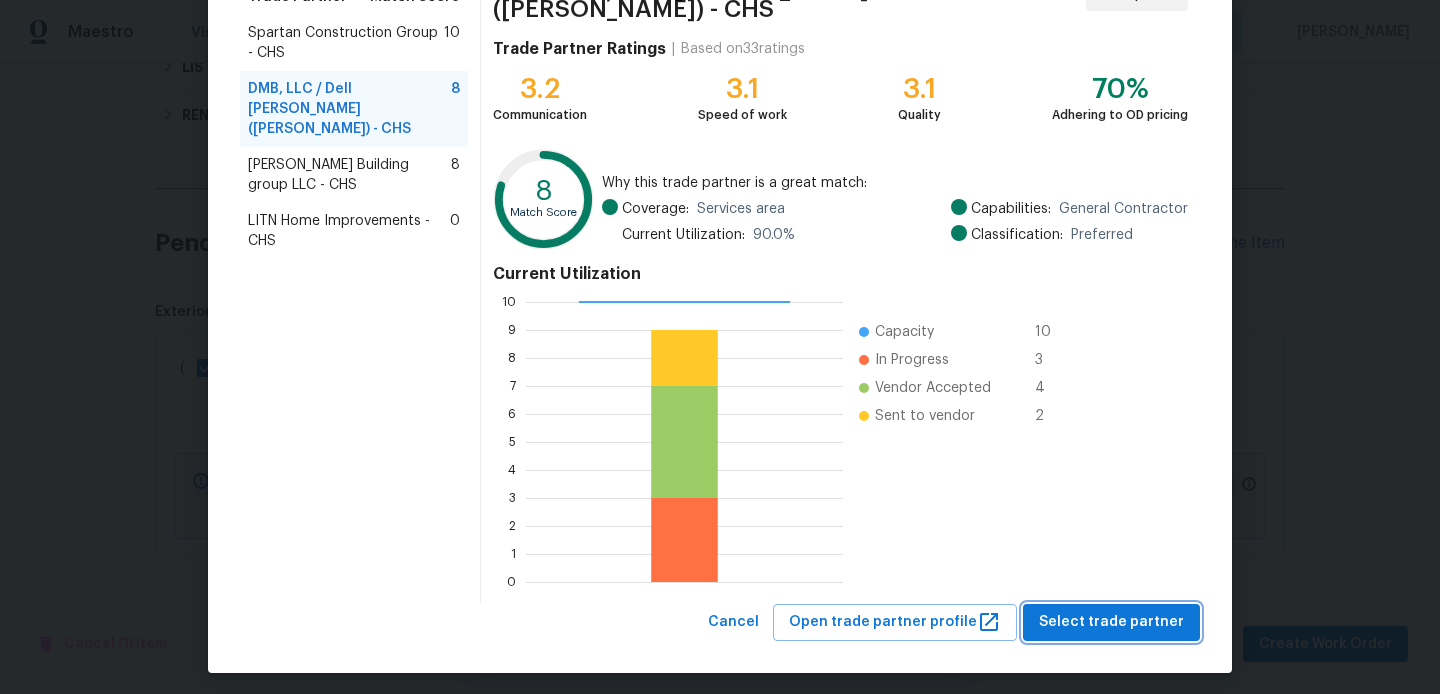 click on "Select trade partner" at bounding box center [1111, 622] 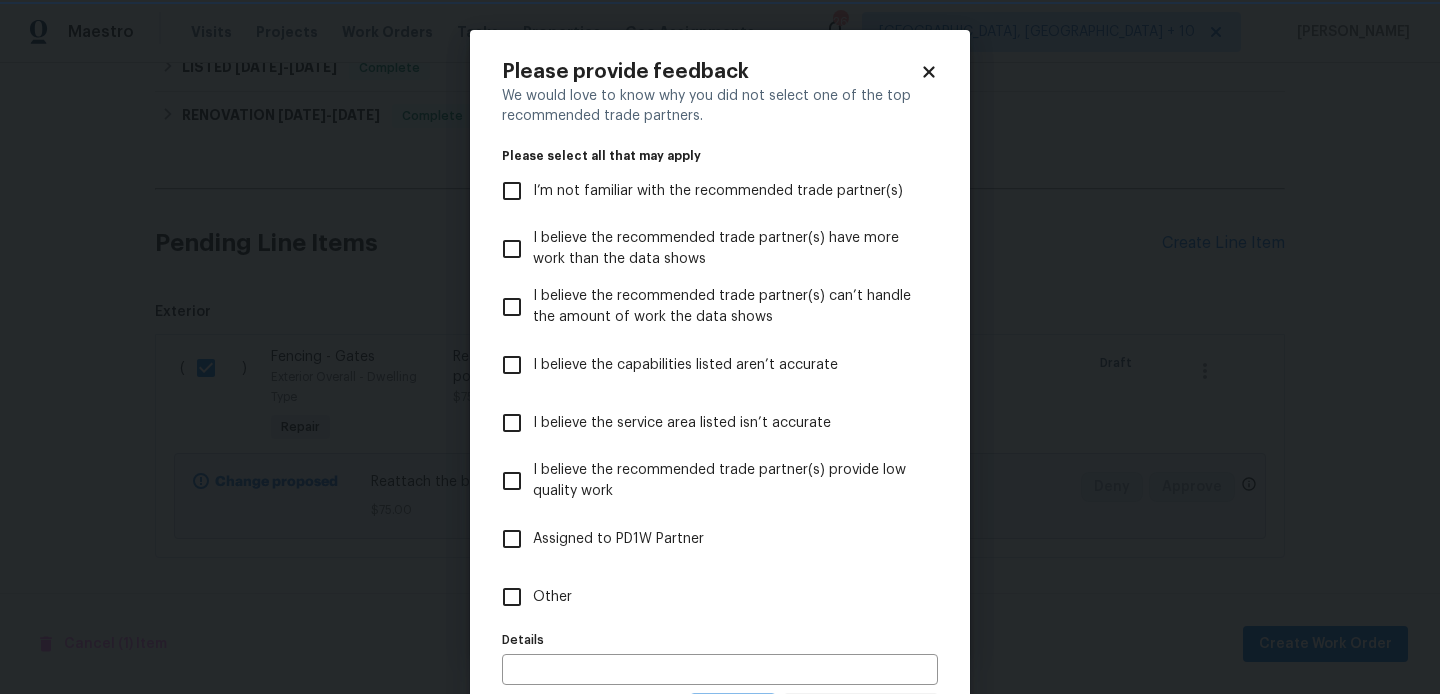 scroll, scrollTop: 0, scrollLeft: 0, axis: both 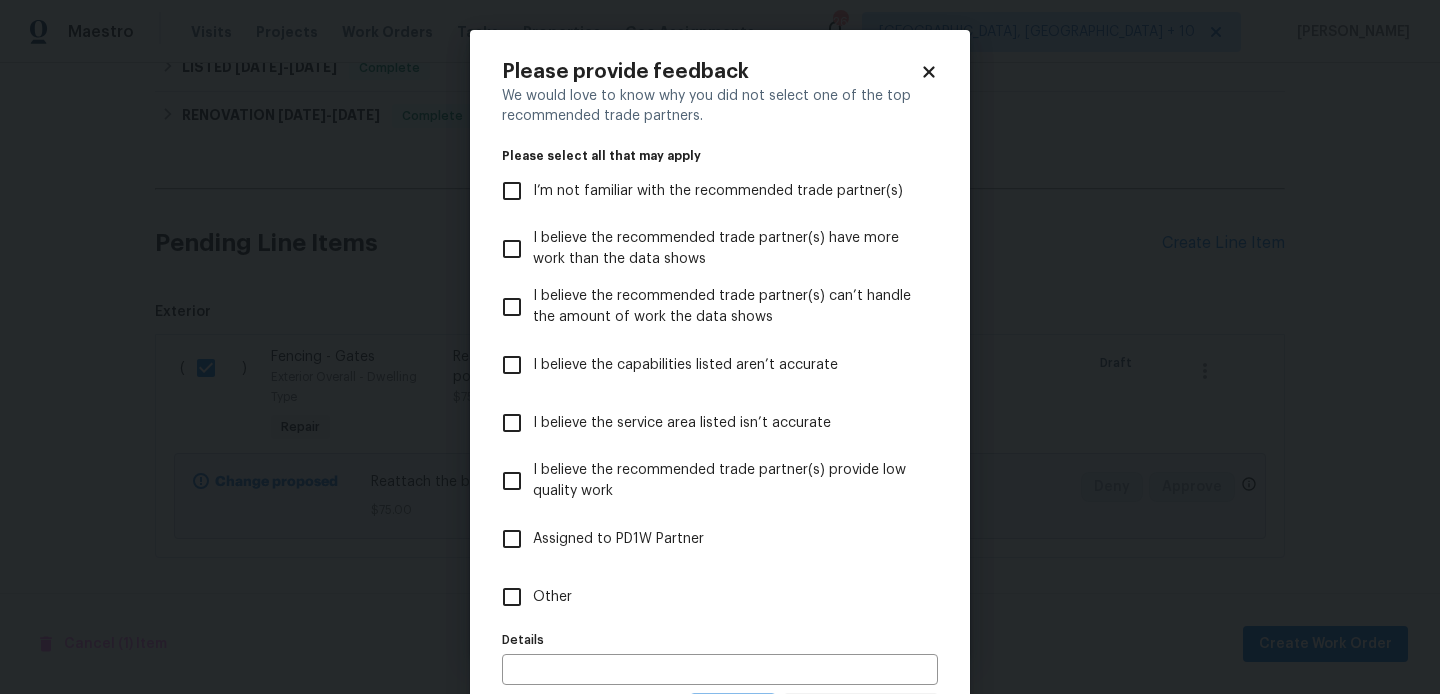 click on "Other" at bounding box center (552, 597) 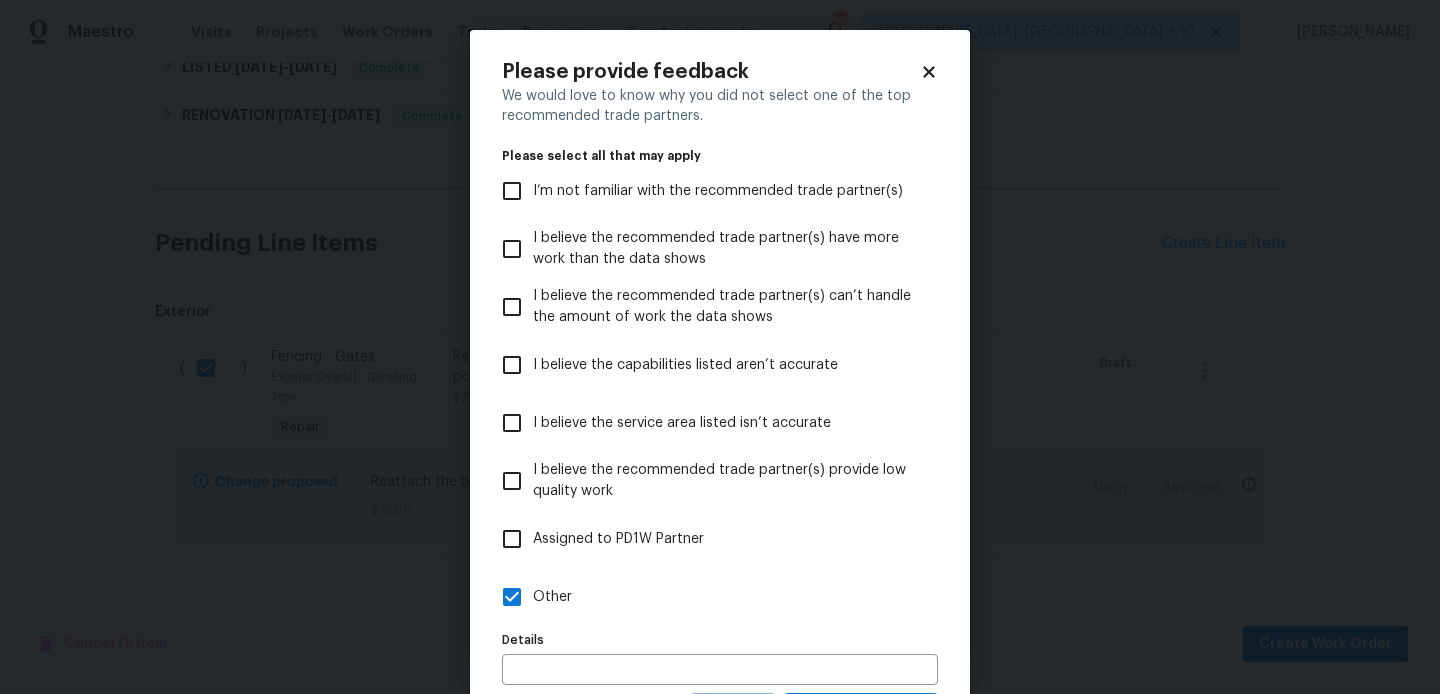 scroll, scrollTop: 98, scrollLeft: 0, axis: vertical 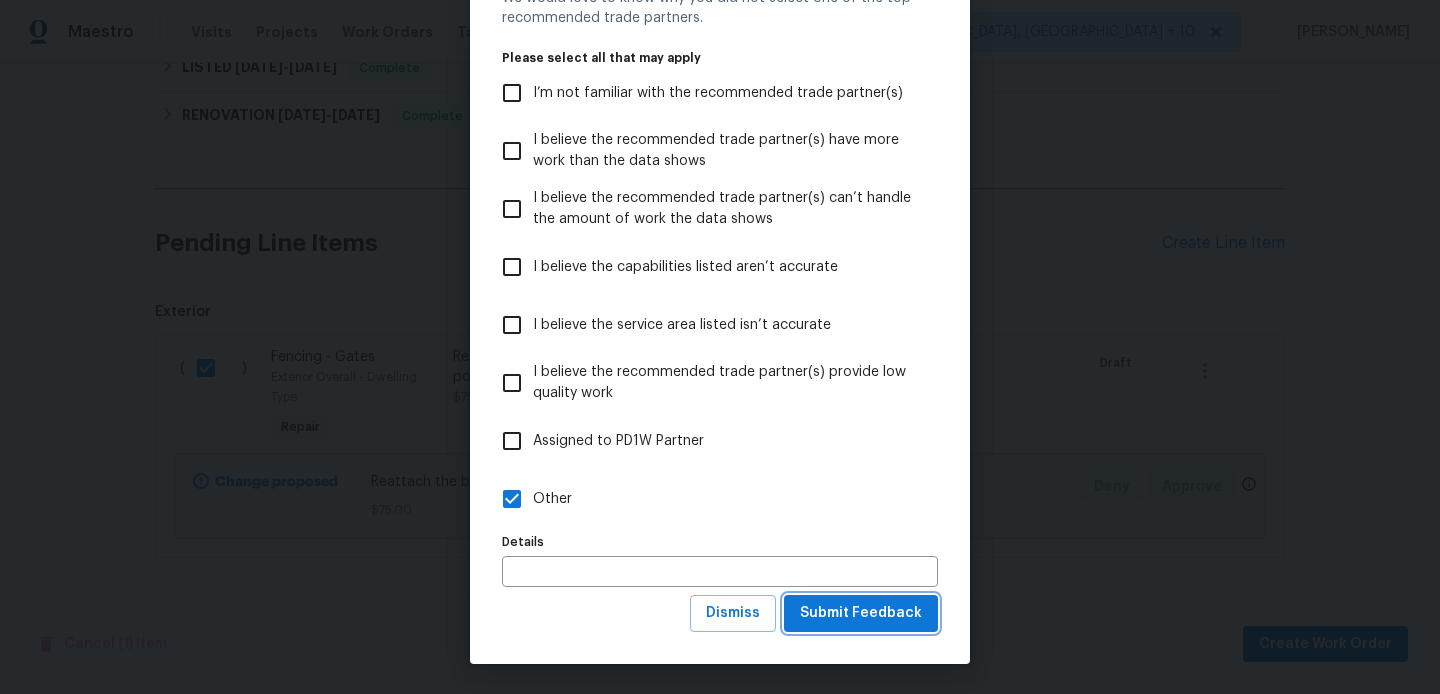click on "Submit Feedback" at bounding box center (861, 613) 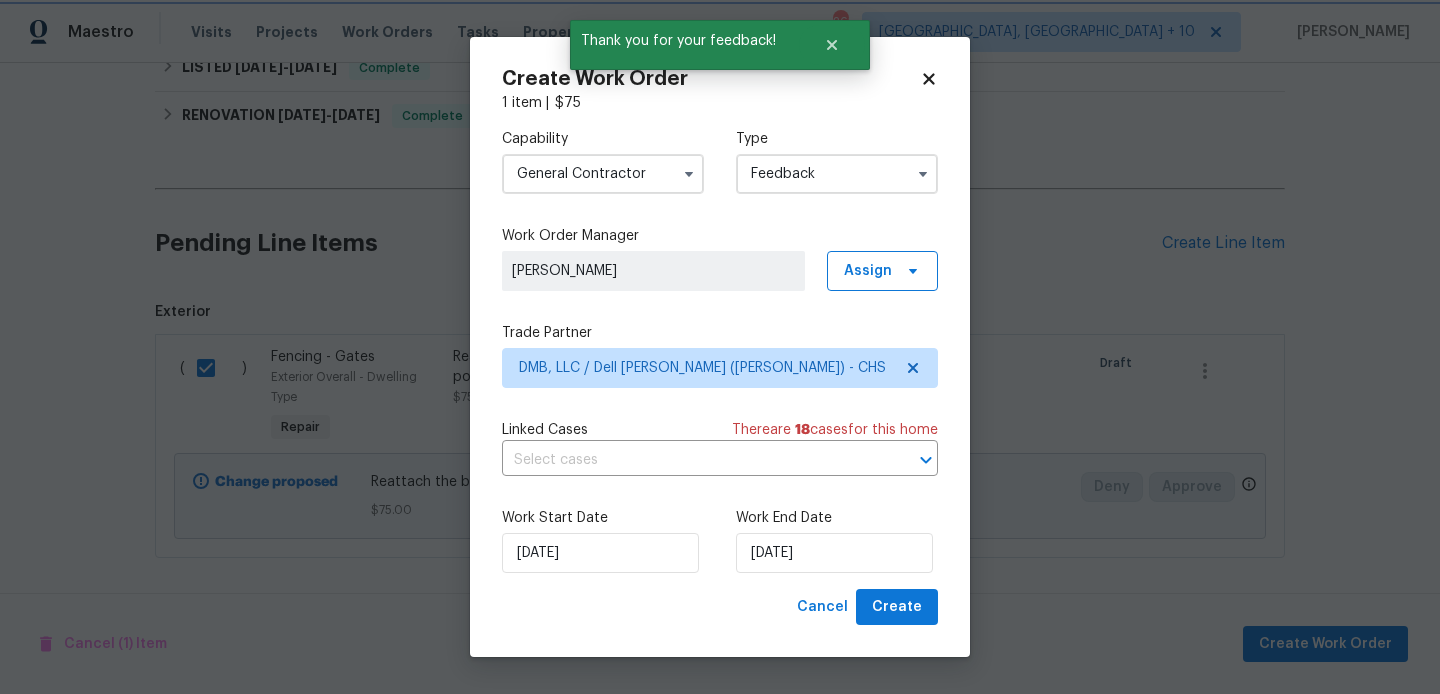 scroll, scrollTop: 0, scrollLeft: 0, axis: both 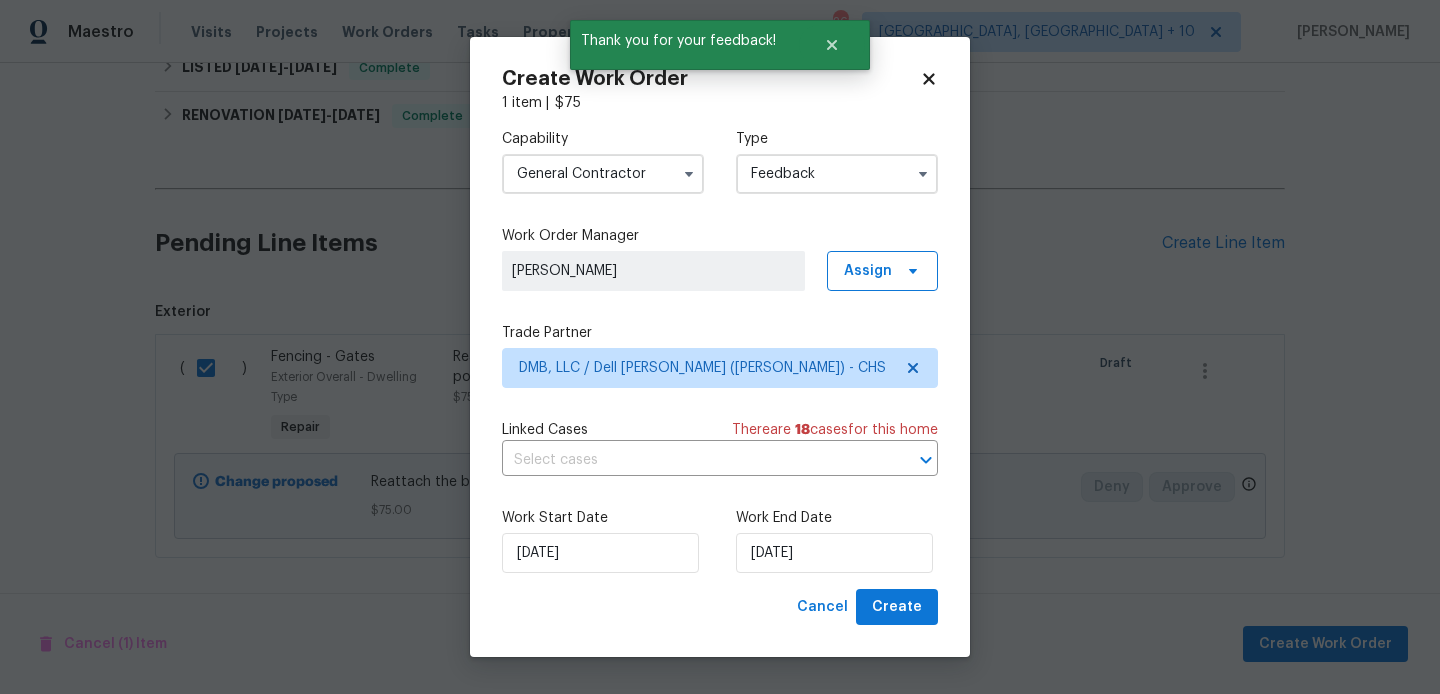 click on "General Contractor" at bounding box center [603, 174] 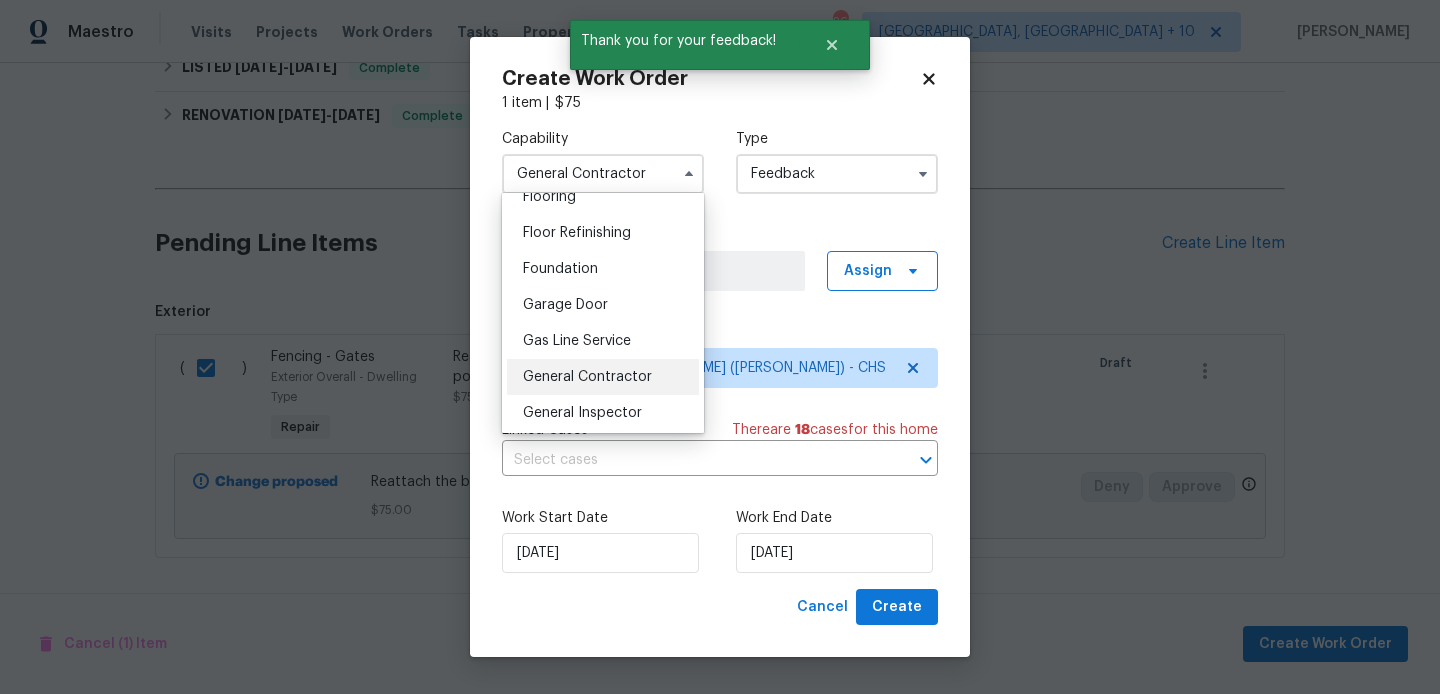 scroll, scrollTop: 960, scrollLeft: 0, axis: vertical 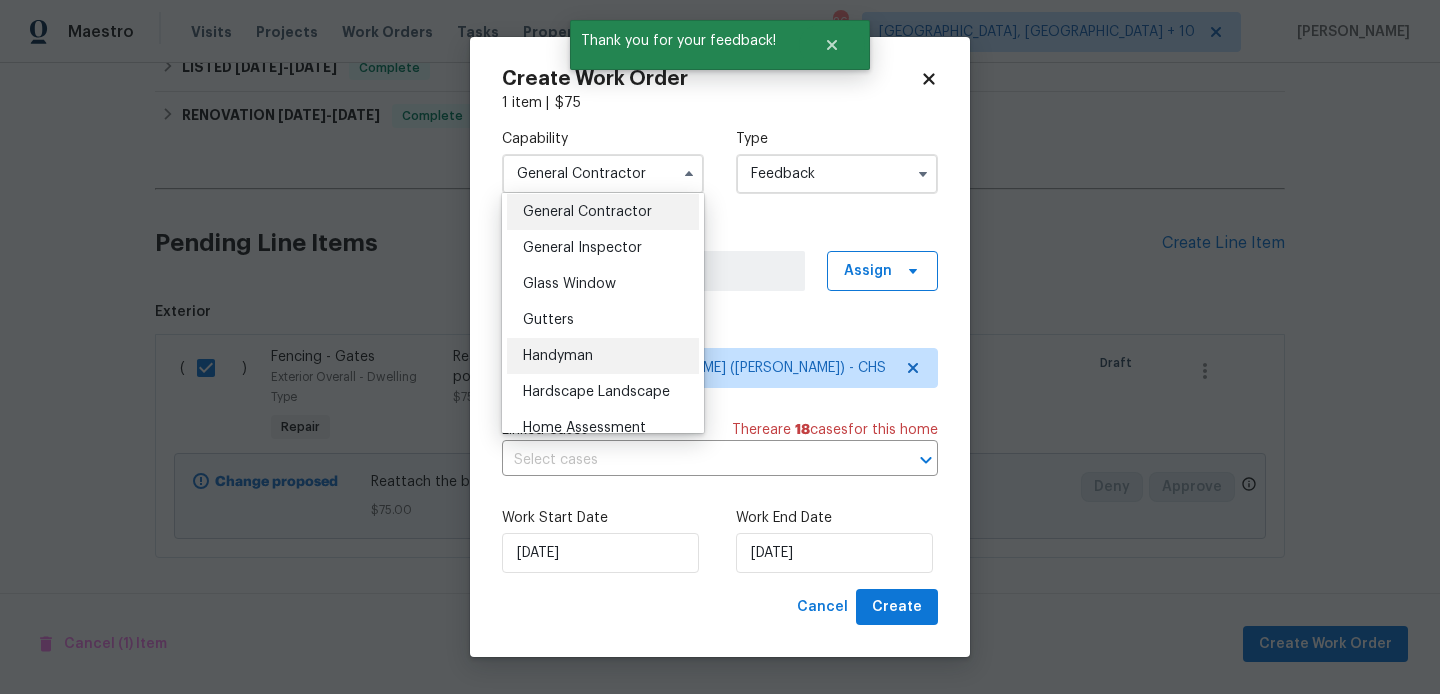 click on "Handyman" at bounding box center (603, 356) 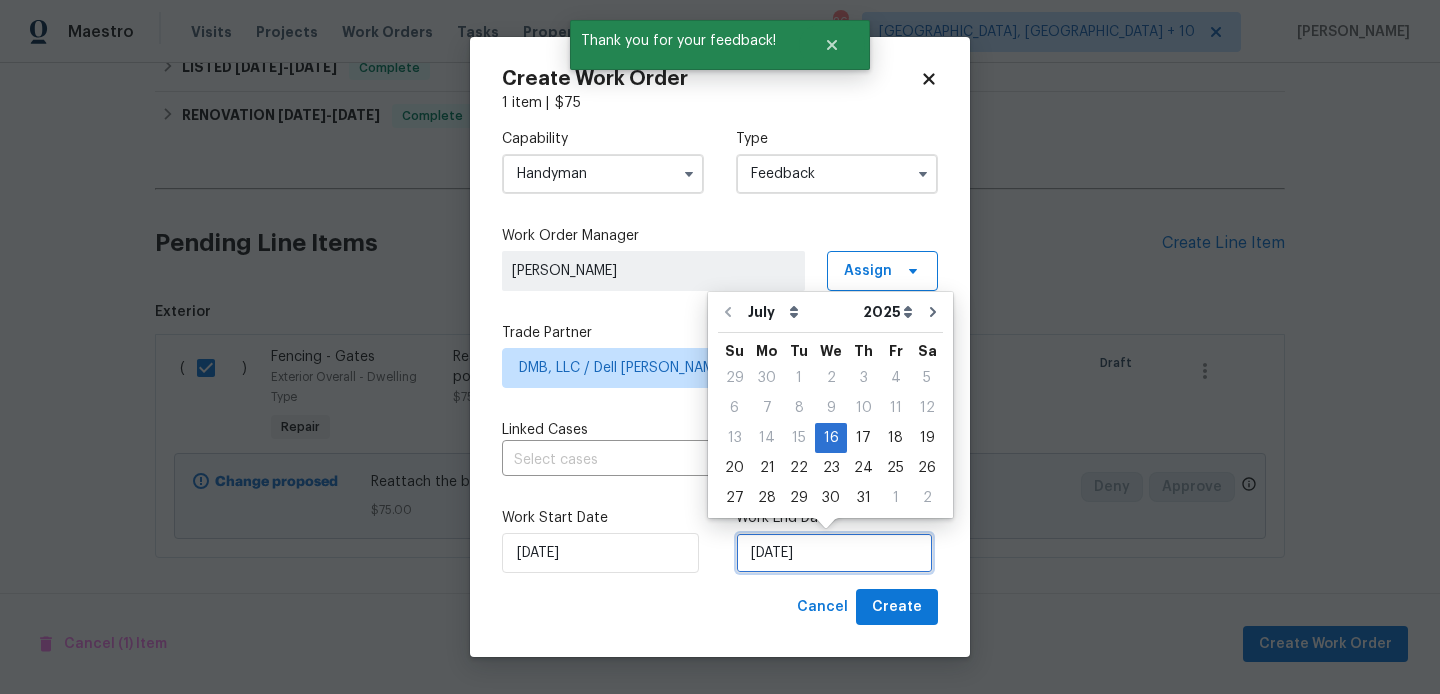 click on "16/07/2025" at bounding box center [834, 553] 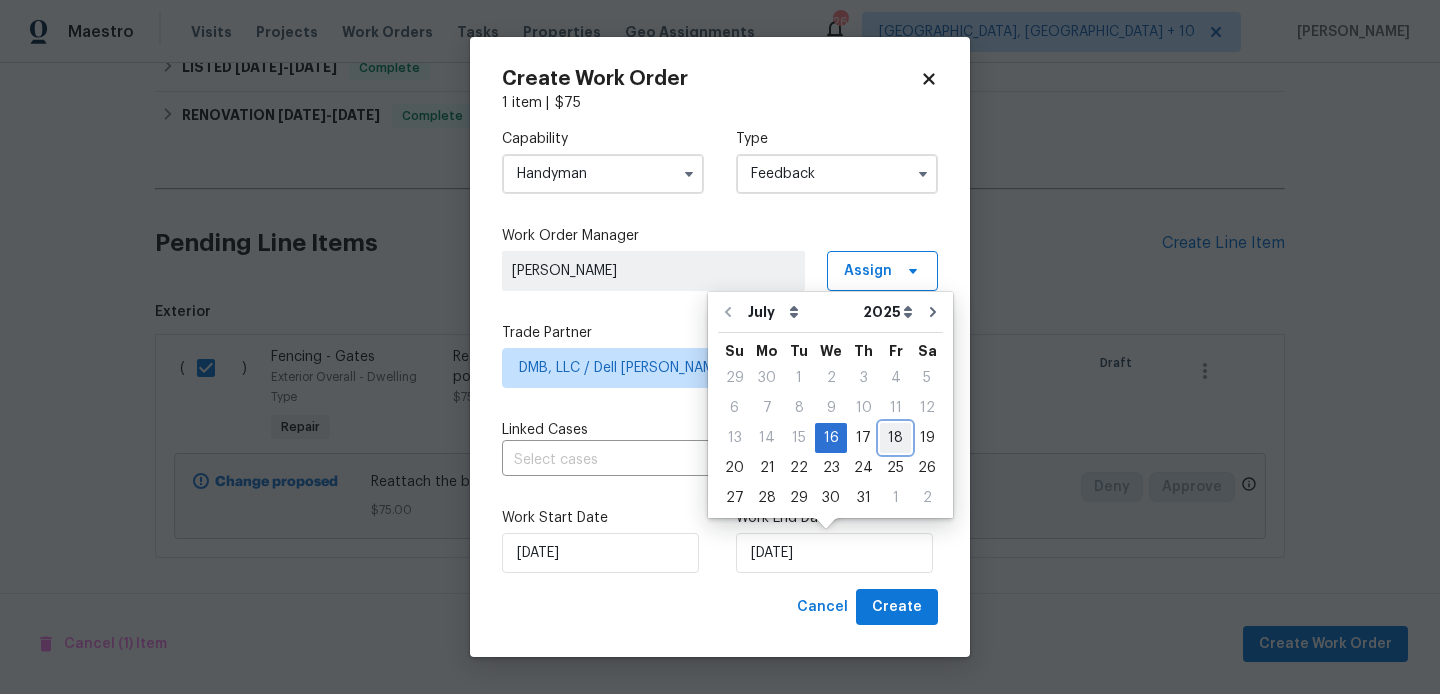 click on "18" at bounding box center [895, 438] 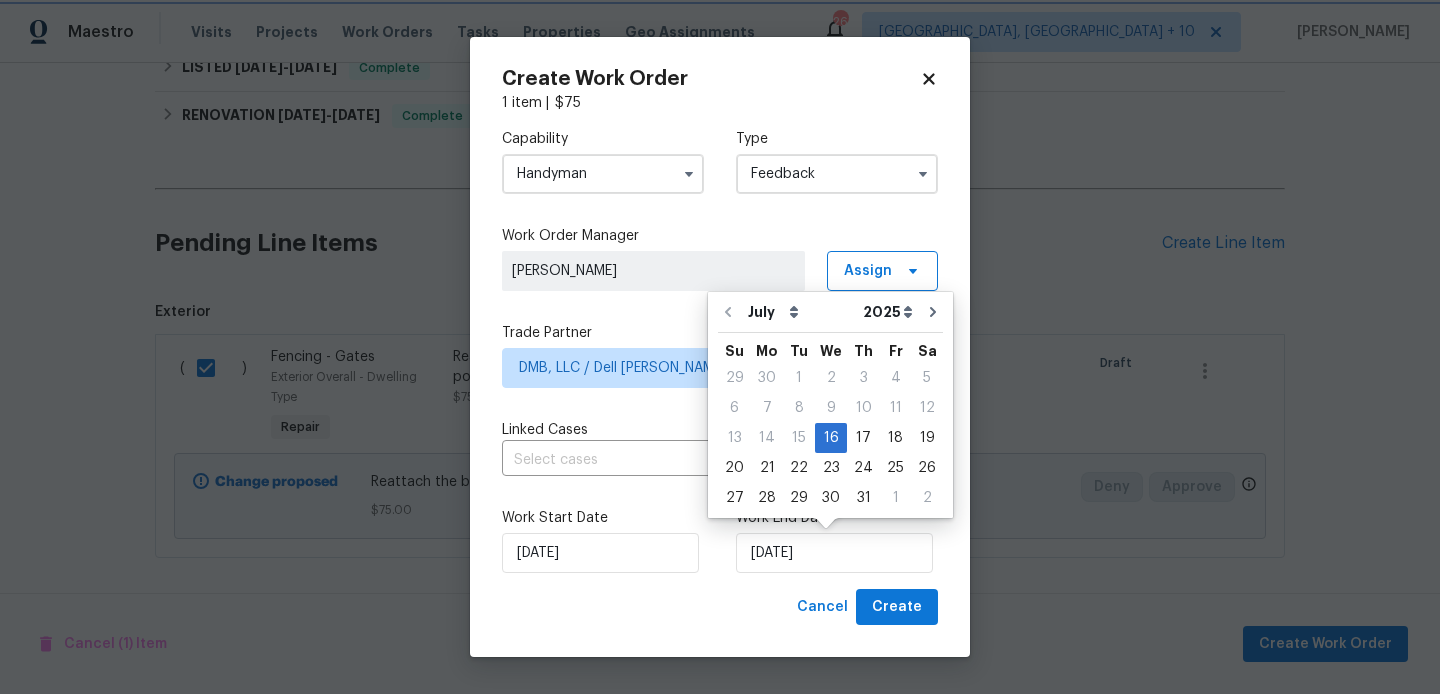 type on "18/07/2025" 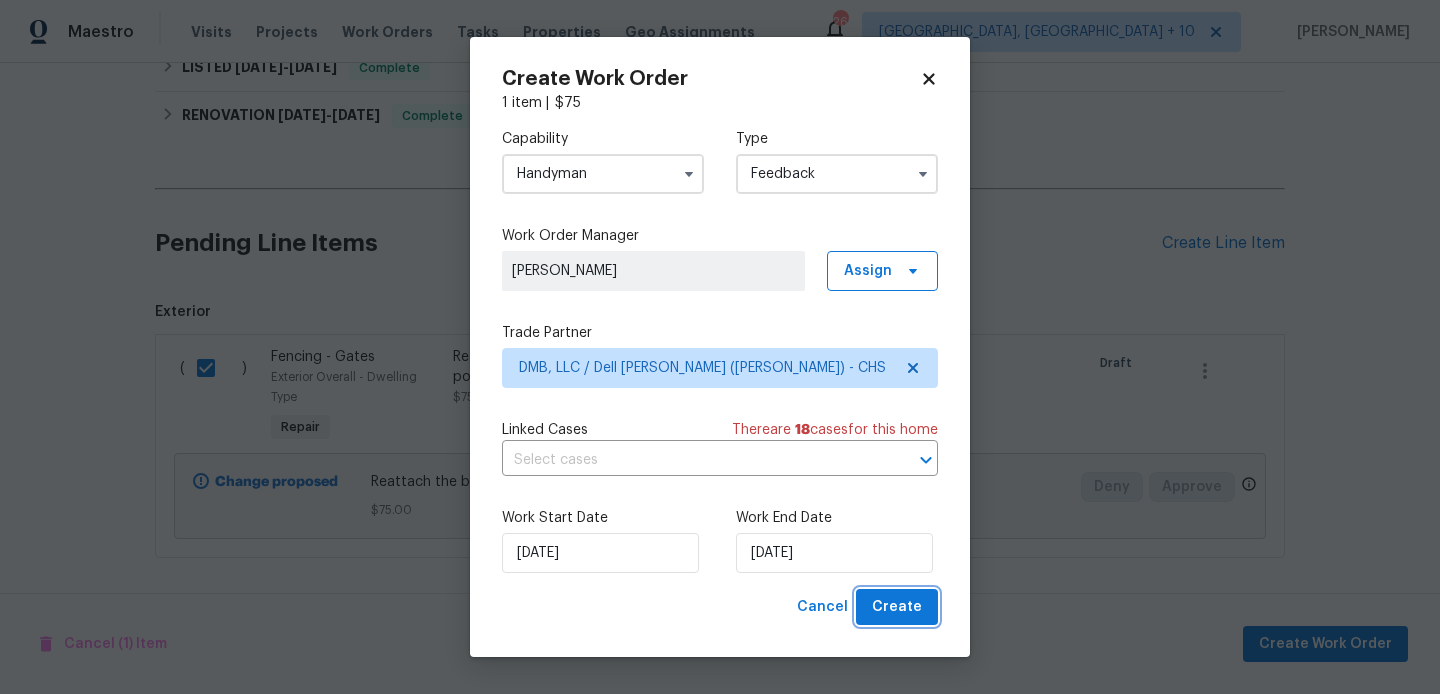 click on "Create" at bounding box center (897, 607) 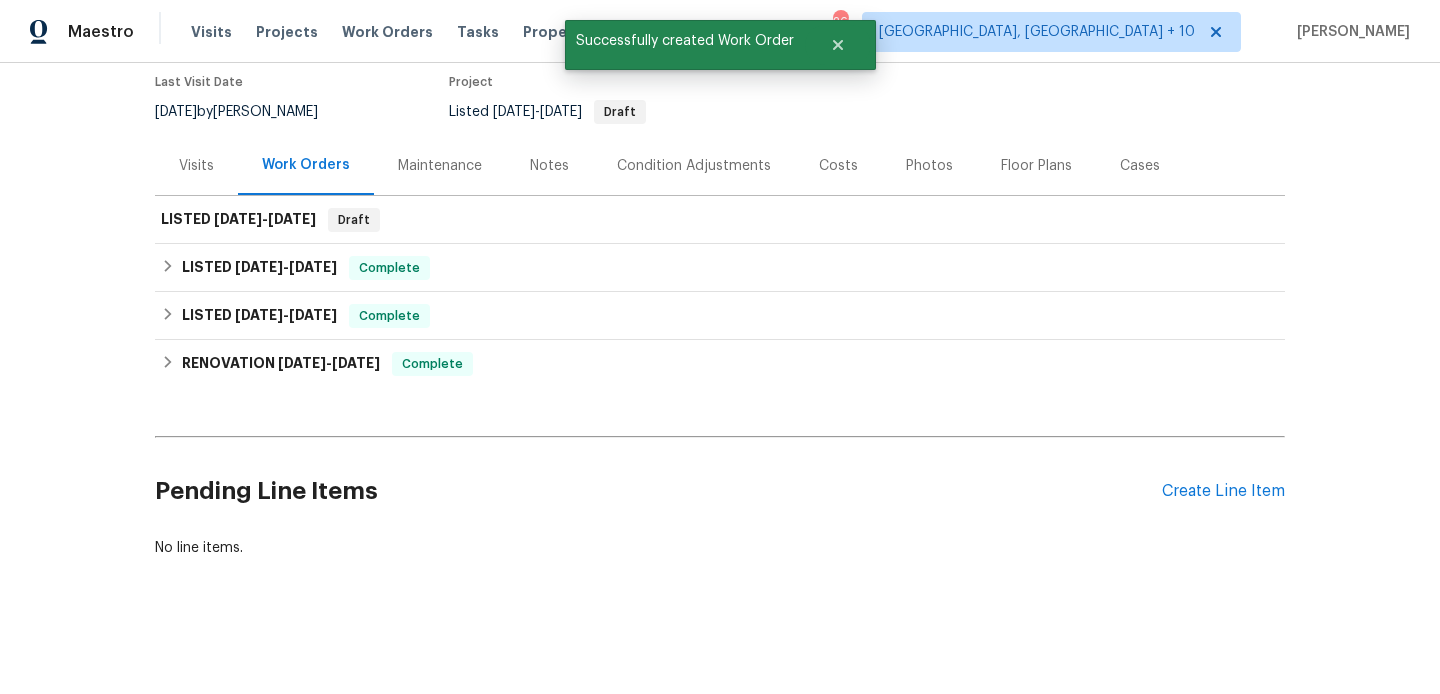 scroll, scrollTop: 167, scrollLeft: 0, axis: vertical 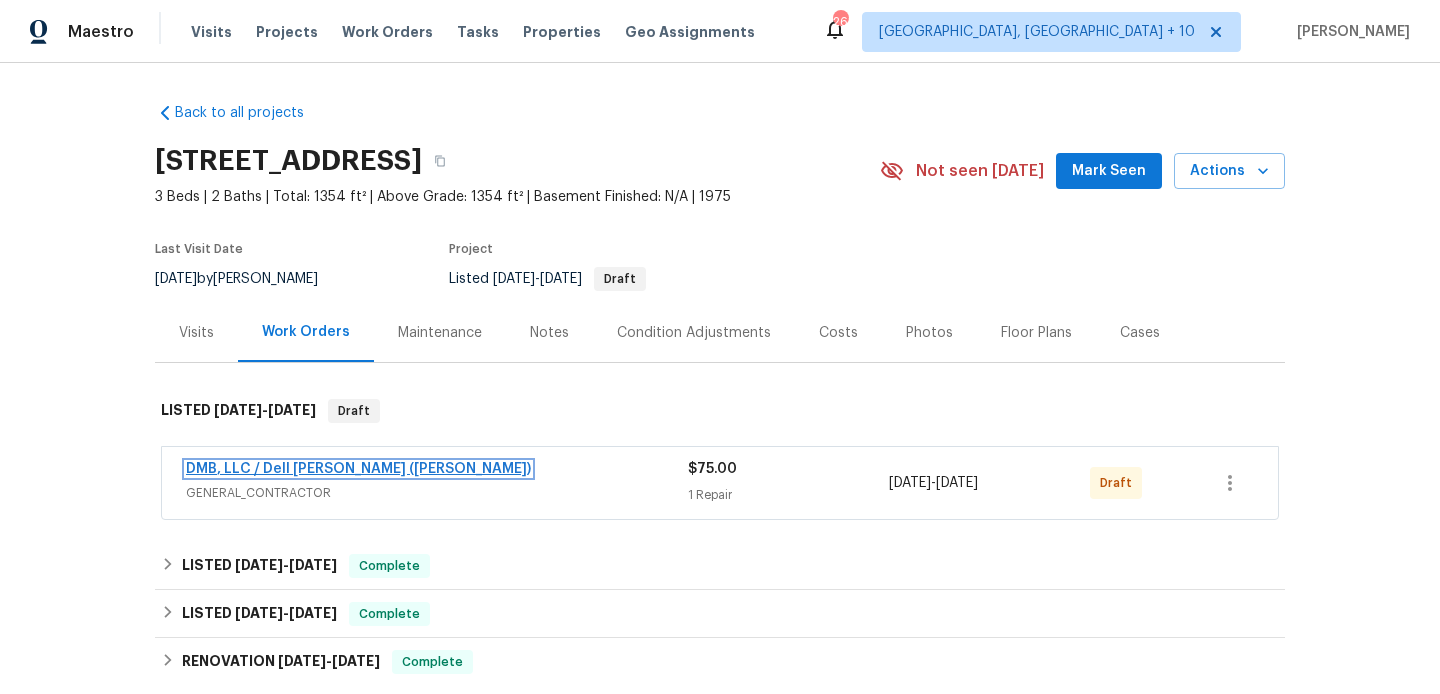click on "DMB, LLC / Dell [PERSON_NAME] ([PERSON_NAME])" at bounding box center (358, 469) 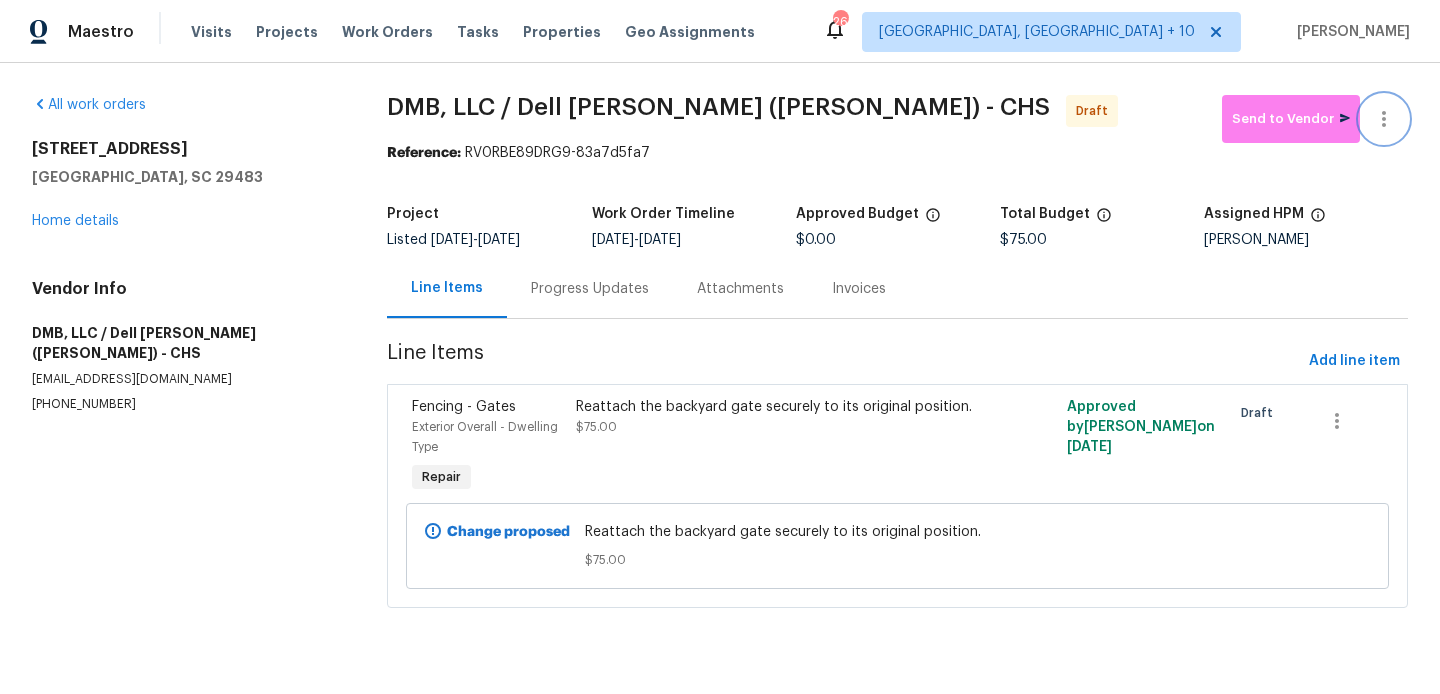 click 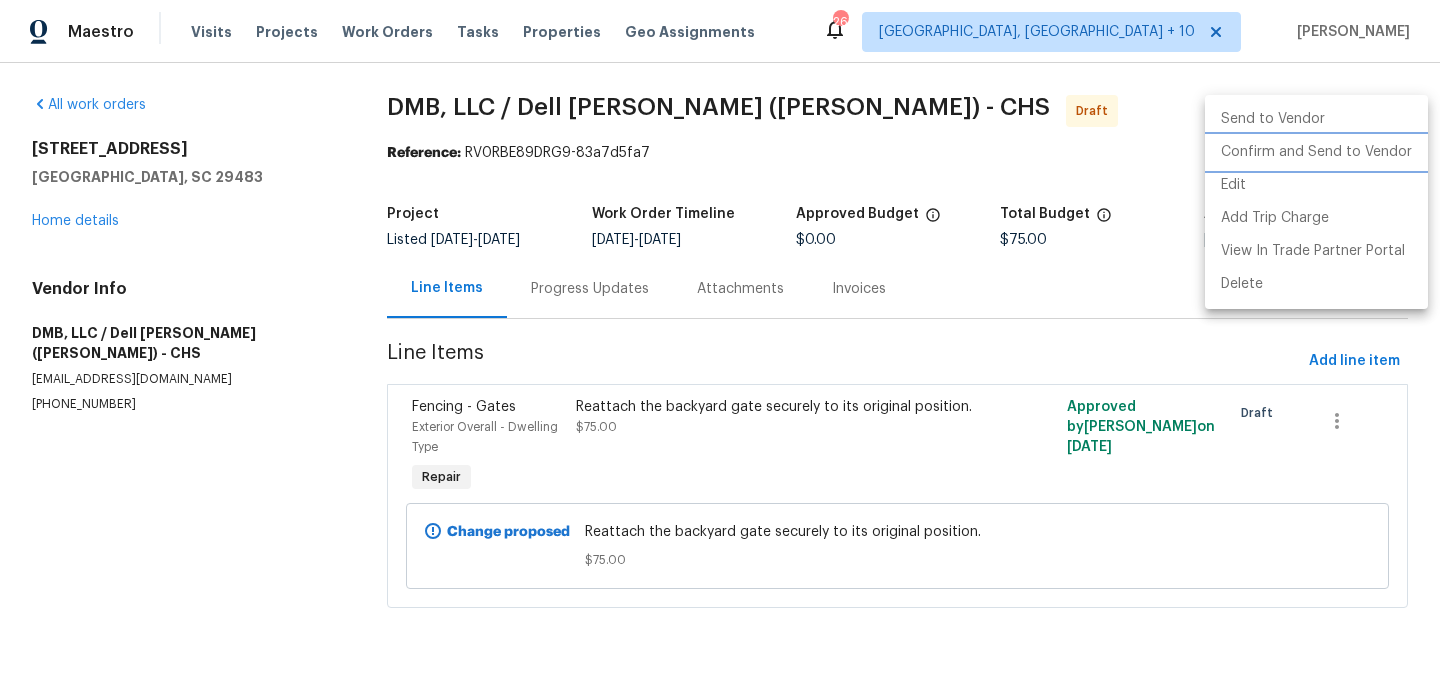 click on "Confirm and Send to Vendor" at bounding box center (1316, 152) 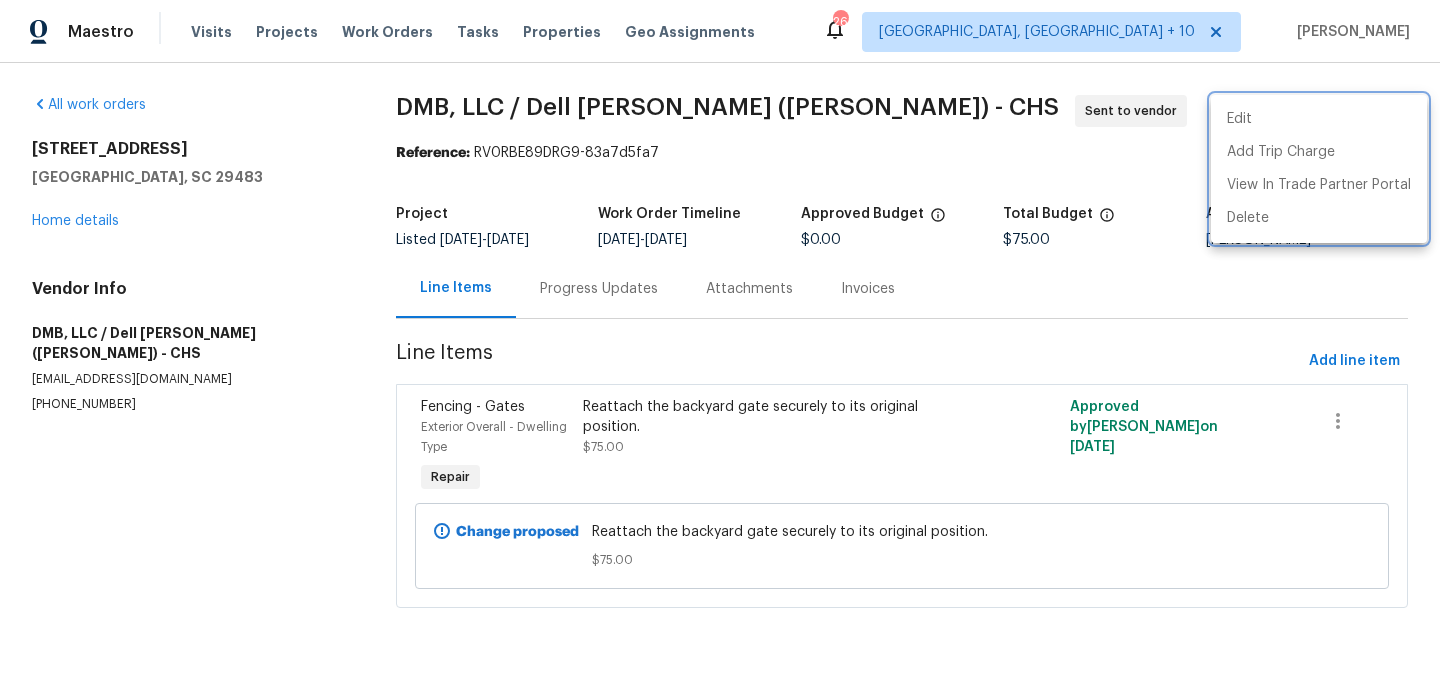 click at bounding box center [720, 347] 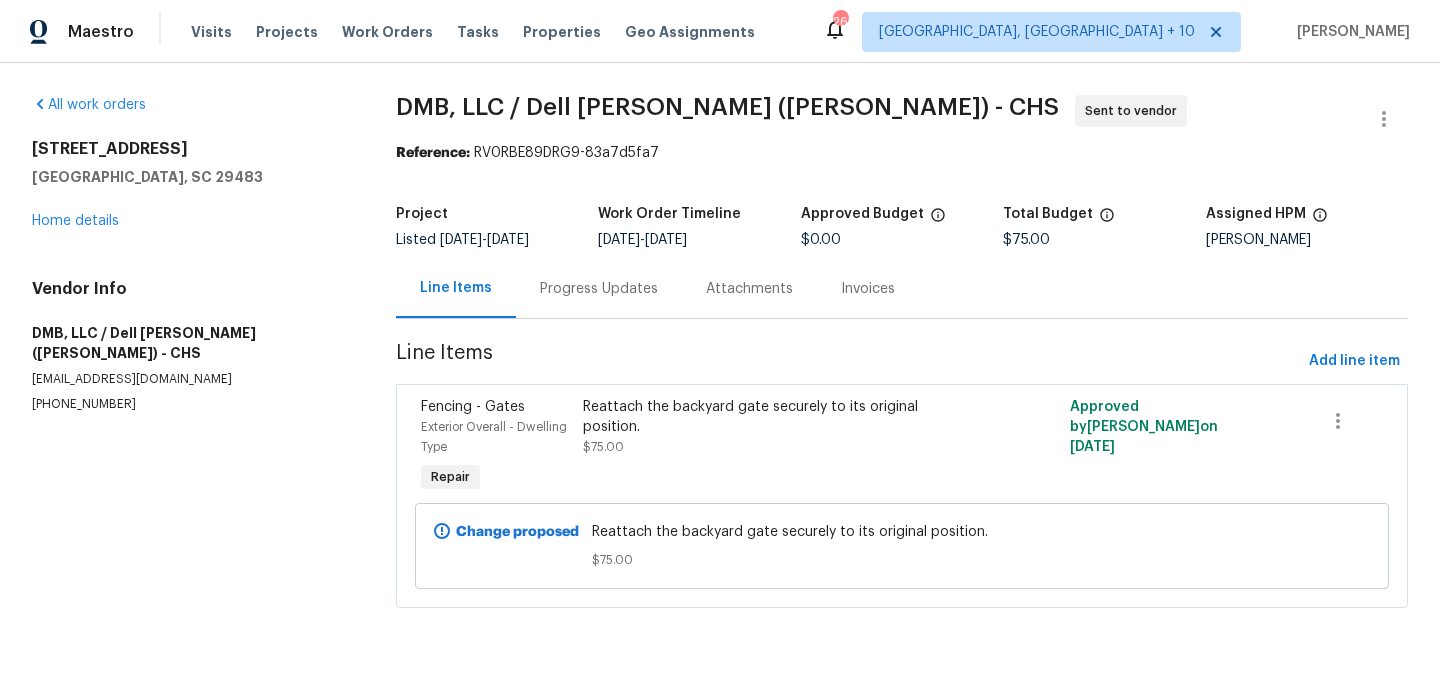 click on "Progress Updates" at bounding box center [599, 288] 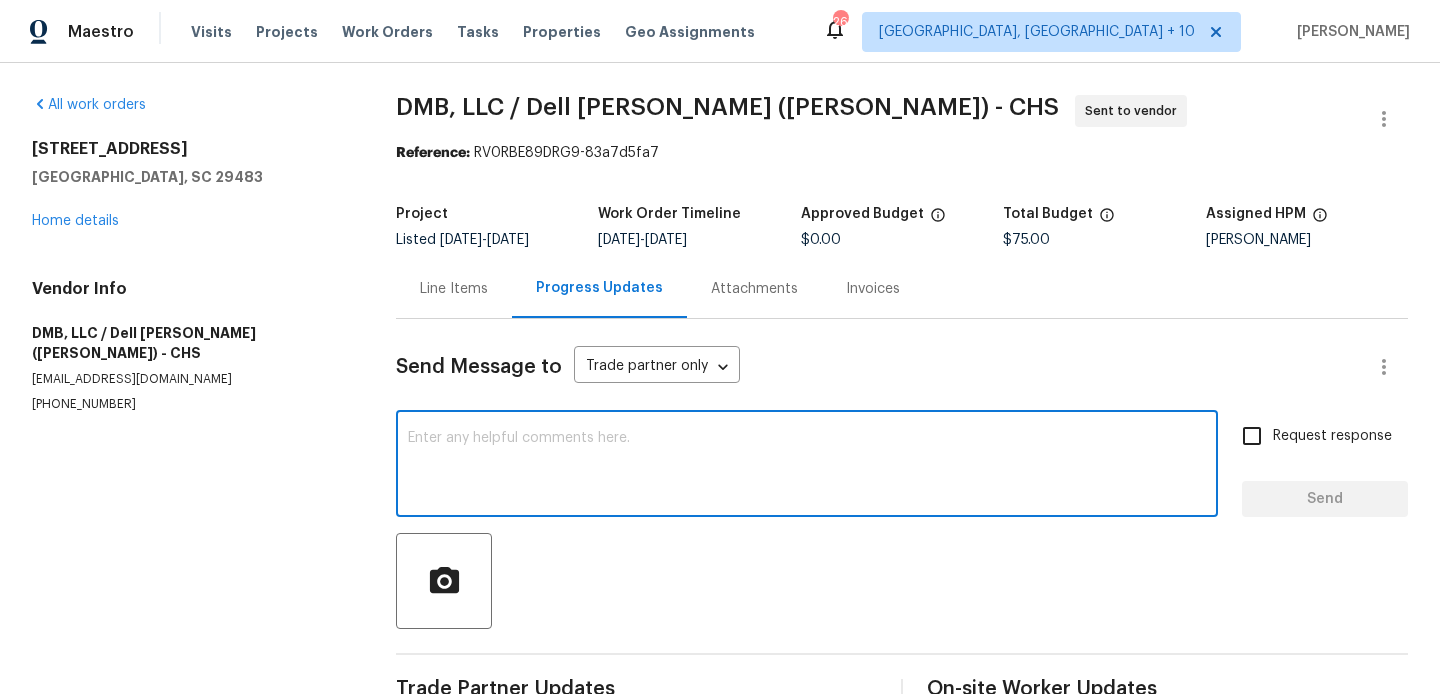 click at bounding box center [807, 466] 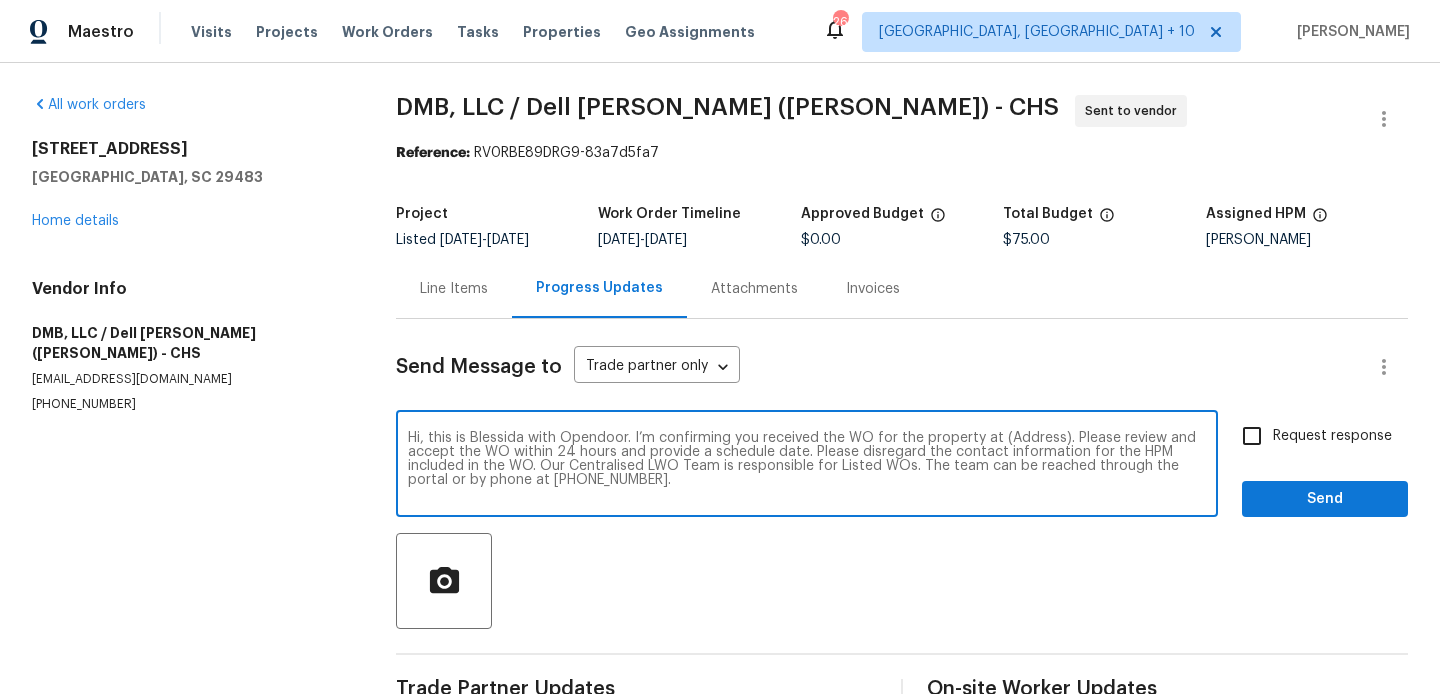 scroll, scrollTop: 28, scrollLeft: 0, axis: vertical 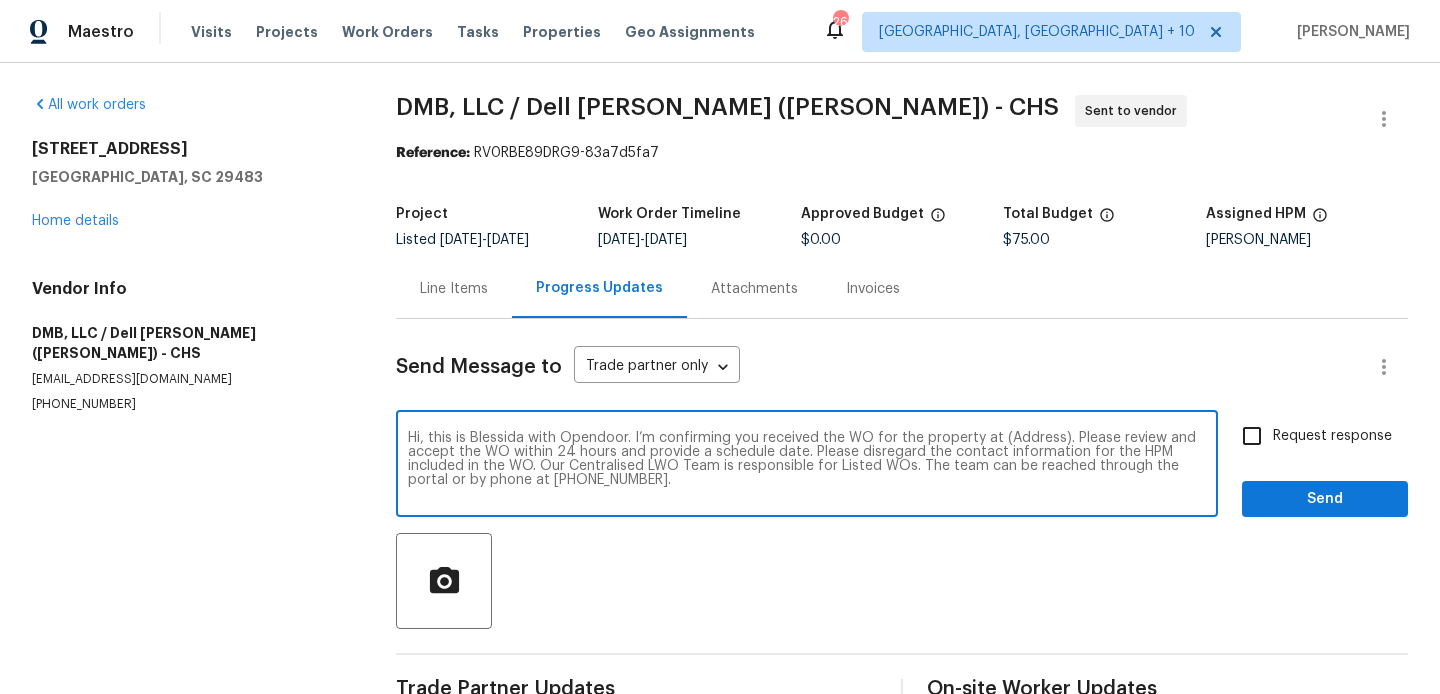 click on "Hi, this is Blessida with Opendoor. I’m confirming you received the WO for the property at (Address). Please review and accept the WO within 24 hours and provide a schedule date. Please disregard the contact information for the HPM included in the WO. Our Centralised LWO Team is responsible for Listed WOs. The team can be reached through the portal or by phone at [PHONE_NUMBER]." at bounding box center [807, 466] 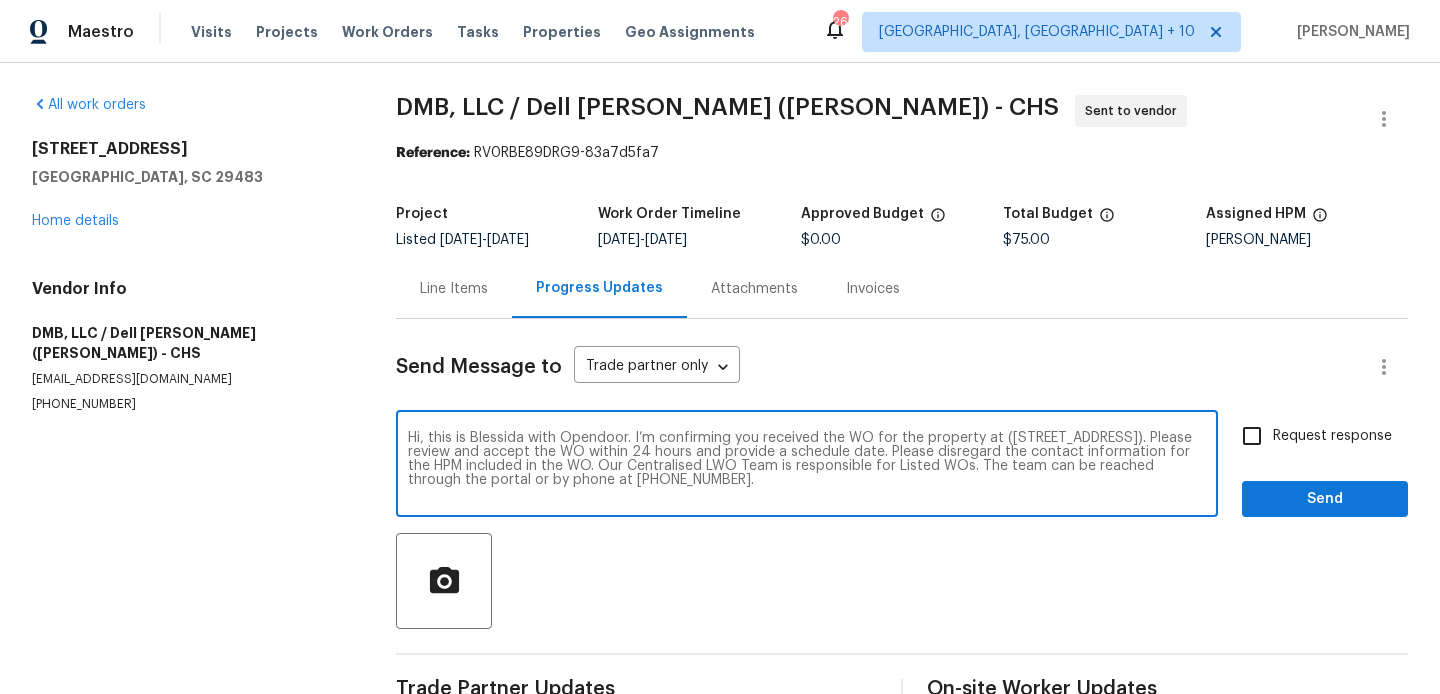 type on "Hi, this is Blessida with Opendoor. I’m confirming you received the WO for the property at ([STREET_ADDRESS]). Please review and accept the WO within 24 hours and provide a schedule date. Please disregard the contact information for the HPM included in the WO. Our Centralised LWO Team is responsible for Listed WOs. The team can be reached through the portal or by phone at [PHONE_NUMBER]." 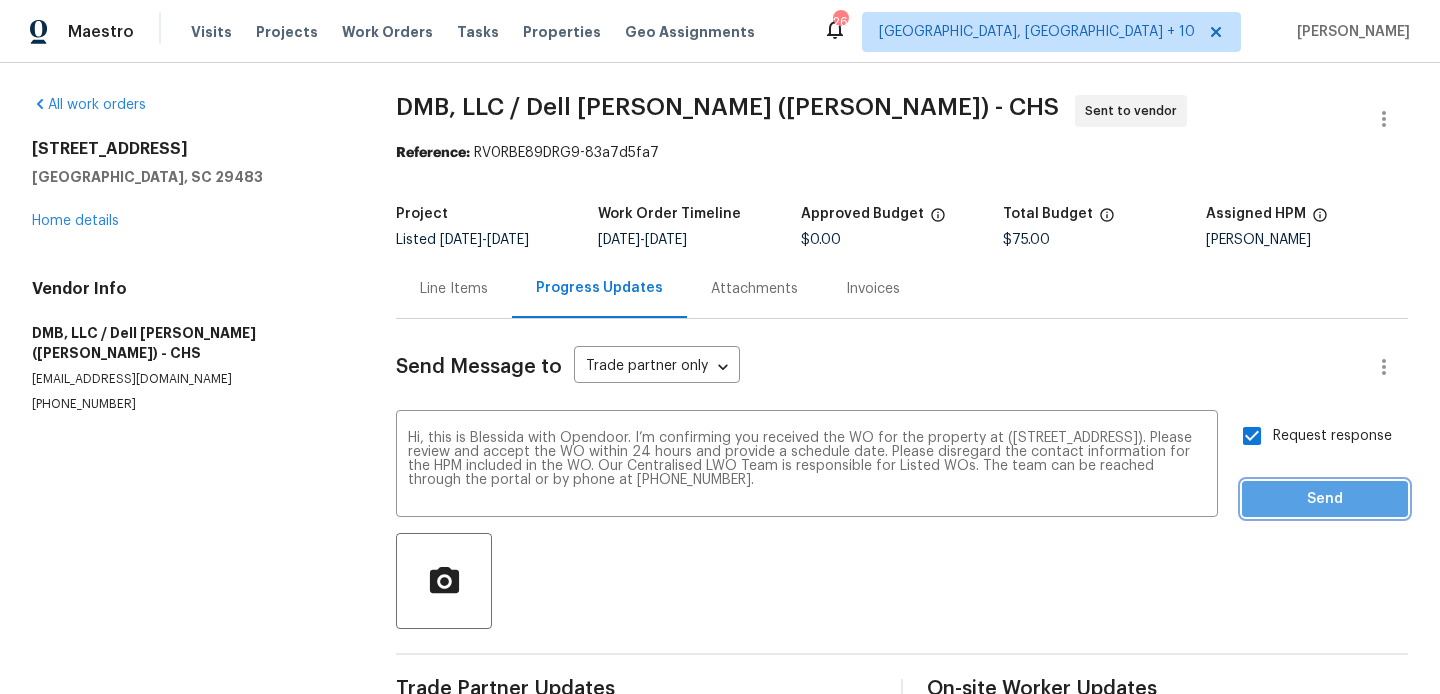 click on "Send" at bounding box center (1325, 499) 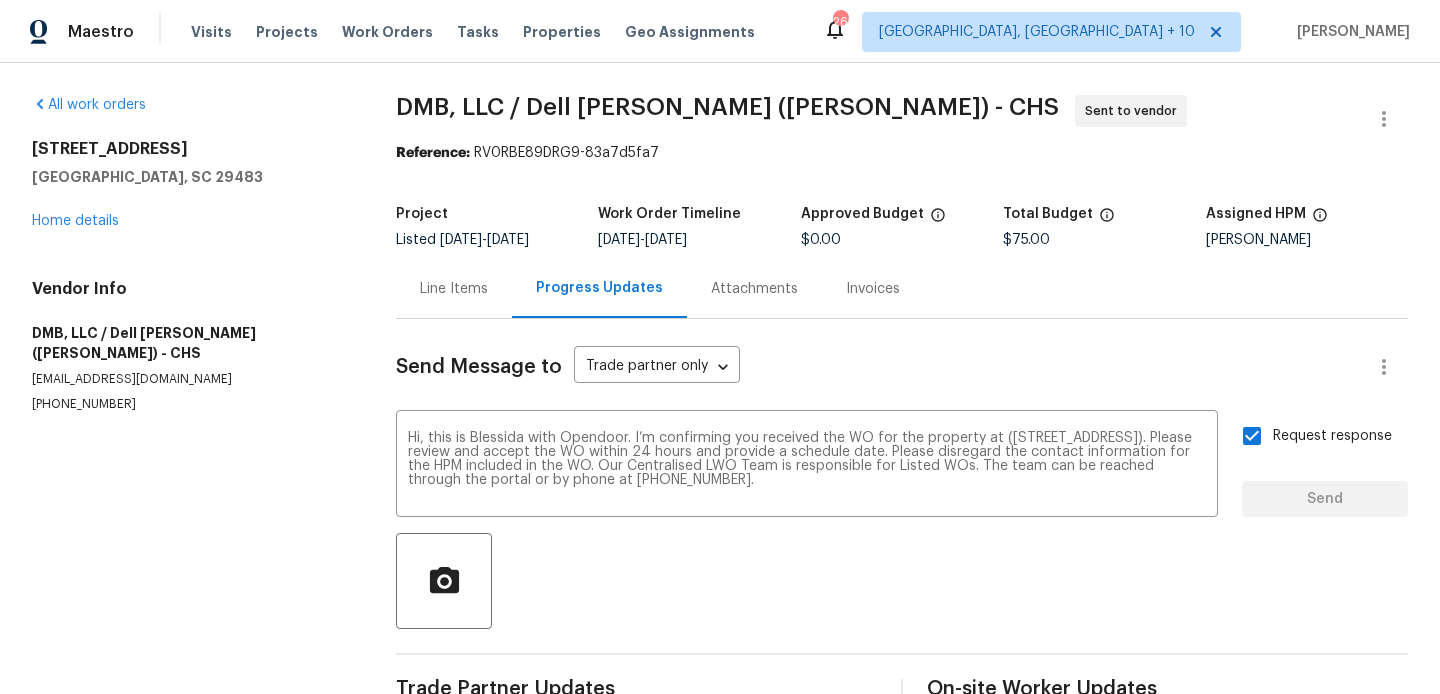 type 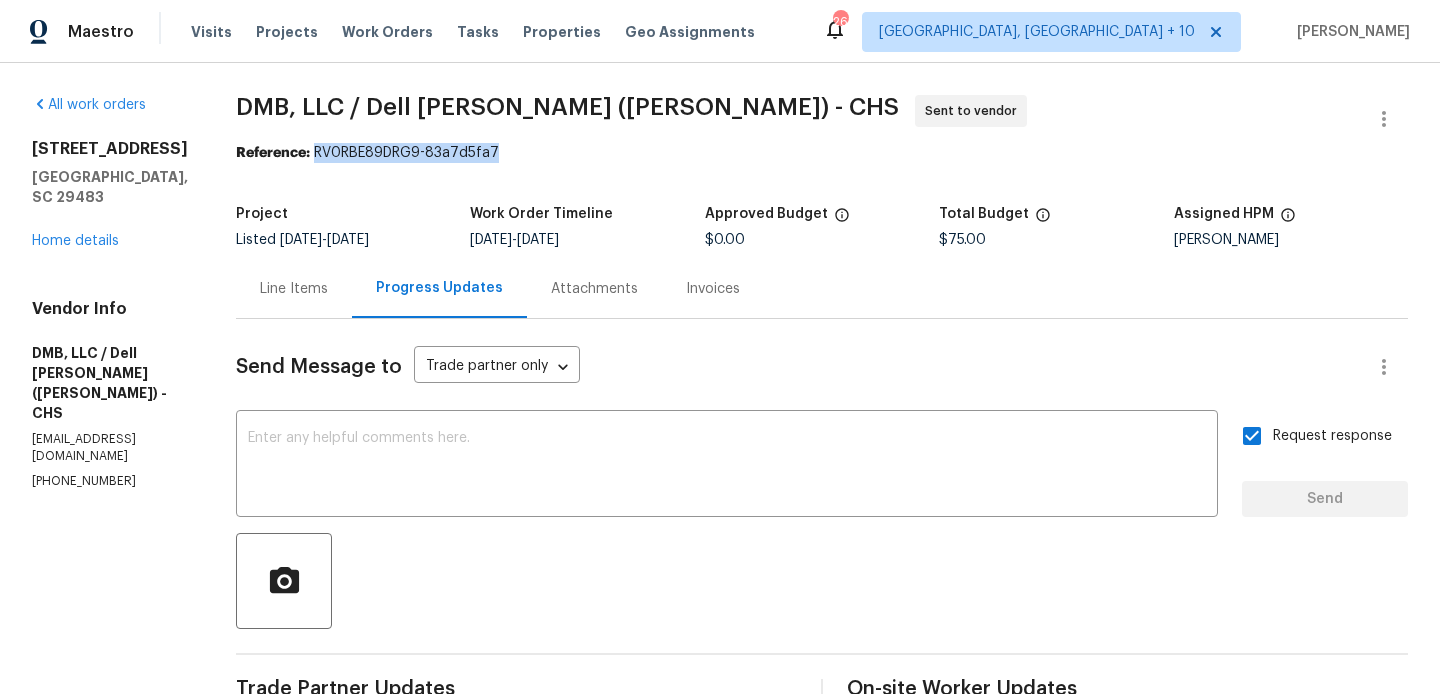 drag, startPoint x: 292, startPoint y: 150, endPoint x: 501, endPoint y: 156, distance: 209.0861 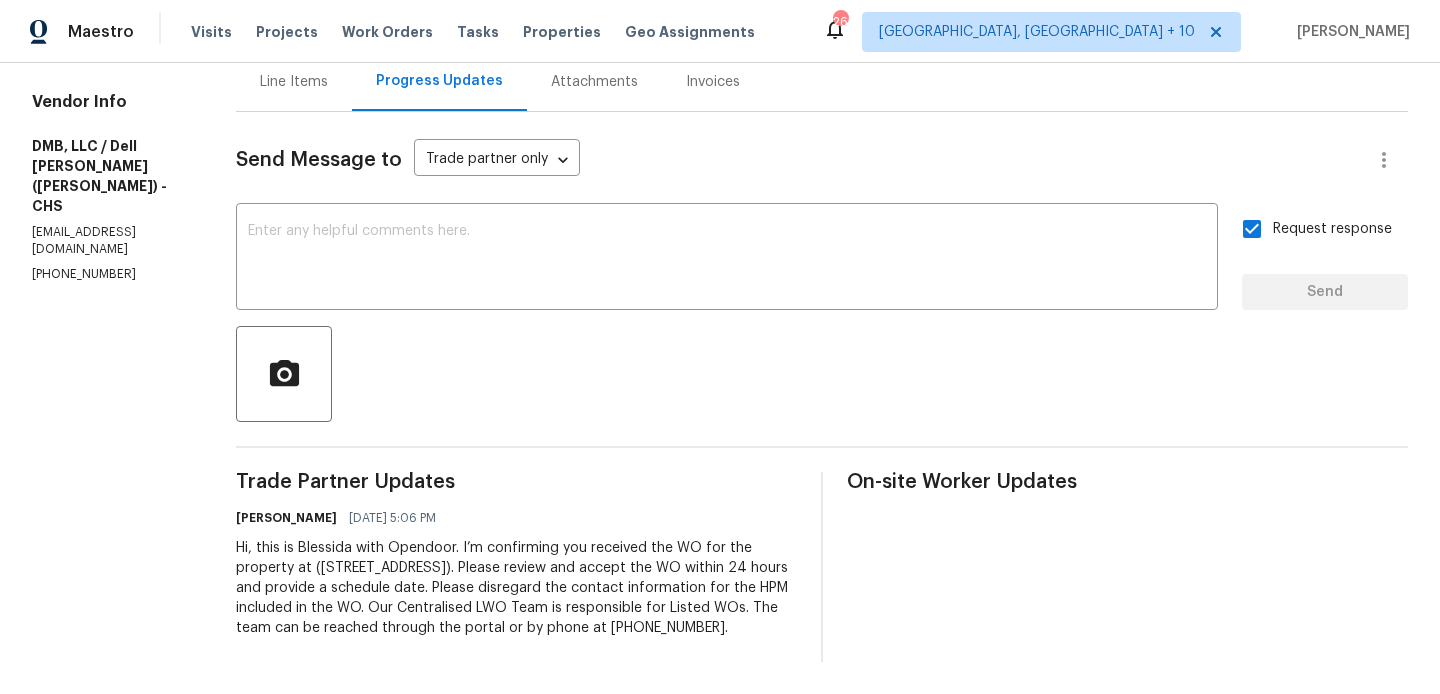 scroll, scrollTop: 0, scrollLeft: 0, axis: both 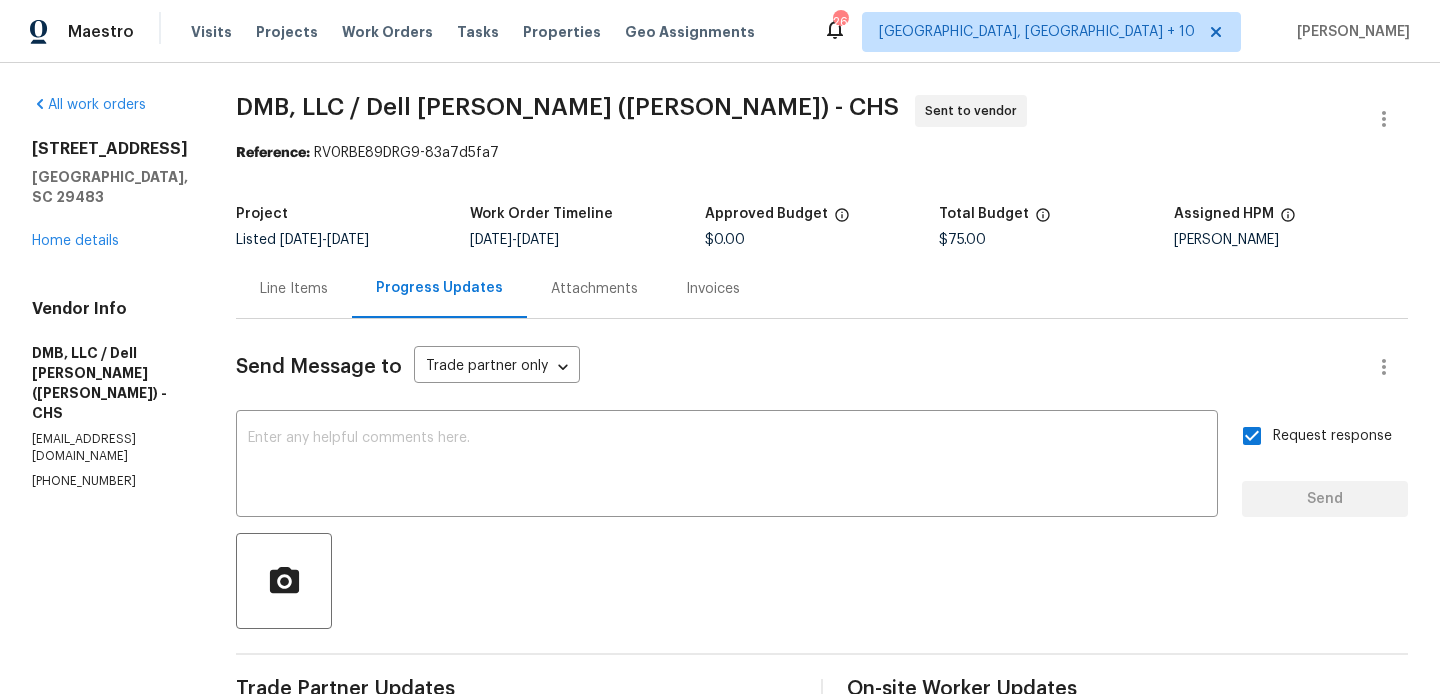 click on "Line Items" at bounding box center (294, 288) 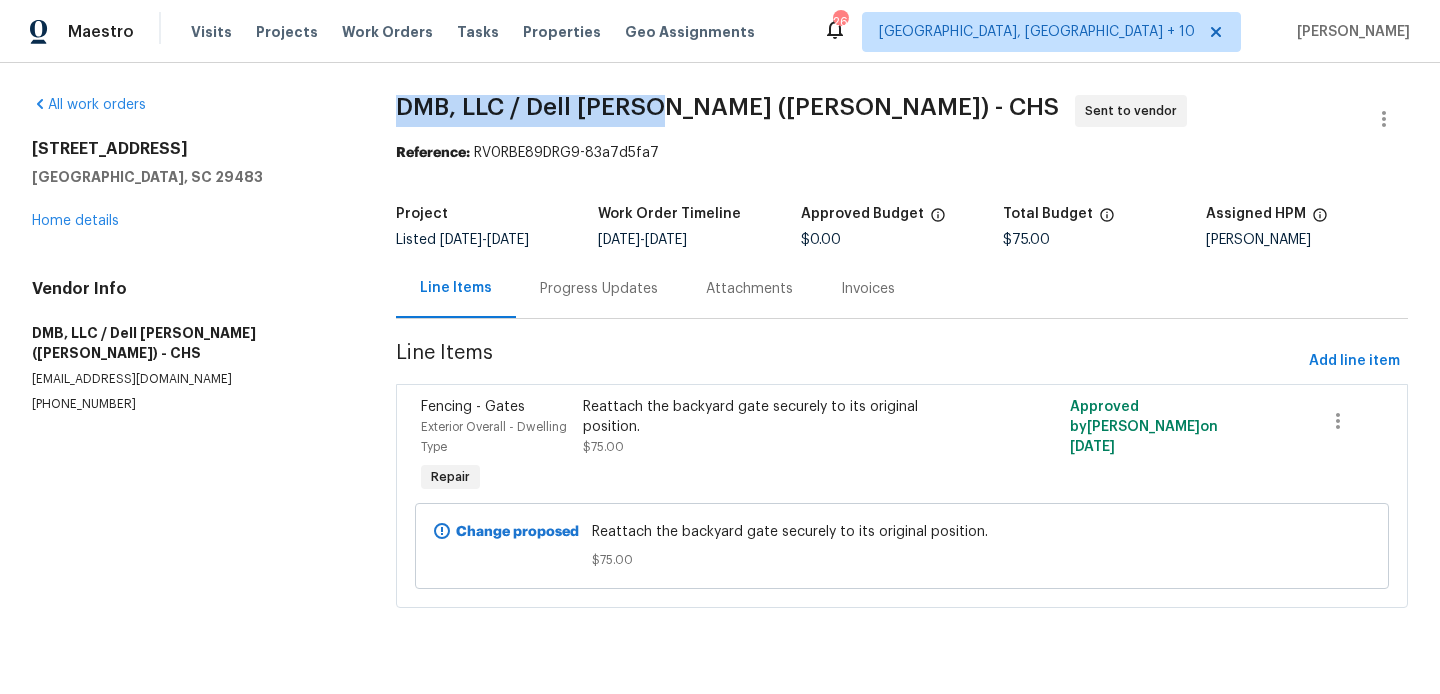drag, startPoint x: 371, startPoint y: 104, endPoint x: 651, endPoint y: 104, distance: 280 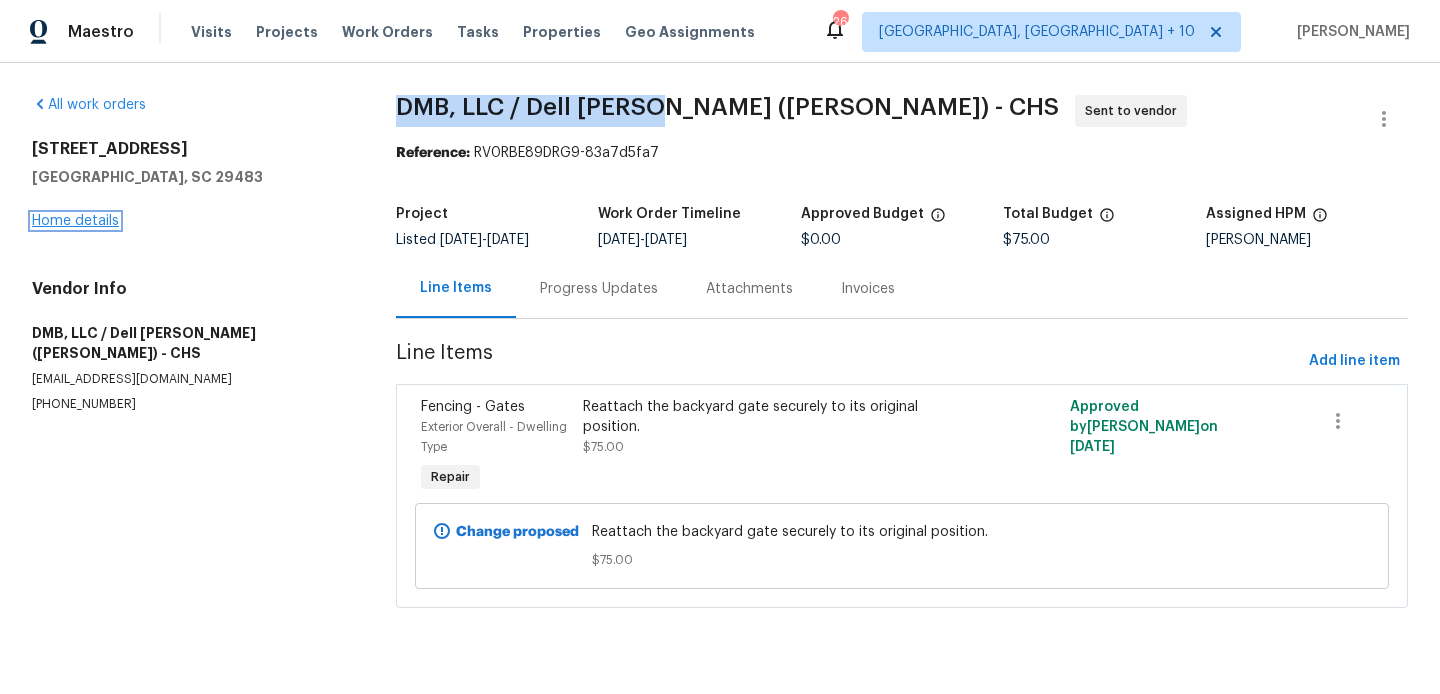 click on "Home details" at bounding box center (75, 221) 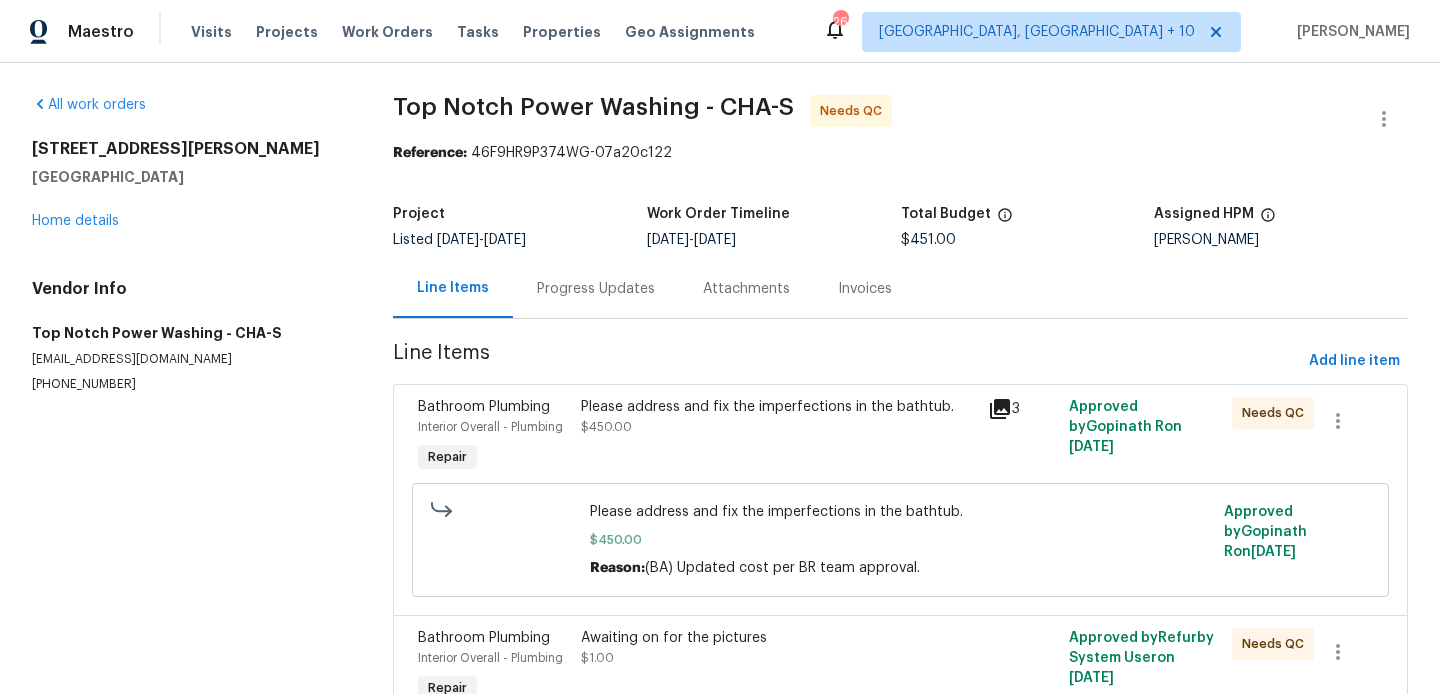 scroll, scrollTop: 0, scrollLeft: 0, axis: both 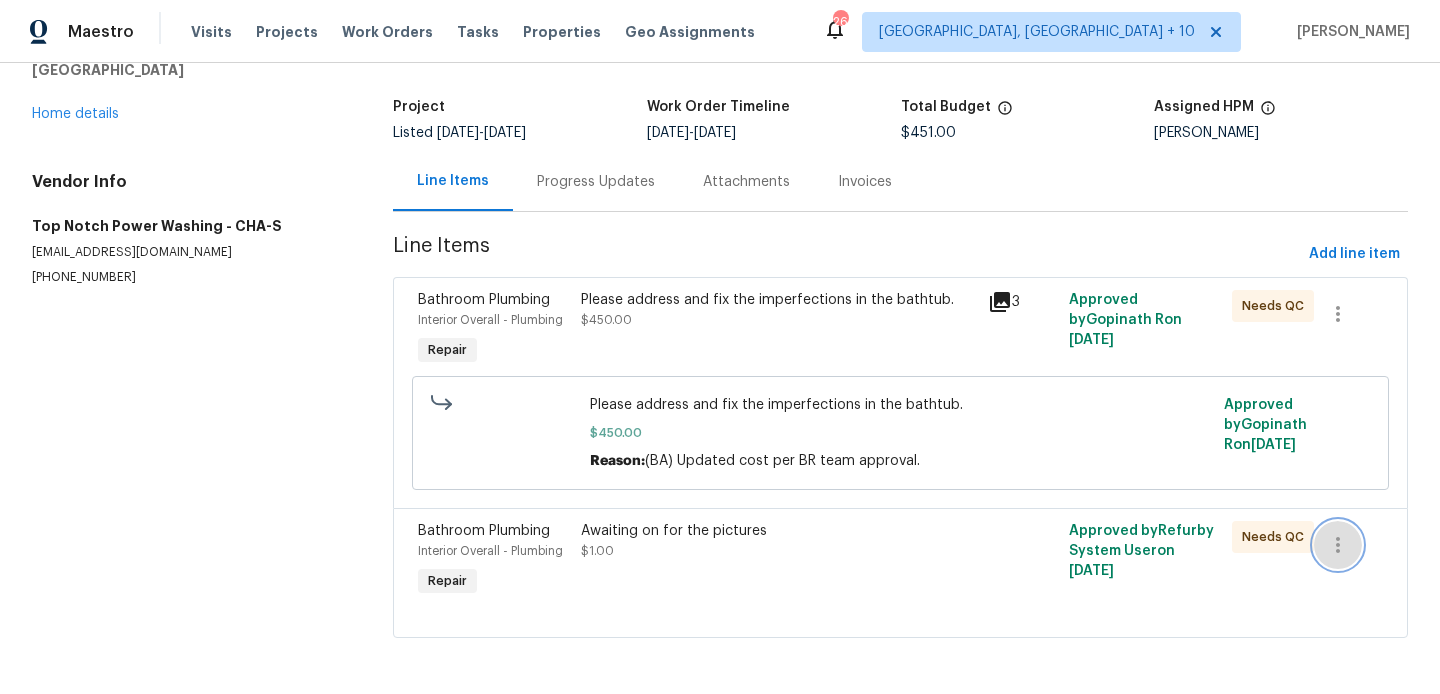 click 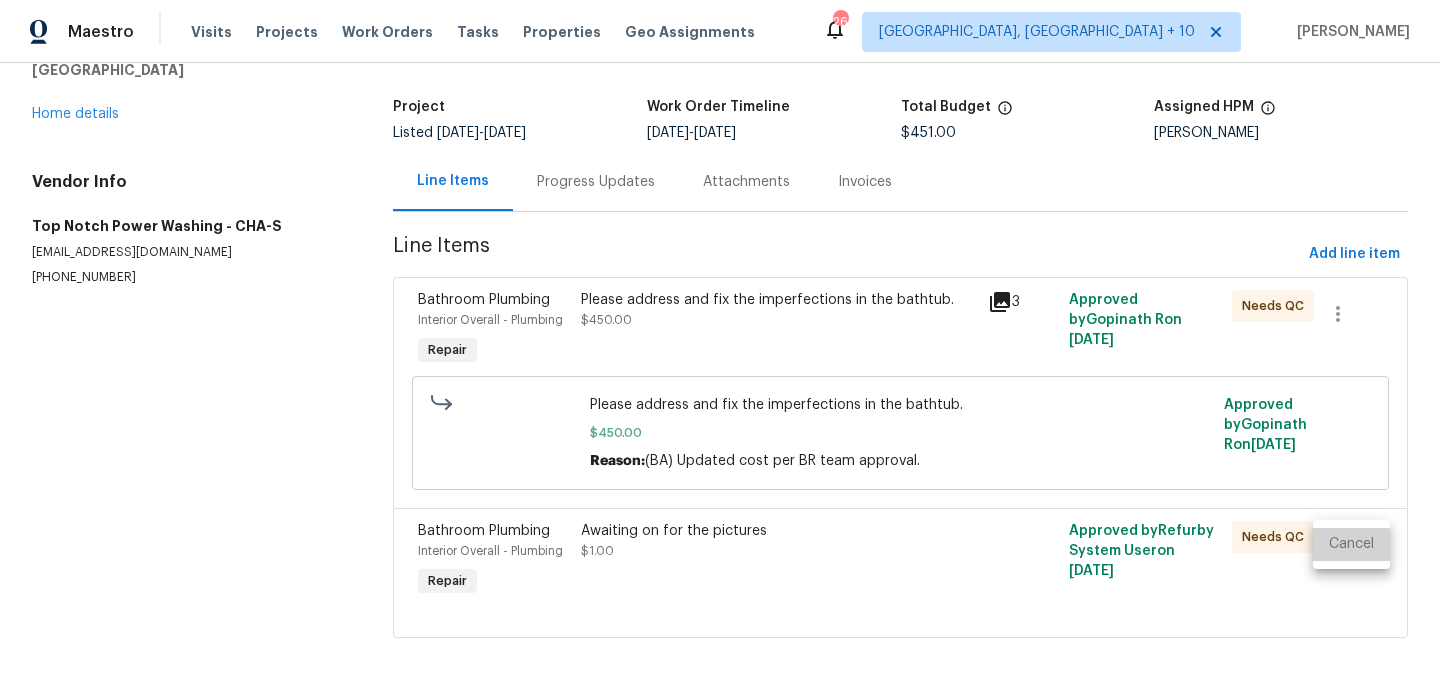 click on "Cancel" at bounding box center [1351, 544] 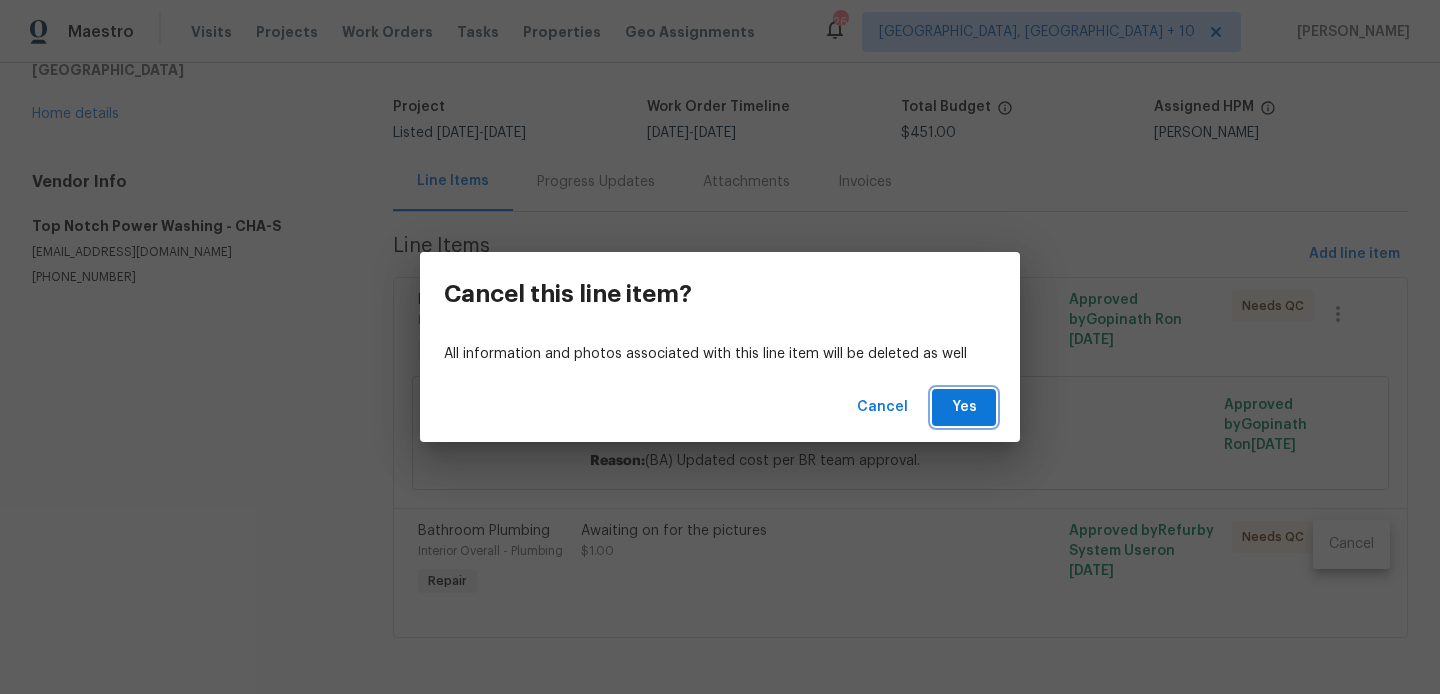 click on "Yes" at bounding box center [964, 407] 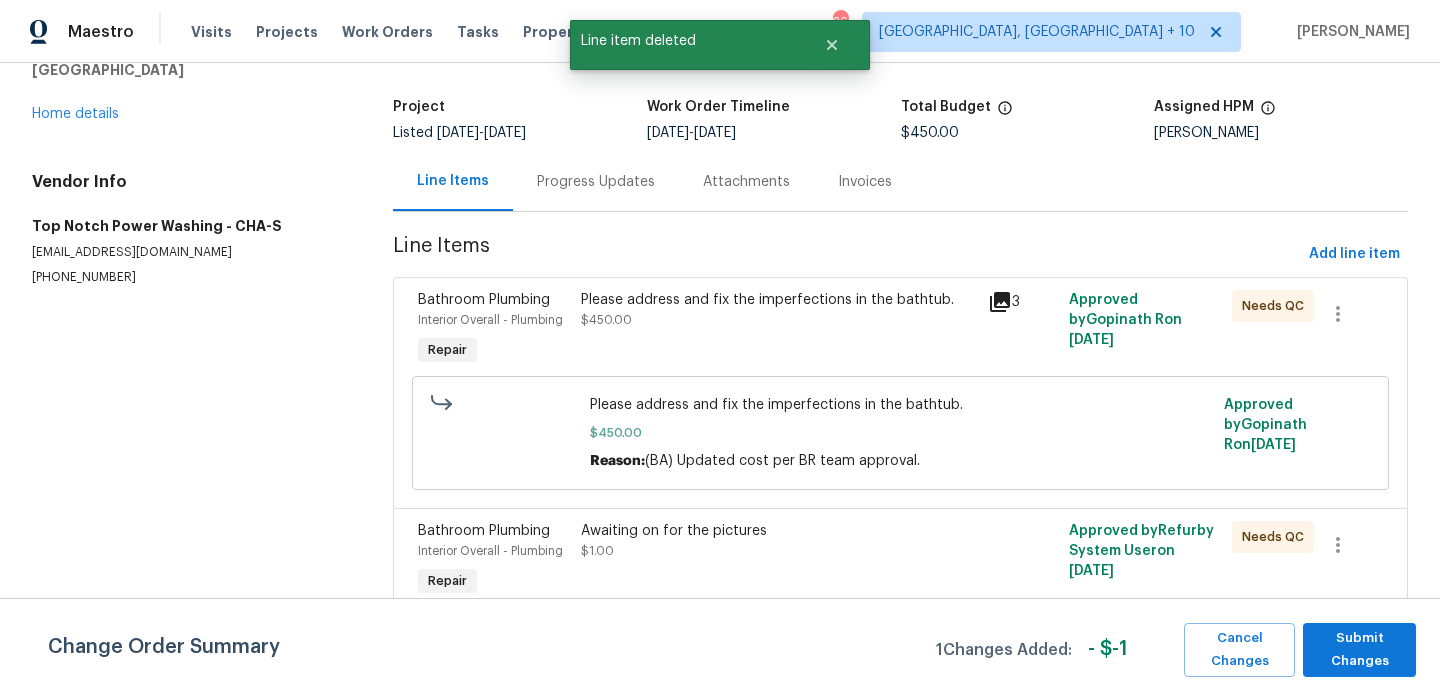 scroll, scrollTop: 0, scrollLeft: 0, axis: both 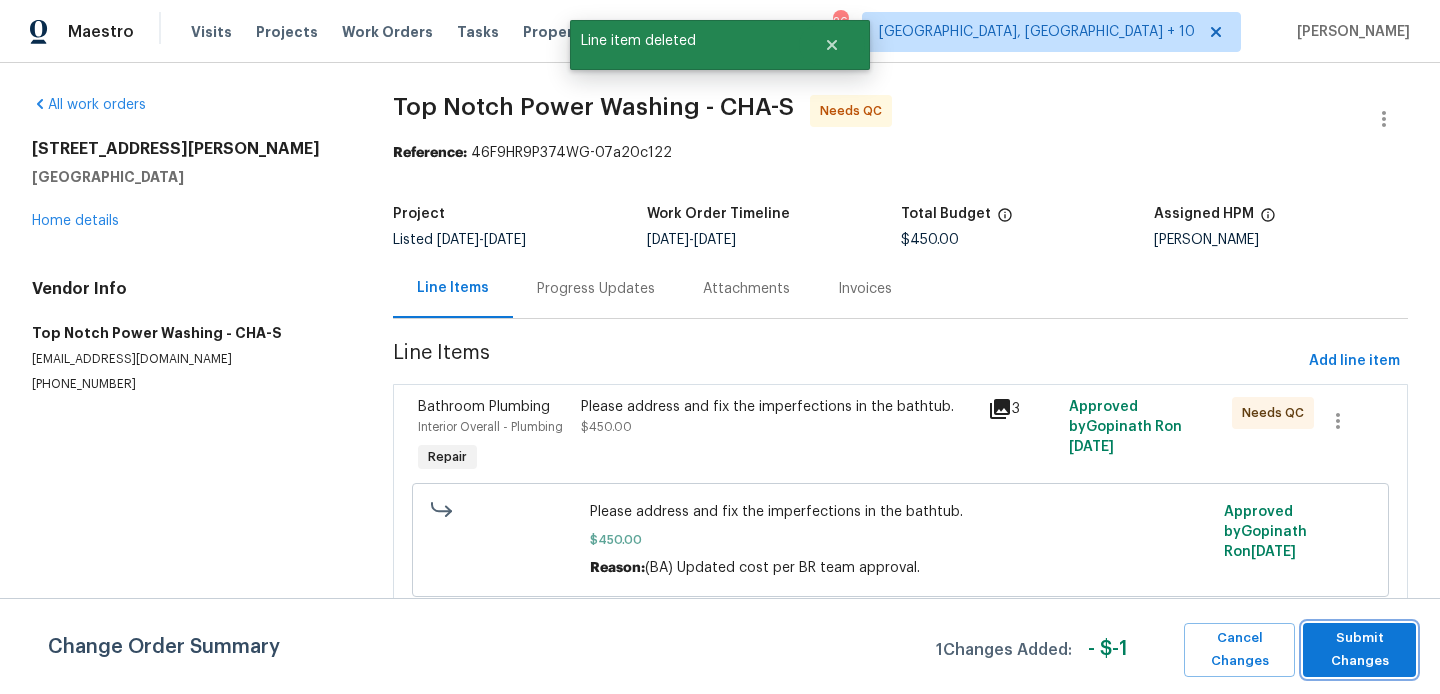 click on "Submit Changes" at bounding box center (1359, 650) 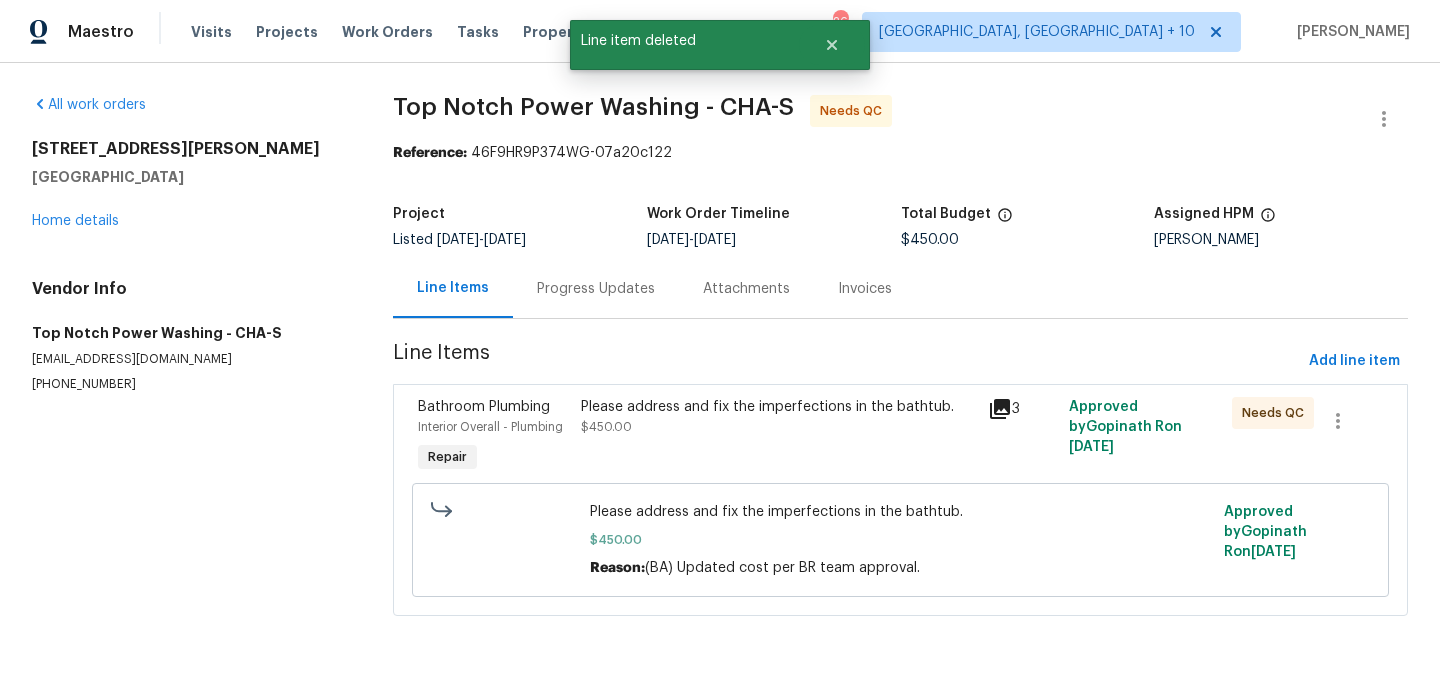 click on "Please address and fix the imperfections in the bathtub. $450.00" at bounding box center [778, 417] 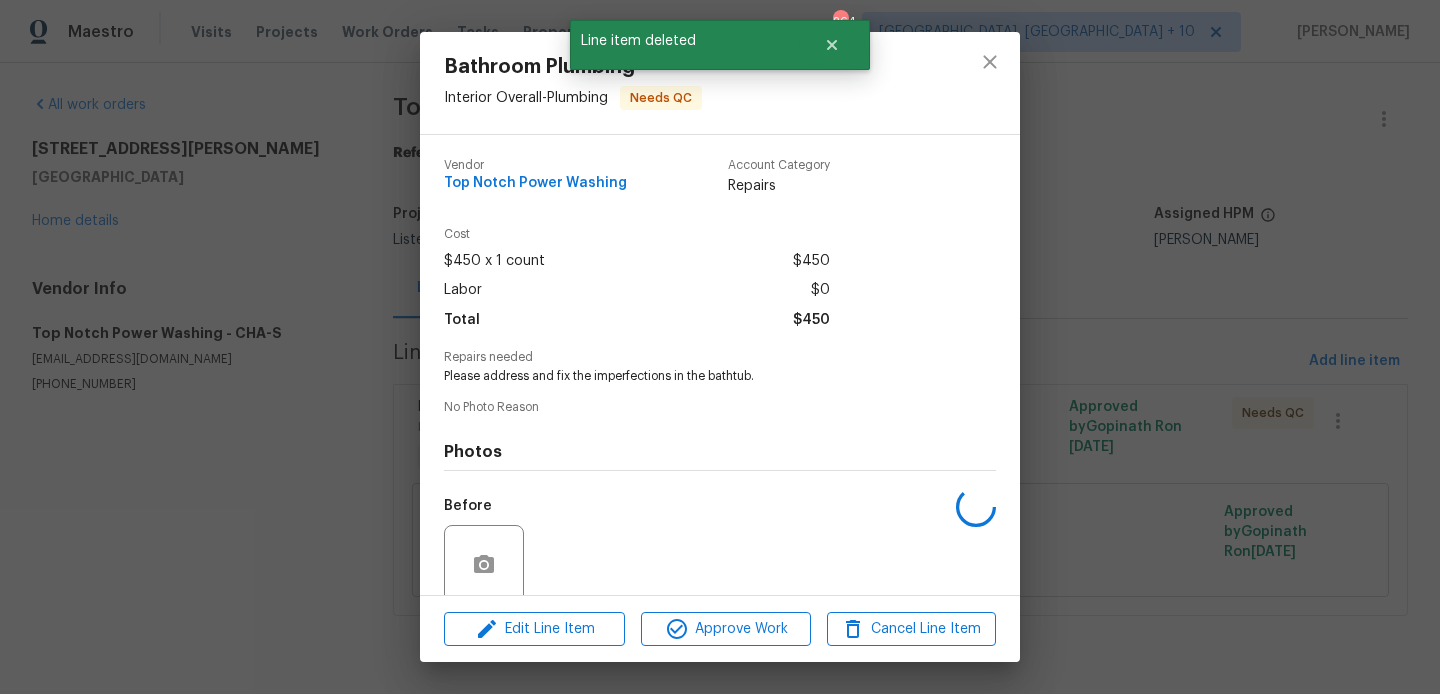 scroll, scrollTop: 159, scrollLeft: 0, axis: vertical 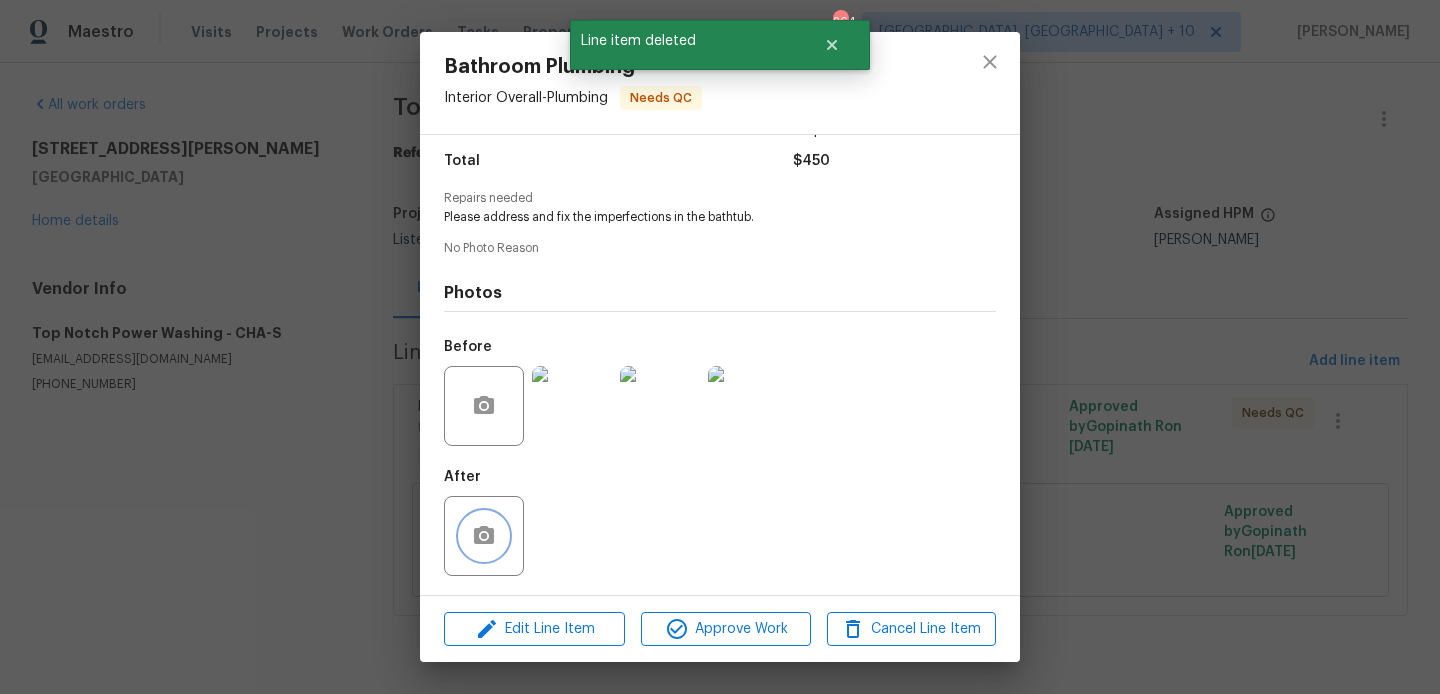 click at bounding box center [484, 536] 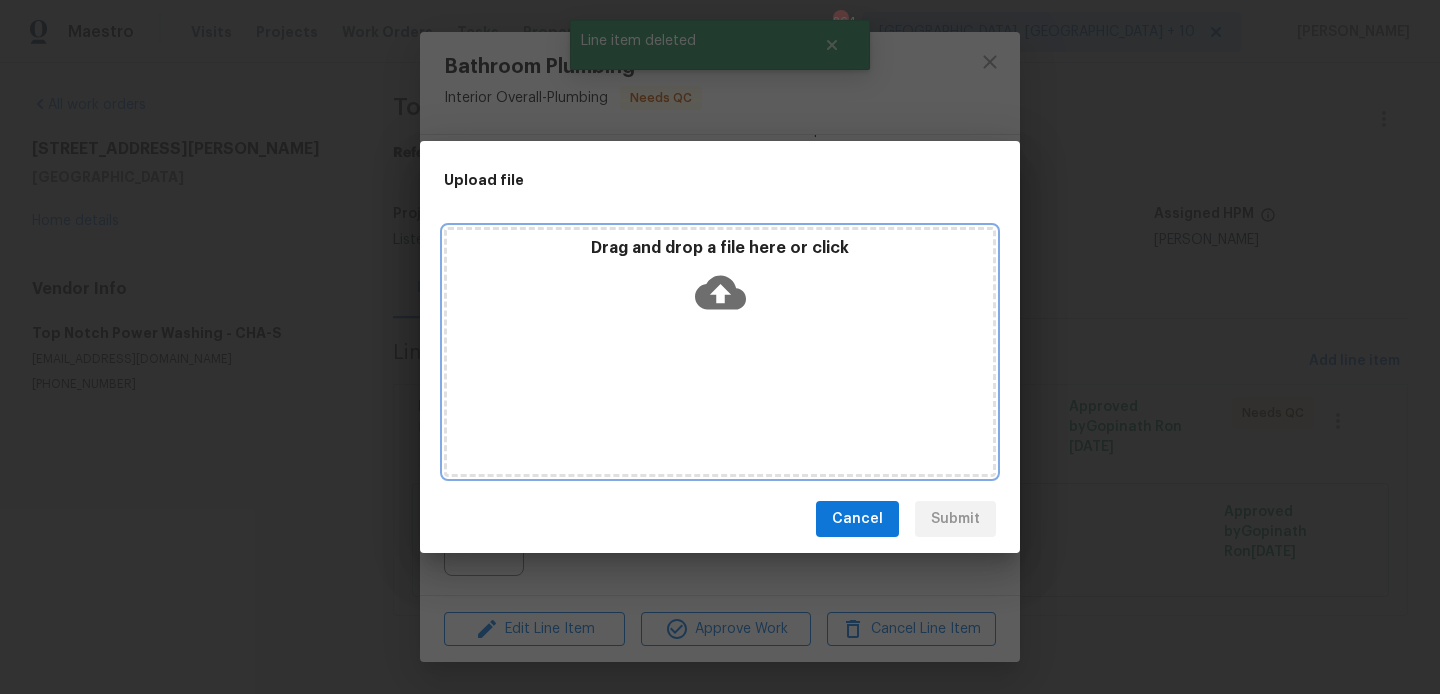 click 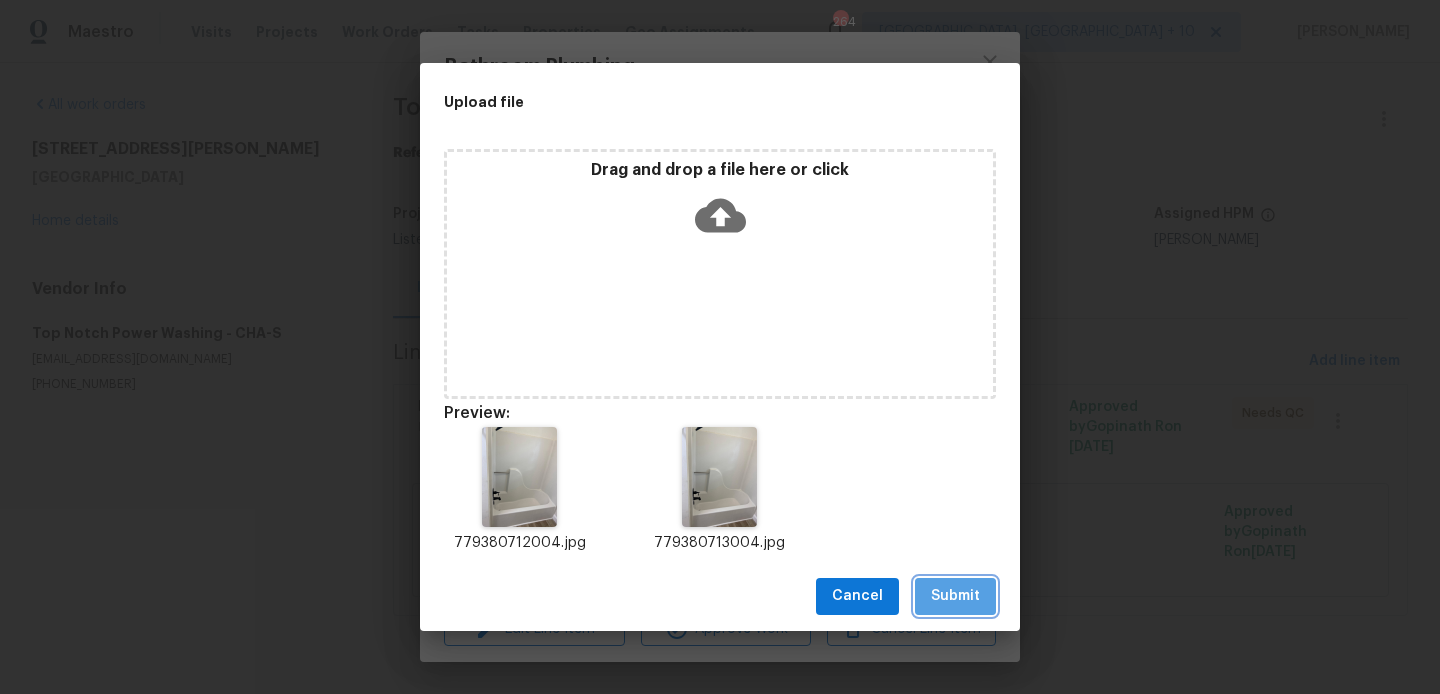 click on "Submit" at bounding box center [955, 596] 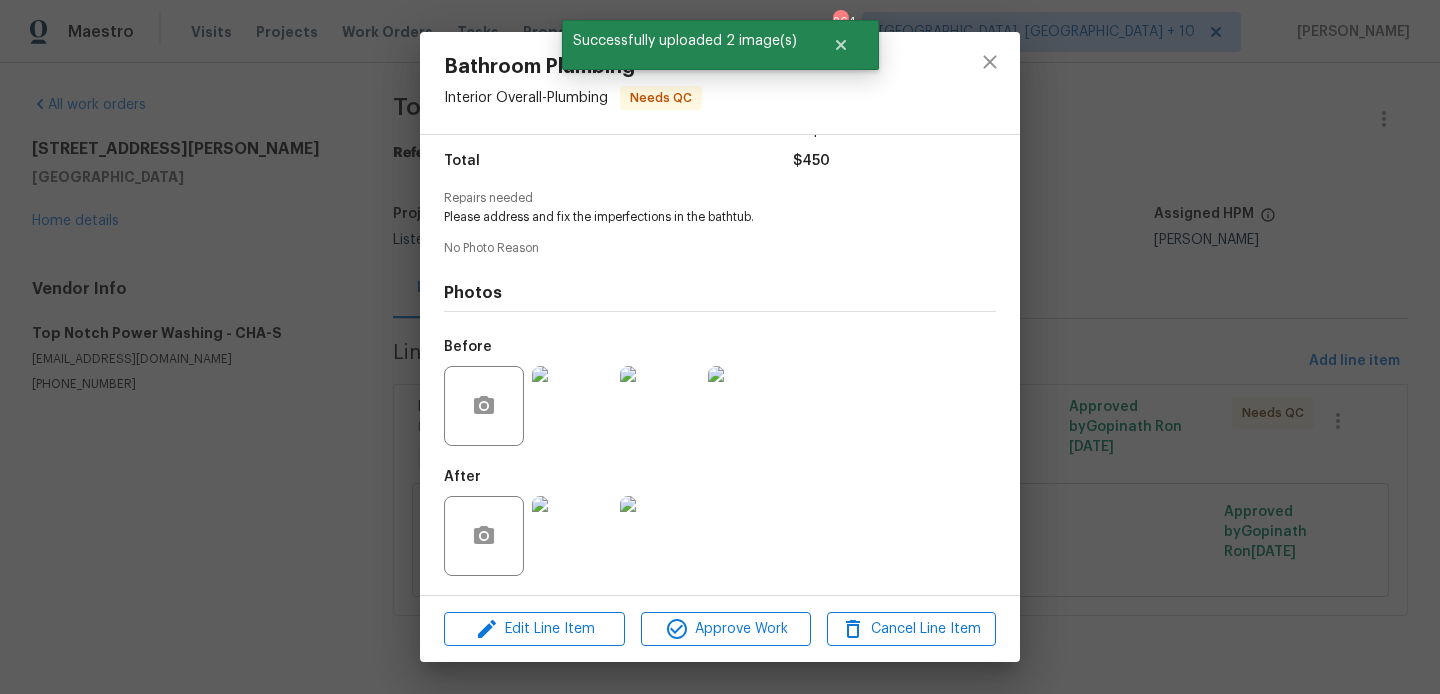 click on "Bathroom Plumbing Interior Overall  -  Plumbing Needs QC Vendor Top Notch Power Washing Account Category Repairs Cost $450 x 1 count $450 Labor $0 Total $450 Repairs needed Please address and fix the imperfections in the bathtub. No Photo Reason   Photos Before After  Edit Line Item  Approve Work  Cancel Line Item" at bounding box center [720, 347] 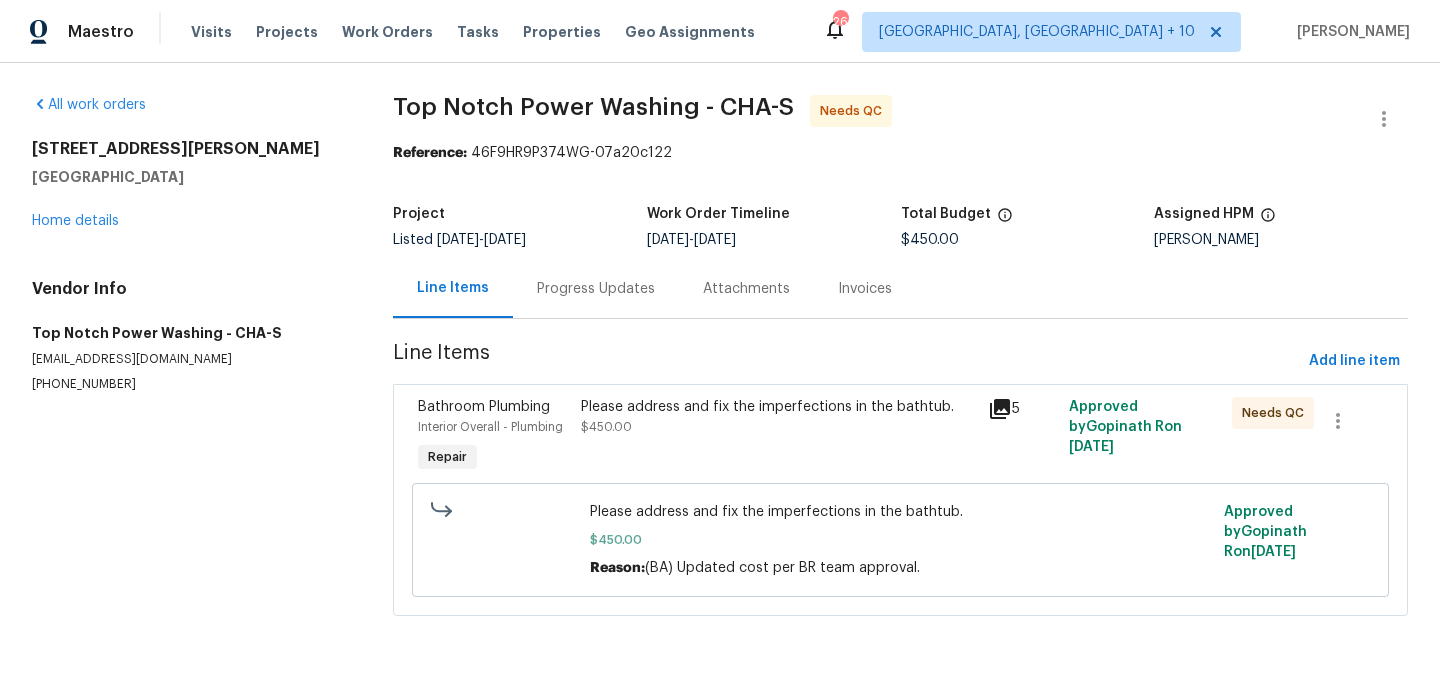 click on "Progress Updates" at bounding box center [596, 289] 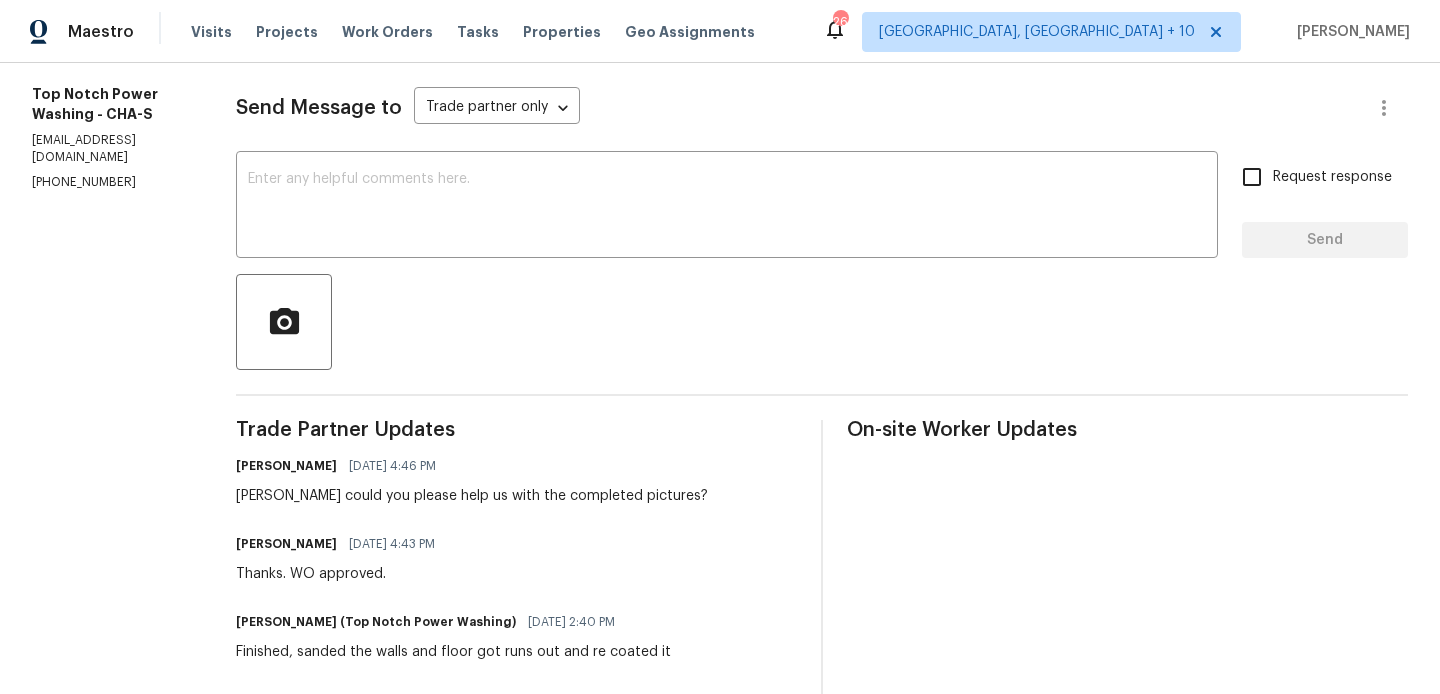 scroll, scrollTop: 253, scrollLeft: 0, axis: vertical 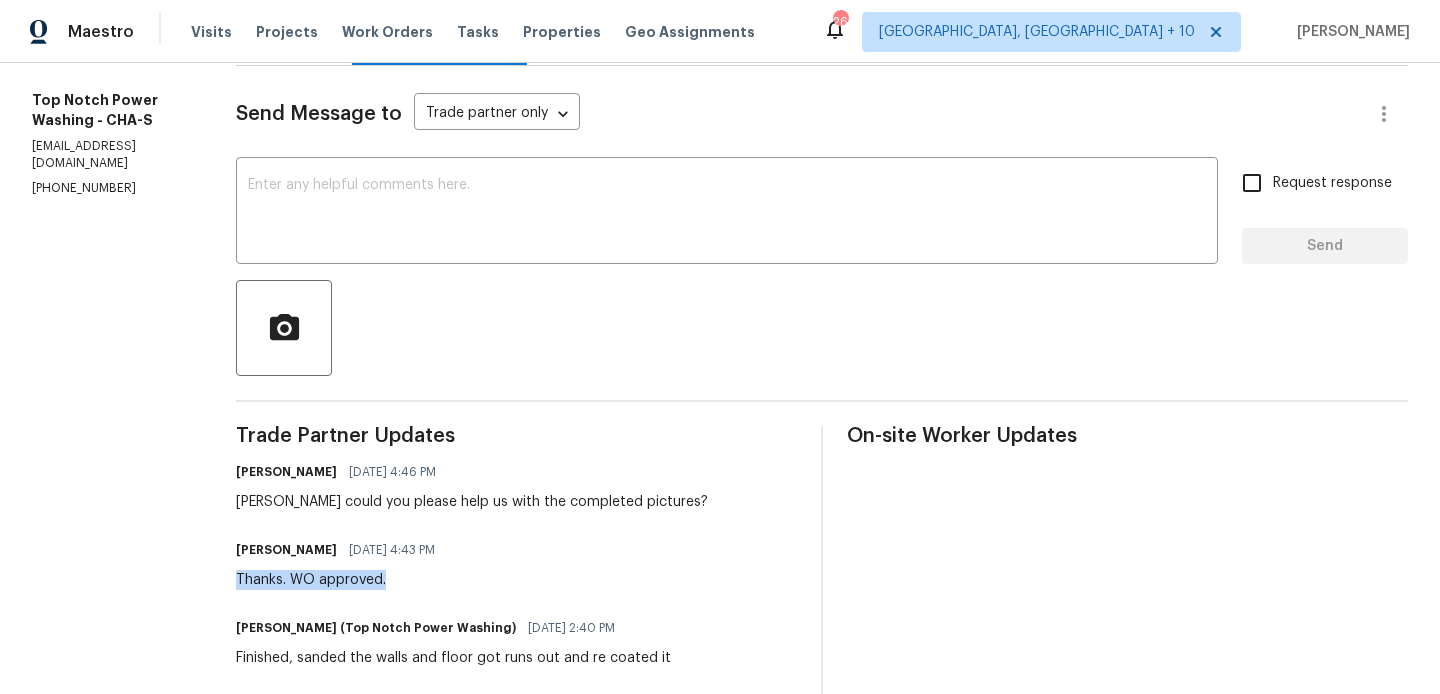 drag, startPoint x: 231, startPoint y: 584, endPoint x: 424, endPoint y: 584, distance: 193 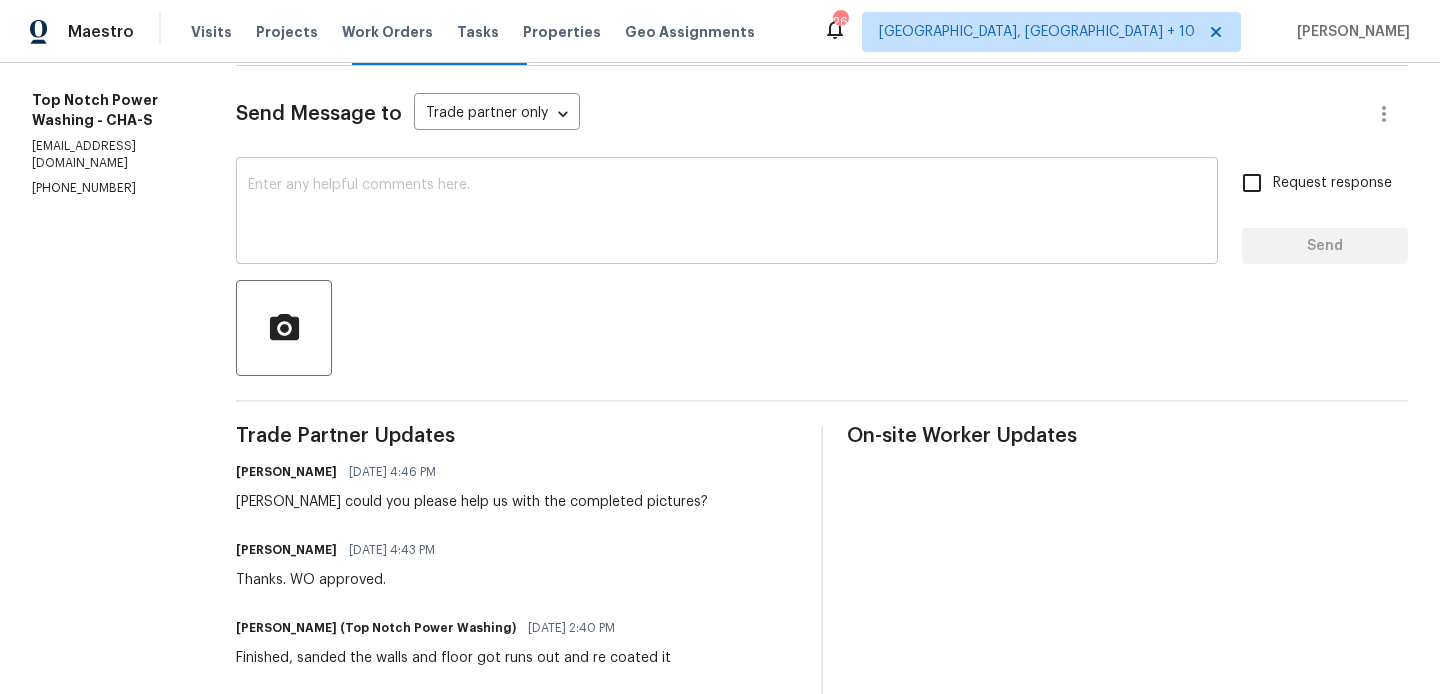 click on "x ​" at bounding box center (727, 213) 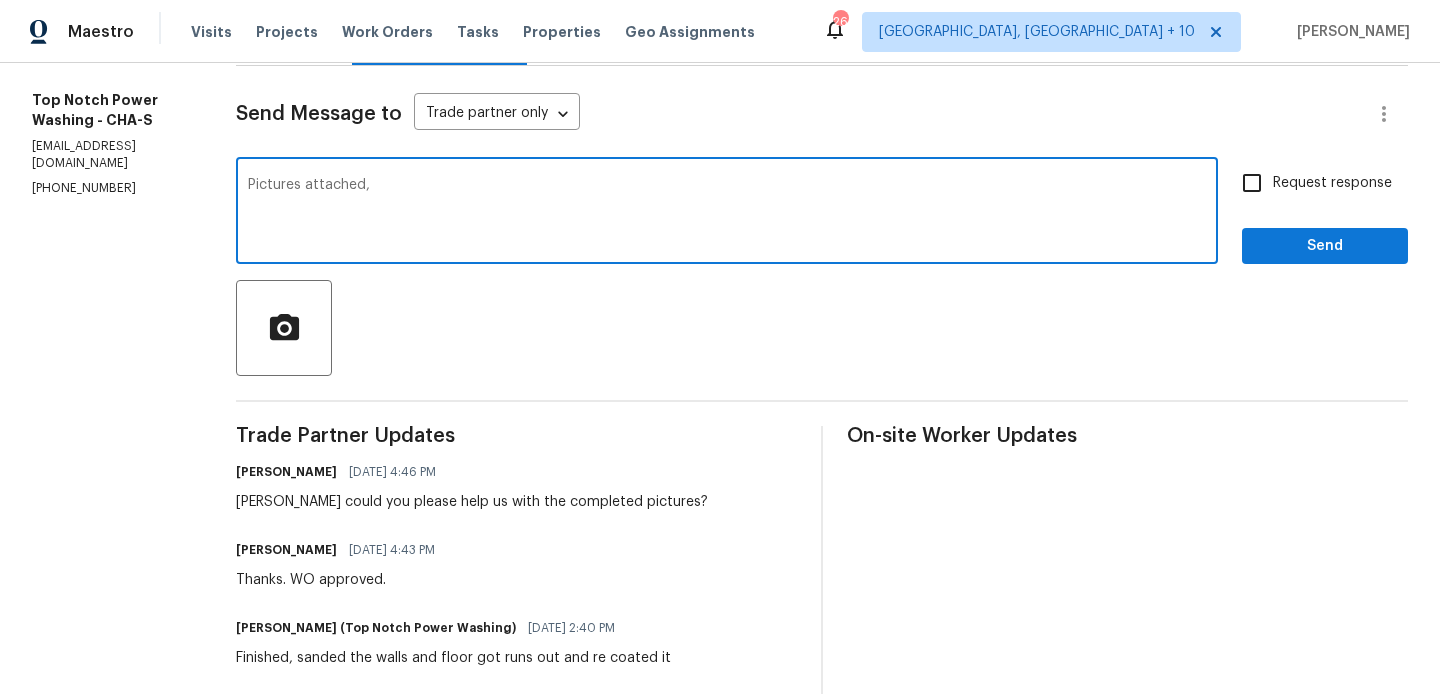 paste on "Thanks. WO approved." 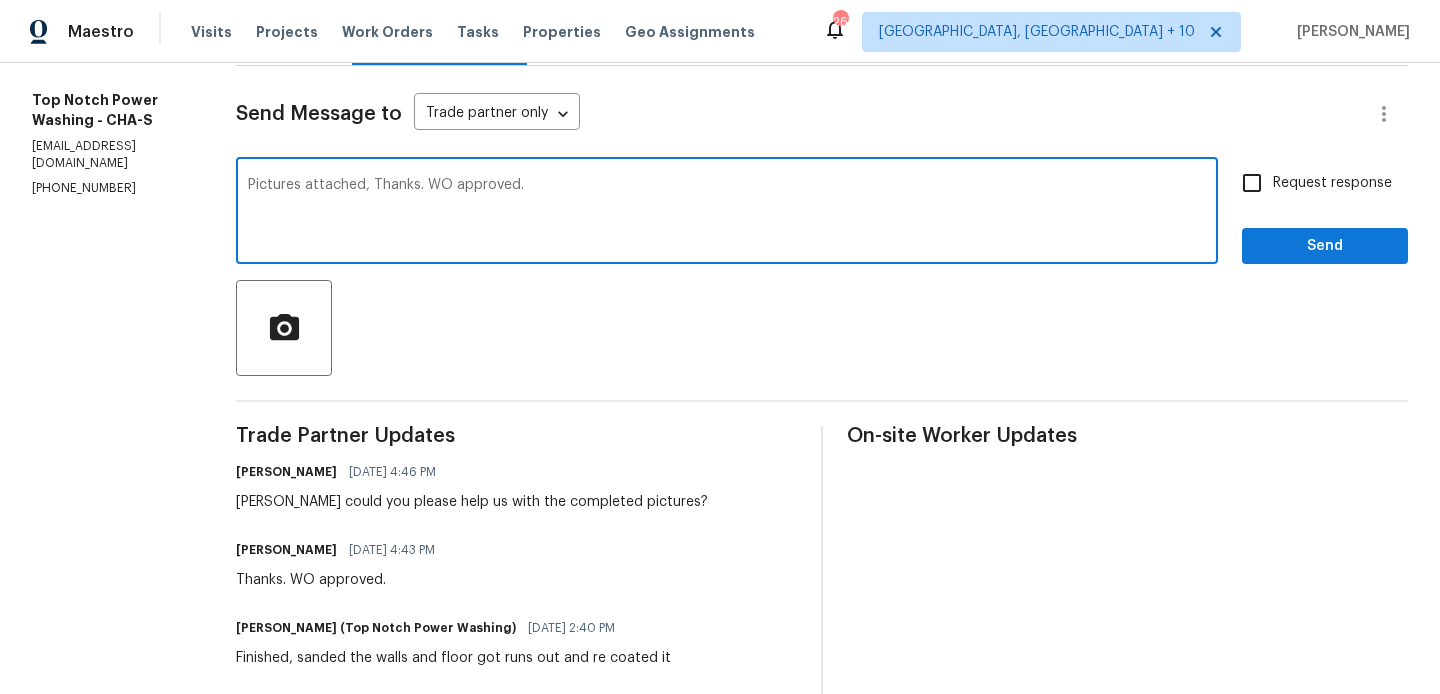 type on "Pictures attached, Thanks. WO approved." 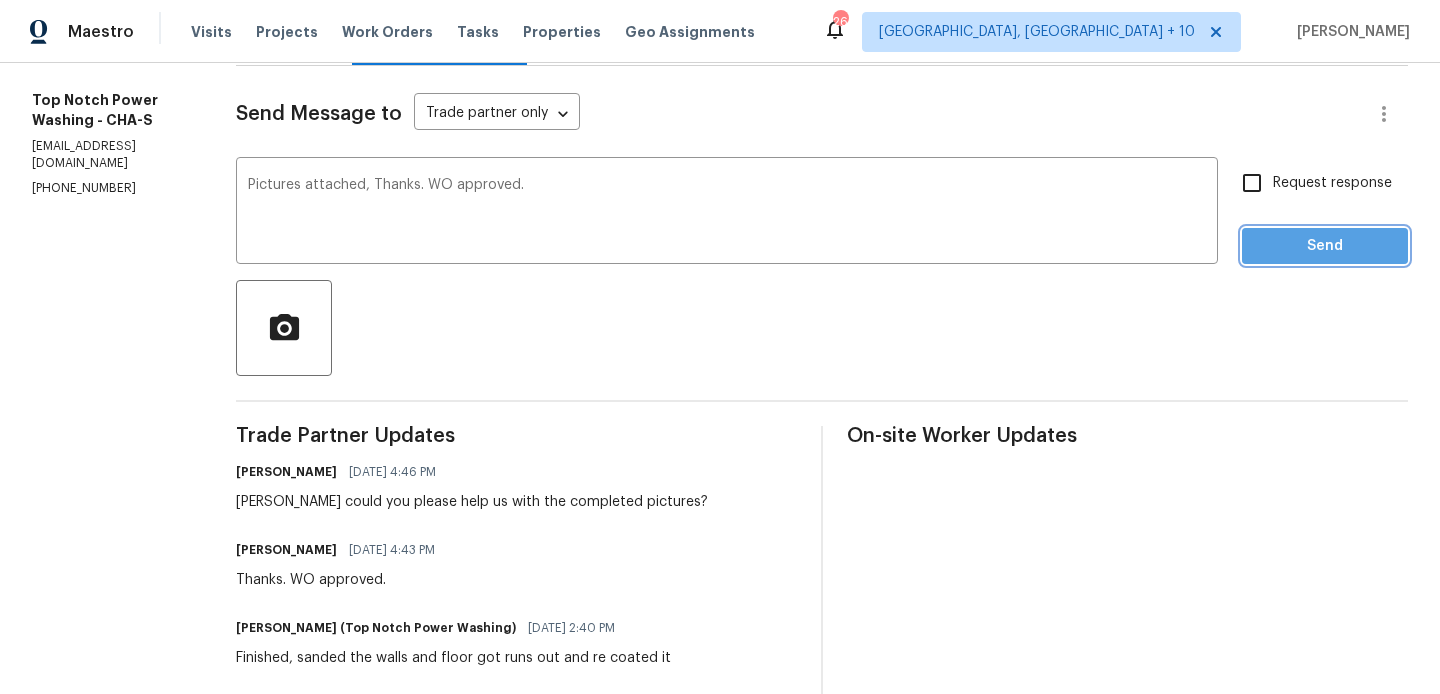 click on "Send" at bounding box center [1325, 246] 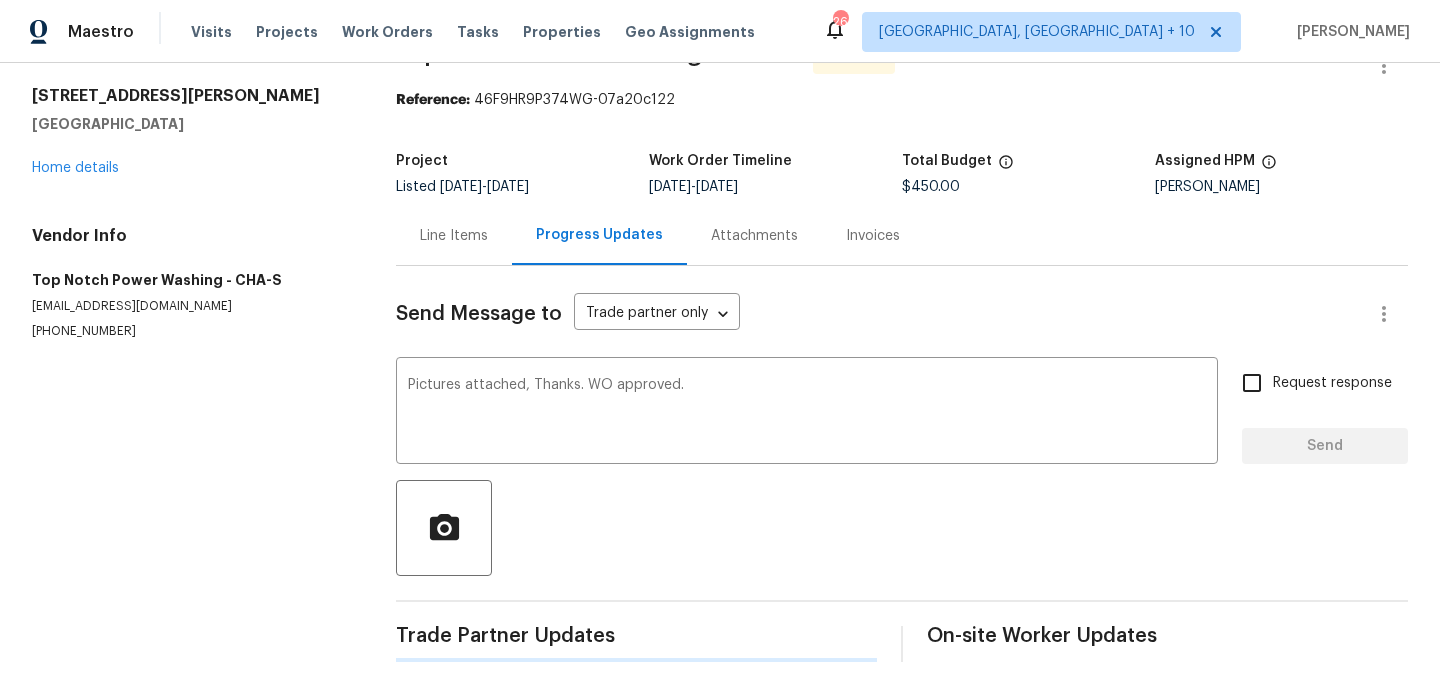 type 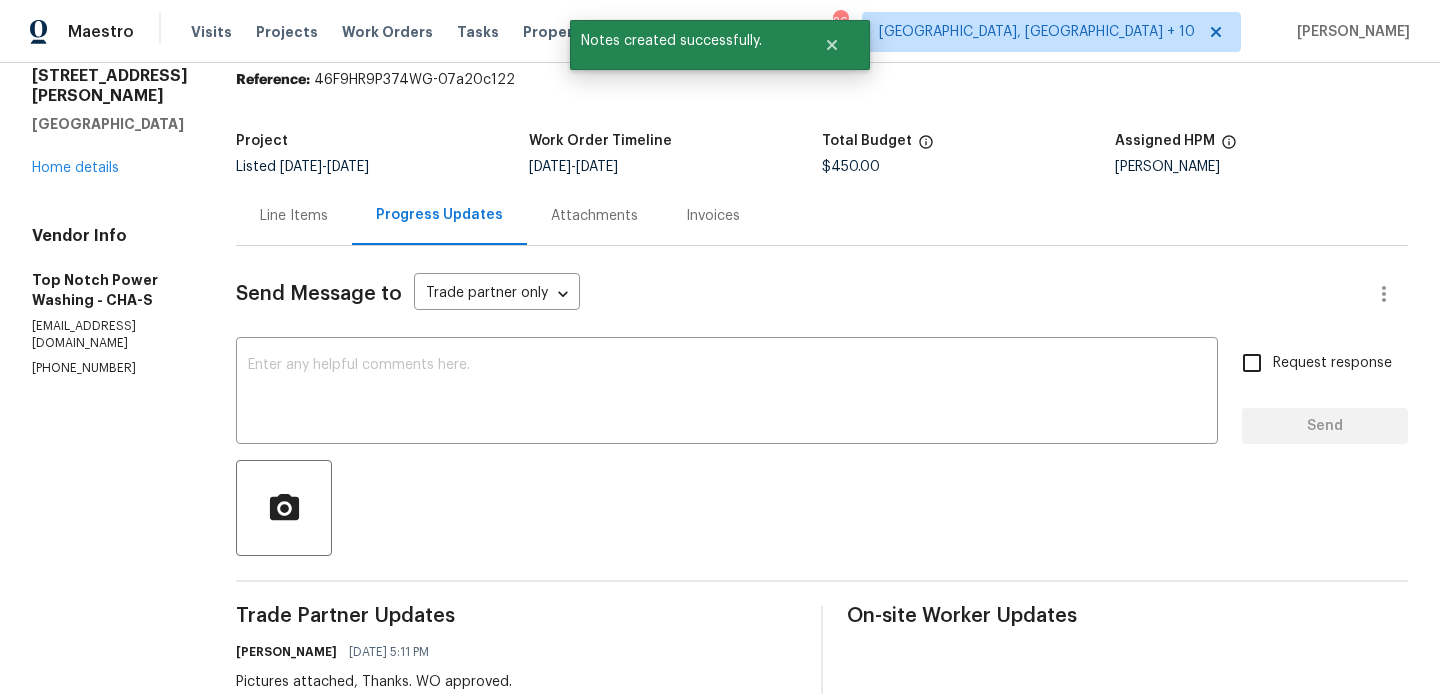 scroll, scrollTop: 0, scrollLeft: 0, axis: both 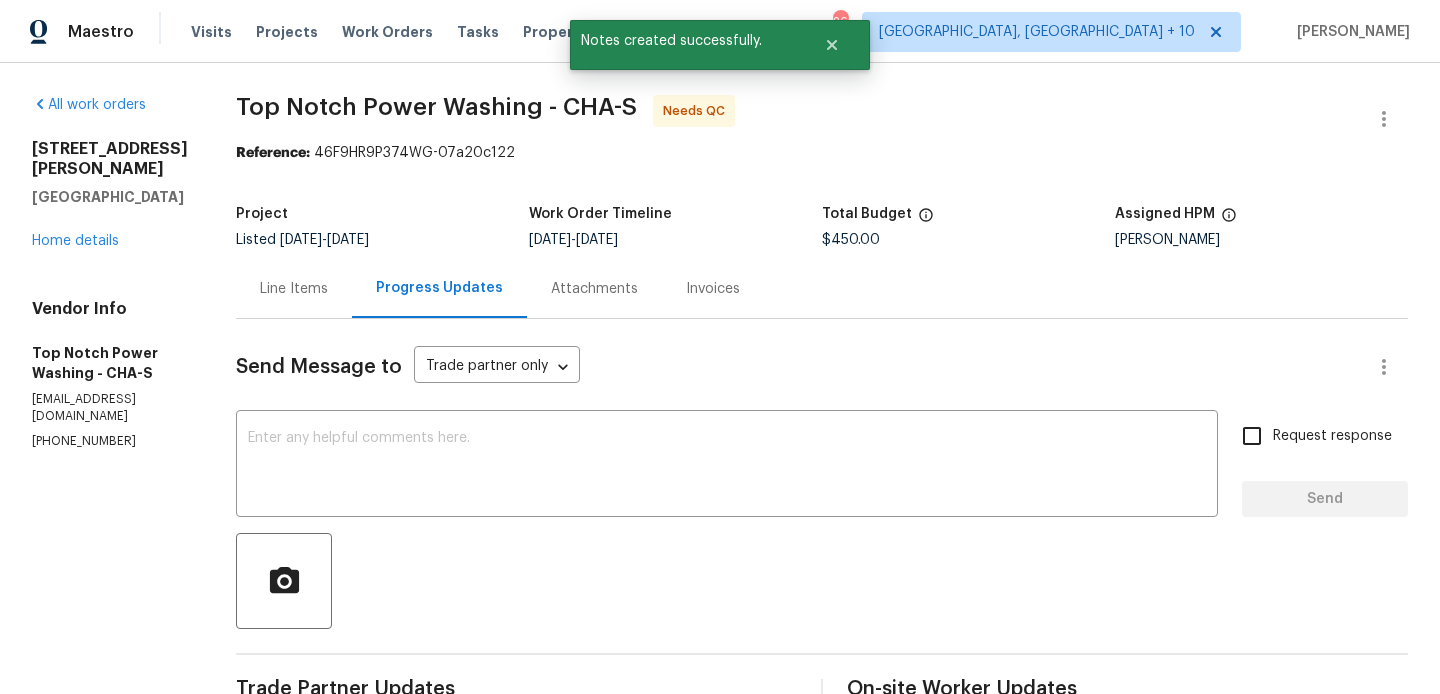 click on "Line Items" at bounding box center [294, 288] 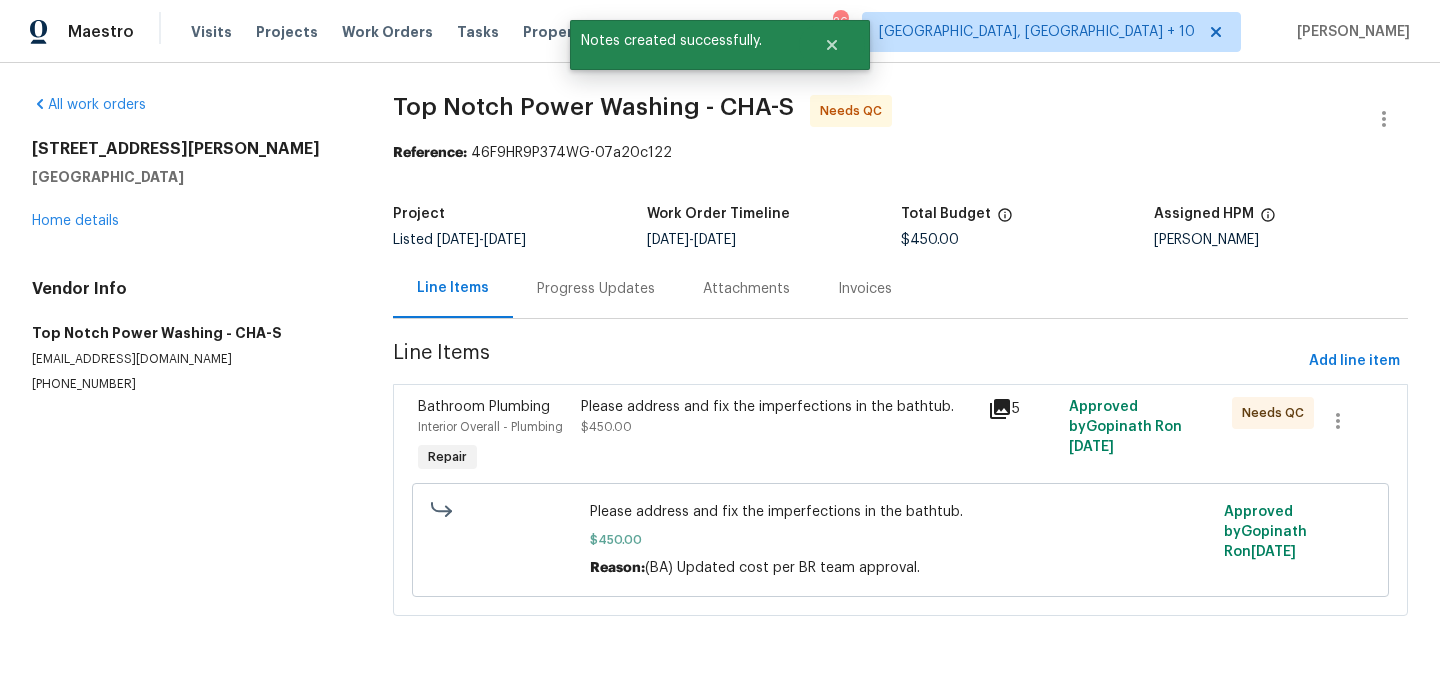 click on "Please address and fix the imperfections in the bathtub. $450.00" at bounding box center (778, 417) 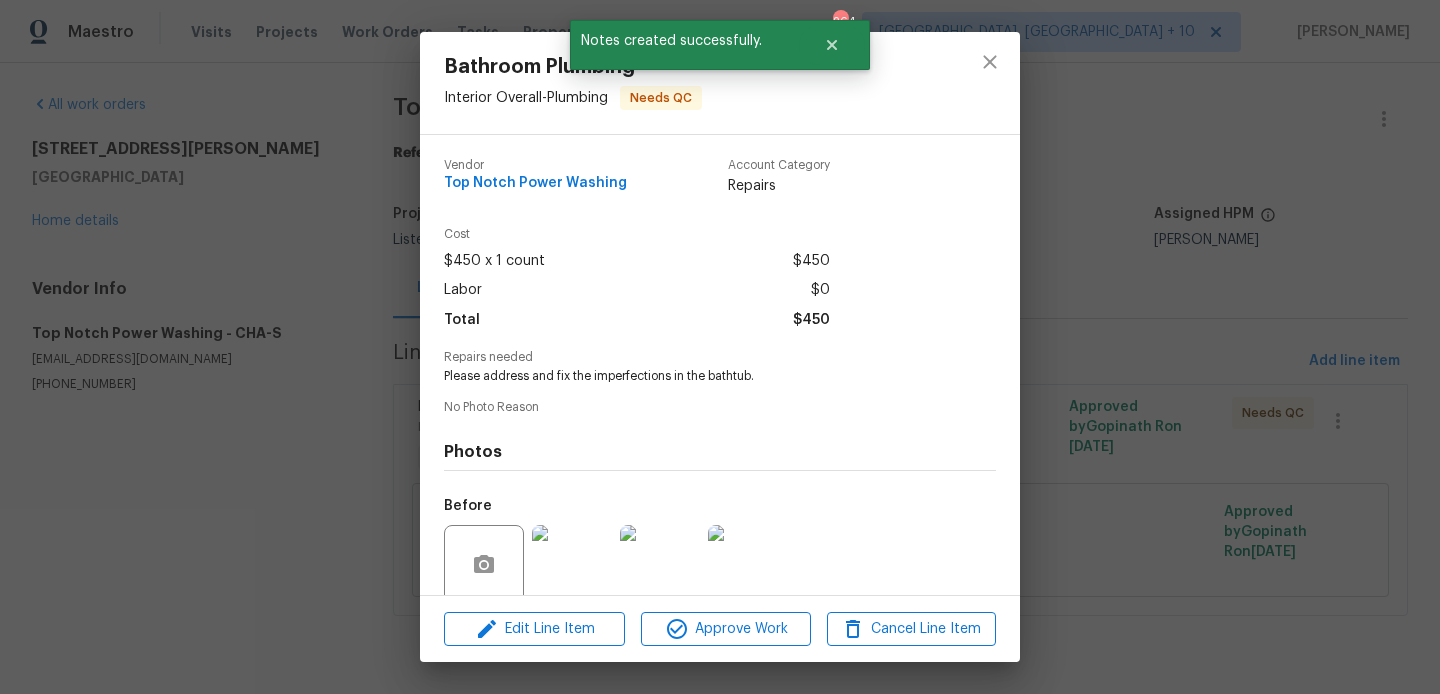 scroll, scrollTop: 159, scrollLeft: 0, axis: vertical 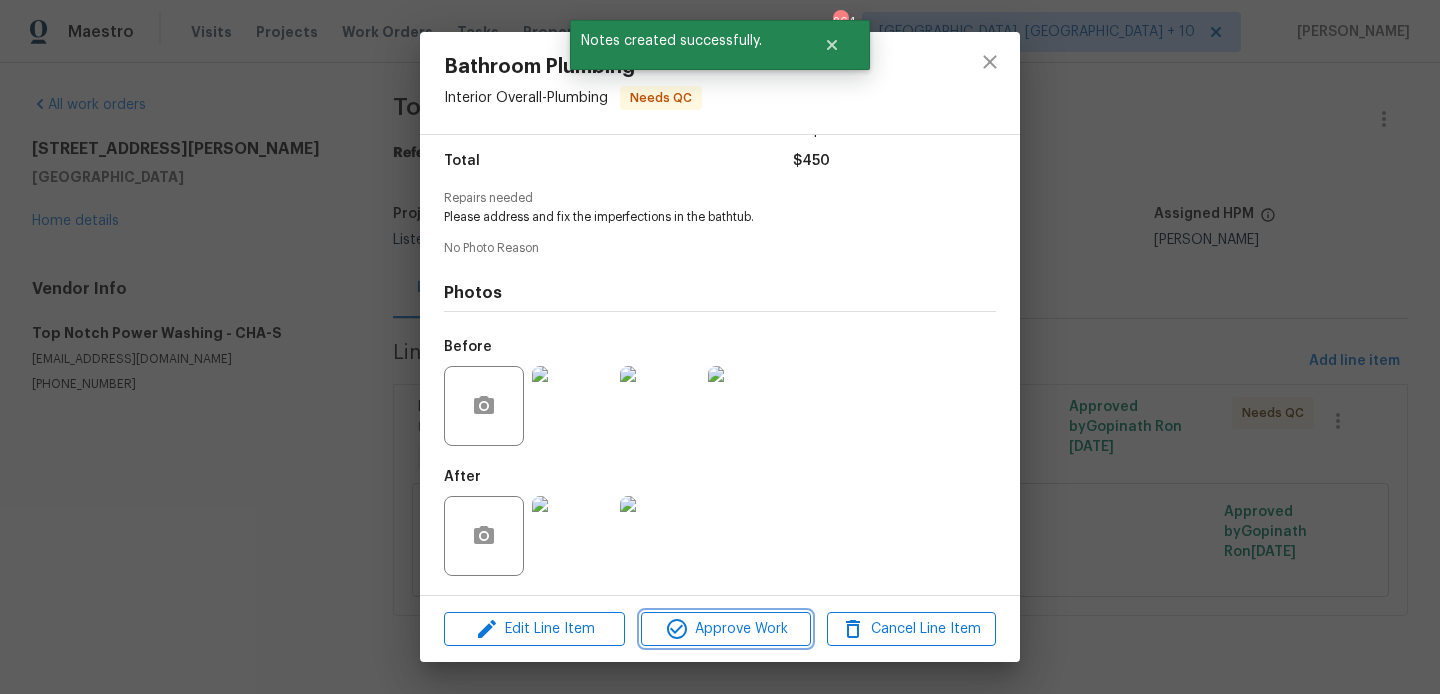 click on "Approve Work" at bounding box center [725, 629] 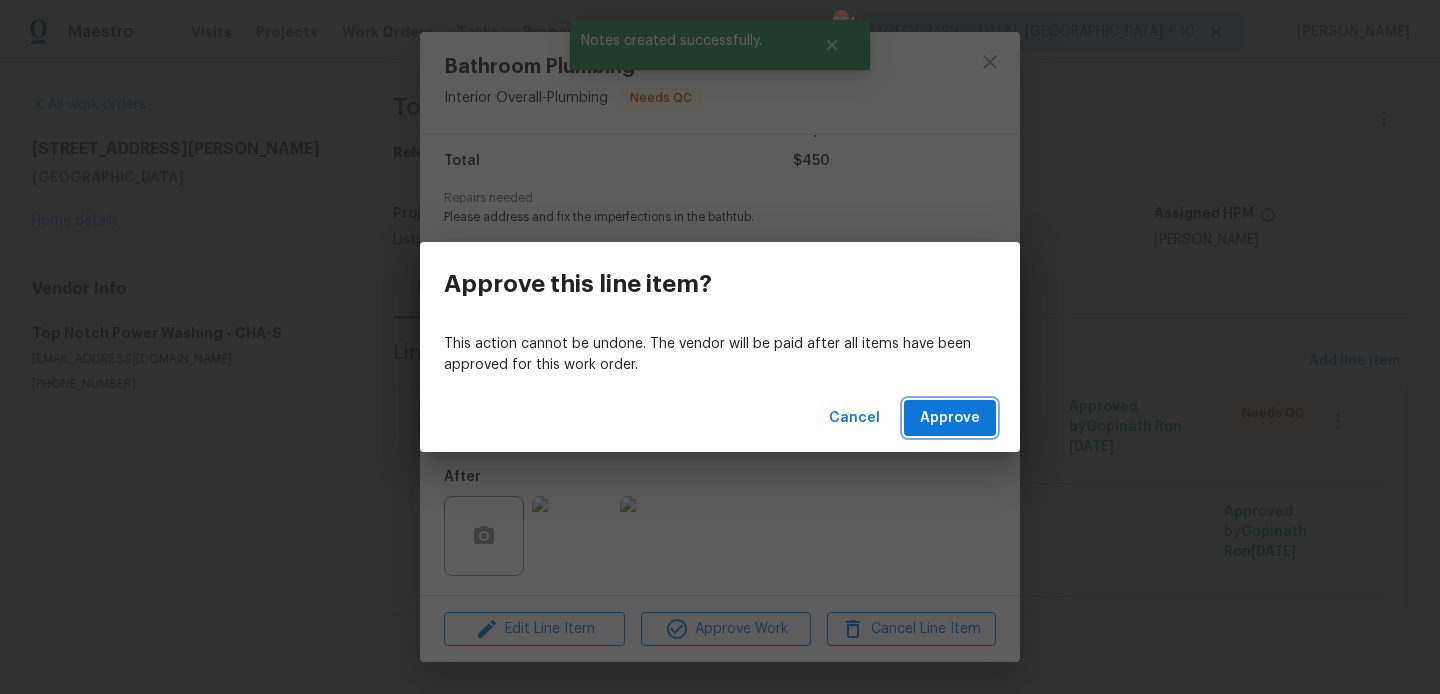 click on "Approve" at bounding box center (950, 418) 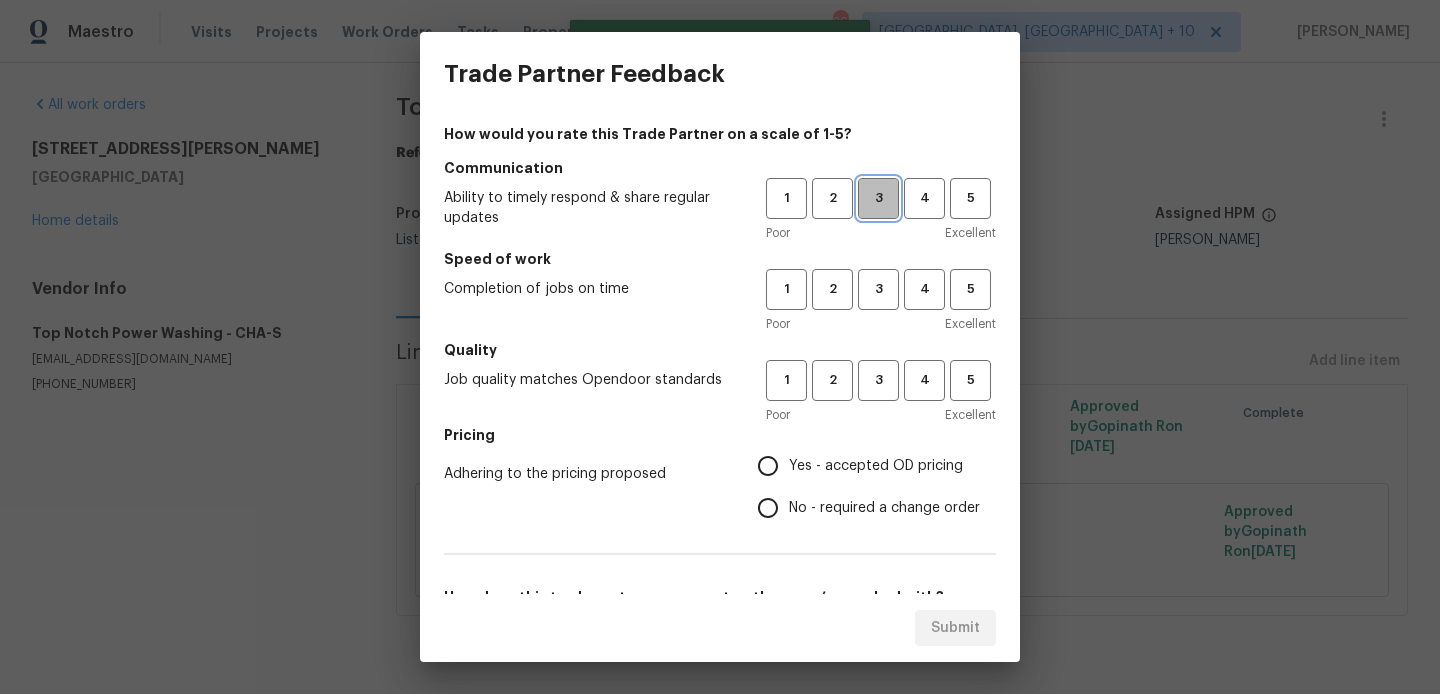 click on "3" at bounding box center [878, 198] 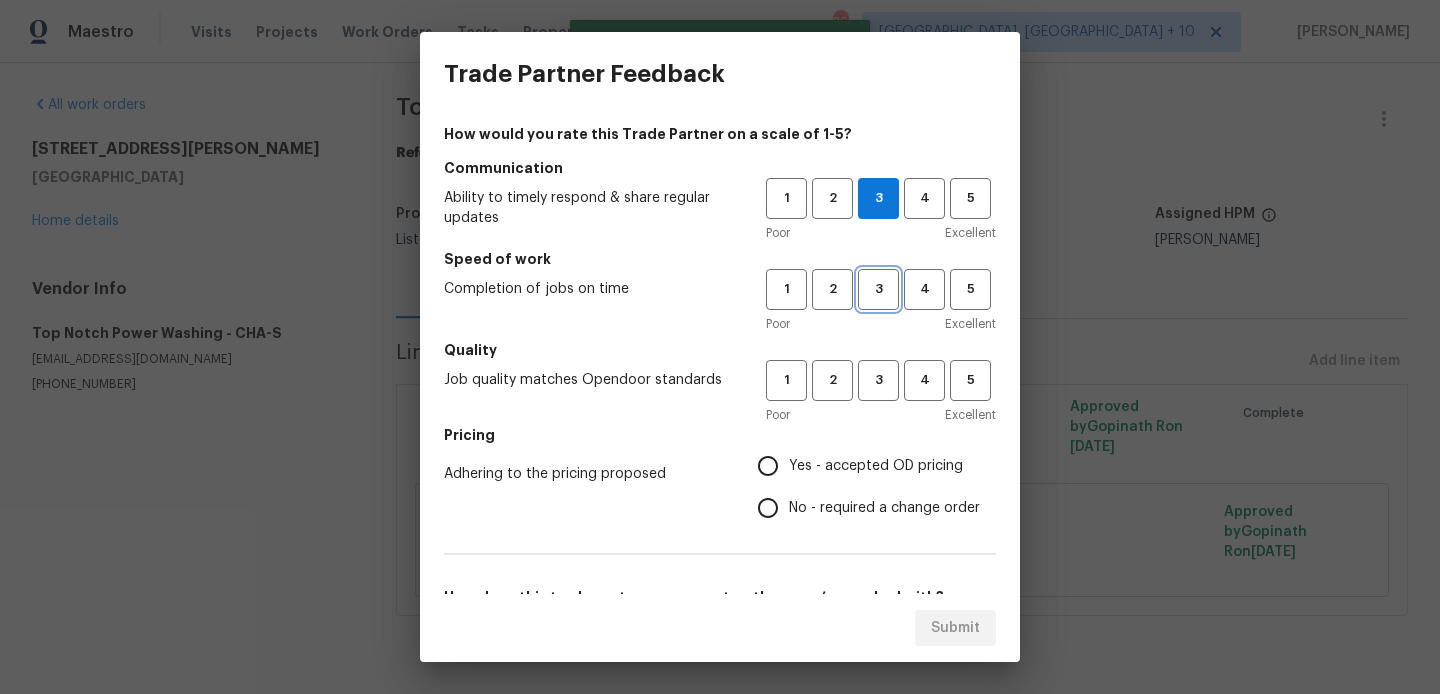 click on "3" at bounding box center (878, 289) 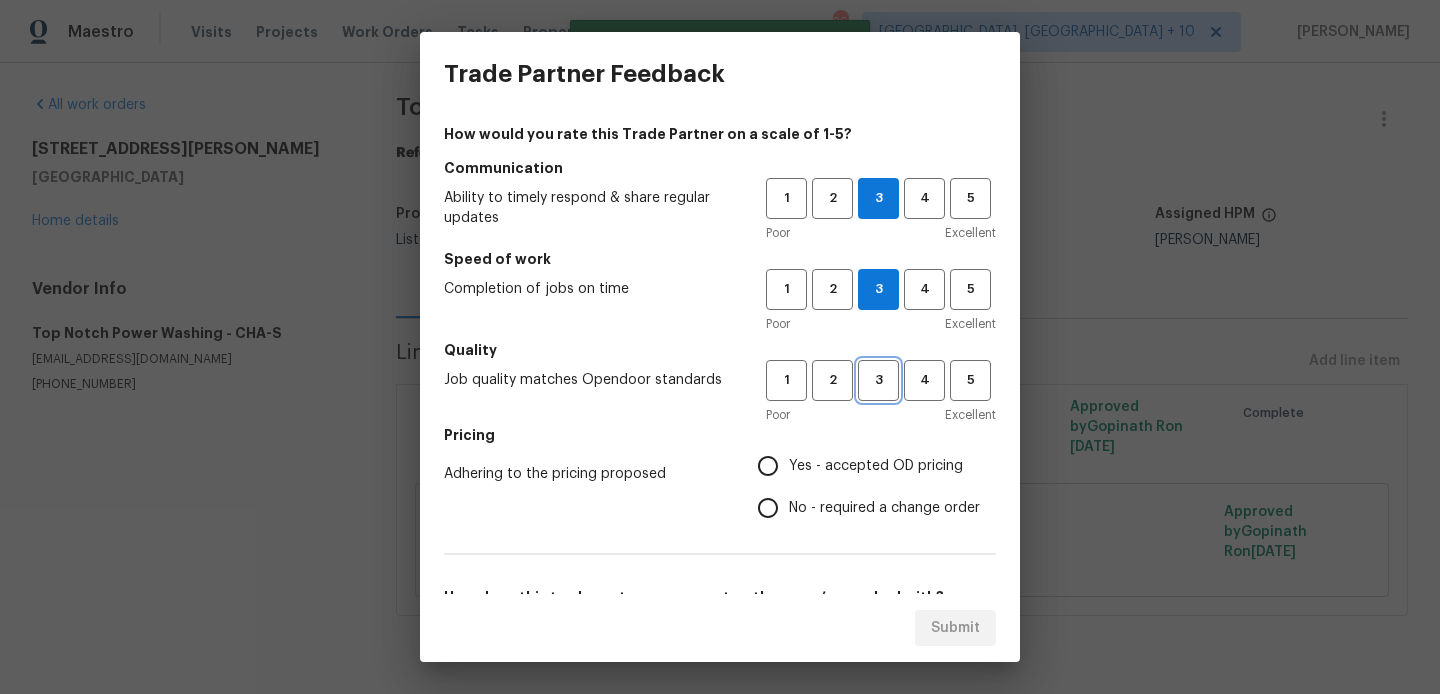 click on "3" at bounding box center (878, 380) 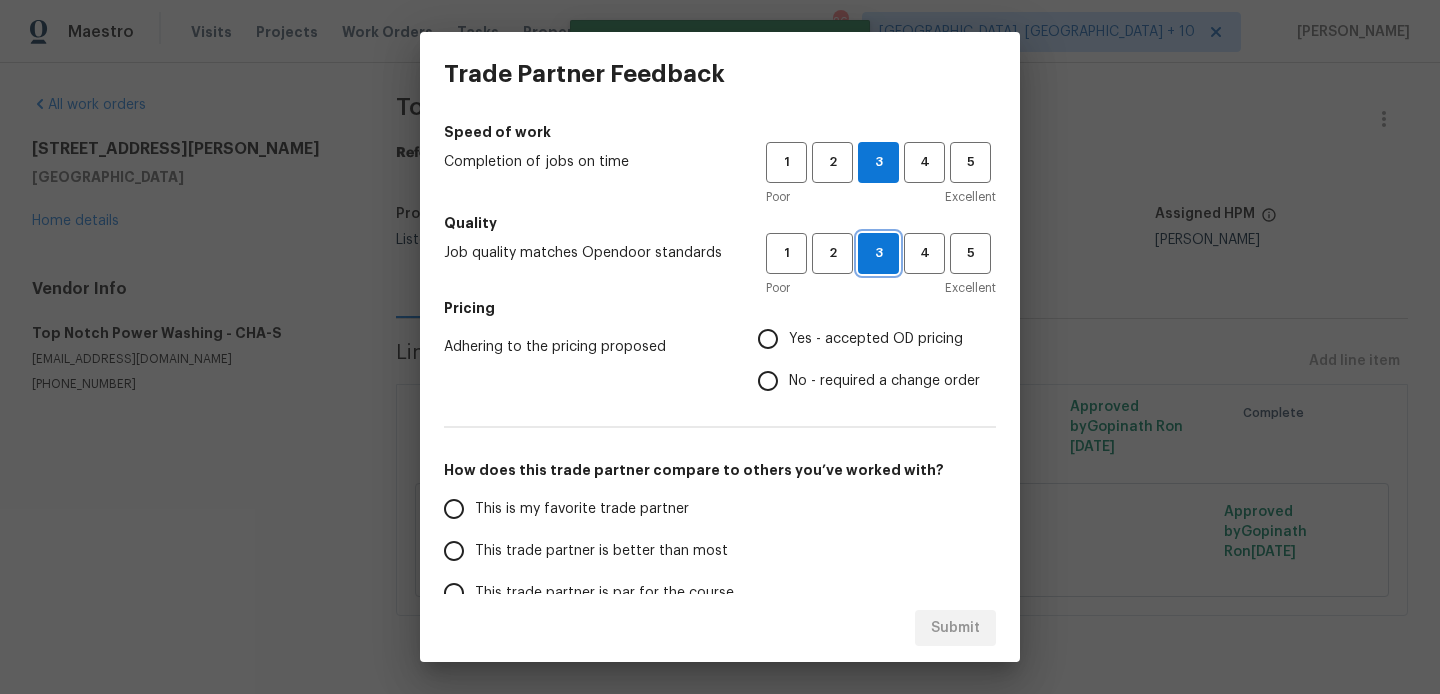 scroll, scrollTop: 128, scrollLeft: 0, axis: vertical 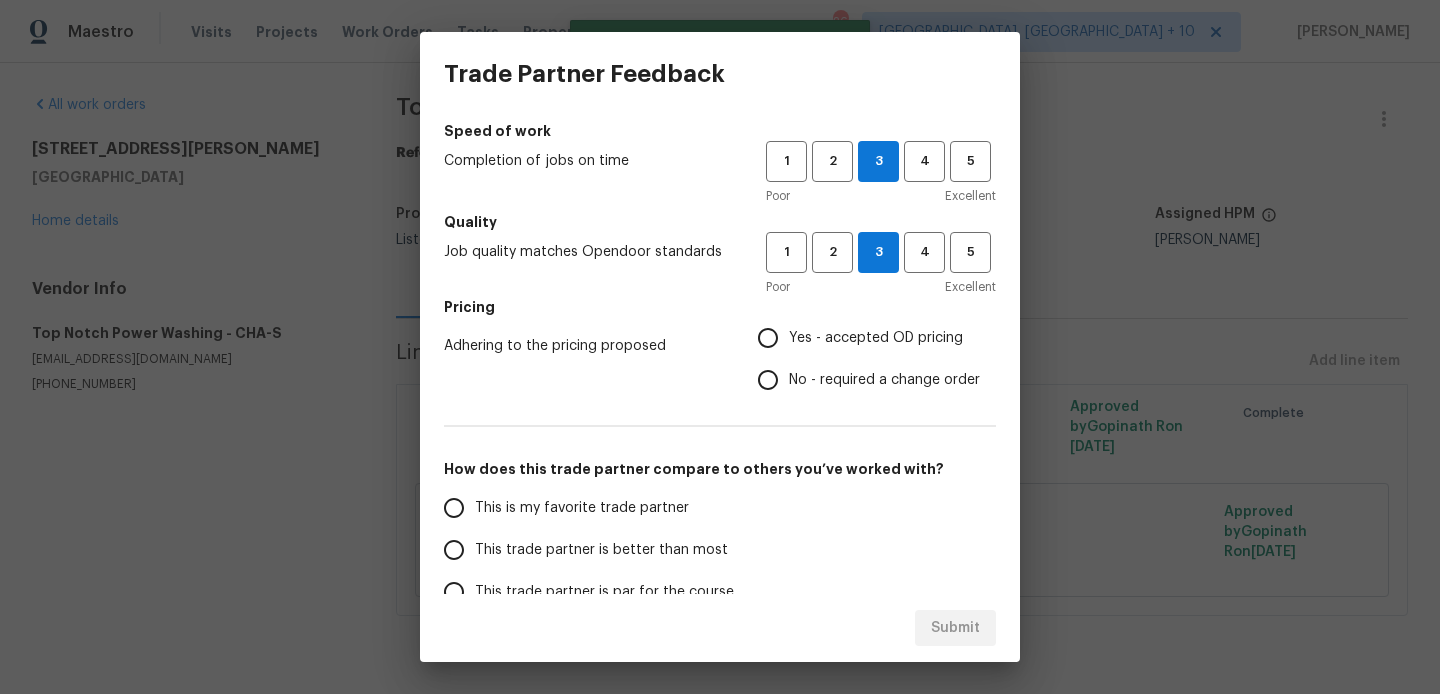 click on "No - required a change order" at bounding box center (884, 380) 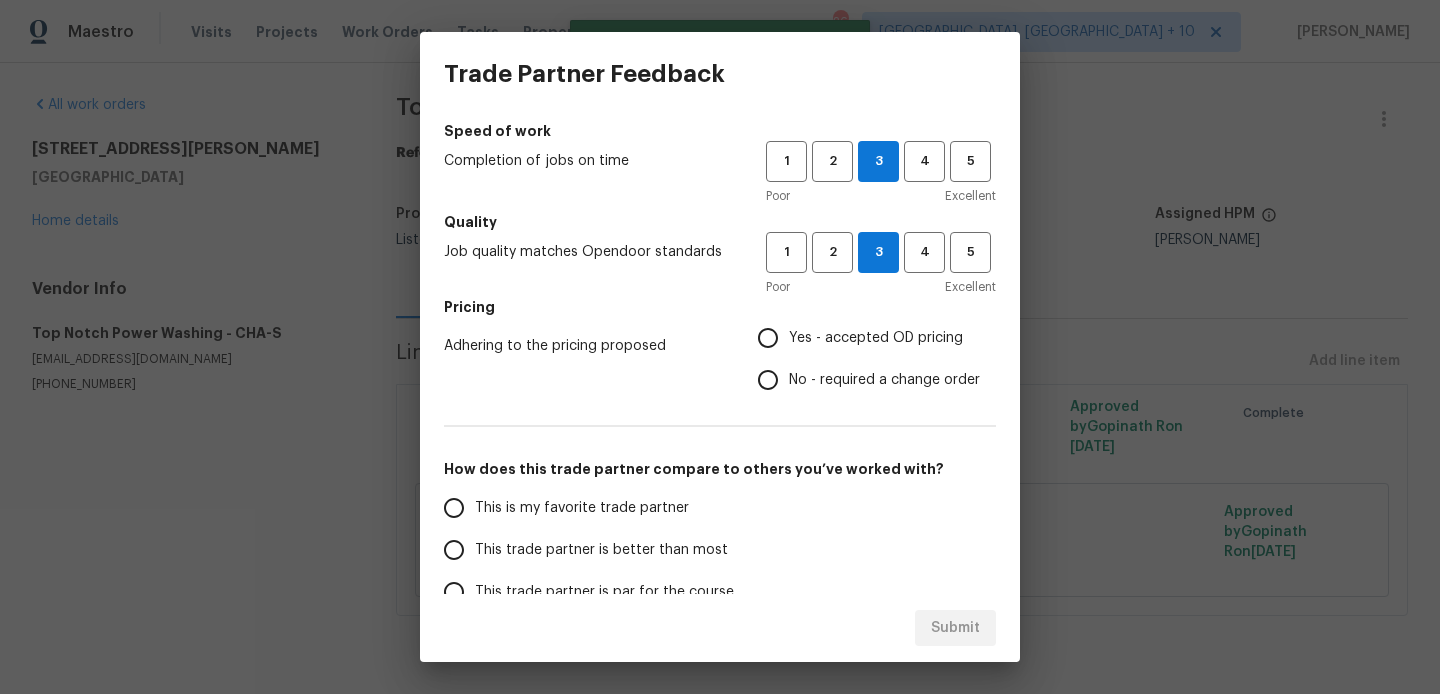 click on "No - required a change order" at bounding box center (768, 380) 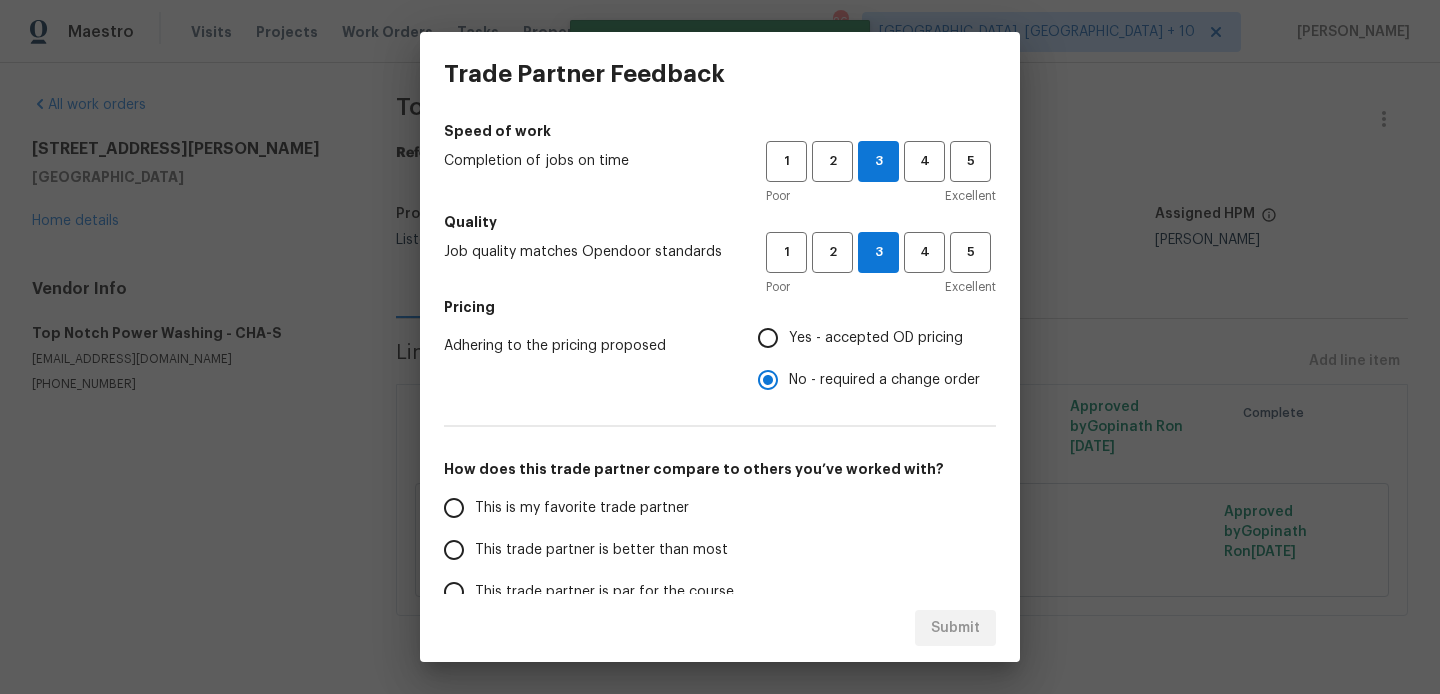 click on "This trade partner is better than most" at bounding box center (601, 550) 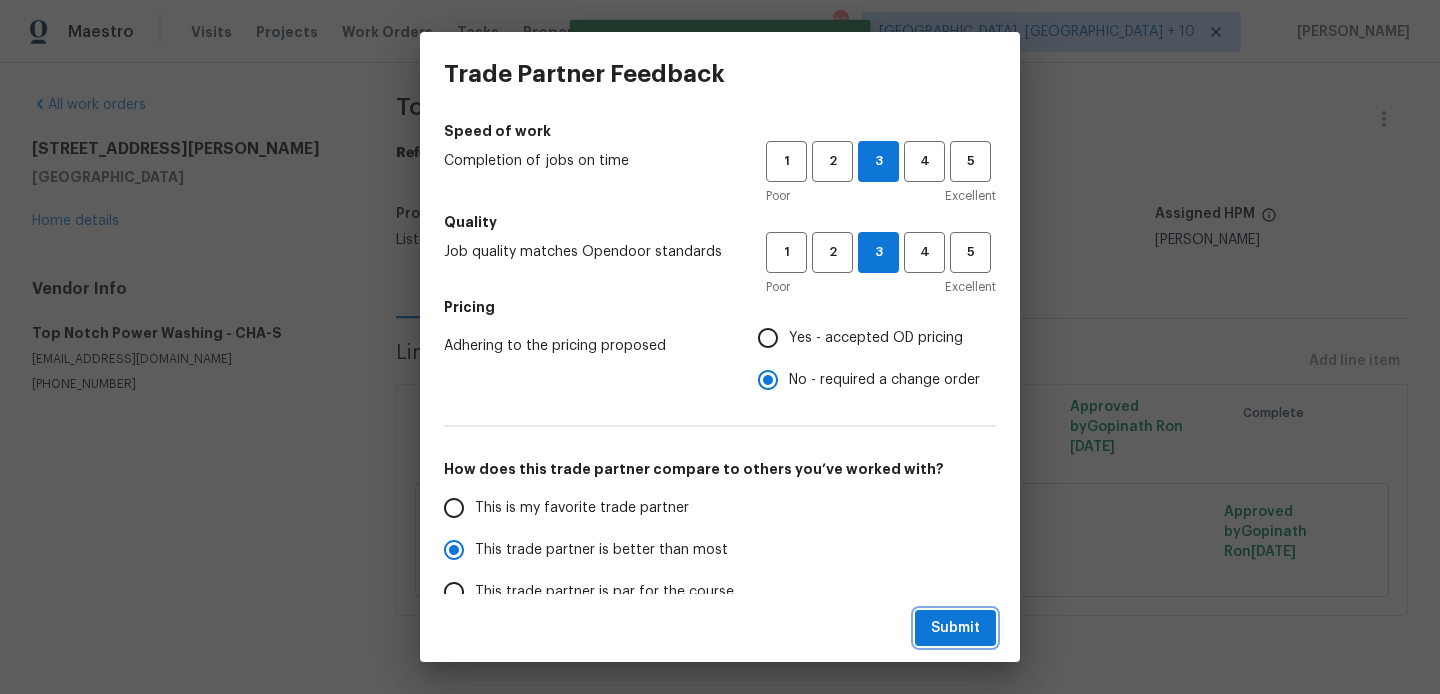 click on "Submit" at bounding box center (955, 628) 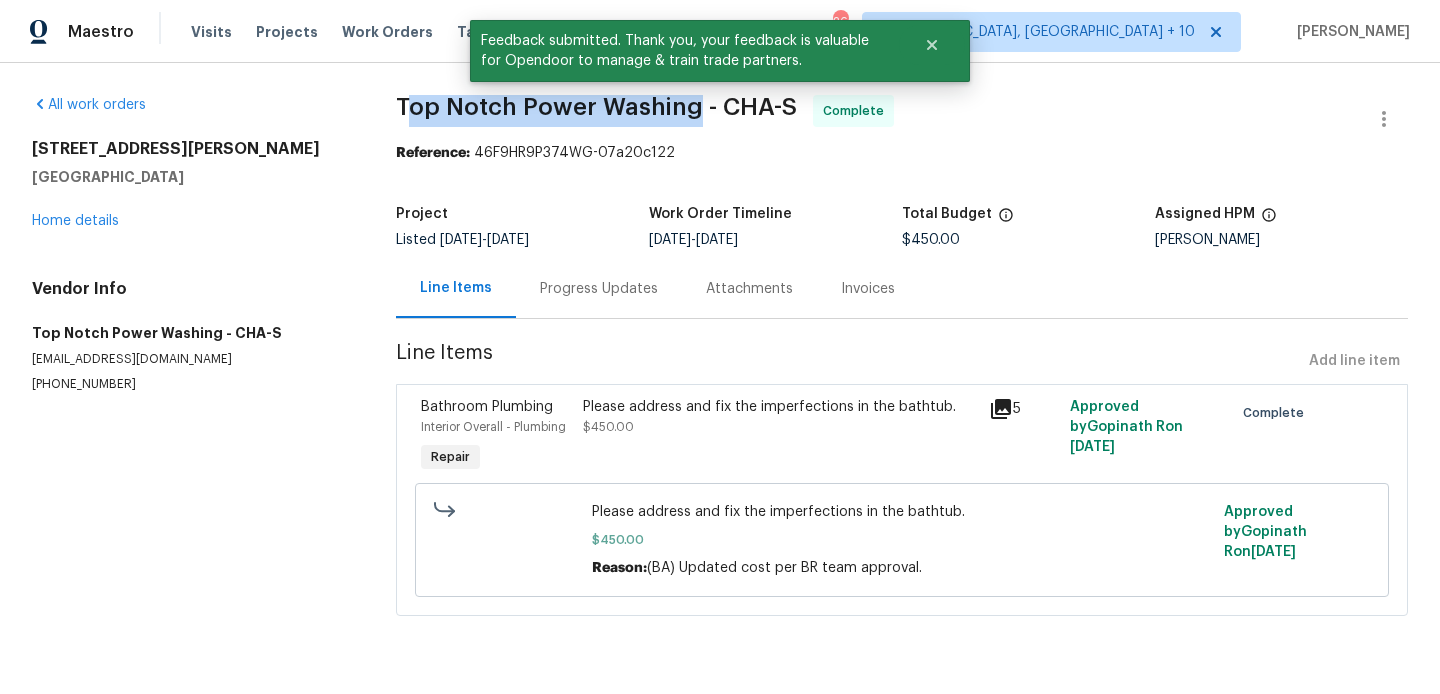 drag, startPoint x: 403, startPoint y: 114, endPoint x: 691, endPoint y: 107, distance: 288.08505 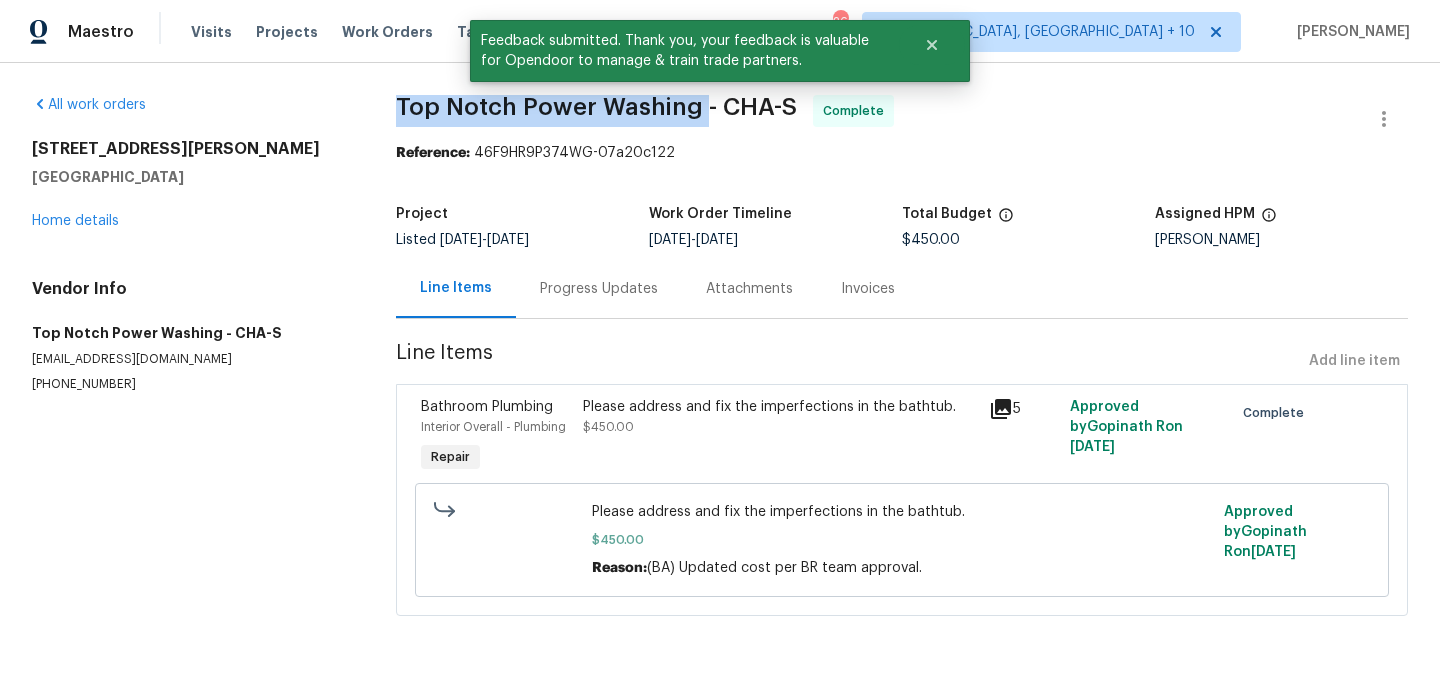 drag, startPoint x: 691, startPoint y: 107, endPoint x: 412, endPoint y: 108, distance: 279.0018 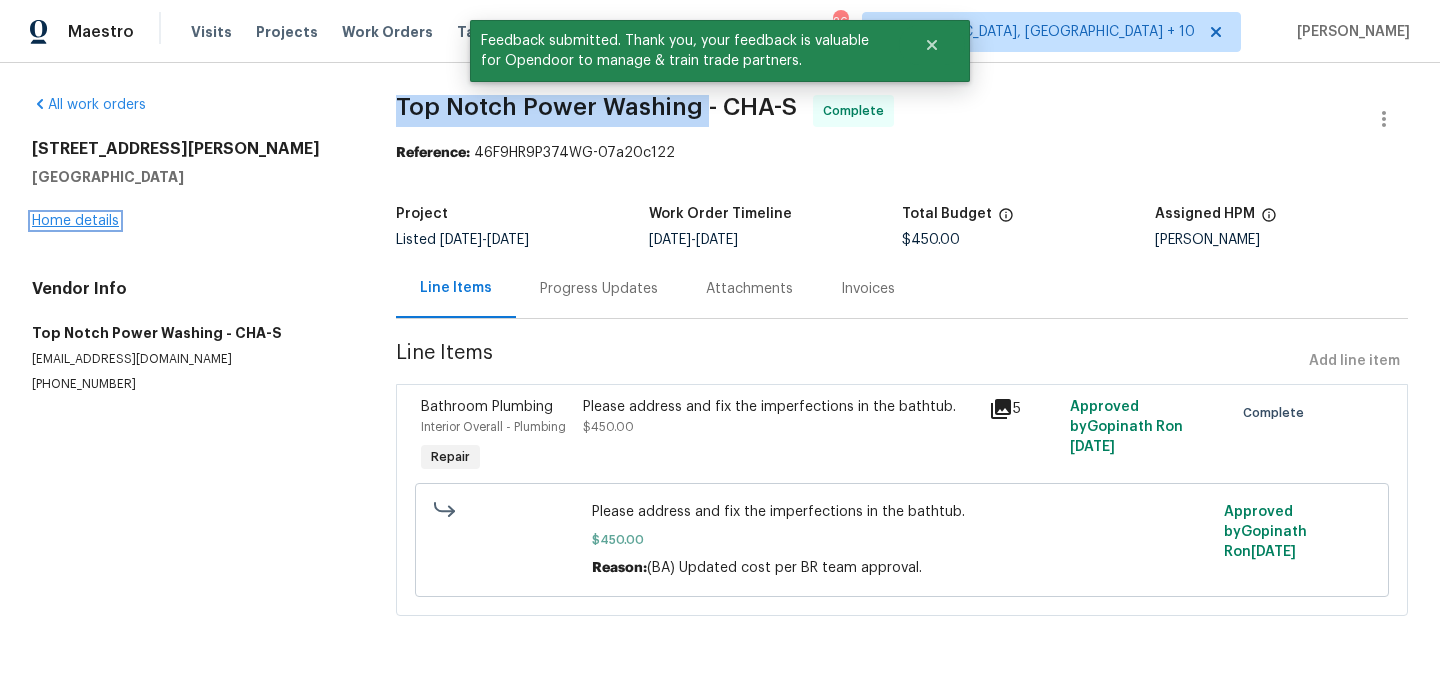 click on "Home details" at bounding box center [75, 221] 